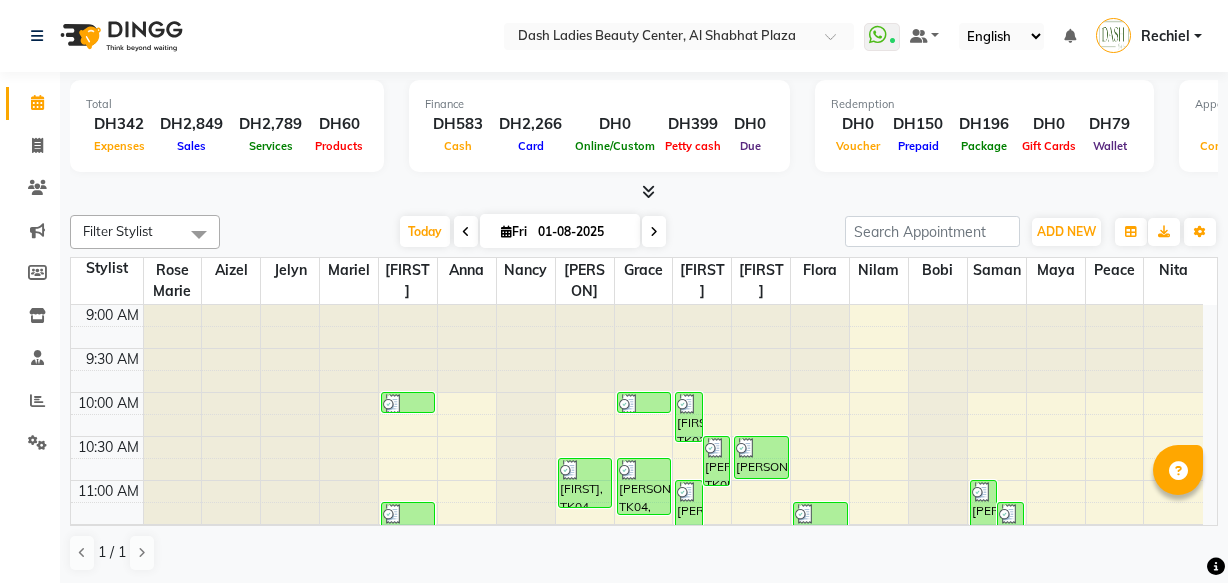 scroll, scrollTop: 0, scrollLeft: 0, axis: both 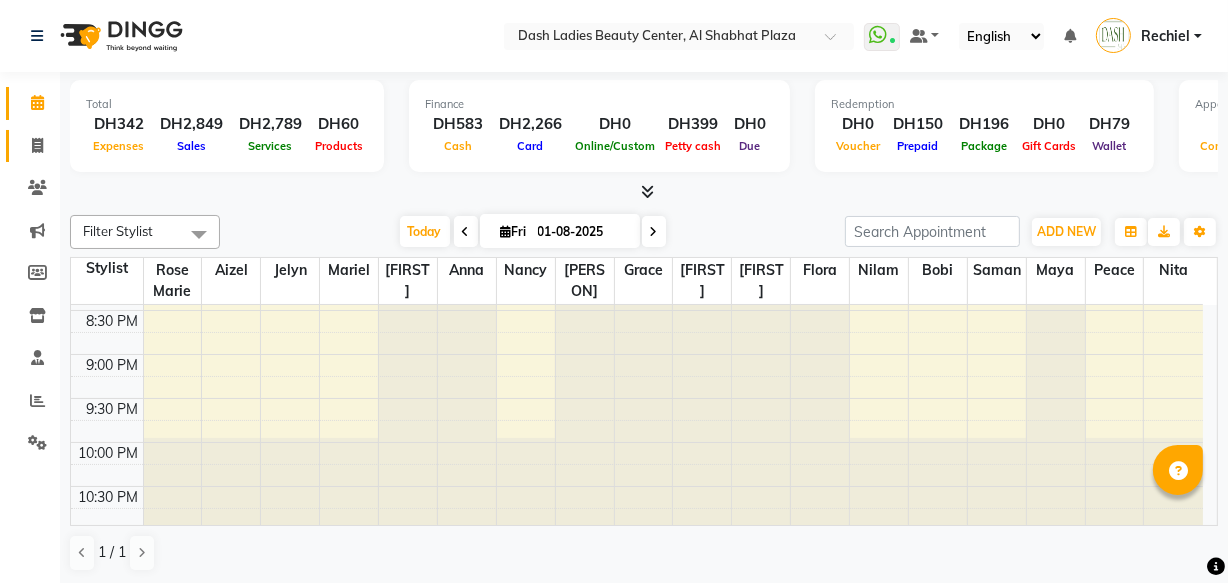 click 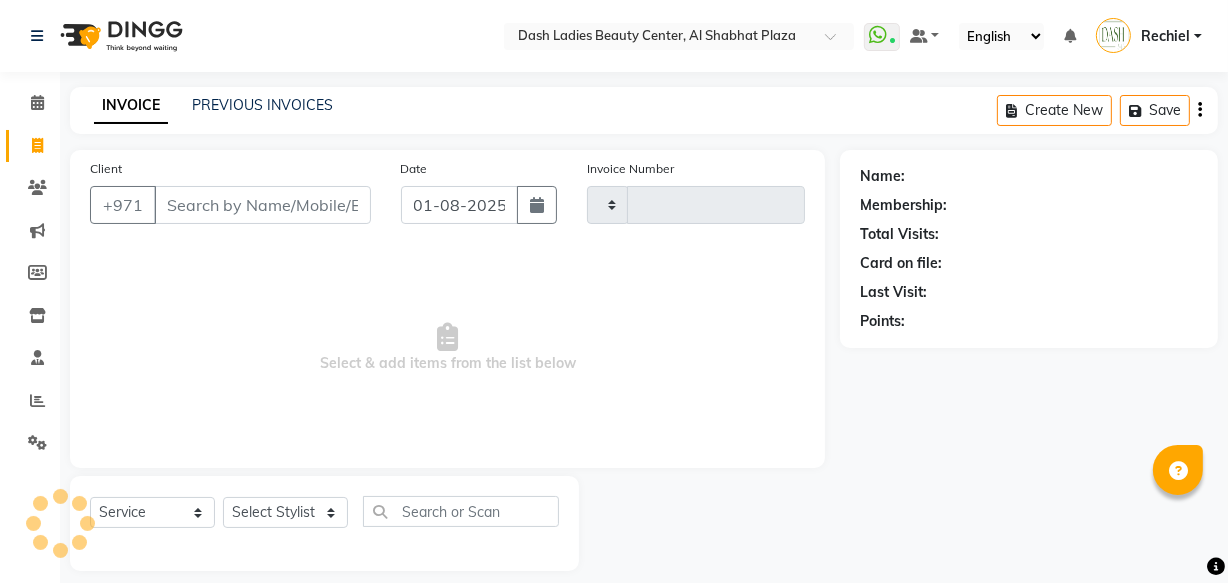 type on "2478" 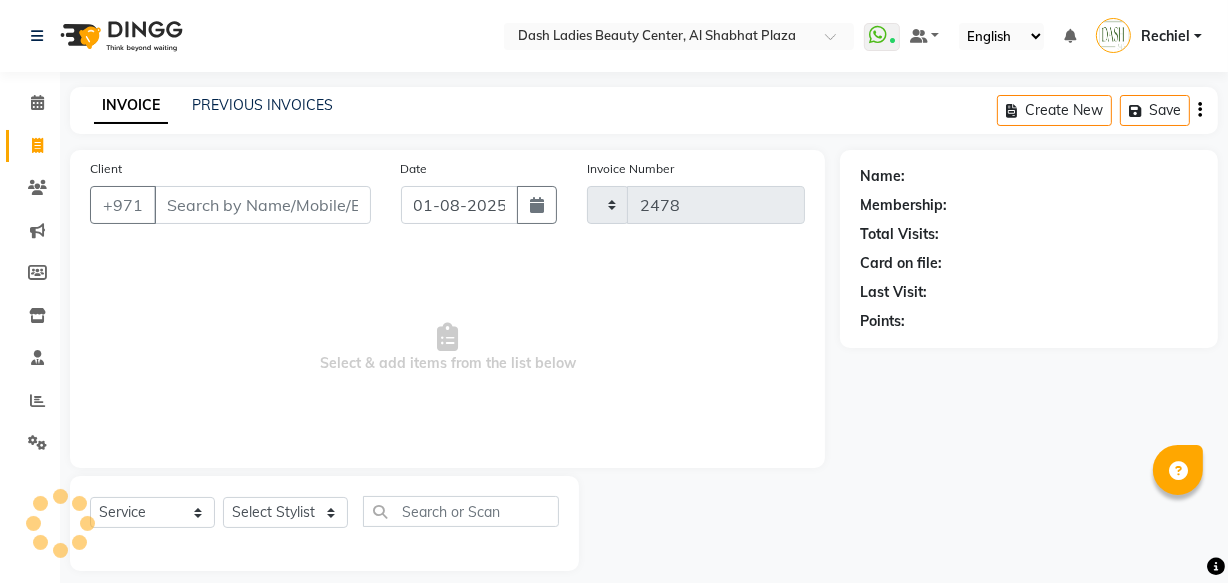 select on "8372" 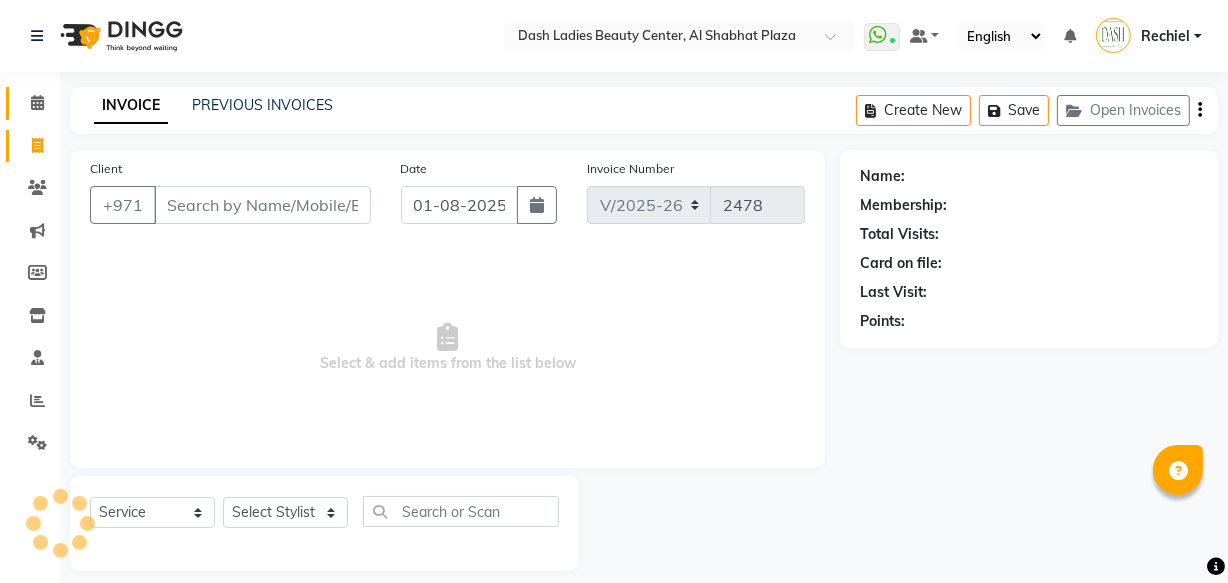 click 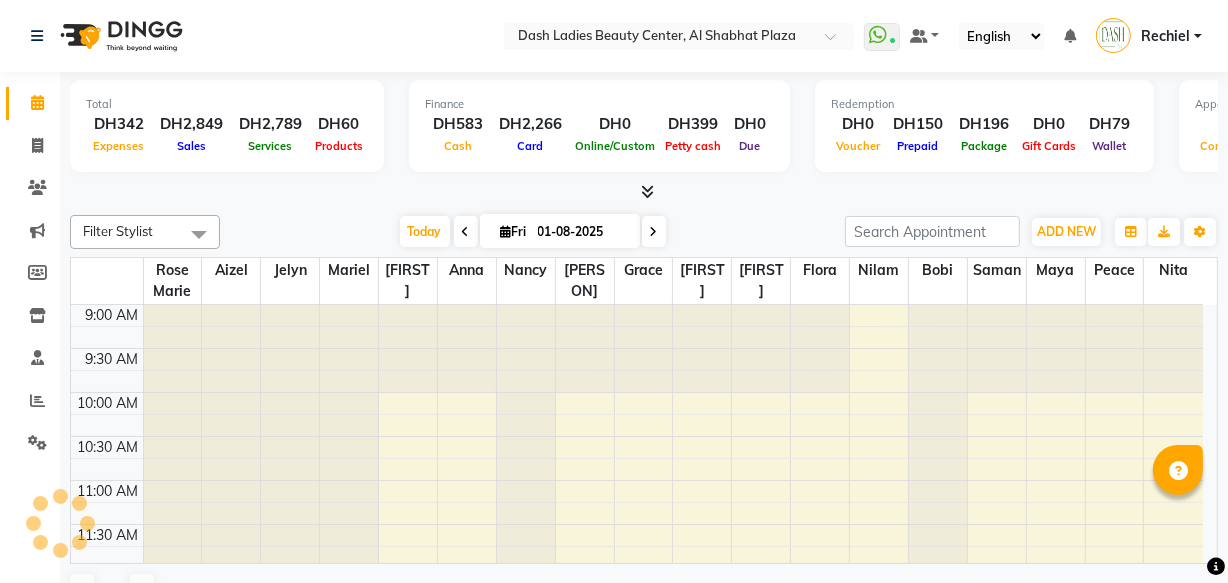 scroll, scrollTop: 0, scrollLeft: 0, axis: both 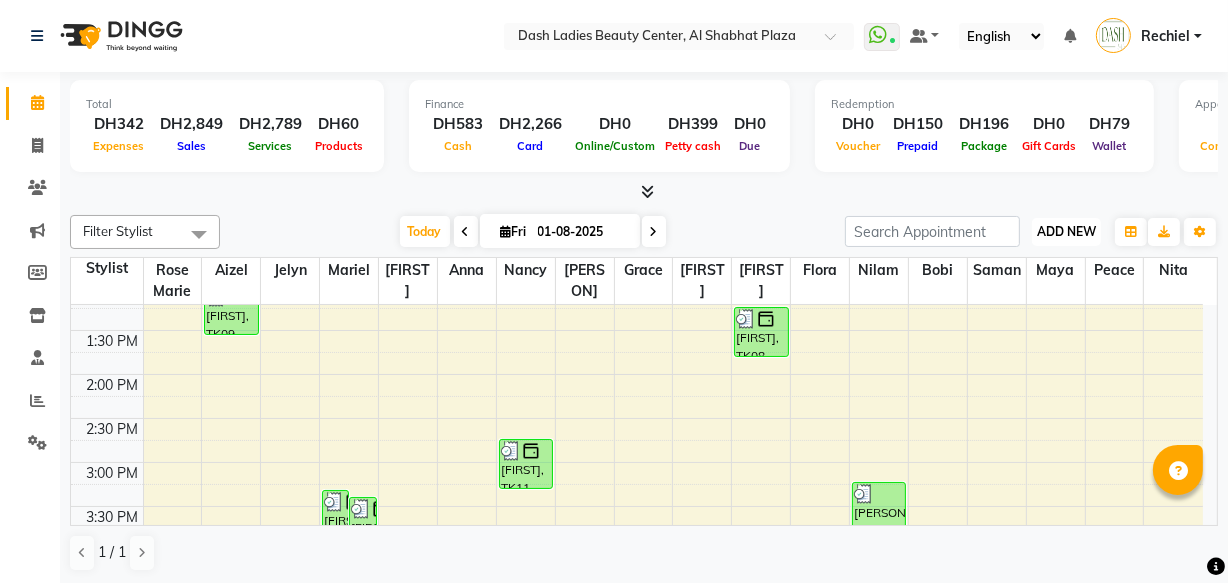 click on "ADD NEW" at bounding box center [1066, 231] 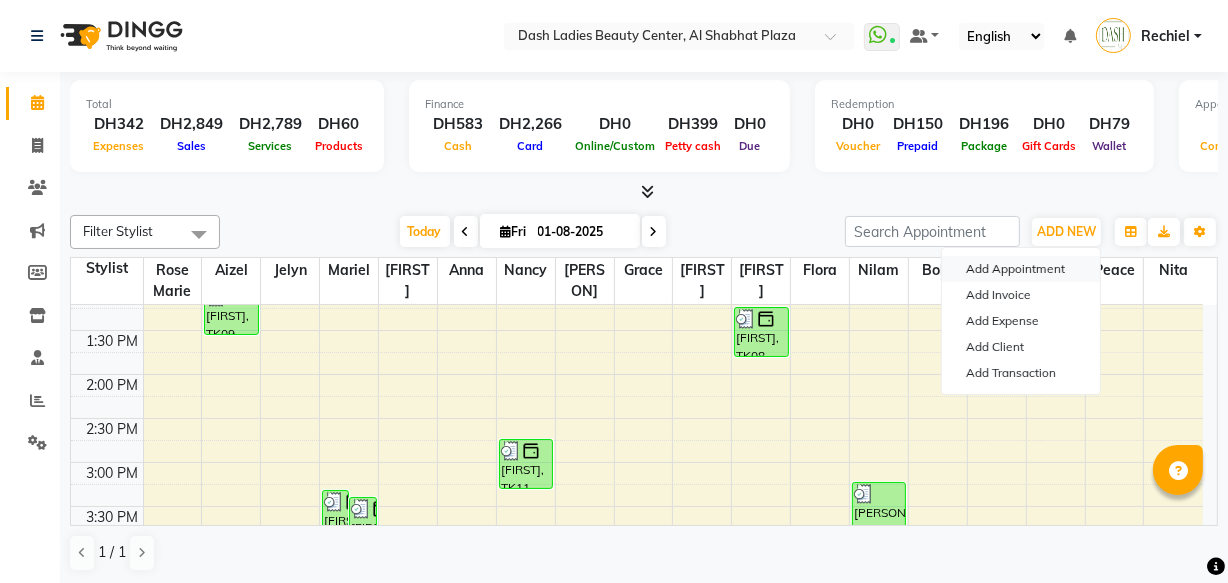 click on "Add Appointment" at bounding box center [1021, 269] 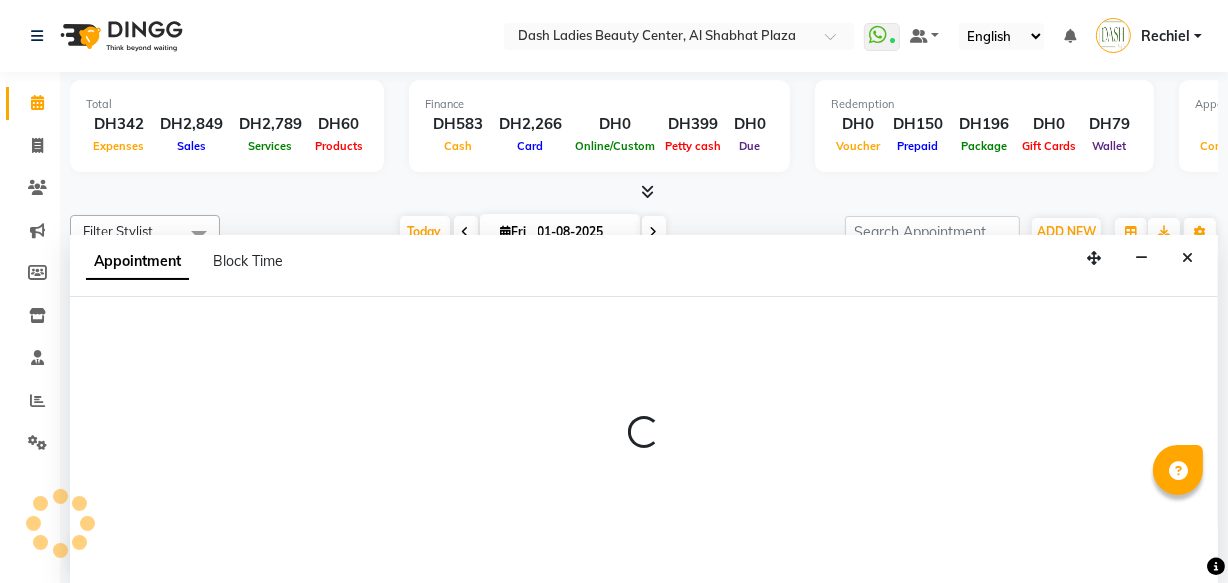 select on "600" 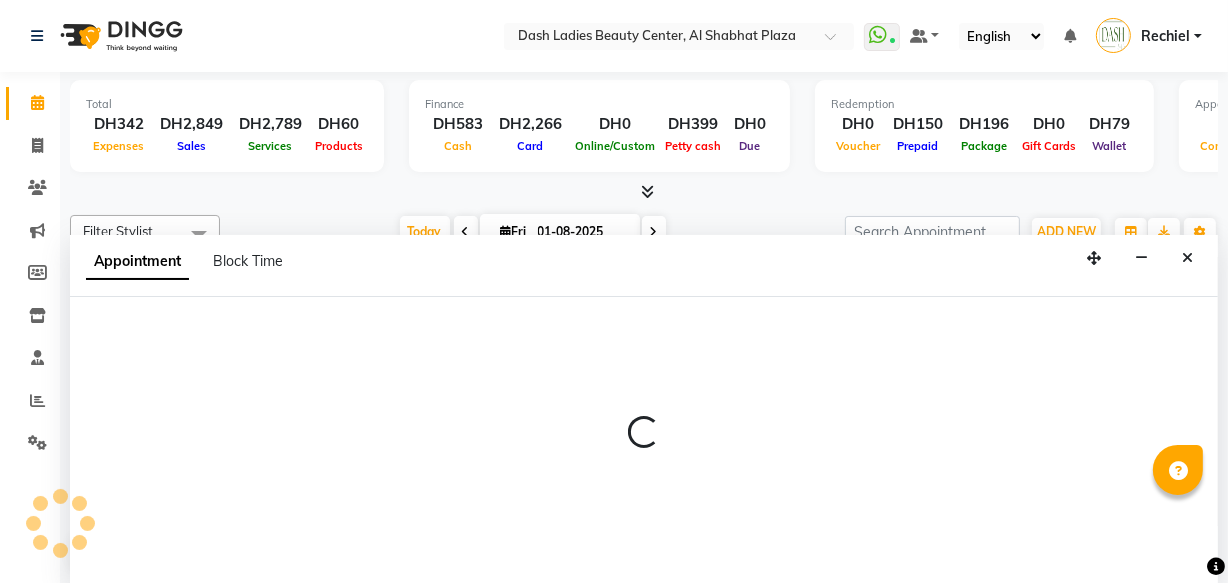 select on "tentative" 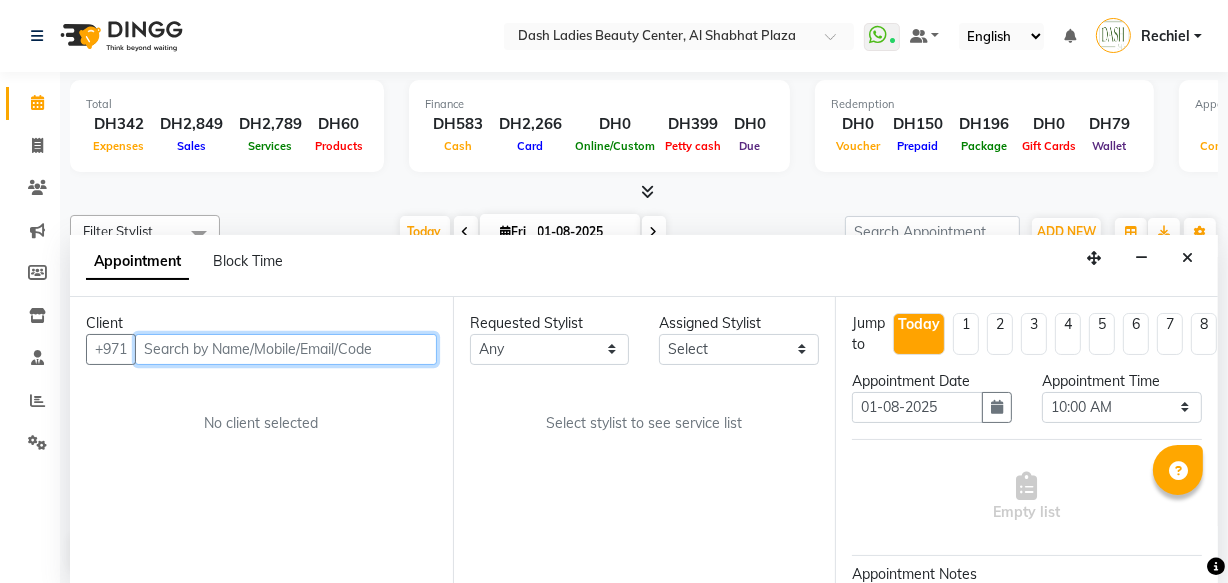 click at bounding box center (286, 349) 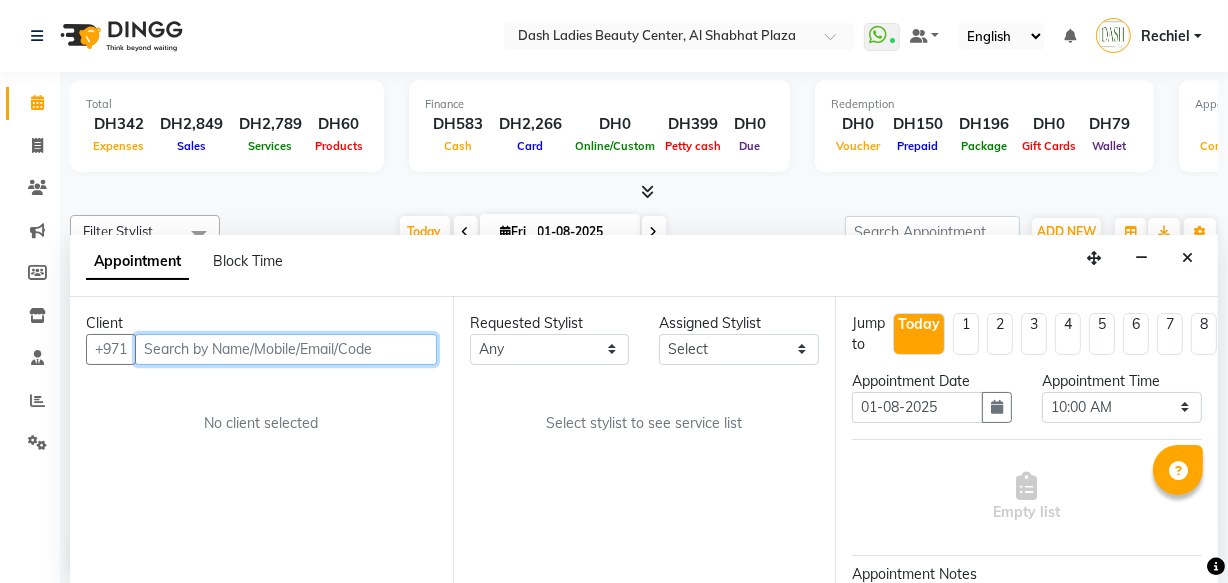 click at bounding box center [286, 349] 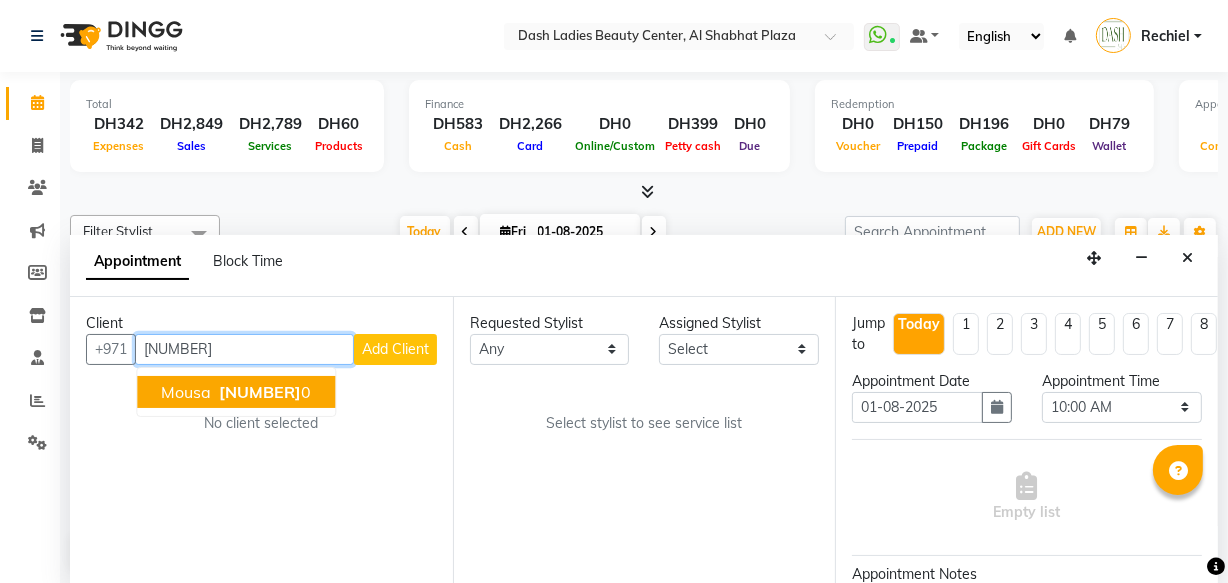 click on "50544344" at bounding box center [260, 392] 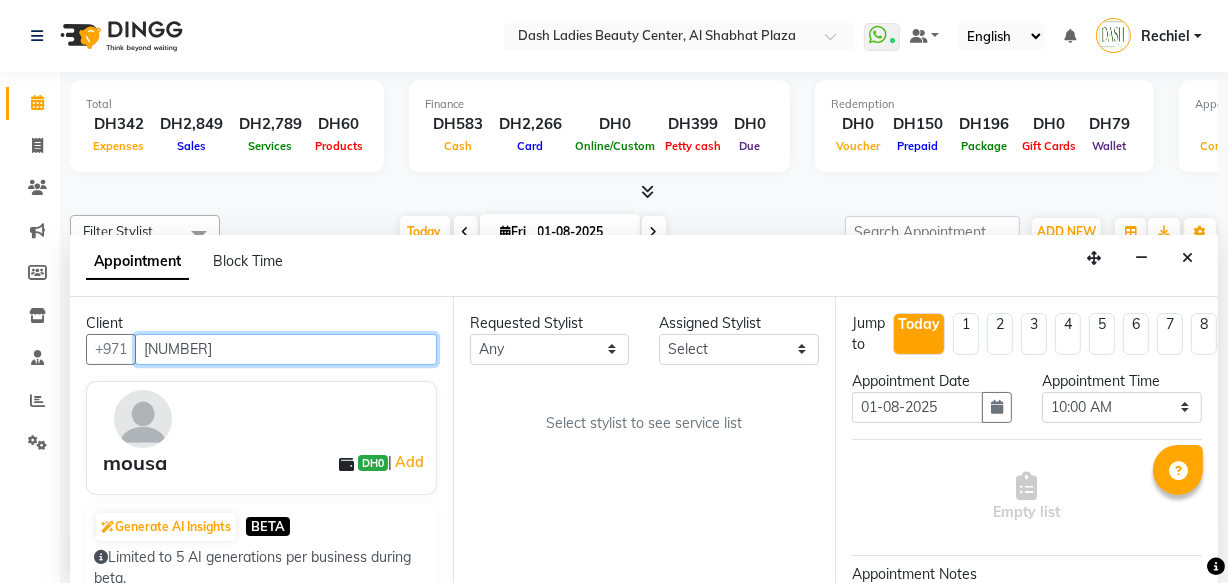 type on "505443440" 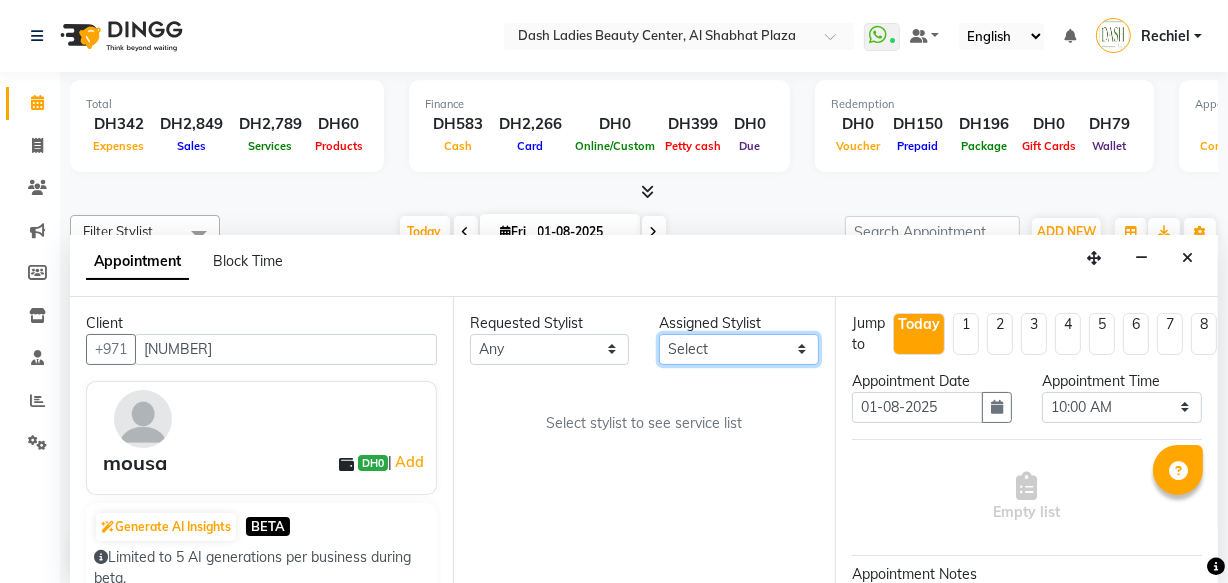 click on "Select Aizel Angelina Anna Bobi Edlyn Flora Grace Janine Jelyn Mariel Maya Nancy Nilam Nita Peace Rose Marie Saman Talina" at bounding box center [739, 349] 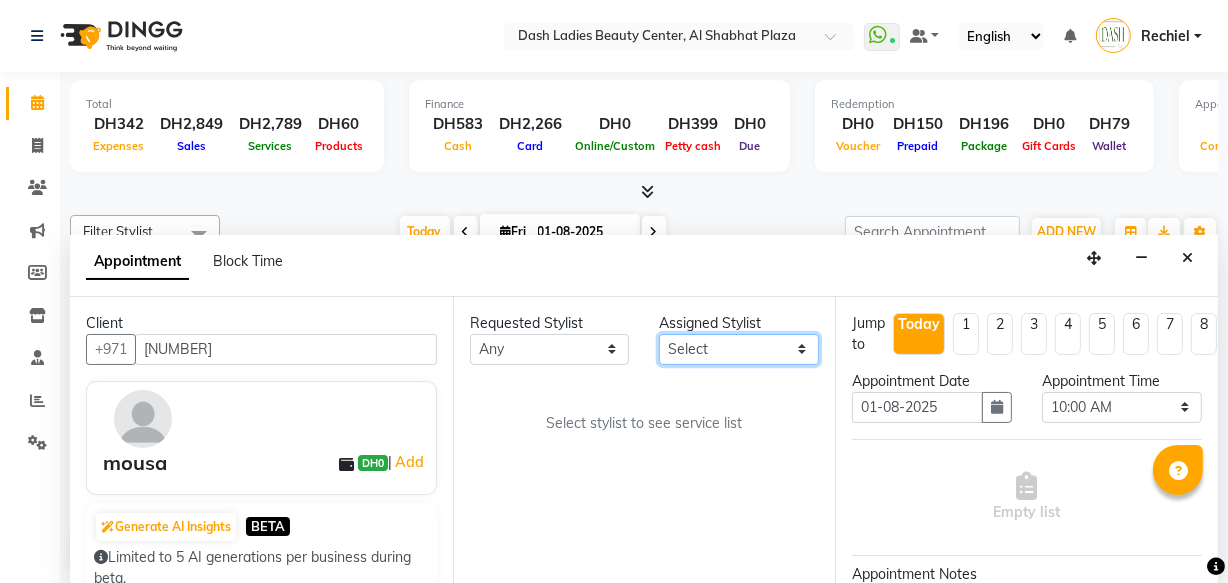 select on "82379" 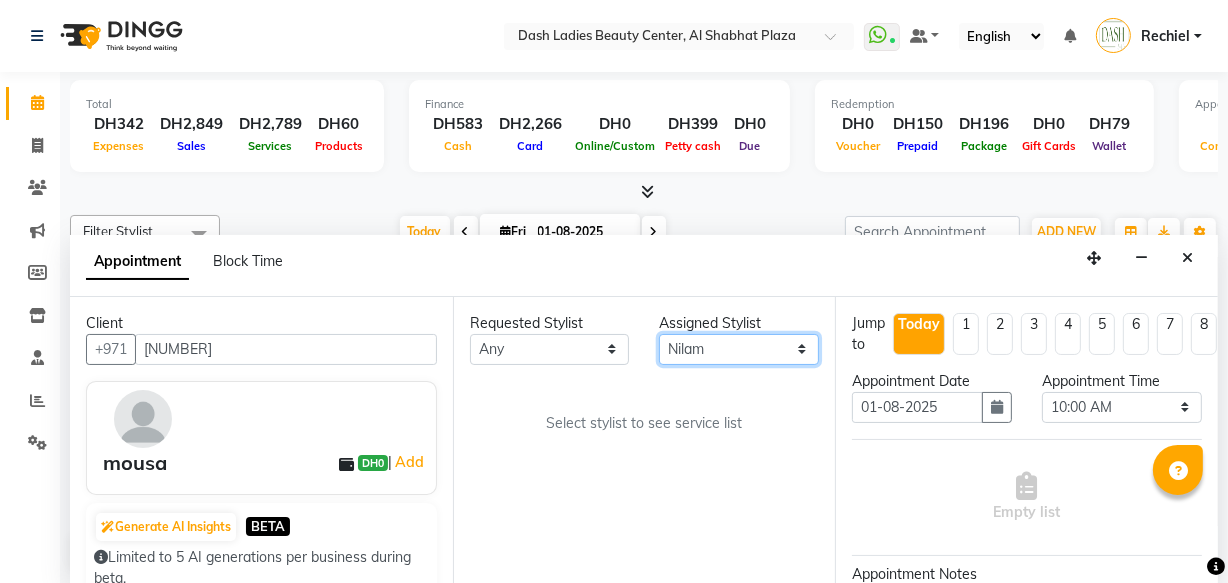 click on "Select Aizel Angelina Anna Bobi Edlyn Flora Grace Janine Jelyn Mariel Maya Nancy Nilam Nita Peace Rose Marie Saman Talina" at bounding box center (739, 349) 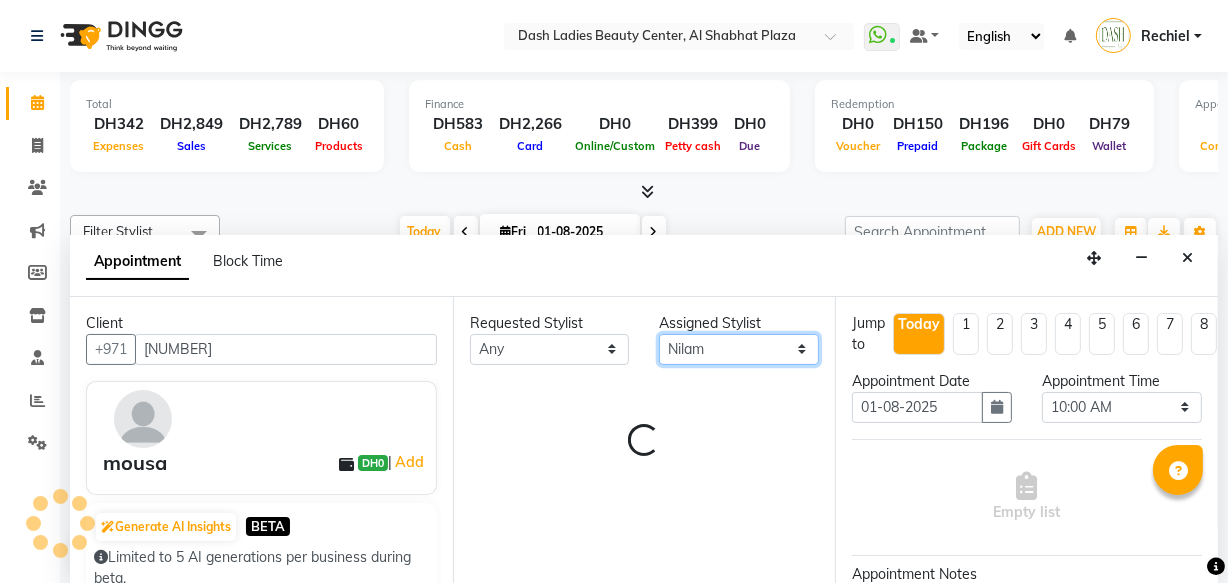 click on "Select Aizel Angelina Anna Bobi Edlyn Flora Grace Janine Jelyn Mariel Maya Nancy Nilam Nita Peace Rose Marie Saman Talina" at bounding box center (739, 349) 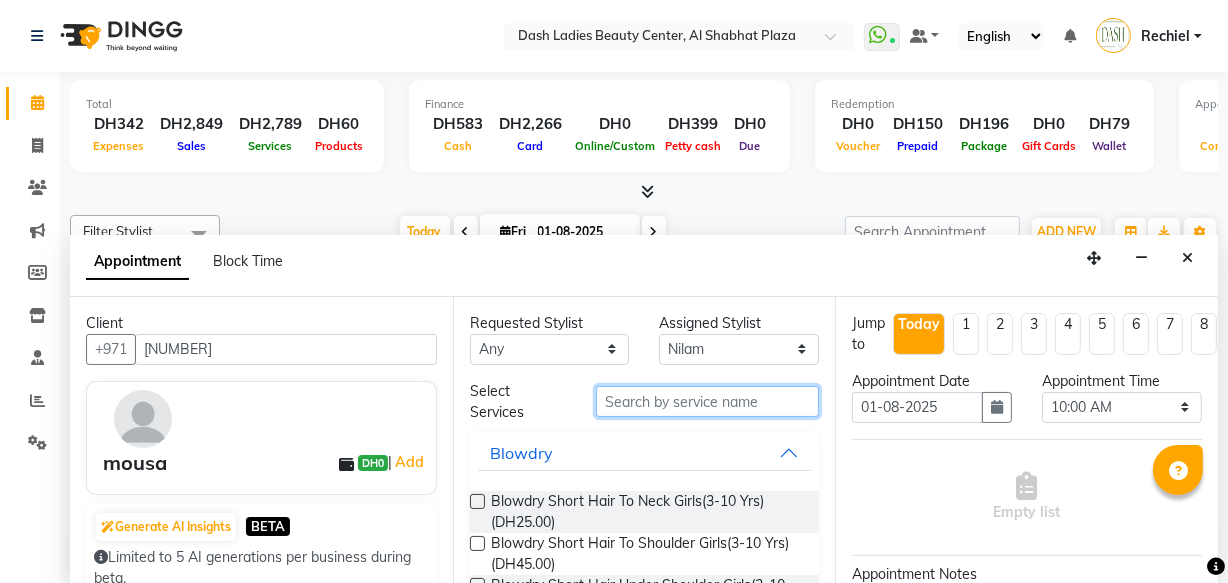 click at bounding box center [707, 401] 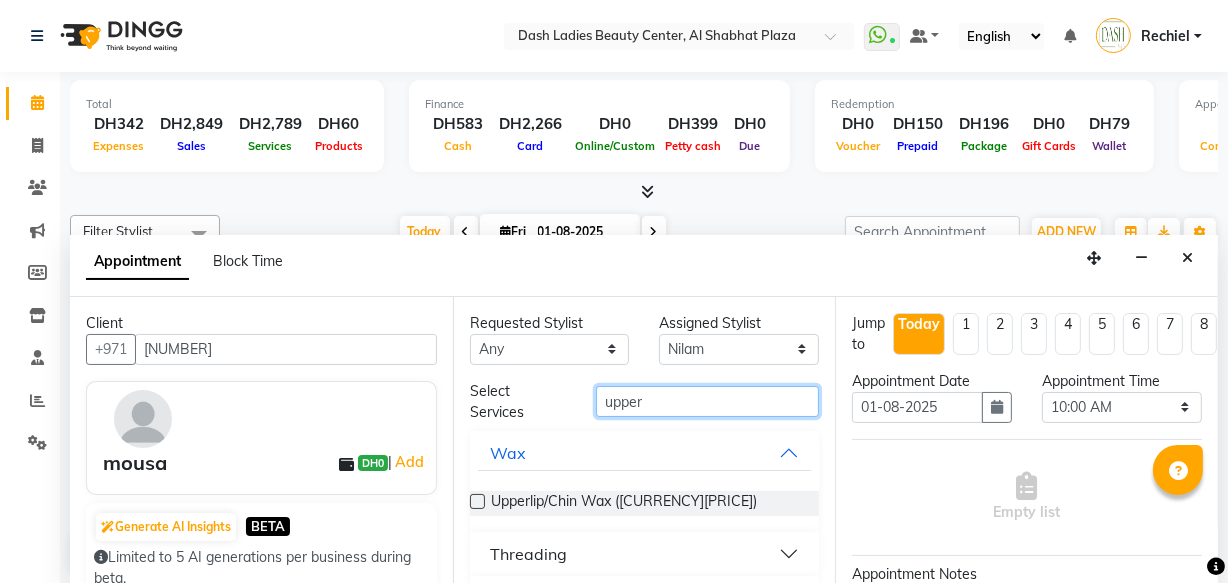 type on "upper" 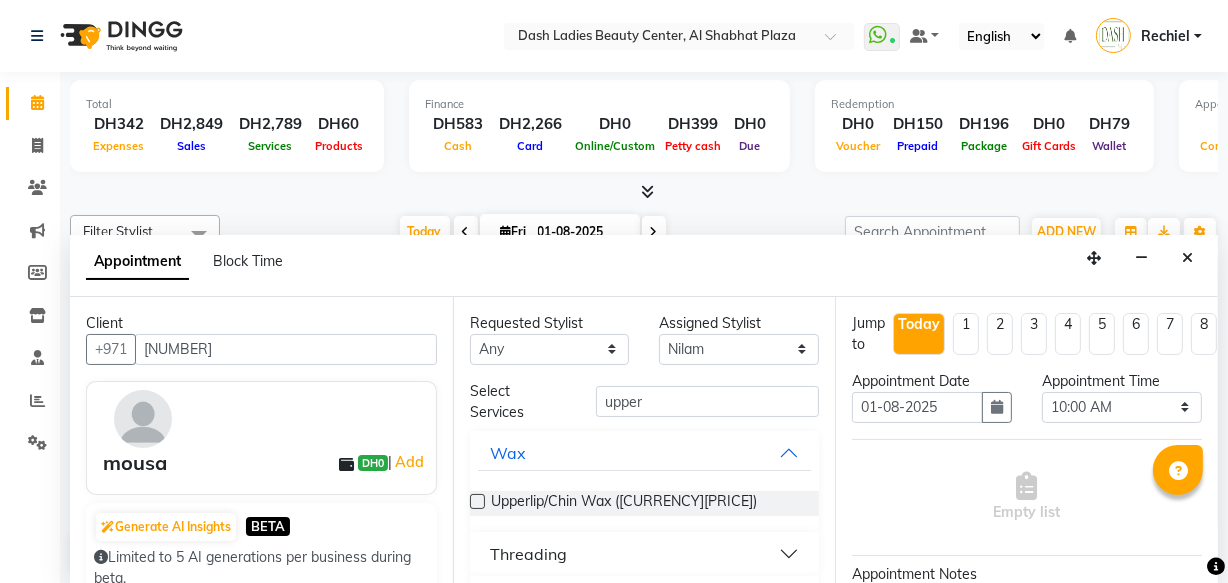 click on "Threading" at bounding box center [645, 554] 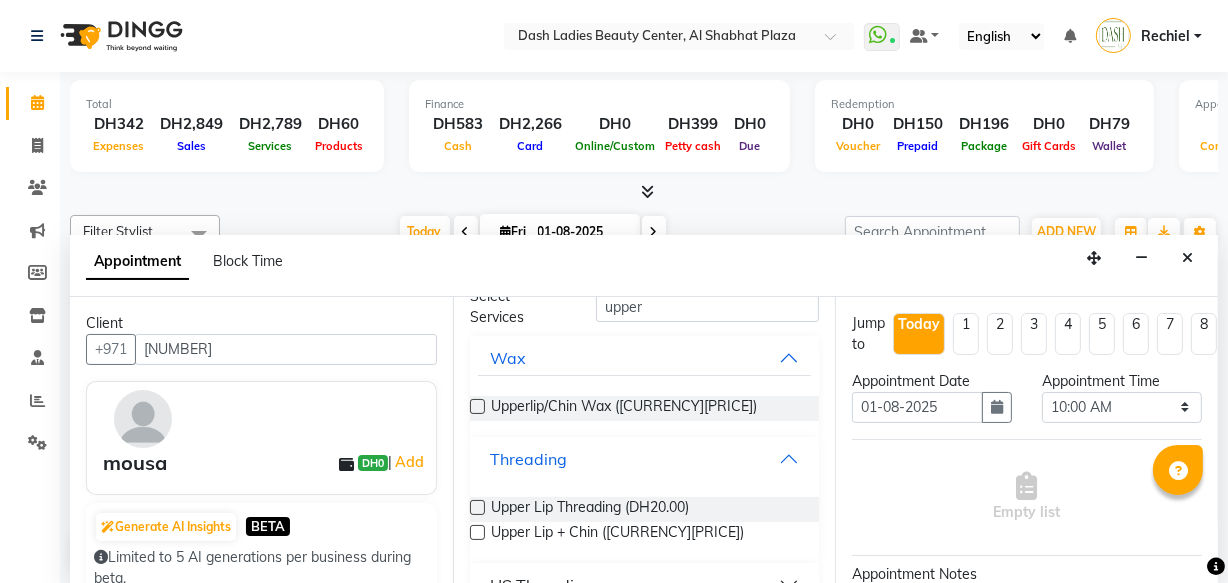scroll, scrollTop: 132, scrollLeft: 0, axis: vertical 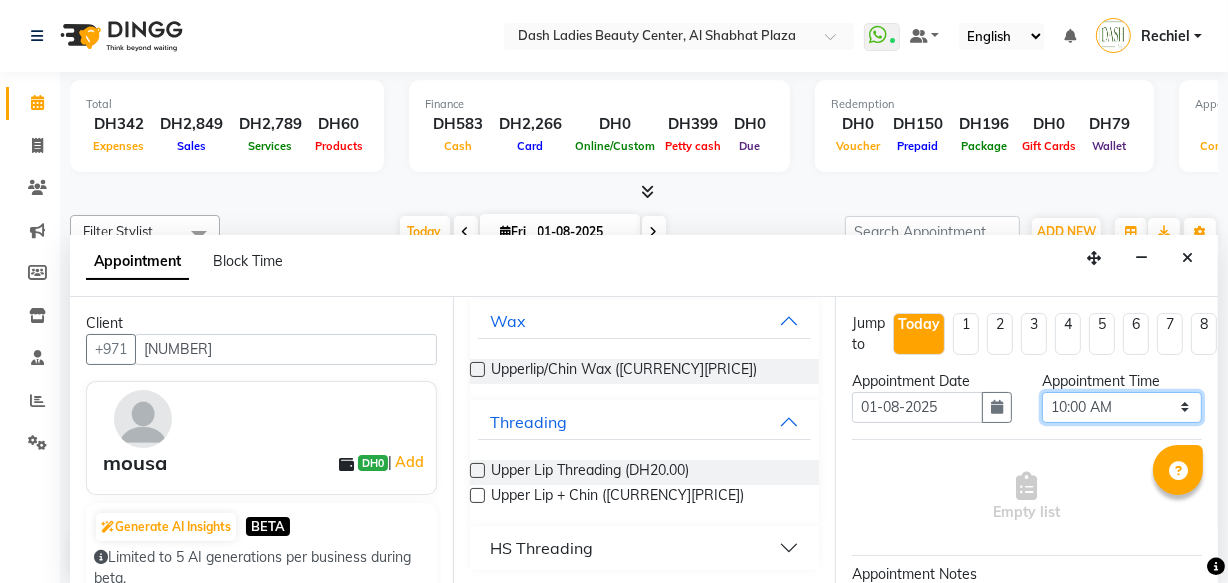 click on "Select 10:00 AM 10:15 AM 10:30 AM 10:45 AM 11:00 AM 11:15 AM 11:30 AM 11:45 AM 12:00 PM 12:15 PM 12:30 PM 12:45 PM 01:00 PM 01:15 PM 01:30 PM 01:45 PM 02:00 PM 02:15 PM 02:30 PM 02:45 PM 03:00 PM 03:15 PM 03:30 PM 03:45 PM 04:00 PM 04:15 PM 04:30 PM 04:45 PM 05:00 PM 05:15 PM 05:30 PM 05:45 PM 06:00 PM 06:15 PM 06:30 PM 06:45 PM 07:00 PM 07:15 PM 07:30 PM 07:45 PM 08:00 PM 08:15 PM 08:30 PM 08:45 PM 09:00 PM 09:15 PM 09:30 PM 09:45 PM 10:00 PM" at bounding box center [1122, 407] 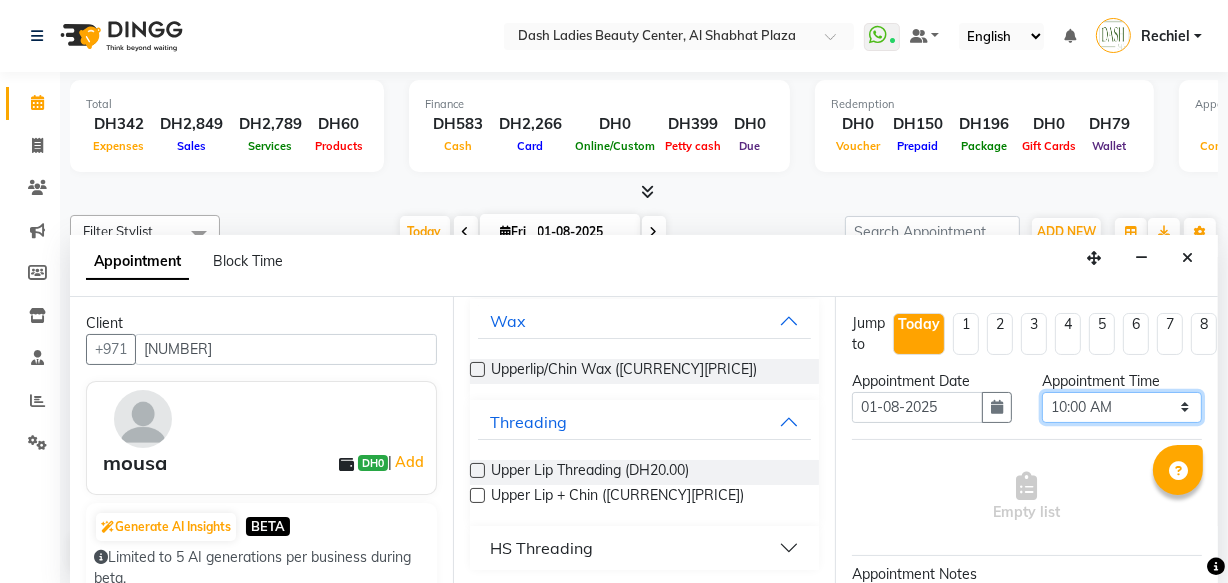 select on "1215" 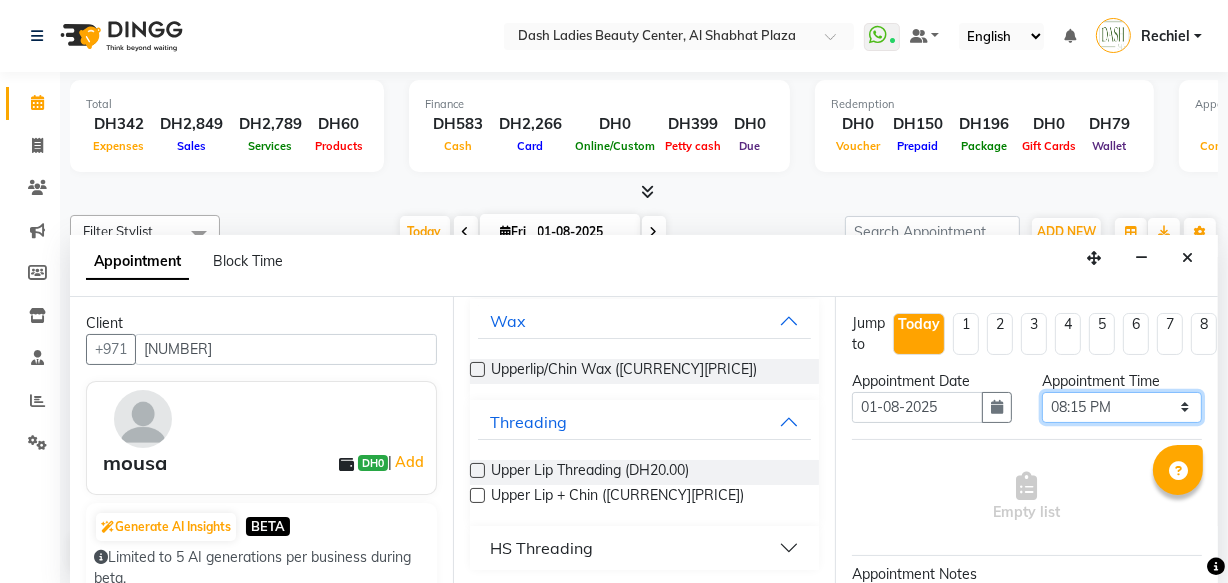 click on "Select 10:00 AM 10:15 AM 10:30 AM 10:45 AM 11:00 AM 11:15 AM 11:30 AM 11:45 AM 12:00 PM 12:15 PM 12:30 PM 12:45 PM 01:00 PM 01:15 PM 01:30 PM 01:45 PM 02:00 PM 02:15 PM 02:30 PM 02:45 PM 03:00 PM 03:15 PM 03:30 PM 03:45 PM 04:00 PM 04:15 PM 04:30 PM 04:45 PM 05:00 PM 05:15 PM 05:30 PM 05:45 PM 06:00 PM 06:15 PM 06:30 PM 06:45 PM 07:00 PM 07:15 PM 07:30 PM 07:45 PM 08:00 PM 08:15 PM 08:30 PM 08:45 PM 09:00 PM 09:15 PM 09:30 PM 09:45 PM 10:00 PM" at bounding box center (1122, 407) 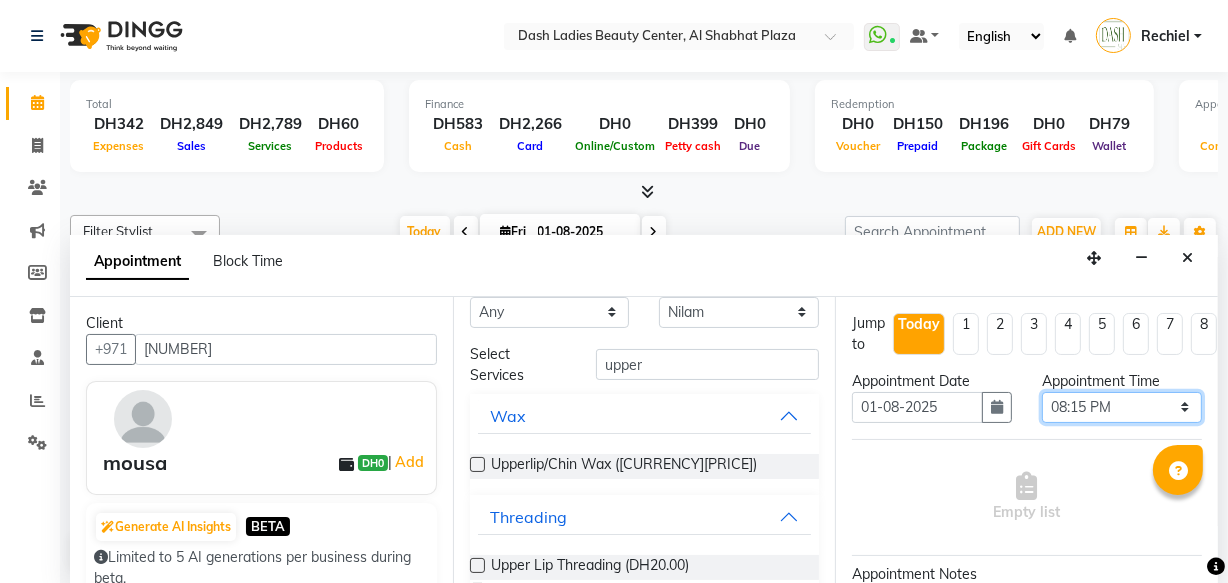 scroll, scrollTop: 0, scrollLeft: 0, axis: both 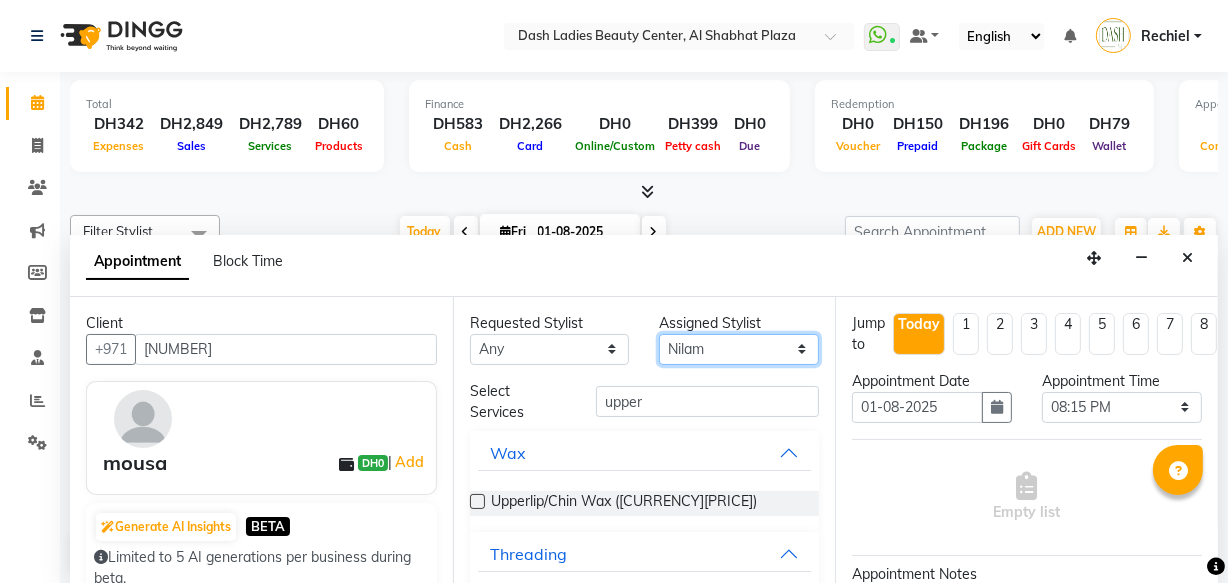 click on "Select Aizel Angelina Anna Bobi Edlyn Flora Grace Janine Jelyn Mariel Maya Nancy Nilam Nita Peace Rose Marie Saman Talina" at bounding box center (739, 349) 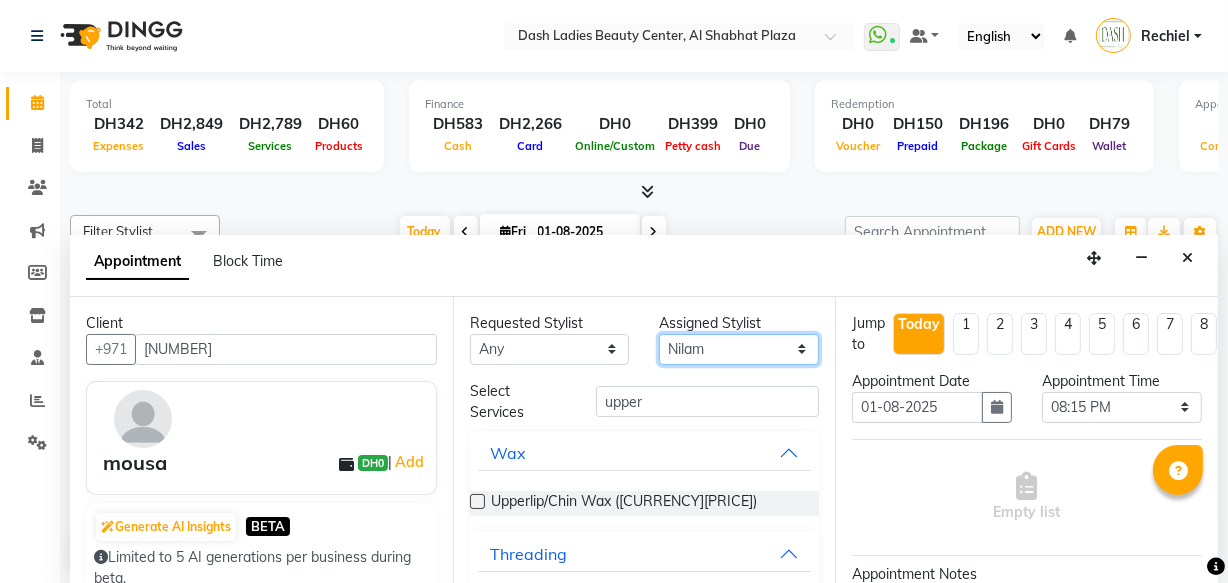 select on "81106" 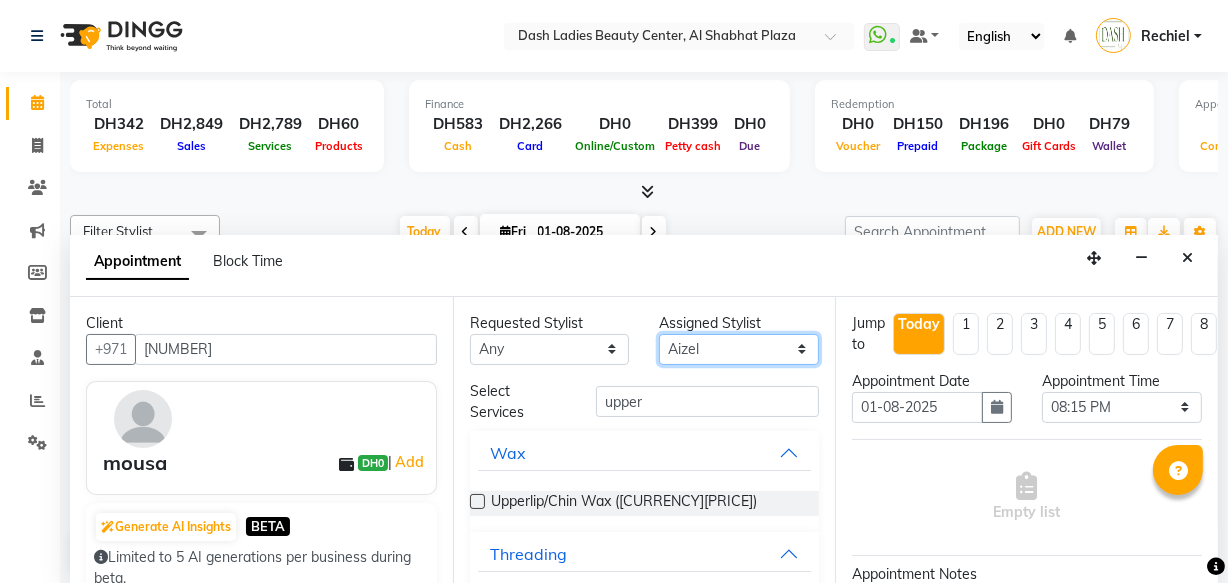 click on "Select Aizel Angelina Anna Bobi Edlyn Flora Grace Janine Jelyn Mariel Maya Nancy Nilam Nita Peace Rose Marie Saman Talina" at bounding box center (739, 349) 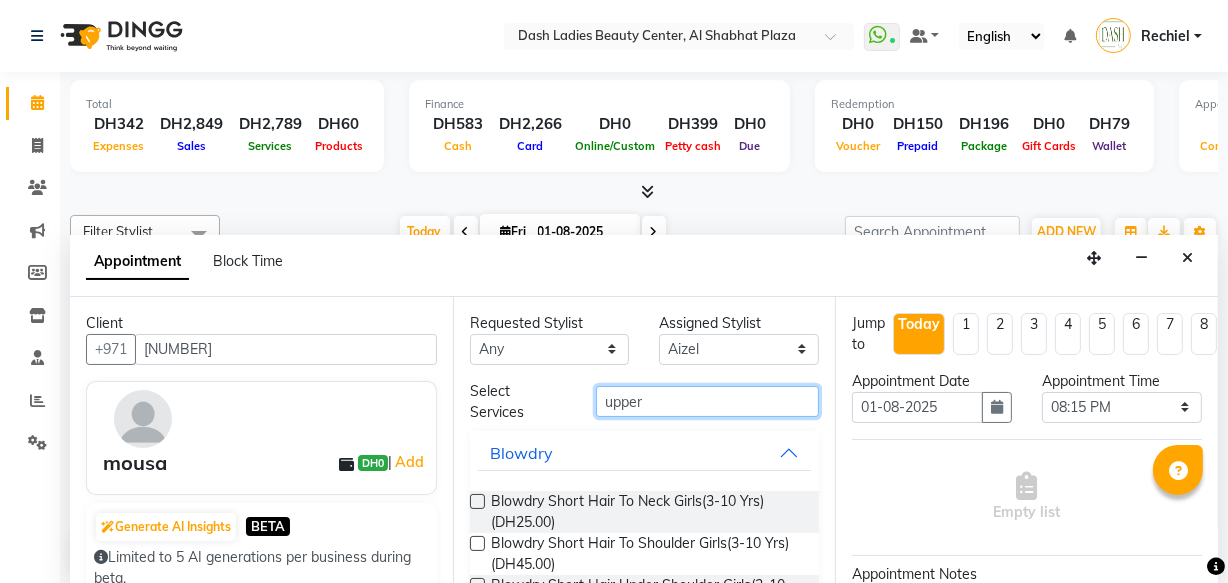 click on "upper" at bounding box center (707, 401) 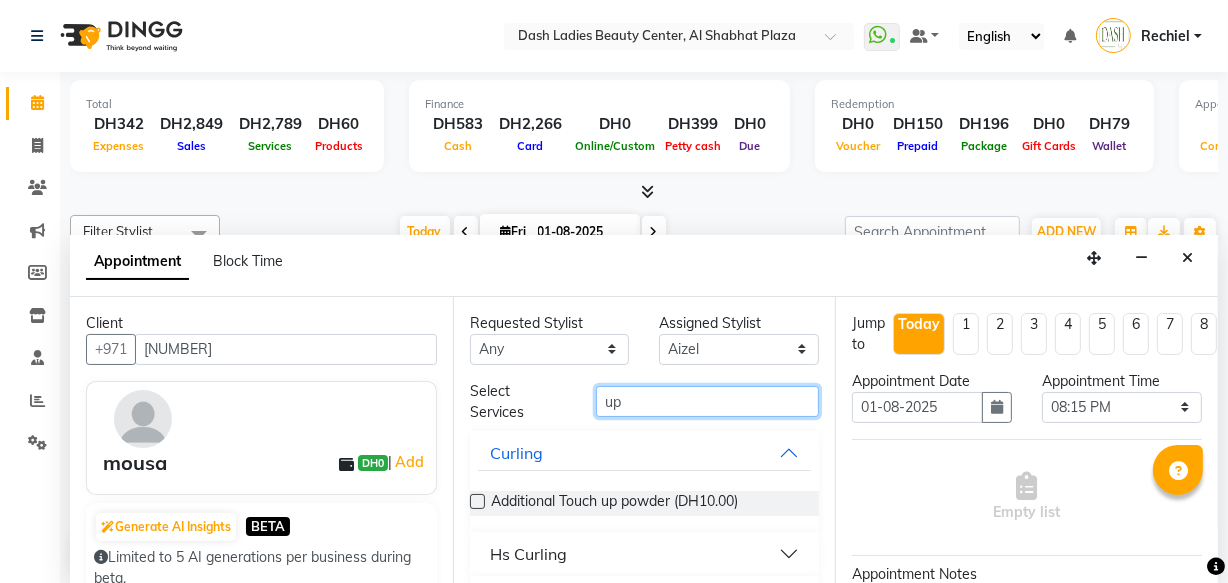 type on "u" 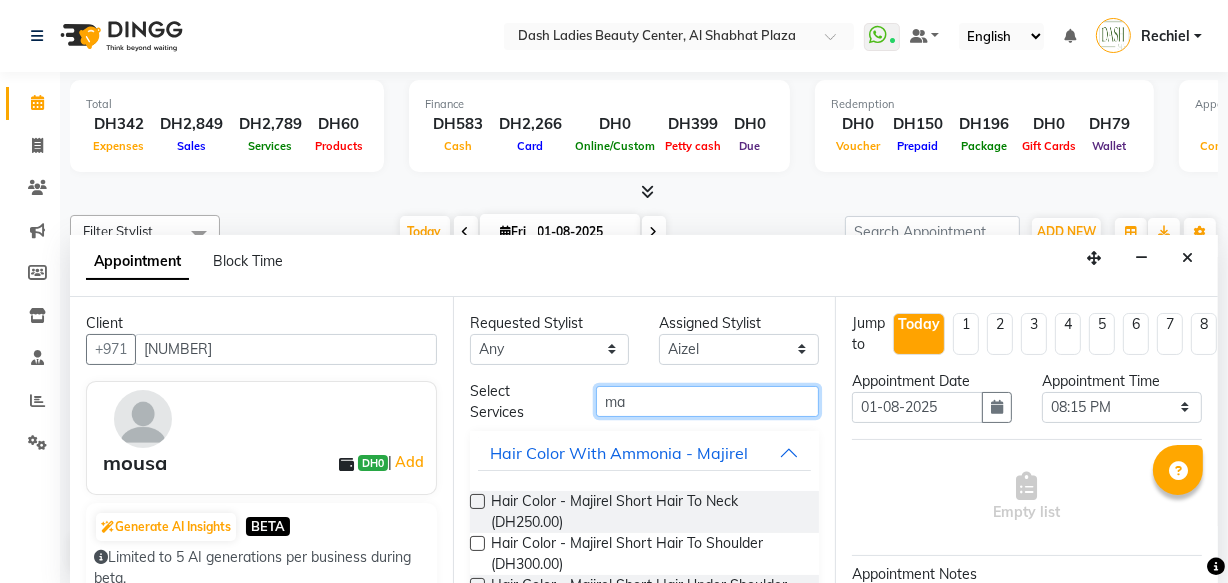 type on "m" 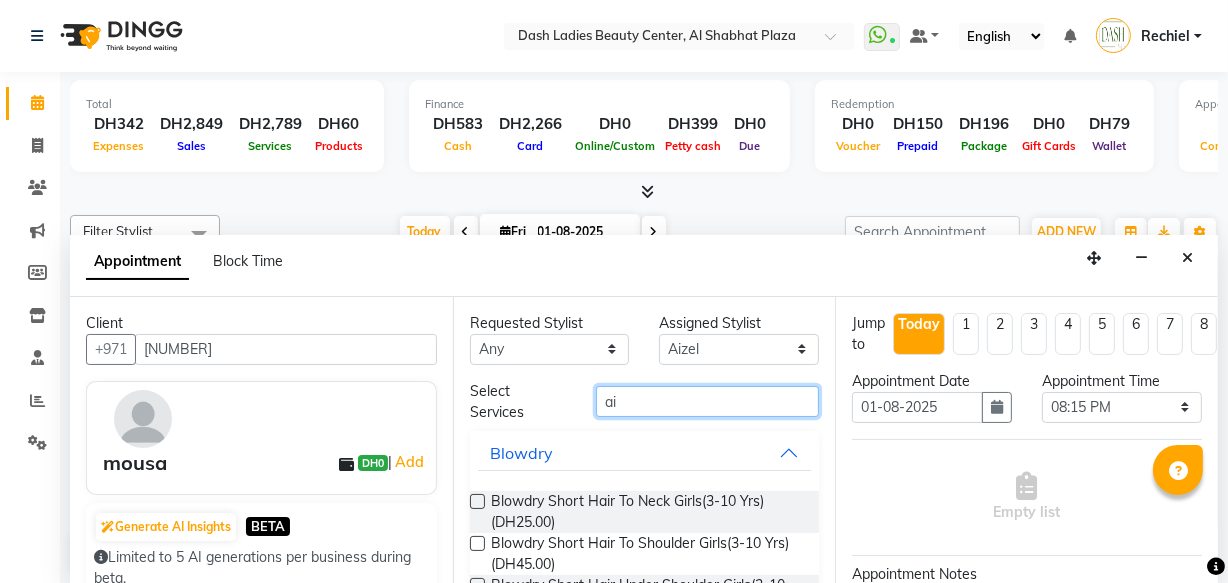 type on "a" 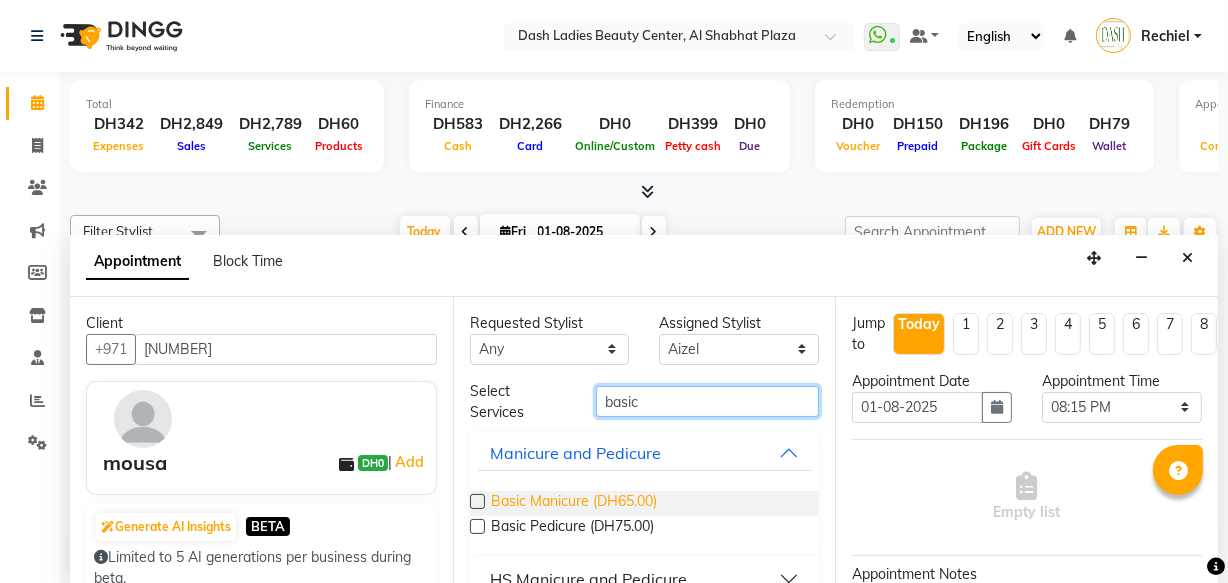 type on "basic" 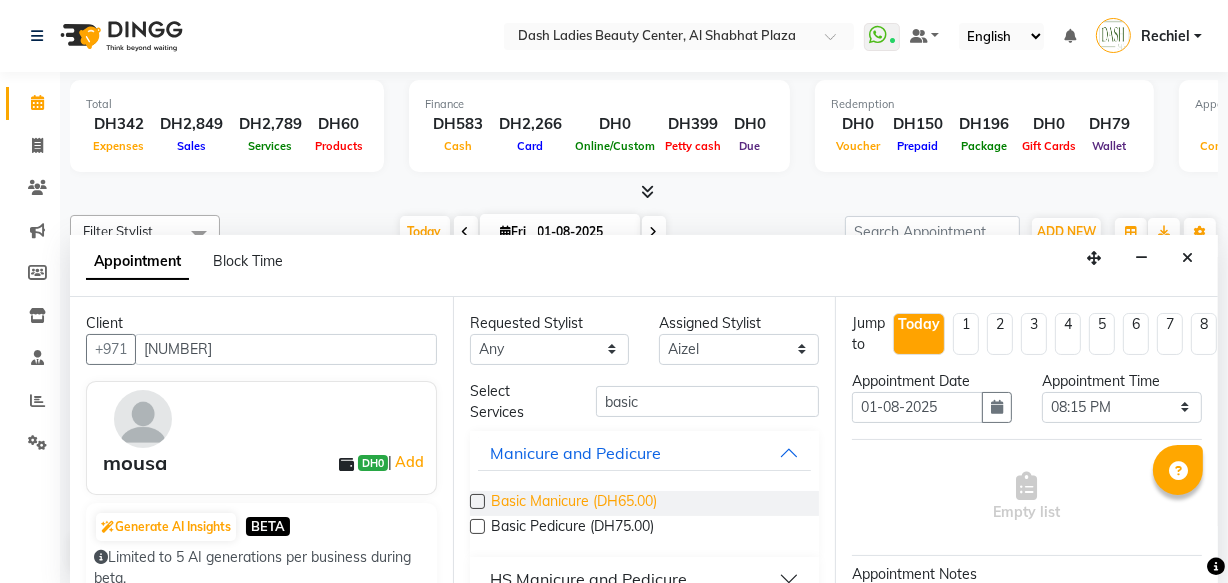 click on "Basic Manicure (DH65.00)" at bounding box center (574, 503) 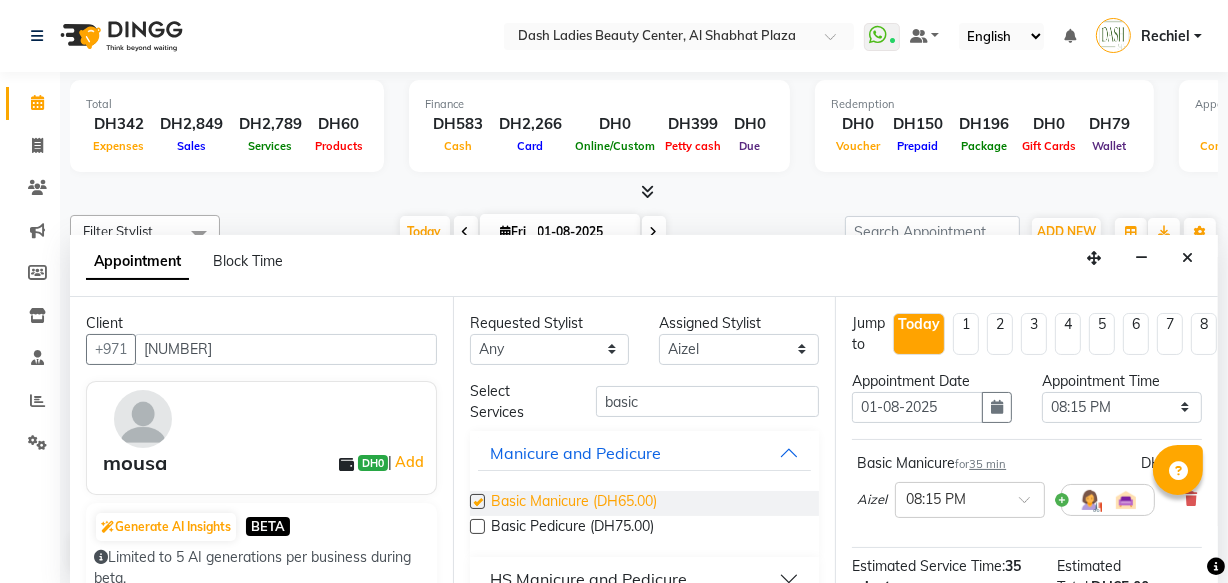 checkbox on "false" 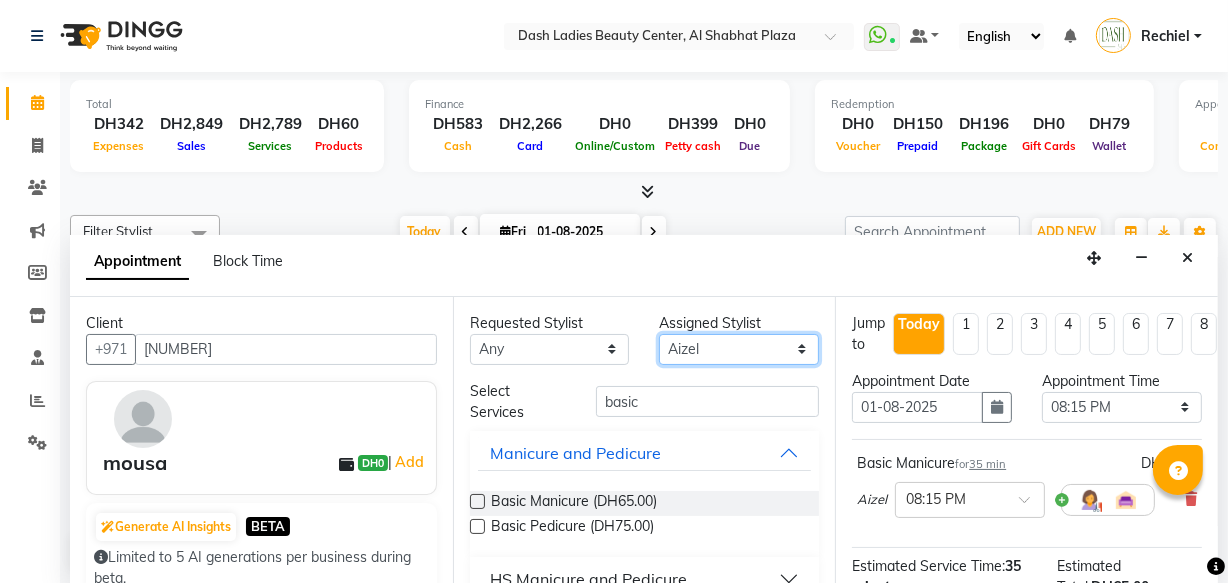 click on "Select Aizel Angelina Anna Bobi Edlyn Flora Grace Janine Jelyn Mariel Maya Nancy Nilam Nita Peace Rose Marie Saman Talina" at bounding box center [739, 349] 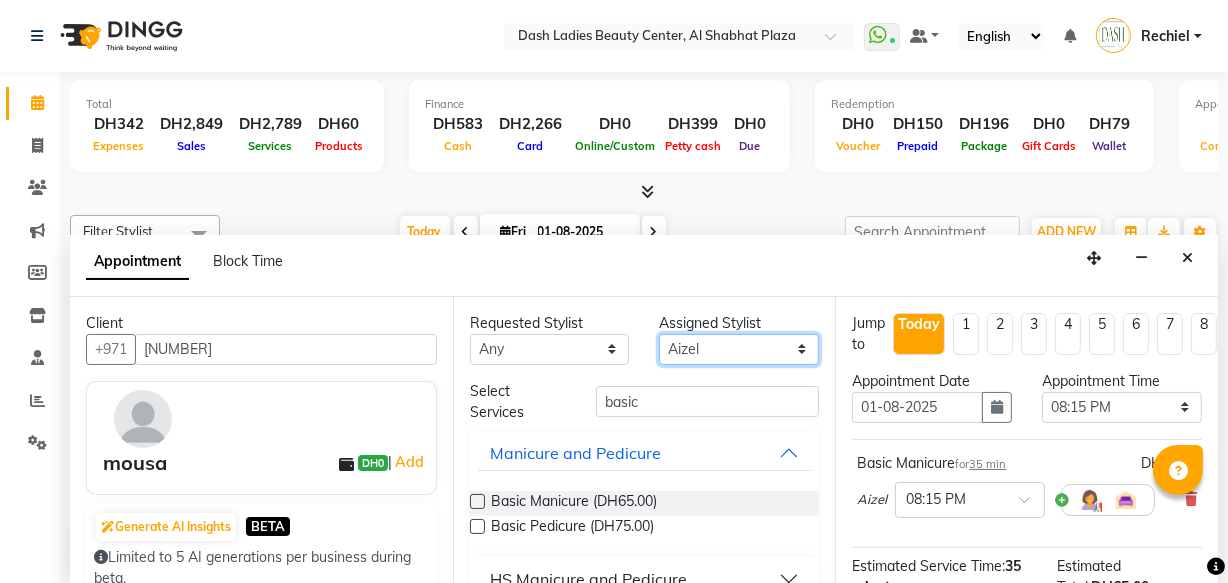 select on "81111" 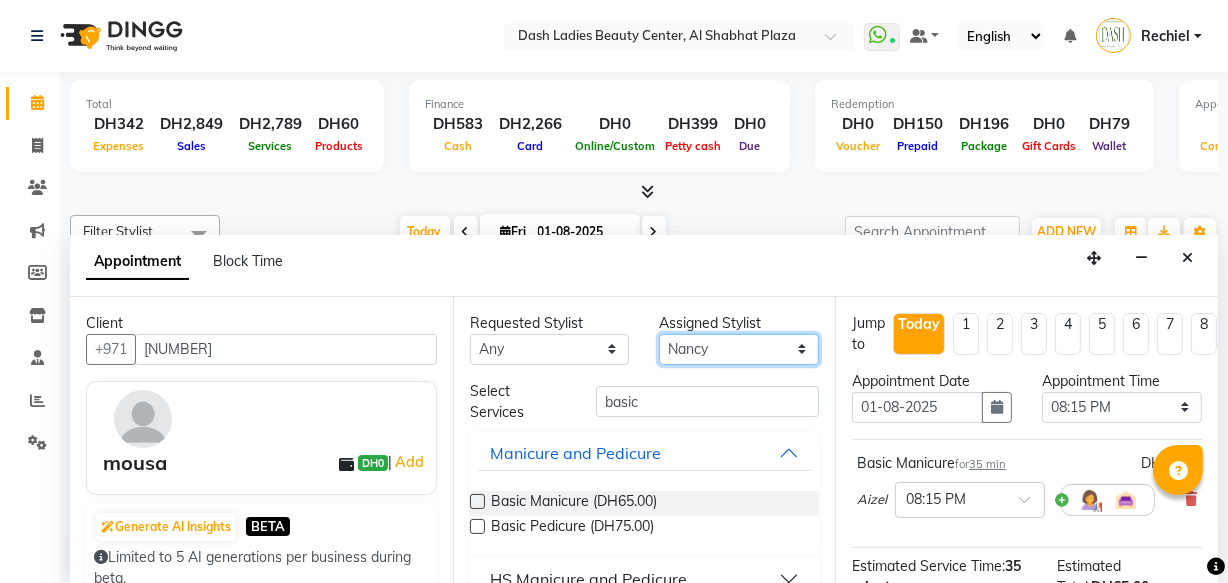 click on "Select Aizel Angelina Anna Bobi Edlyn Flora Grace Janine Jelyn Mariel Maya Nancy Nilam Nita Peace Rose Marie Saman Talina" at bounding box center [739, 349] 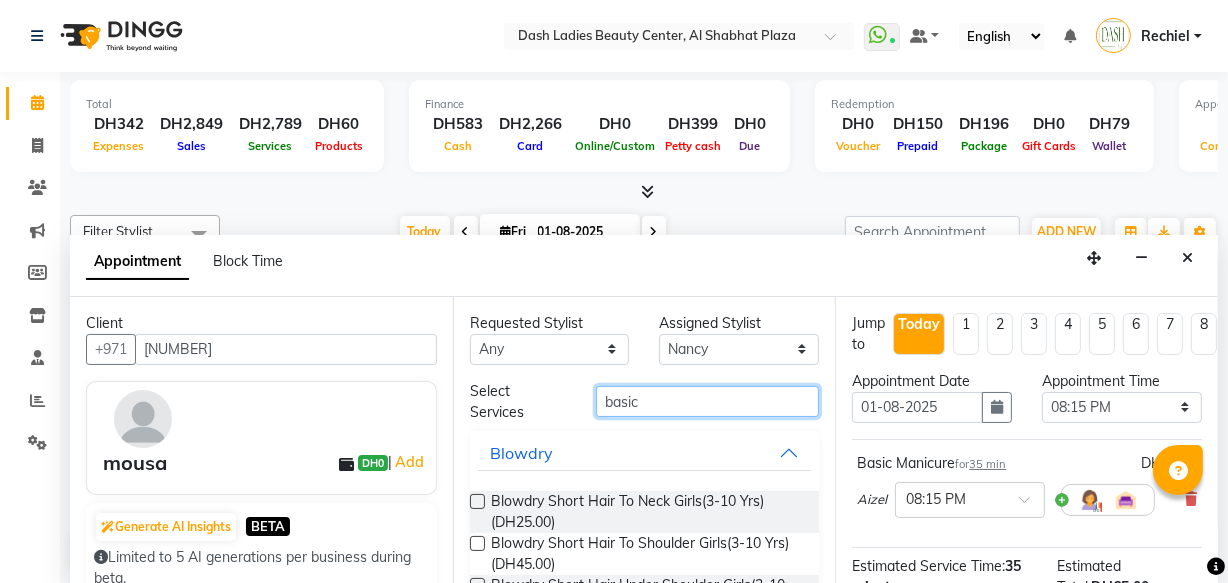 click on "basic" at bounding box center [707, 401] 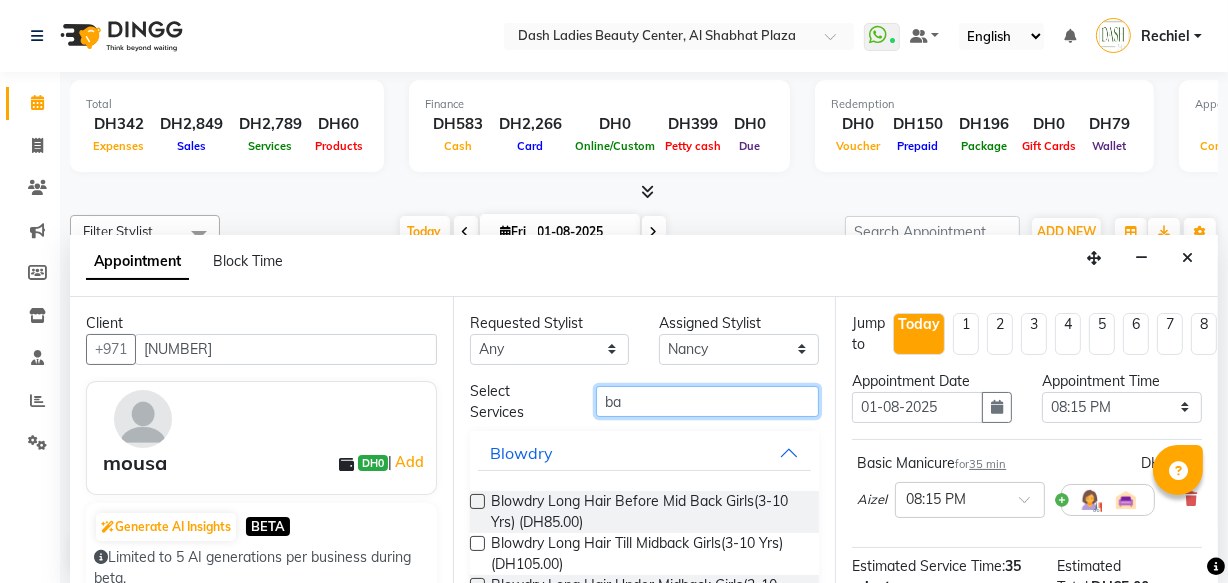 type on "b" 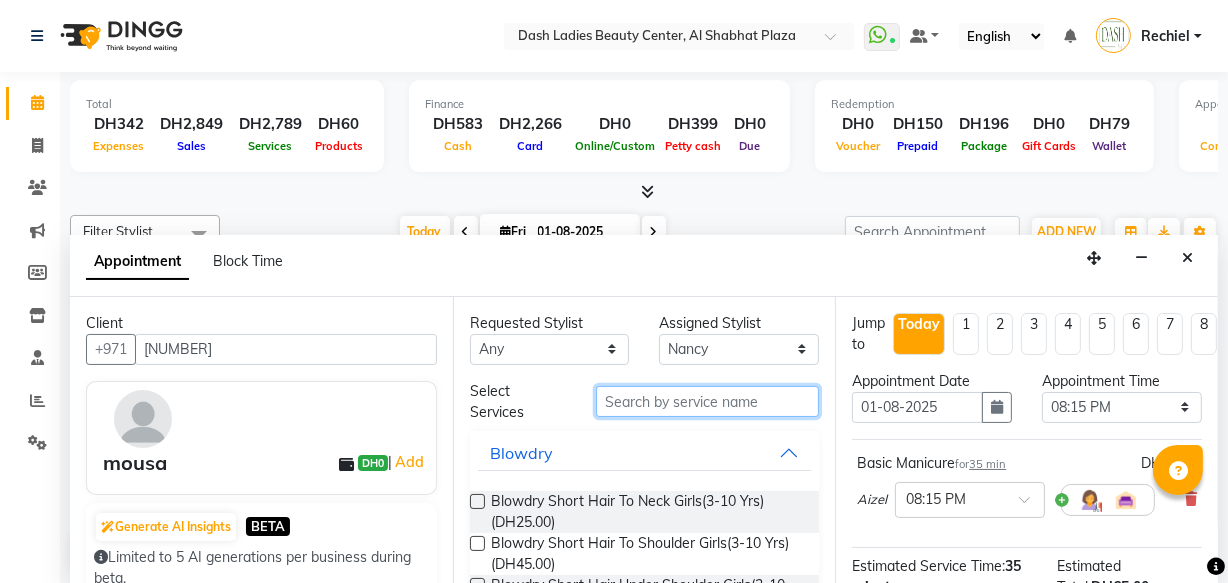 click at bounding box center [707, 401] 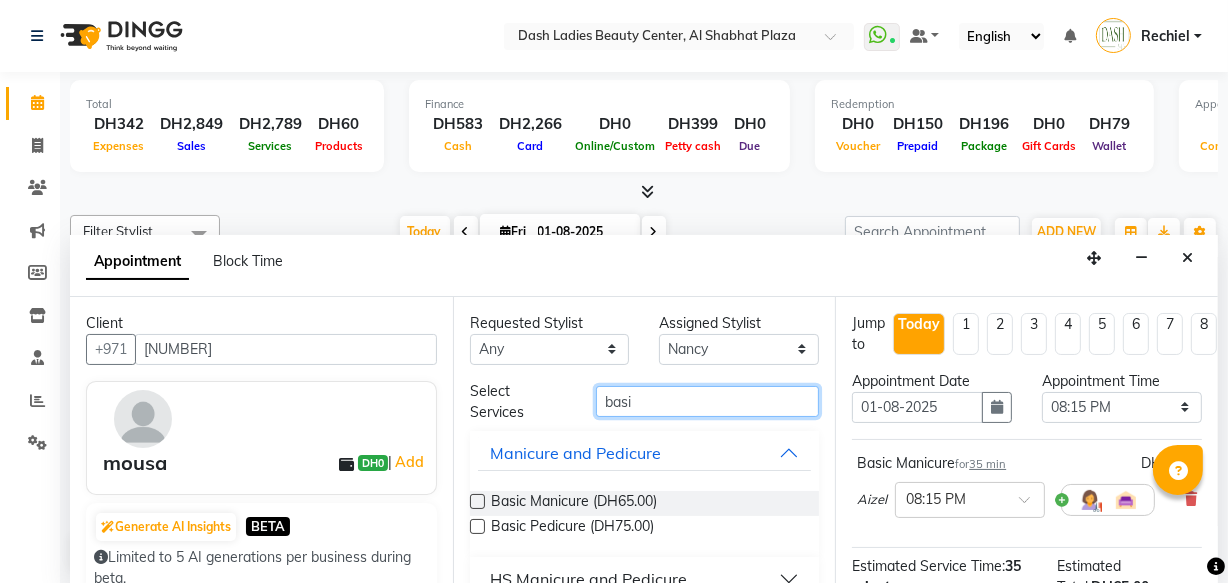 type on "basic" 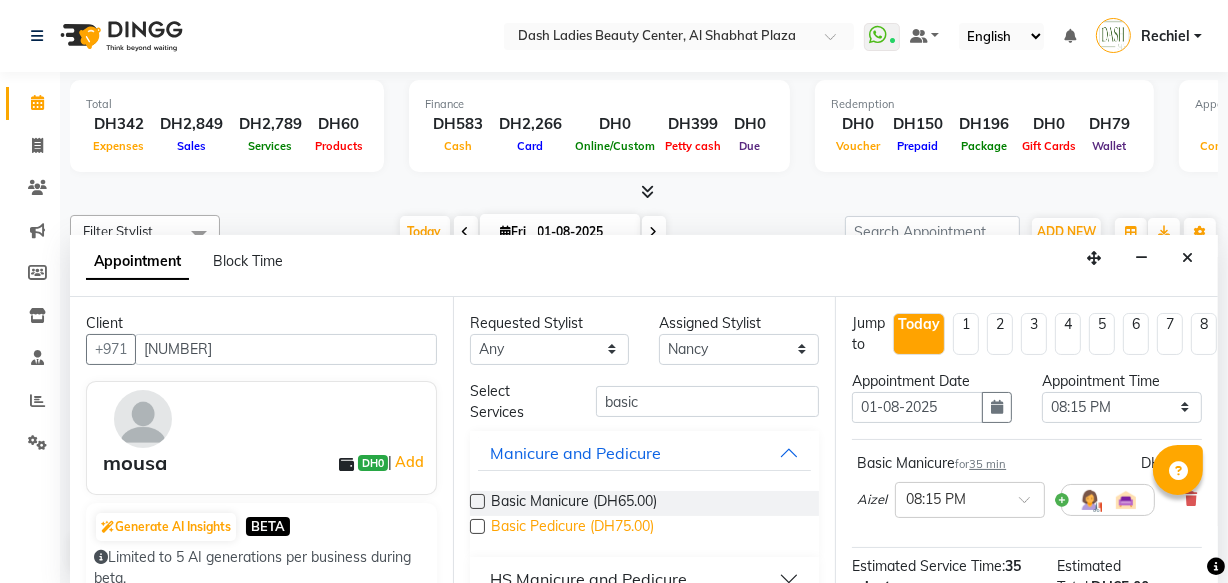 click on "Basic Pedicure (DH75.00)" at bounding box center [572, 528] 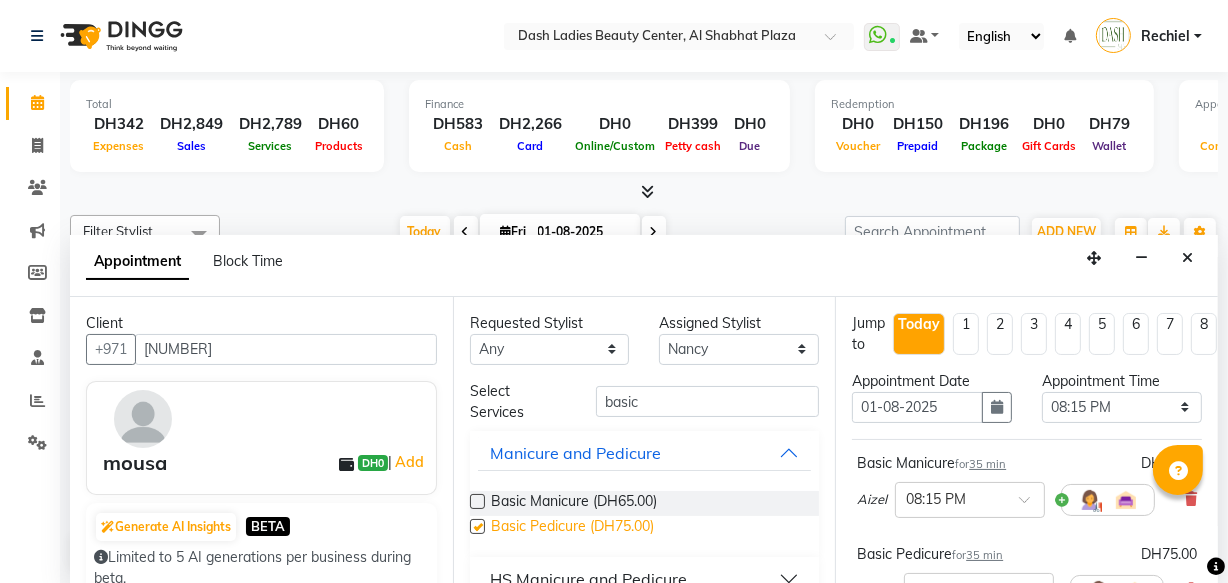 checkbox on "false" 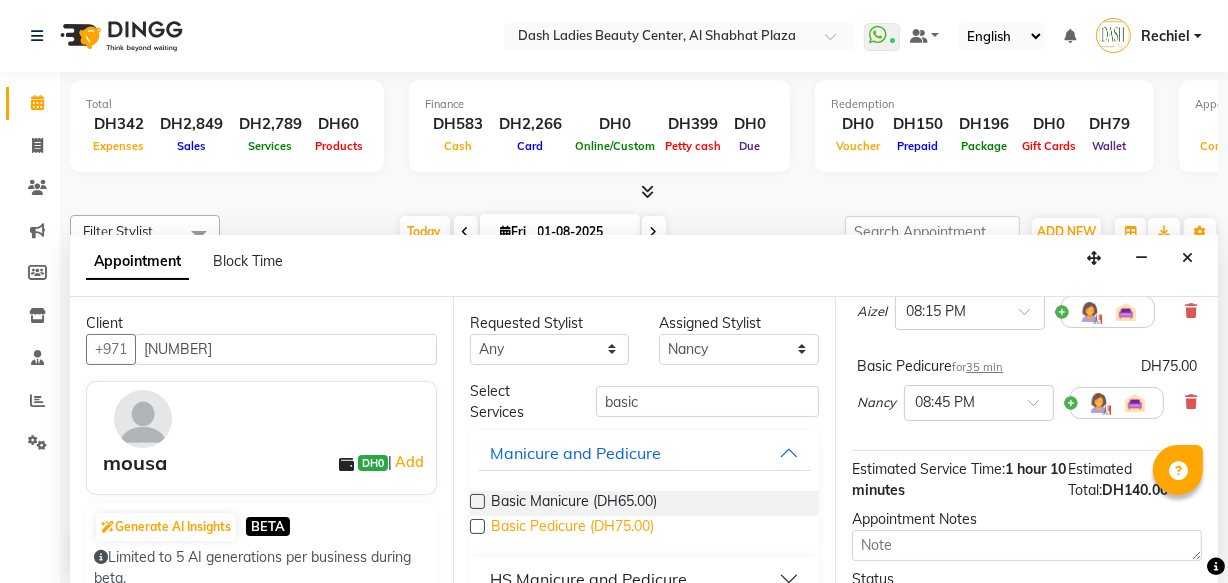 scroll, scrollTop: 380, scrollLeft: 0, axis: vertical 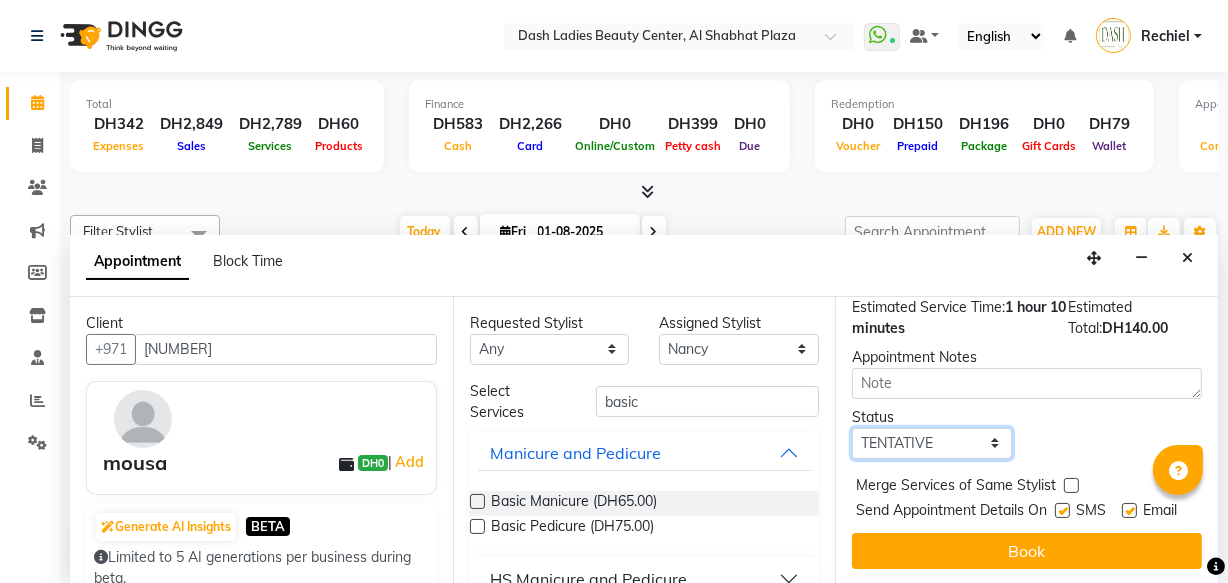 click on "Select TENTATIVE CONFIRM CHECK-IN UPCOMING" at bounding box center (932, 443) 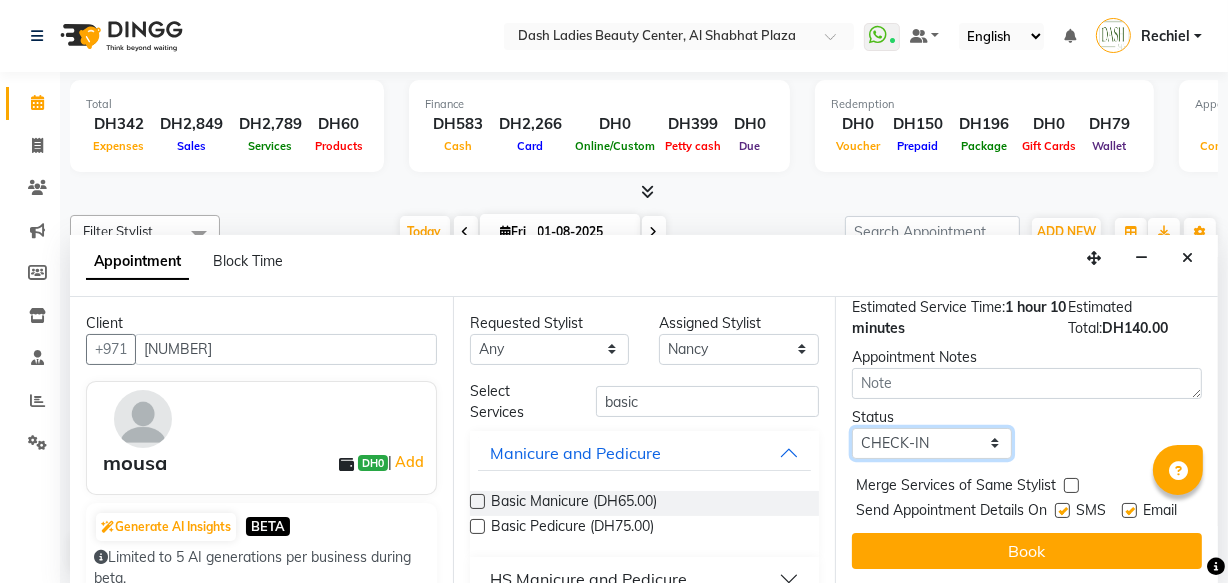 click on "Select TENTATIVE CONFIRM CHECK-IN UPCOMING" at bounding box center [932, 443] 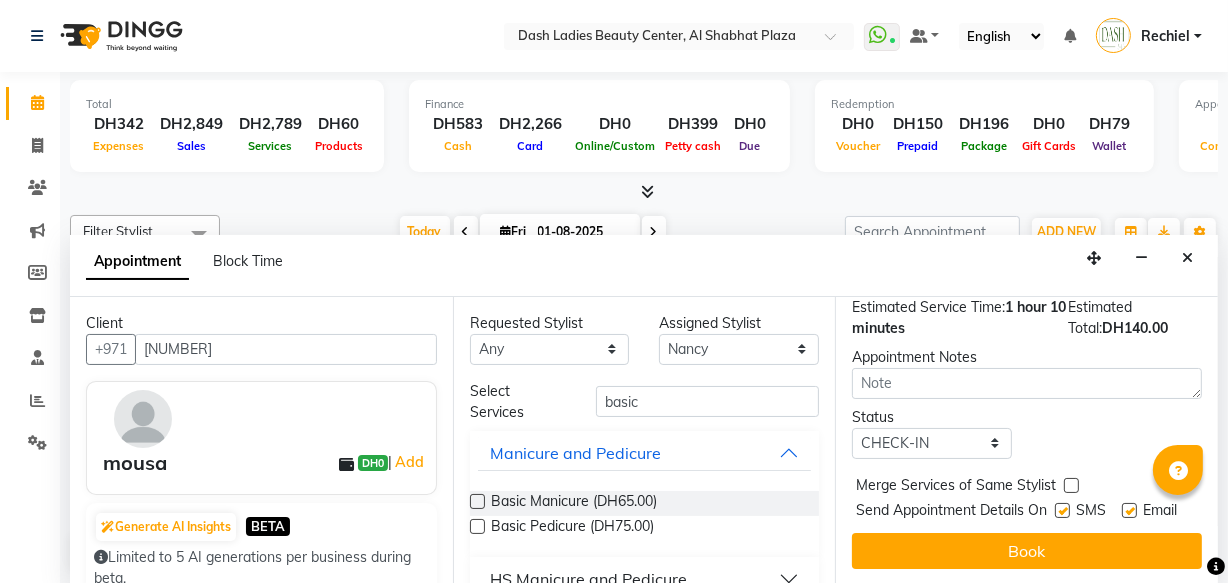 click at bounding box center (1071, 485) 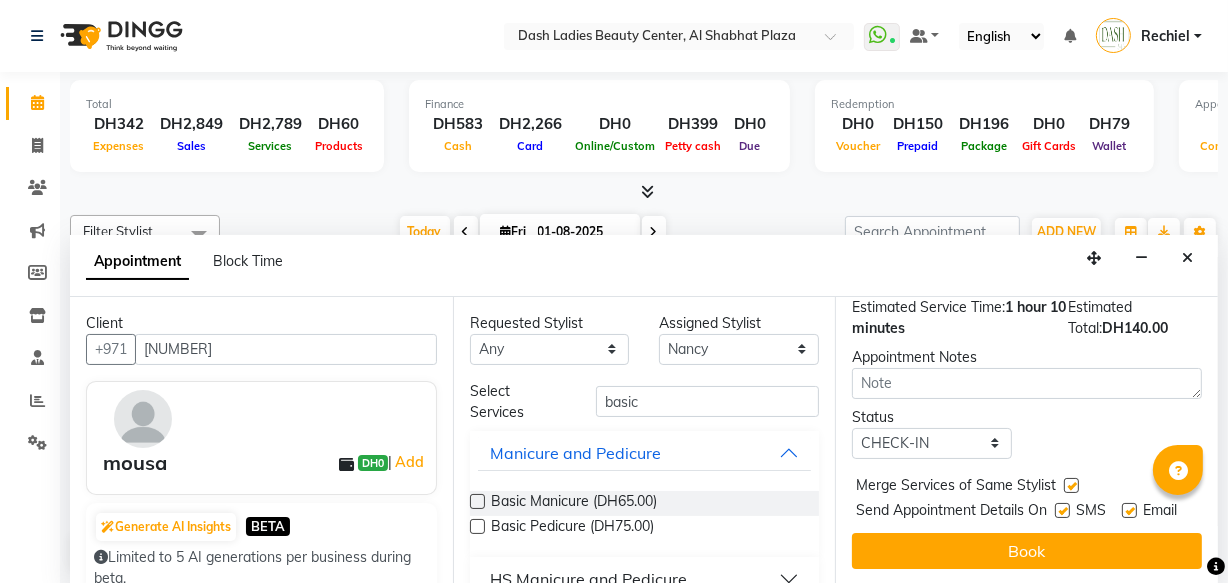 click at bounding box center [1062, 510] 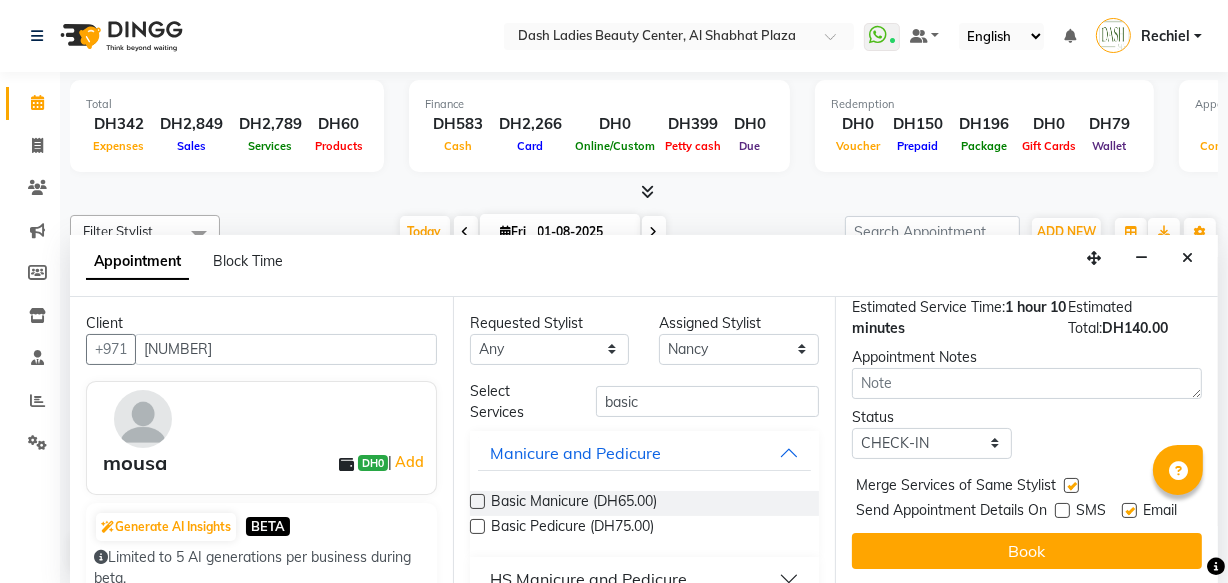 click at bounding box center [1129, 510] 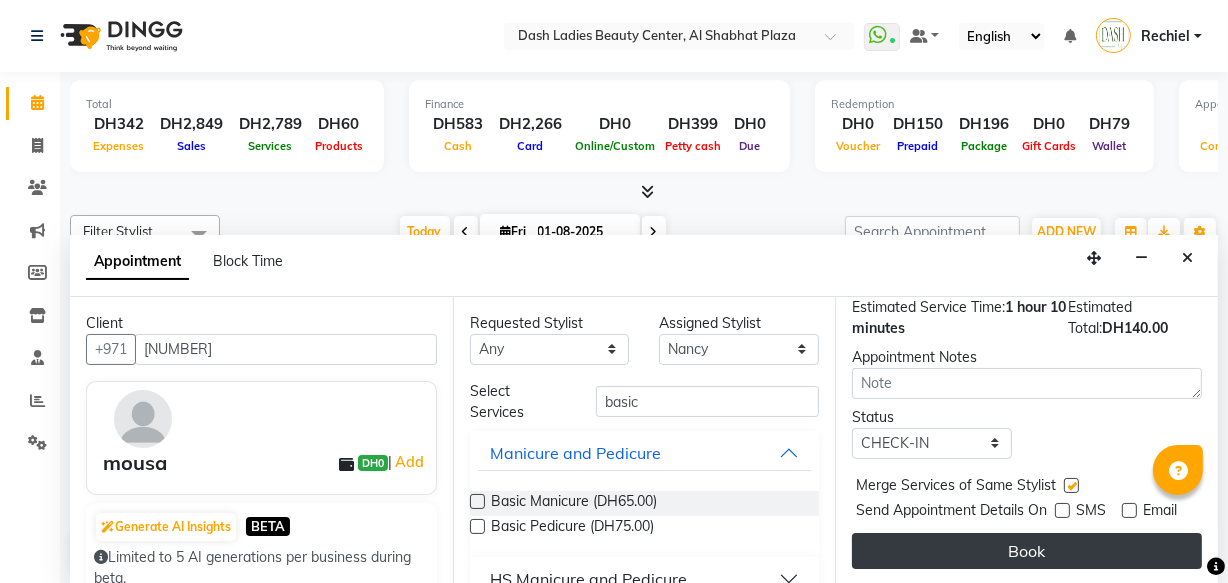 click on "Book" at bounding box center (1027, 551) 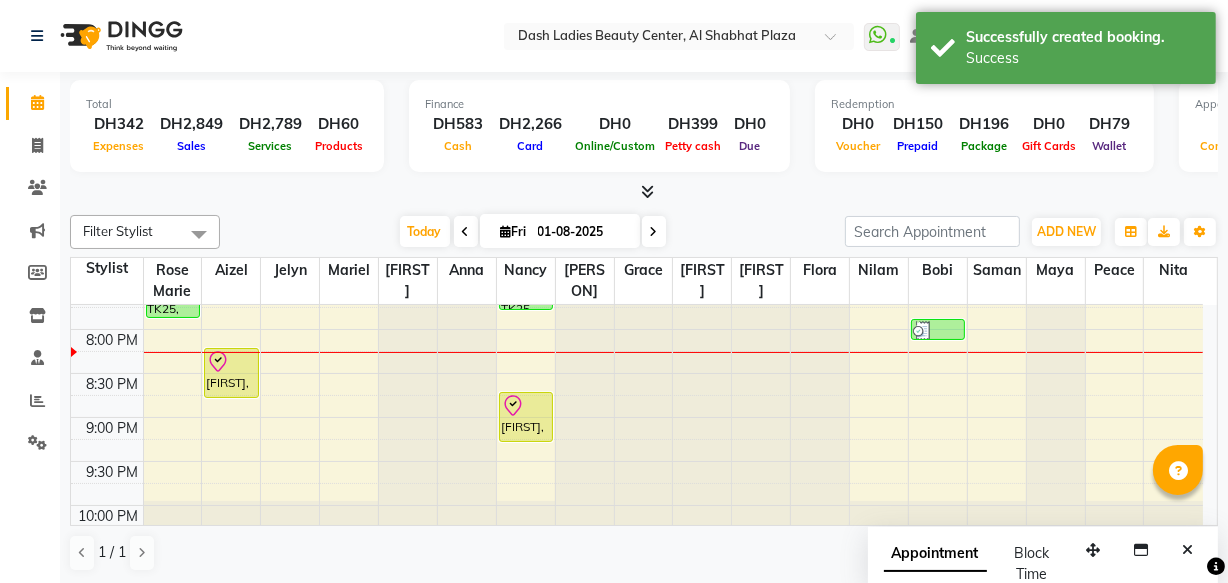 scroll, scrollTop: 933, scrollLeft: 0, axis: vertical 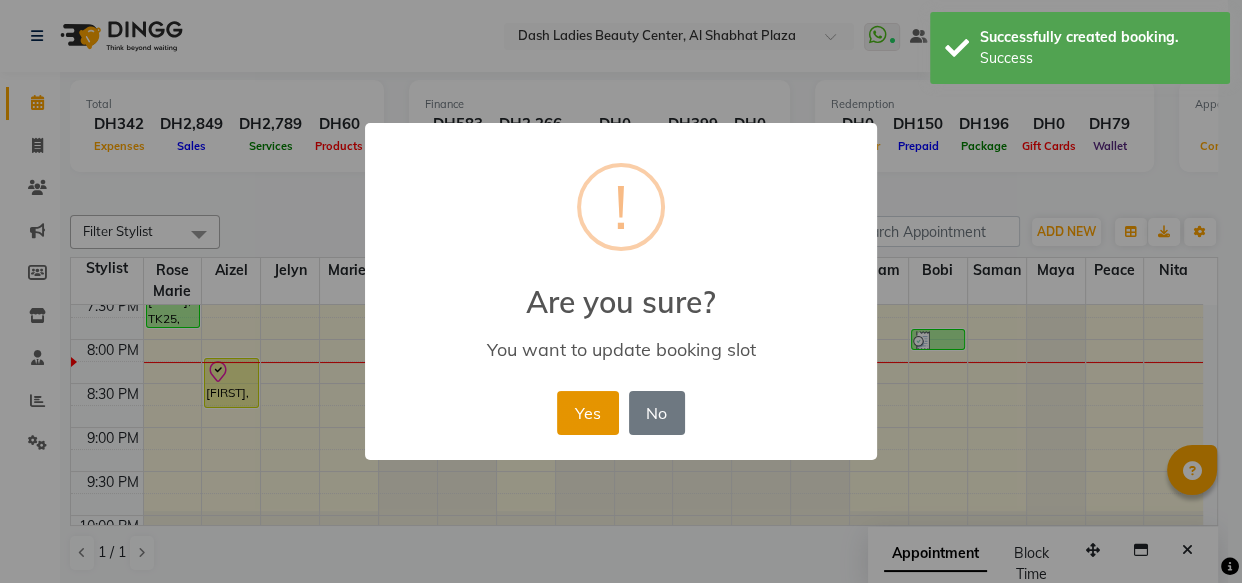 click on "Yes" at bounding box center [587, 413] 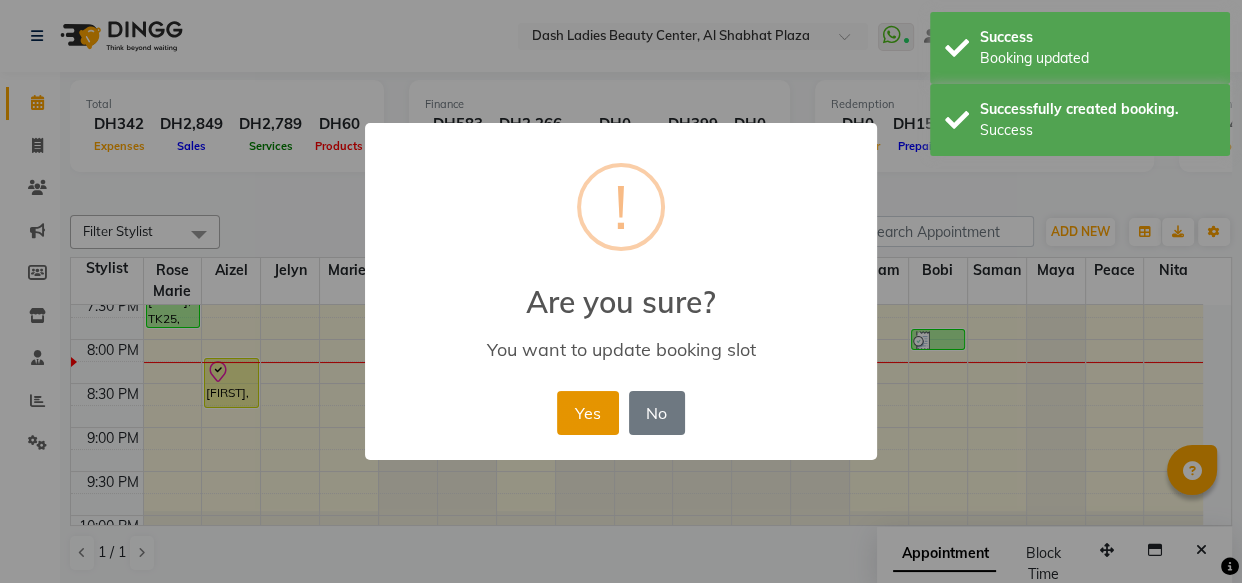 click on "Yes" at bounding box center (587, 413) 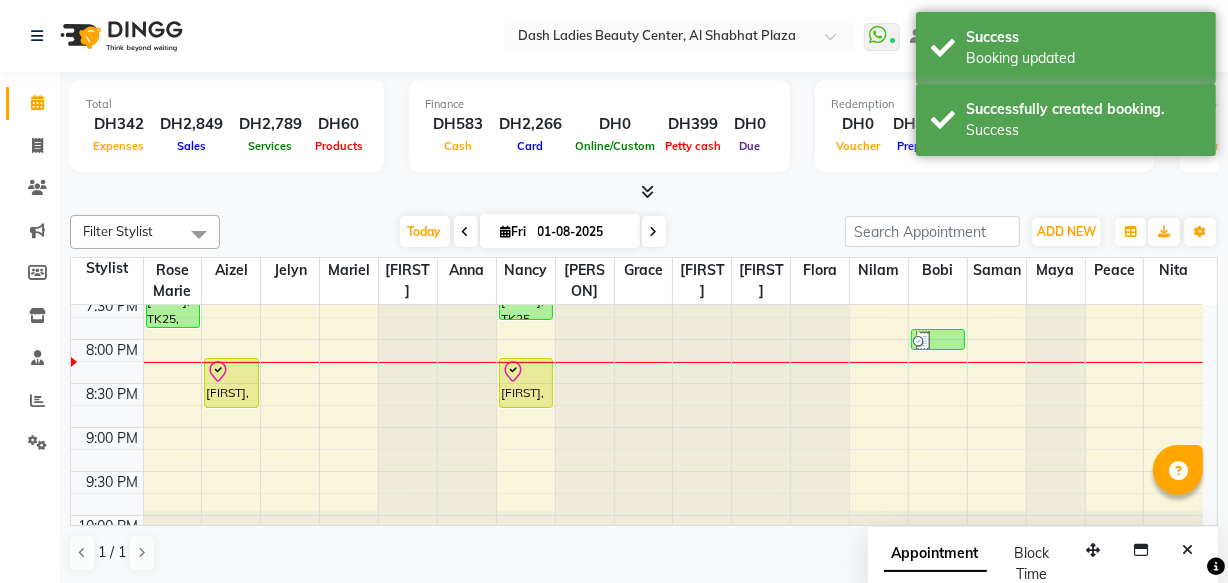 click on "[FIRST], TK26, 08:15 PM-08:50 PM, Basic Manicure" at bounding box center (231, 383) 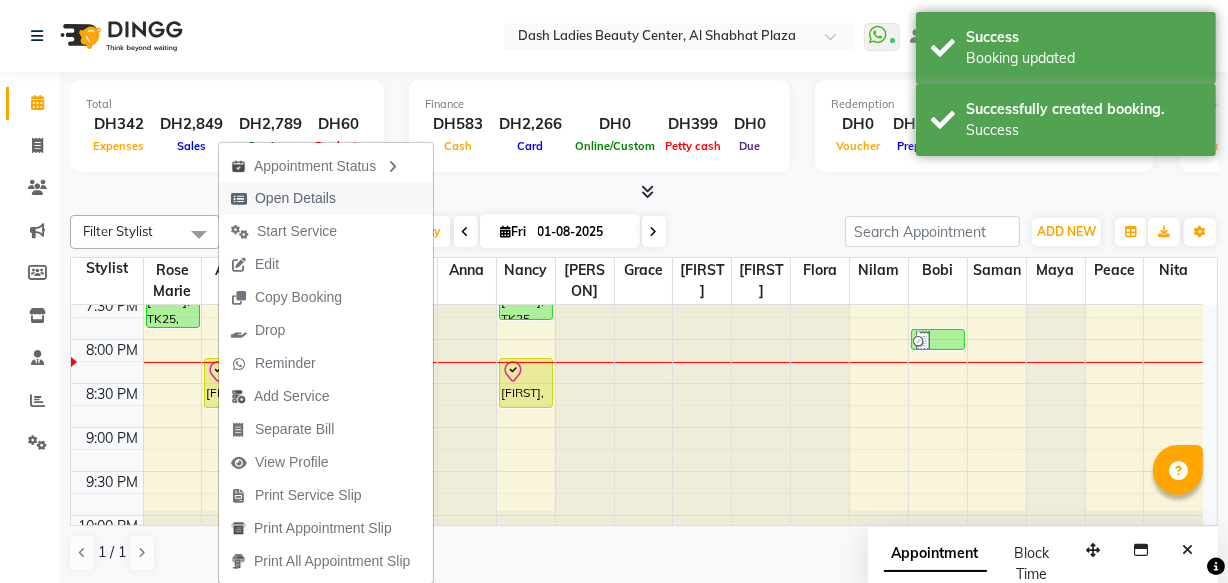 click on "Open Details" at bounding box center [295, 198] 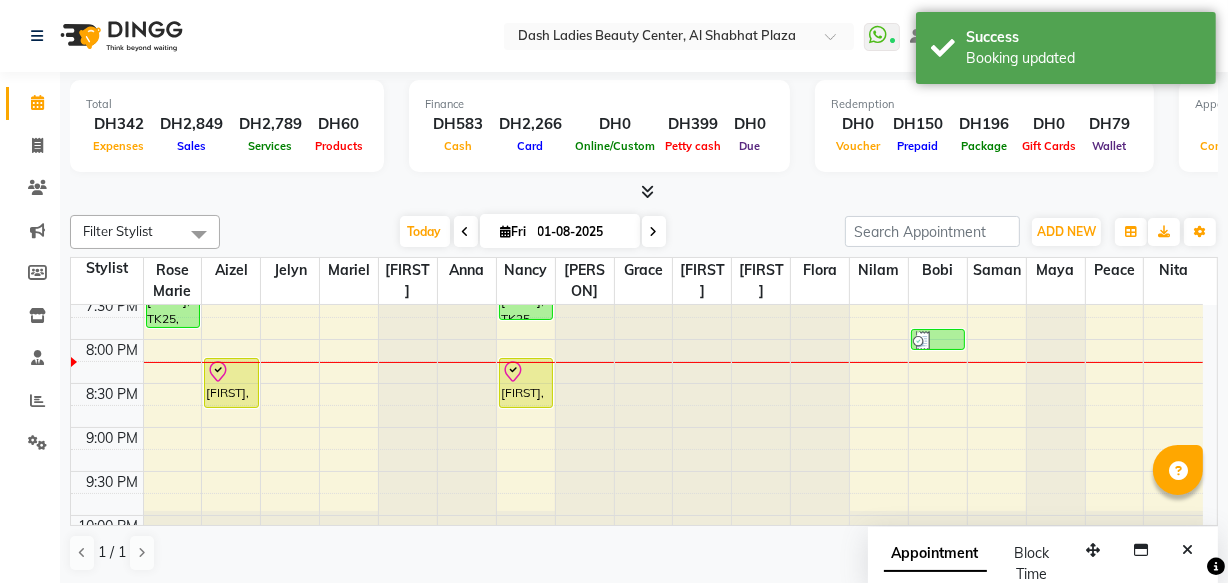 click on "[FIRST], TK26, 08:15 PM-08:50 PM, Basic Manicure" at bounding box center (231, 383) 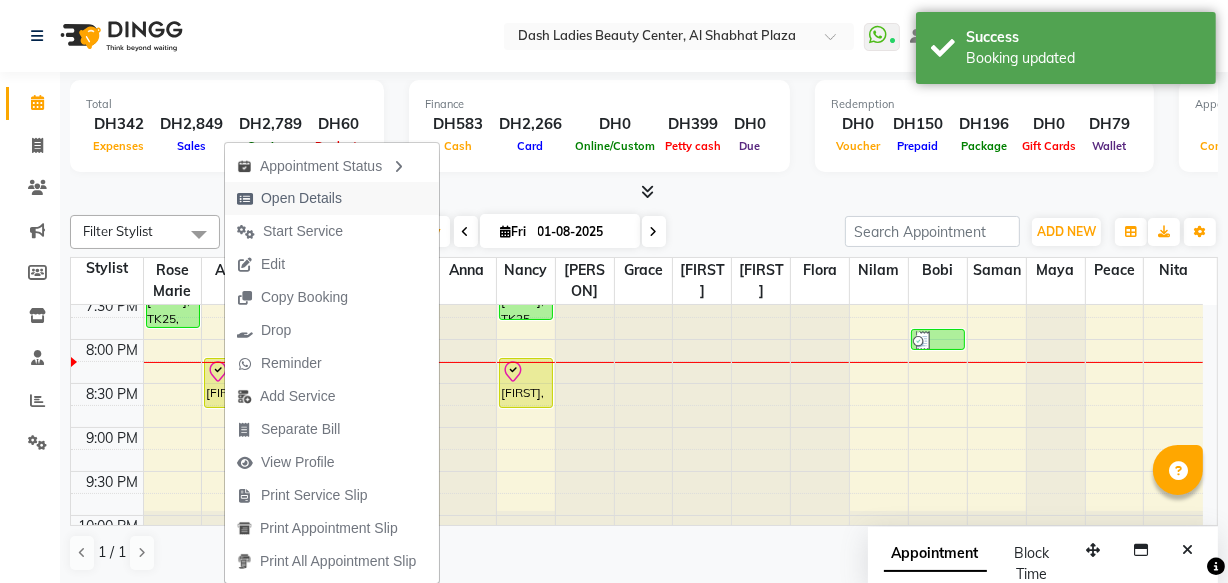 click on "Open Details" at bounding box center (332, 198) 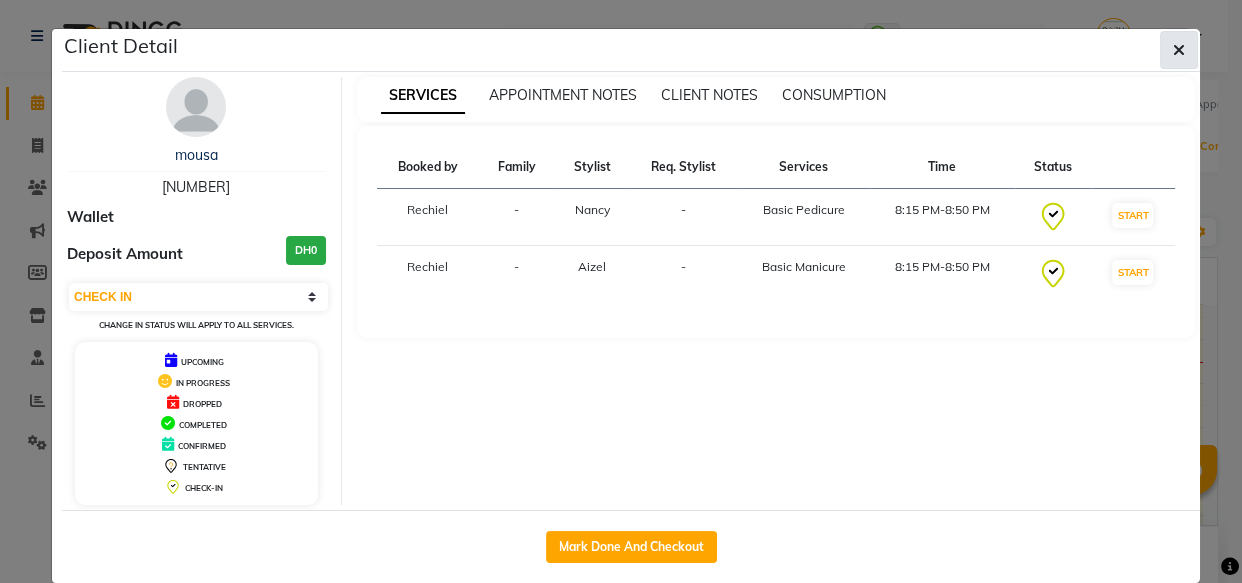 click 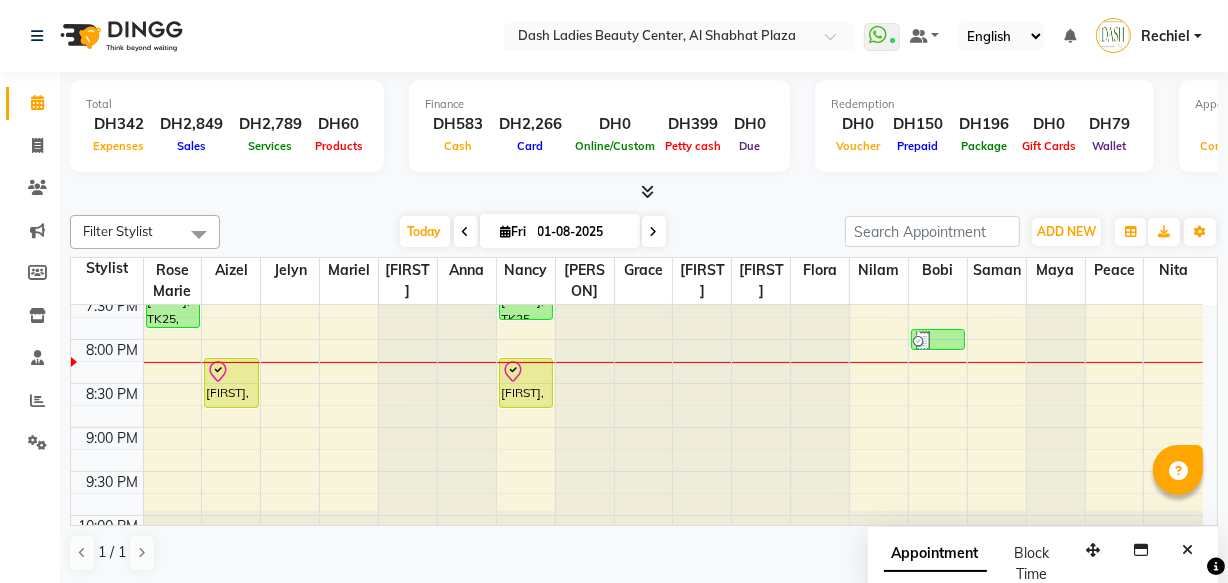 click on "[FIRST], TK26, 08:15 PM-08:50 PM, Basic Manicure" at bounding box center [231, 383] 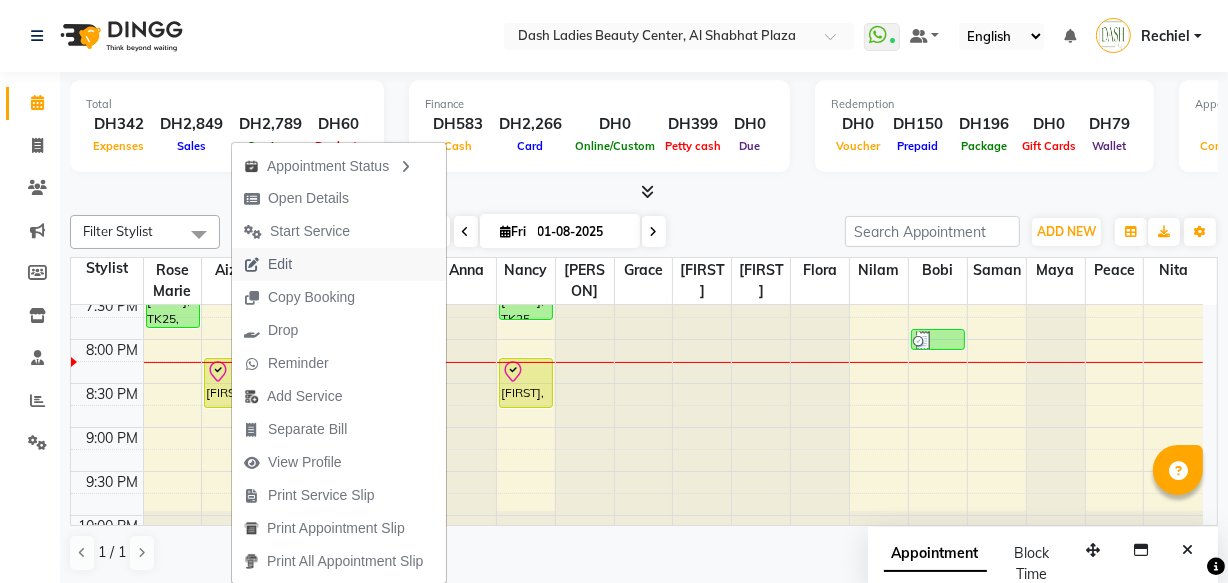 click on "Edit" at bounding box center (339, 264) 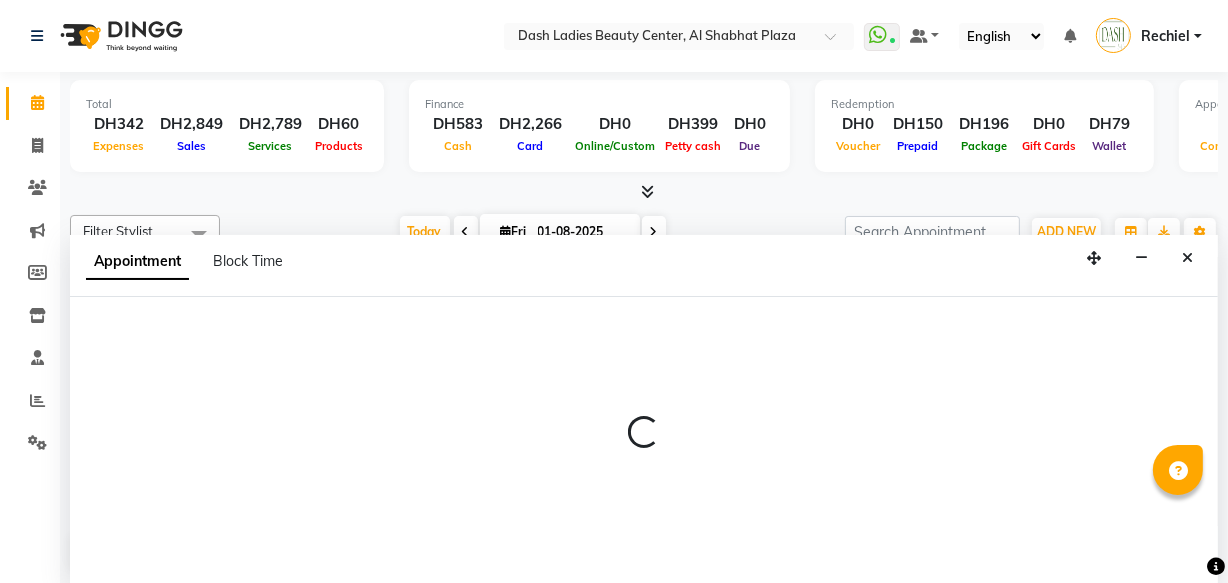scroll, scrollTop: 0, scrollLeft: 0, axis: both 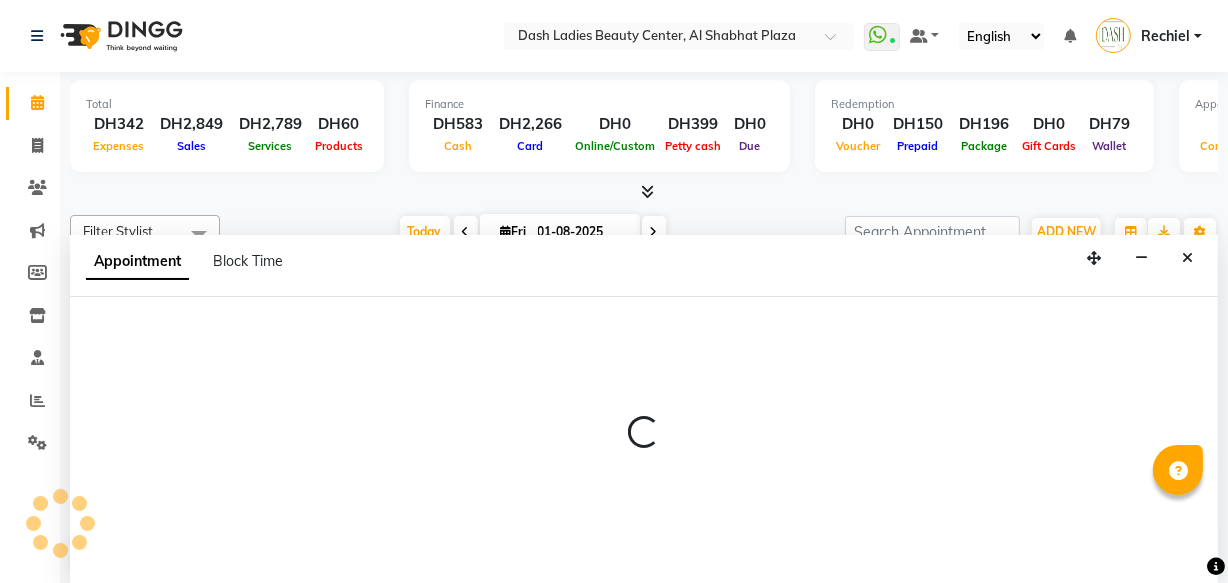 select on "tentative" 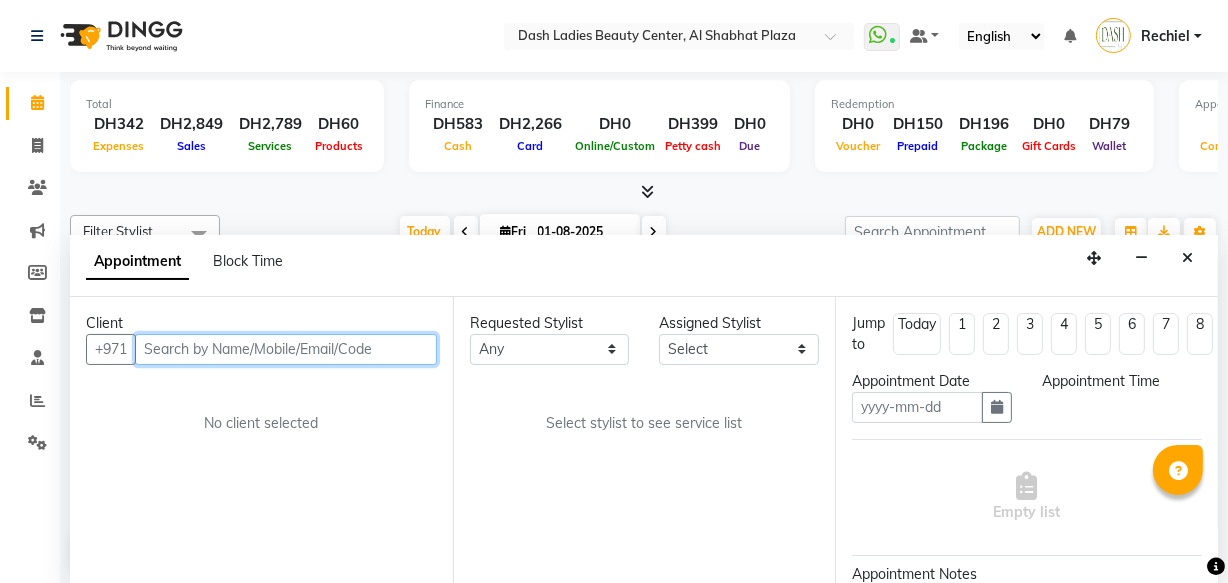type on "01-08-2025" 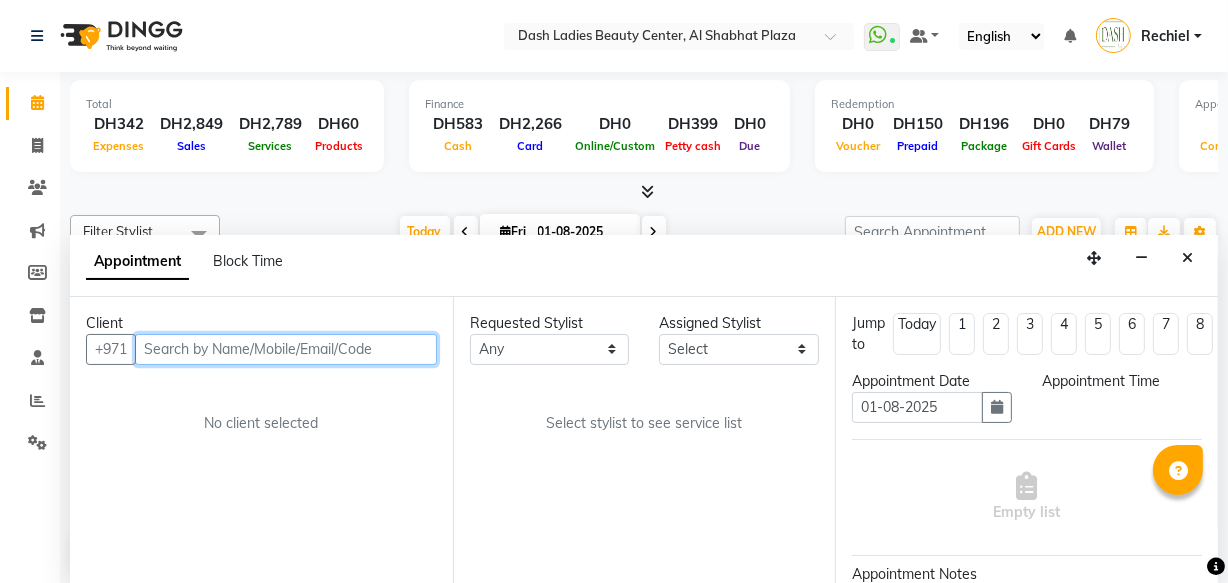 select on "check-in" 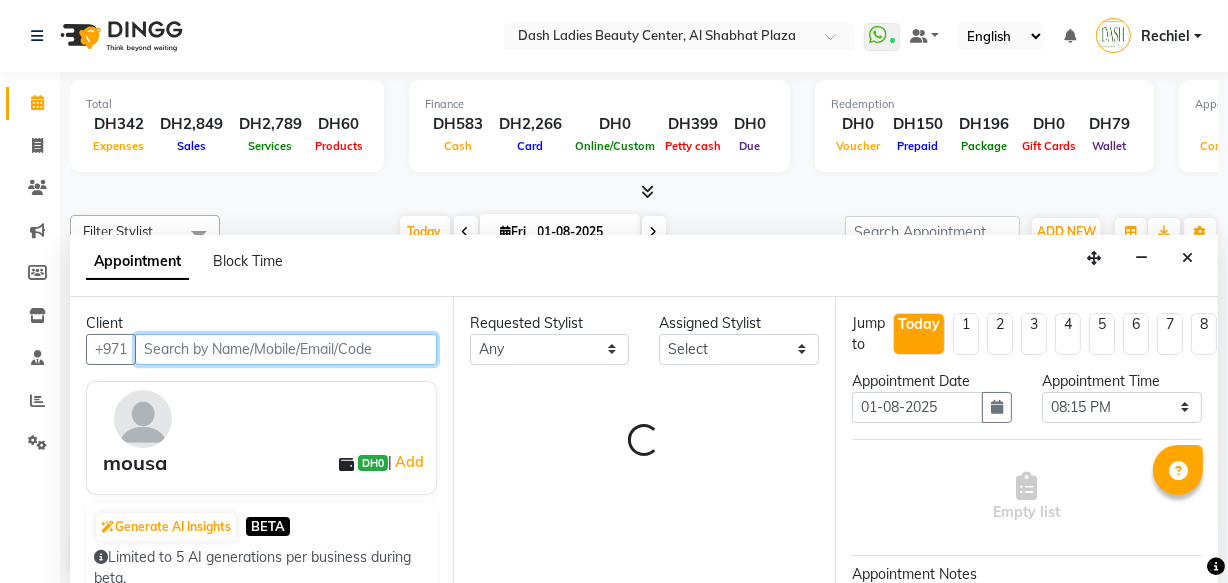 select on "81111" 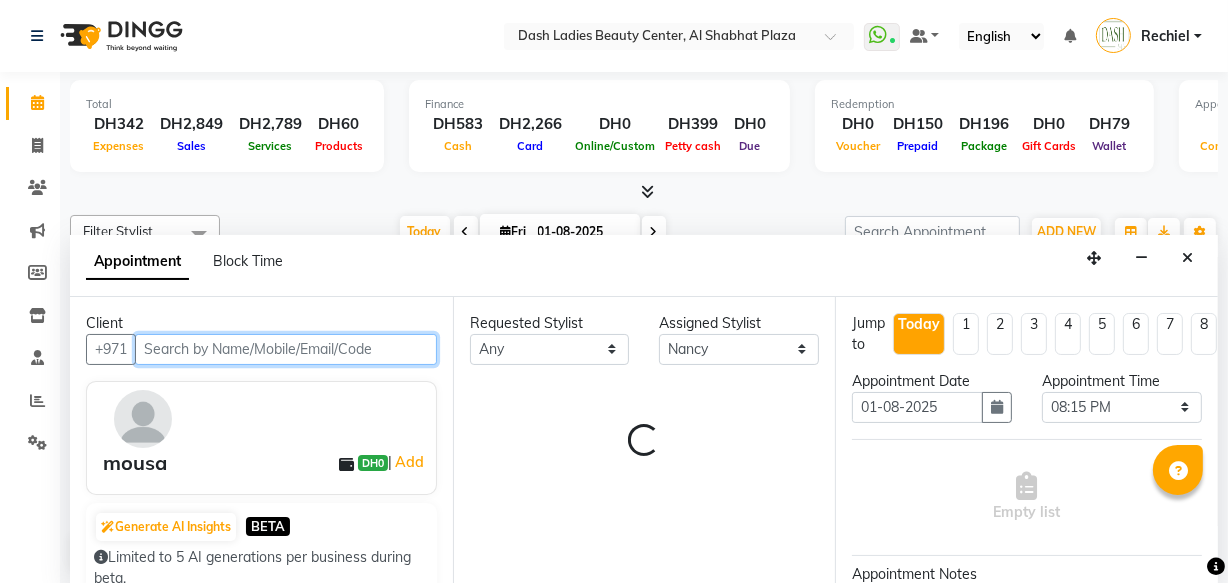 scroll, scrollTop: 965, scrollLeft: 0, axis: vertical 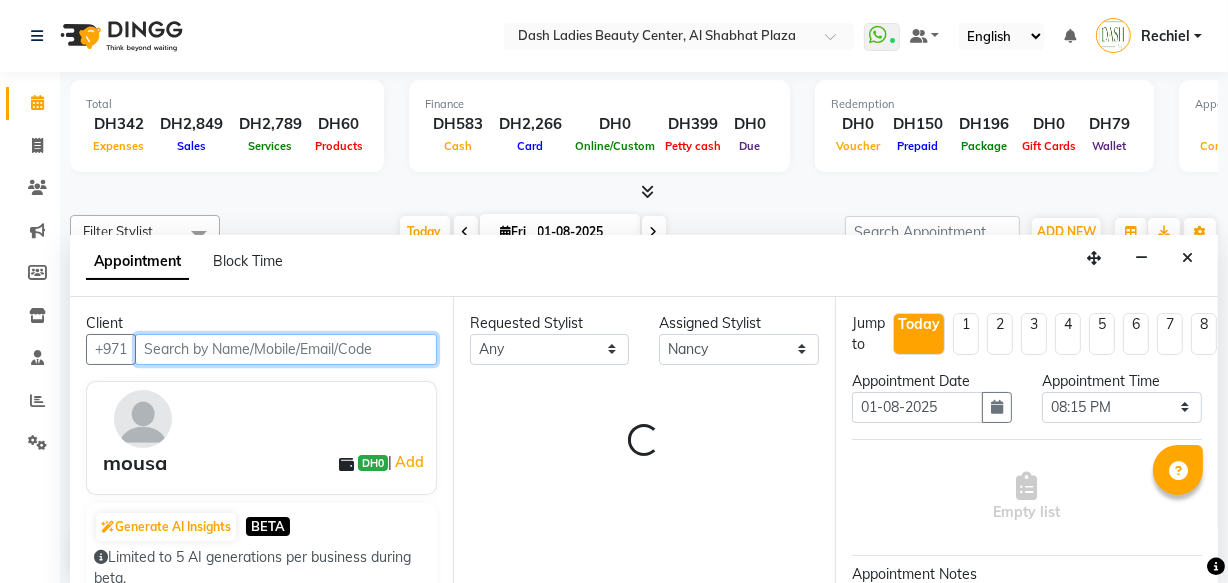 select on "4202" 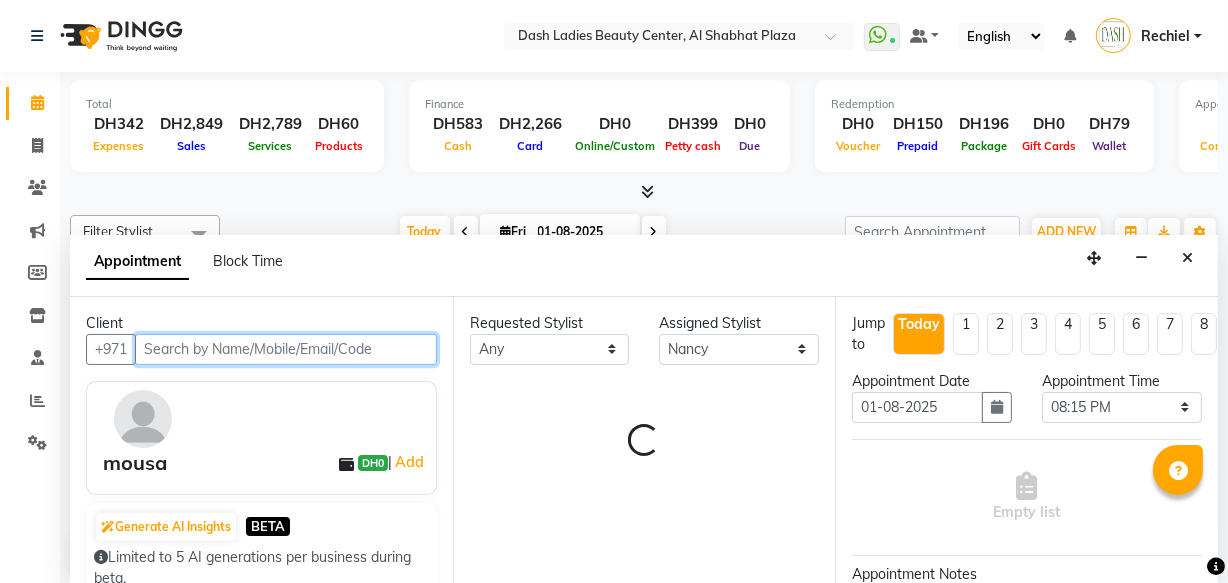 select on "4202" 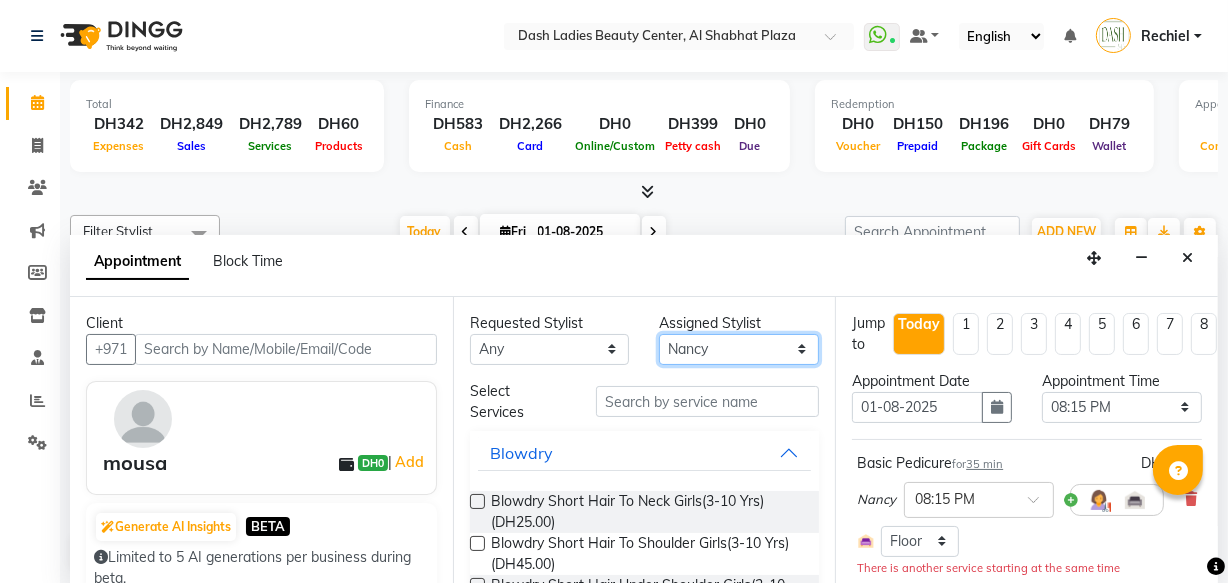 click on "Select Aizel Angelina Anna Bobi Edlyn Flora Grace Janine Jelyn Mariel Maya Nancy Nilam Nita Peace Rose Marie Saman Talina" at bounding box center (739, 349) 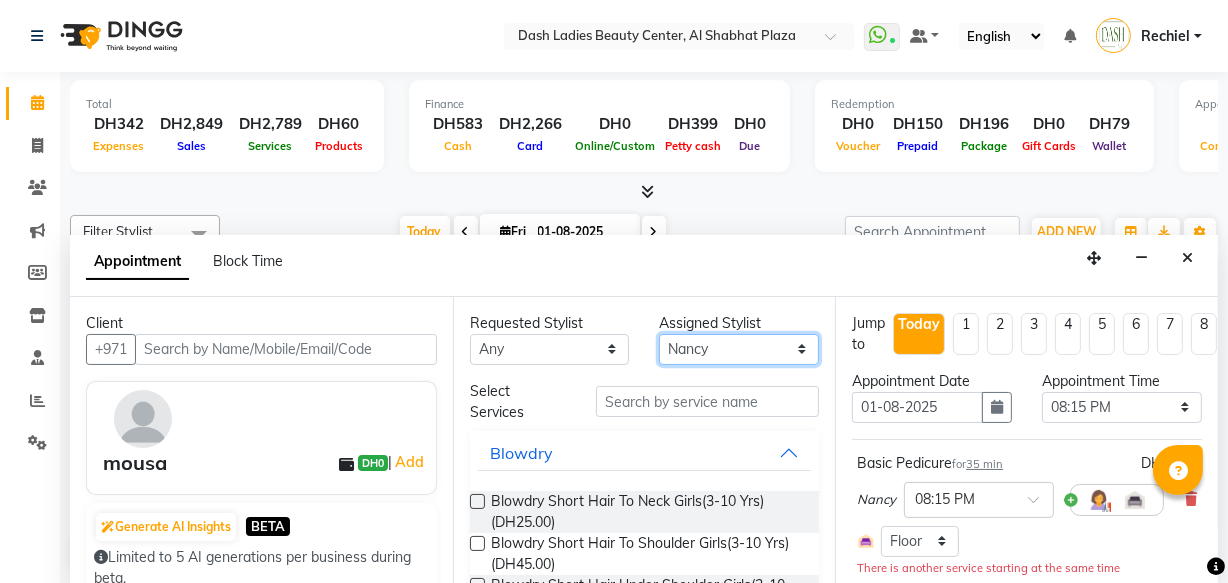 select on "82379" 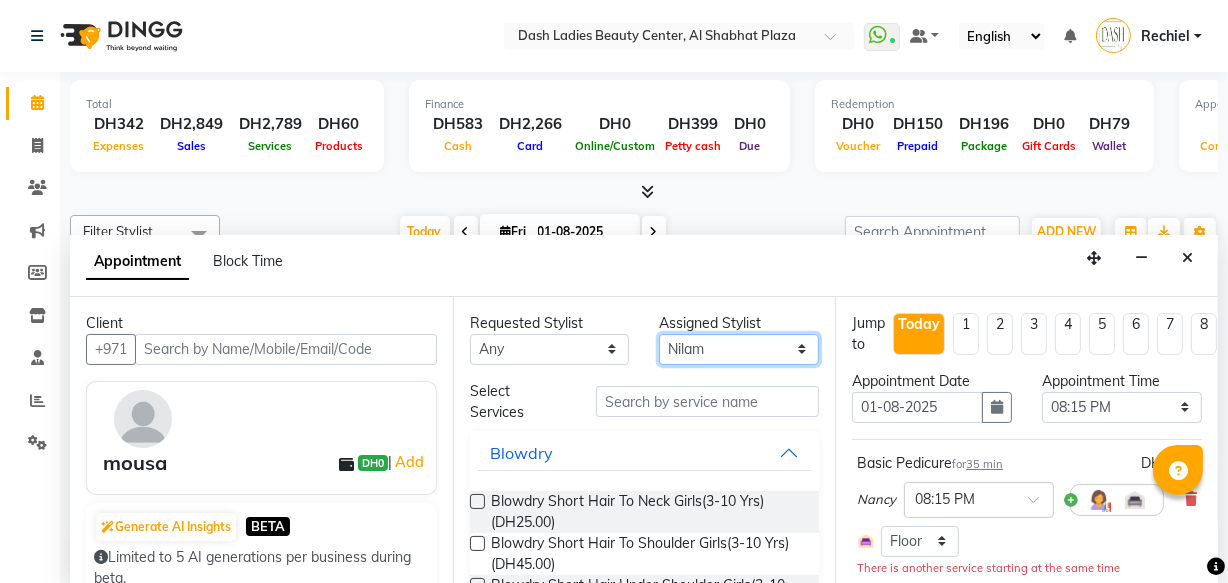 click on "Select Aizel Angelina Anna Bobi Edlyn Flora Grace Janine Jelyn Mariel Maya Nancy Nilam Nita Peace Rose Marie Saman Talina" at bounding box center (739, 349) 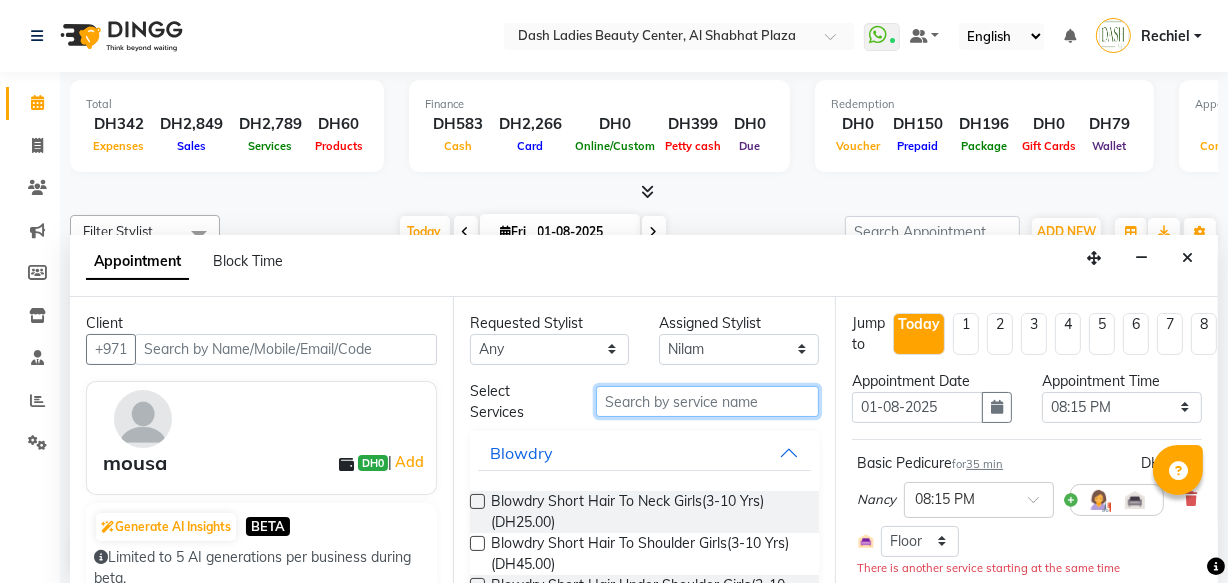 click at bounding box center [707, 401] 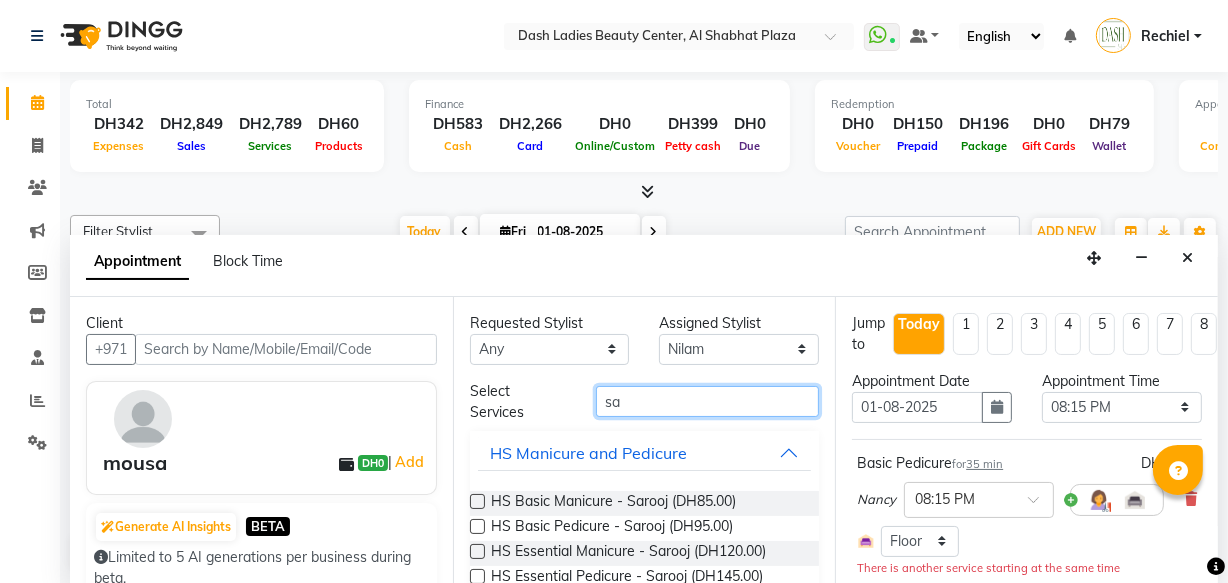 type on "s" 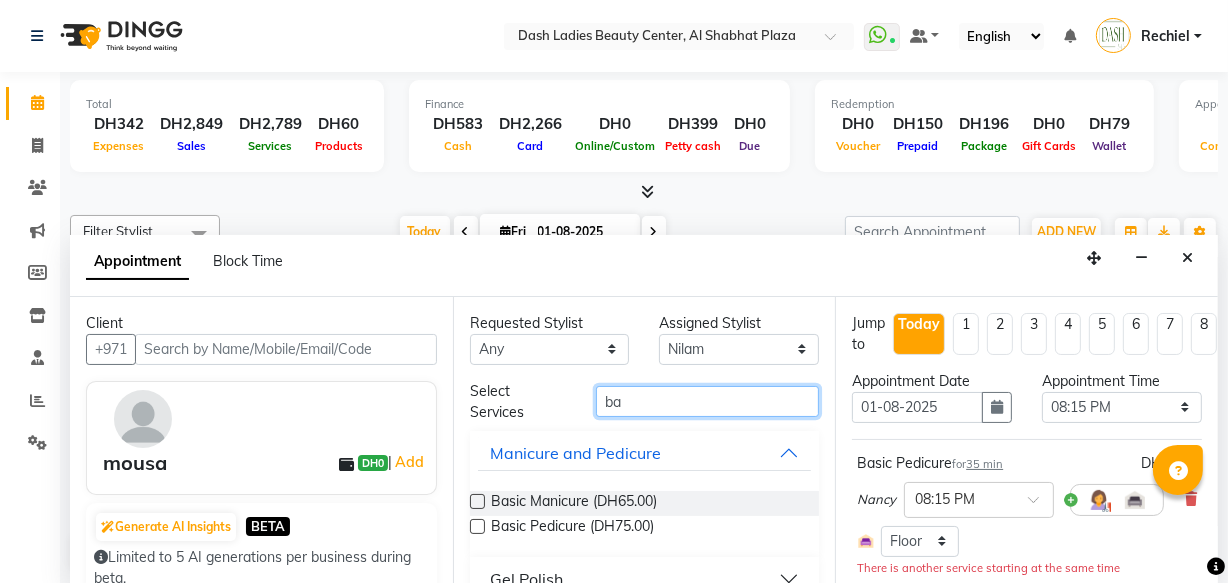 type on "b" 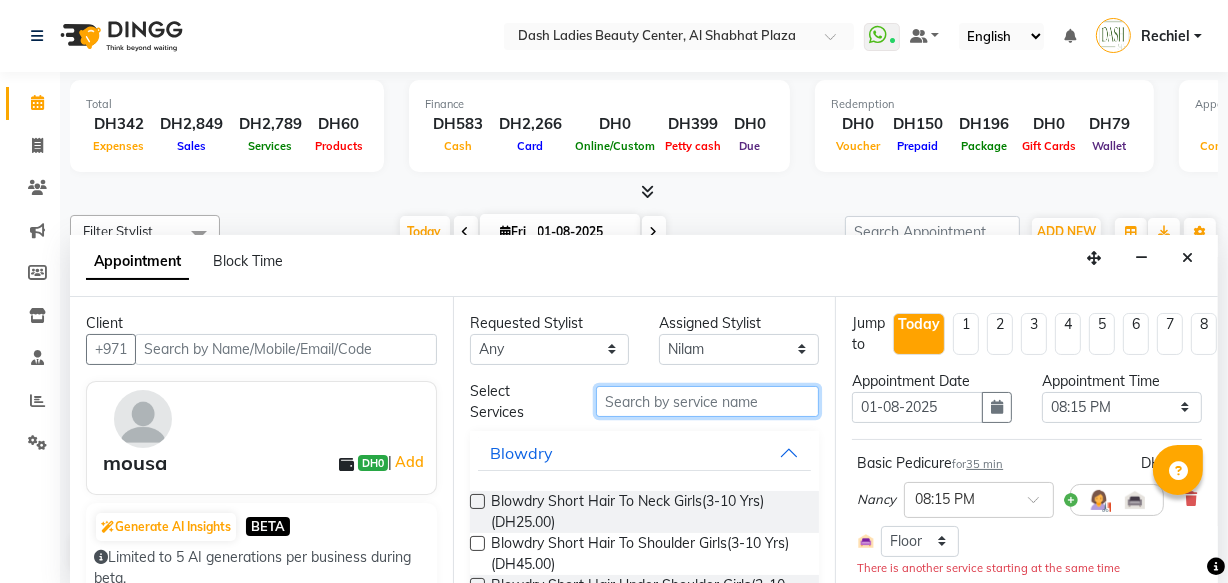 click at bounding box center (707, 401) 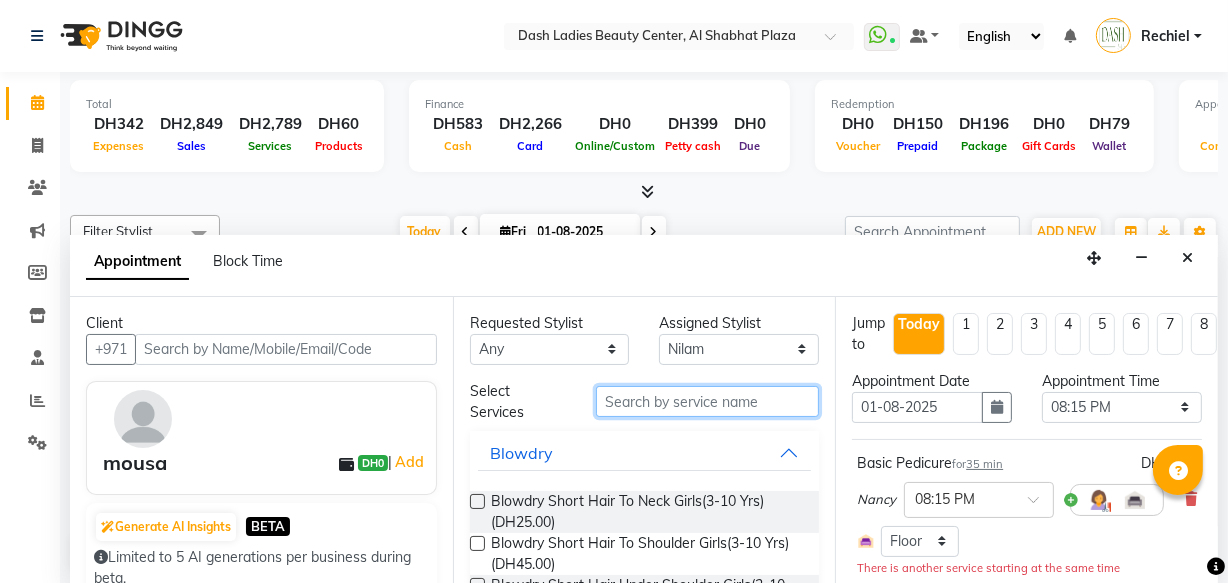 click at bounding box center (707, 401) 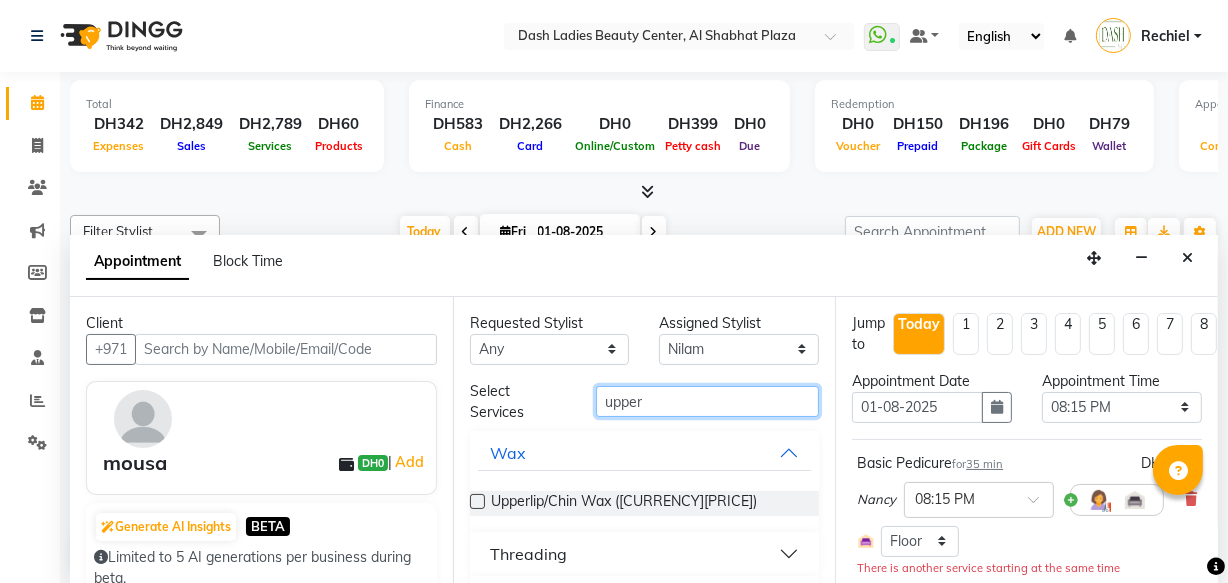 type on "upper" 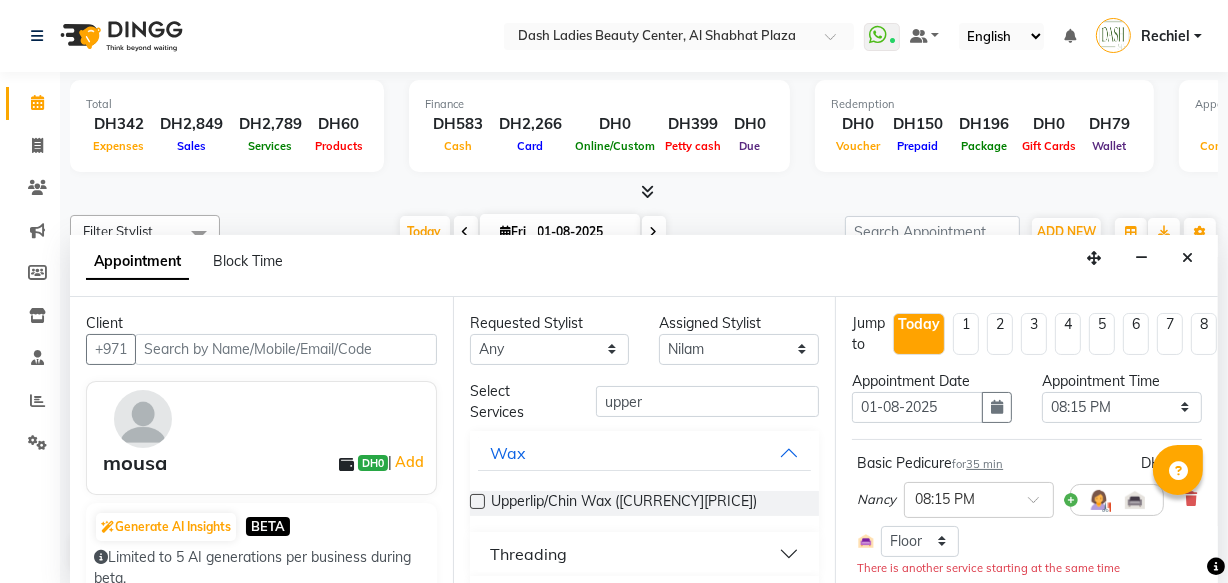 click on "Threading" at bounding box center (645, 554) 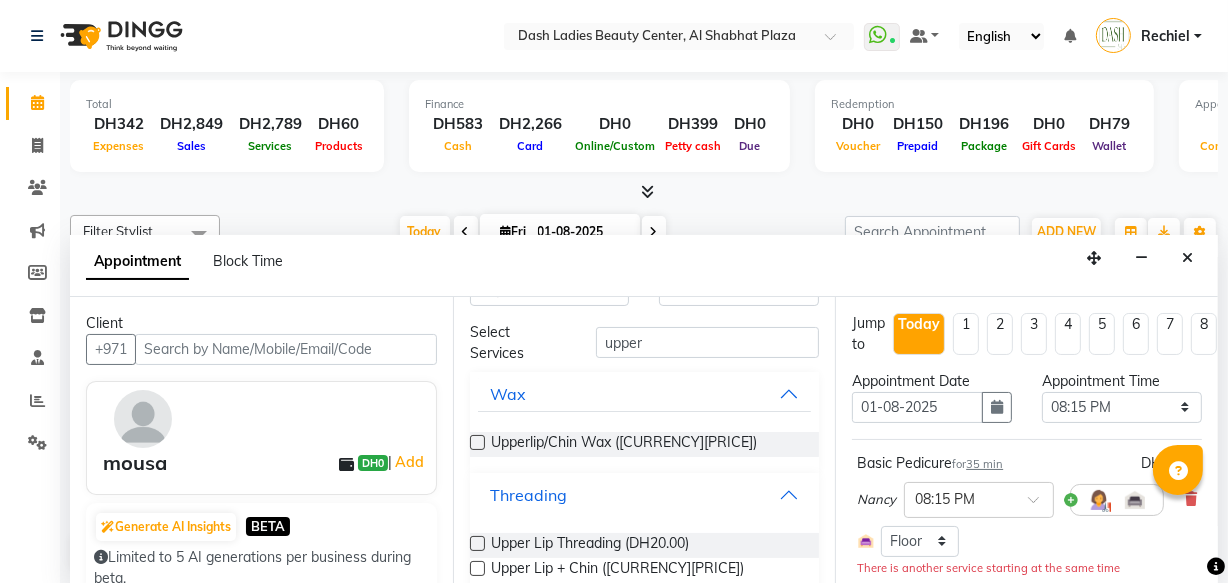 scroll, scrollTop: 68, scrollLeft: 0, axis: vertical 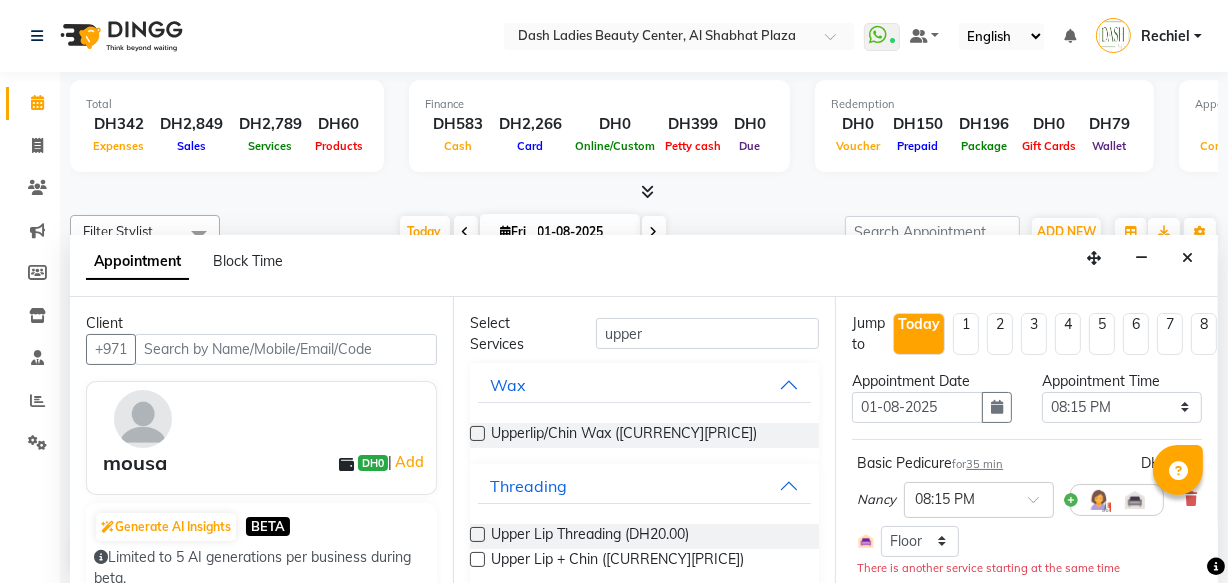 click at bounding box center (477, 534) 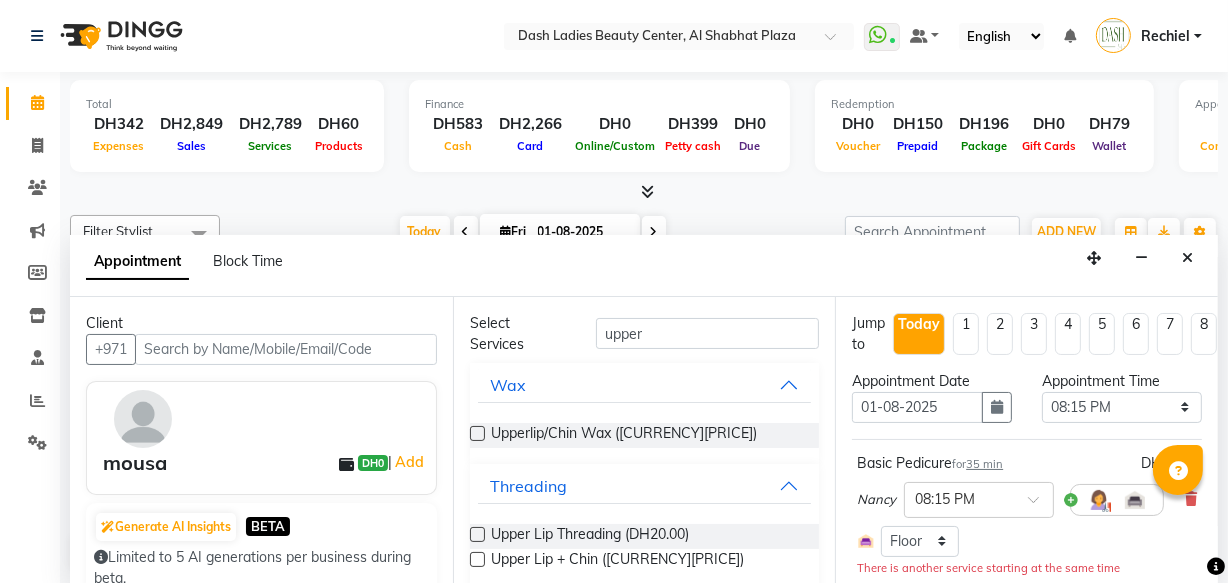 click at bounding box center [476, 536] 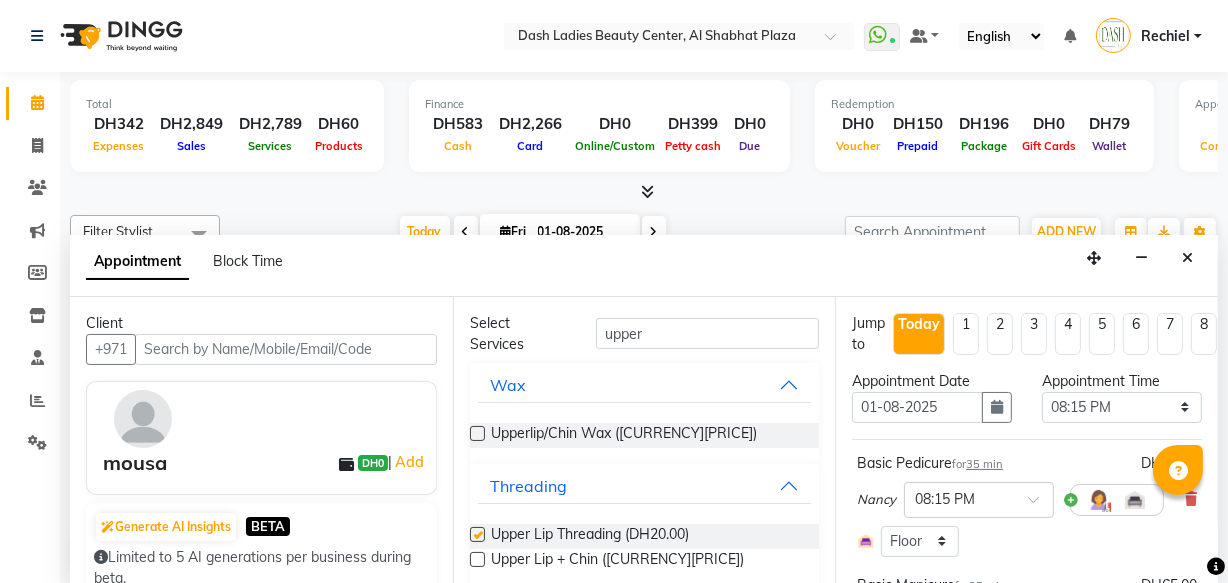 checkbox on "false" 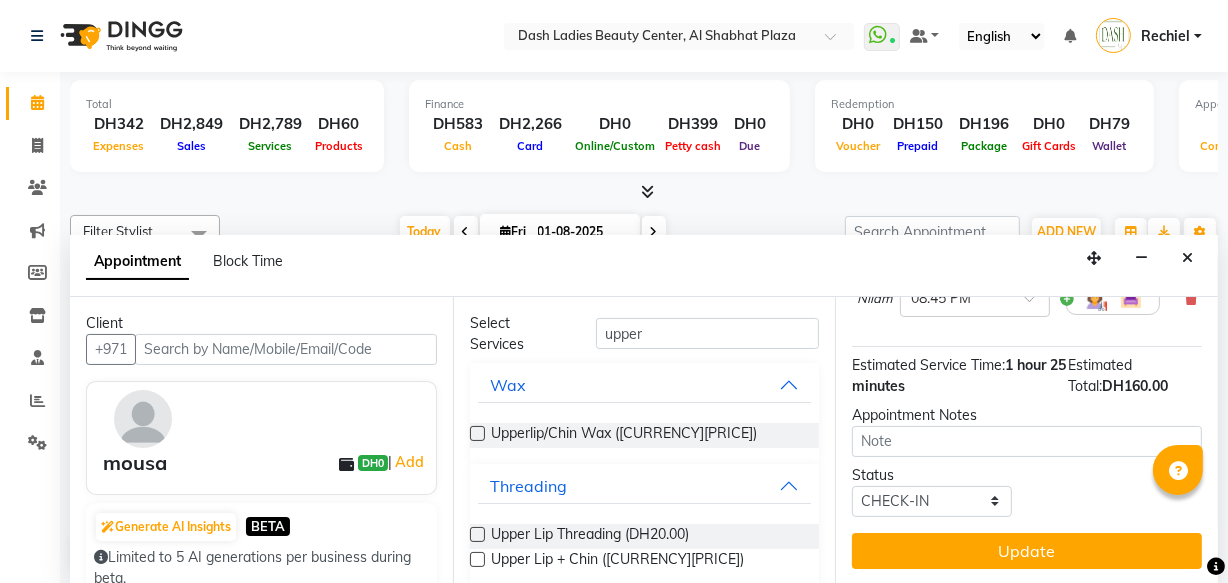 scroll, scrollTop: 458, scrollLeft: 0, axis: vertical 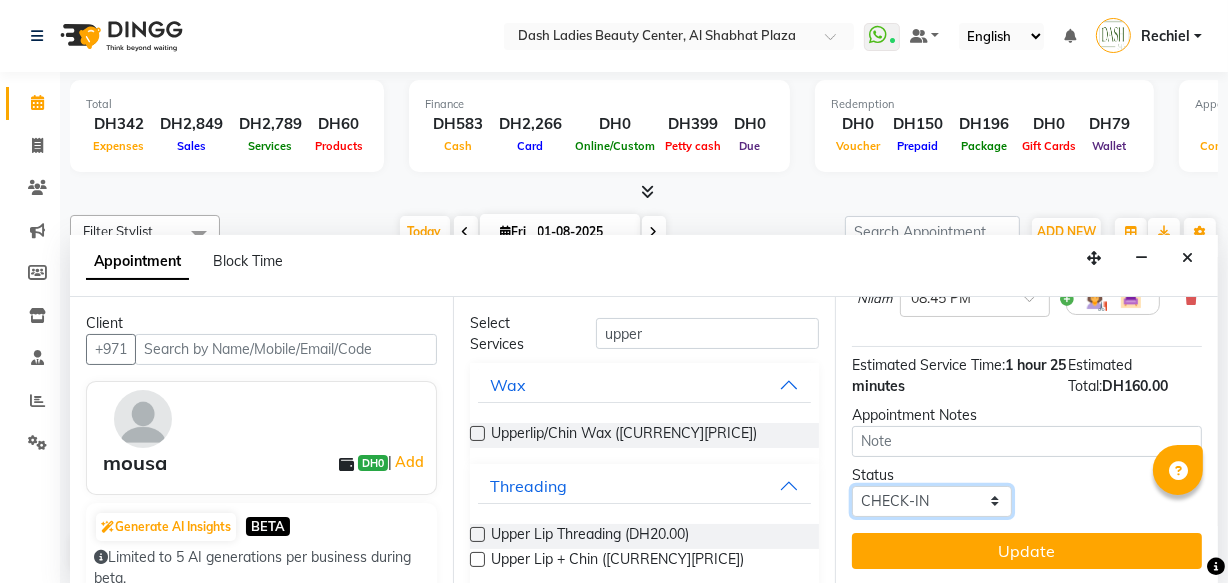 click on "Select TENTATIVE CONFIRM CHECK-IN UPCOMING" at bounding box center [932, 501] 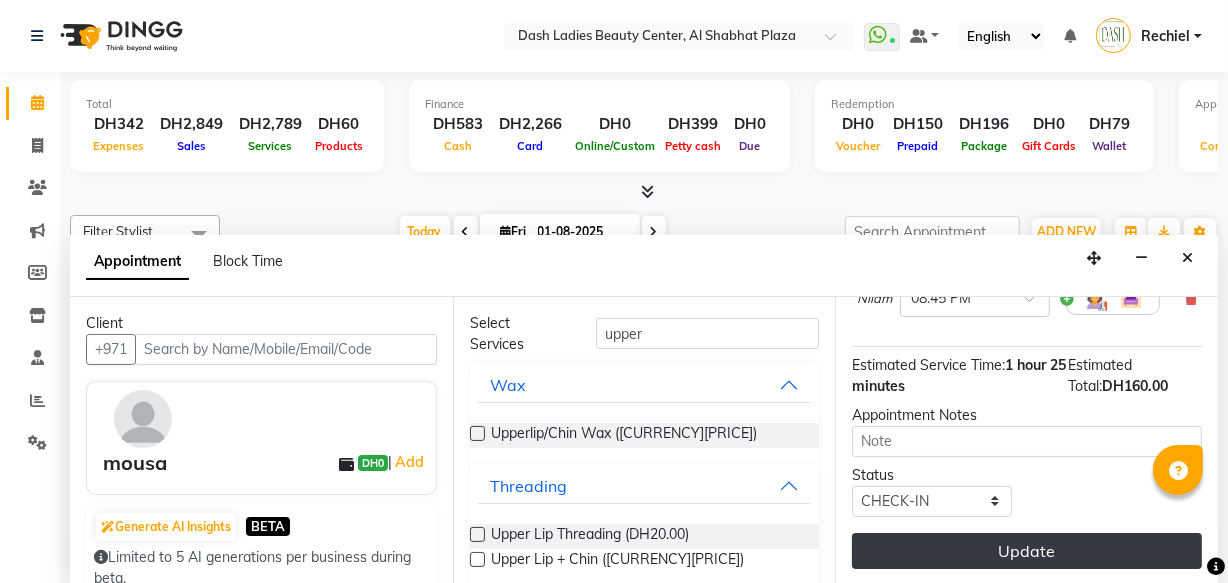 click on "Update" at bounding box center [1027, 551] 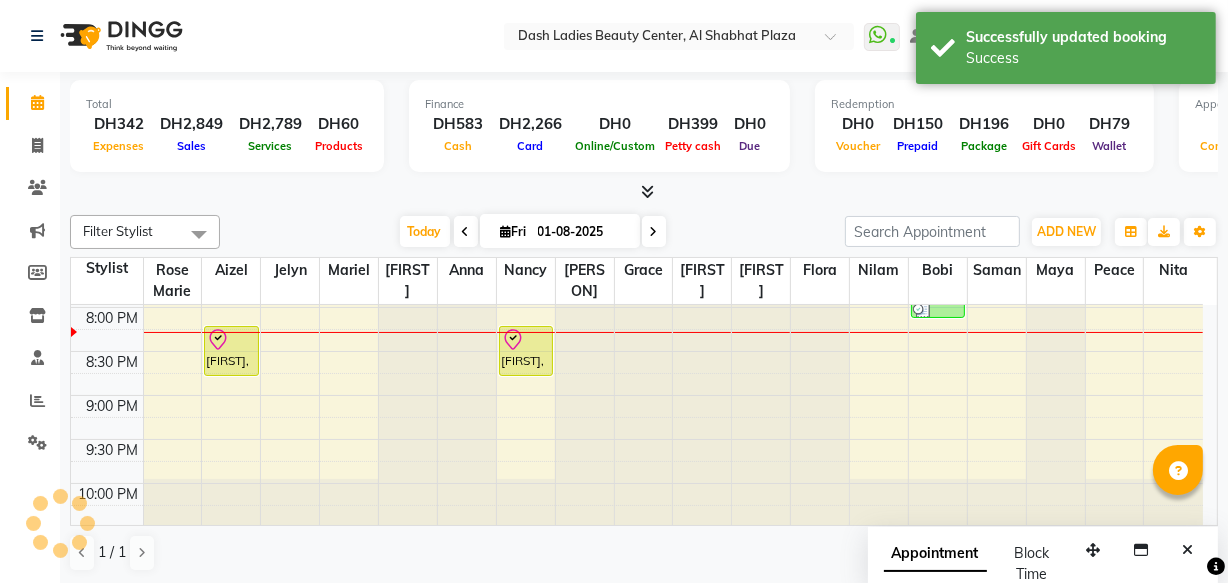 scroll, scrollTop: 0, scrollLeft: 0, axis: both 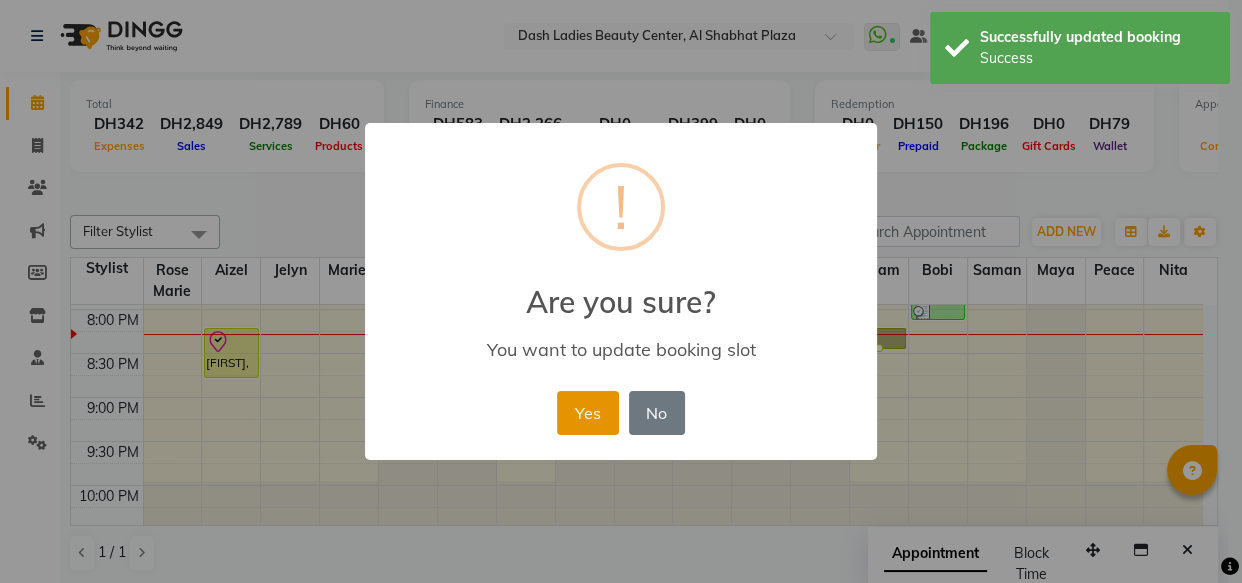 click on "Yes" at bounding box center [587, 413] 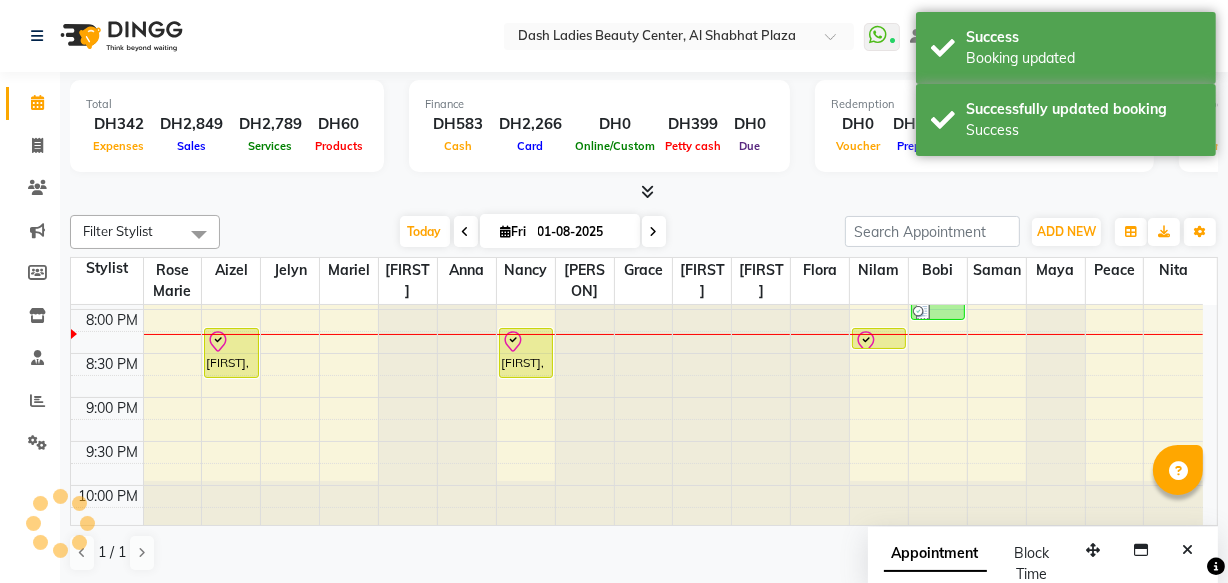 click on "[FIRST], TK26, 08:15 PM-08:50 PM, Basic Manicure" at bounding box center (231, 353) 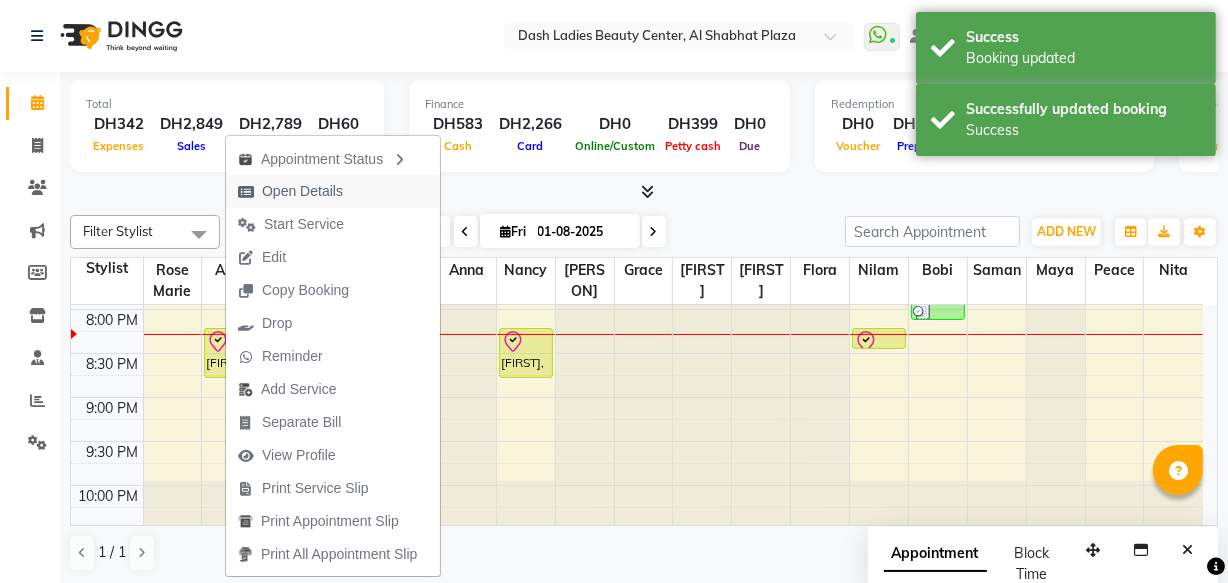 click on "Open Details" at bounding box center (333, 191) 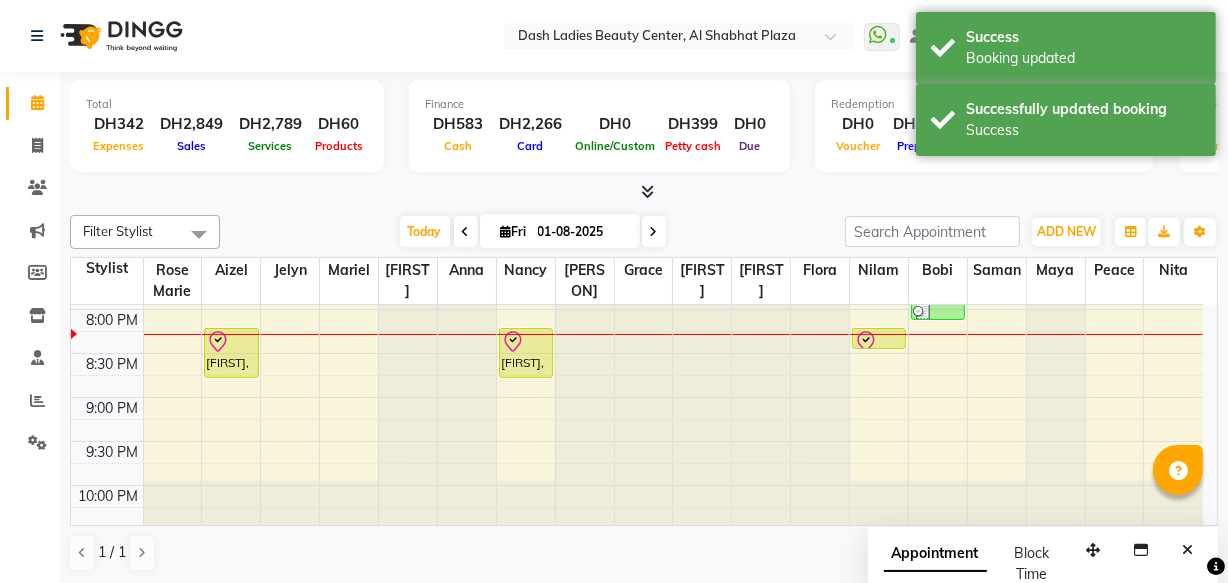 click 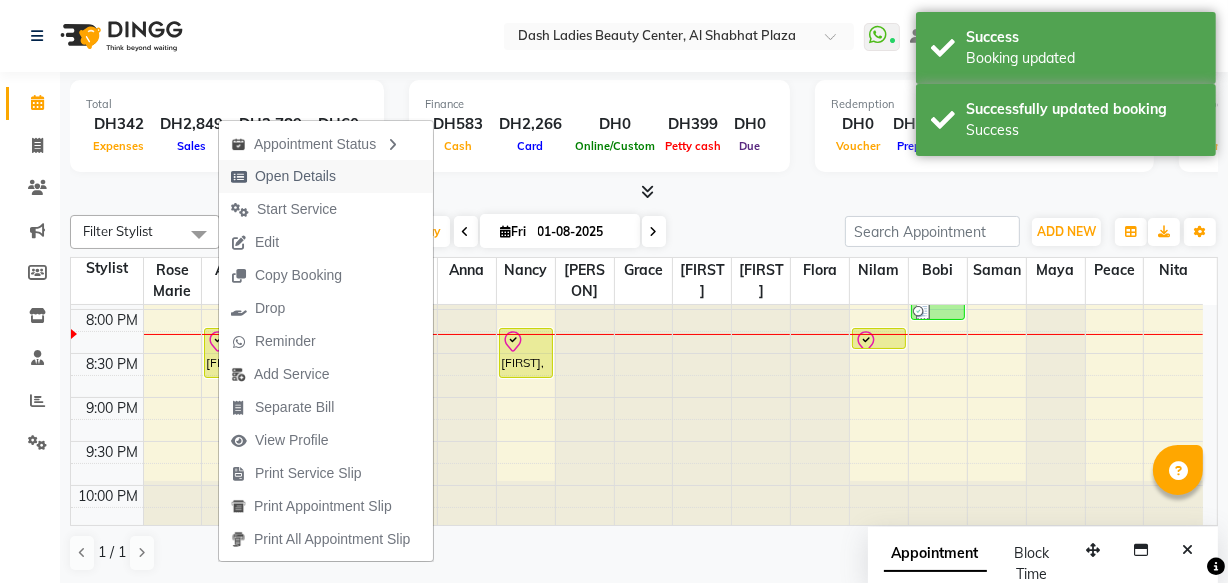 click on "Open Details" at bounding box center (326, 176) 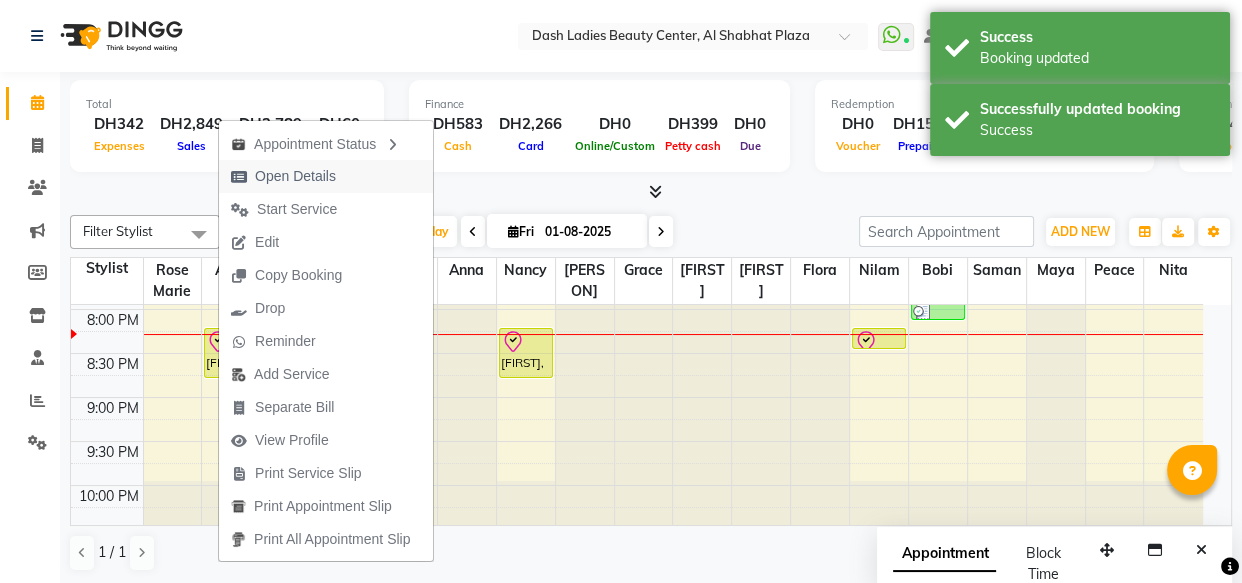 select on "8" 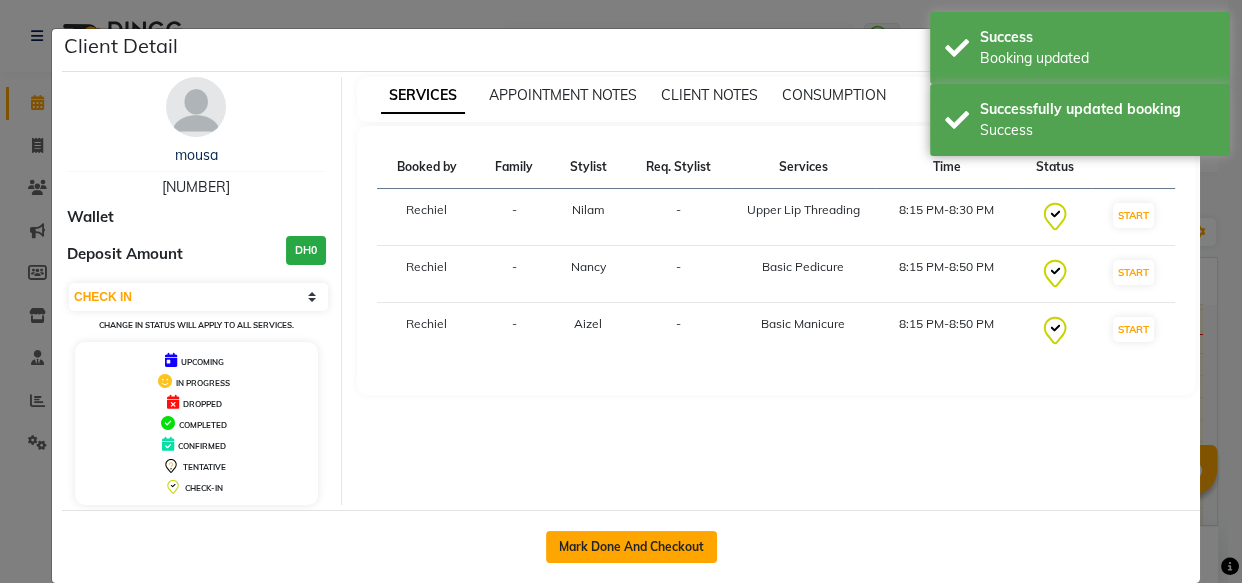 click on "Mark Done And Checkout" 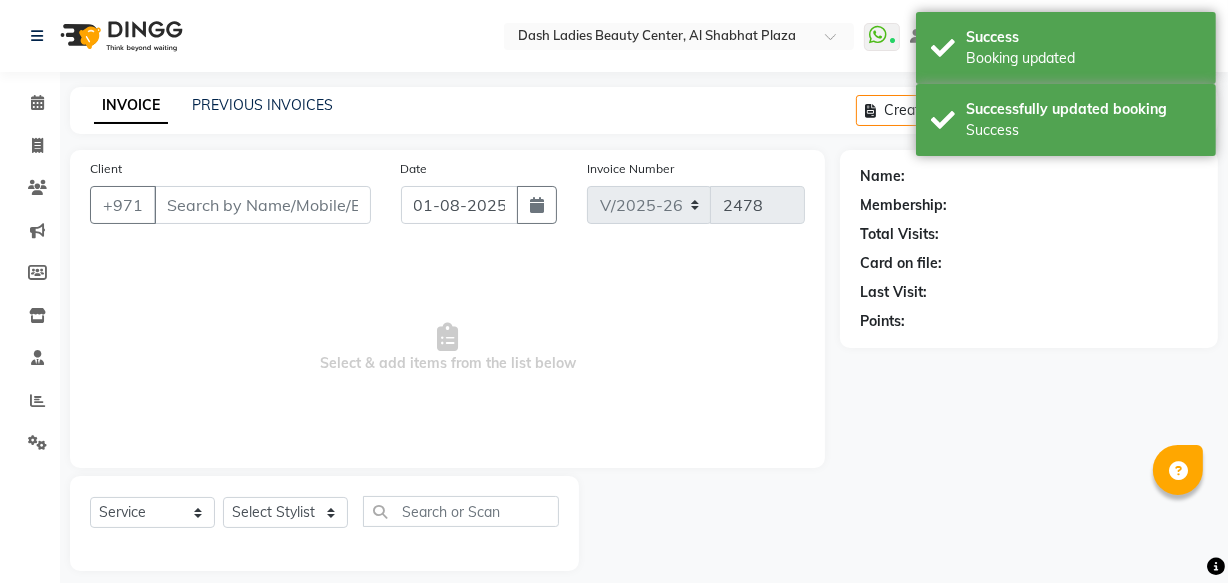 type on "505443440" 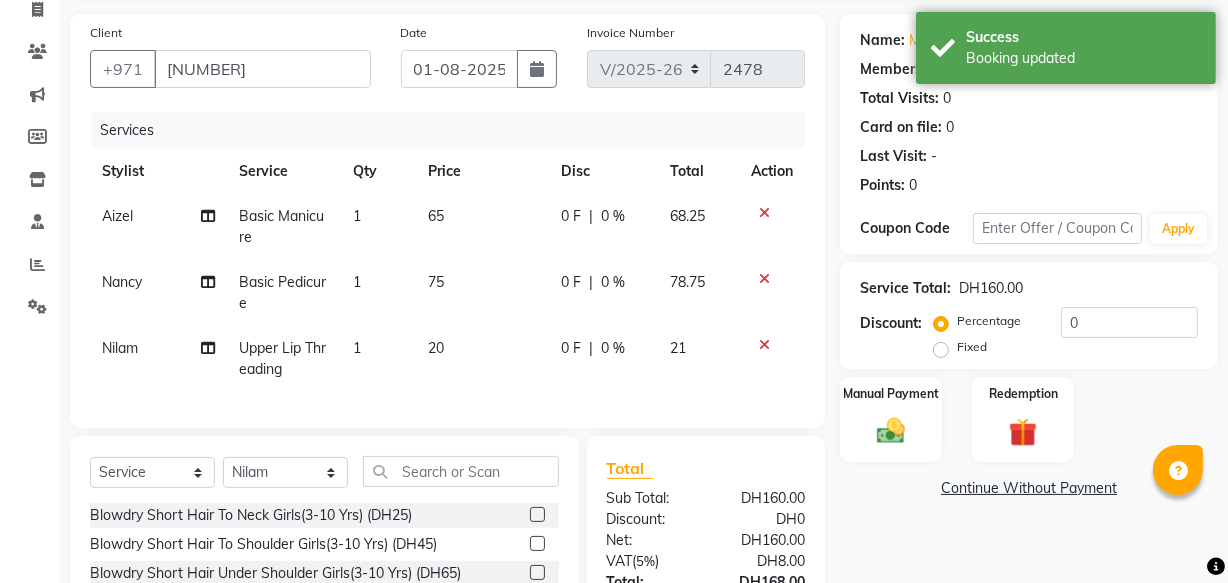 scroll, scrollTop: 328, scrollLeft: 0, axis: vertical 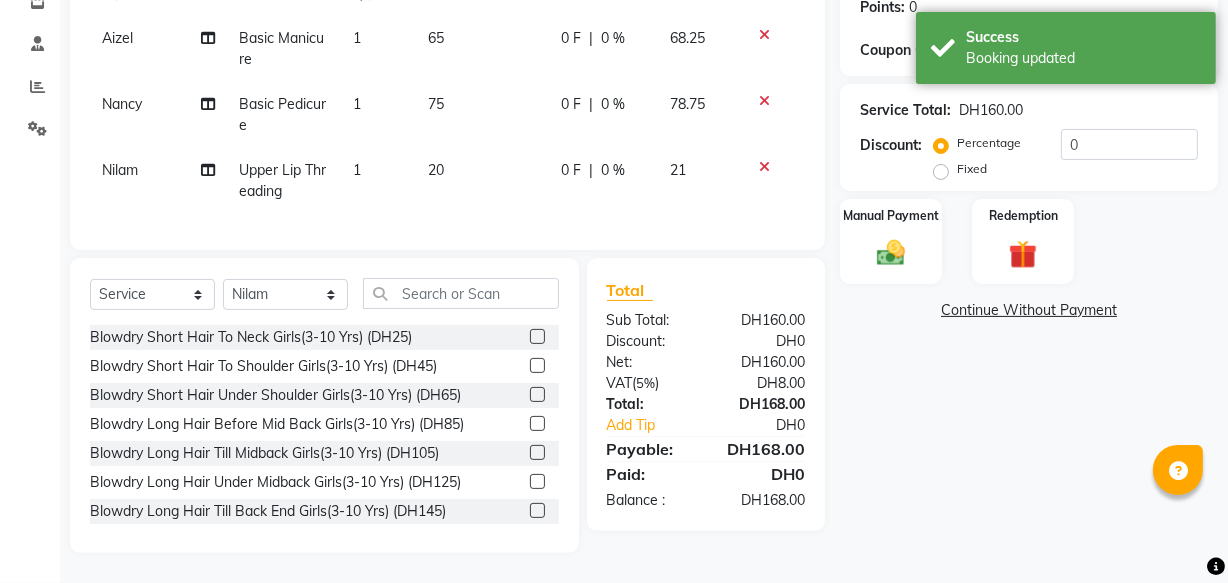 click 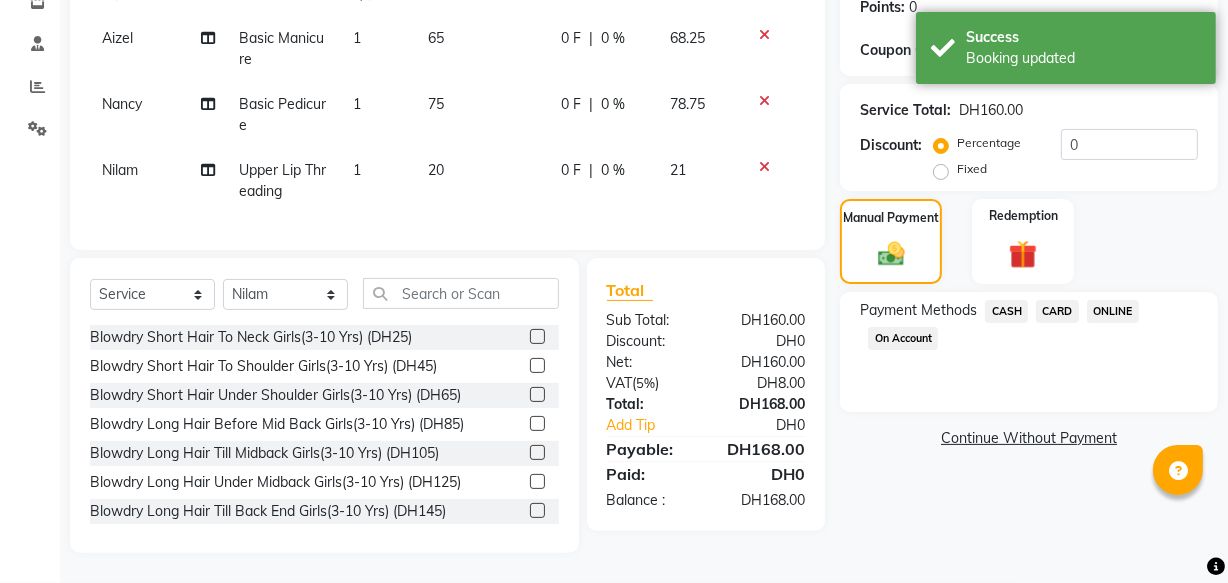 click on "CARD" 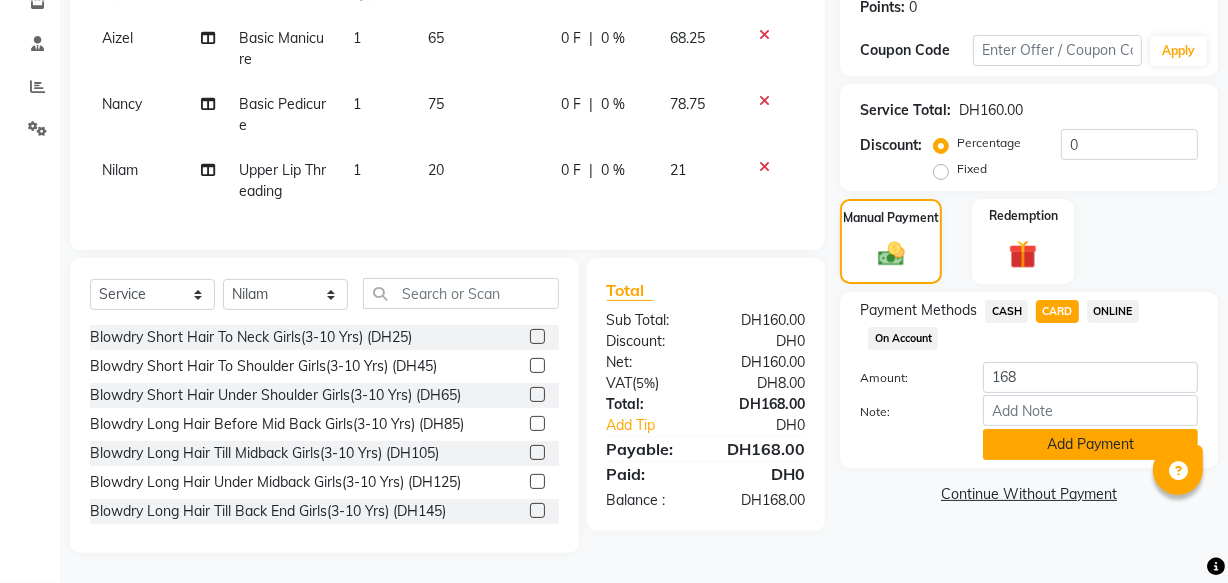 click on "Add Payment" 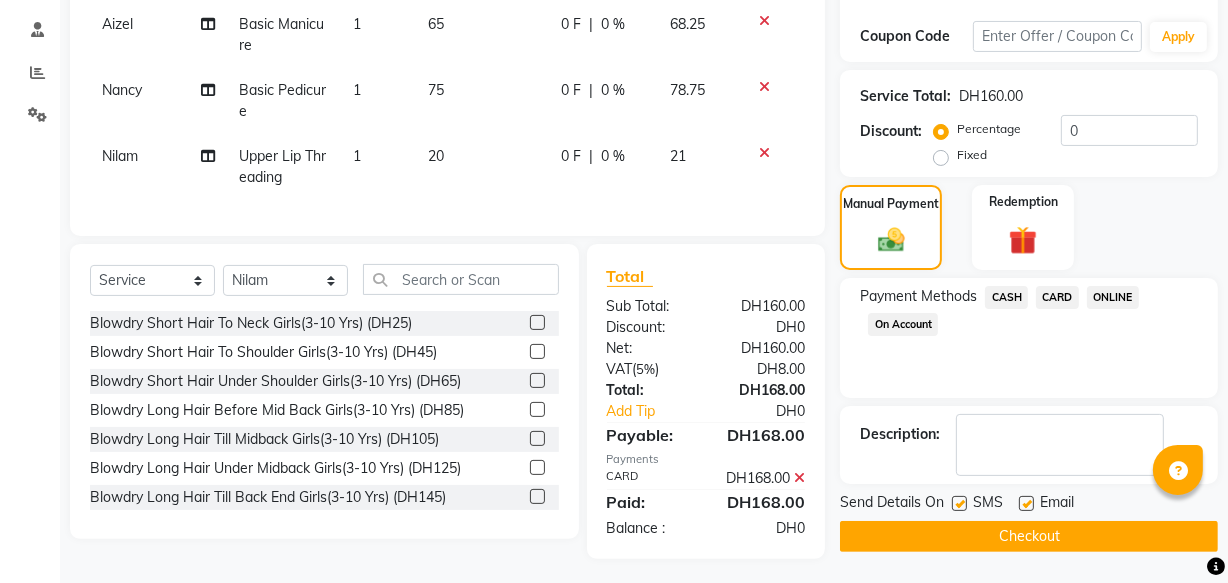 scroll, scrollTop: 369, scrollLeft: 0, axis: vertical 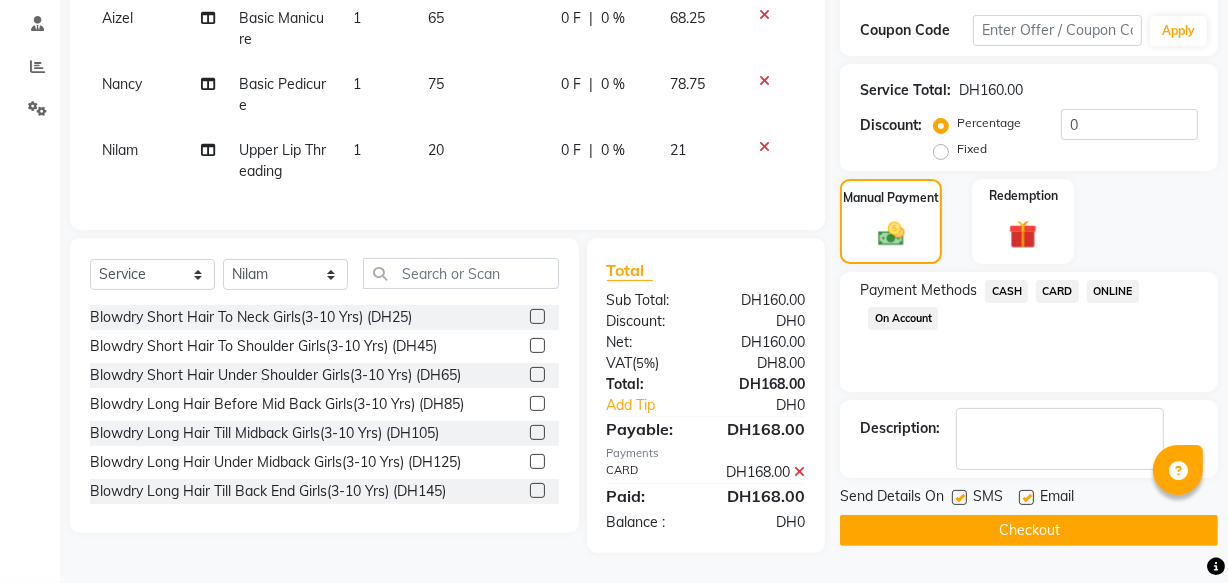 click 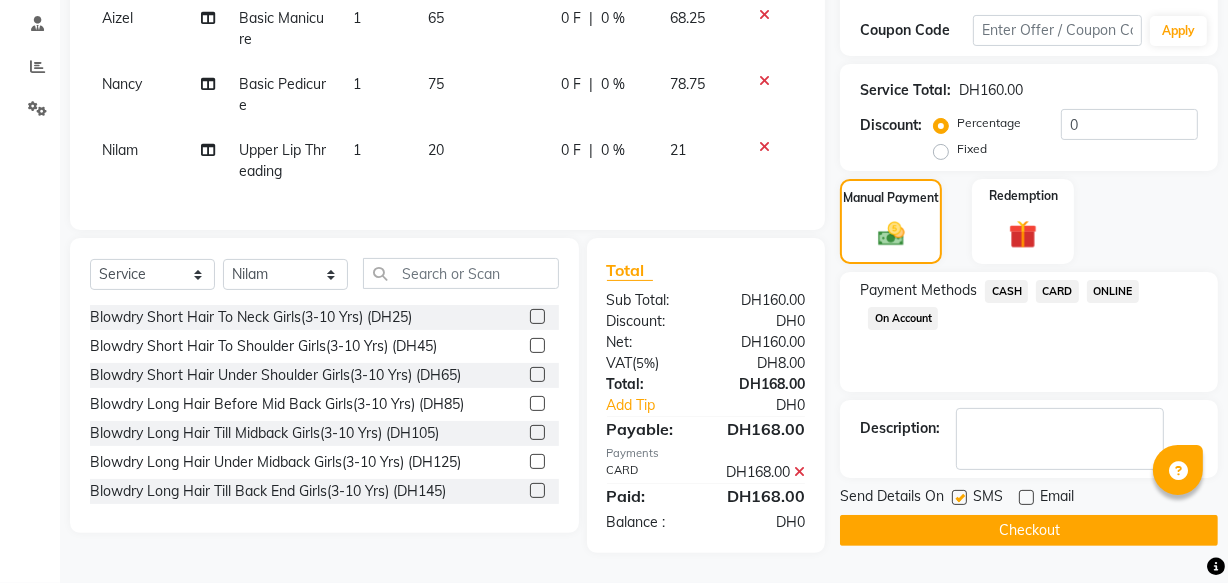 click on "Checkout" 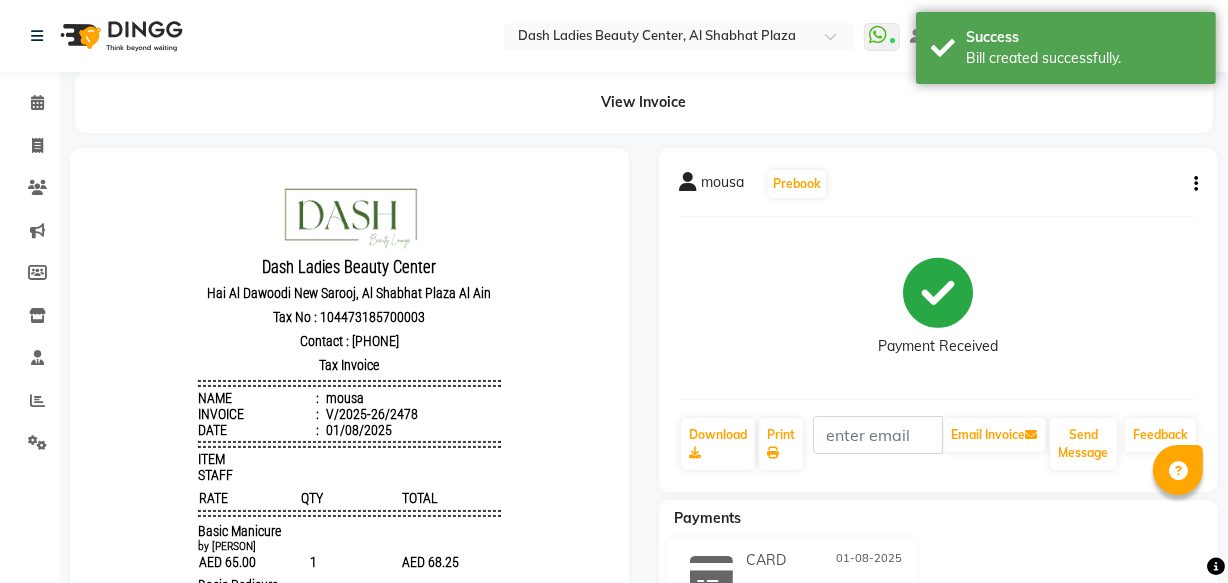 scroll, scrollTop: 0, scrollLeft: 0, axis: both 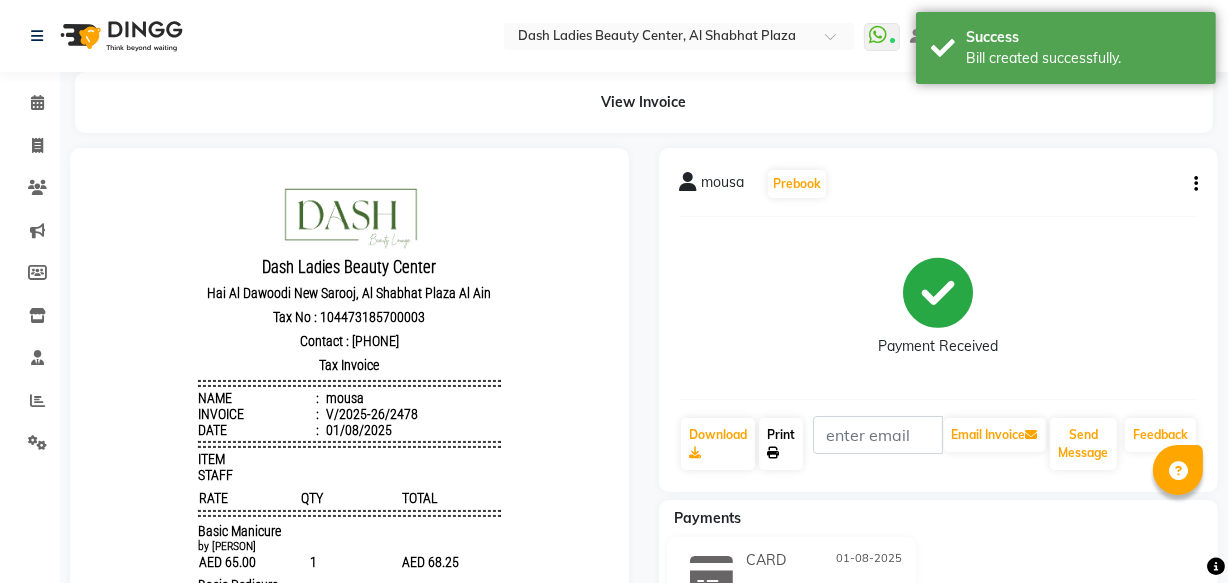 click 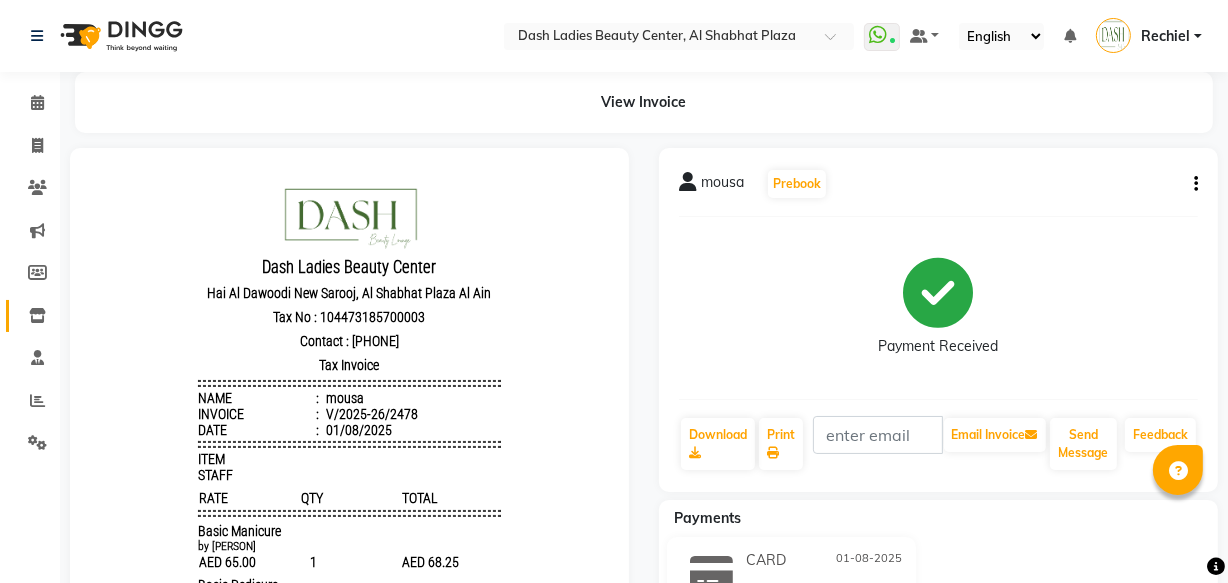 click 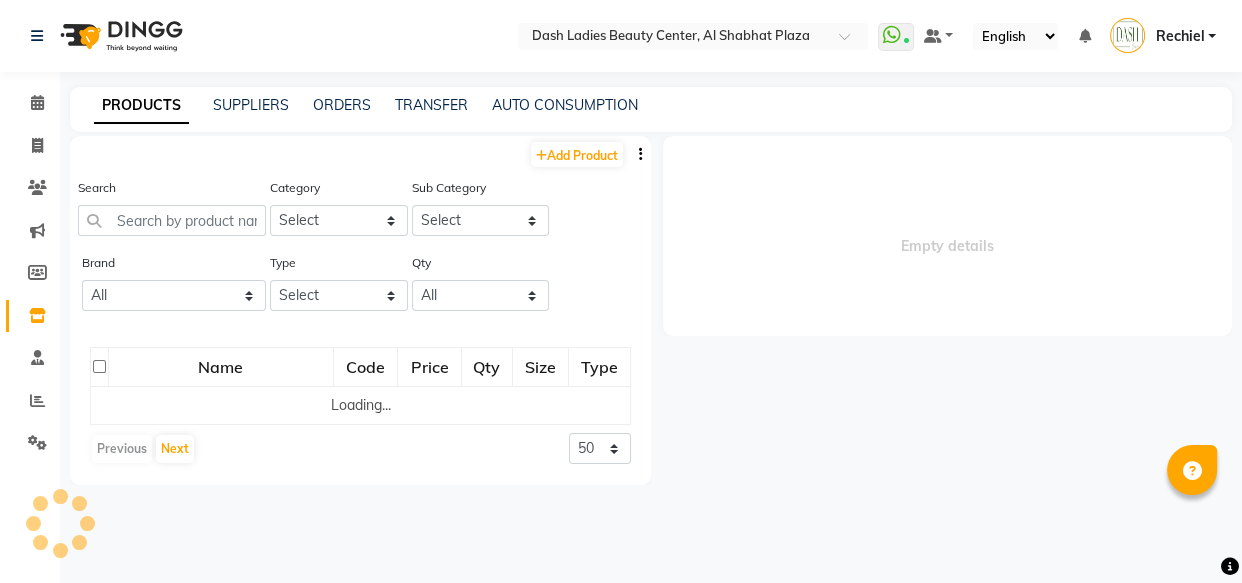 click 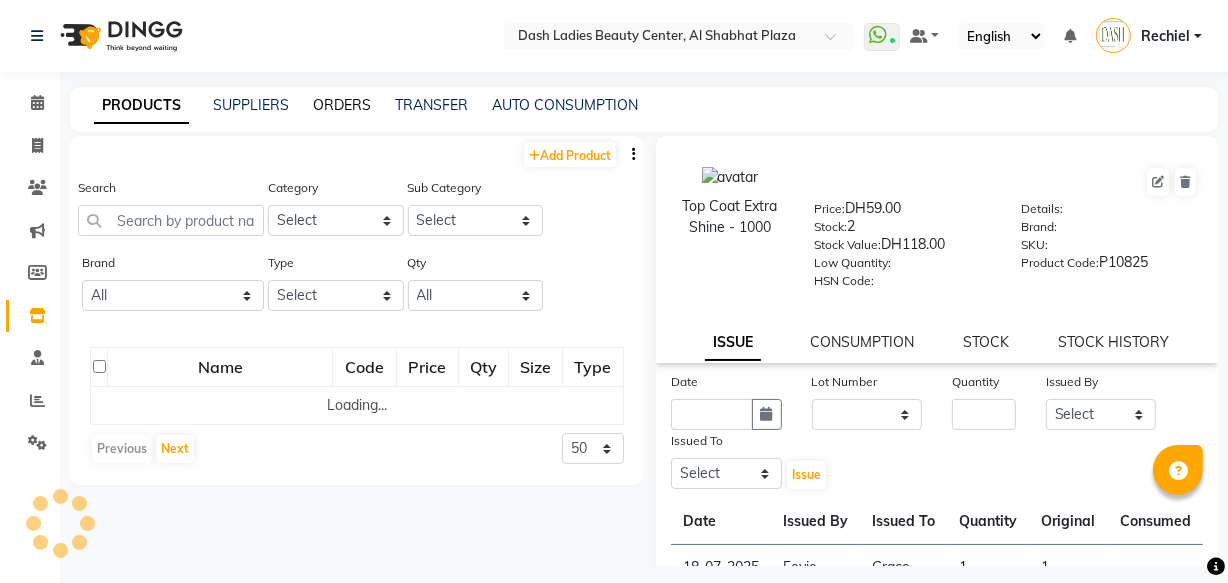 click on "ORDERS" 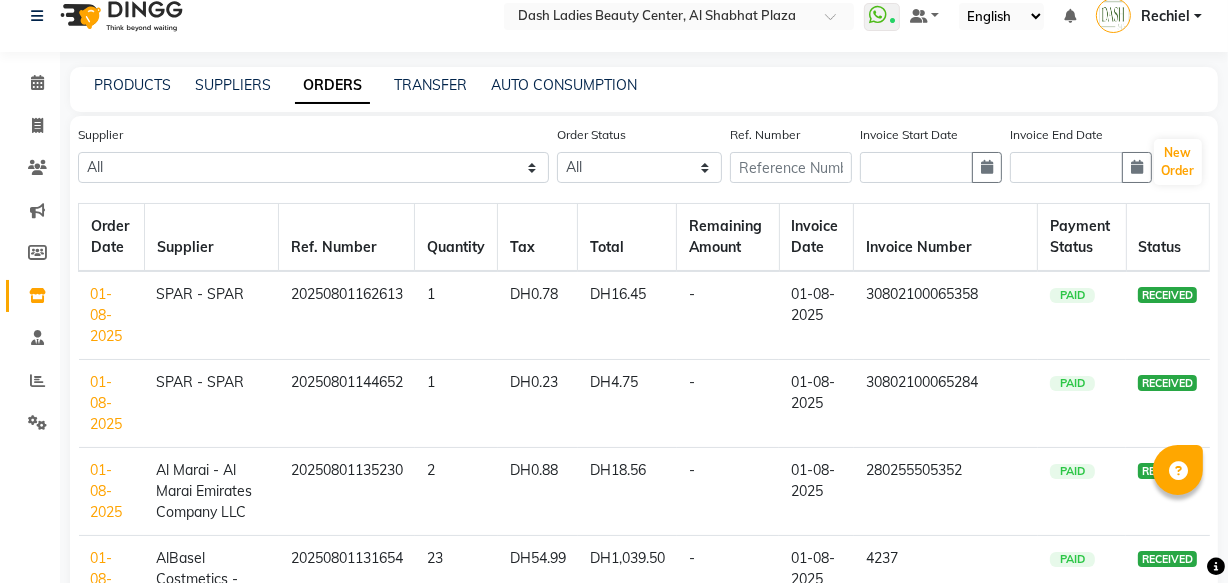 scroll, scrollTop: 0, scrollLeft: 0, axis: both 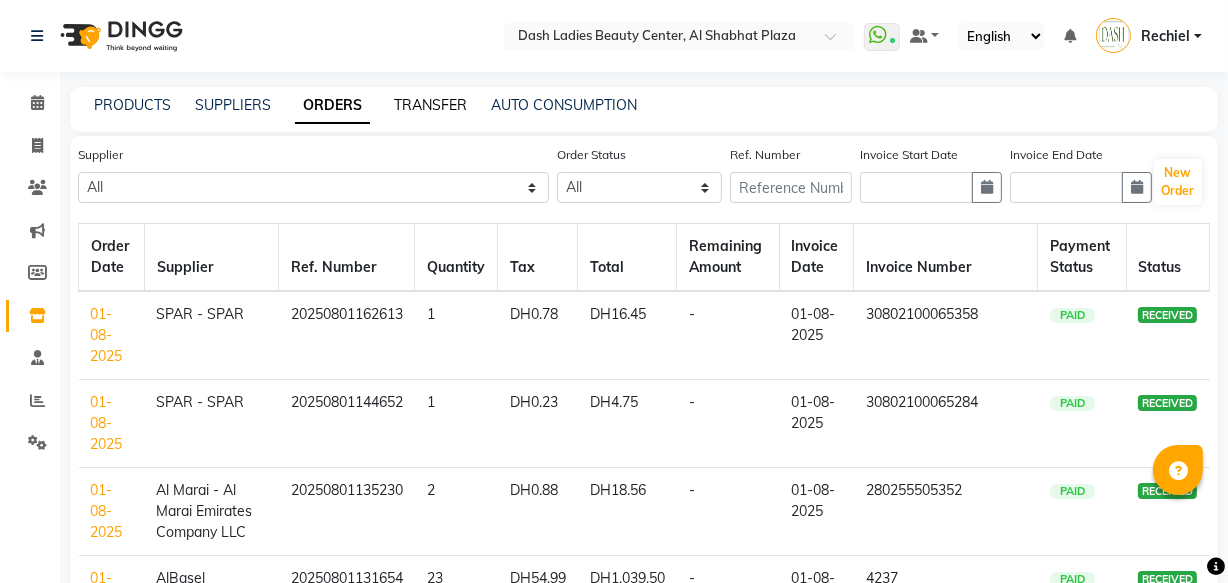 click on "TRANSFER" 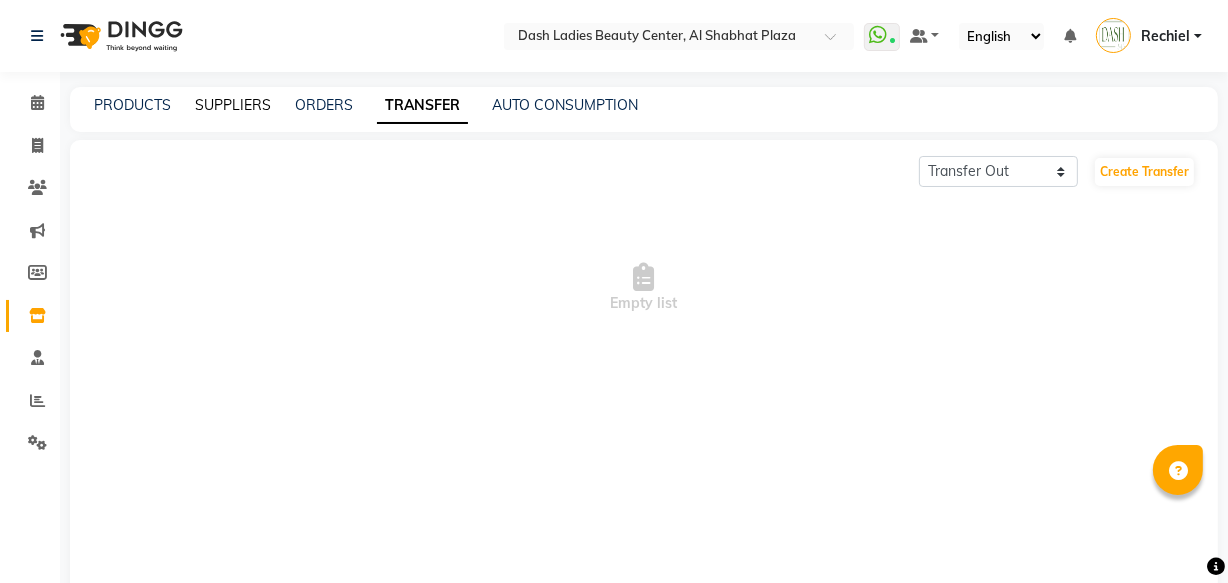 click on "SUPPLIERS" 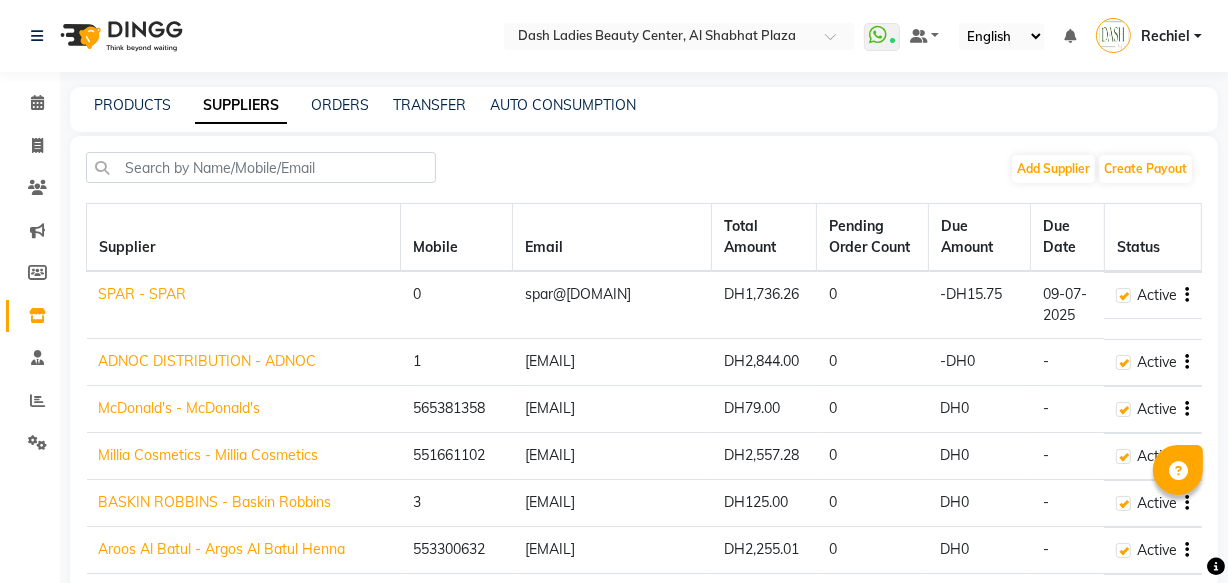 click on "SUPPLIERS" 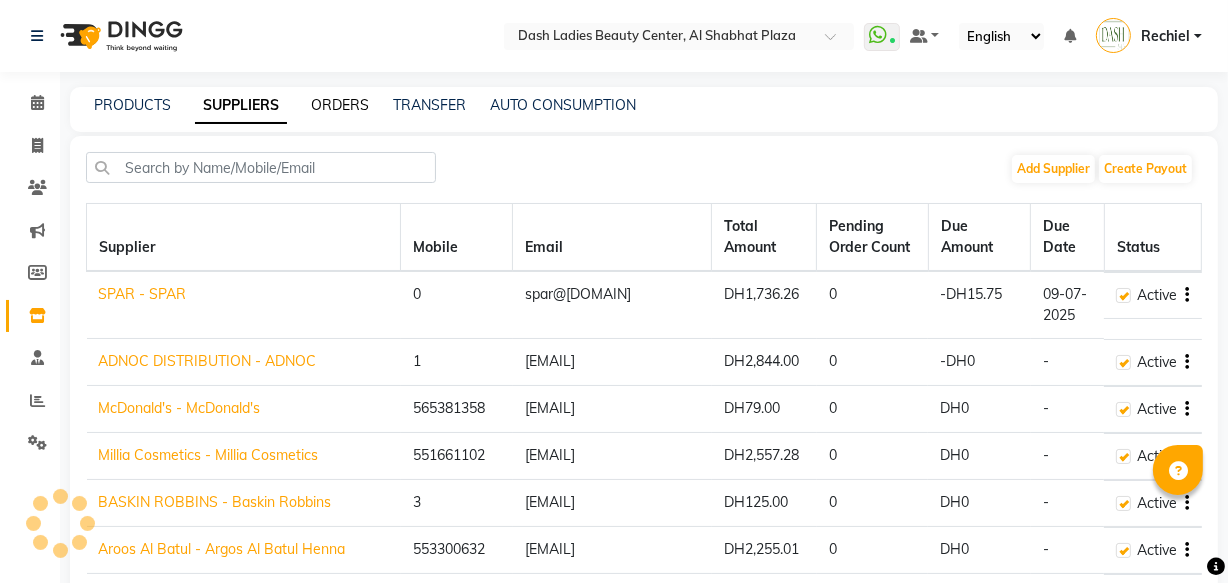 click on "ORDERS" 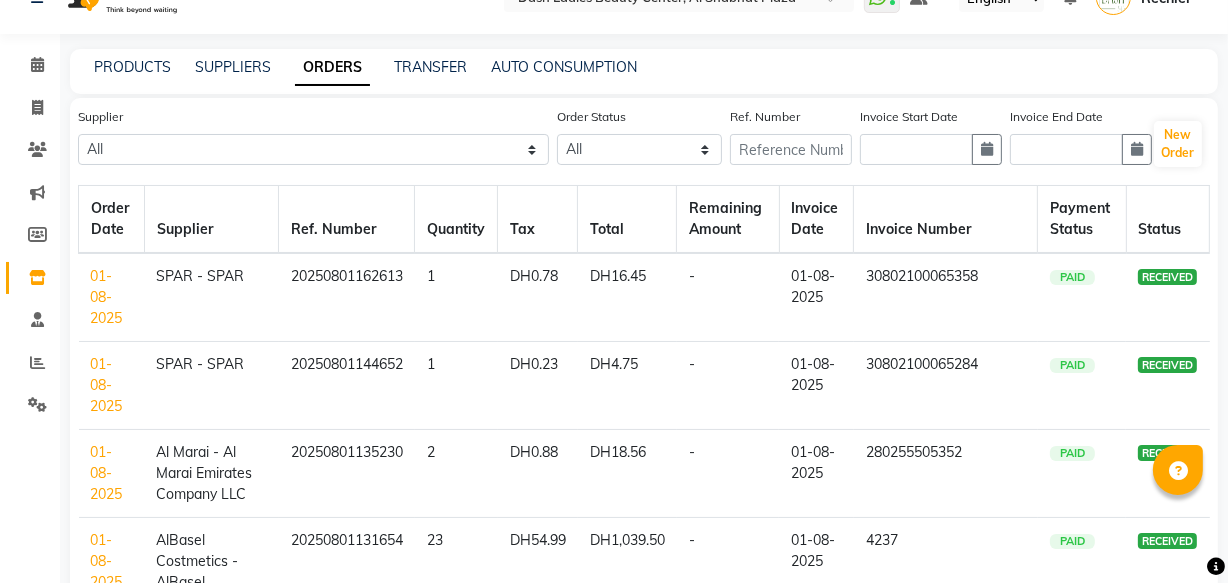 scroll, scrollTop: 17, scrollLeft: 0, axis: vertical 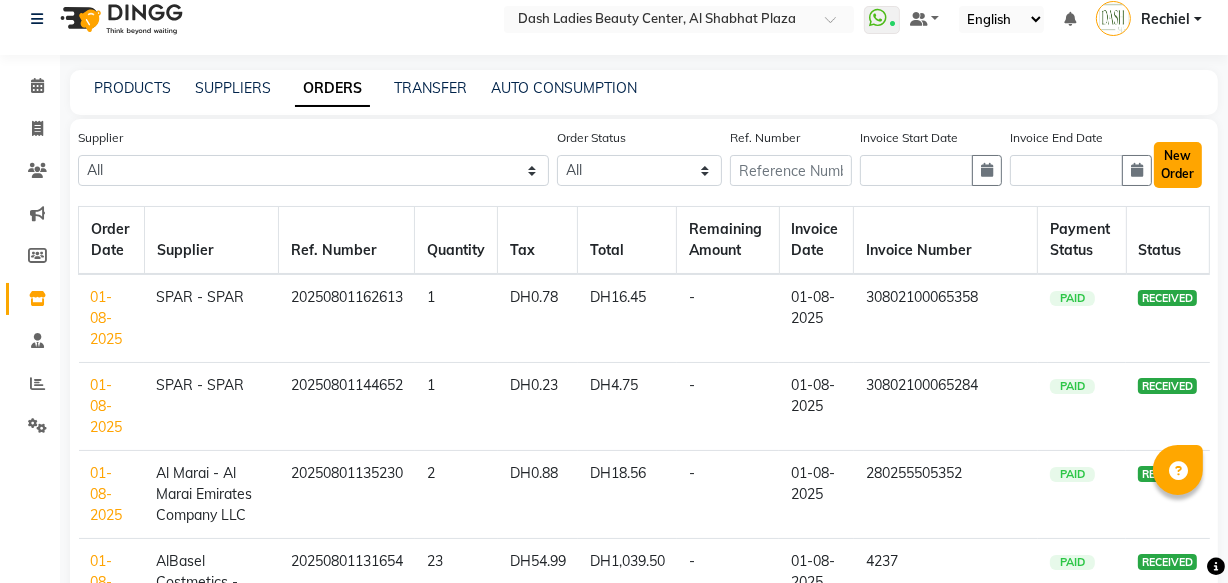 click on "New Order" 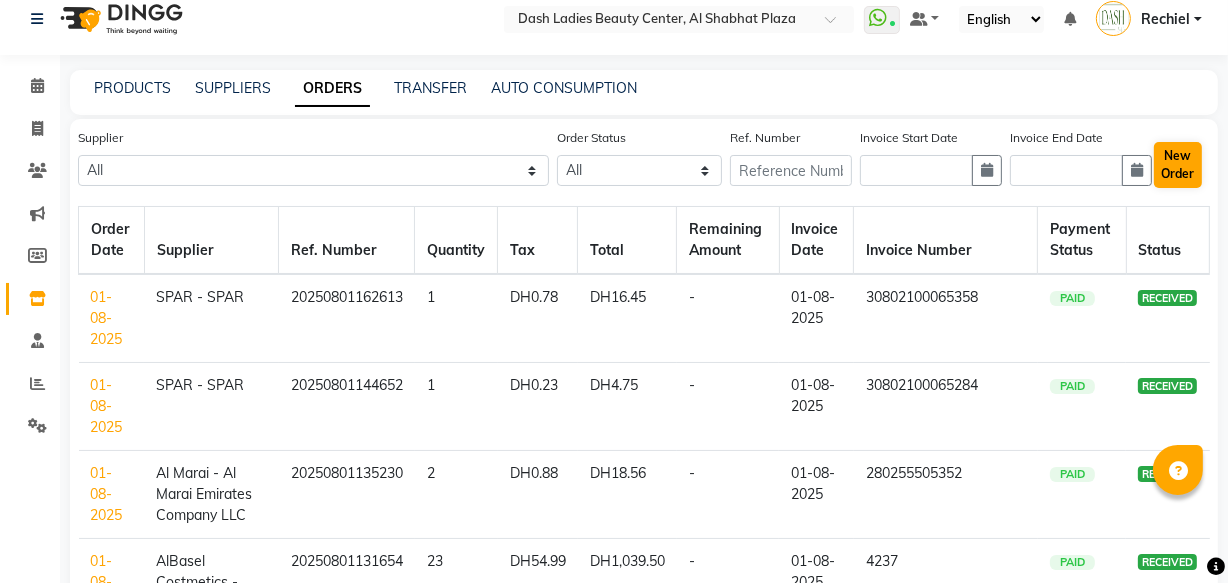 select on "true" 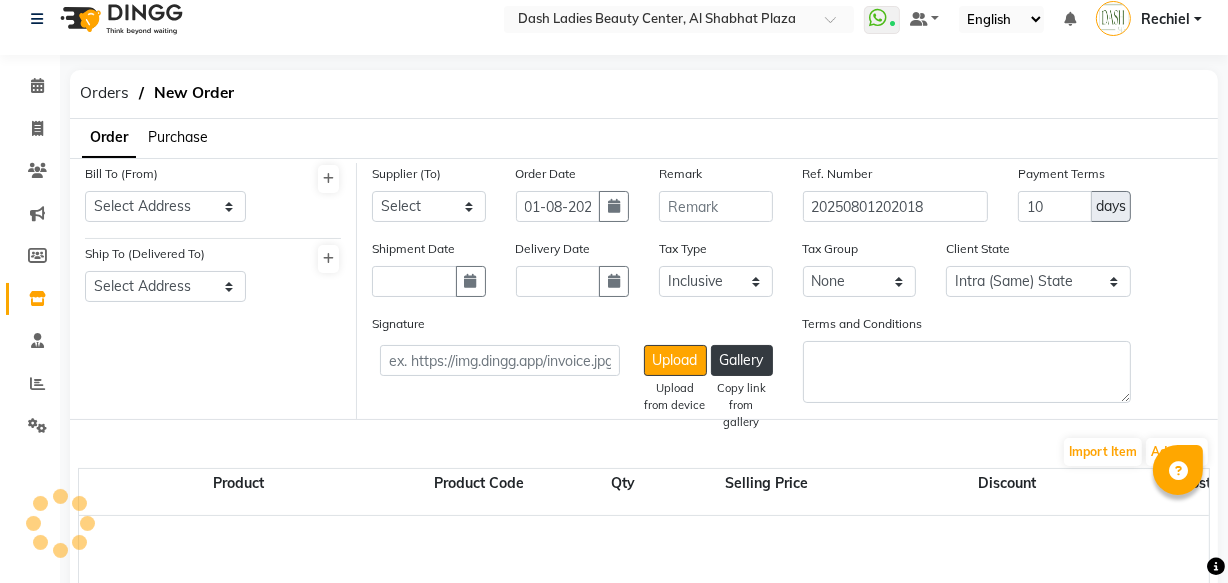 select on "3972" 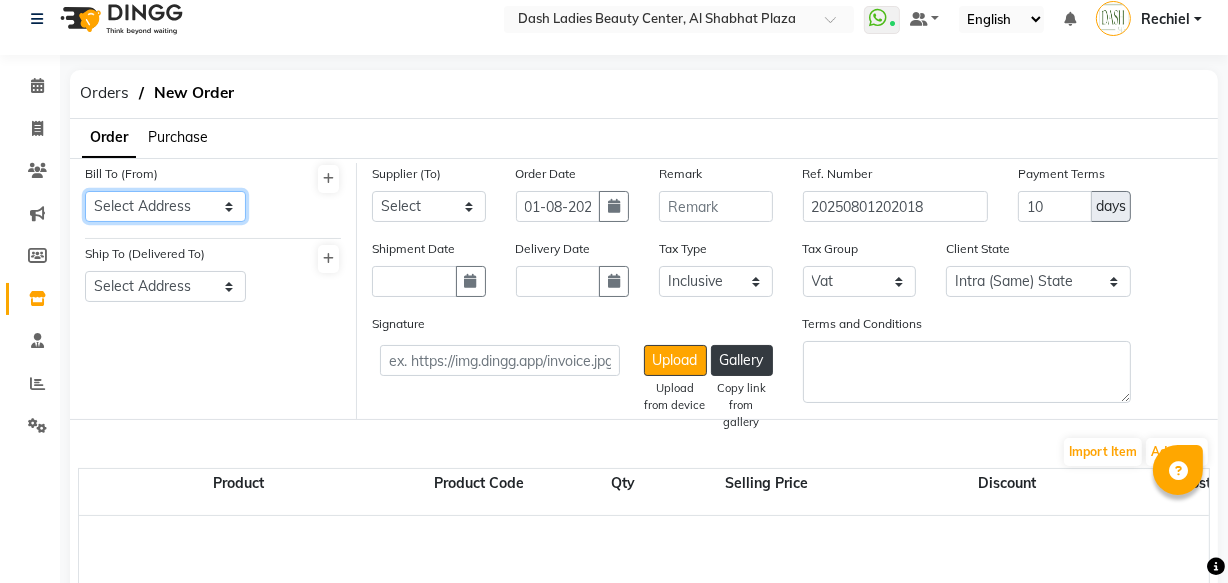 click on "Select Address  Shahbat Plaza" 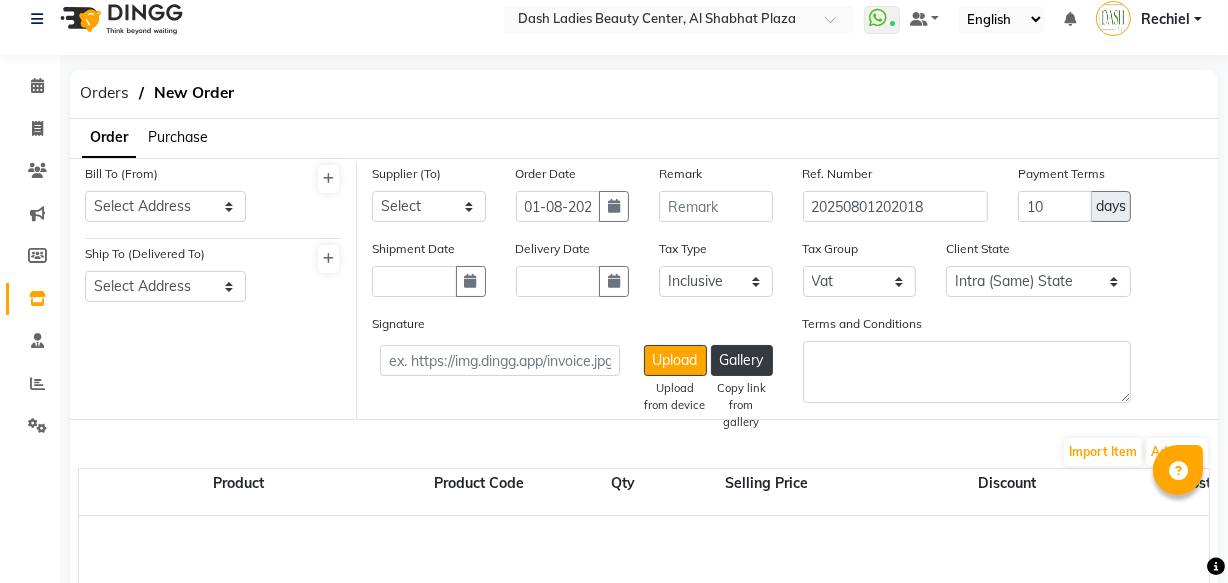 click on "Bill To (From) Select Address  Shahbat Plaza  Ship To (Delivered To) Select Address  Shahbat Plaza" 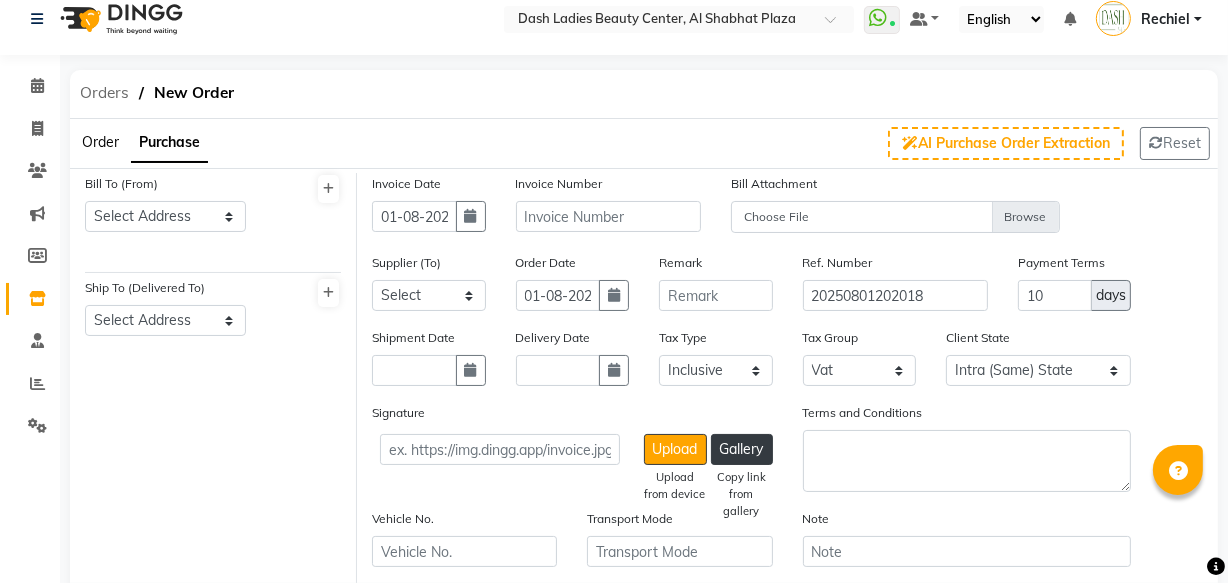 click on "Orders" 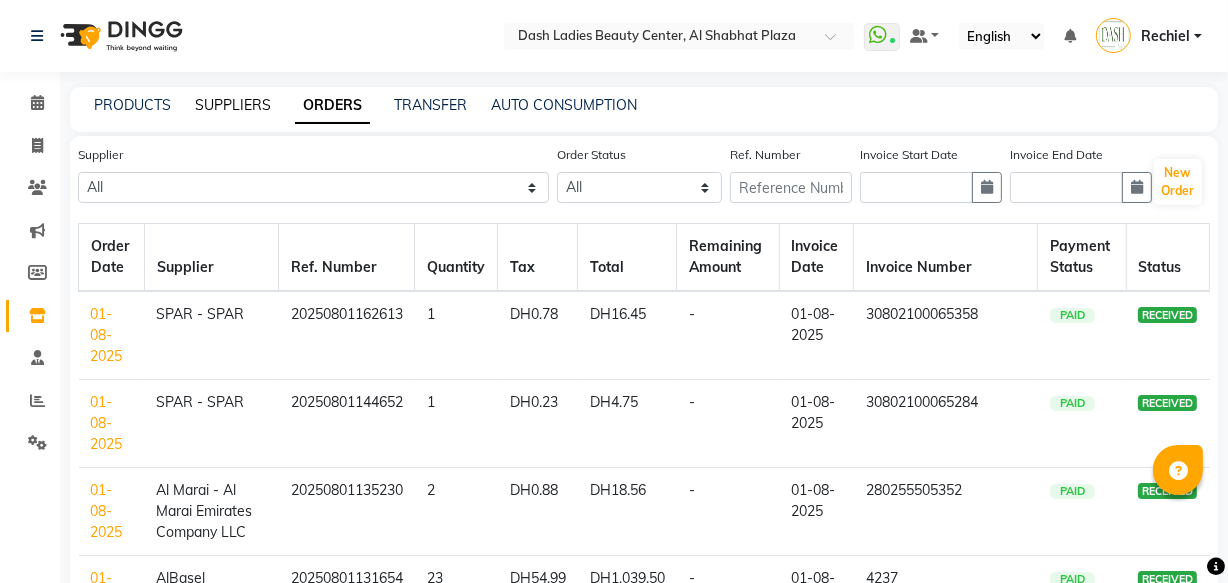 click on "SUPPLIERS" 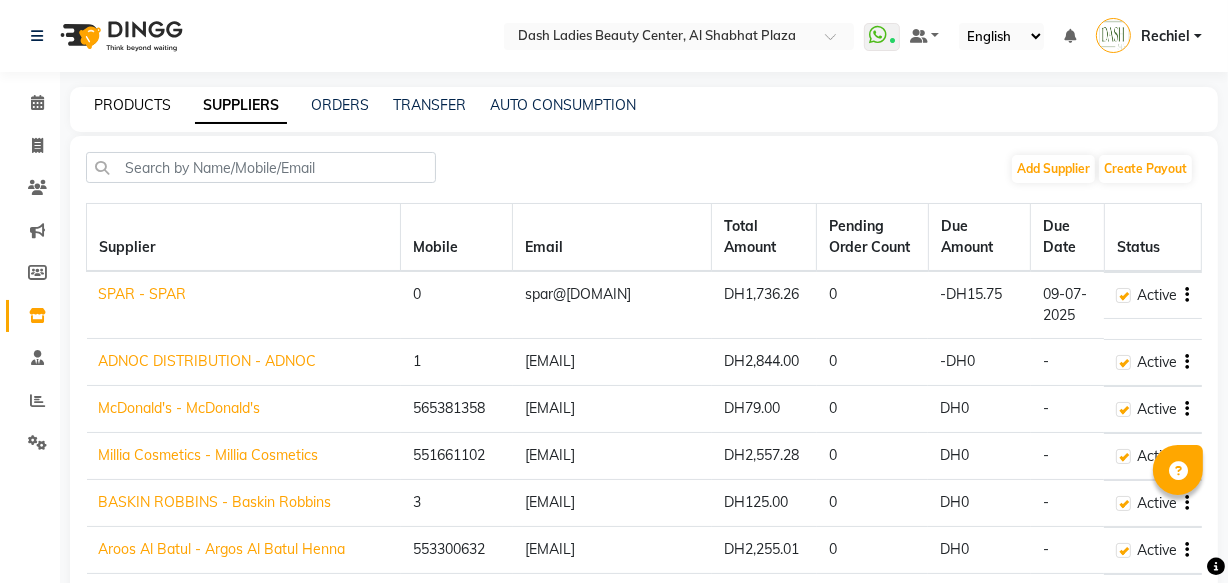 click on "PRODUCTS" 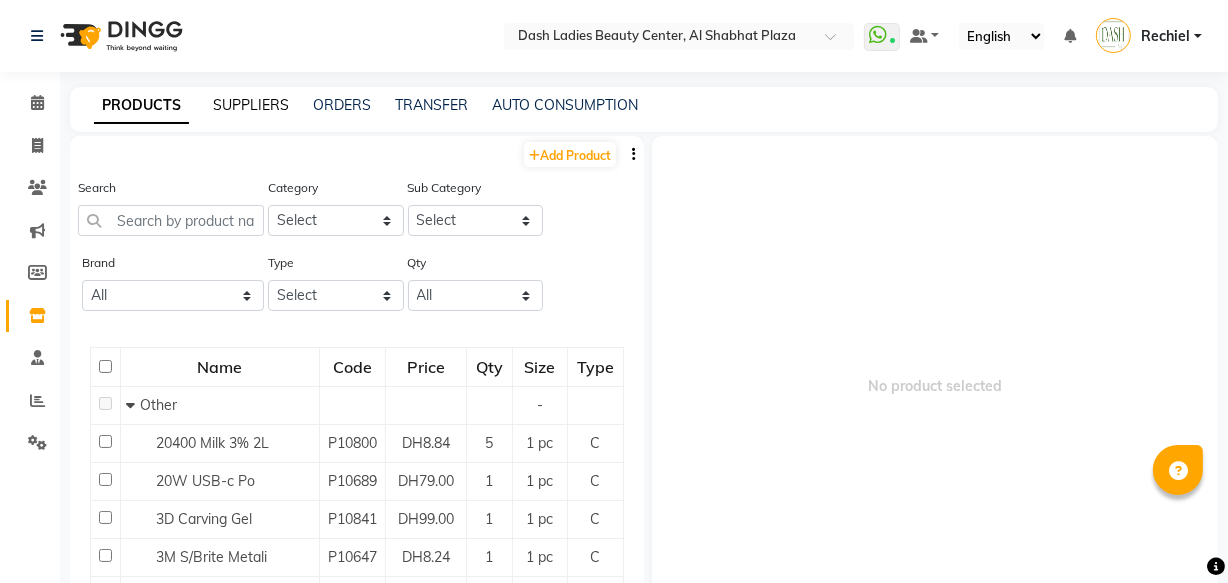 click on "SUPPLIERS" 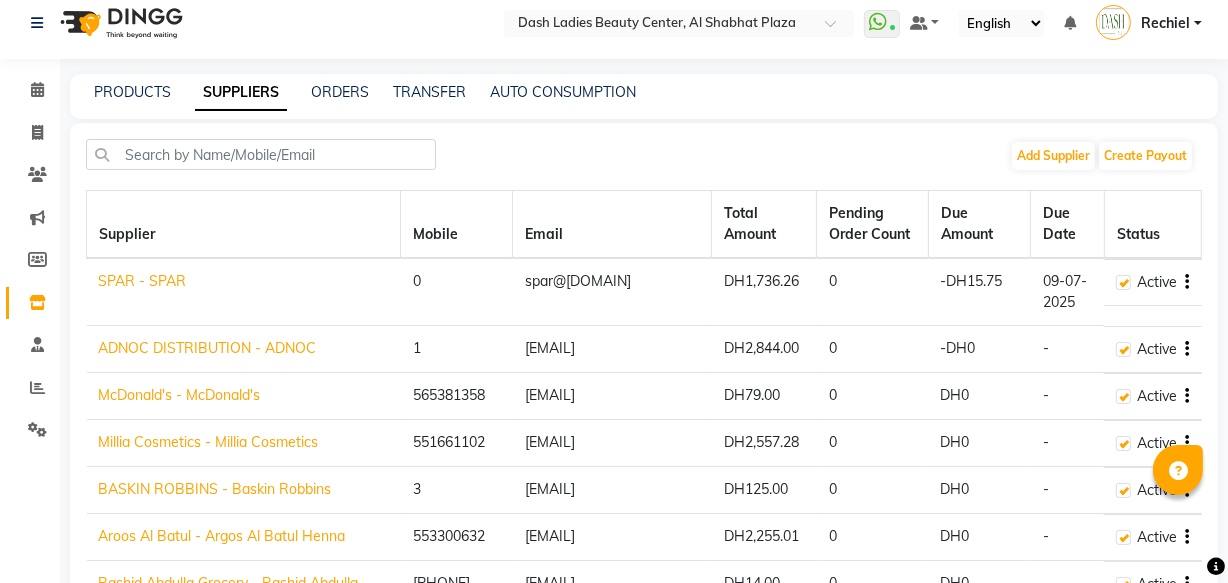 scroll, scrollTop: 0, scrollLeft: 0, axis: both 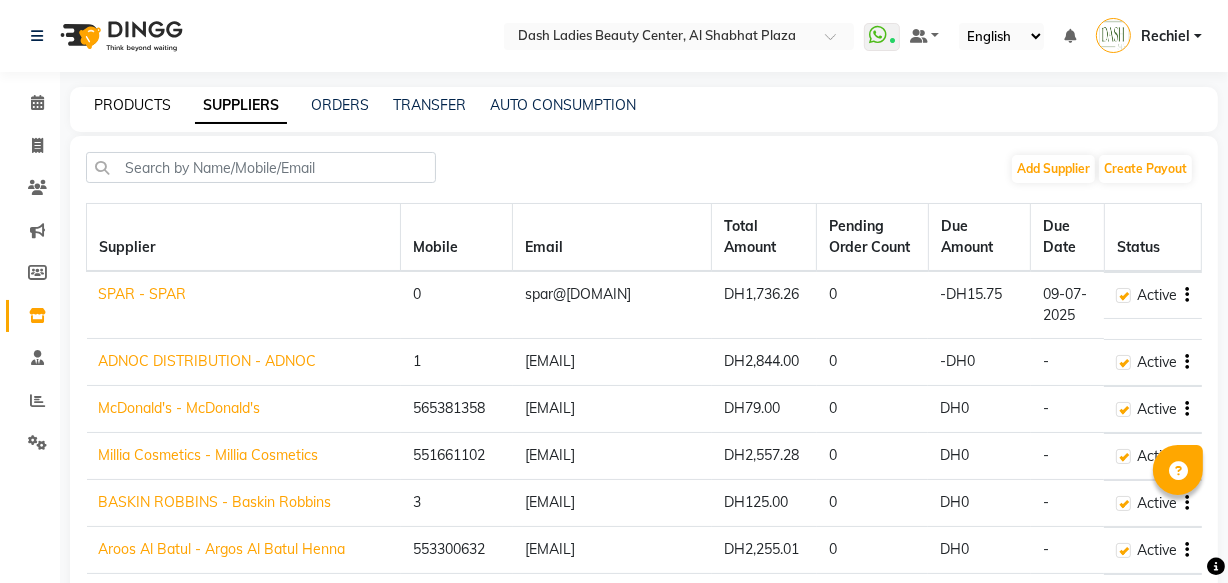 click on "PRODUCTS" 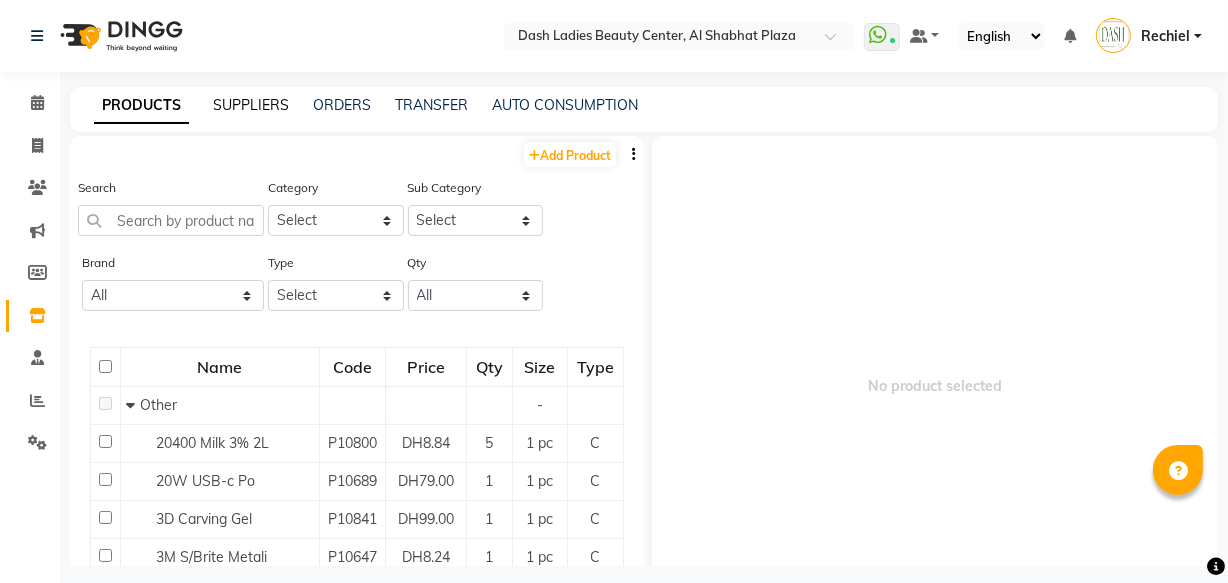 click on "SUPPLIERS" 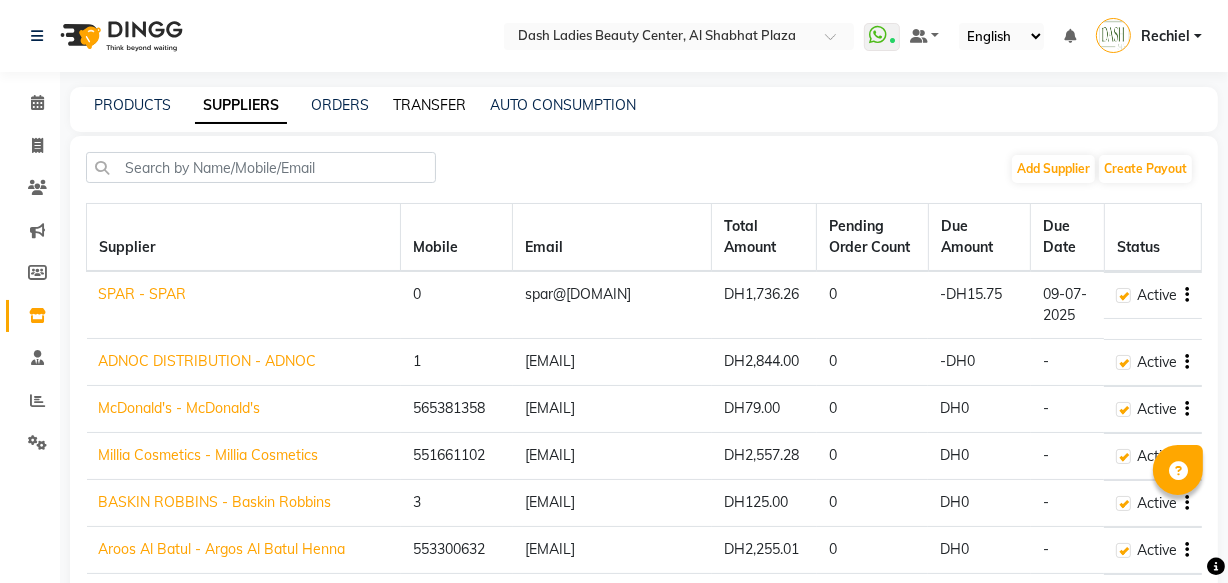 click on "TRANSFER" 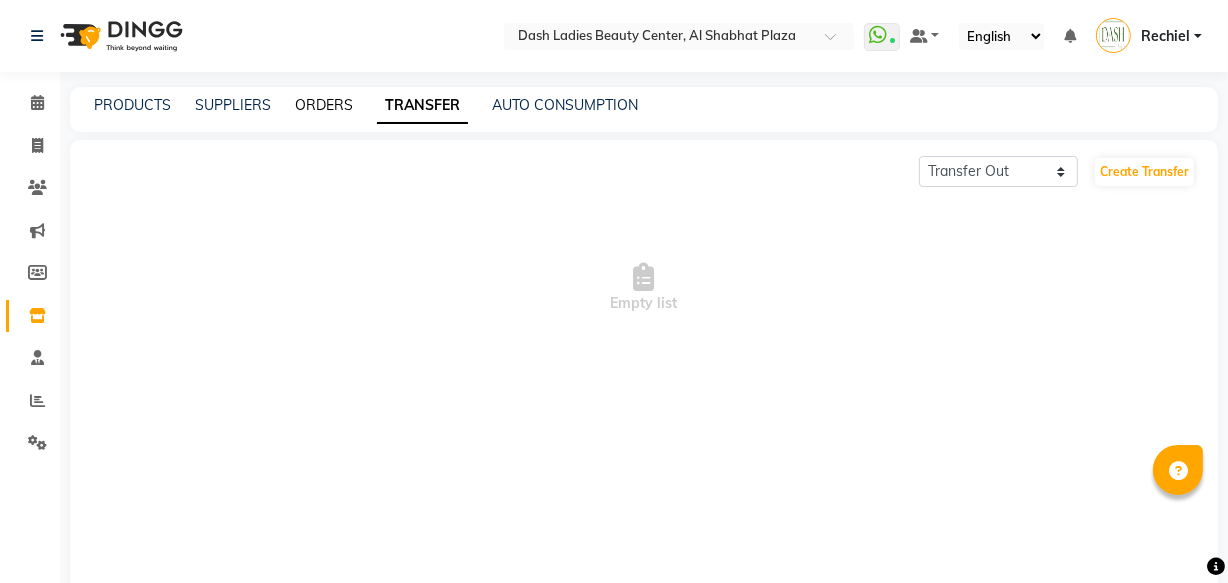 click on "ORDERS" 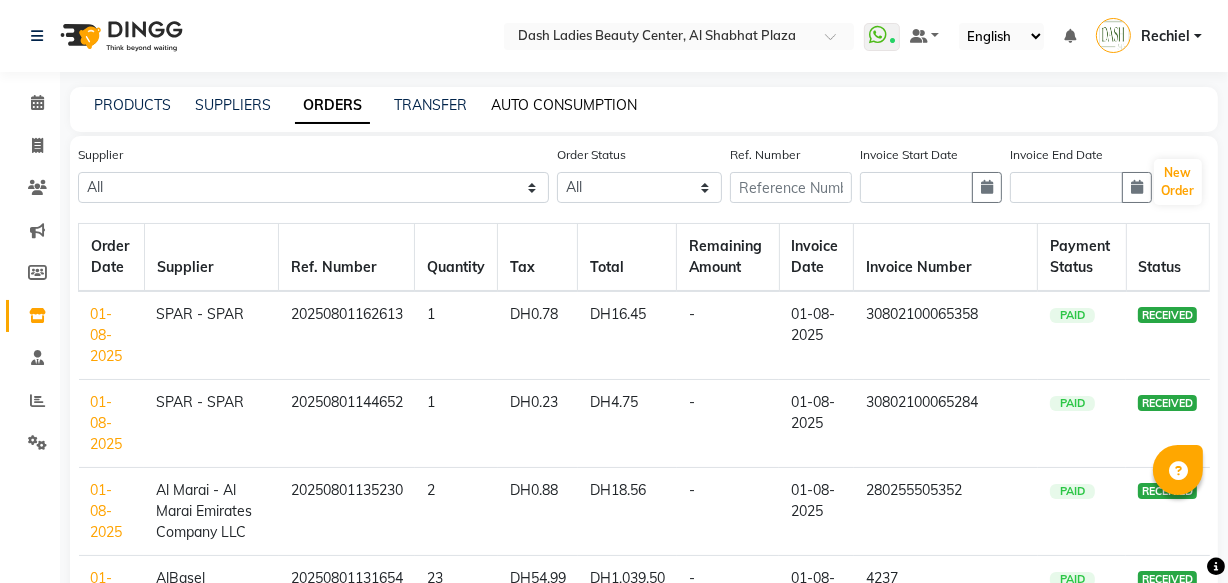 click on "AUTO CONSUMPTION" 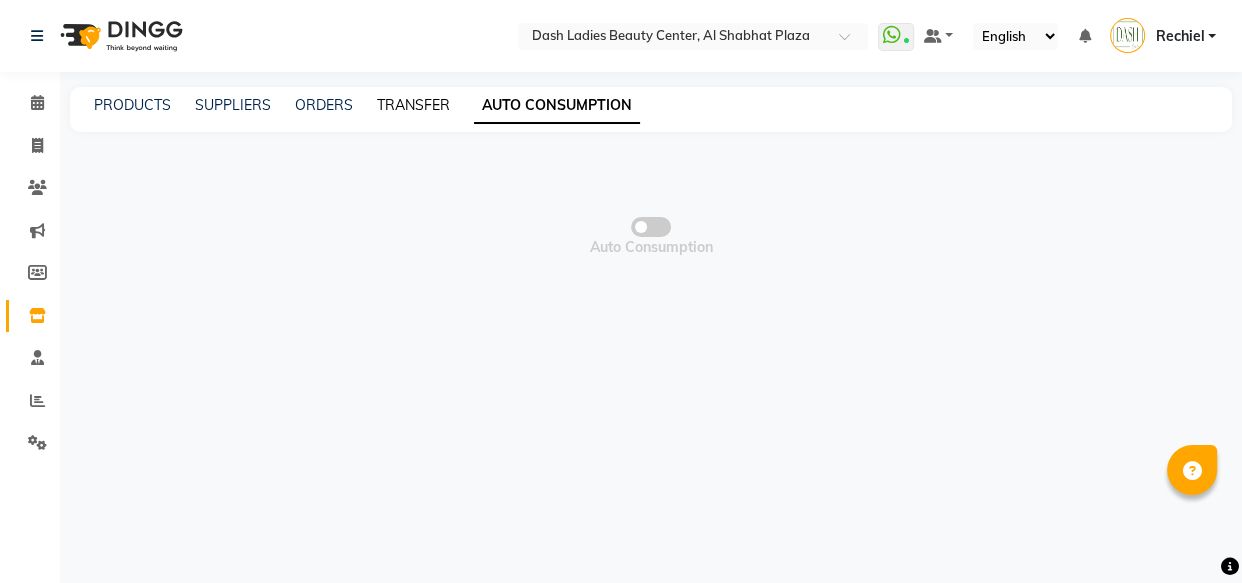 click on "TRANSFER" 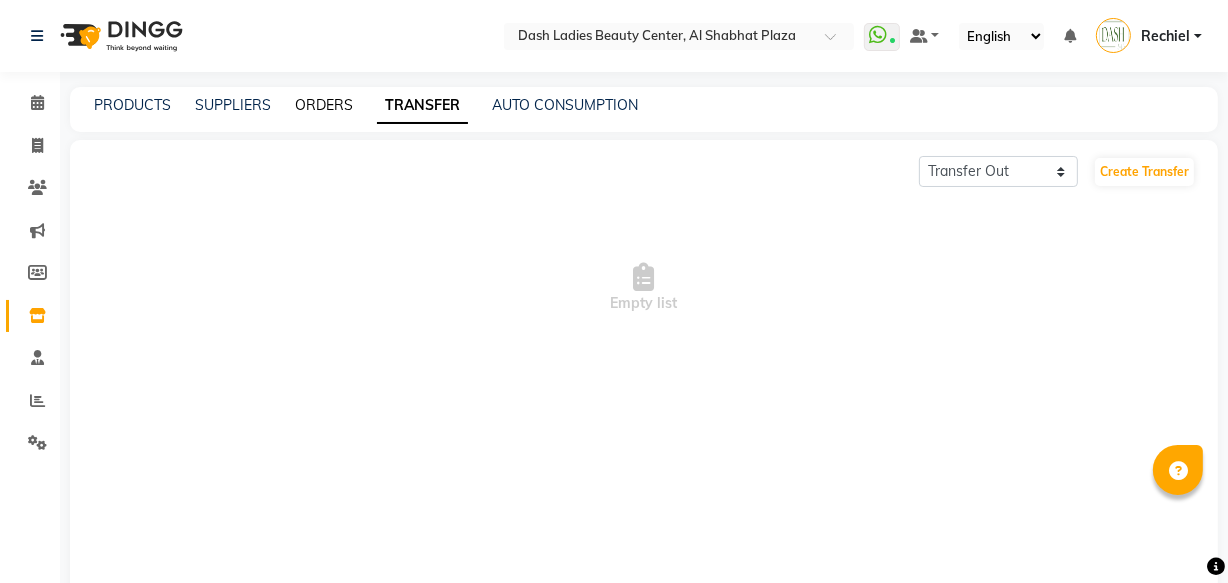 click on "ORDERS" 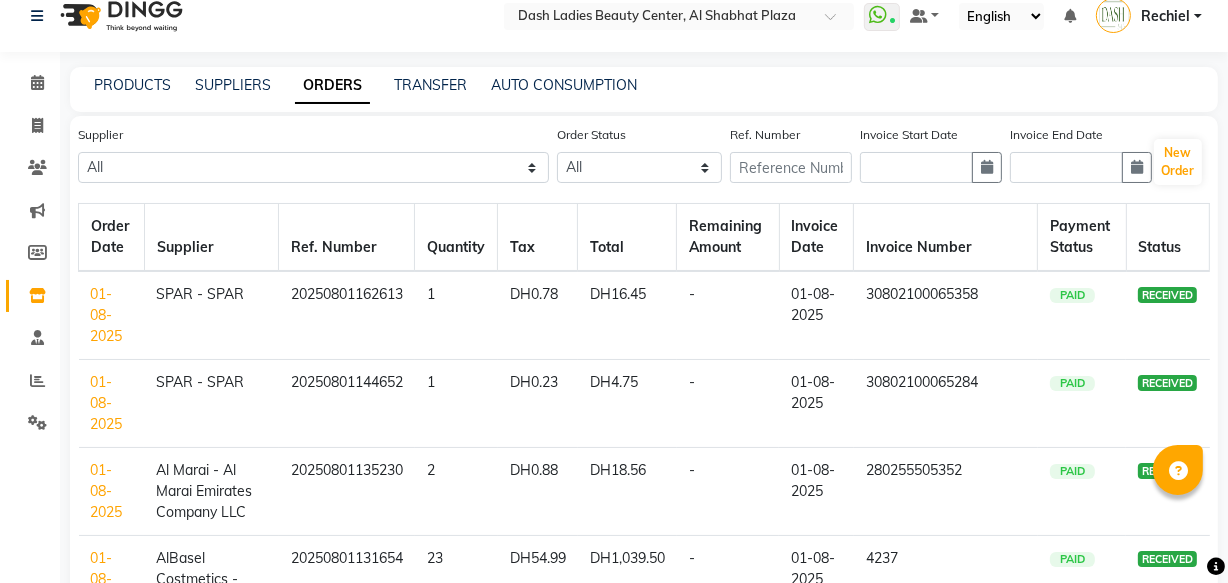 scroll, scrollTop: 0, scrollLeft: 0, axis: both 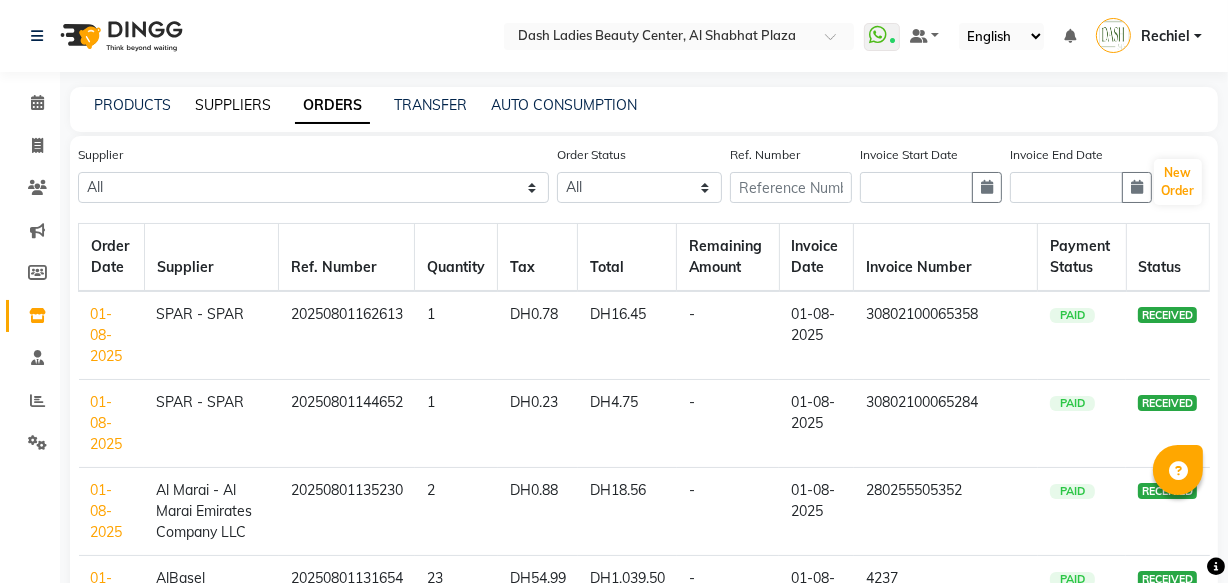 click on "SUPPLIERS" 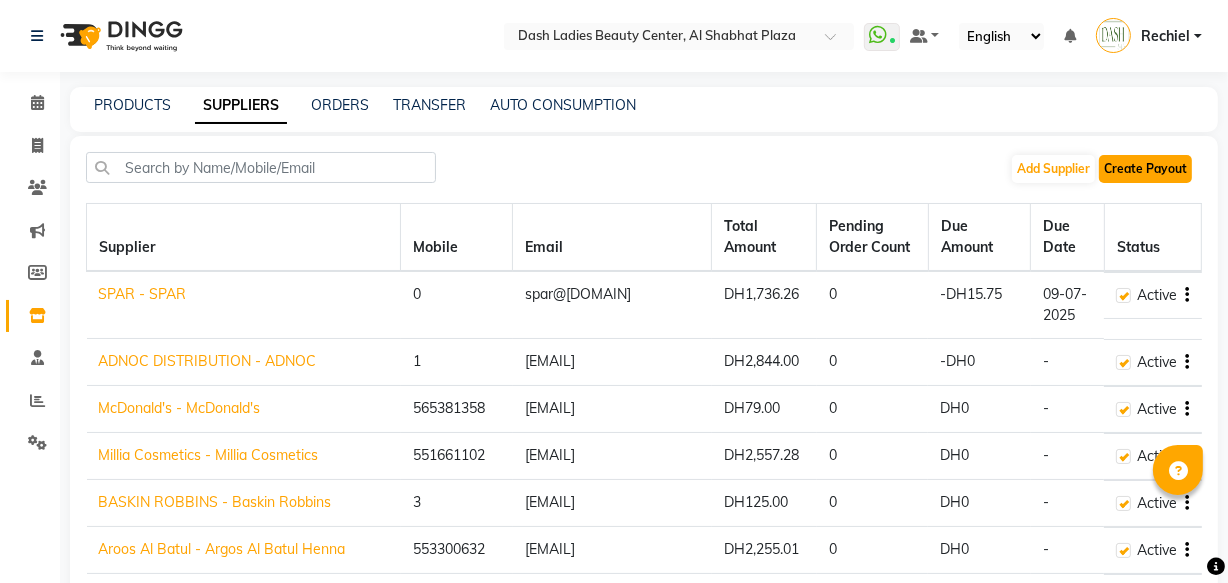 click on "Create Payout" 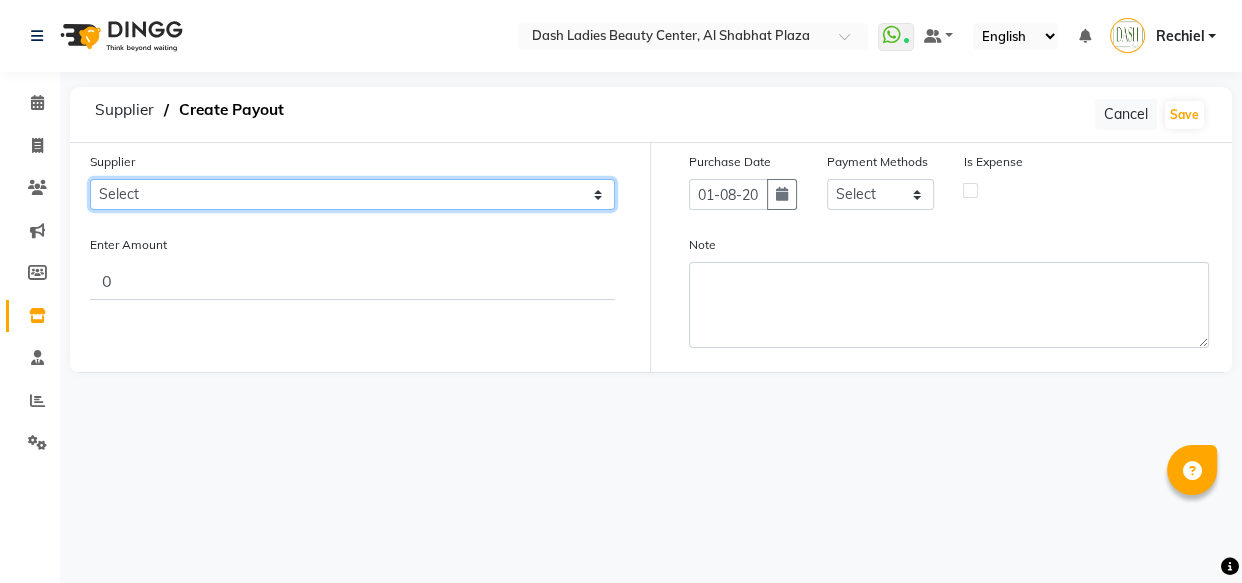 click on "Select SPAR - SPAR ADNOC DISTRIBUTION - ADNOC McDonald's - McDonald's Millia Cosmetics - Millia Cosmetics BASKIN ROBBINS - Baskin Robbins Aroos Al Batul - Argos Al Batul Henna Rashid Abdulla Grocery - Rashid Abdulla Grocery Store Darbar Restaurant - Darbar Restaurant  The Beauty Shop - The Beauty Shop Alpha med General Trading - Alphamed Golden Lili Cosmetics Trading Al Bushra LLC - Al Bushra Stationery & Toys & Confectioneries LLC GAME PLANET - Game Planet NAZIH - Nazih Beauty Supplies Co. L.L.C. JIMI GIFT MARKET LLC - JIMI GIFT MARKET Abdul Rahman Al Balouchi  - Abdul Rahman Al Balouchi Savora Food Industry LLC PEARL LLC - Pearl Specialty Coffee Roastery Al Jaser  - Al Jaser General Trading Jumbo Electronics Company Ltd - Jumbo Store Landmark Retail Investment Co. LLC - Home Box LA MARQUISE - La Marquise International FAKHR AL SHAEB - Fakhr Al Shaeb Food stuff WADI AL NOOR - Wadi Al Noor Modern Food Stuff LLC NATIONAL FLOWER LLC - National Flowers LLC - SPC Healthcare Trading Co. LLC - Dermalogica" 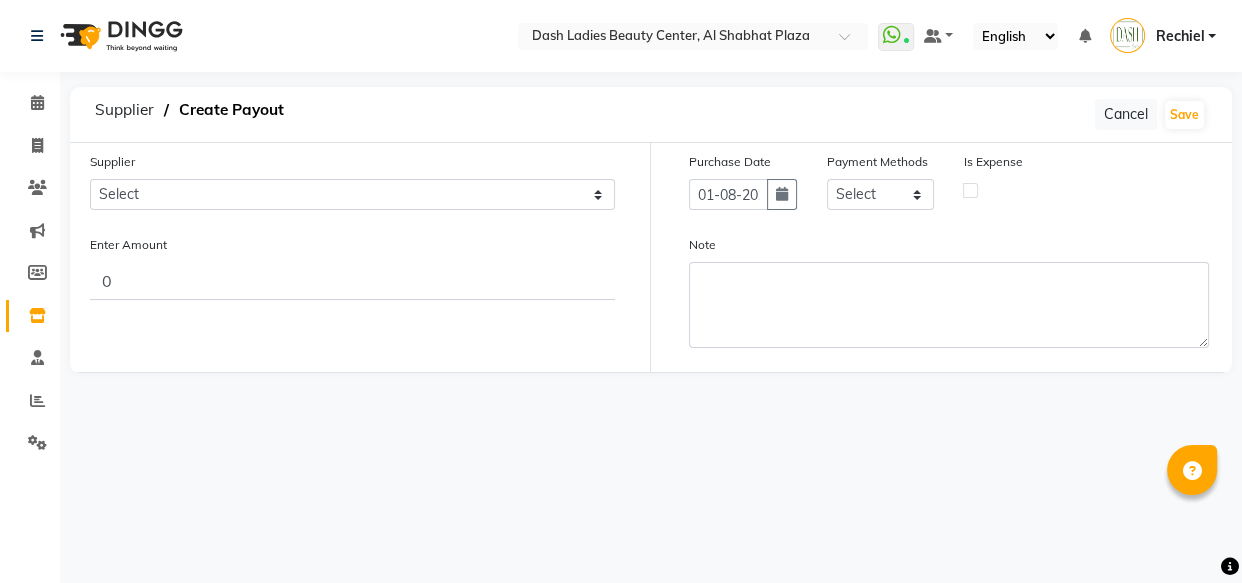 click on "Select Location × Dash Ladies Beauty Center, Al Shabhat Plaza  WhatsApp Status  ✕ Status:  Connected Most Recent Message: 01-08-2025     06:21 PM Recent Service Activity: 01-08-2025     06:52 PM Default Panel My Panel English ENGLISH Español العربية मराठी हिंदी ગુજરાતી தமிழ் 中文 Notifications nothing to show Rechiel Manage Profile Change Password Sign out  Version:3.15.11  ☀ Dash Ladies Beauty Center, Al Shabhat Plaza  Calendar  Invoice  Clients  Marketing  Members  Inventory  Staff  Reports  Settings Completed InProgress Upcoming Dropped Tentative Check-In Confirm Bookings Segments Page Builder  Supplier   Create Payout   Cancel   Save  Supplier Select SPAR - SPAR ADNOC DISTRIBUTION - ADNOC McDonald's - McDonald's Millia Cosmetics - Millia Cosmetics BASKIN ROBBINS - Baskin Robbins Aroos Al Batul - Argos Al Batul Henna Rashid Abdulla Grocery - Rashid Abdulla Grocery Store Darbar Restaurant - Darbar Restaurant  Golden Lili Cosmetics Trading 0" at bounding box center (621, 291) 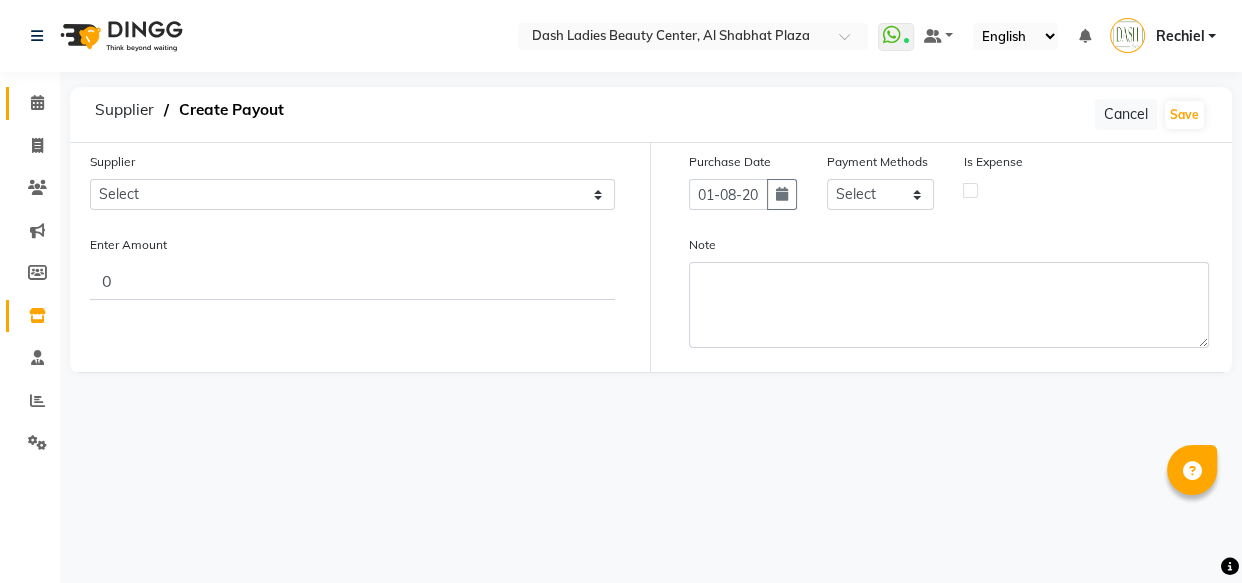 click 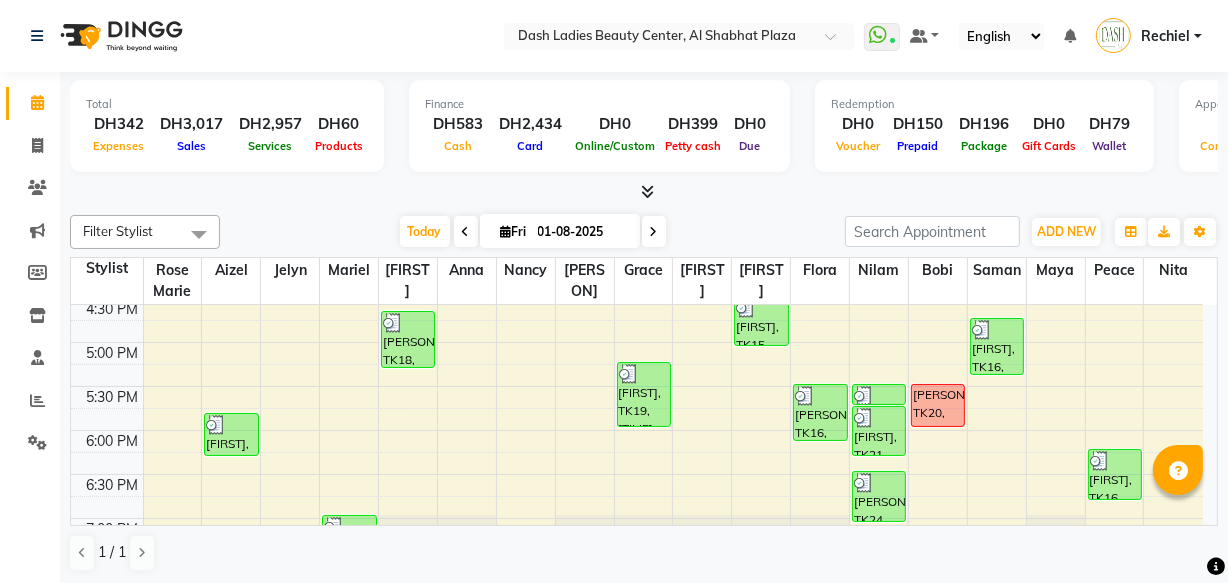 scroll, scrollTop: 672, scrollLeft: 0, axis: vertical 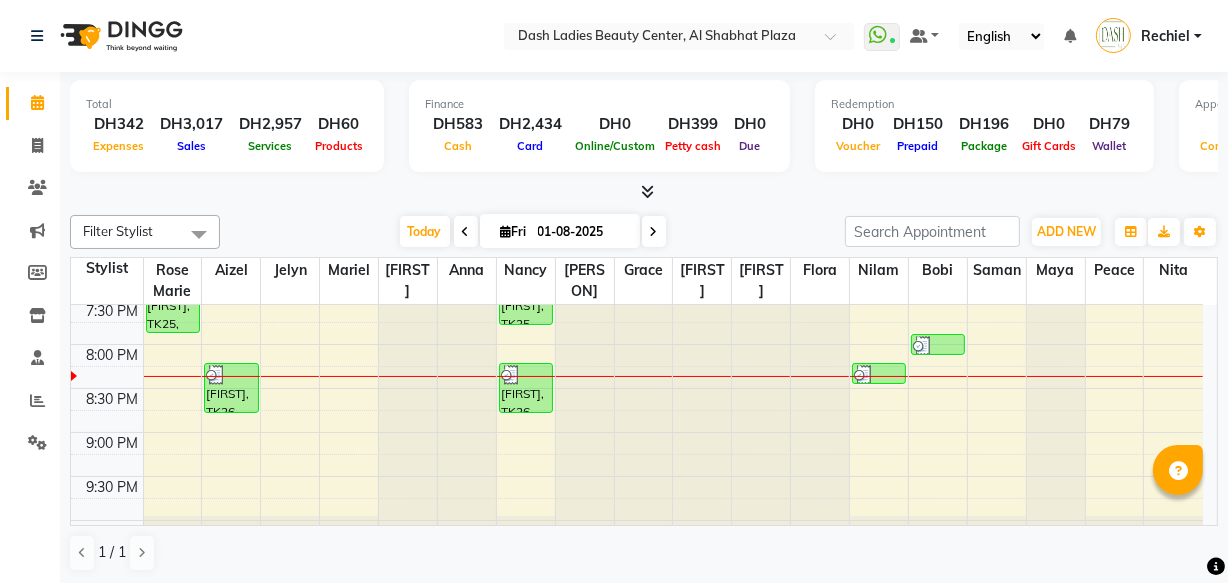 click at bounding box center (654, 232) 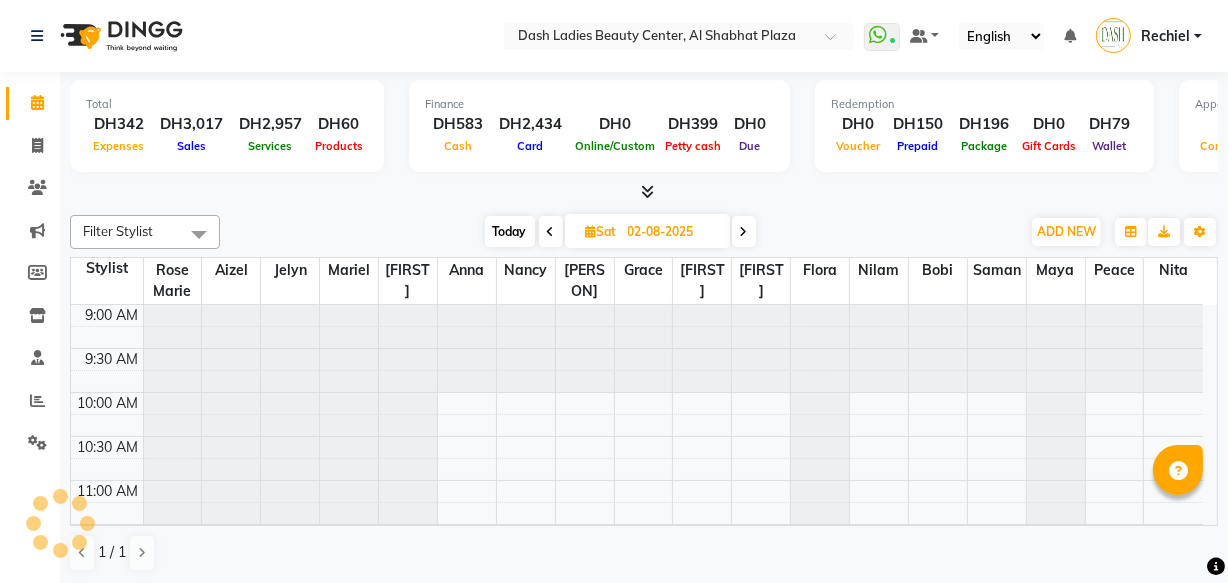 scroll, scrollTop: 965, scrollLeft: 0, axis: vertical 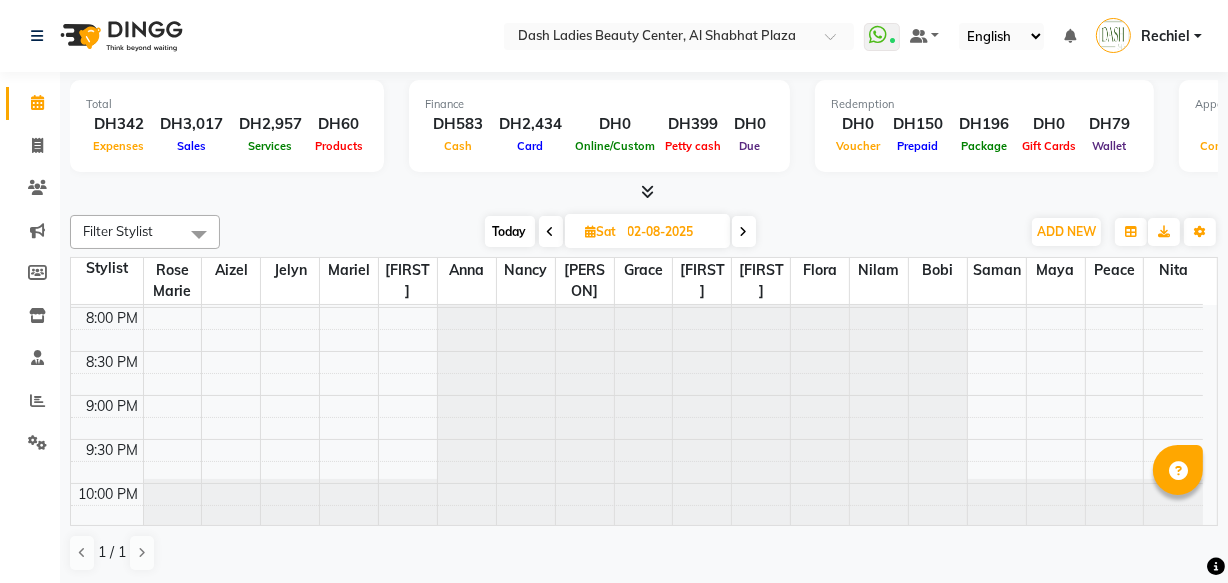 click at bounding box center (744, 232) 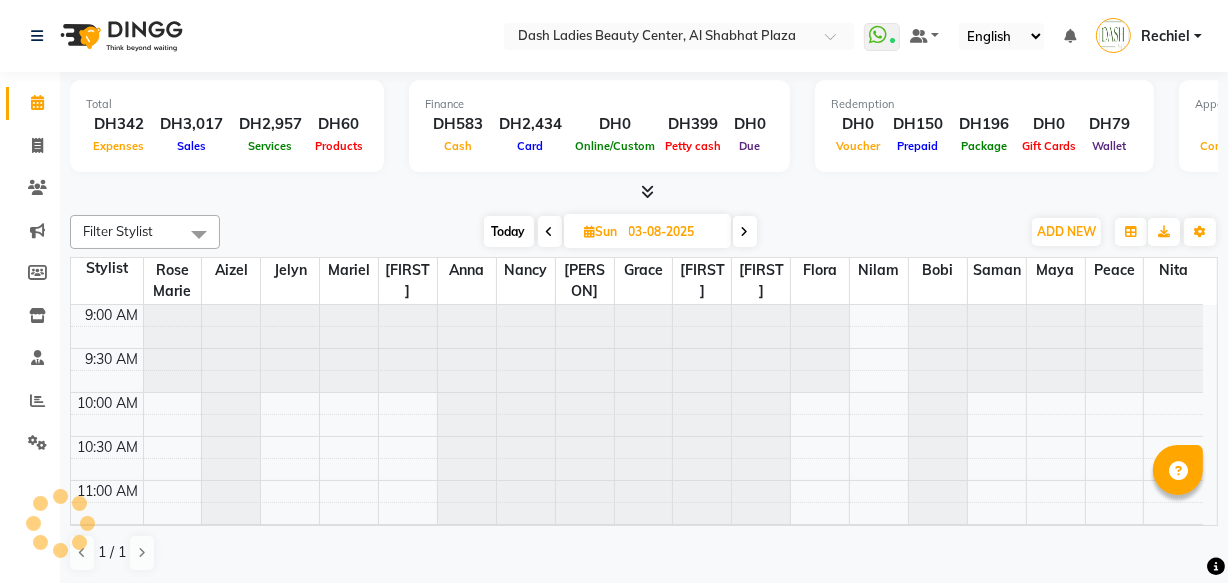 scroll, scrollTop: 965, scrollLeft: 0, axis: vertical 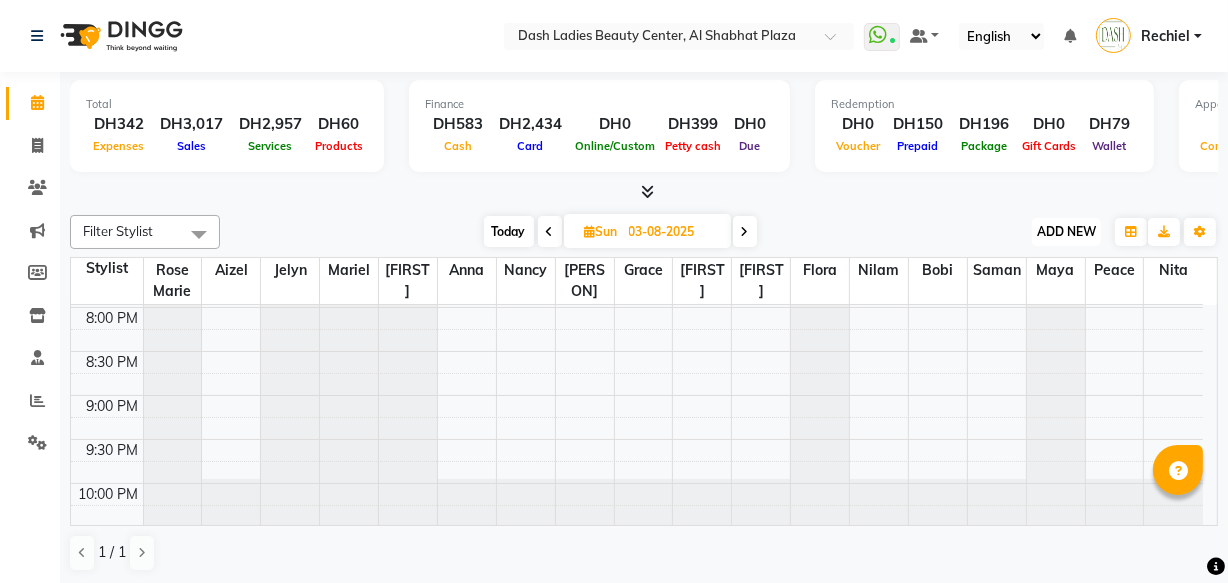 click on "ADD NEW" at bounding box center [1066, 231] 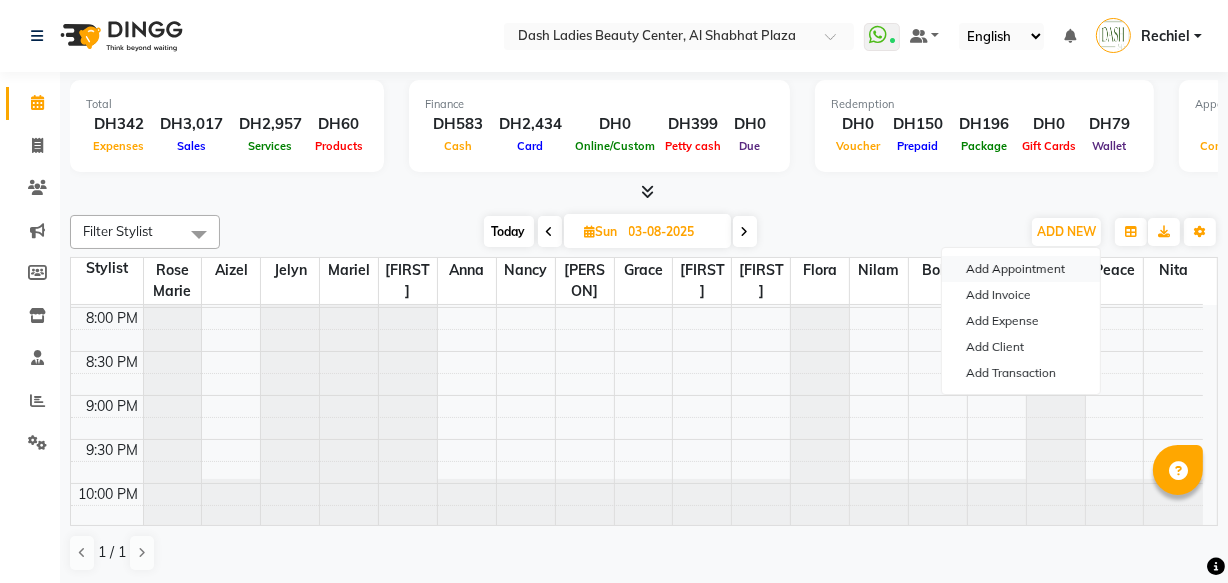 click on "Add Appointment" at bounding box center [1021, 269] 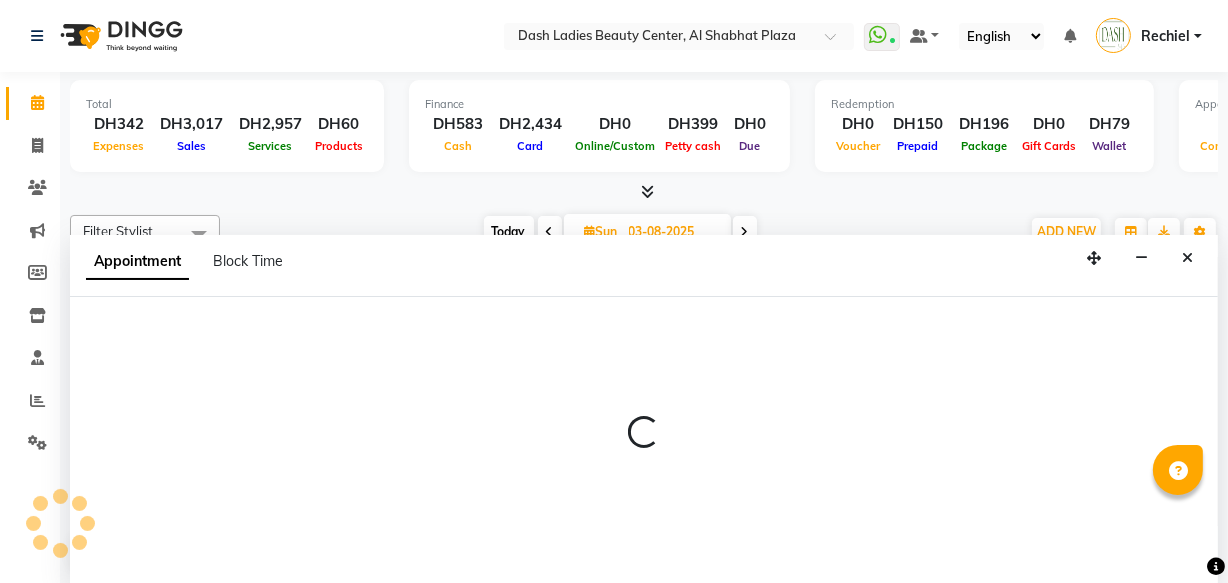 select on "tentative" 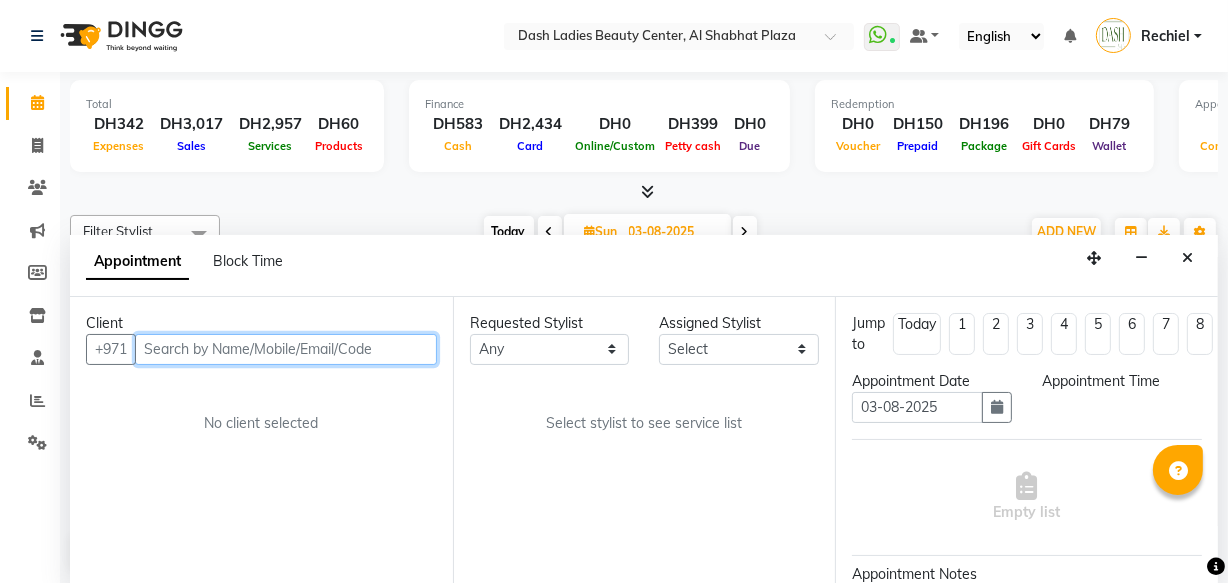 select on "600" 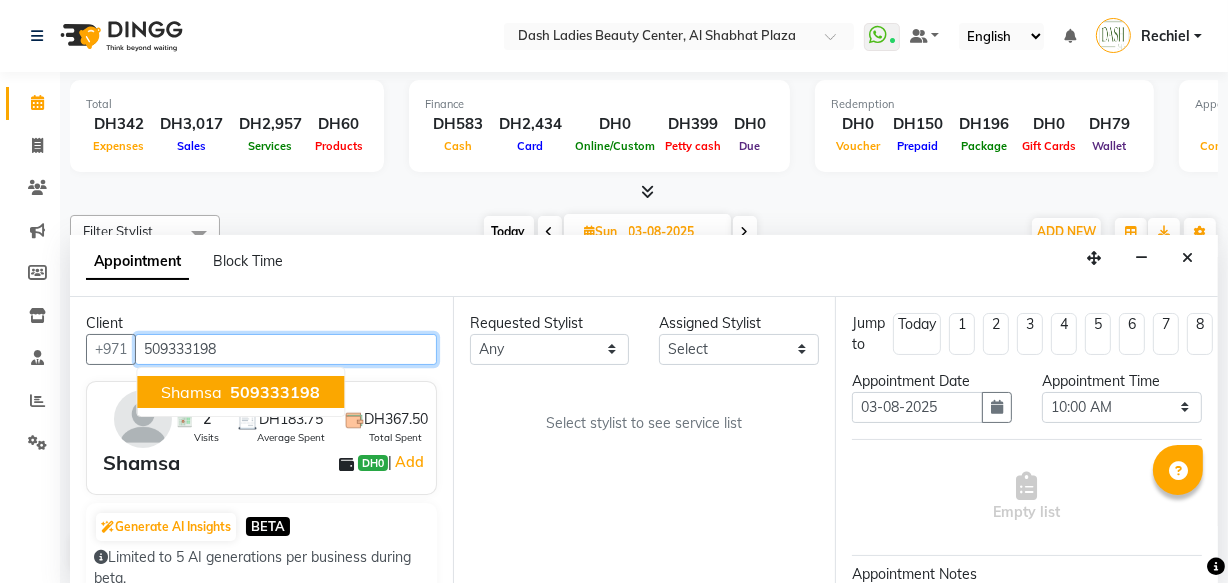 click on "Shamsa   509333198" at bounding box center (240, 392) 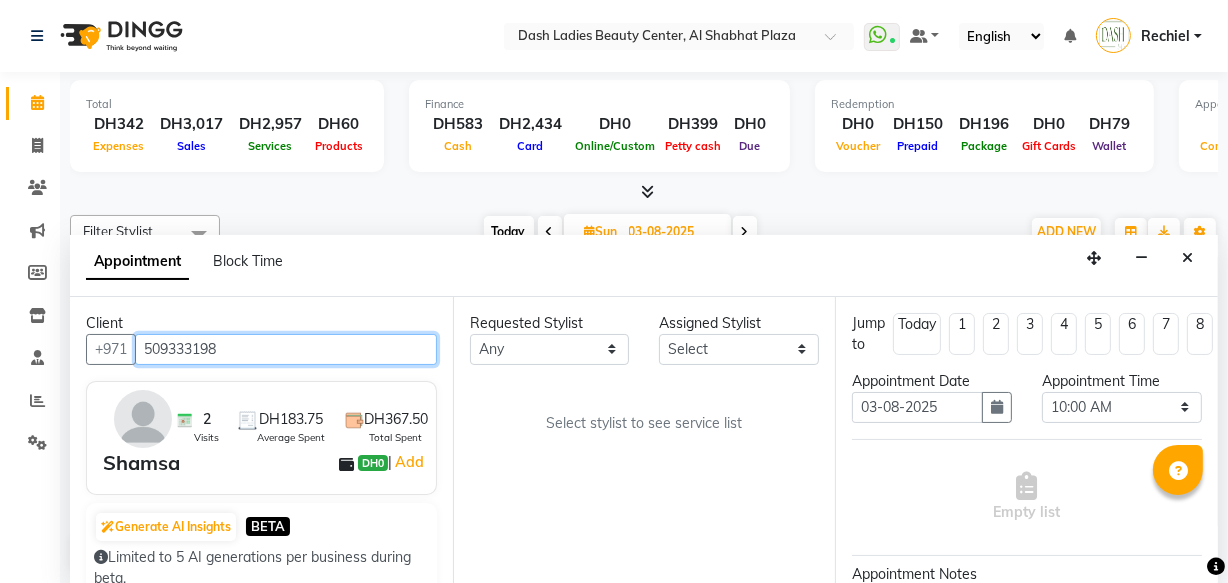 type on "509333198" 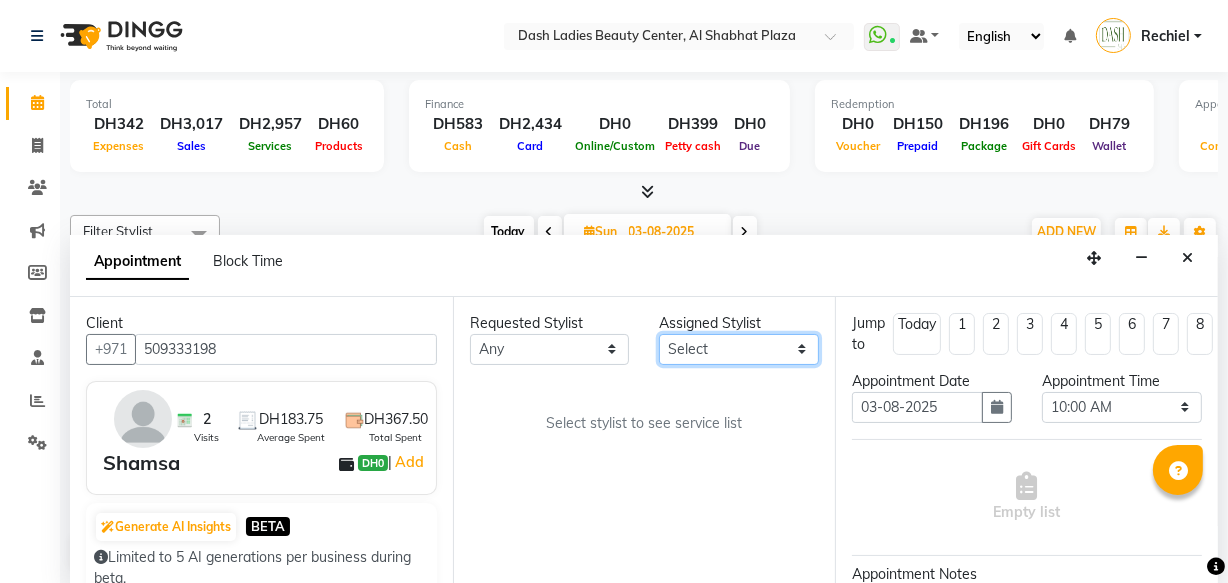 click on "Select Aizel Angelina Anna Bobi Edlyn Flora Grace Janine Jelyn Mariel Maya Nancy Nilam Nita Peace Rose Marie Saman Talina" at bounding box center (739, 349) 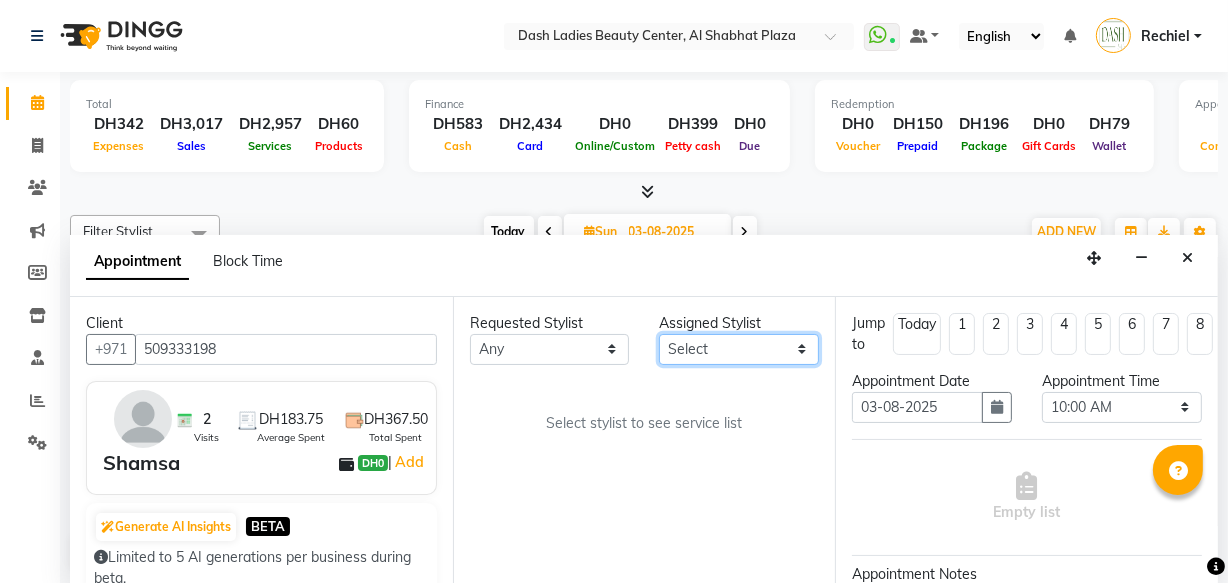 select on "81108" 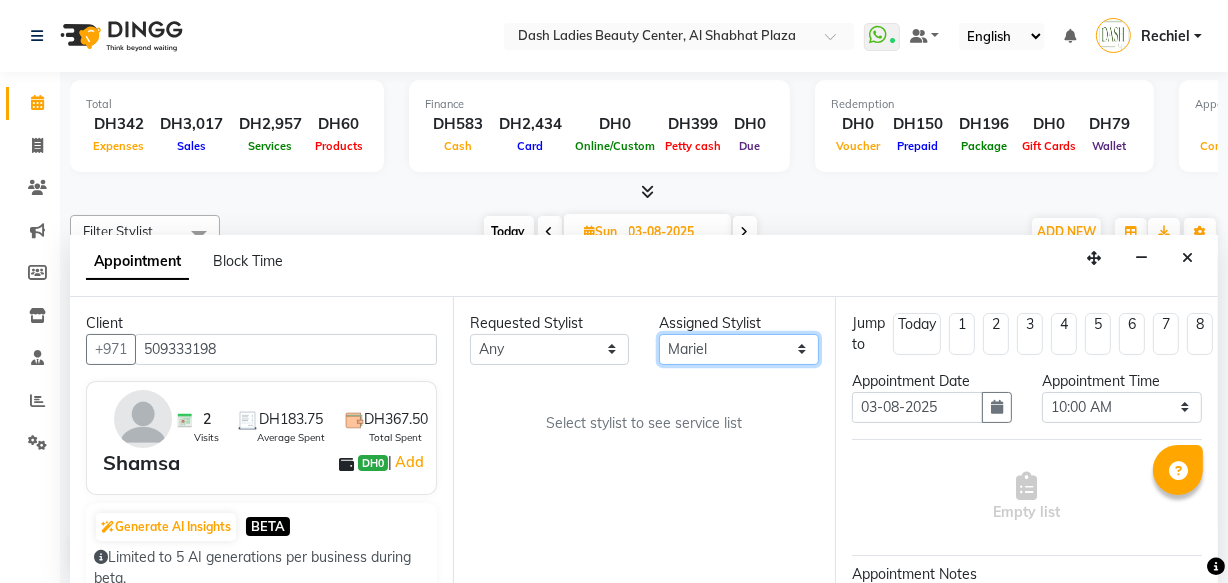 click on "Select Aizel Angelina Anna Bobi Edlyn Flora Grace Janine Jelyn Mariel Maya Nancy Nilam Nita Peace Rose Marie Saman Talina" at bounding box center [739, 349] 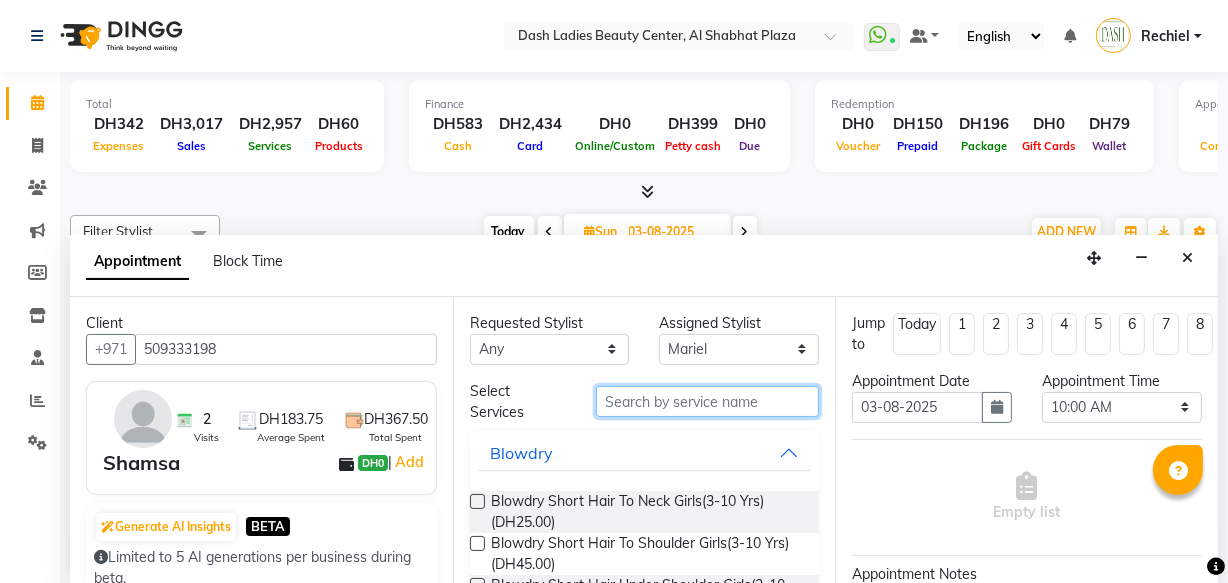 click at bounding box center (707, 401) 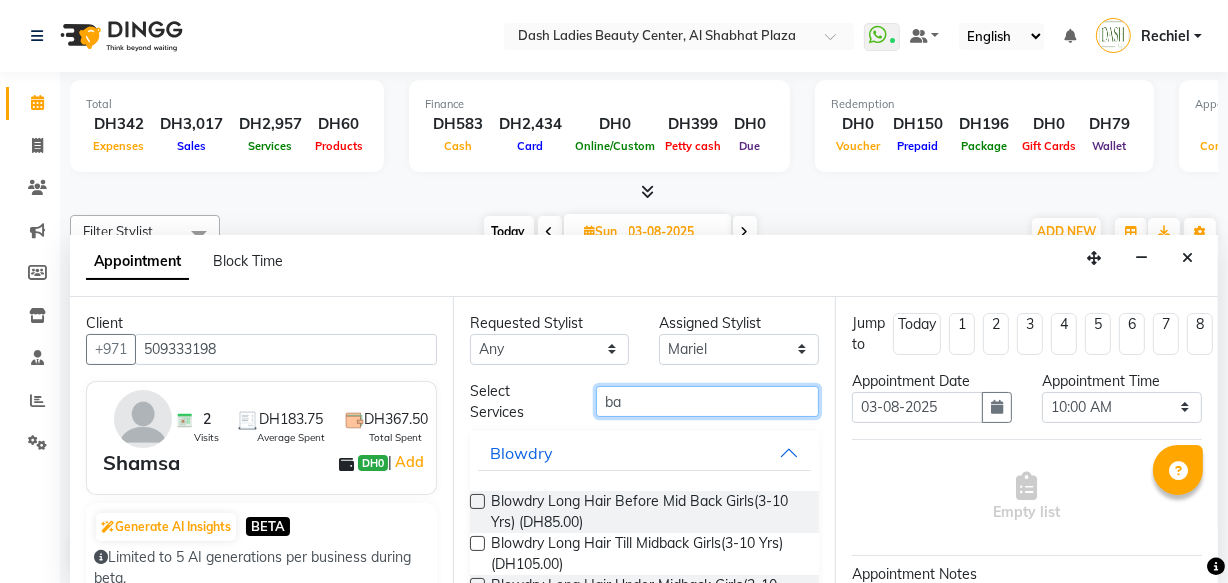 type on "b" 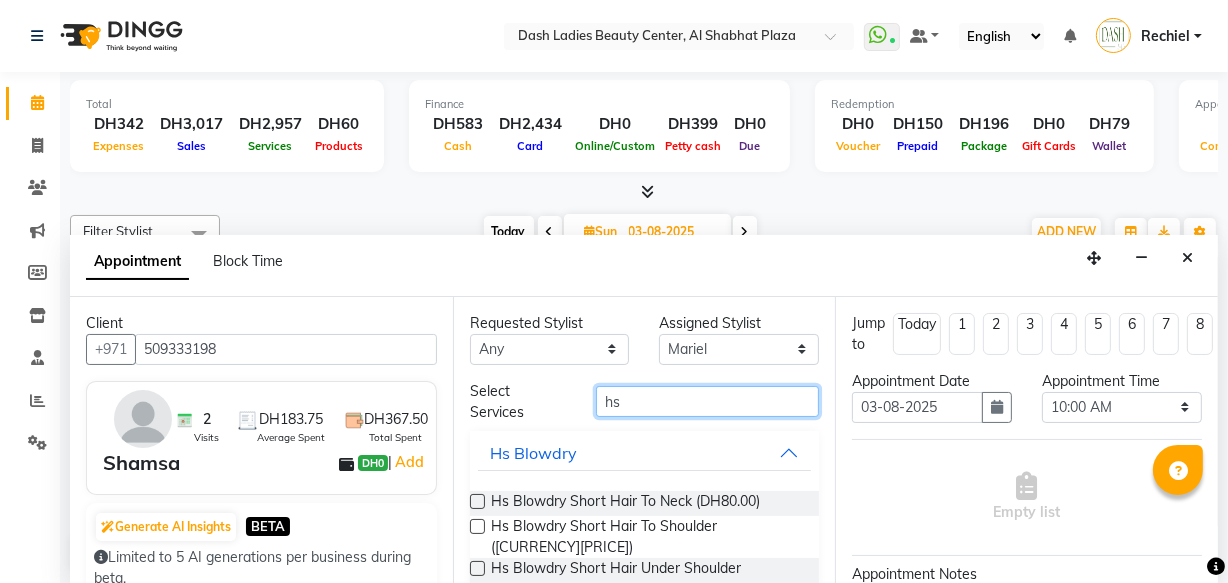 click on "hs" at bounding box center (707, 401) 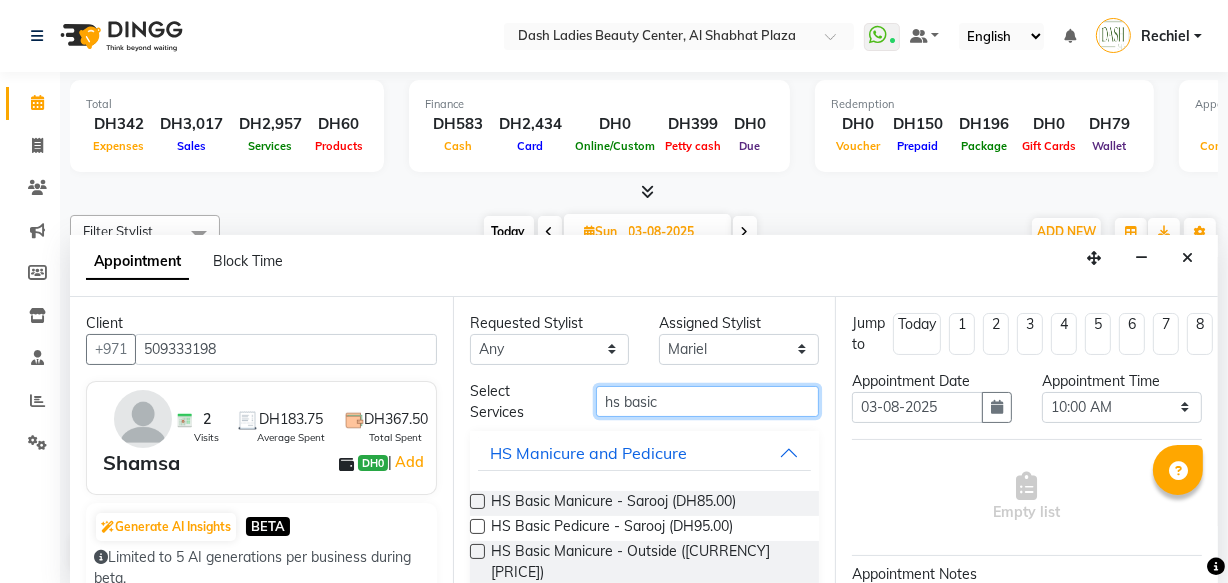 type on "hs basic" 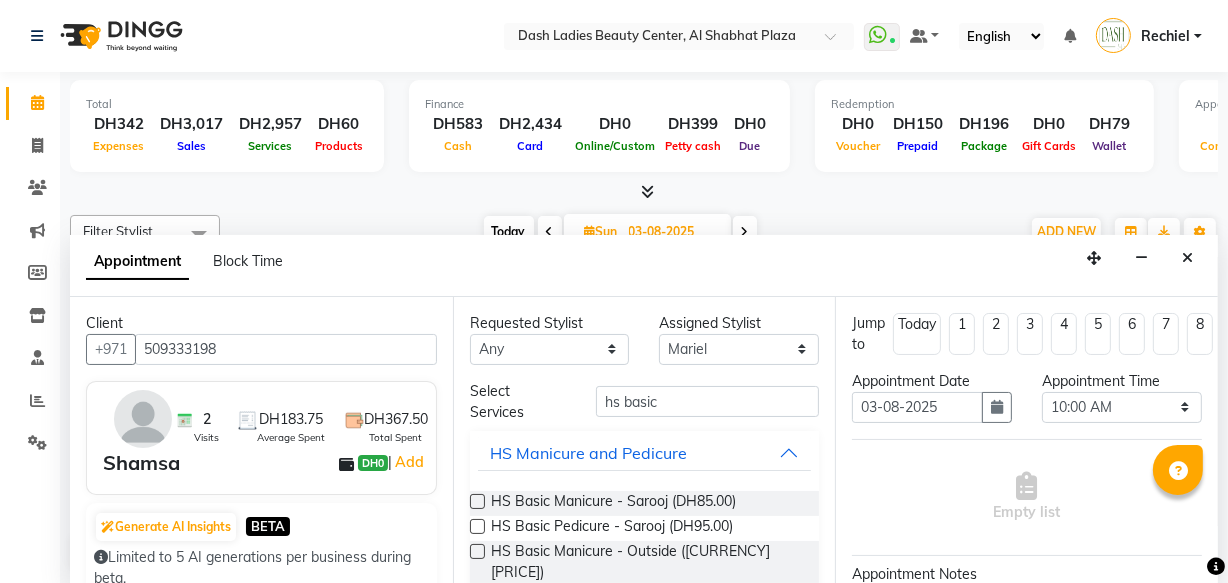 click at bounding box center [477, 501] 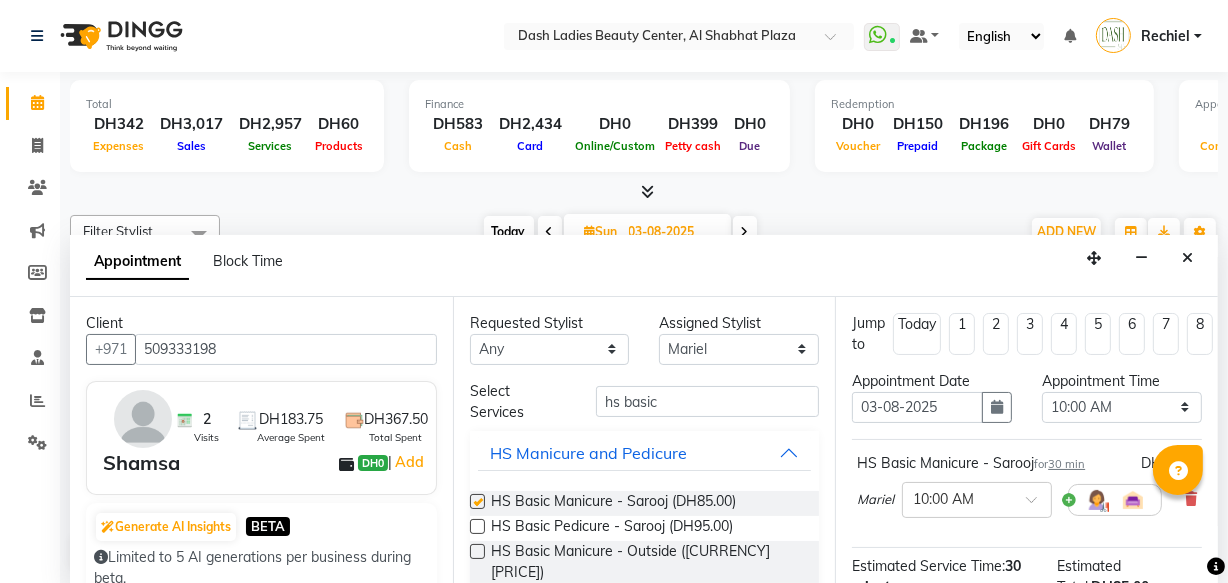 checkbox on "false" 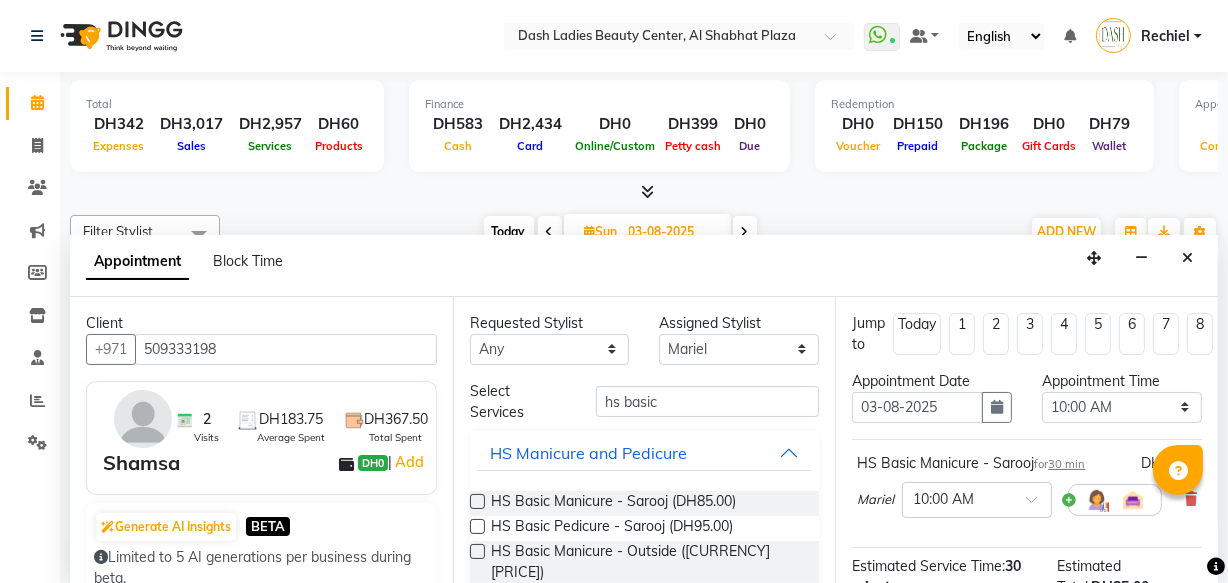 click at bounding box center [477, 526] 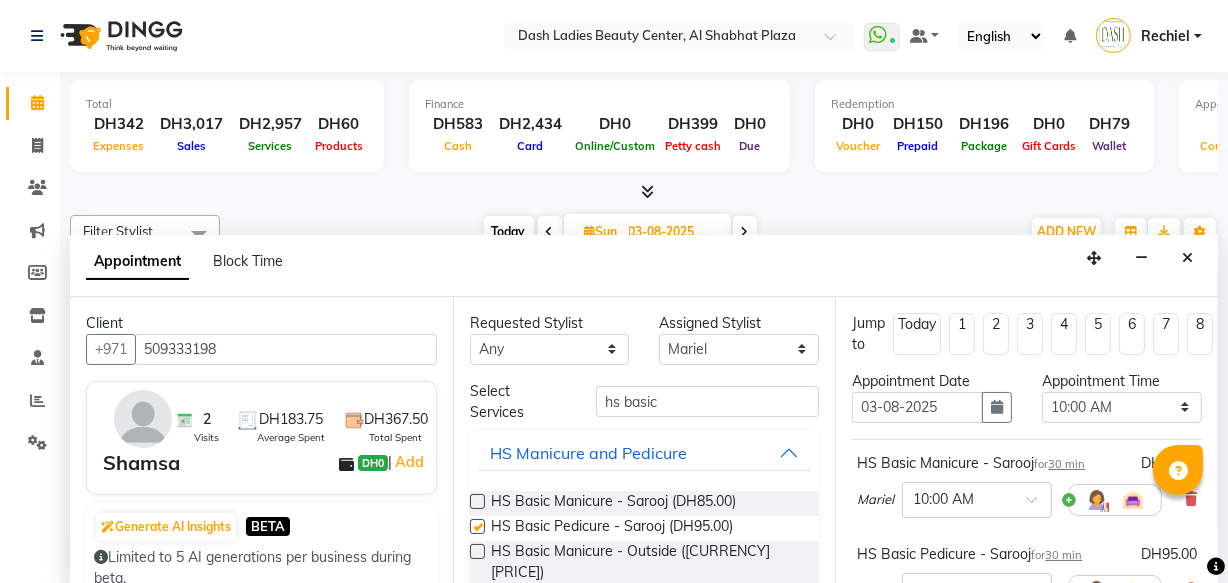 checkbox on "false" 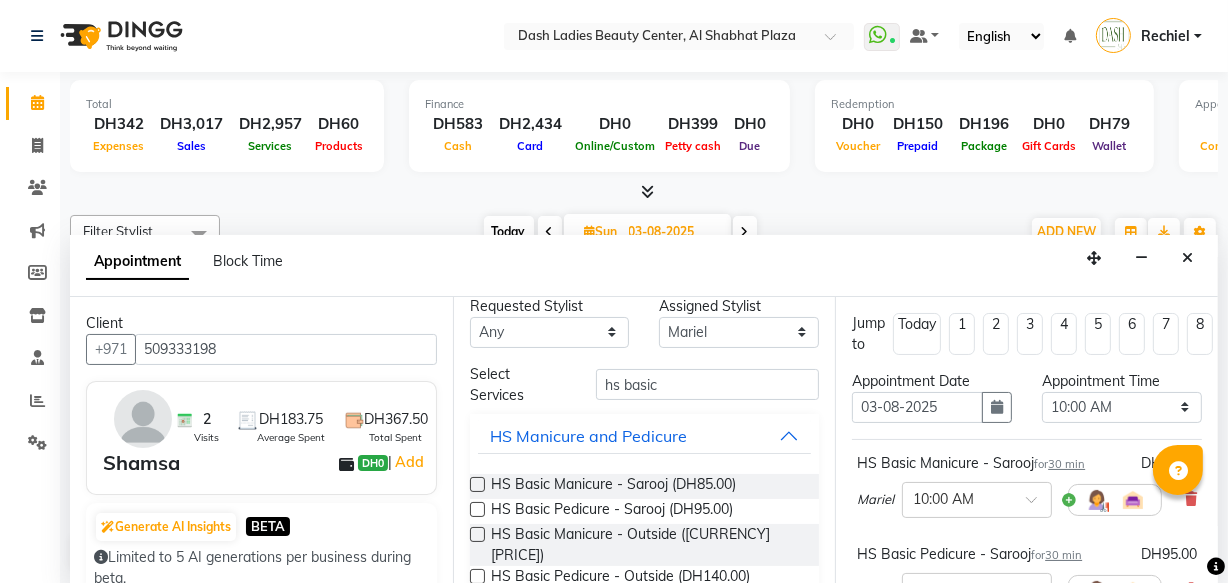scroll, scrollTop: 20, scrollLeft: 0, axis: vertical 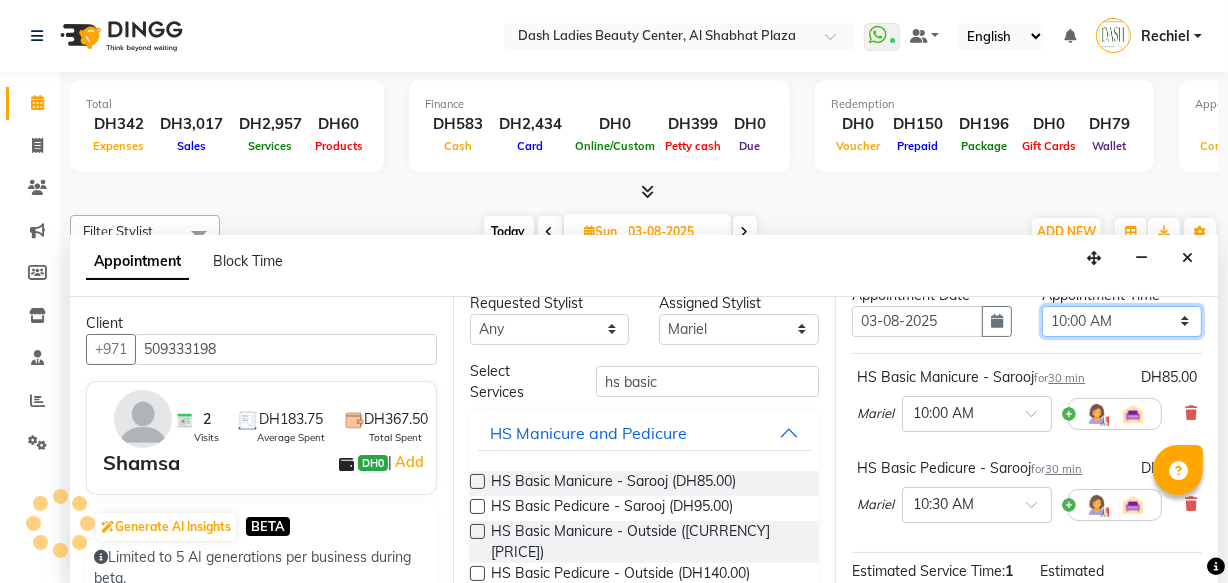 click on "Select 10:00 AM 10:15 AM 10:30 AM 10:45 AM 11:00 AM 11:15 AM 11:30 AM 11:45 AM 12:00 PM 12:15 PM 12:30 PM 12:45 PM 01:00 PM 01:15 PM 01:30 PM 01:45 PM 02:00 PM 02:15 PM 02:30 PM 02:45 PM 03:00 PM 03:15 PM 03:30 PM 03:45 PM 04:00 PM 04:15 PM 04:30 PM 04:45 PM 05:00 PM 05:15 PM 05:30 PM 05:45 PM 06:00 PM 06:15 PM 06:30 PM 06:45 PM 07:00 PM 07:15 PM 07:30 PM 07:45 PM 08:00 PM 08:15 PM 08:30 PM 08:45 PM 09:00 PM 09:15 PM 09:30 PM 09:45 PM 10:00 PM" at bounding box center [1122, 321] 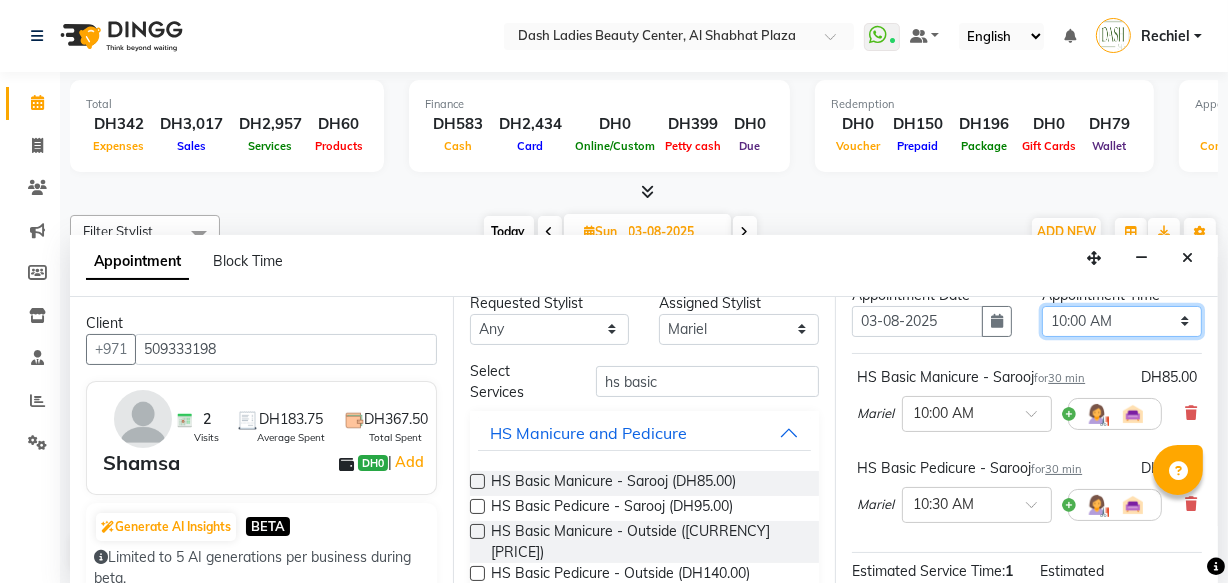 select on "960" 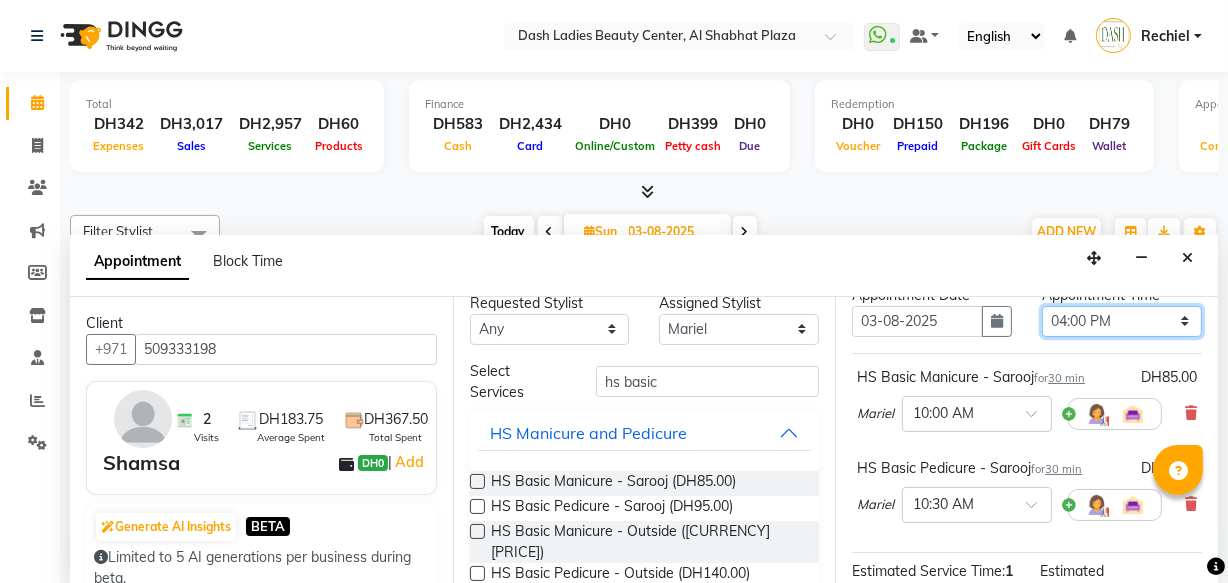 click on "Select 10:00 AM 10:15 AM 10:30 AM 10:45 AM 11:00 AM 11:15 AM 11:30 AM 11:45 AM 12:00 PM 12:15 PM 12:30 PM 12:45 PM 01:00 PM 01:15 PM 01:30 PM 01:45 PM 02:00 PM 02:15 PM 02:30 PM 02:45 PM 03:00 PM 03:15 PM 03:30 PM 03:45 PM 04:00 PM 04:15 PM 04:30 PM 04:45 PM 05:00 PM 05:15 PM 05:30 PM 05:45 PM 06:00 PM 06:15 PM 06:30 PM 06:45 PM 07:00 PM 07:15 PM 07:30 PM 07:45 PM 08:00 PM 08:15 PM 08:30 PM 08:45 PM 09:00 PM 09:15 PM 09:30 PM 09:45 PM 10:00 PM" at bounding box center (1122, 321) 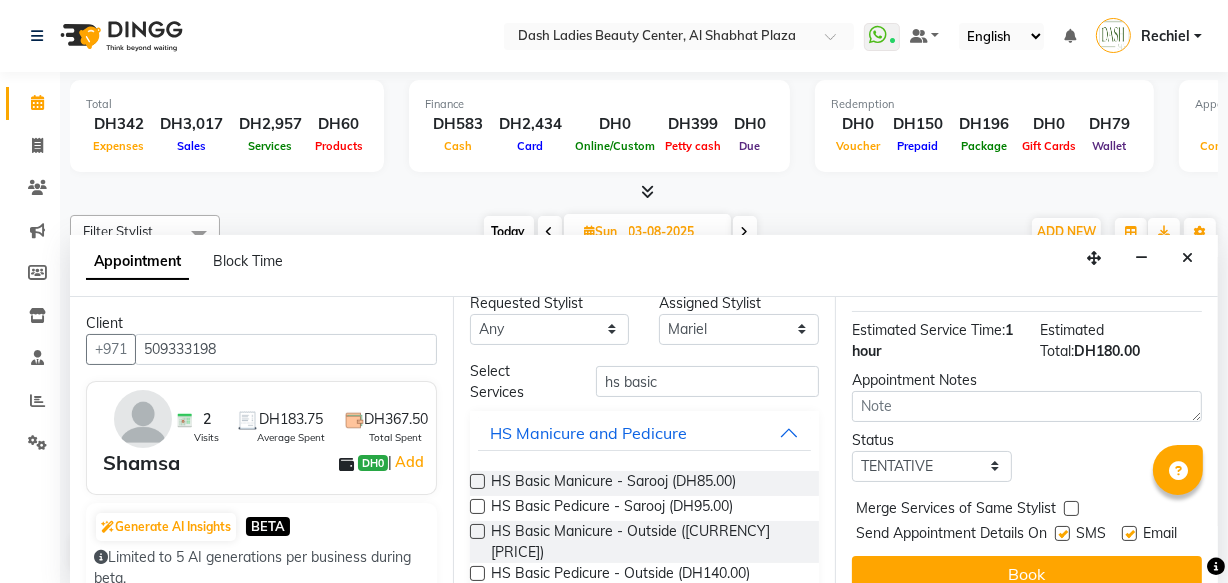 scroll, scrollTop: 328, scrollLeft: 0, axis: vertical 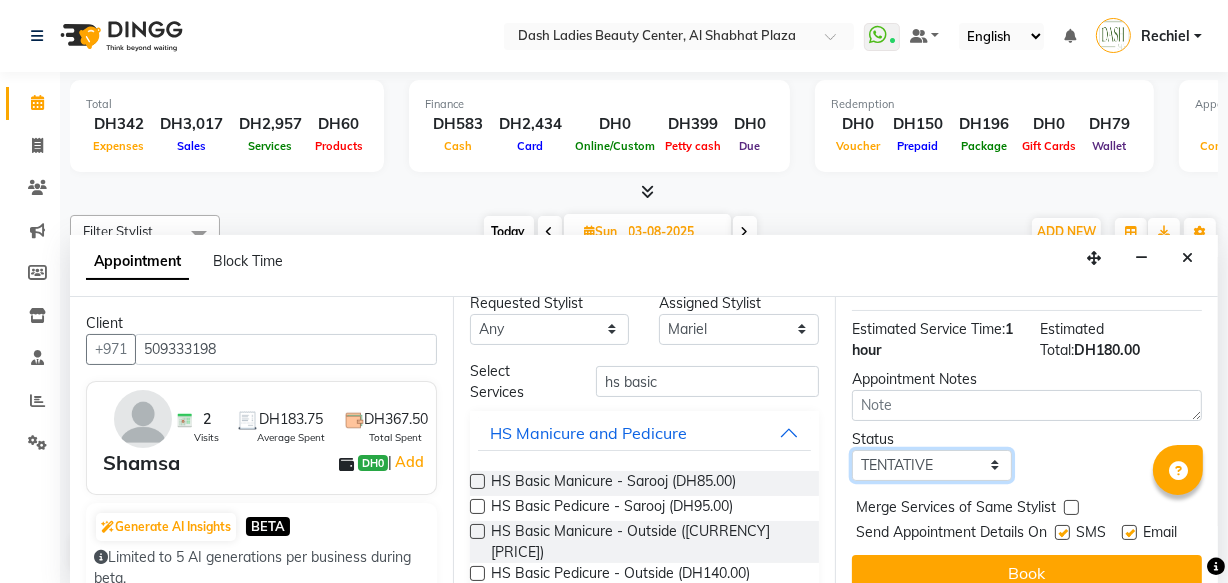 click on "Select TENTATIVE CONFIRM UPCOMING" at bounding box center (932, 465) 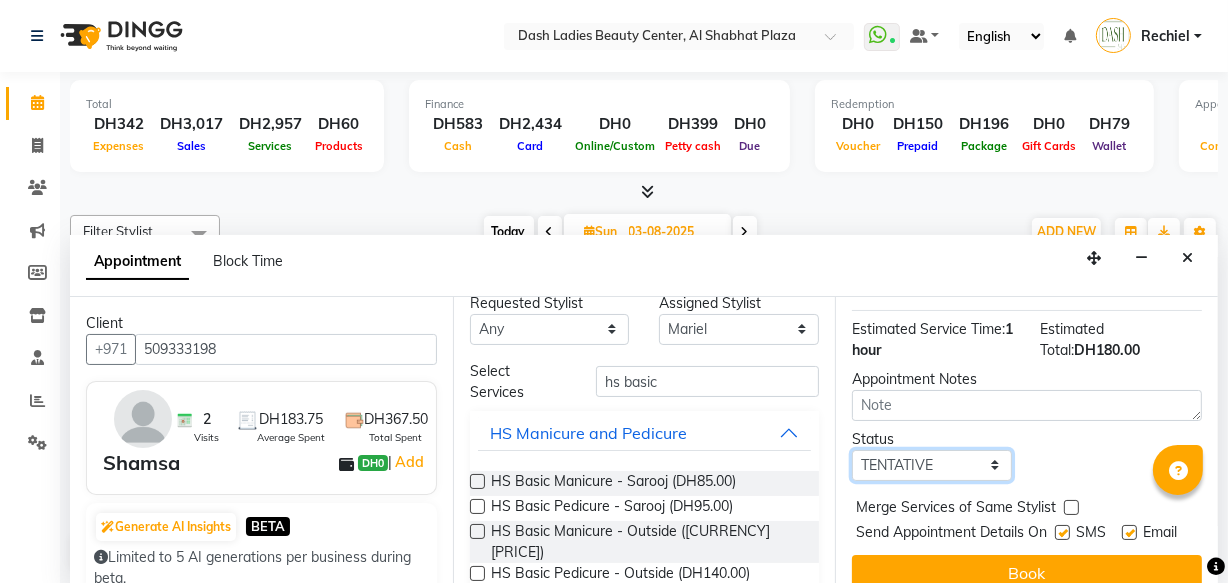 select on "upcoming" 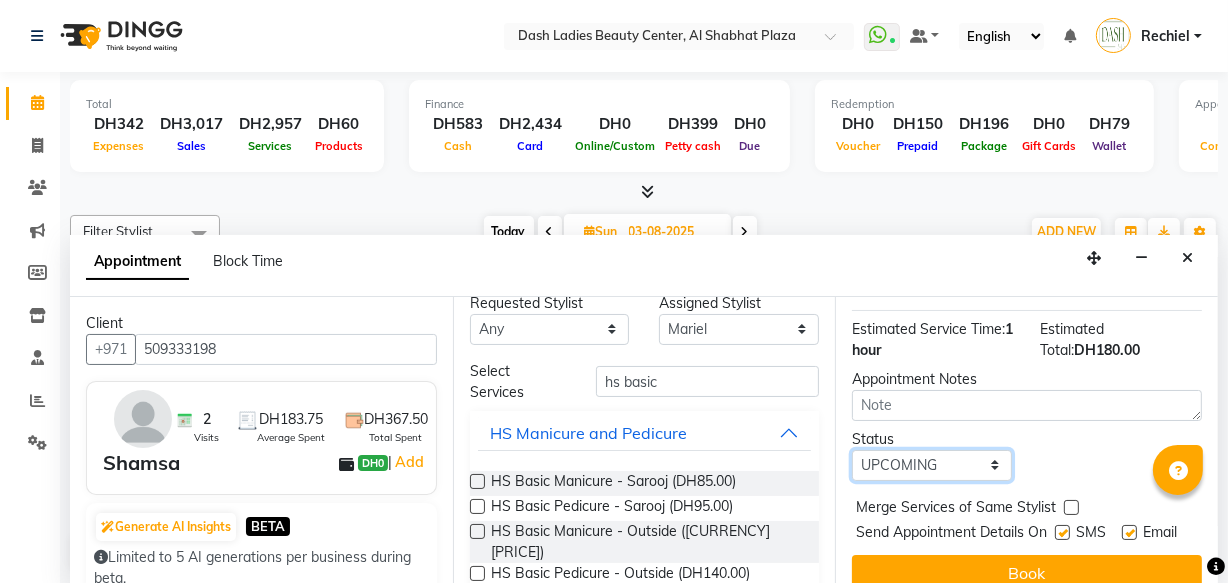 click on "Select TENTATIVE CONFIRM UPCOMING" at bounding box center [932, 465] 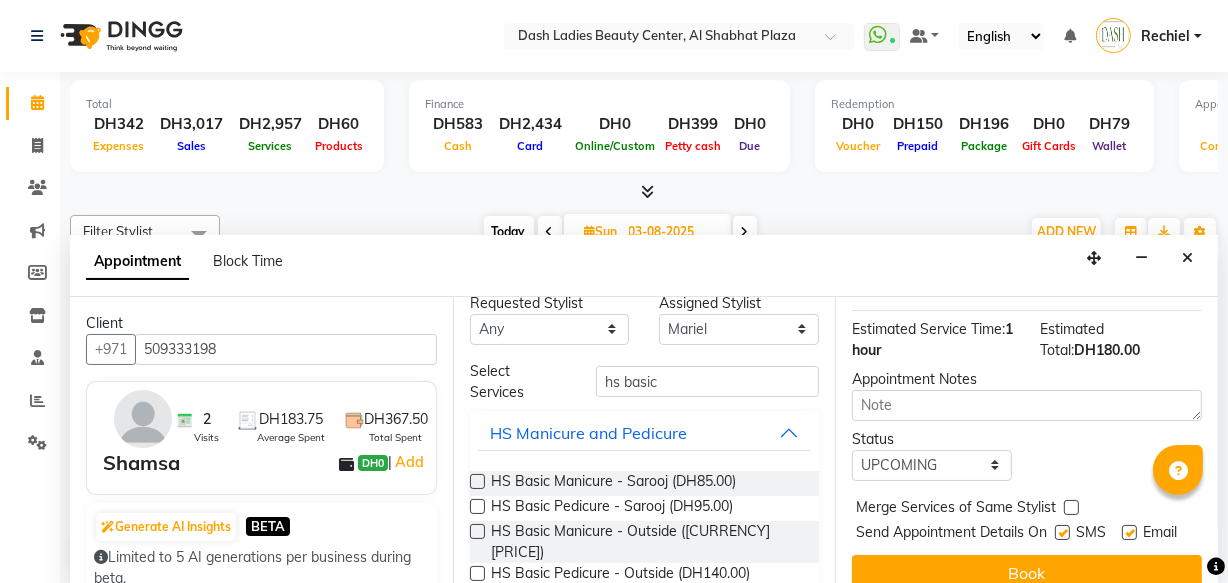 click at bounding box center [1071, 507] 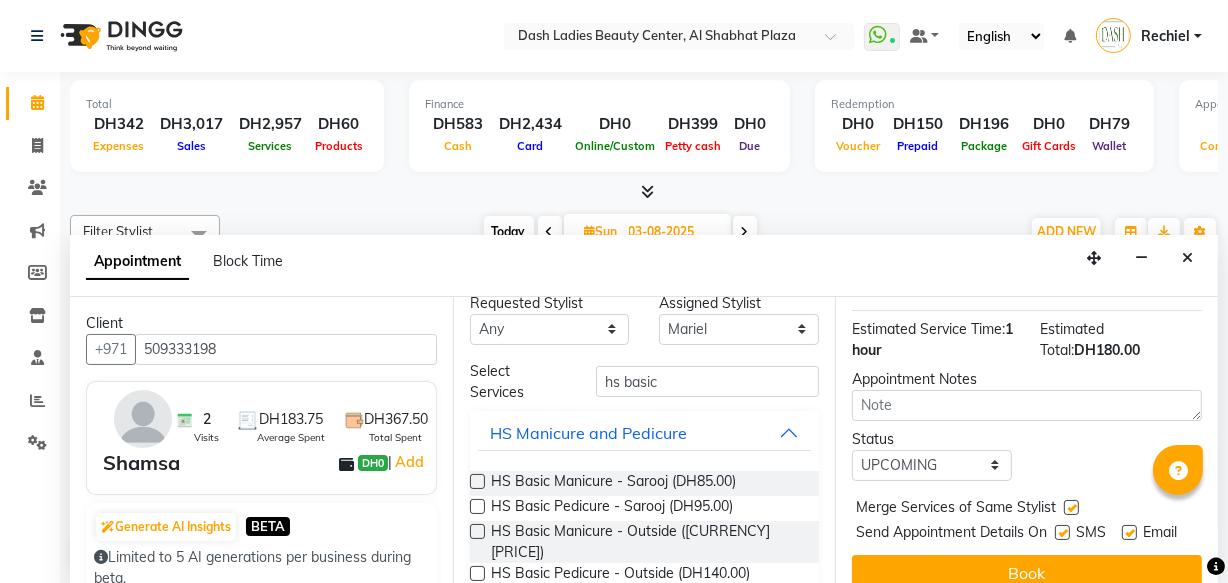 click at bounding box center (1062, 532) 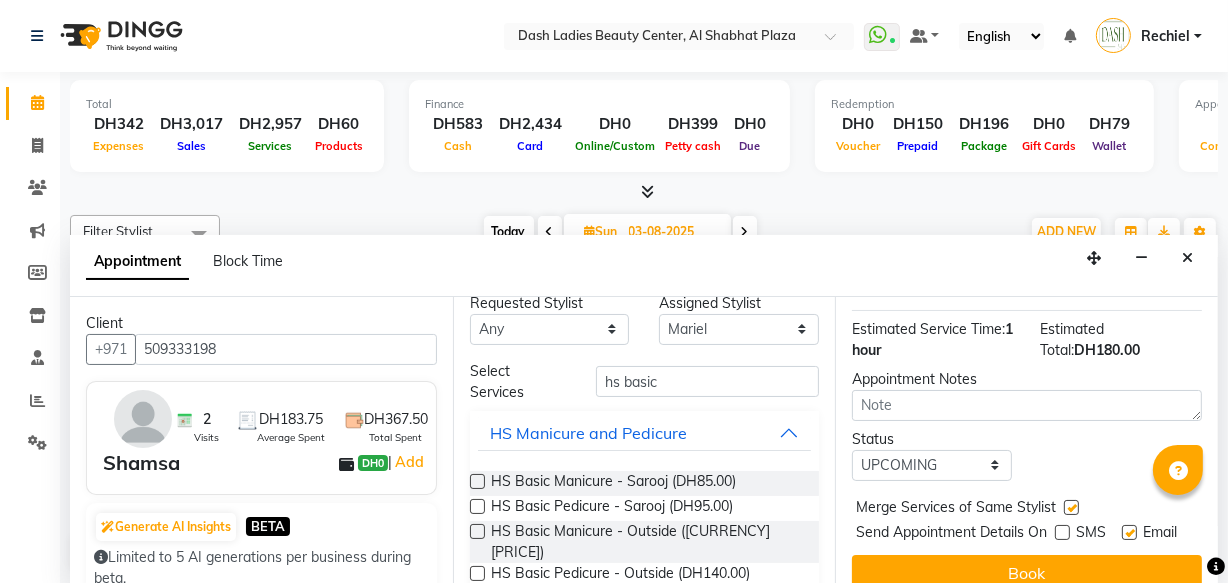 click at bounding box center [1129, 532] 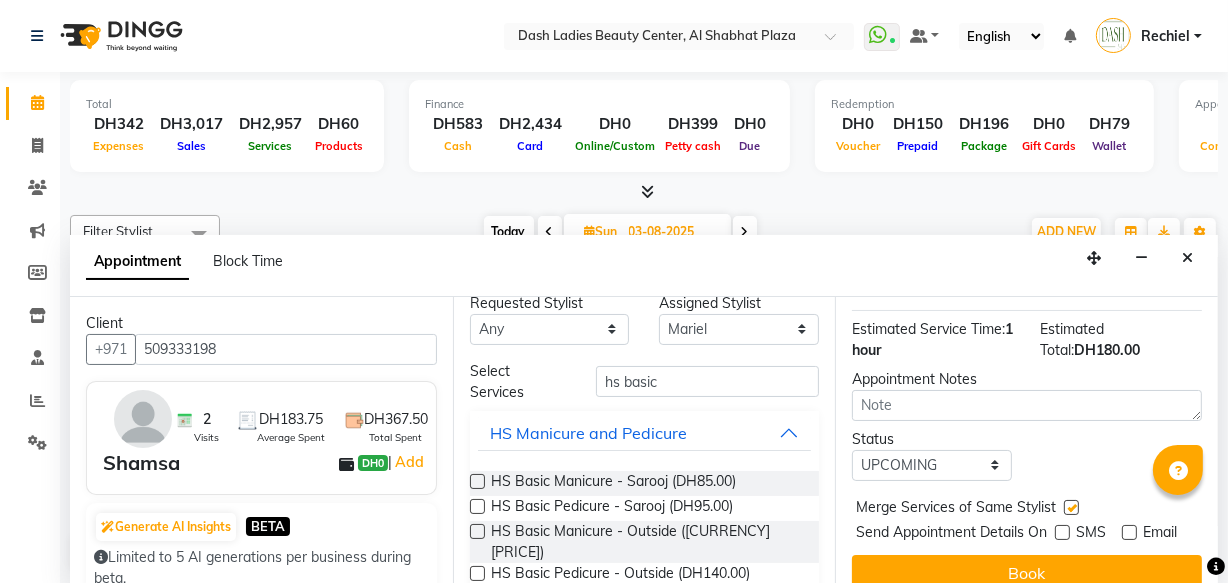 scroll, scrollTop: 380, scrollLeft: 0, axis: vertical 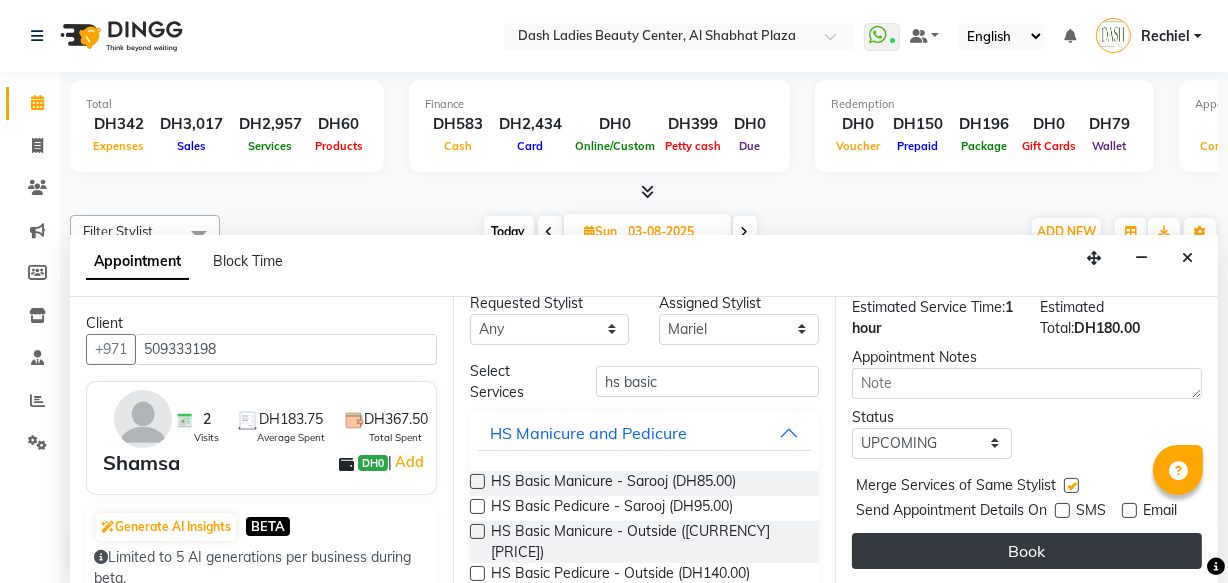 click on "Book" at bounding box center (1027, 551) 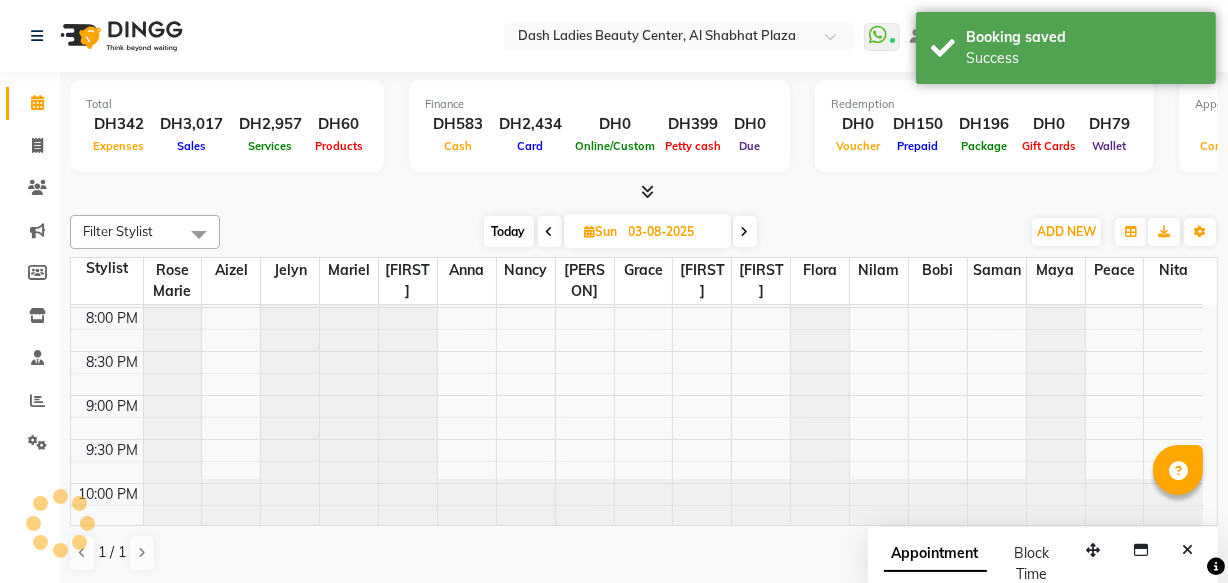 scroll, scrollTop: 0, scrollLeft: 0, axis: both 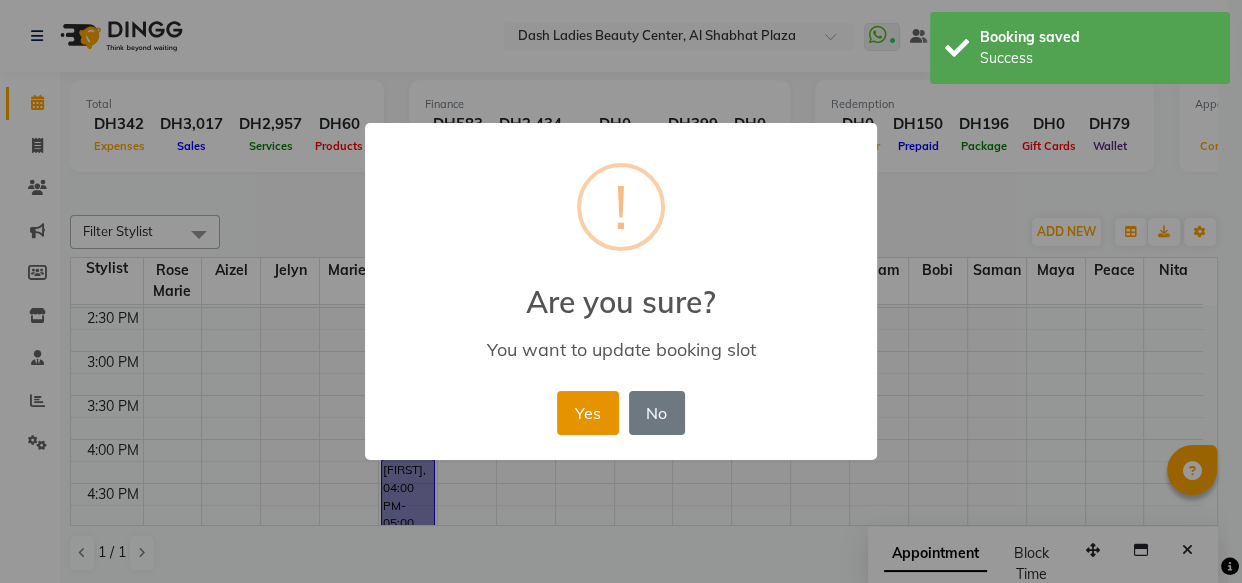 click on "Yes" at bounding box center (587, 413) 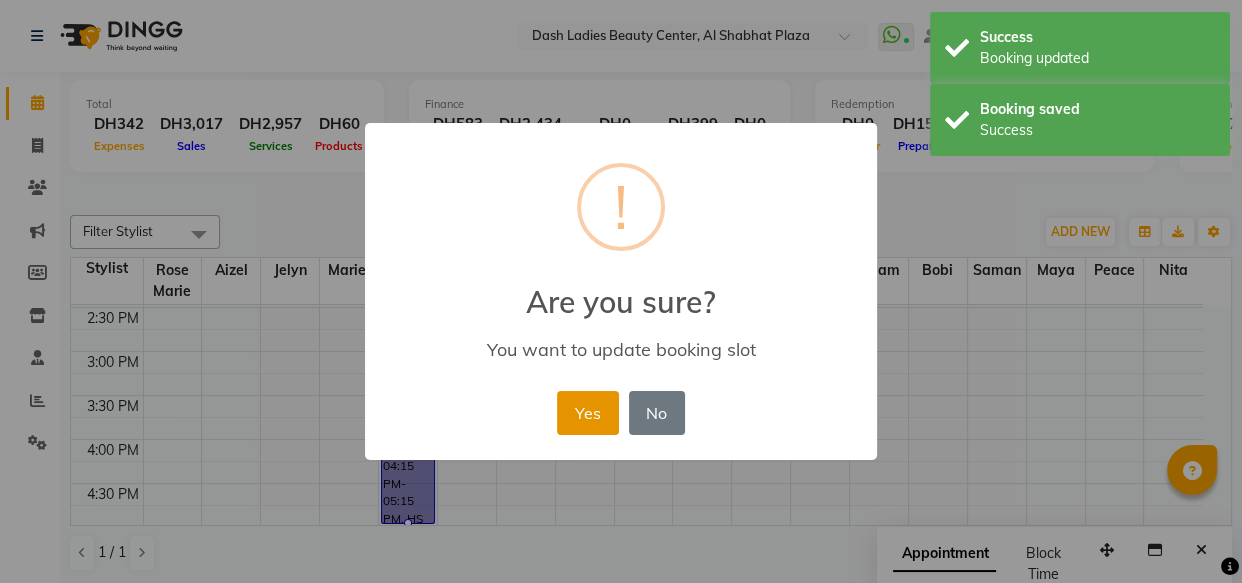 click on "Yes" at bounding box center (587, 413) 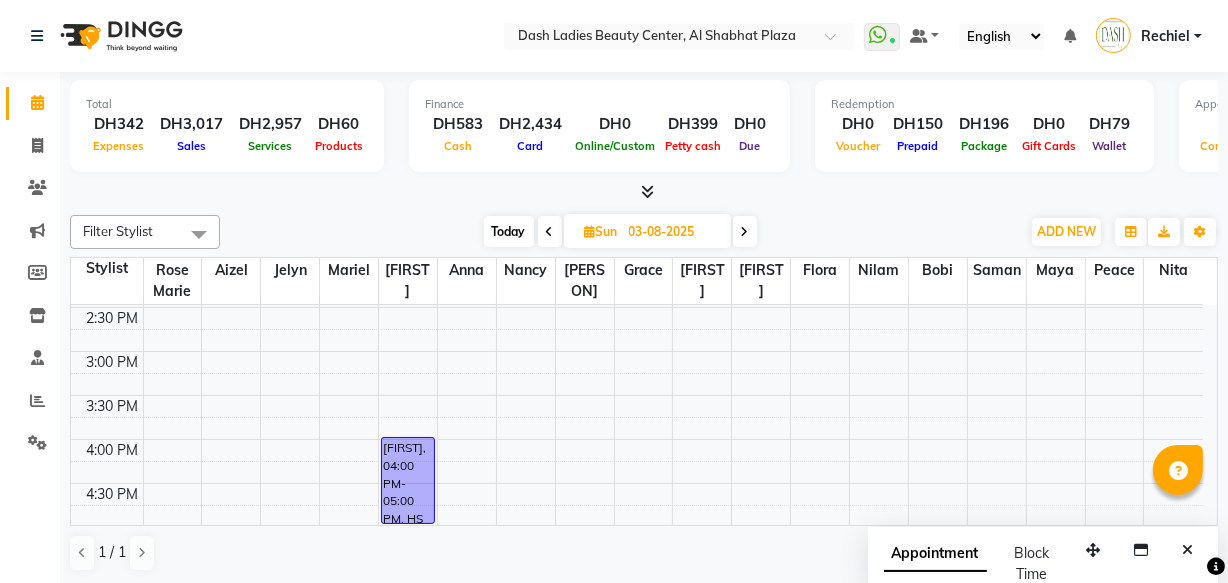 click at bounding box center [550, 232] 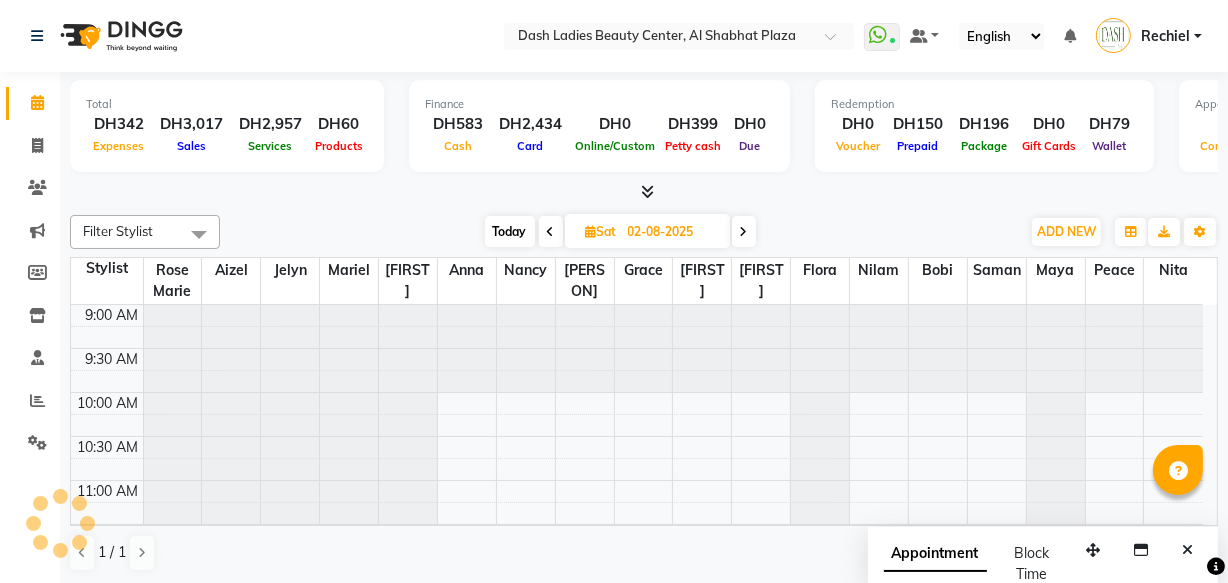 click at bounding box center (551, 232) 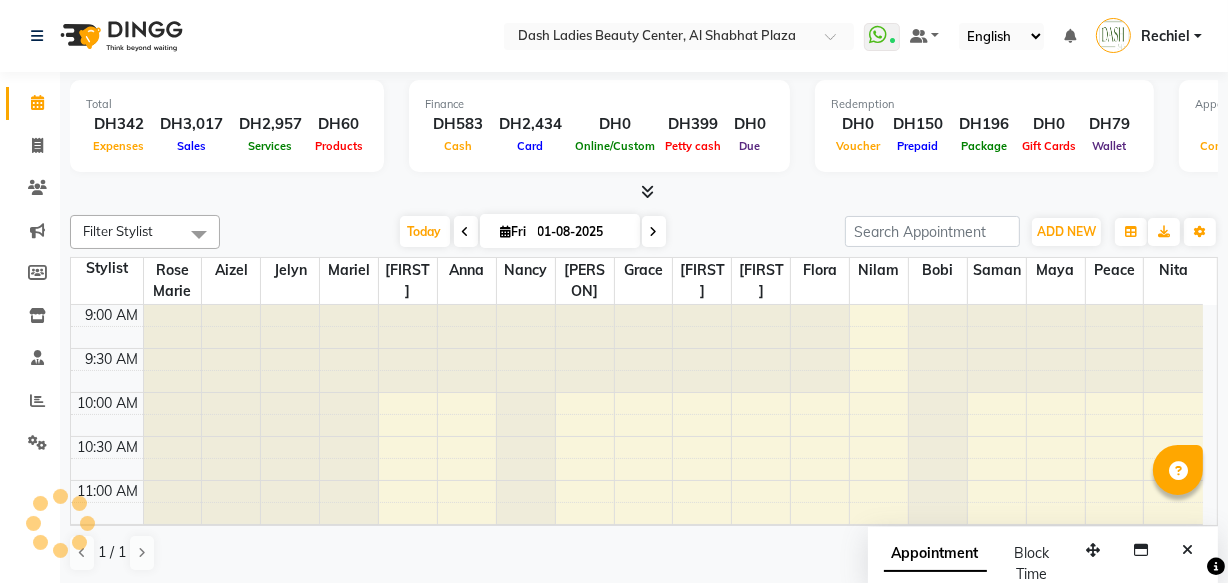 scroll, scrollTop: 965, scrollLeft: 0, axis: vertical 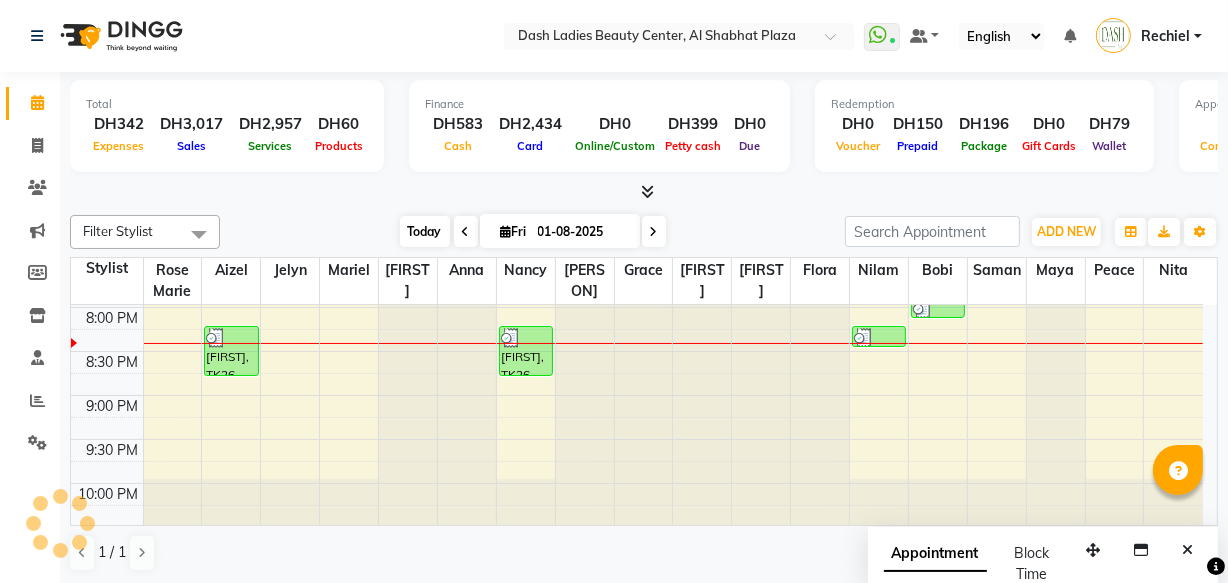 click on "Today" at bounding box center [425, 231] 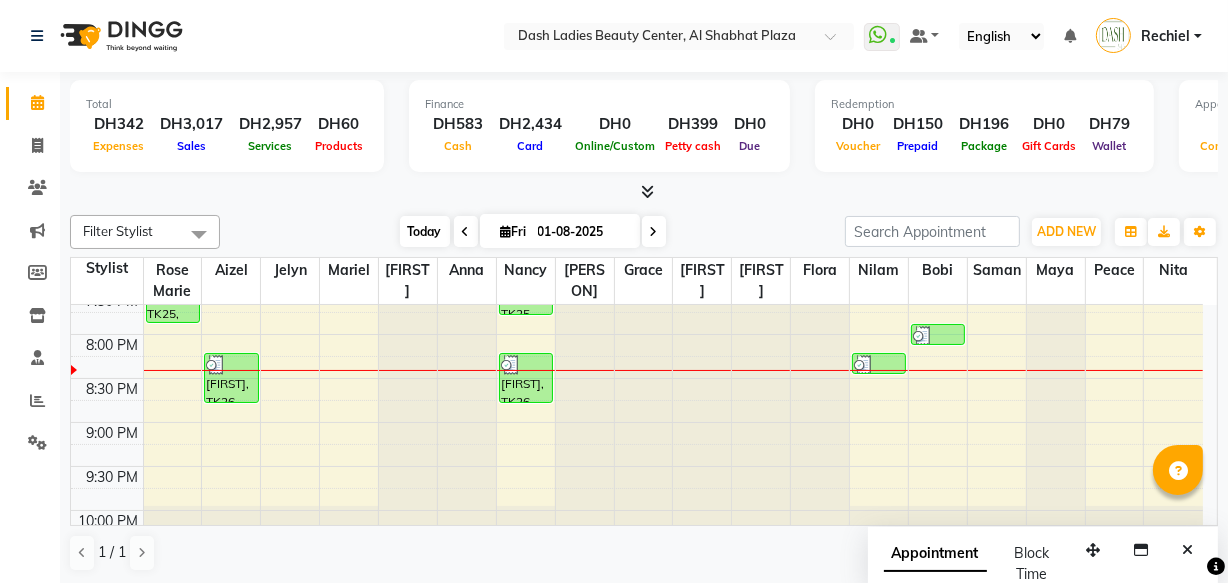 scroll, scrollTop: 970, scrollLeft: 0, axis: vertical 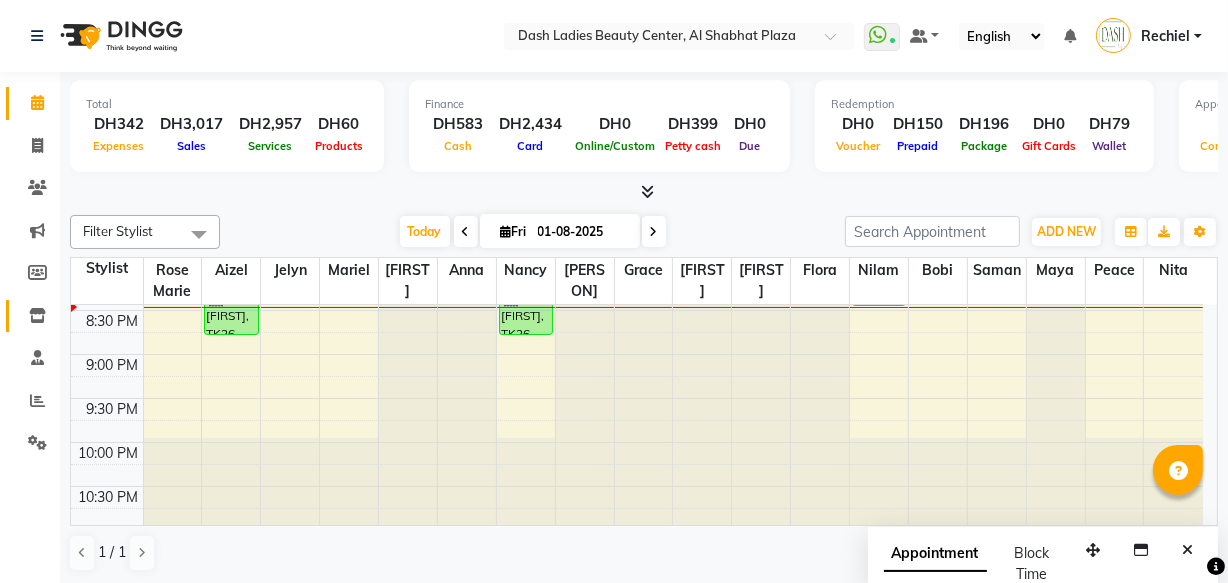 click 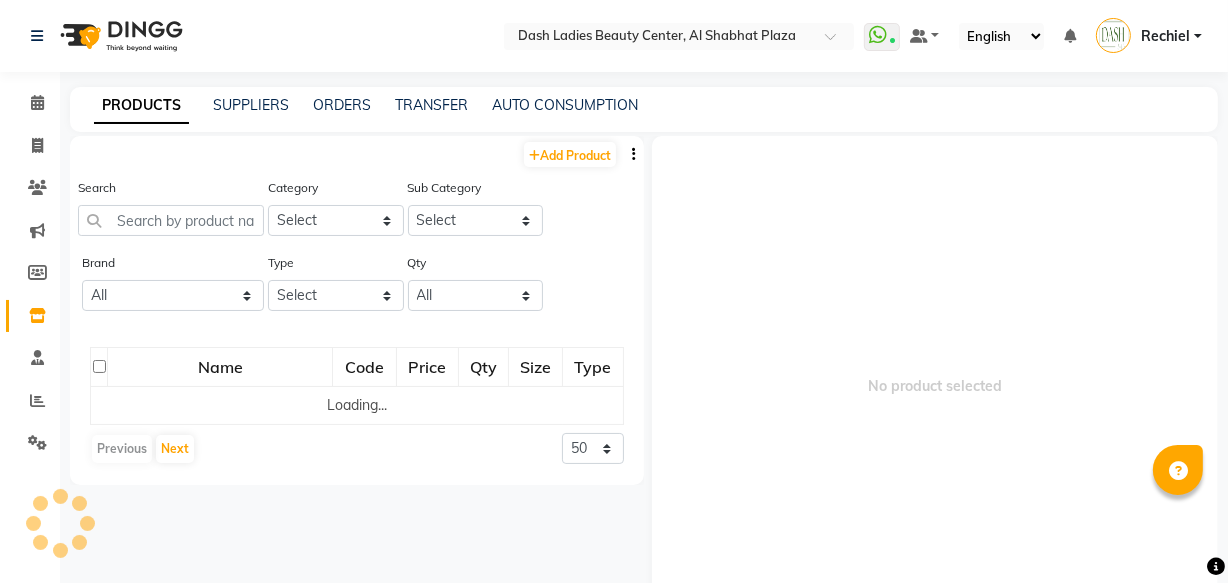 scroll, scrollTop: 0, scrollLeft: 0, axis: both 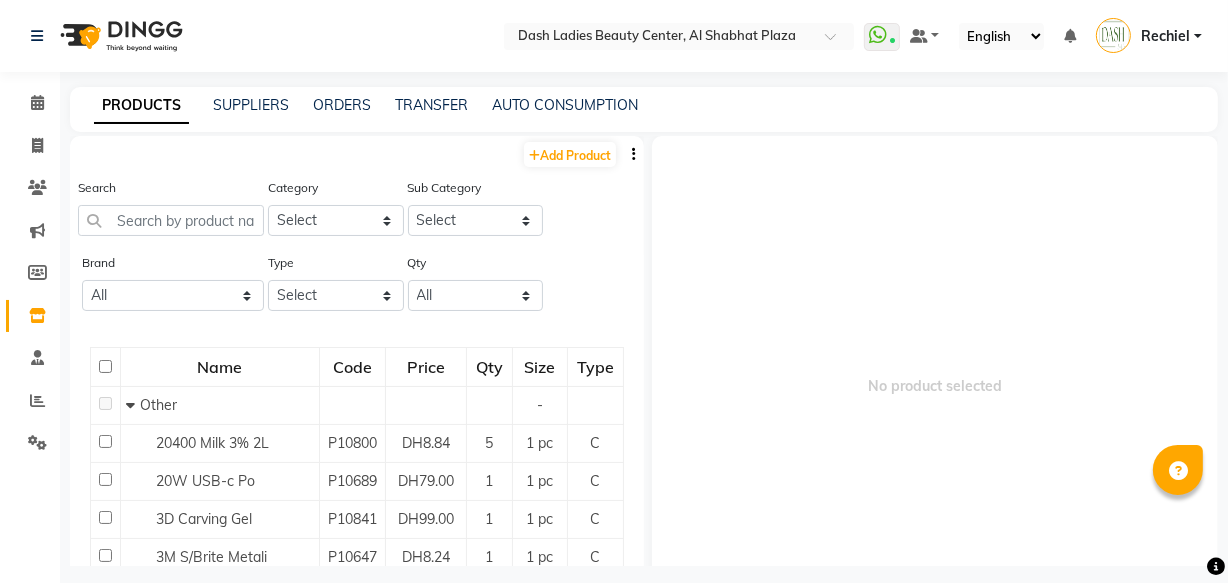 click on "Inventory" 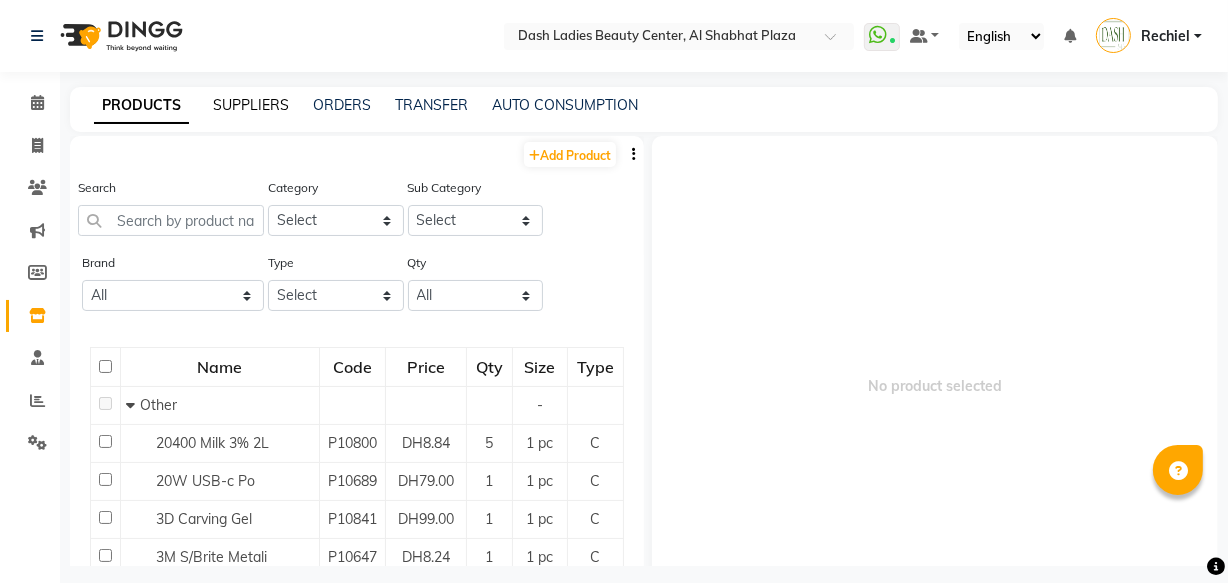 click on "SUPPLIERS" 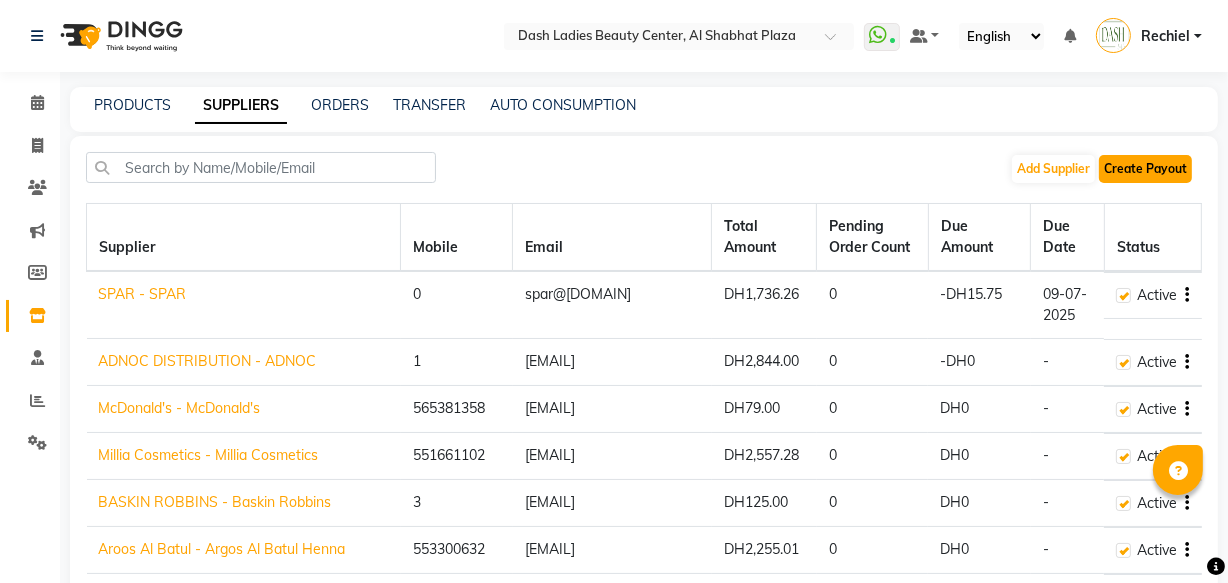 click on "Create Payout" 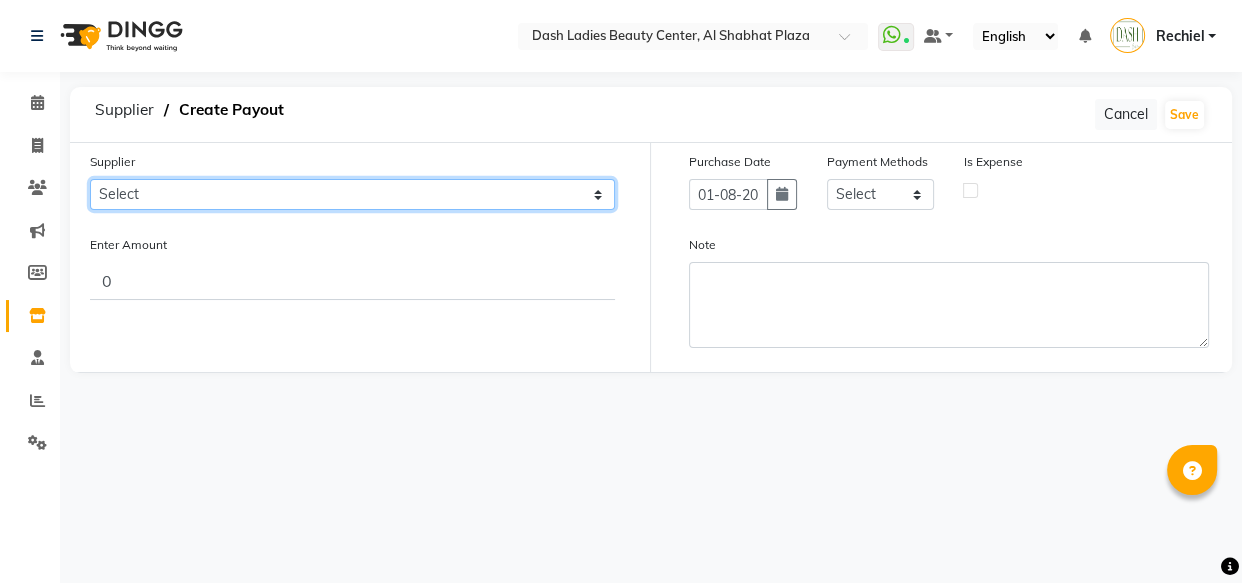 click on "Select SPAR - SPAR ADNOC DISTRIBUTION - ADNOC McDonald's - McDonald's Millia Cosmetics - Millia Cosmetics BASKIN ROBBINS - Baskin Robbins Aroos Al Batul - Argos Al Batul Henna Rashid Abdulla Grocery - Rashid Abdulla Grocery Store Darbar Restaurant - Darbar Restaurant  The Beauty Shop - The Beauty Shop Alpha med General Trading - Alphamed Golden Lili Cosmetics Trading Al Bushra LLC - Al Bushra Stationery & Toys & Confectioneries LLC GAME PLANET - Game Planet NAZIH - Nazih Beauty Supplies Co. L.L.C. JIMI GIFT MARKET LLC - JIMI GIFT MARKET Abdul Rahman Al Balouchi  - Abdul Rahman Al Balouchi Savora Food Industry LLC PEARL LLC - Pearl Specialty Coffee Roastery Al Jaser  - Al Jaser General Trading Jumbo Electronics Company Ltd - Jumbo Store Landmark Retail Investment Co. LLC - Home Box LA MARQUISE - La Marquise International FAKHR AL SHAEB - Fakhr Al Shaeb Food stuff WADI AL NOOR - Wadi Al Noor Modern Food Stuff LLC NATIONAL FLOWER LLC - National Flowers LLC - SPC Healthcare Trading Co. LLC - Dermalogica" 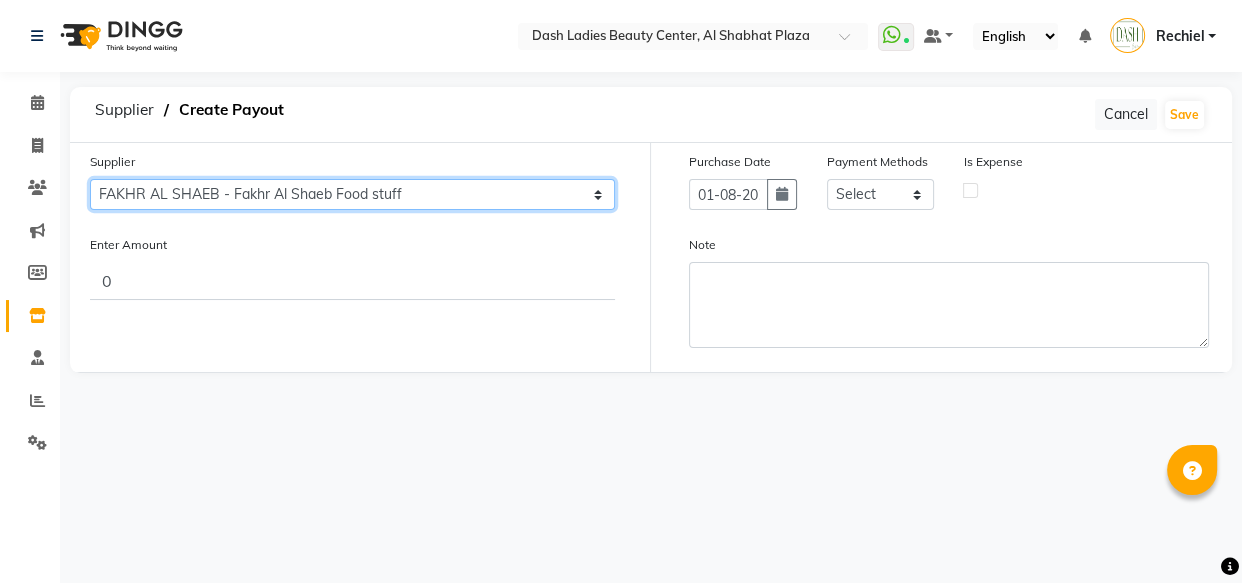 click on "Select SPAR - SPAR ADNOC DISTRIBUTION - ADNOC McDonald's - McDonald's Millia Cosmetics - Millia Cosmetics BASKIN ROBBINS - Baskin Robbins Aroos Al Batul - Argos Al Batul Henna Rashid Abdulla Grocery - Rashid Abdulla Grocery Store Darbar Restaurant - Darbar Restaurant  The Beauty Shop - The Beauty Shop Alpha med General Trading - Alphamed Golden Lili Cosmetics Trading Al Bushra LLC - Al Bushra Stationery & Toys & Confectioneries LLC GAME PLANET - Game Planet NAZIH - Nazih Beauty Supplies Co. L.L.C. JIMI GIFT MARKET LLC - JIMI GIFT MARKET Abdul Rahman Al Balouchi  - Abdul Rahman Al Balouchi Savora Food Industry LLC PEARL LLC - Pearl Specialty Coffee Roastery Al Jaser  - Al Jaser General Trading Jumbo Electronics Company Ltd - Jumbo Store Landmark Retail Investment Co. LLC - Home Box LA MARQUISE - La Marquise International FAKHR AL SHAEB - Fakhr Al Shaeb Food stuff WADI AL NOOR - Wadi Al Noor Modern Food Stuff LLC NATIONAL FLOWER LLC - National Flowers LLC - SPC Healthcare Trading Co. LLC - Dermalogica" 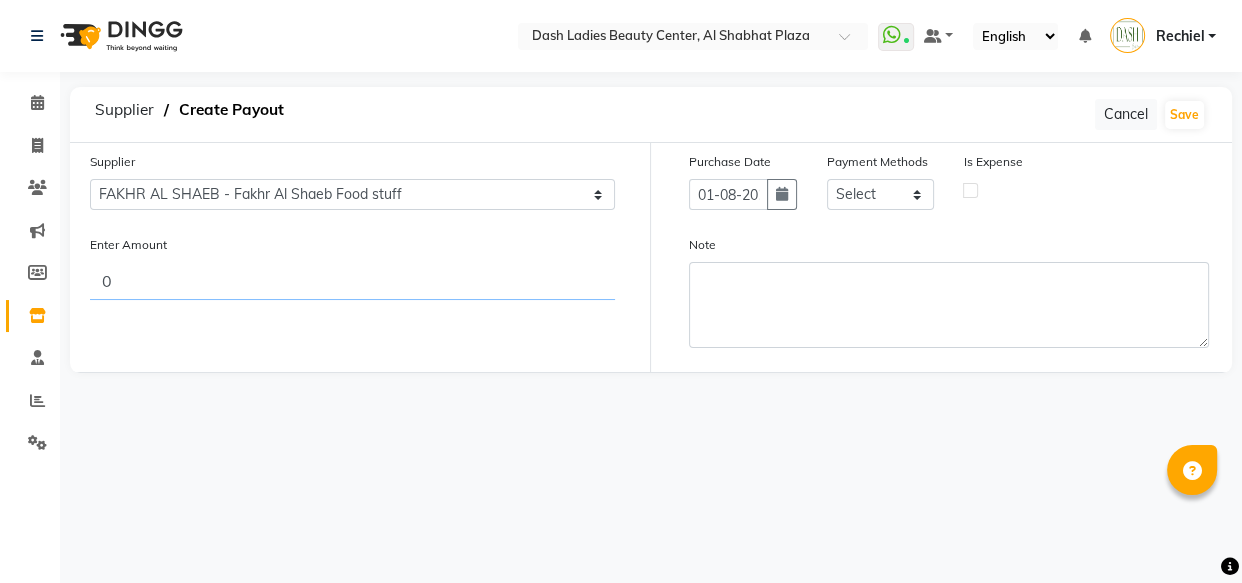 click on "0" at bounding box center [352, 281] 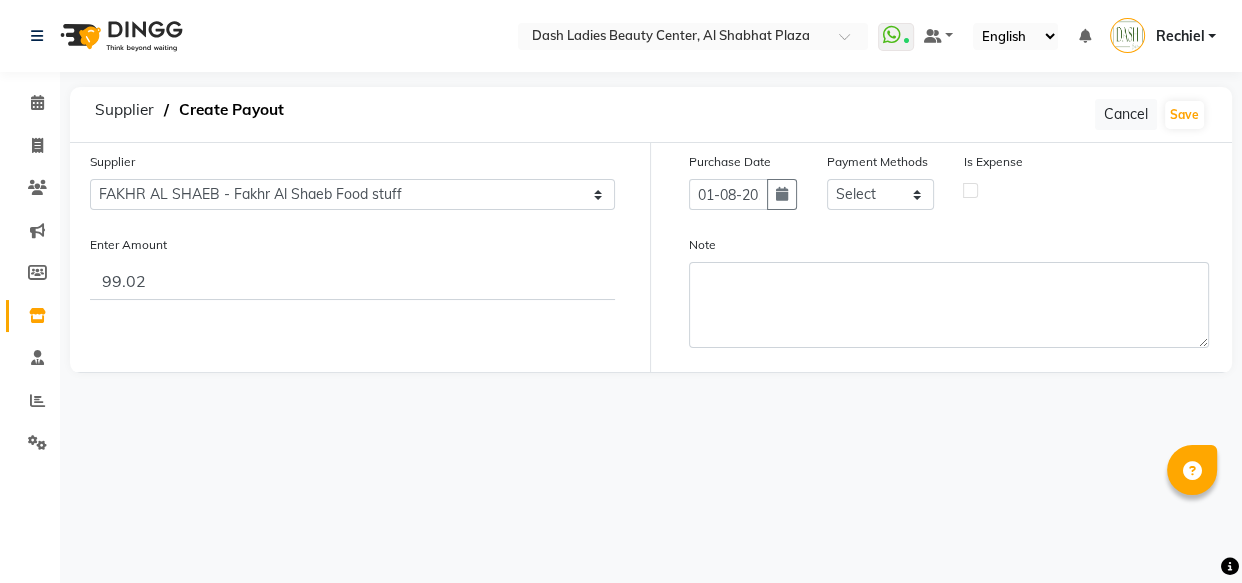 click on "Note" 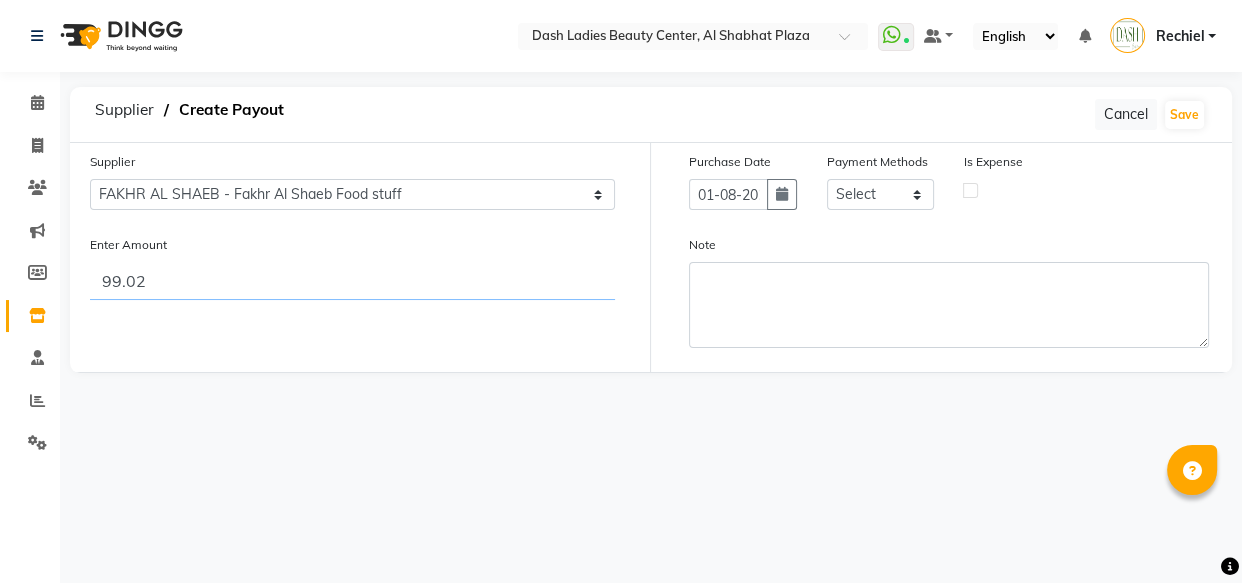 click on "99.02" at bounding box center (352, 281) 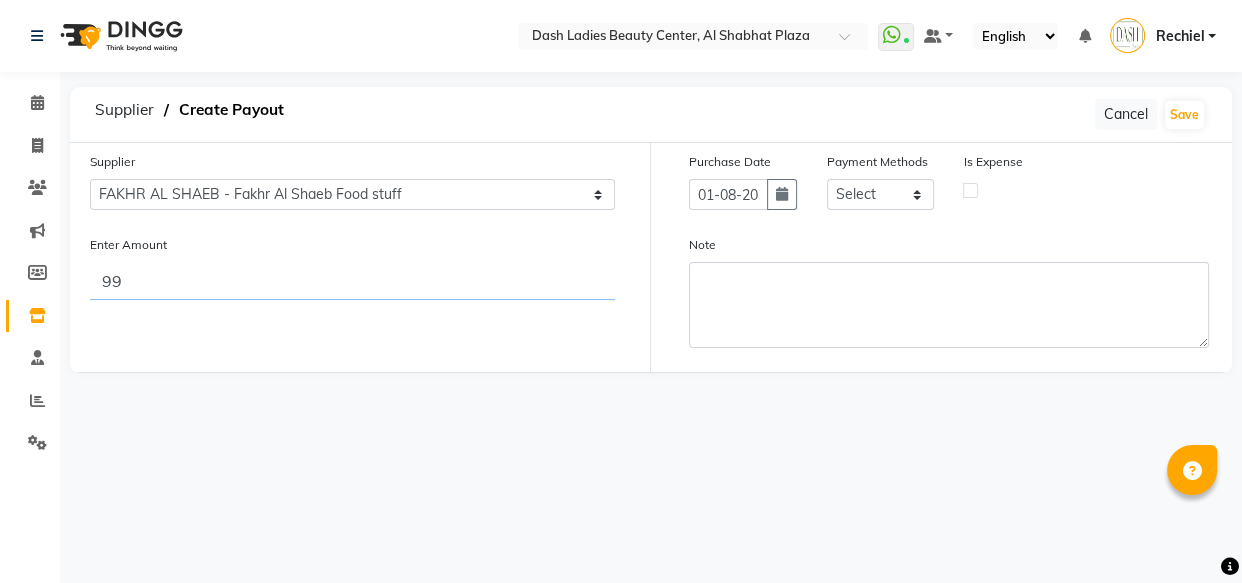 type on "9" 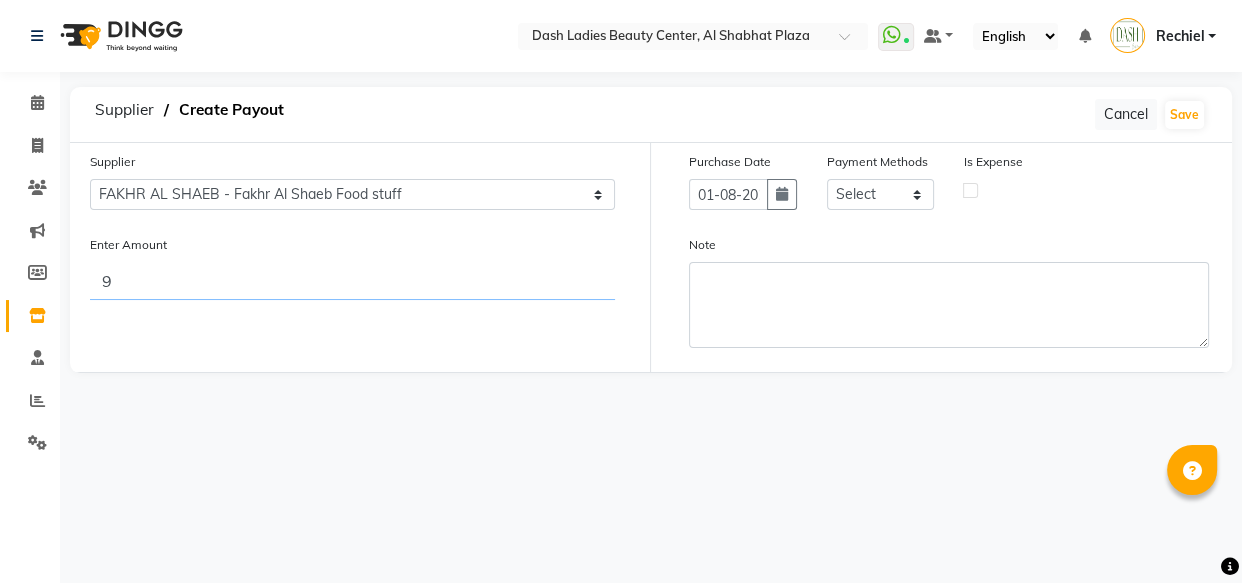 type 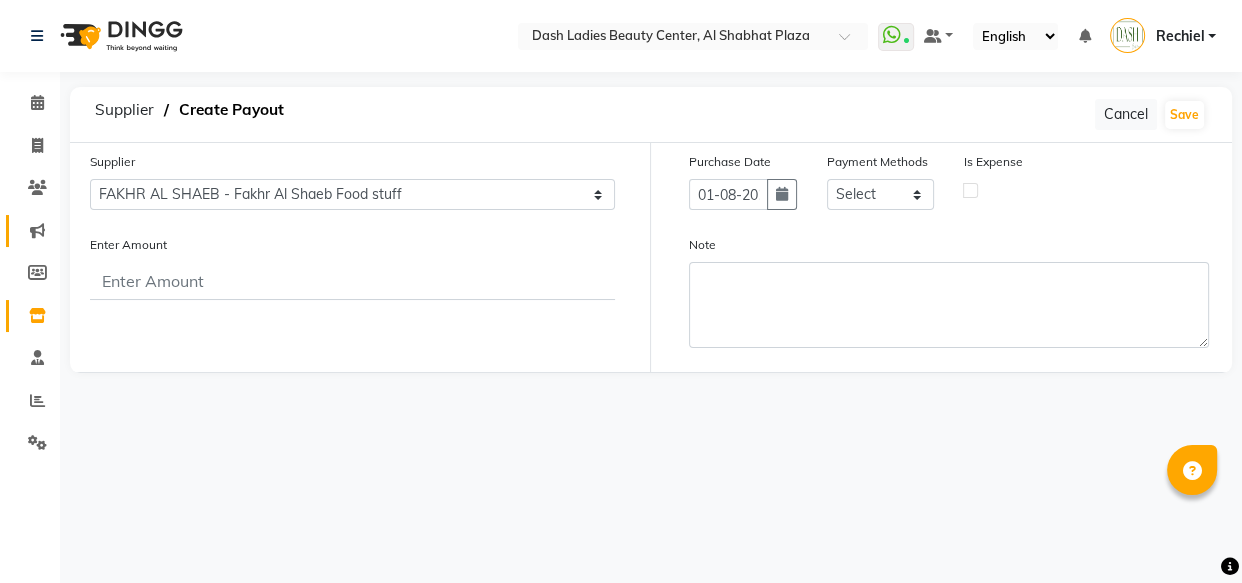 click 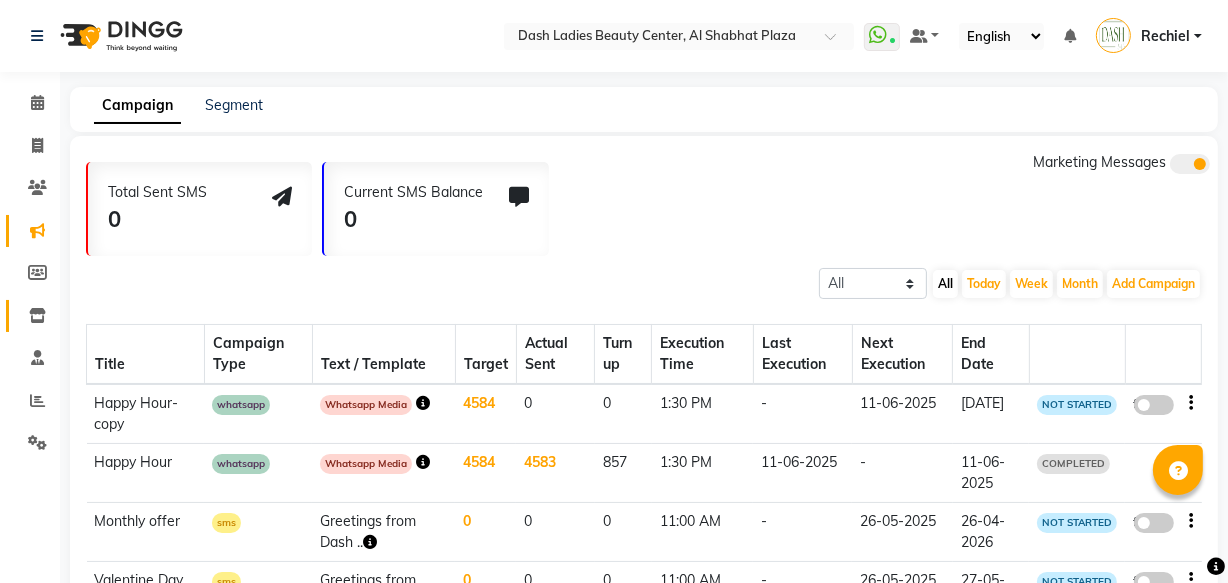 click on "Inventory" 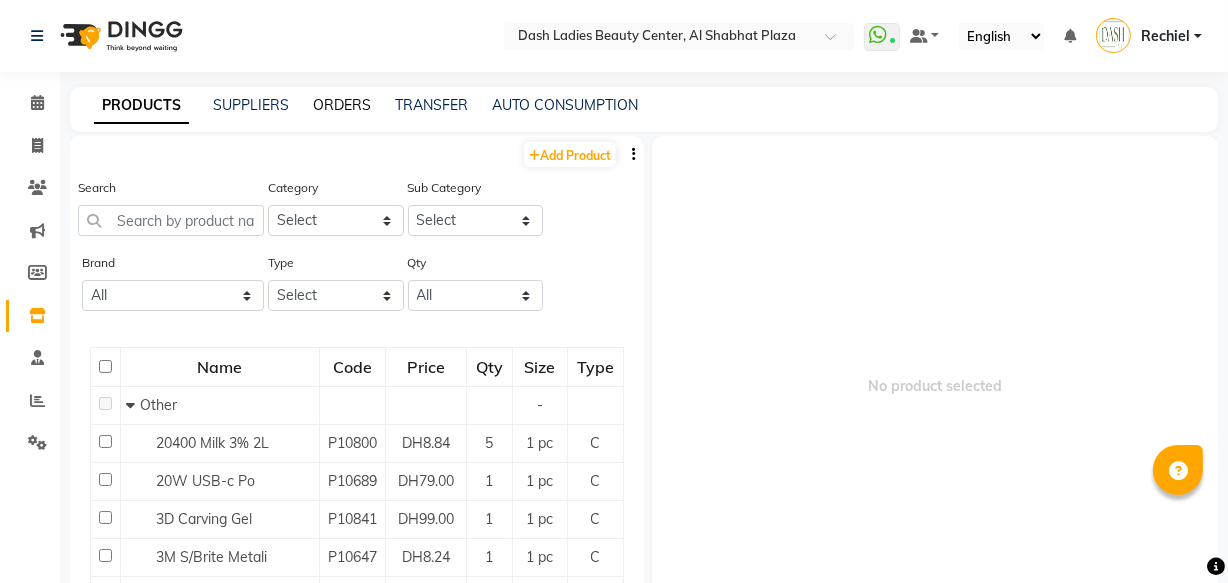 click on "ORDERS" 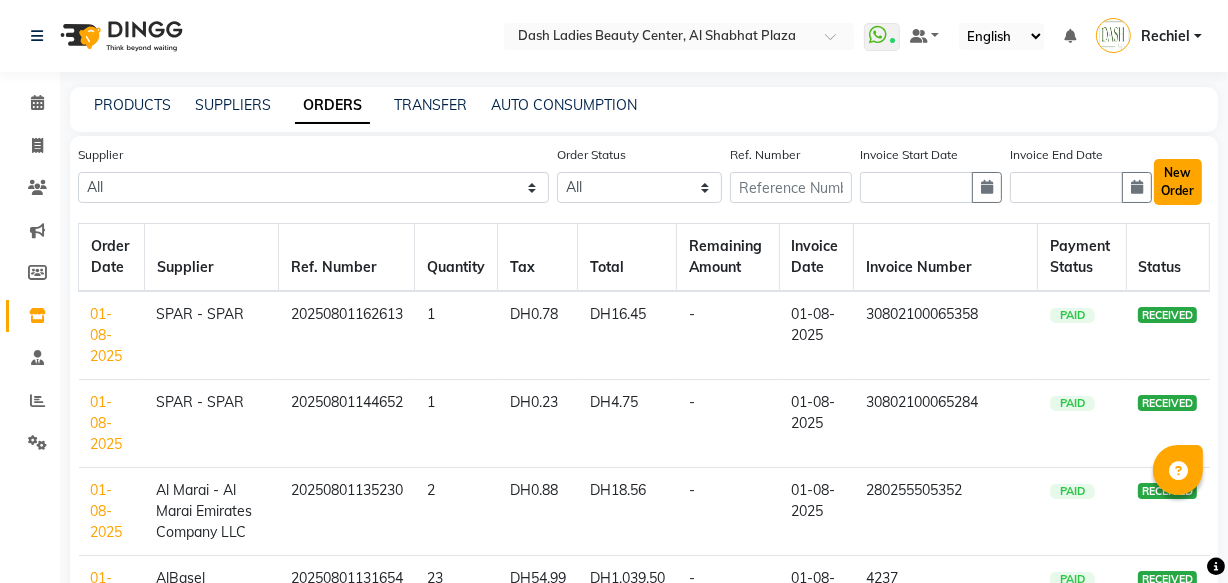 click on "New Order" 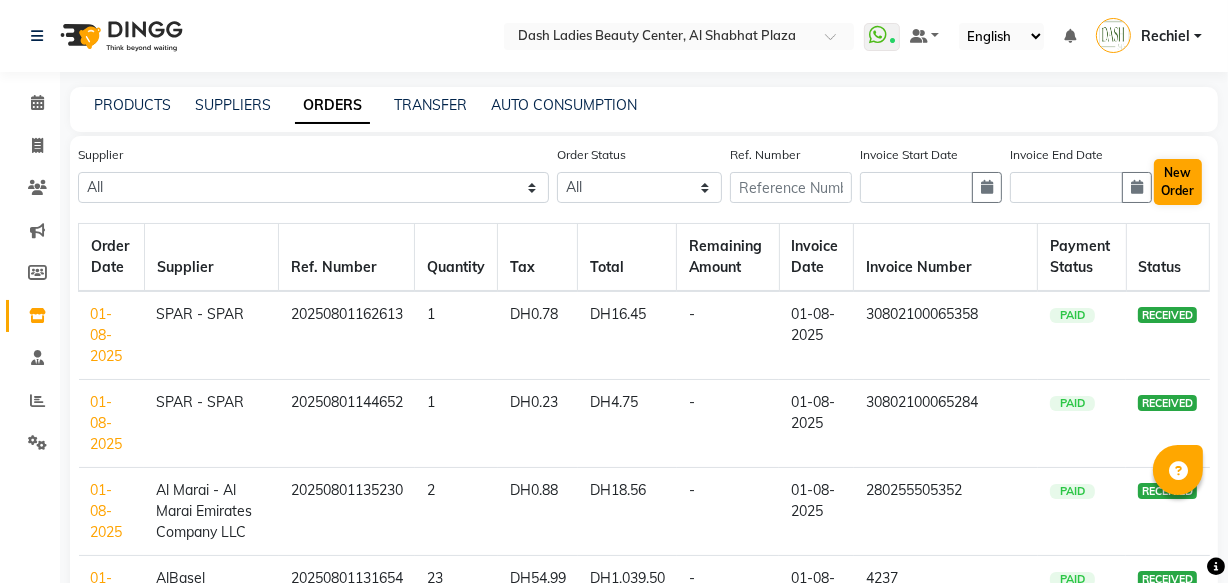 select on "true" 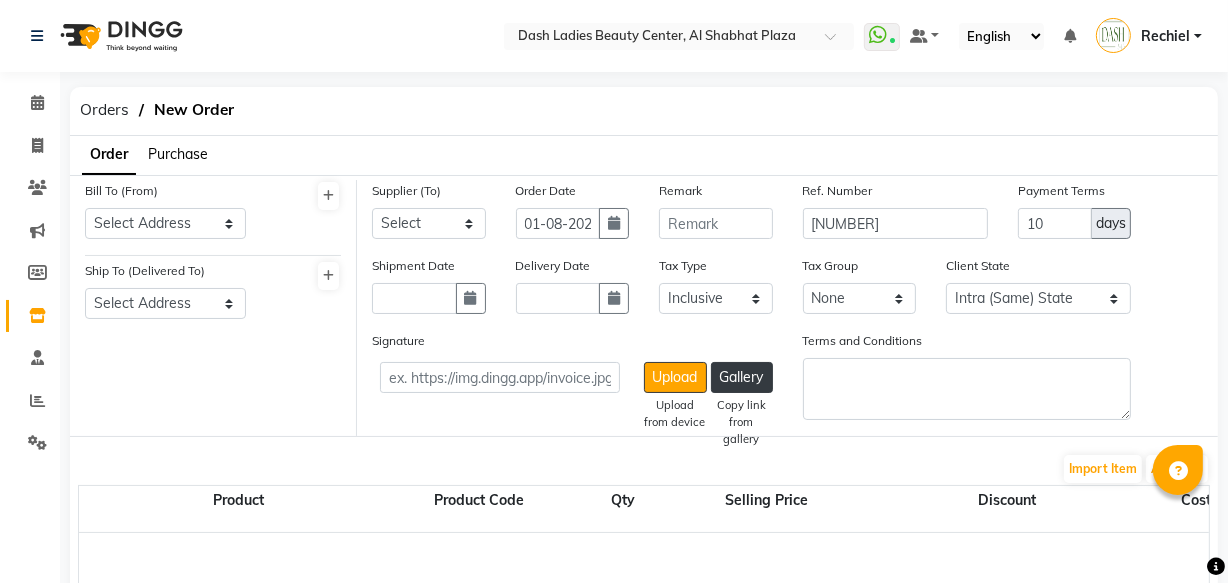 select on "3972" 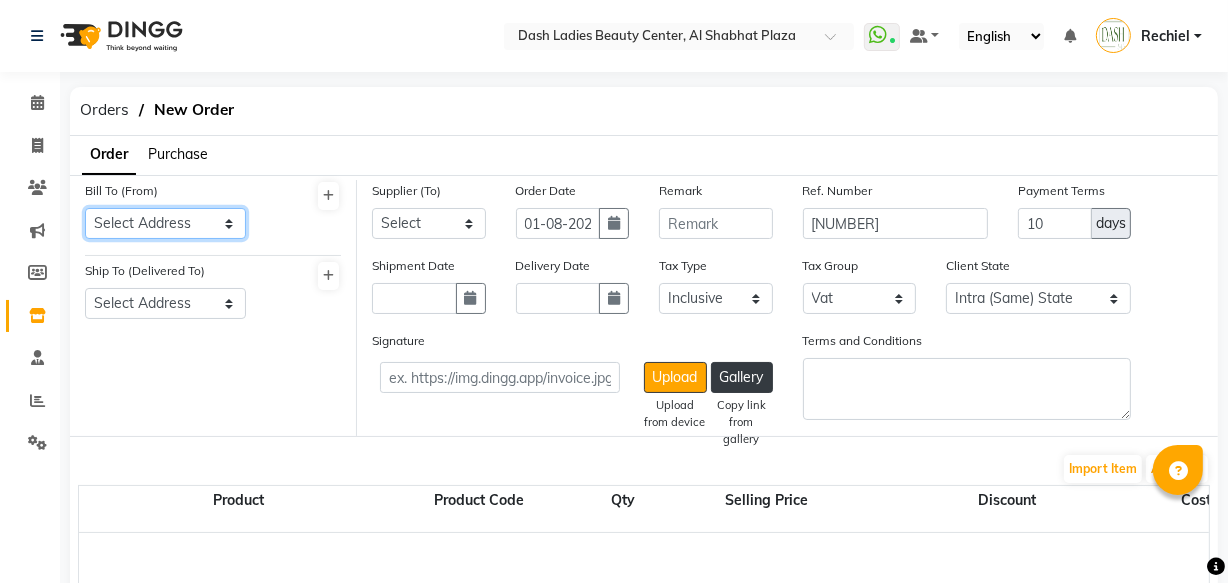 click on "Select Address  Shahbat Plaza" 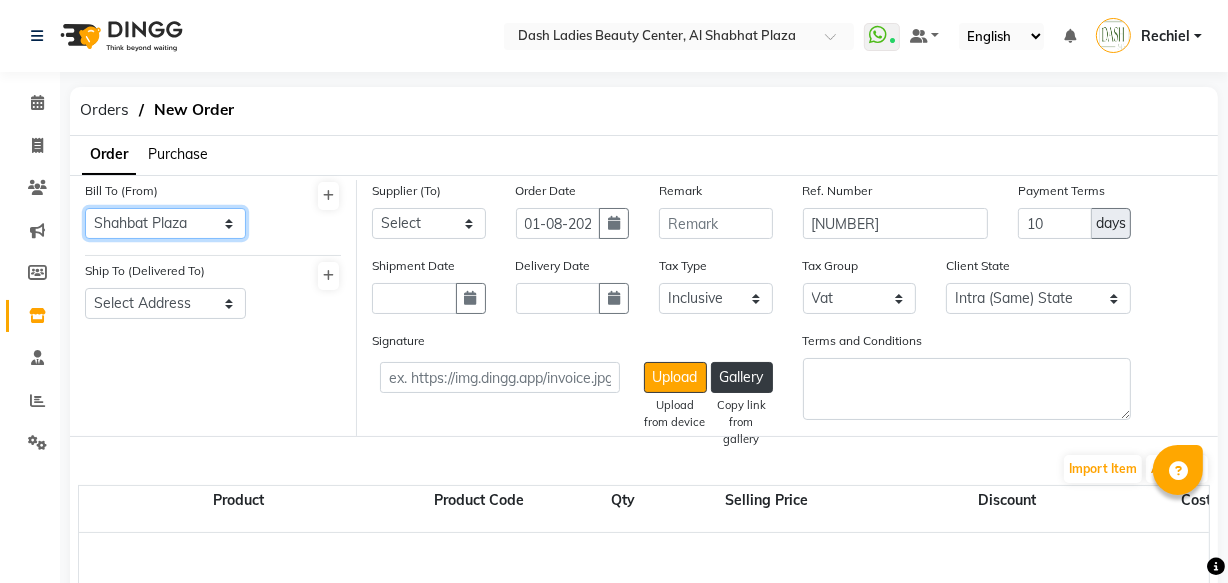 click on "Select Address  Shahbat Plaza" 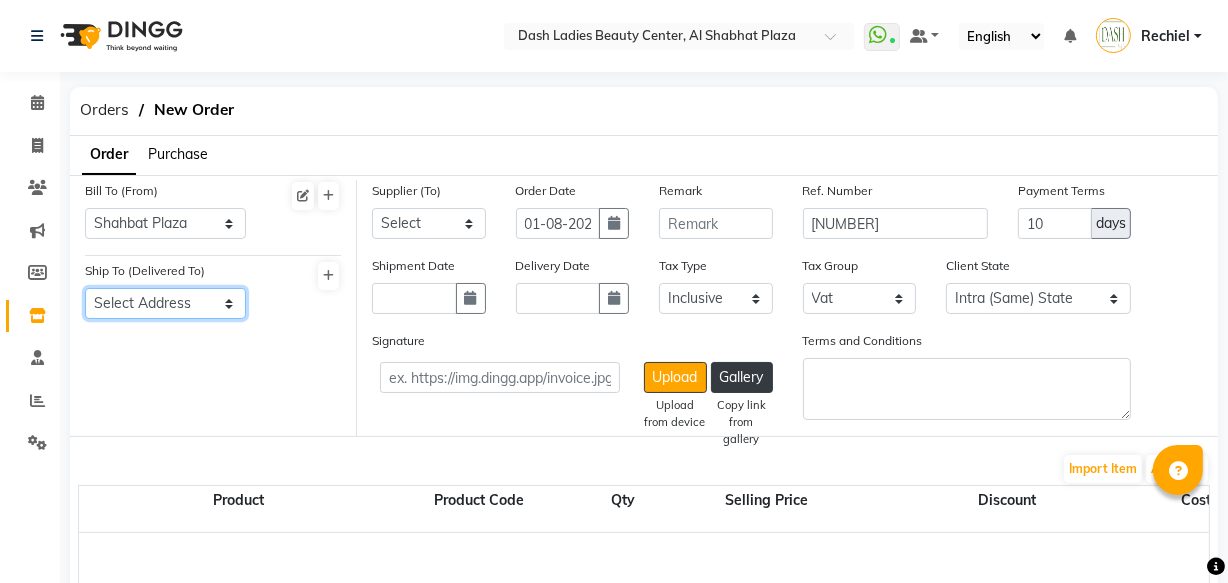 click on "Select Address  Shahbat Plaza" 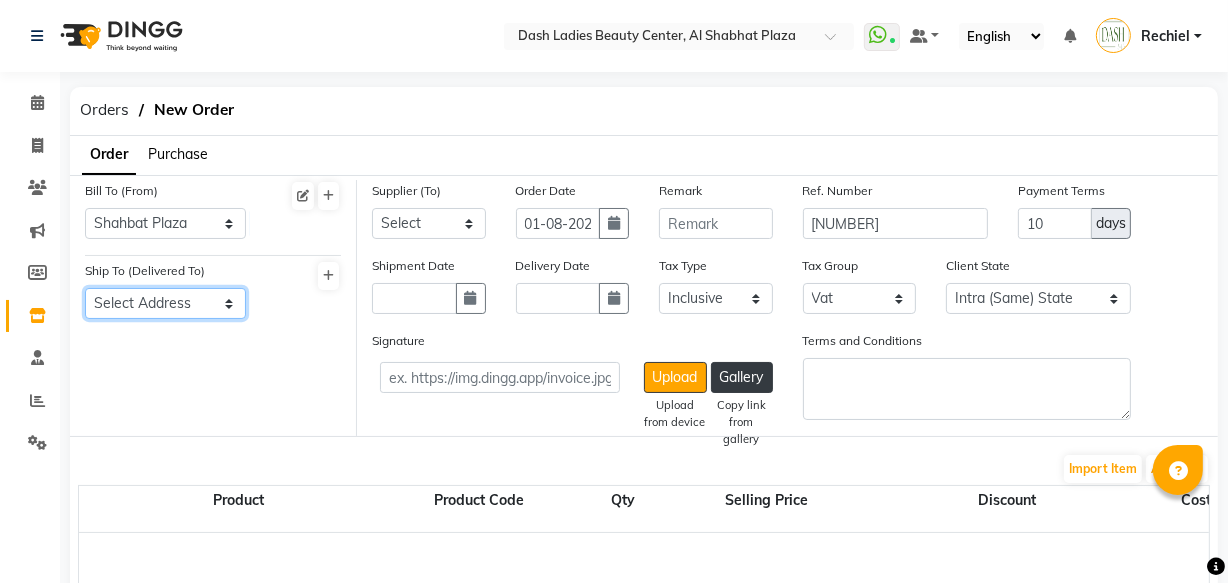 select on "1471" 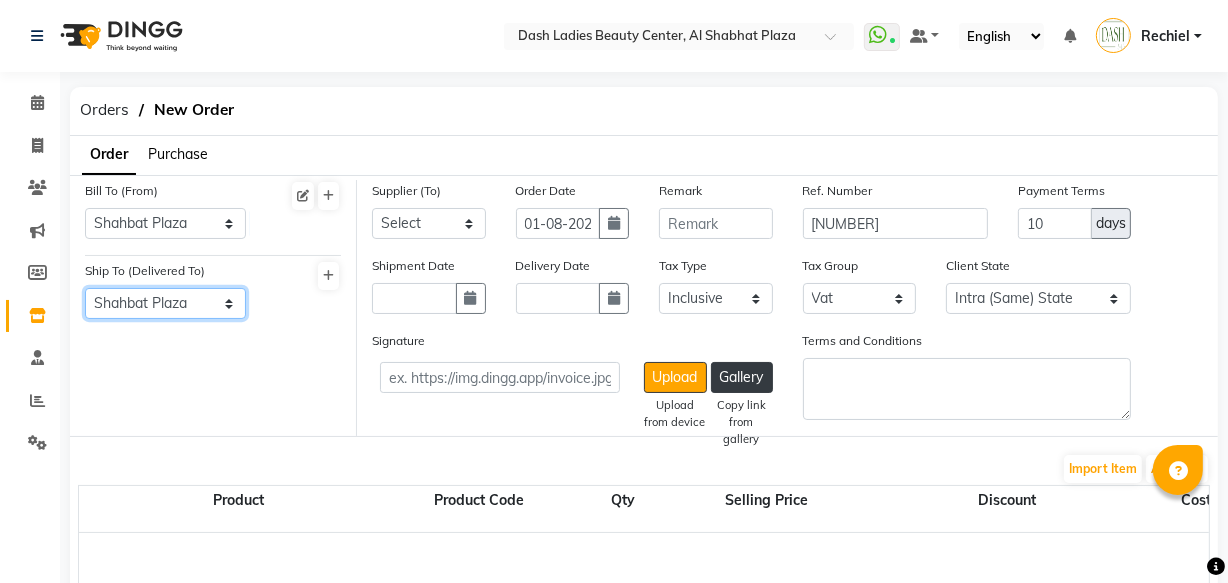 click on "Select Address  Shahbat Plaza" 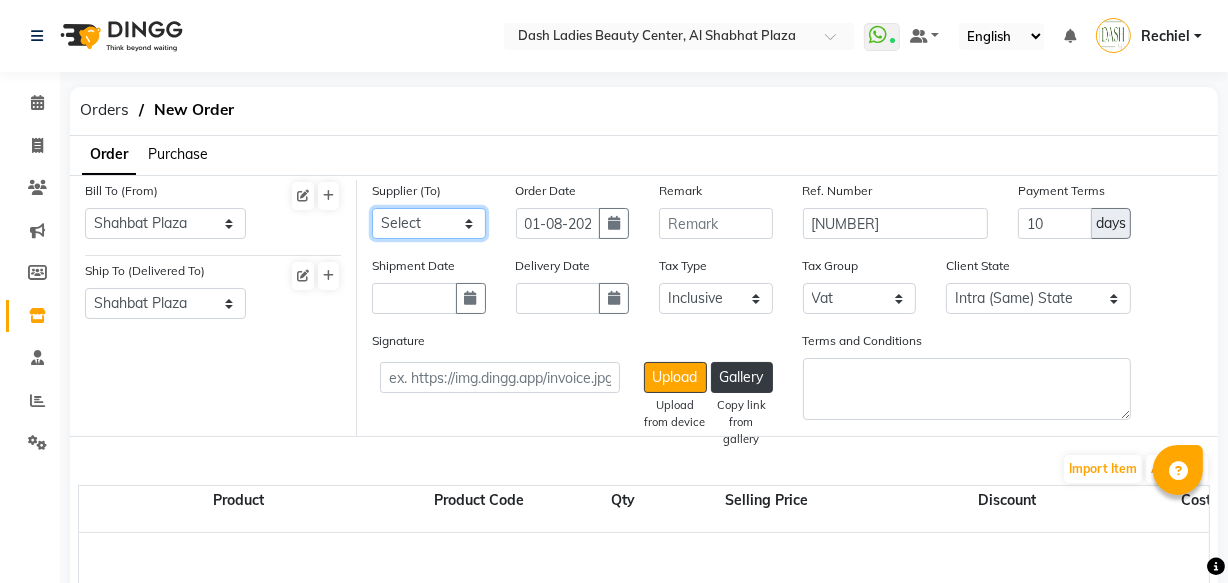 click on "Select SPAR - SPAR ADNOC DISTRIBUTION - ADNOC McDonald's - McDonald's Millia Cosmetics - Millia Cosmetics BASKIN ROBBINS - Baskin Robbins Aroos Al Batul - Argos Al Batul Henna Rashid Abdulla Grocery - Rashid Abdulla Grocery Store Darbar Restaurant - Darbar Restaurant  The Beauty Shop - The Beauty Shop Alpha med General Trading - Alphamed Golden Lili Cosmetics Trading Al Bushra LLC - Al Bushra Stationery & Toys & Confectioneries LLC GAME PLANET - Game Planet NAZIH - Nazih Beauty Supplies Co. L.L.C. JIMI GIFT MARKET LLC - JIMI GIFT MARKET Abdul Rahman Al Balouchi  - Abdul Rahman Al Balouchi Savora Food Industry LLC PEARL LLC - Pearl Specialty Coffee Roastery Al Jaser  - Al Jaser General Trading Jumbo Electronics Company Ltd - Jumbo Store Landmark Retail Investment Co. LLC - Home Box LA MARQUISE - La Marquise International FAKHR AL SHAEB - Fakhr Al Shaeb Food stuff WADI AL NOOR - Wadi Al Noor Modern Food Stuff LLC NATIONAL FLOWER LLC - National Flowers LLC - SPC Healthcare Trading Co. LLC - Dermalogica" 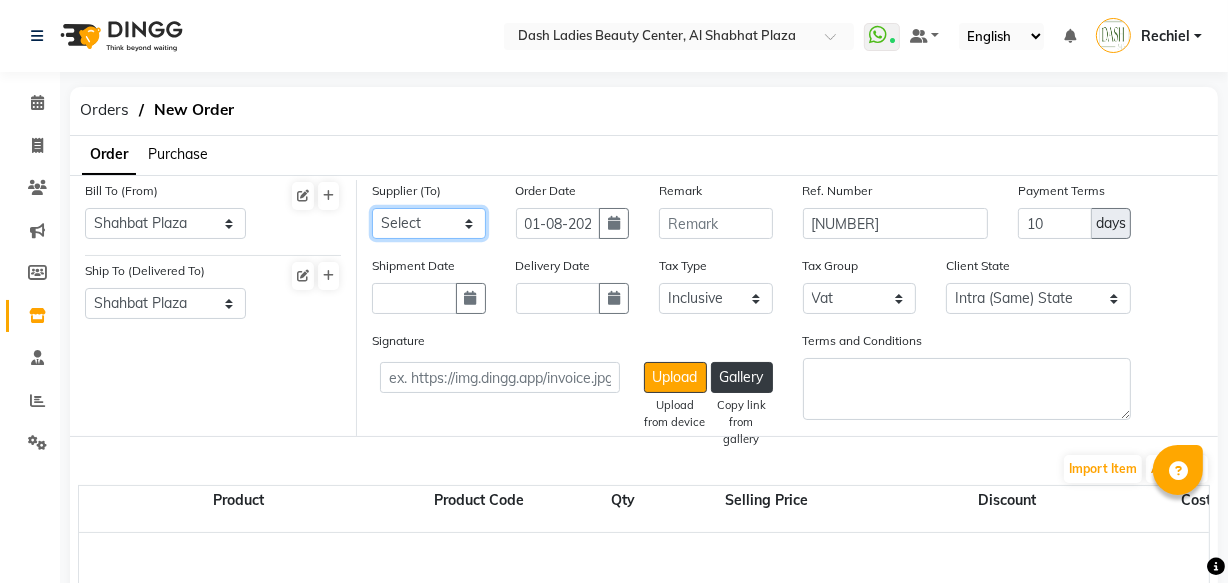 select on "5263" 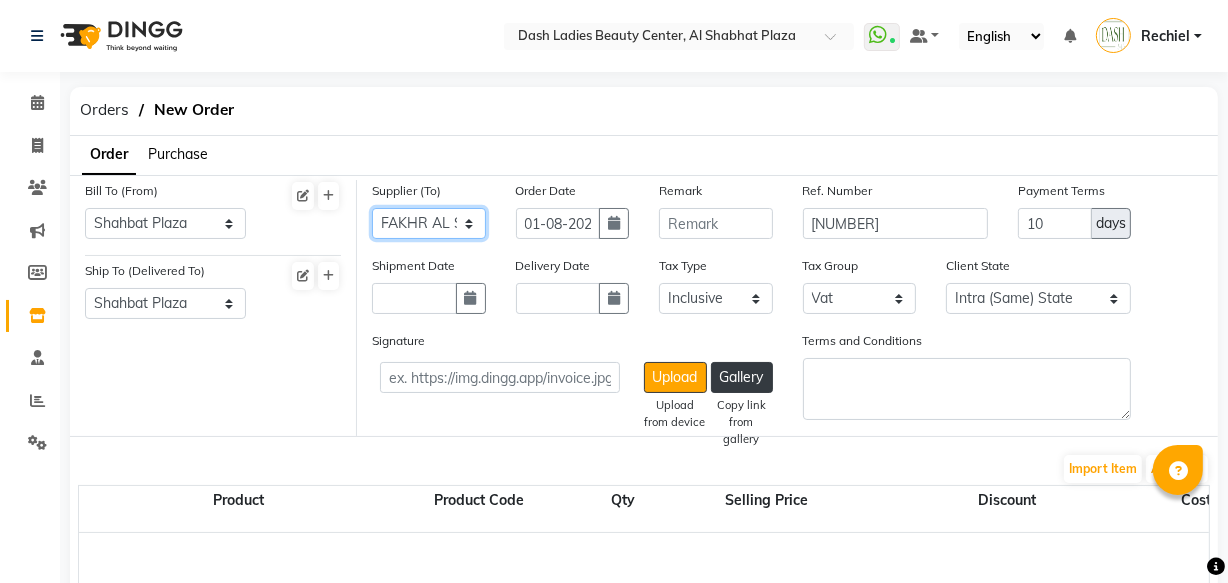 click on "Select SPAR - SPAR ADNOC DISTRIBUTION - ADNOC McDonald's - McDonald's Millia Cosmetics - Millia Cosmetics BASKIN ROBBINS - Baskin Robbins Aroos Al Batul - Argos Al Batul Henna Rashid Abdulla Grocery - Rashid Abdulla Grocery Store Darbar Restaurant - Darbar Restaurant  The Beauty Shop - The Beauty Shop Alpha med General Trading - Alphamed Golden Lili Cosmetics Trading Al Bushra LLC - Al Bushra Stationery & Toys & Confectioneries LLC GAME PLANET - Game Planet NAZIH - Nazih Beauty Supplies Co. L.L.C. JIMI GIFT MARKET LLC - JIMI GIFT MARKET Abdul Rahman Al Balouchi  - Abdul Rahman Al Balouchi Savora Food Industry LLC PEARL LLC - Pearl Specialty Coffee Roastery Al Jaser  - Al Jaser General Trading Jumbo Electronics Company Ltd - Jumbo Store Landmark Retail Investment Co. LLC - Home Box LA MARQUISE - La Marquise International FAKHR AL SHAEB - Fakhr Al Shaeb Food stuff WADI AL NOOR - Wadi Al Noor Modern Food Stuff LLC NATIONAL FLOWER LLC - National Flowers LLC - SPC Healthcare Trading Co. LLC - Dermalogica" 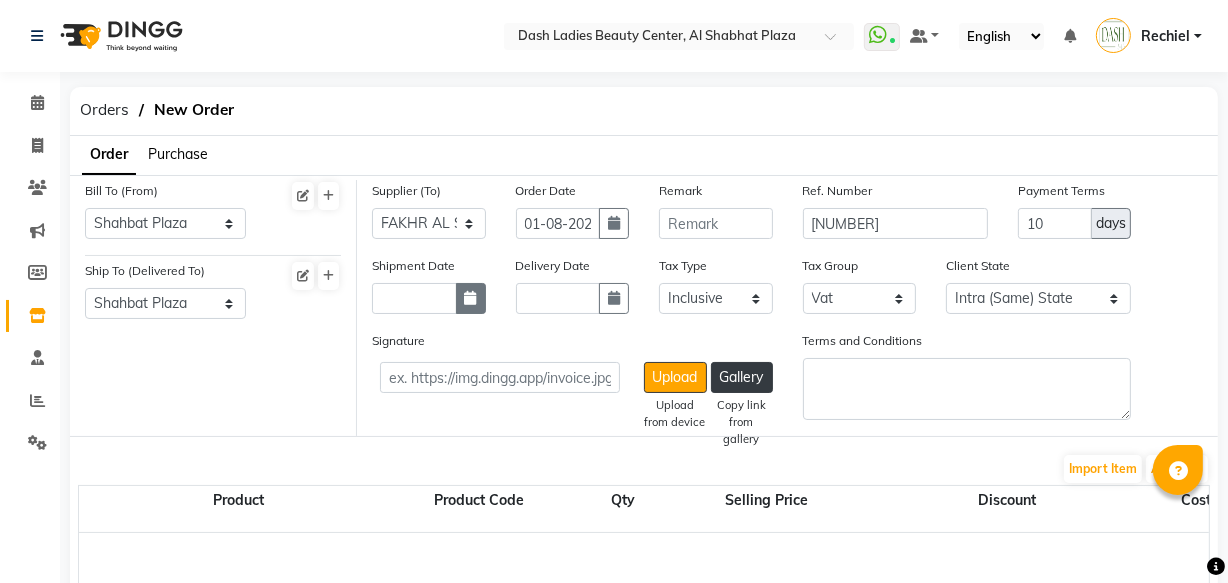 click 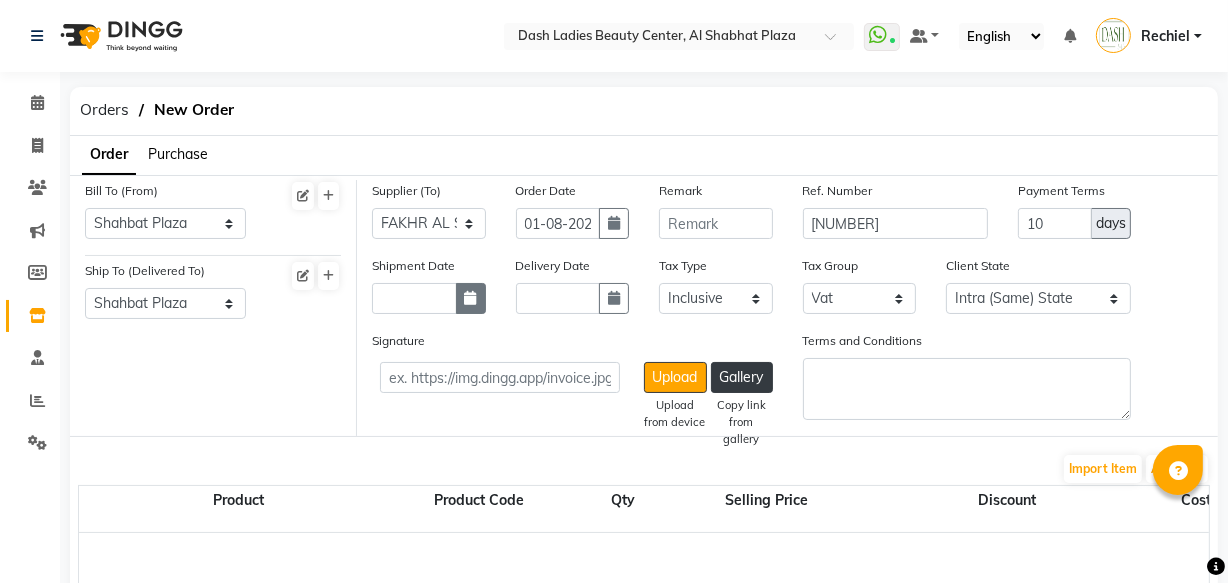 select on "8" 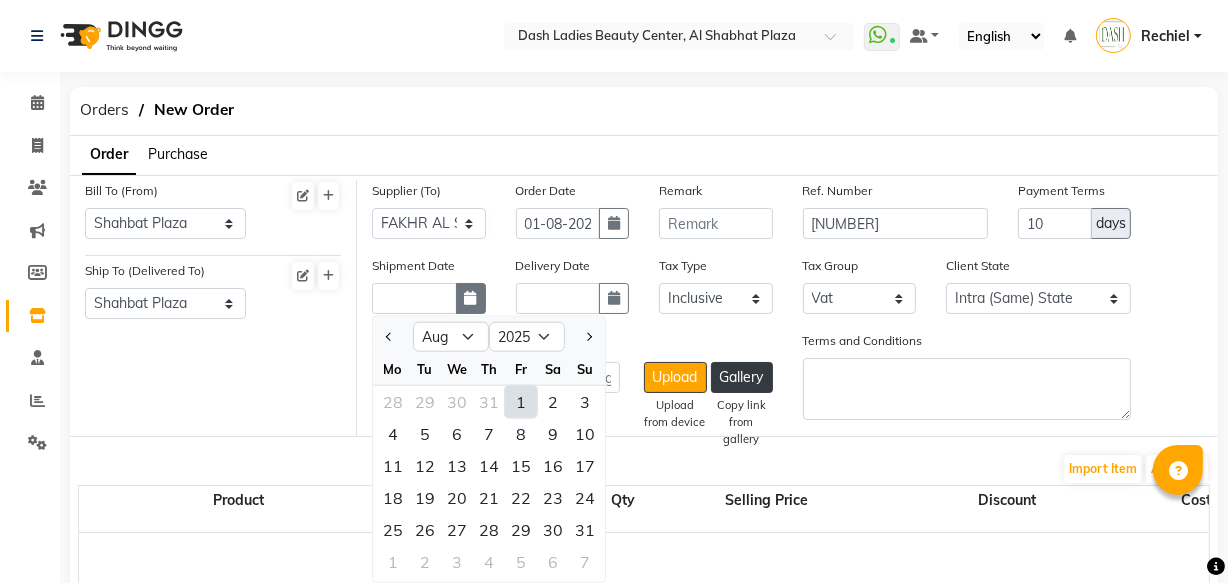 click on "1" 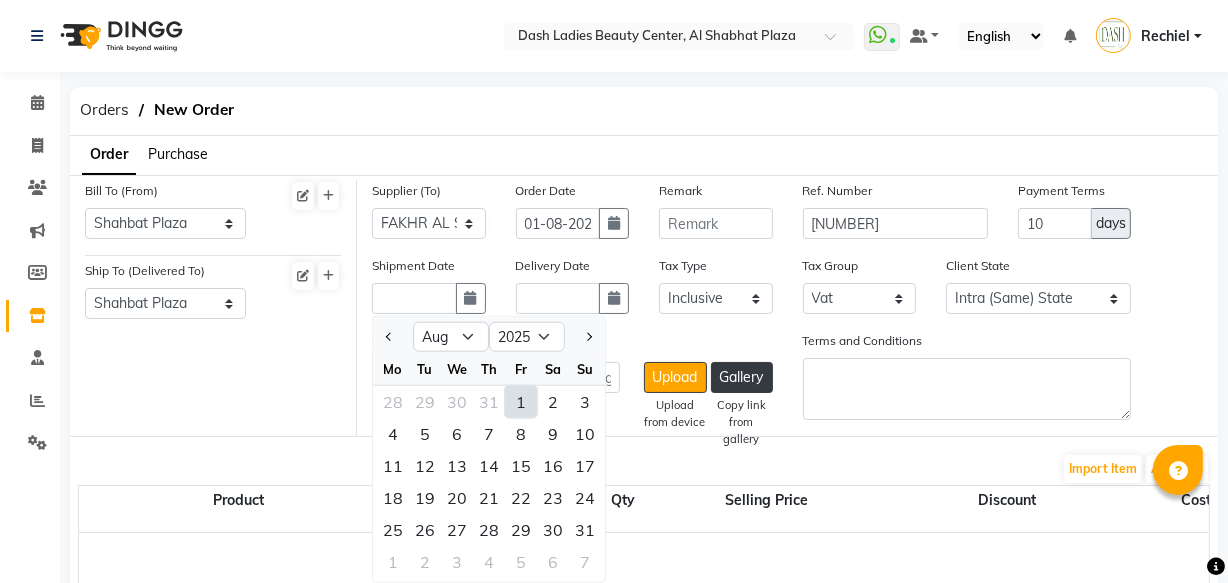 type on "01-08-2025" 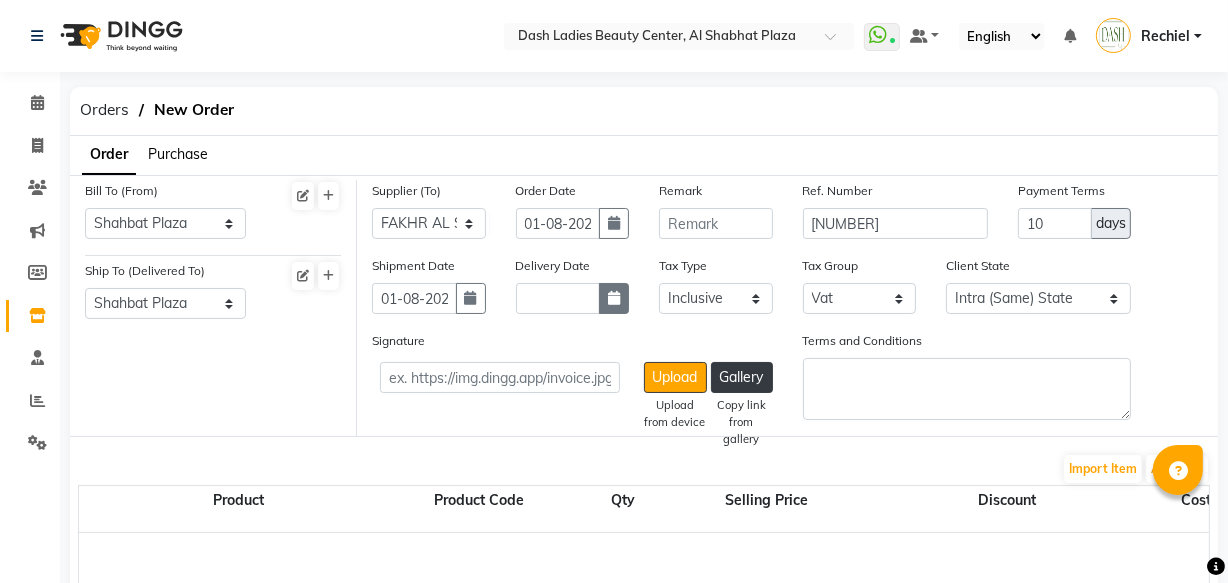 click 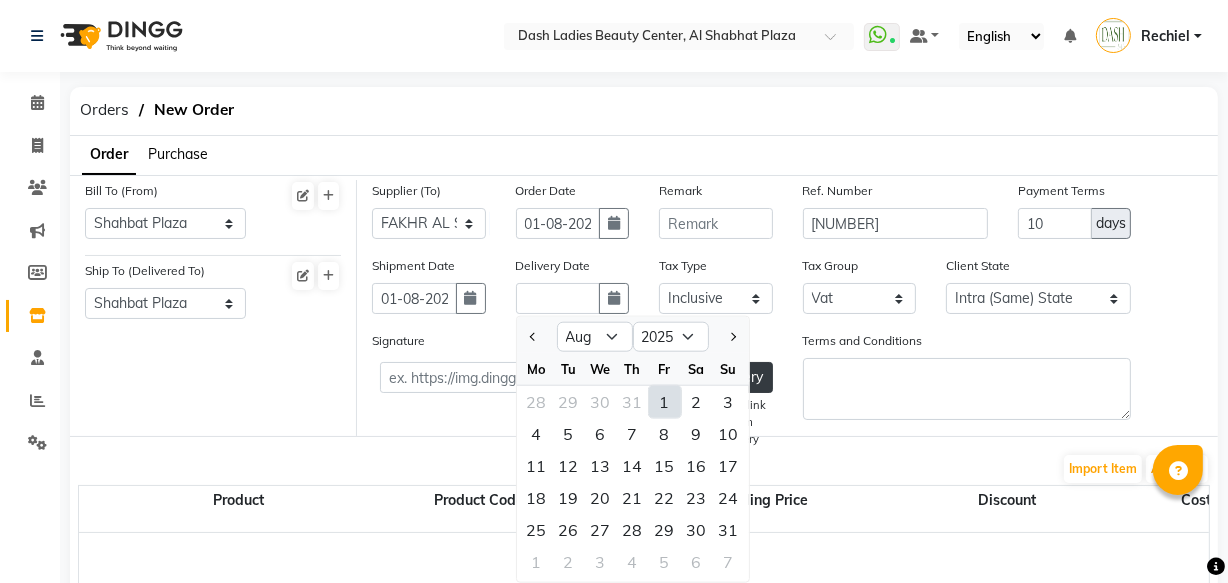 click on "1" 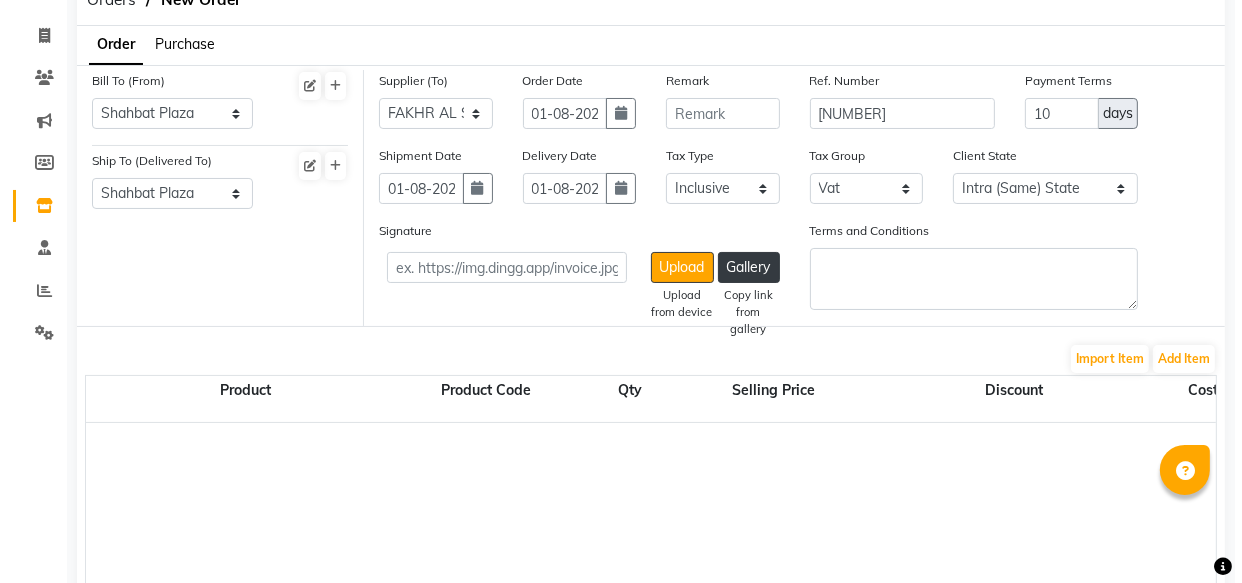 scroll, scrollTop: 112, scrollLeft: 0, axis: vertical 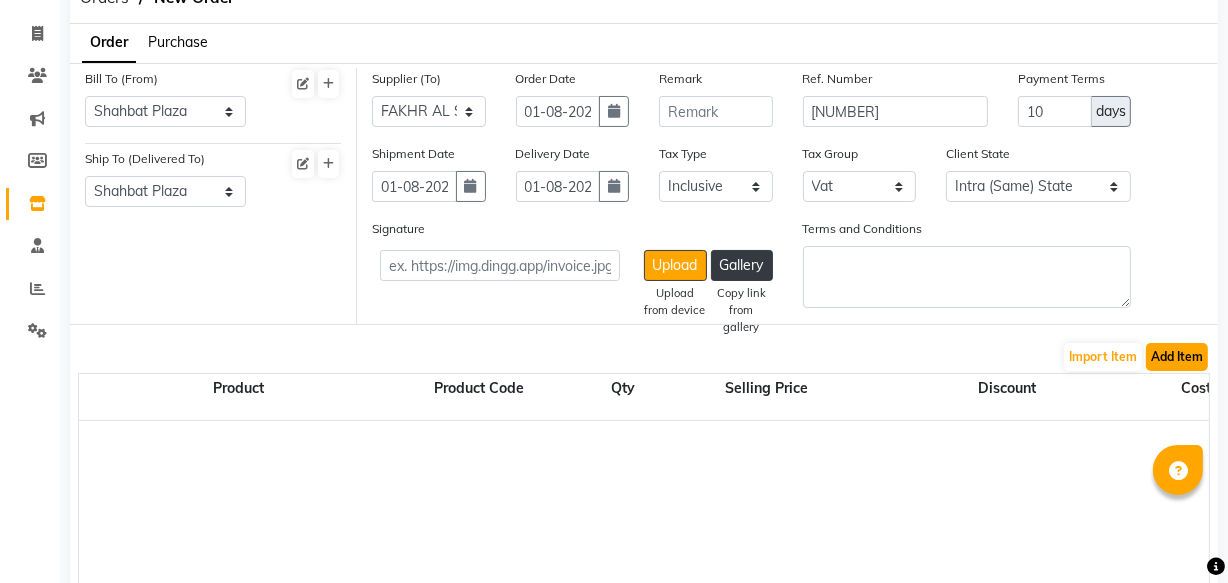 click on "Add Item" 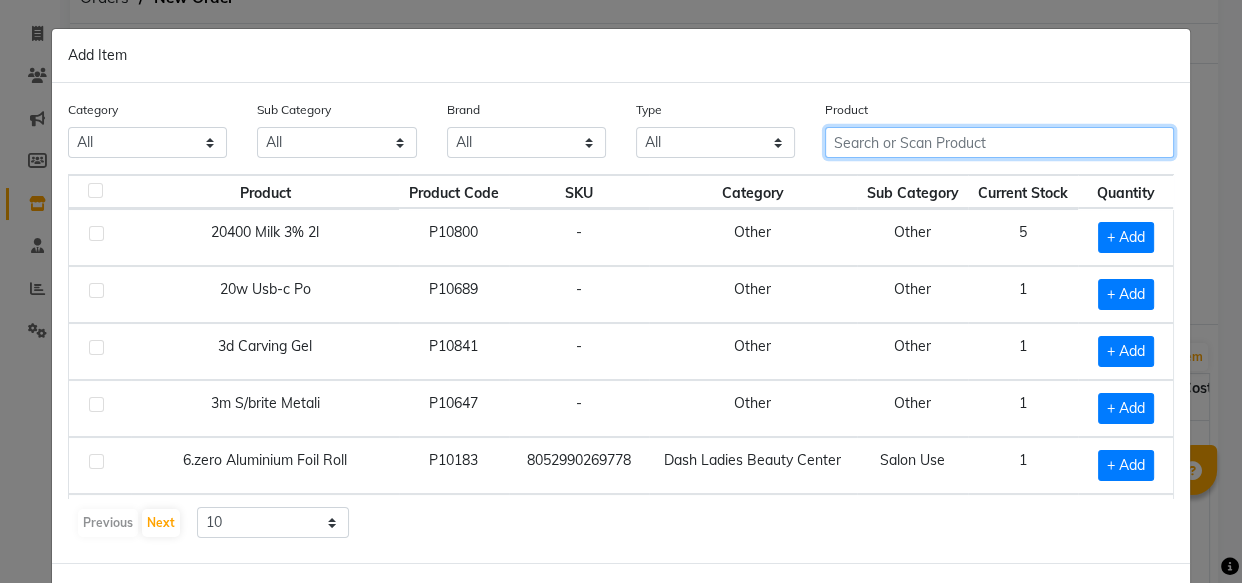 click 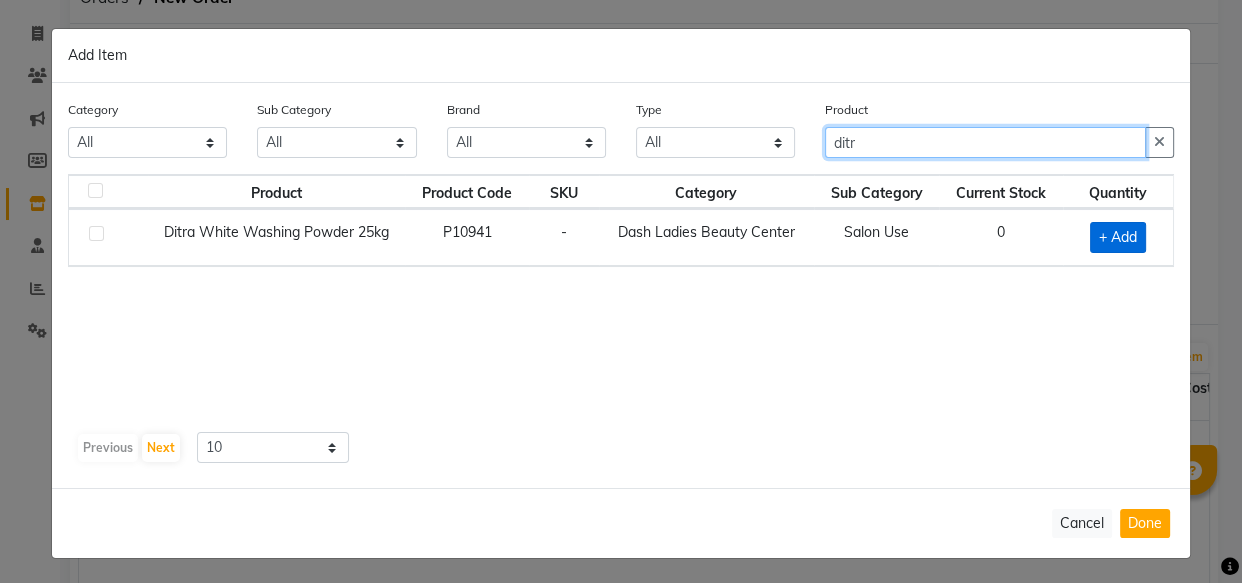 type on "ditr" 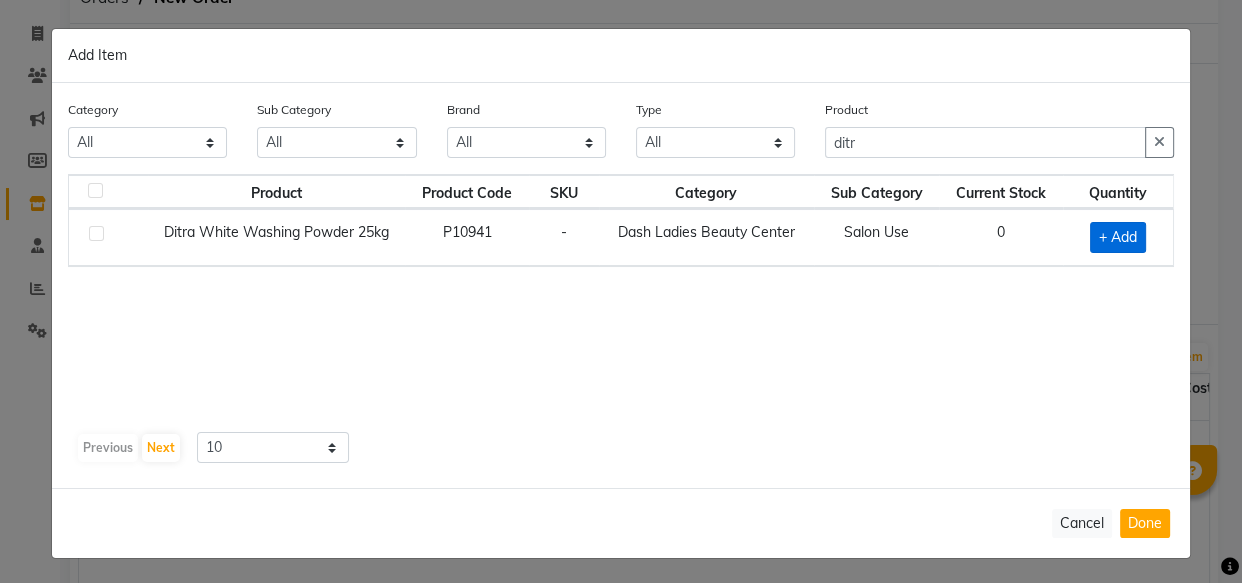 click on "+ Add" 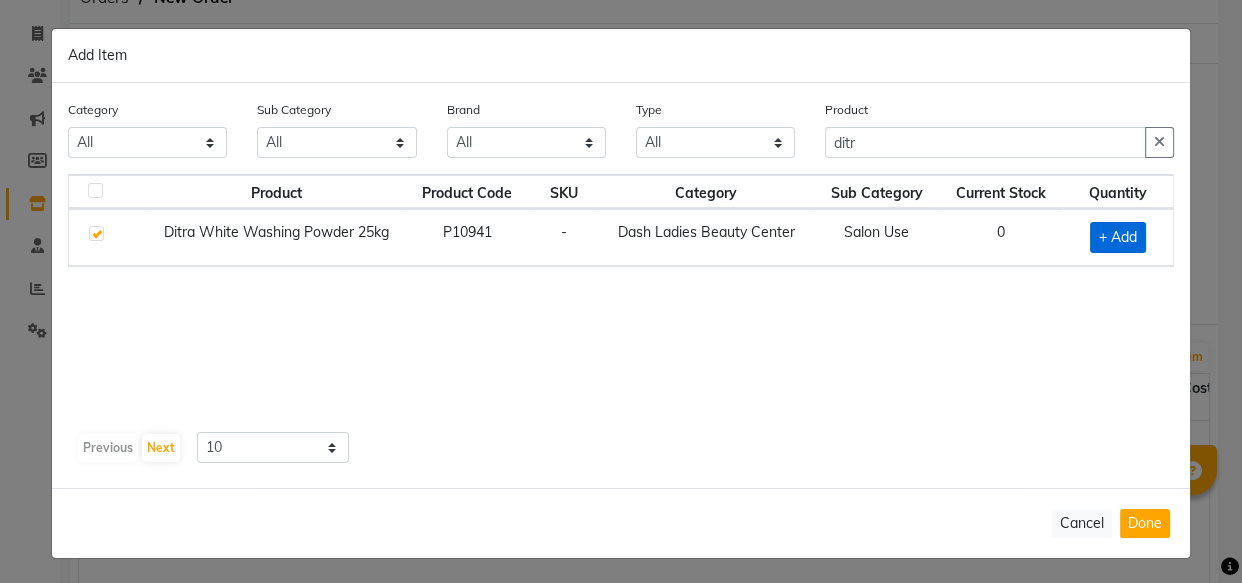checkbox on "true" 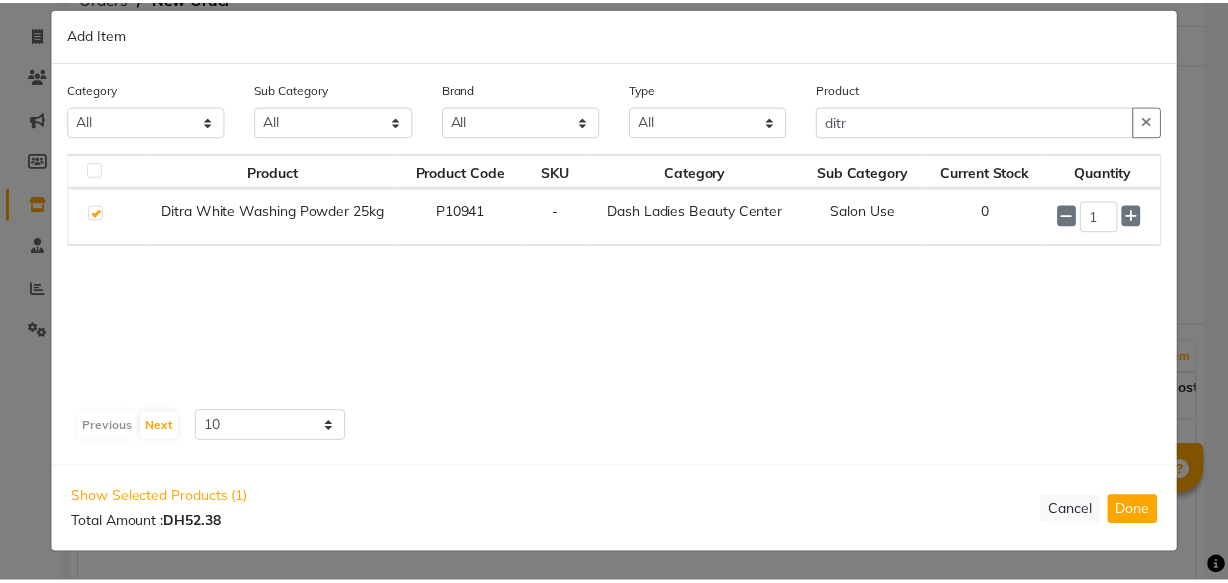 scroll, scrollTop: 21, scrollLeft: 0, axis: vertical 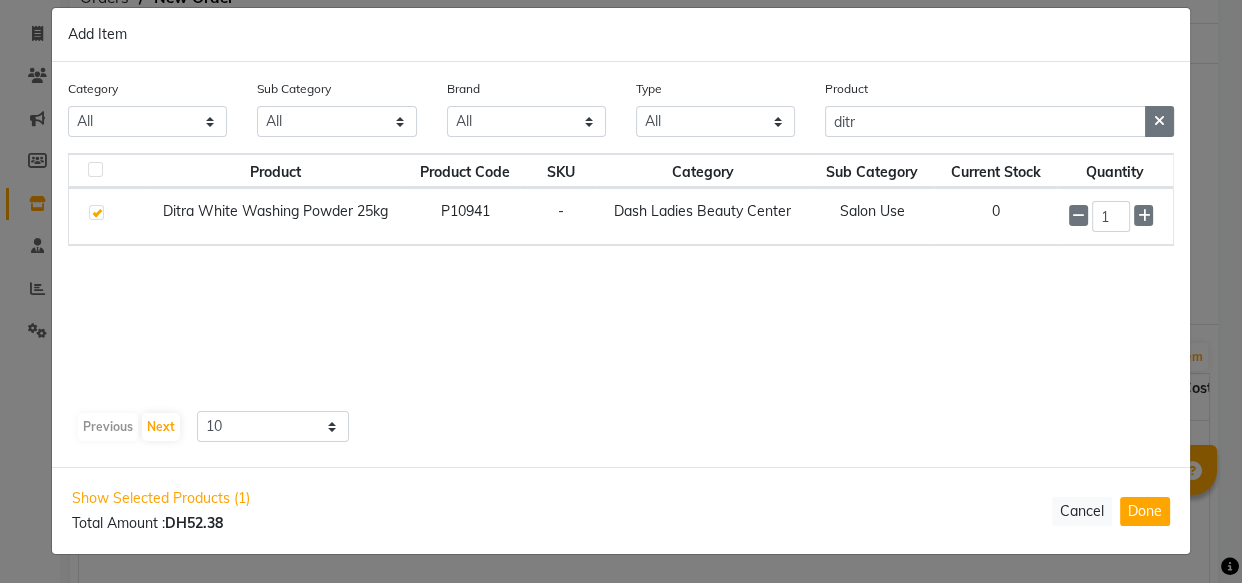 click 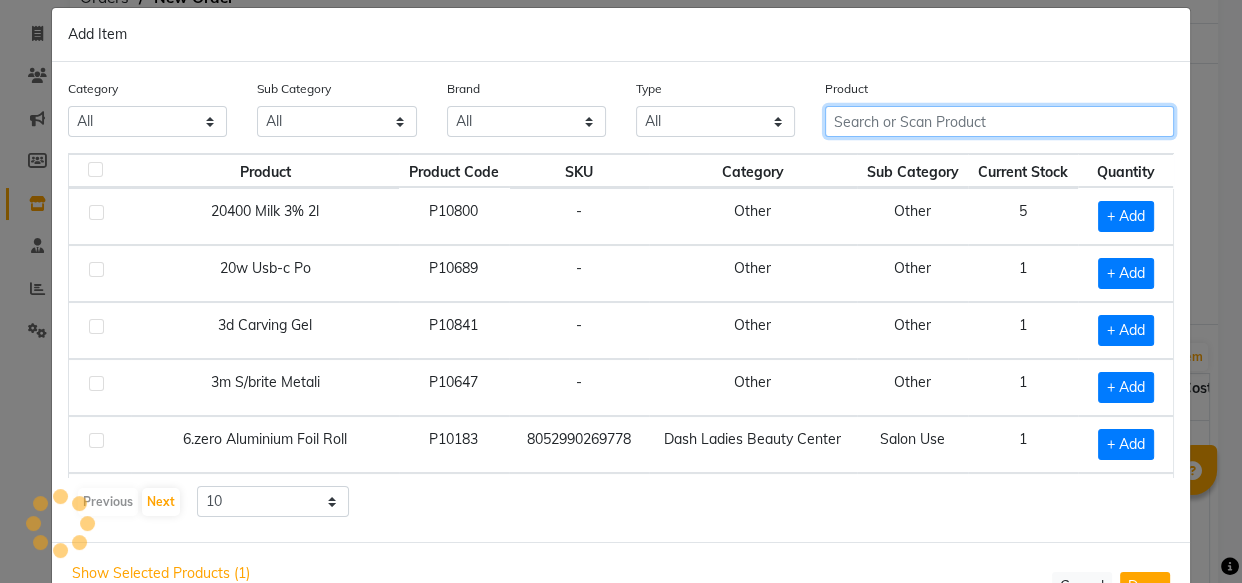 click 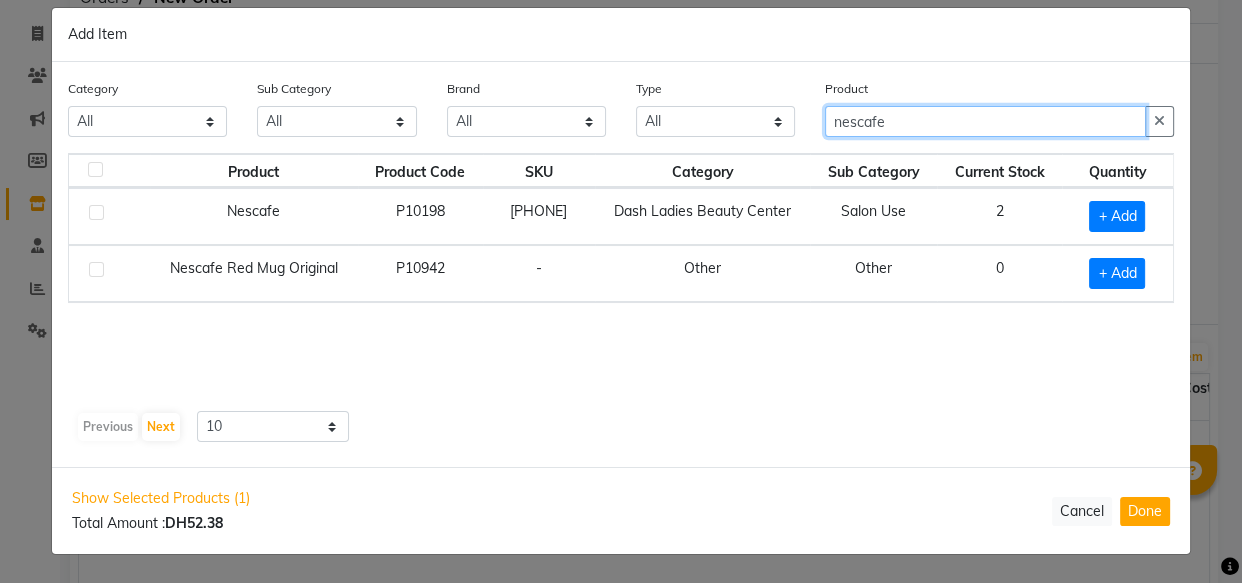 type on "nescafe" 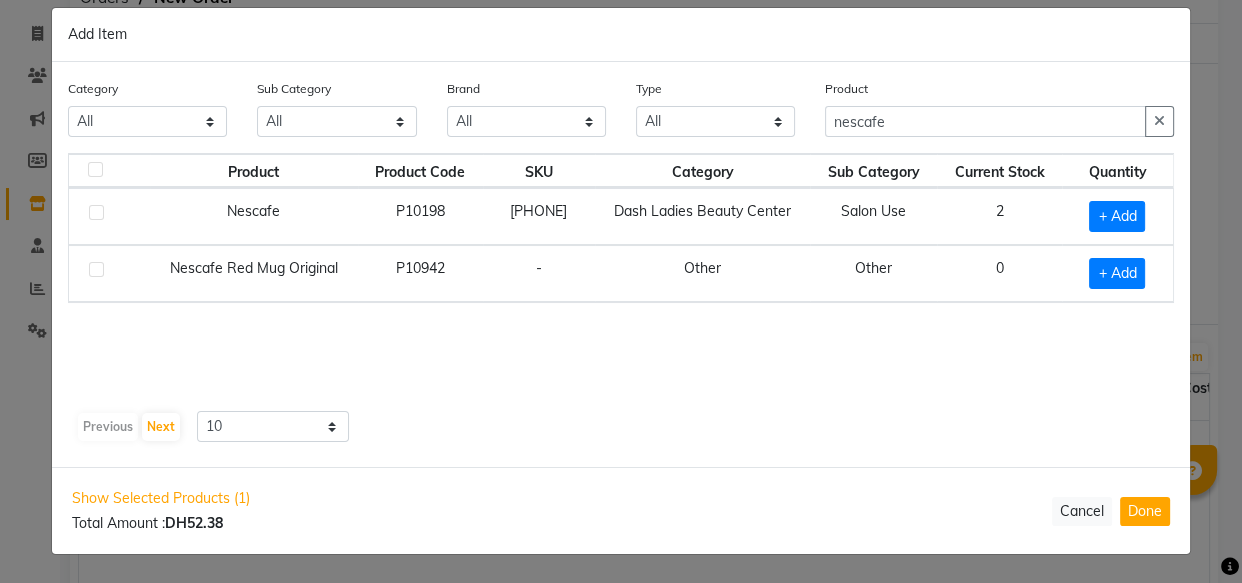 click on "Add Item  Category All Hair Skin Makeup Personal Care Appliances Beard Waxing Disposable Threading Hands and Feet Beauty Planet Botox Cadiveu Casmara Cheryls Loreal Olaplex Dash Ladies Beauty Center Other Sub Category All Bath & Body Lips Houskeeping Olaplex Salon Use Loreal Retail Cheryls Retail Casmara Retail Keratin Retail Botox Salon Use Beauty & Other Salon Use Products Rill Cleanser Shampoo Appron Honey Cream Hair Facial Conditioner Nails Female Hygiene Shaving Soap Liposoulable Gown Gel Appliances Disposable Botox Retail Keratin Salon Use Cheryls Salon Use Loreal Salon Use Eyes Makeup Face Appliances Cream Grooming - Women Bedsheet Brazilian Pre Shave Hair Colour Salon Use Moisturiser Nepkin Grooming - Men Face Massage After Shave Serum Matrix Salon Use Pre Mask Other Towel Oil Dental Care Foot Matrix Colour Tube Toner Tools Post Styling Hand & Foot Appliances Massage Cream Brushes Serum Matrix Retail Sun Care Tissue Gifts Masks Makeup Remover Strips Magic TIssue Color Makeup Kit Appliances Lip Care" 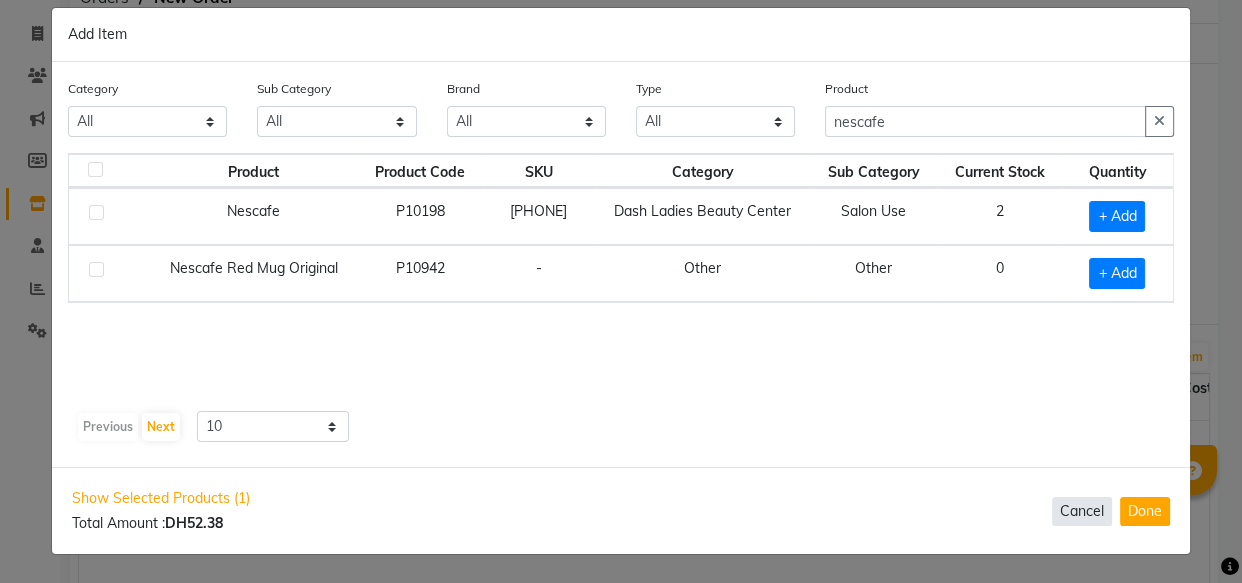 click on "Cancel" 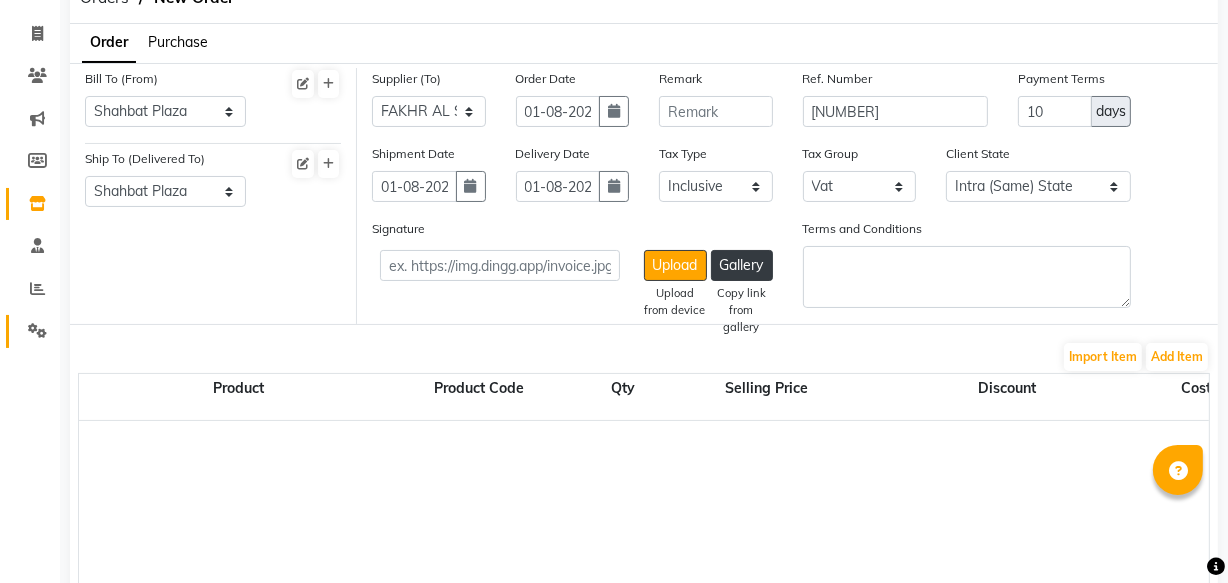 click on "Settings" 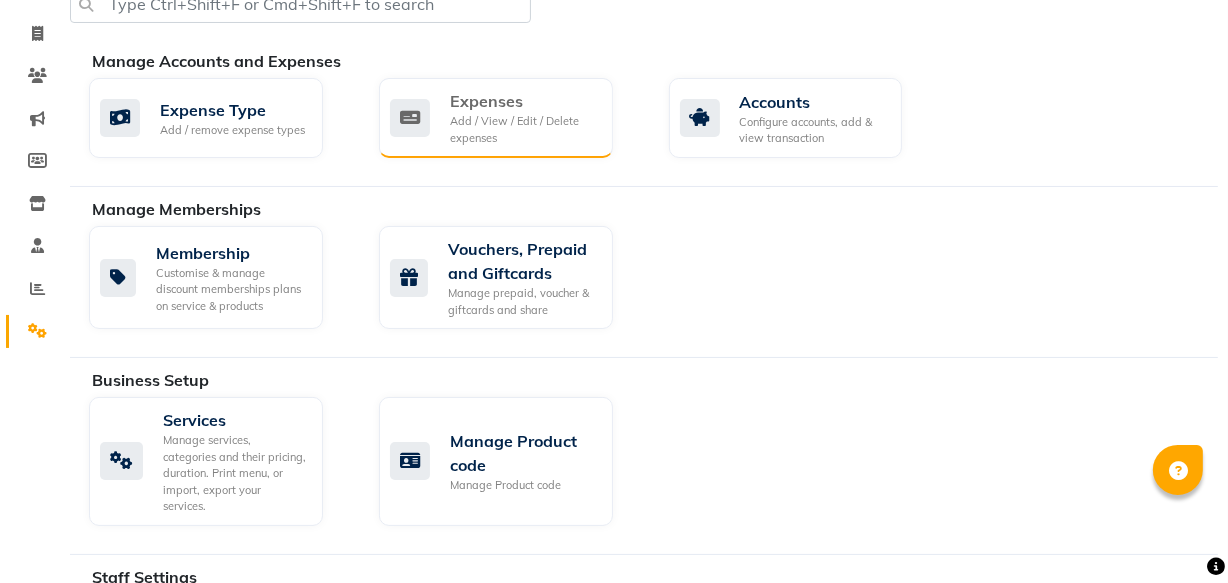 click on "Expenses" 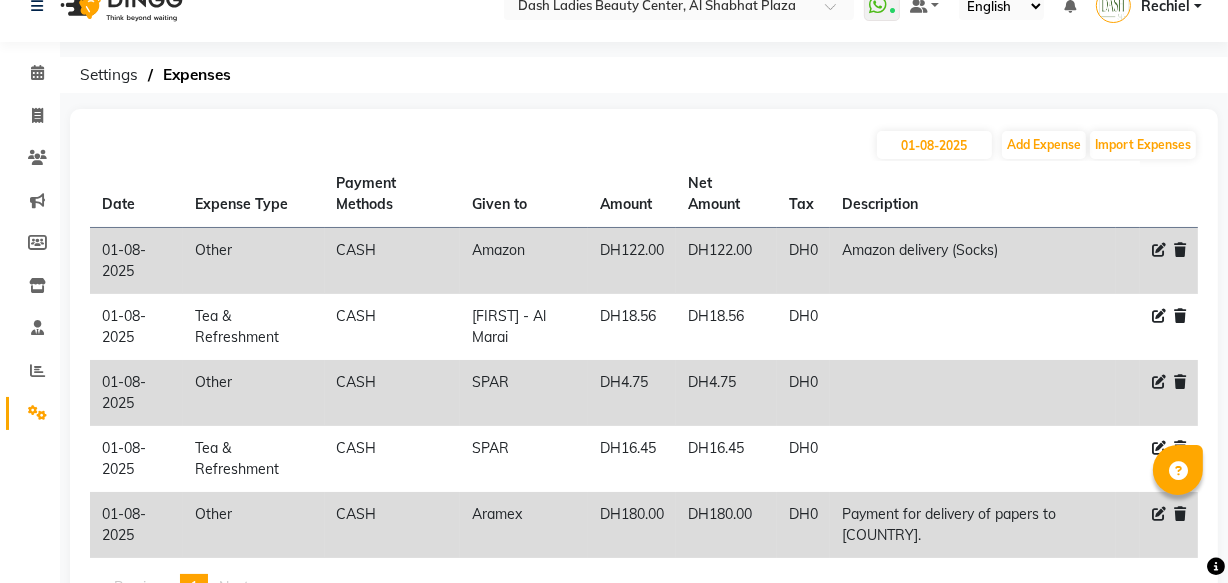 scroll, scrollTop: 0, scrollLeft: 0, axis: both 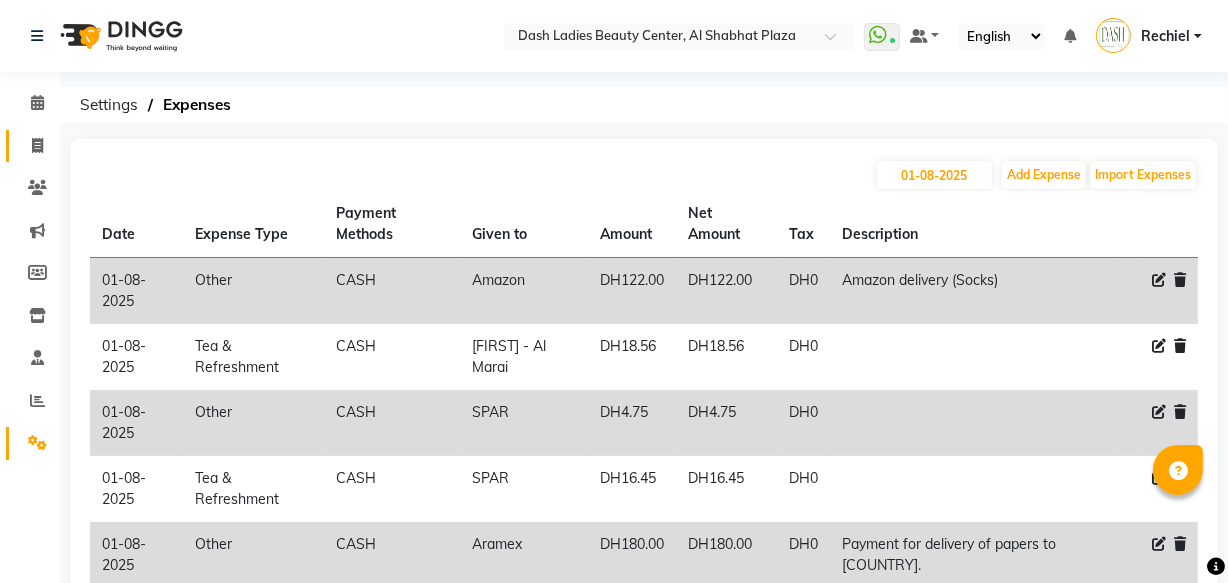 click 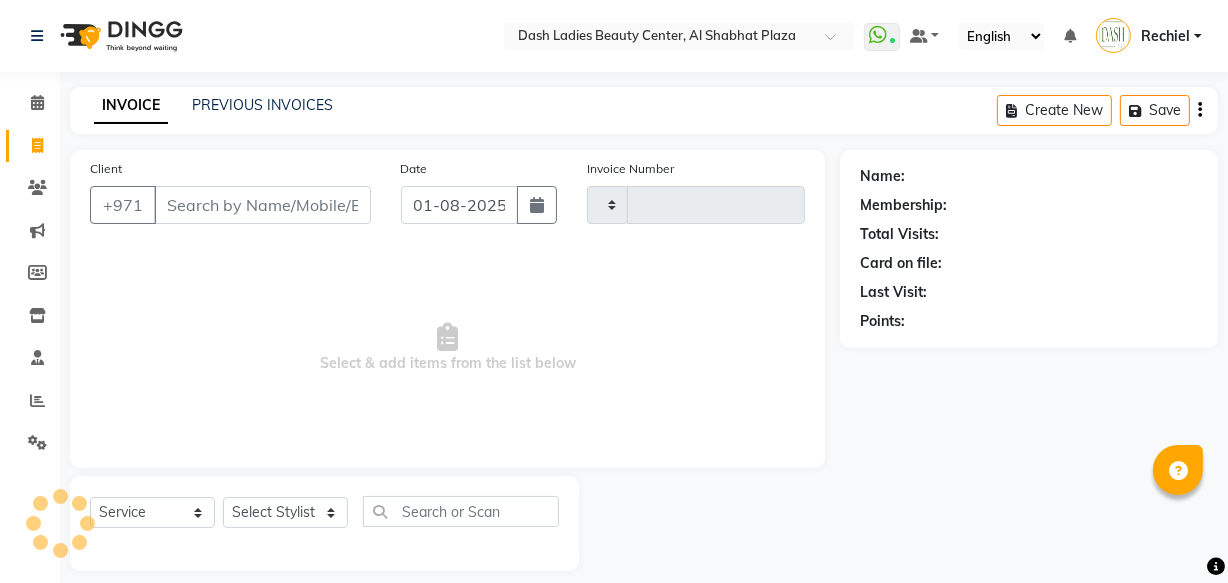 type on "2479" 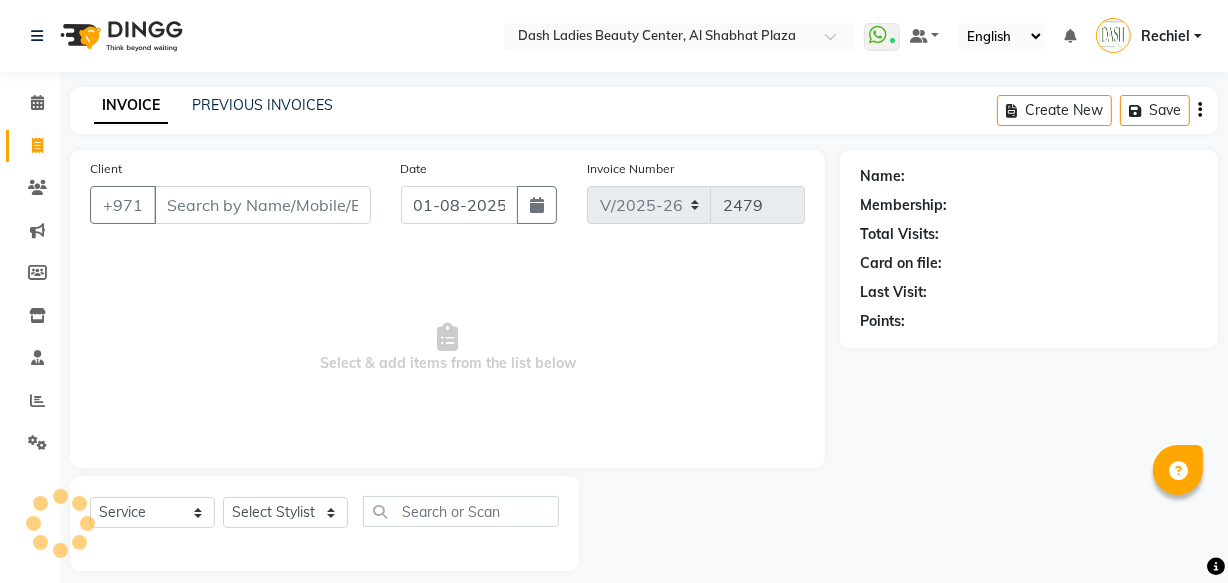 scroll, scrollTop: 19, scrollLeft: 0, axis: vertical 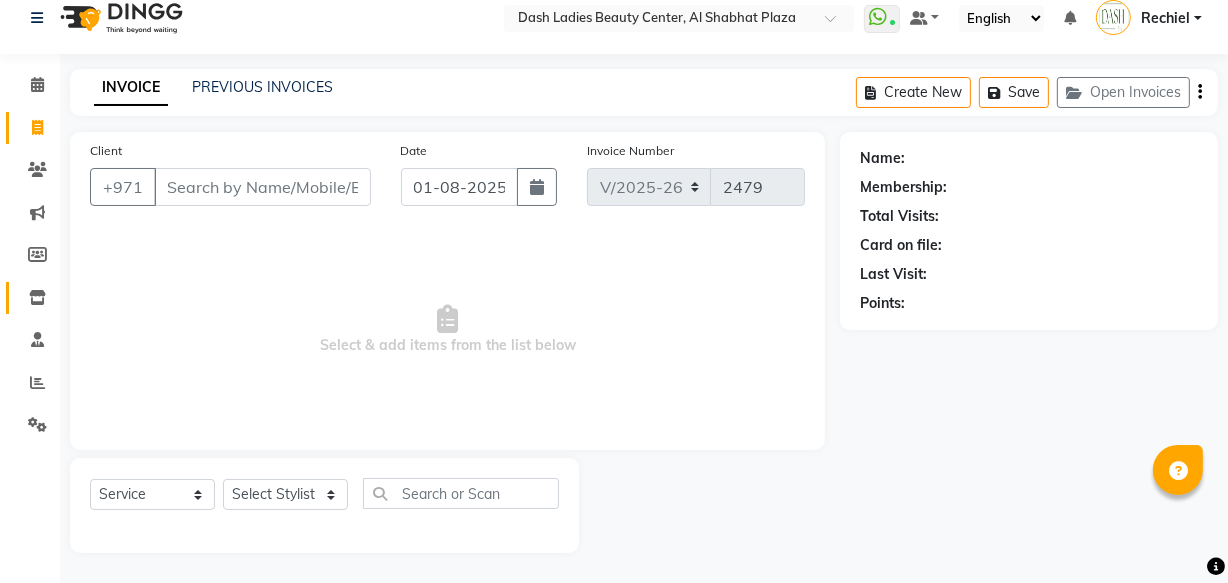 click 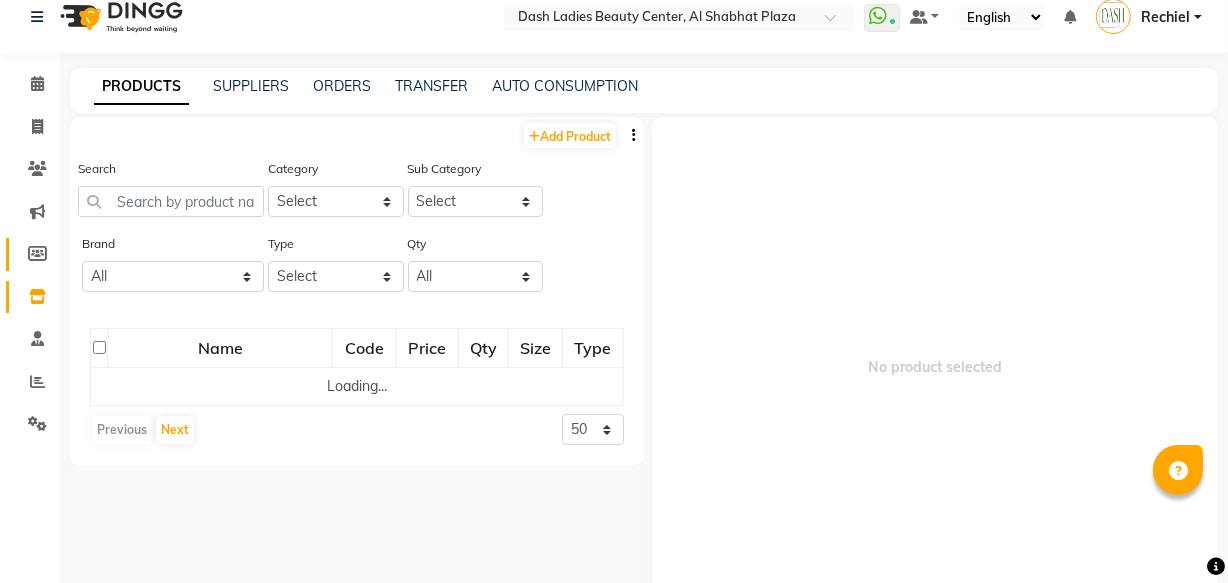 click 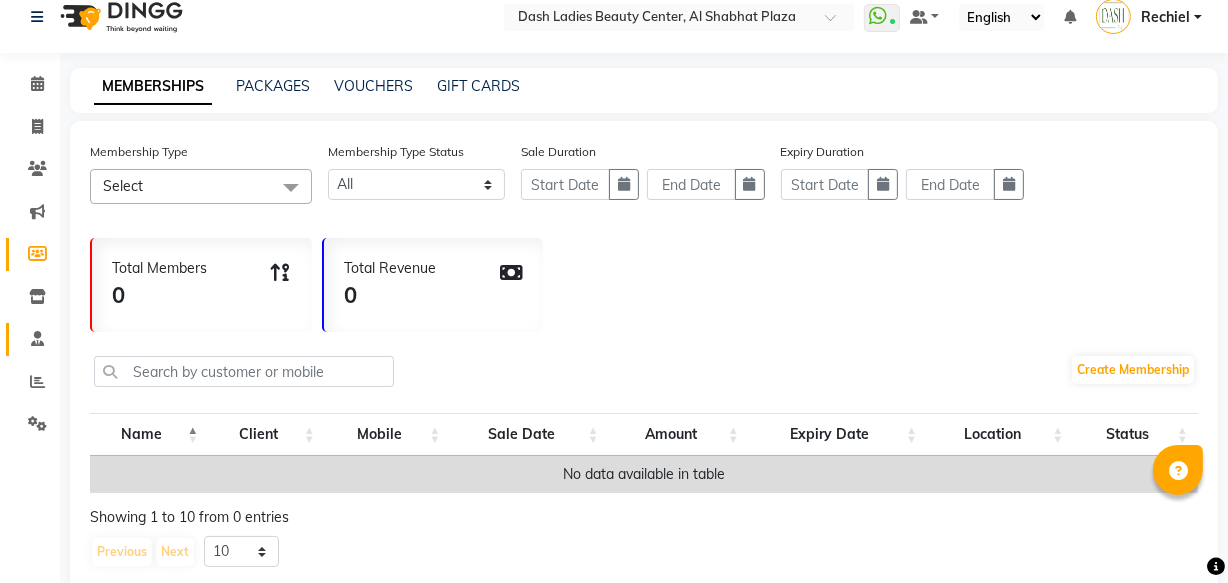 click 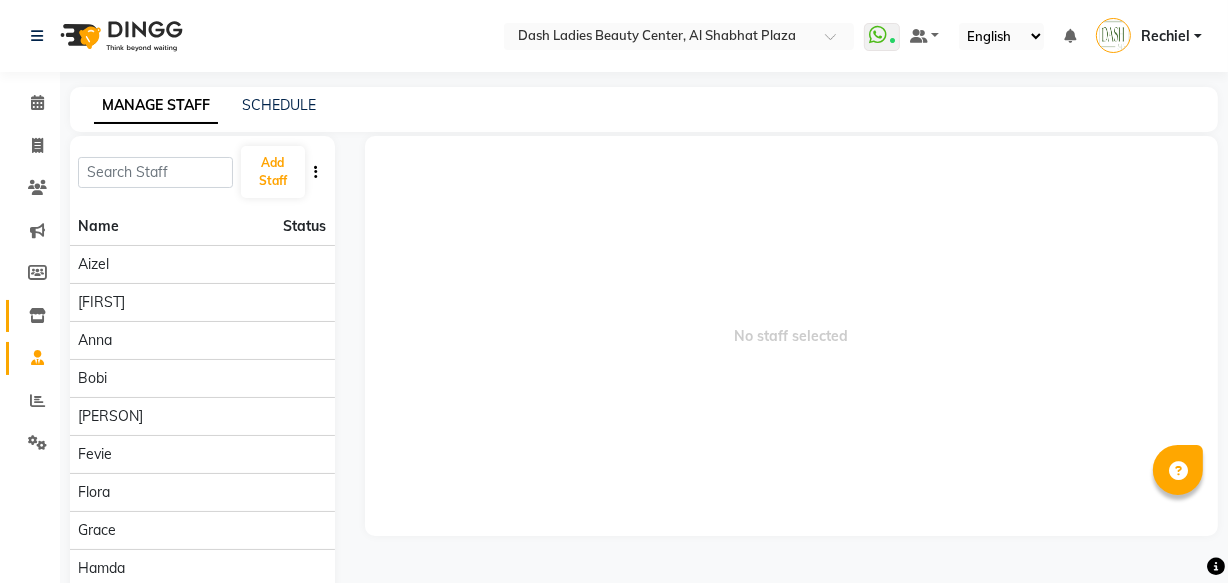 click 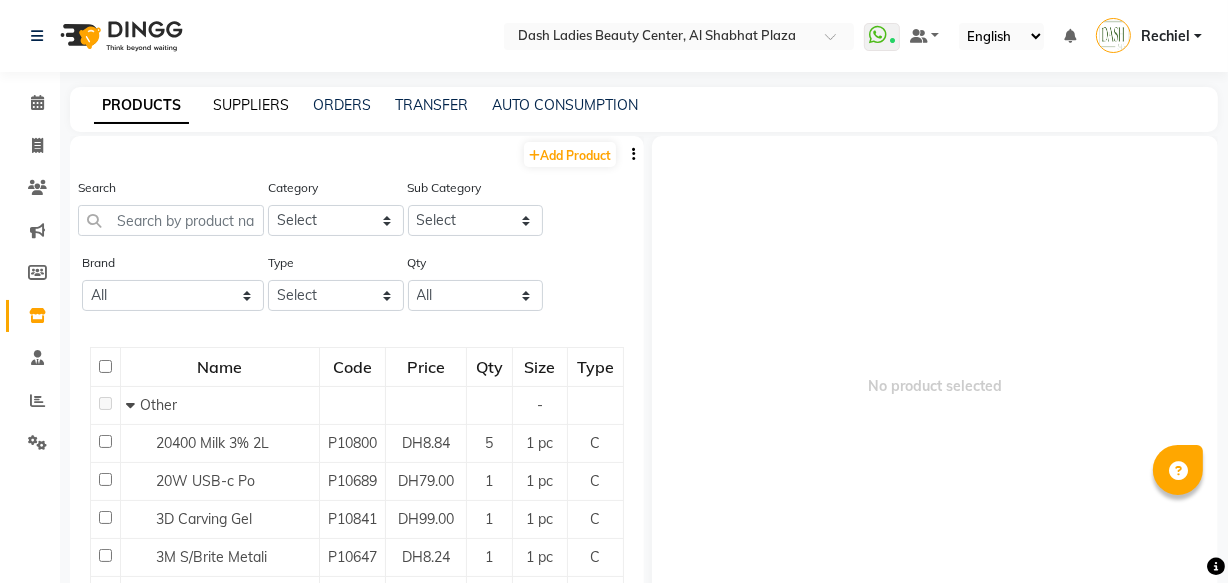 click on "SUPPLIERS" 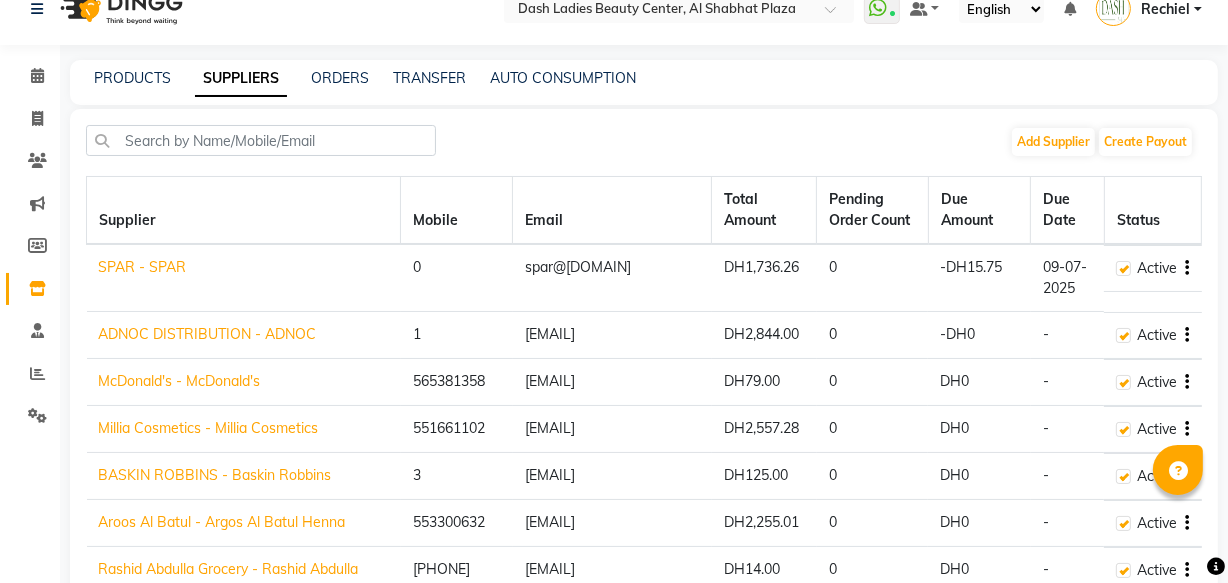 scroll, scrollTop: 26, scrollLeft: 0, axis: vertical 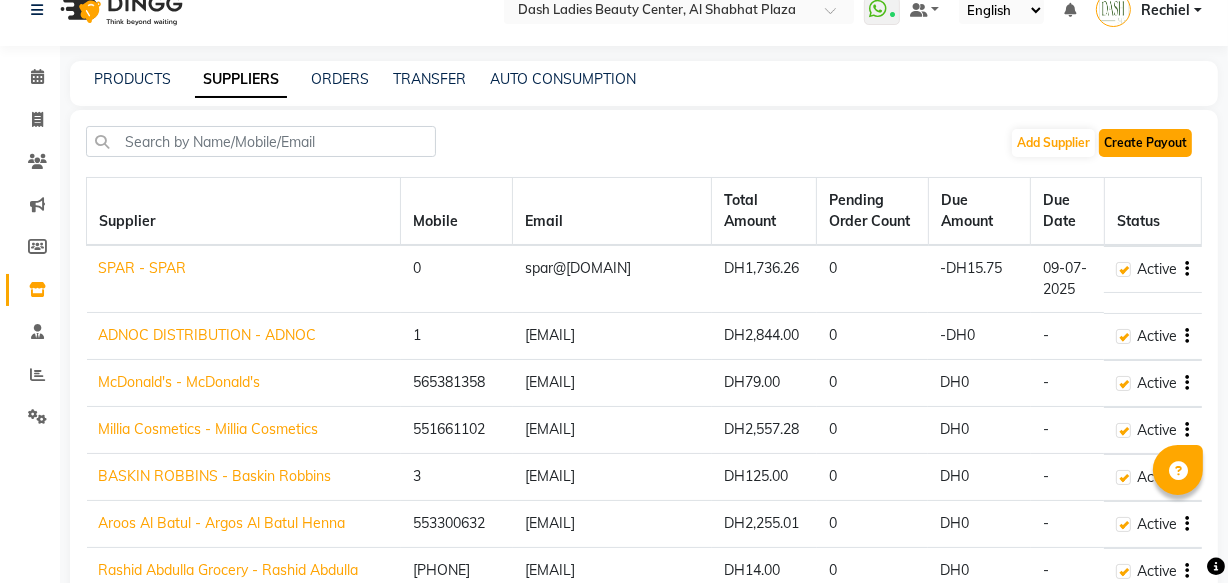 click on "Create Payout" 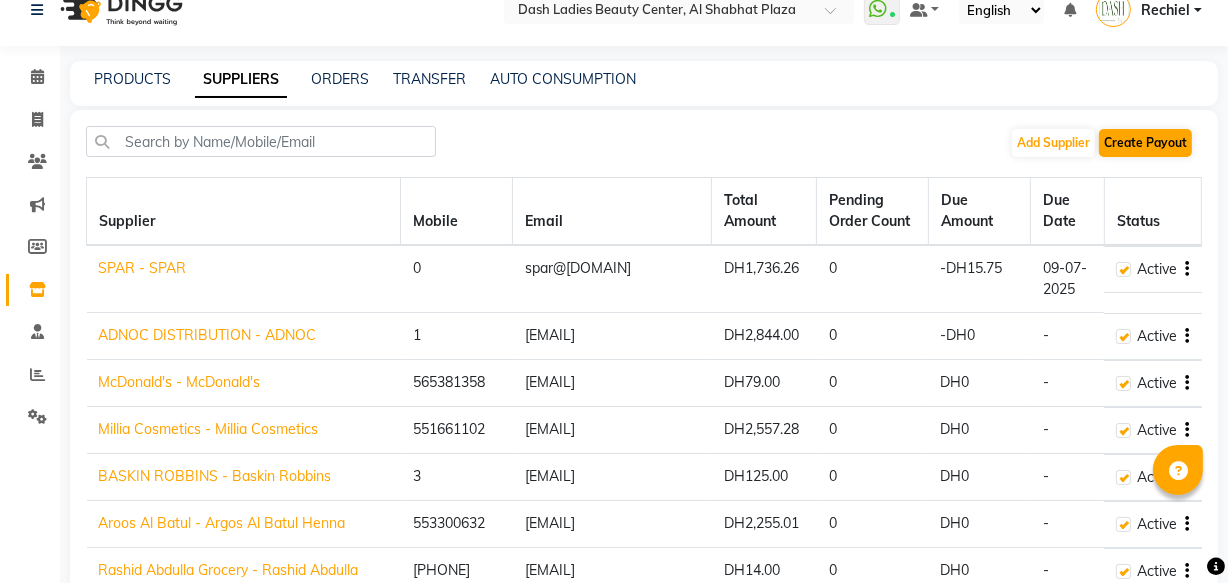 scroll, scrollTop: 0, scrollLeft: 0, axis: both 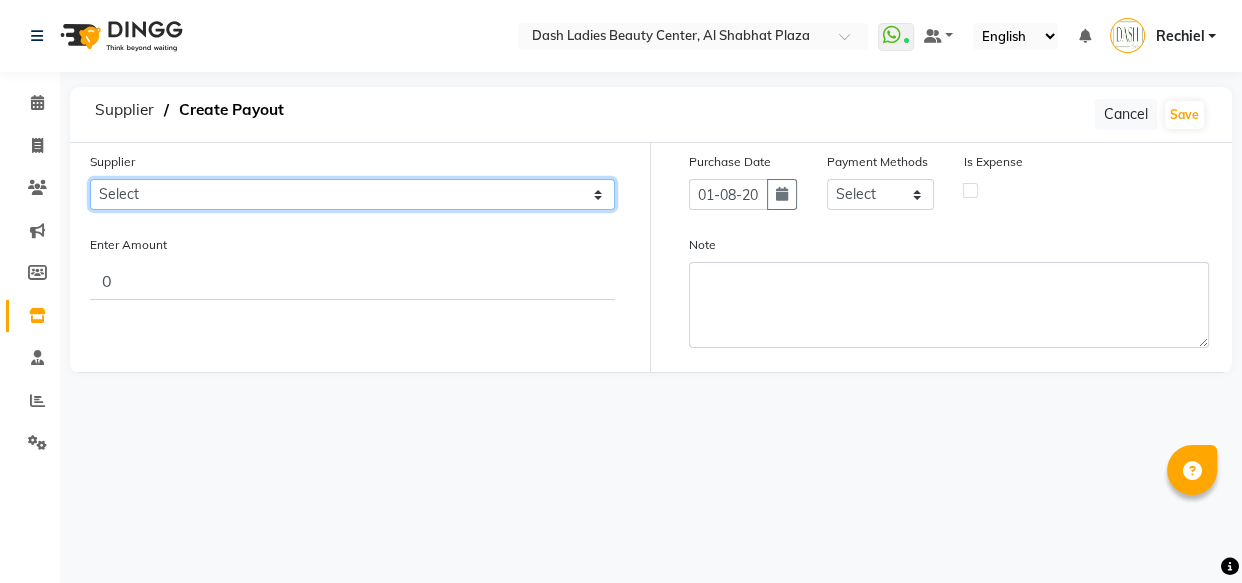 click on "Select SPAR - SPAR ADNOC DISTRIBUTION - ADNOC McDonald's - McDonald's Millia Cosmetics - Millia Cosmetics BASKIN ROBBINS - Baskin Robbins Aroos Al Batul - Argos Al Batul Henna Rashid Abdulla Grocery - Rashid Abdulla Grocery Store Darbar Restaurant - Darbar Restaurant  The Beauty Shop - The Beauty Shop Alpha med General Trading - Alphamed Golden Lili Cosmetics Trading Al Bushra LLC - Al Bushra Stationery & Toys & Confectioneries LLC GAME PLANET - Game Planet NAZIH - Nazih Beauty Supplies Co. L.L.C. JIMI GIFT MARKET LLC - JIMI GIFT MARKET Abdul Rahman Al Balouchi  - Abdul Rahman Al Balouchi Savora Food Industry LLC PEARL LLC - Pearl Specialty Coffee Roastery Al Jaser  - Al Jaser General Trading Jumbo Electronics Company Ltd - Jumbo Store Landmark Retail Investment Co. LLC - Home Box LA MARQUISE - La Marquise International FAKHR AL SHAEB - Fakhr Al Shaeb Food stuff WADI AL NOOR - Wadi Al Noor Modern Food Stuff LLC NATIONAL FLOWER LLC - National Flowers LLC - SPC Healthcare Trading Co. LLC - Dermalogica" 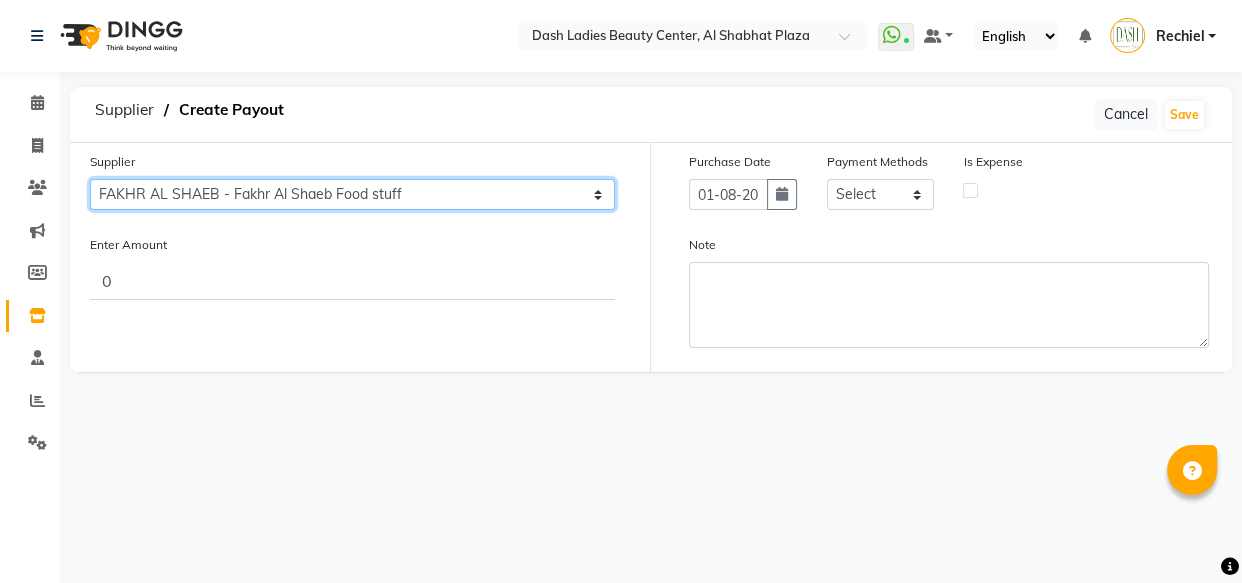 click on "Select SPAR - SPAR ADNOC DISTRIBUTION - ADNOC McDonald's - McDonald's Millia Cosmetics - Millia Cosmetics BASKIN ROBBINS - Baskin Robbins Aroos Al Batul - Argos Al Batul Henna Rashid Abdulla Grocery - Rashid Abdulla Grocery Store Darbar Restaurant - Darbar Restaurant  The Beauty Shop - The Beauty Shop Alpha med General Trading - Alphamed Golden Lili Cosmetics Trading Al Bushra LLC - Al Bushra Stationery & Toys & Confectioneries LLC GAME PLANET - Game Planet NAZIH - Nazih Beauty Supplies Co. L.L.C. JIMI GIFT MARKET LLC - JIMI GIFT MARKET Abdul Rahman Al Balouchi  - Abdul Rahman Al Balouchi Savora Food Industry LLC PEARL LLC - Pearl Specialty Coffee Roastery Al Jaser  - Al Jaser General Trading Jumbo Electronics Company Ltd - Jumbo Store Landmark Retail Investment Co. LLC - Home Box LA MARQUISE - La Marquise International FAKHR AL SHAEB - Fakhr Al Shaeb Food stuff WADI AL NOOR - Wadi Al Noor Modern Food Stuff LLC NATIONAL FLOWER LLC - National Flowers LLC - SPC Healthcare Trading Co. LLC - Dermalogica" 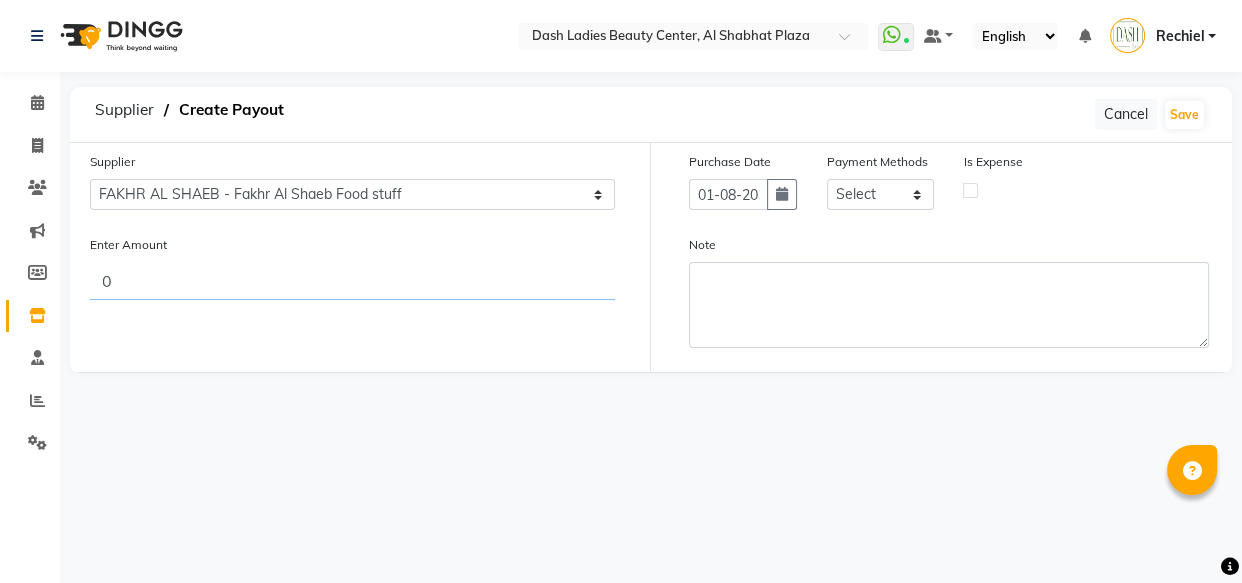 click on "0" at bounding box center [352, 281] 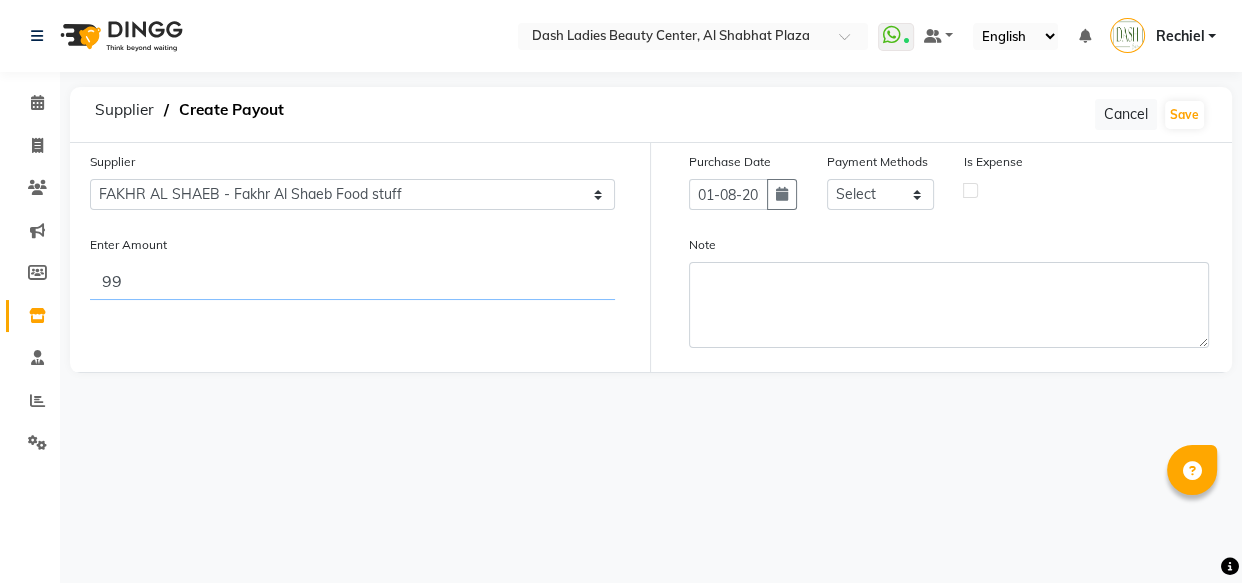type on "9" 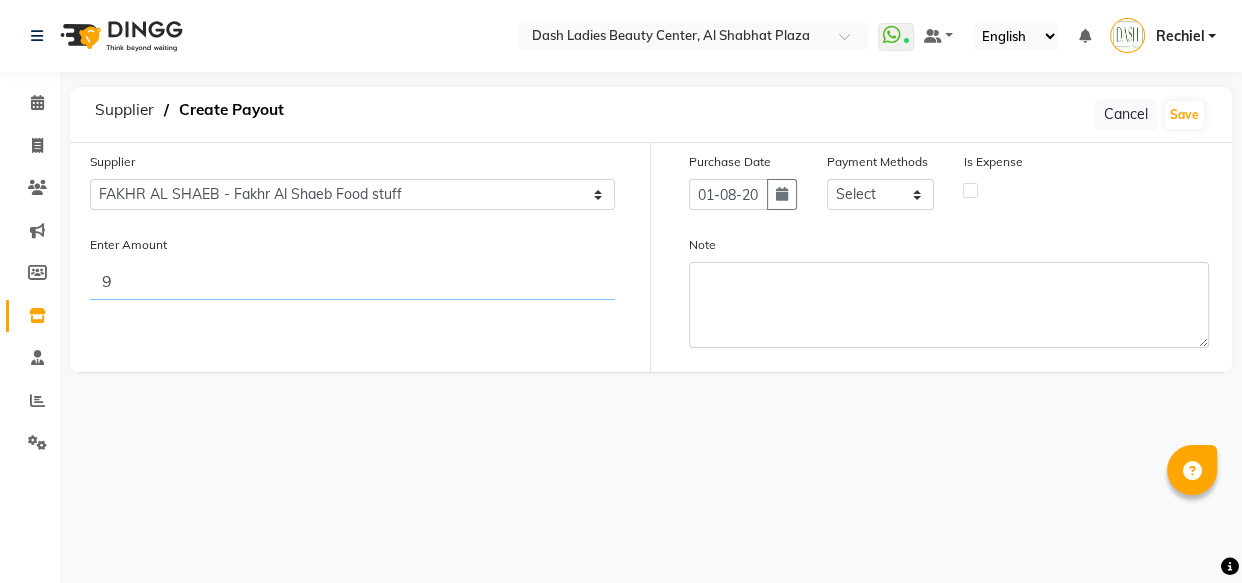 type 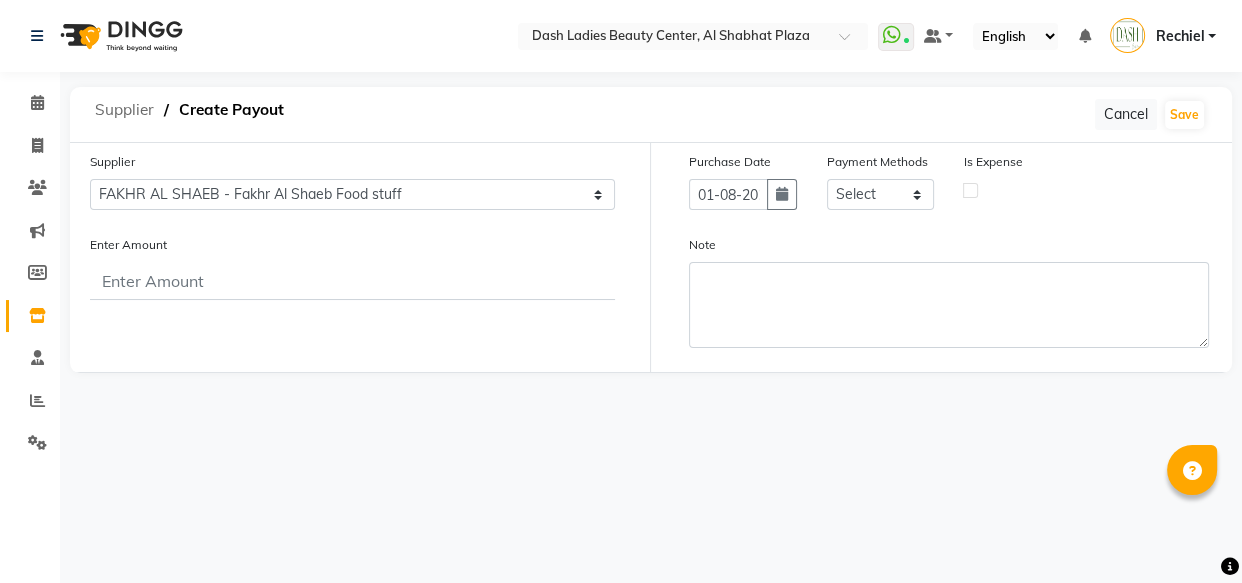 click on "Supplier" 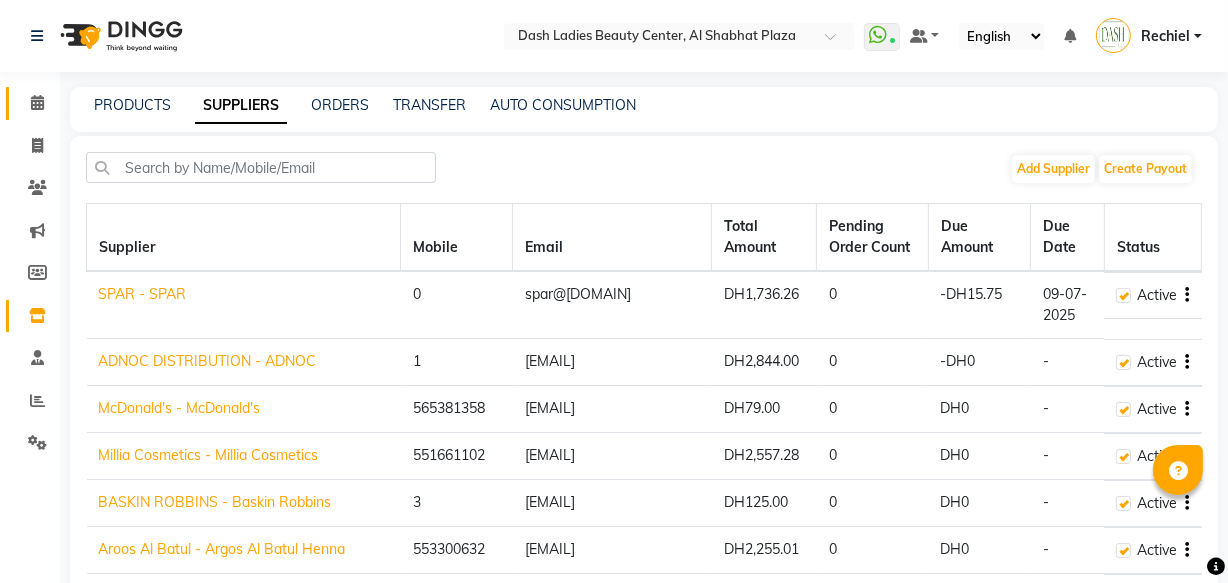 click 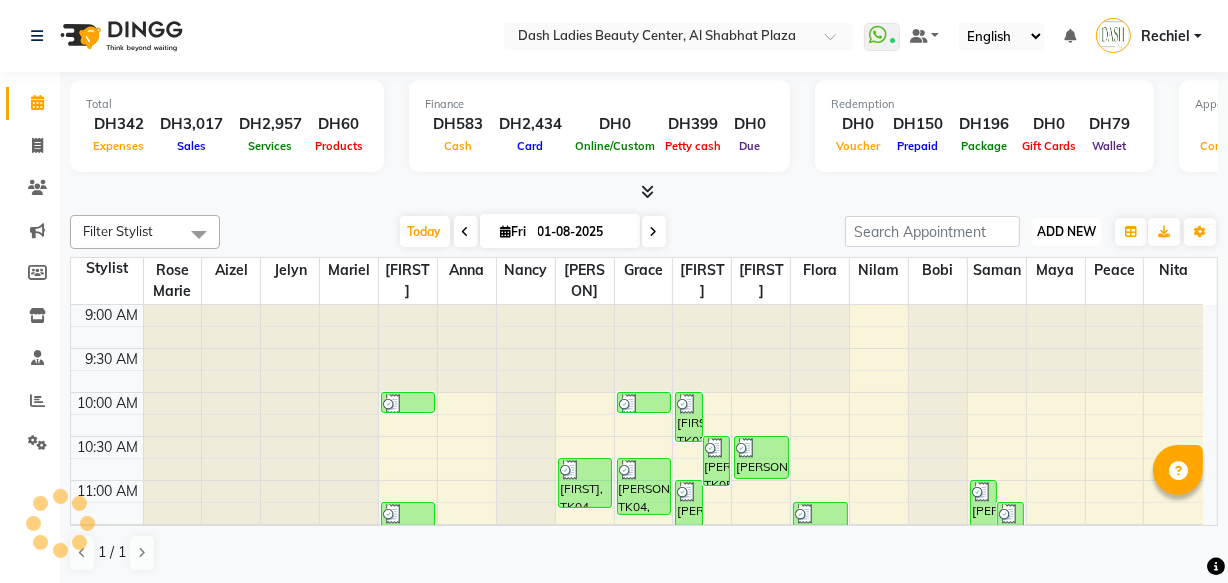 click on "ADD NEW" at bounding box center (1066, 231) 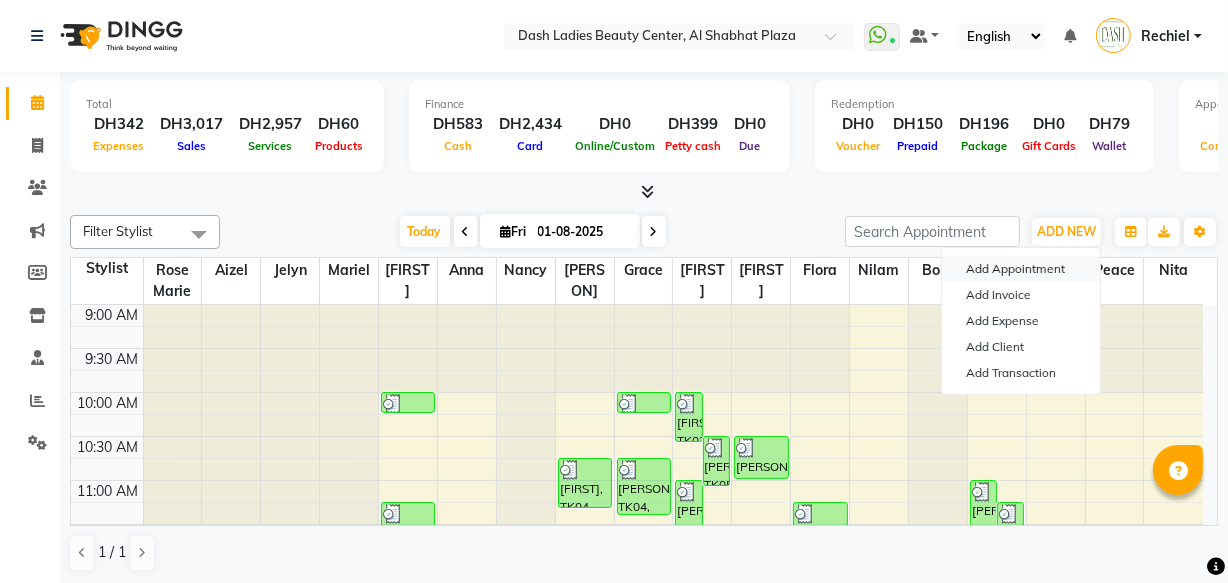 click on "Add Appointment" at bounding box center [1021, 269] 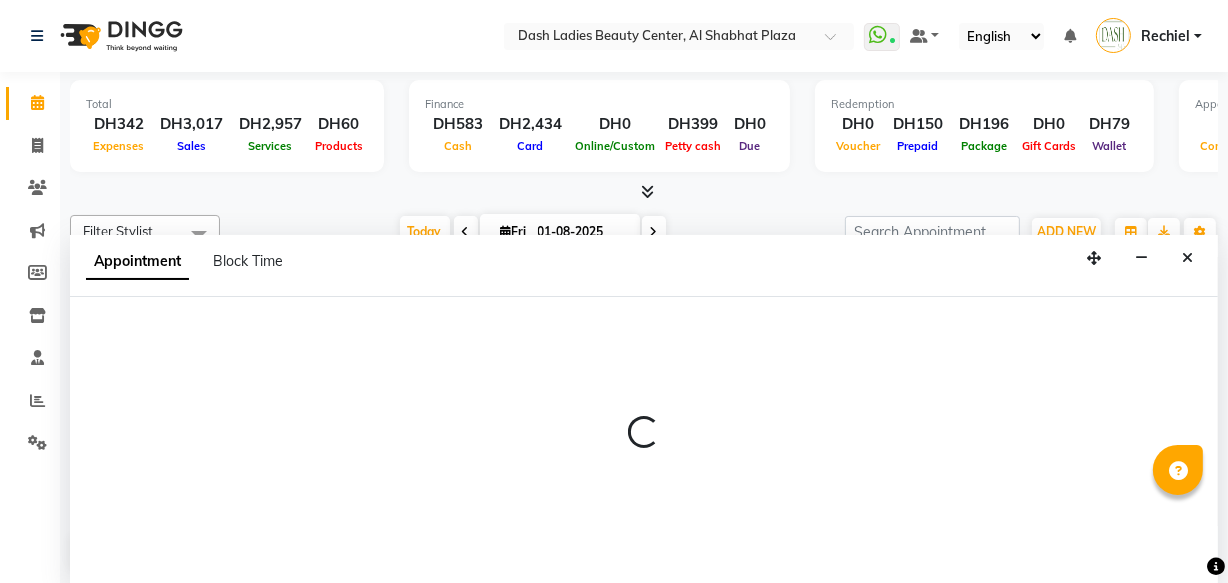 scroll, scrollTop: 0, scrollLeft: 0, axis: both 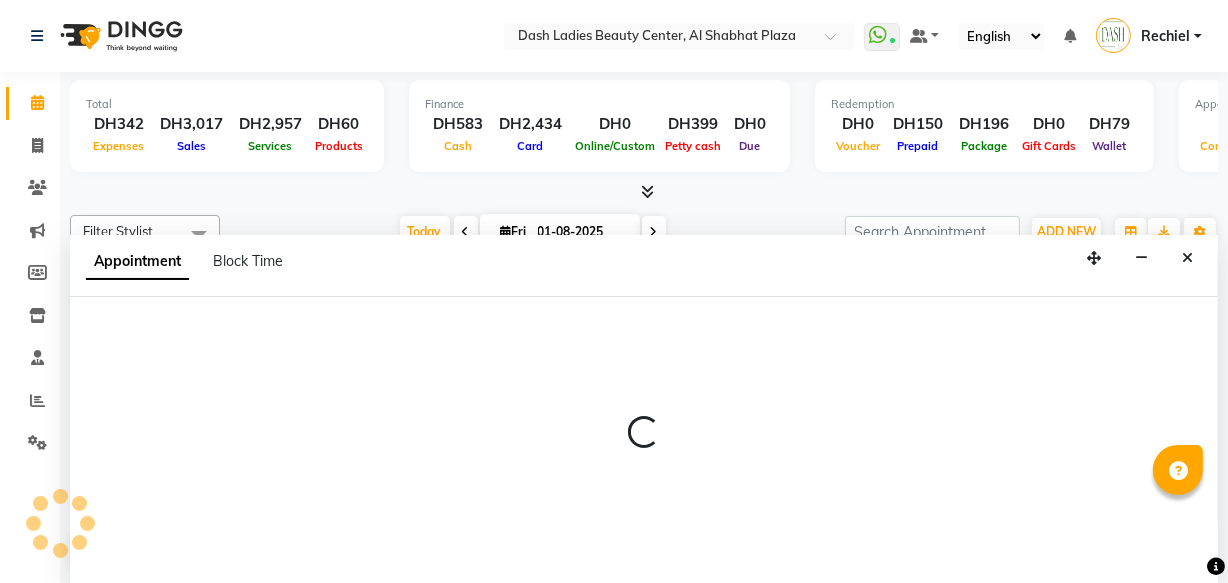 select on "600" 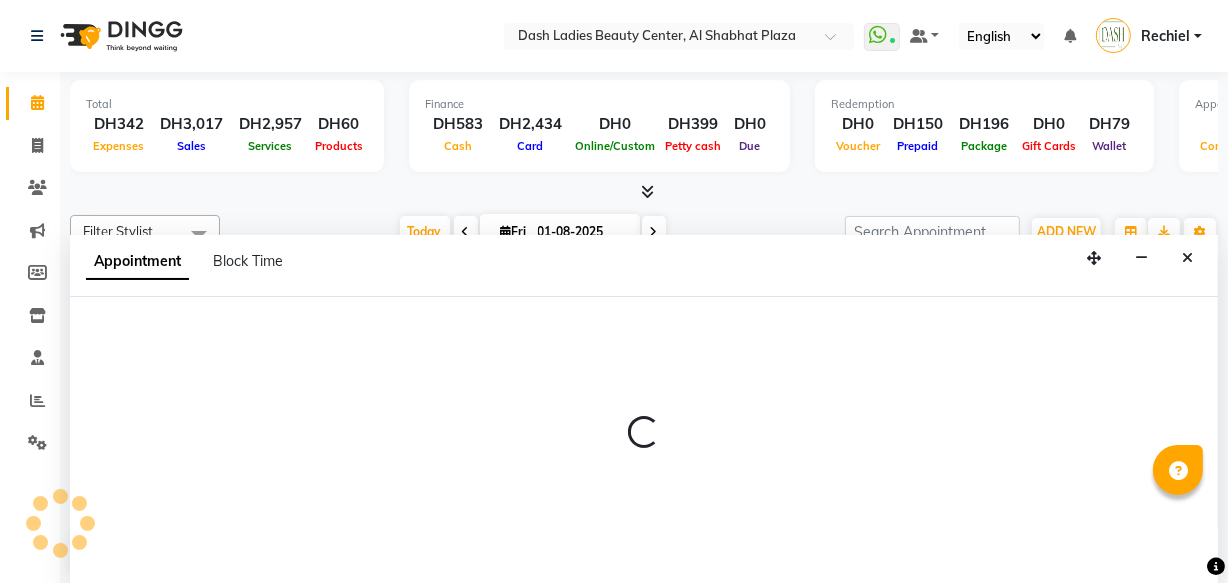 select on "tentative" 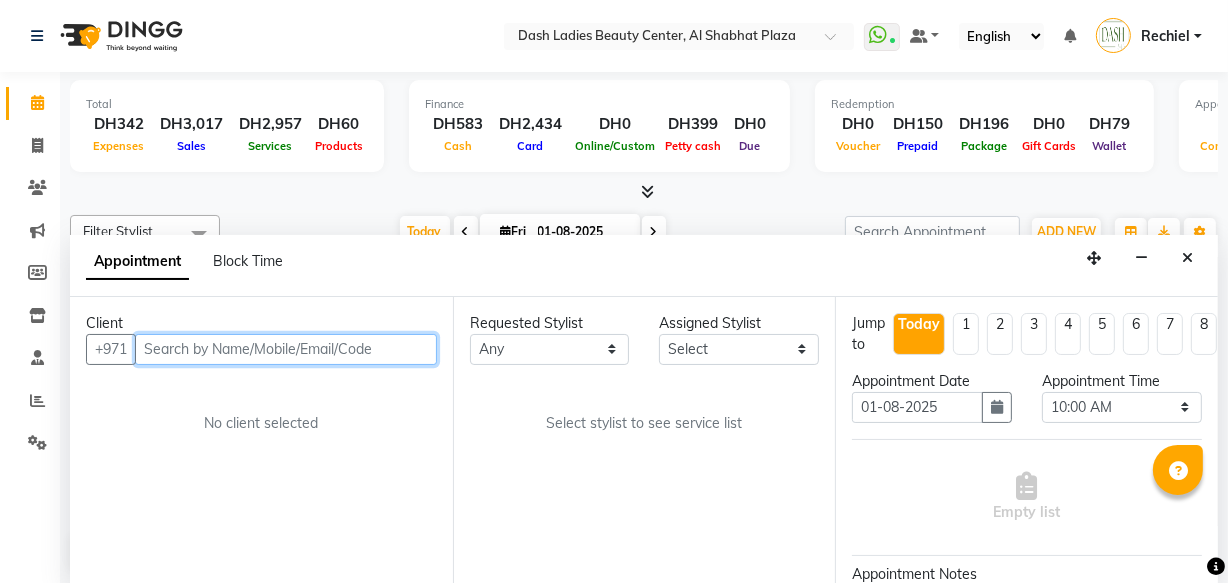 click at bounding box center (286, 349) 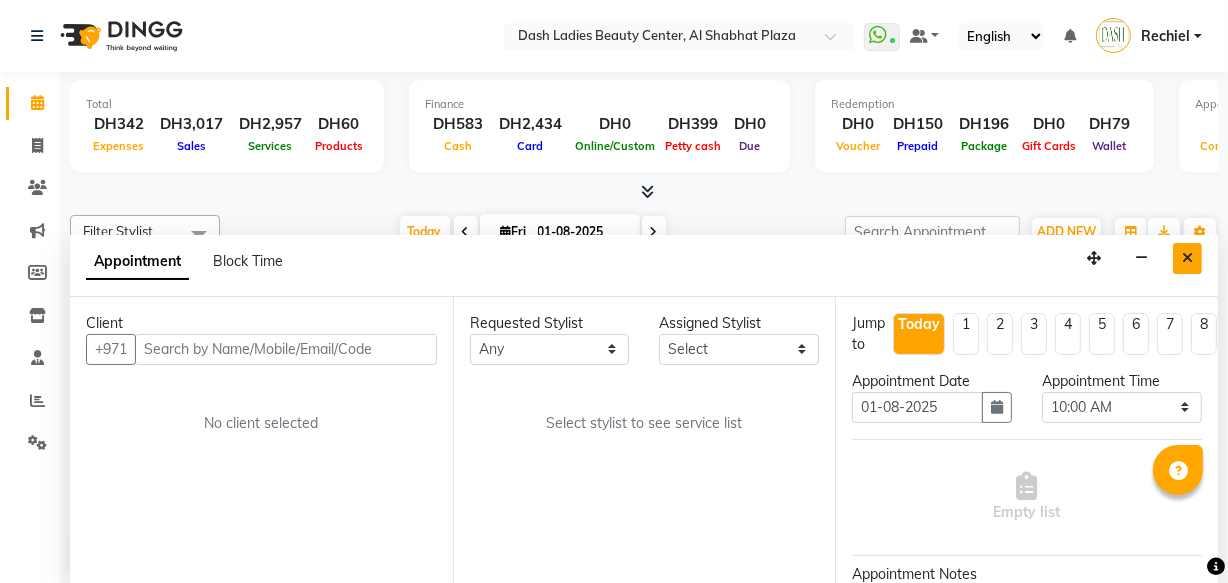 click at bounding box center [1187, 258] 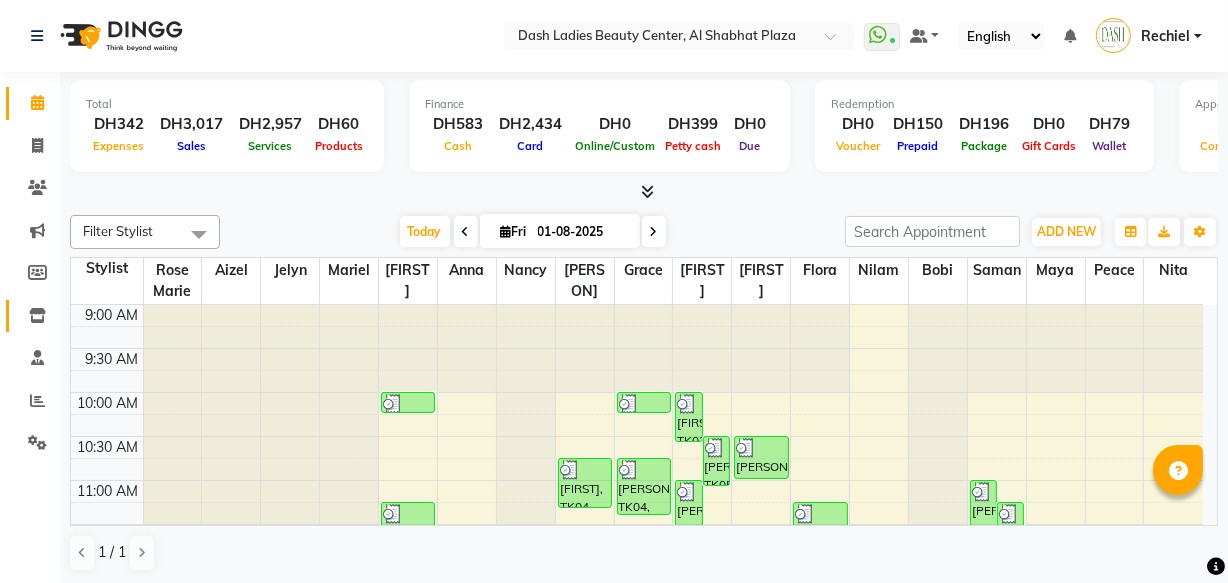 click 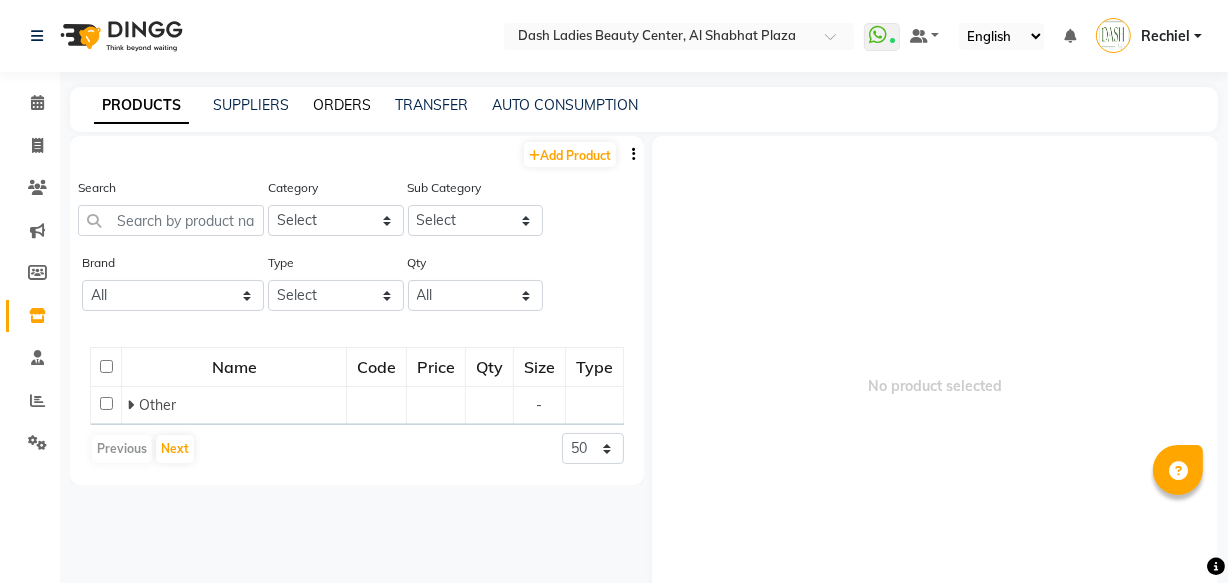 click on "ORDERS" 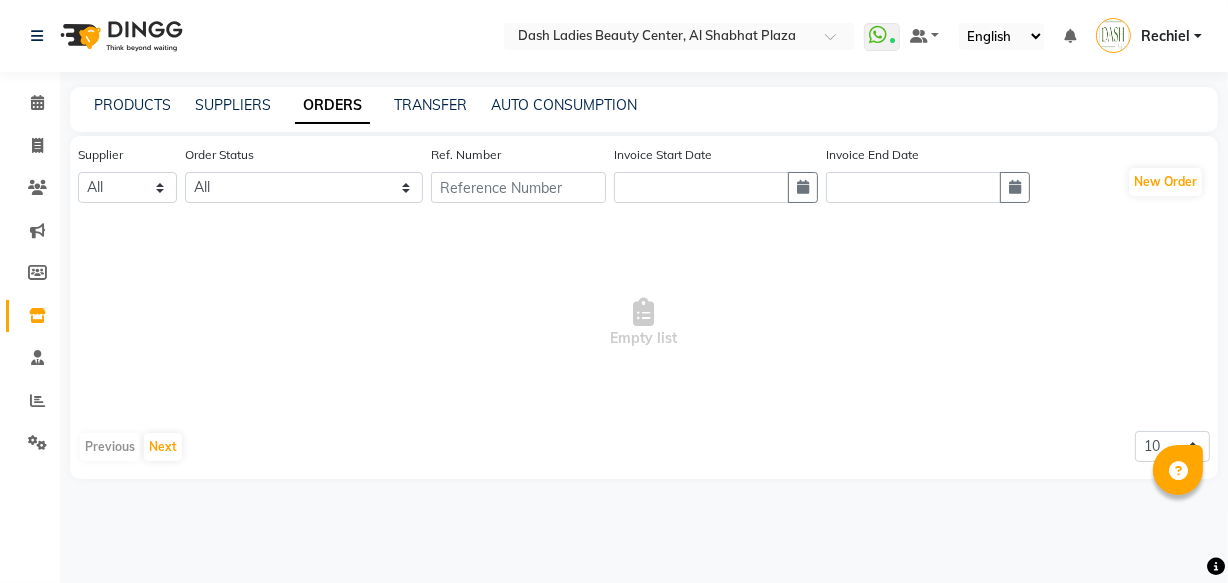 scroll, scrollTop: 0, scrollLeft: 0, axis: both 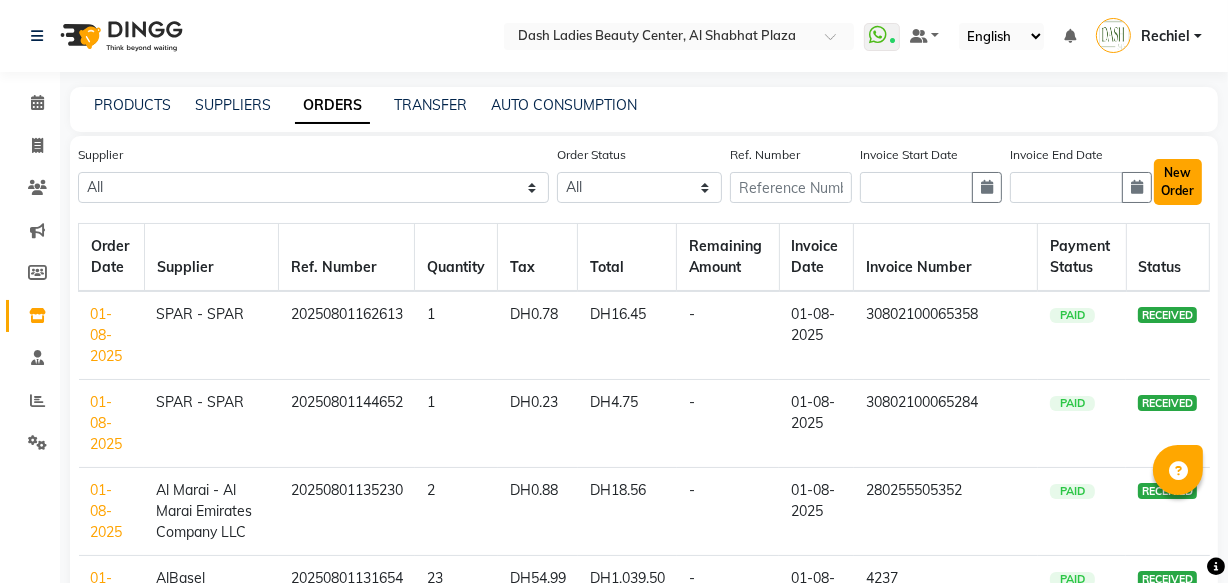 click on "New Order" 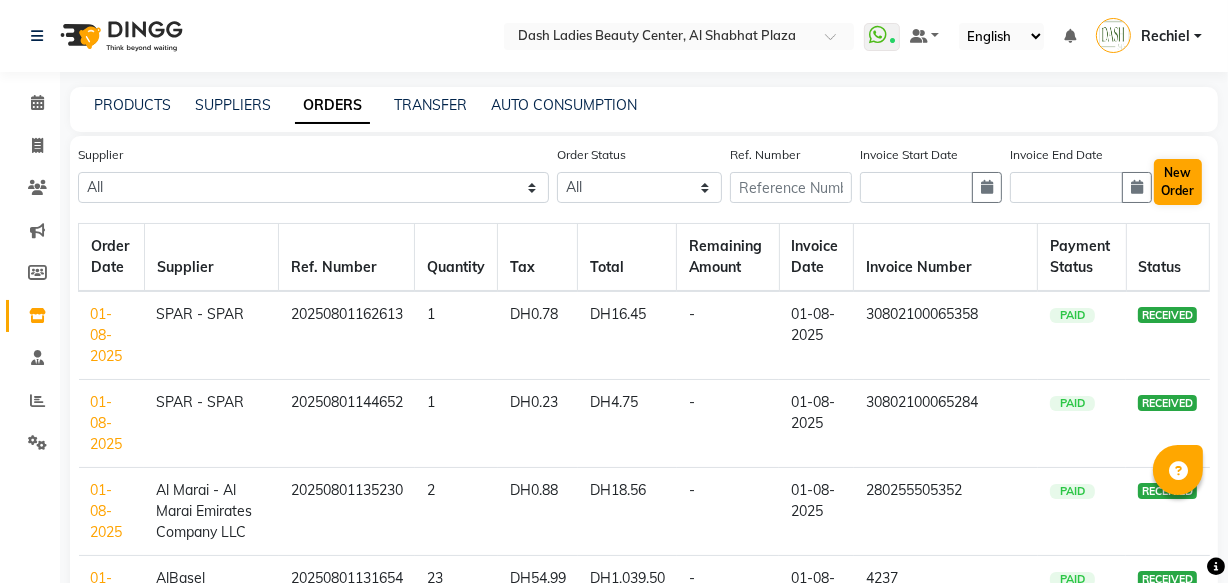 select on "true" 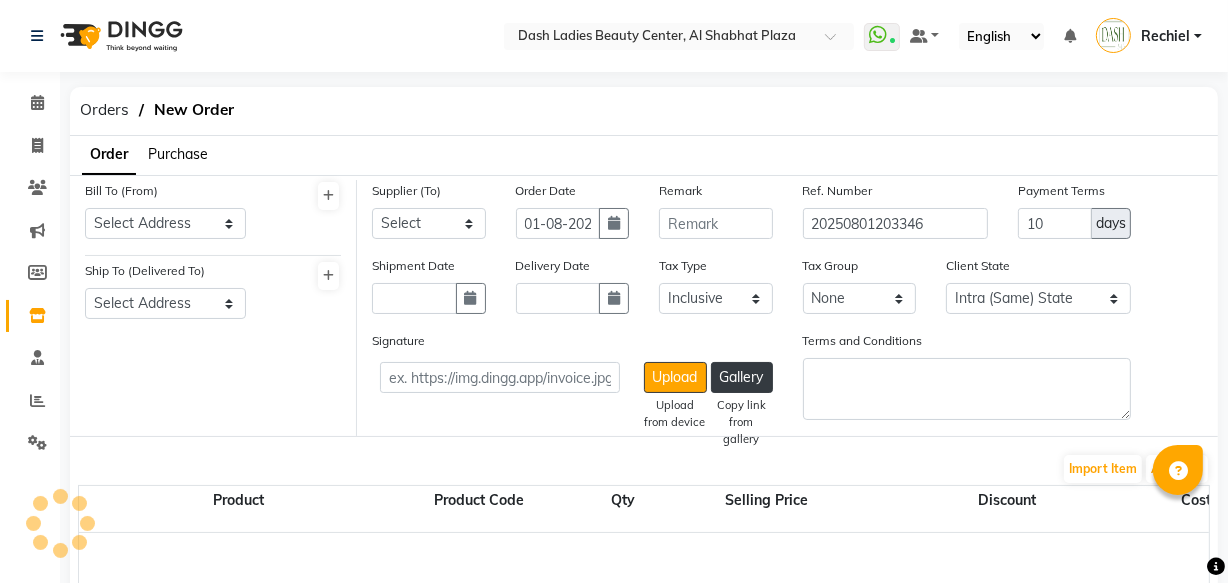 select on "3972" 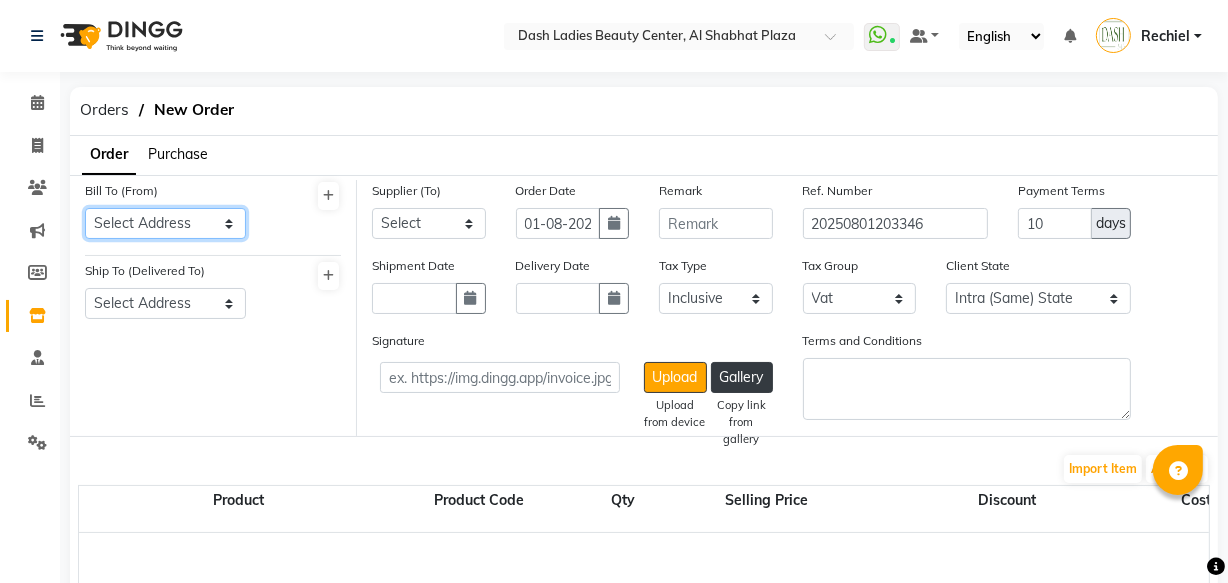 click on "Select Address  Shahbat Plaza" 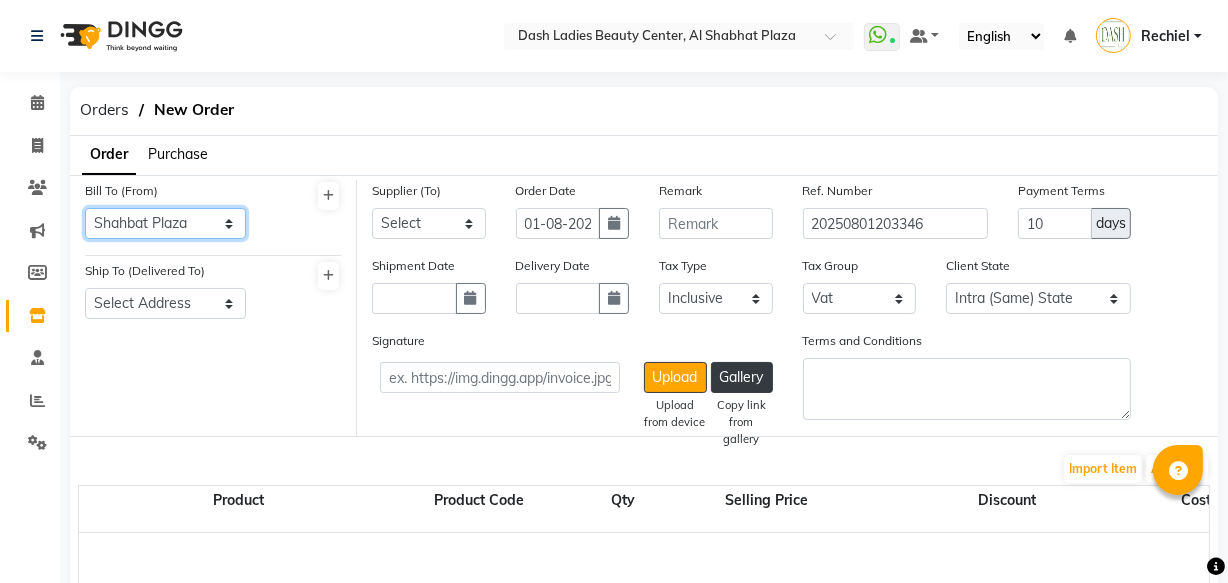 click on "Select Address  Shahbat Plaza" 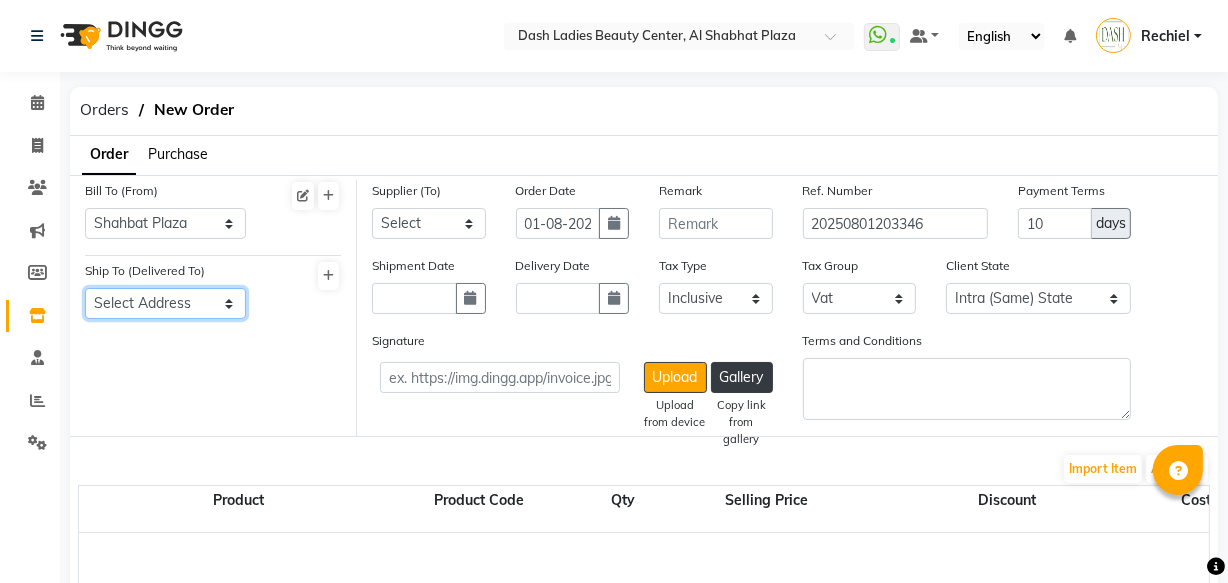 click on "Select Address  Shahbat Plaza" 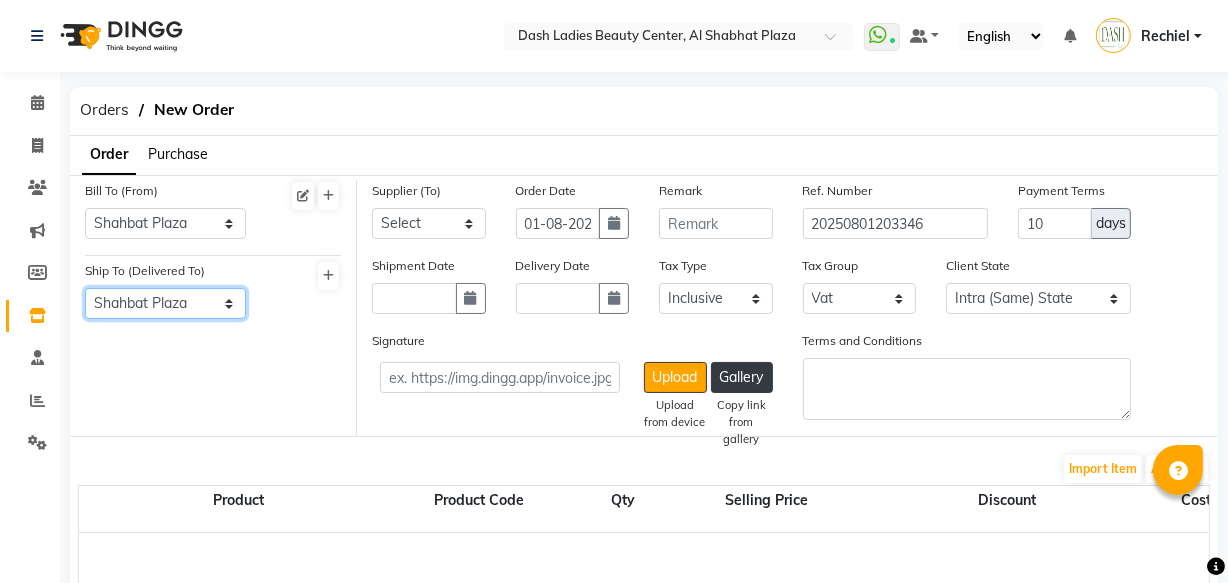 click on "Select Address  Shahbat Plaza" 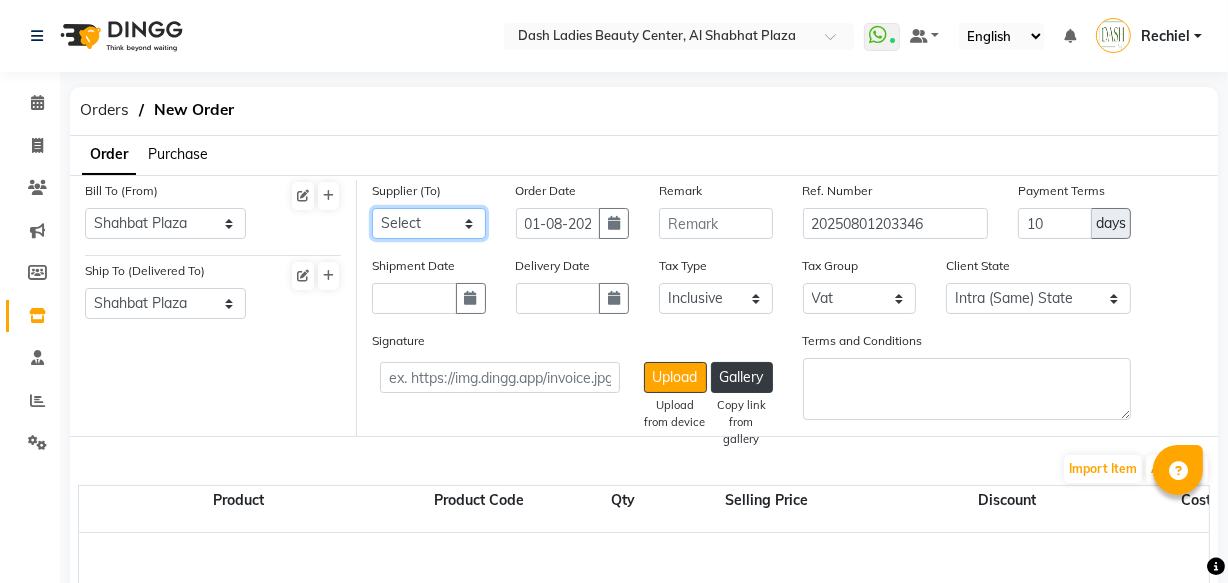 click on "Select SPAR - SPAR ADNOC DISTRIBUTION - ADNOC McDonald's - McDonald's Millia Cosmetics - Millia Cosmetics BASKIN ROBBINS - Baskin Robbins Aroos Al Batul - Argos Al Batul Henna Rashid Abdulla Grocery - Rashid Abdulla Grocery Store Darbar Restaurant - Darbar Restaurant  The Beauty Shop - The Beauty Shop Alpha med General Trading - Alphamed Golden Lili Cosmetics Trading Al Bushra LLC - Al Bushra Stationery & Toys & Confectioneries LLC GAME PLANET - Game Planet NAZIH - Nazih Beauty Supplies Co. L.L.C. JIMI GIFT MARKET LLC - JIMI GIFT MARKET Abdul Rahman Al Balouchi  - Abdul Rahman Al Balouchi Savora Food Industry LLC PEARL LLC - Pearl Specialty Coffee Roastery Al Jaser  - Al Jaser General Trading Jumbo Electronics Company Ltd - Jumbo Store Landmark Retail Investment Co. LLC - Home Box LA MARQUISE - La Marquise International FAKHR AL SHAEB - Fakhr Al Shaeb Food stuff WADI AL NOOR - Wadi Al Noor Modern Food Stuff LLC NATIONAL FLOWER LLC - National Flowers LLC - SPC Healthcare Trading Co. LLC - Dermalogica" 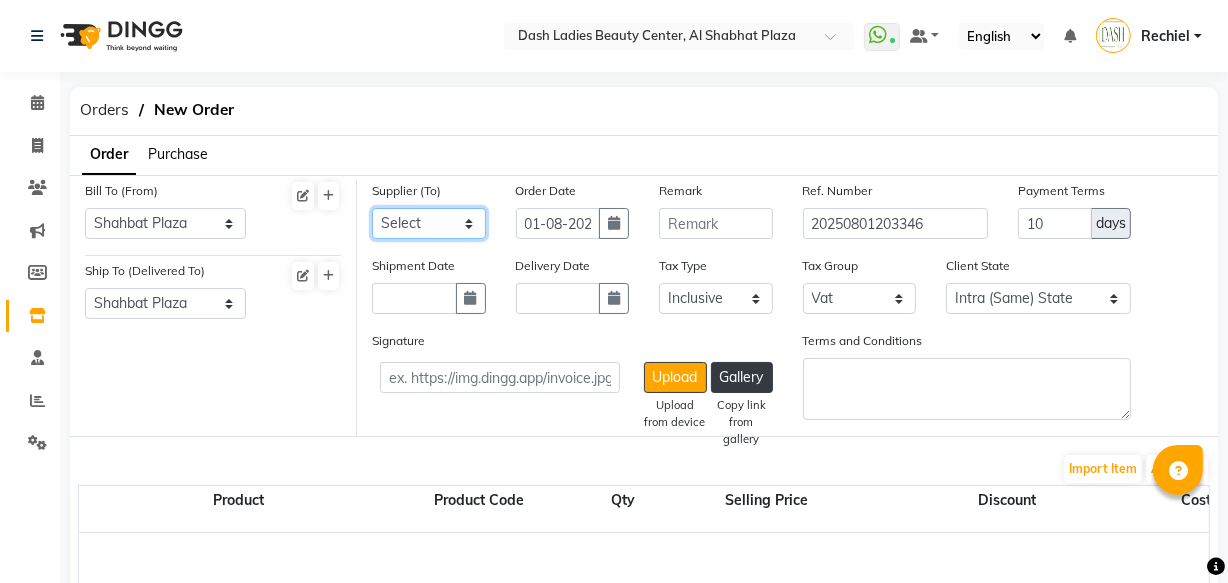select on "5263" 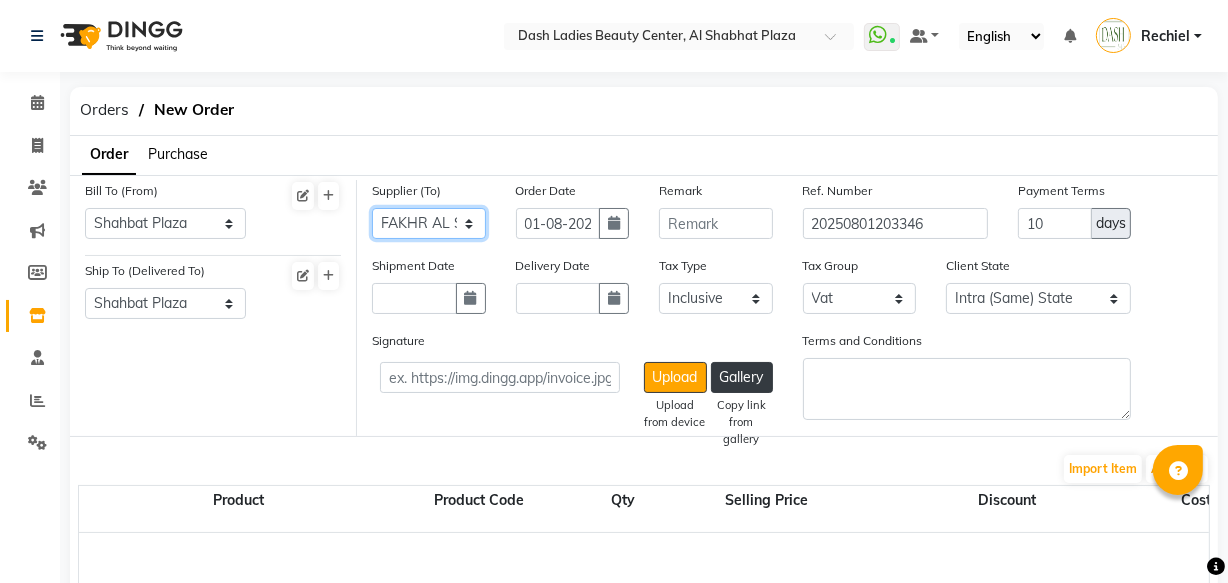 click on "Select SPAR - SPAR ADNOC DISTRIBUTION - ADNOC McDonald's - McDonald's Millia Cosmetics - Millia Cosmetics BASKIN ROBBINS - Baskin Robbins Aroos Al Batul - Argos Al Batul Henna Rashid Abdulla Grocery - Rashid Abdulla Grocery Store Darbar Restaurant - Darbar Restaurant  The Beauty Shop - The Beauty Shop Alpha med General Trading - Alphamed Golden Lili Cosmetics Trading Al Bushra LLC - Al Bushra Stationery & Toys & Confectioneries LLC GAME PLANET - Game Planet NAZIH - Nazih Beauty Supplies Co. L.L.C. JIMI GIFT MARKET LLC - JIMI GIFT MARKET Abdul Rahman Al Balouchi  - Abdul Rahman Al Balouchi Savora Food Industry LLC PEARL LLC - Pearl Specialty Coffee Roastery Al Jaser  - Al Jaser General Trading Jumbo Electronics Company Ltd - Jumbo Store Landmark Retail Investment Co. LLC - Home Box LA MARQUISE - La Marquise International FAKHR AL SHAEB - Fakhr Al Shaeb Food stuff WADI AL NOOR - Wadi Al Noor Modern Food Stuff LLC NATIONAL FLOWER LLC - National Flowers LLC - SPC Healthcare Trading Co. LLC - Dermalogica" 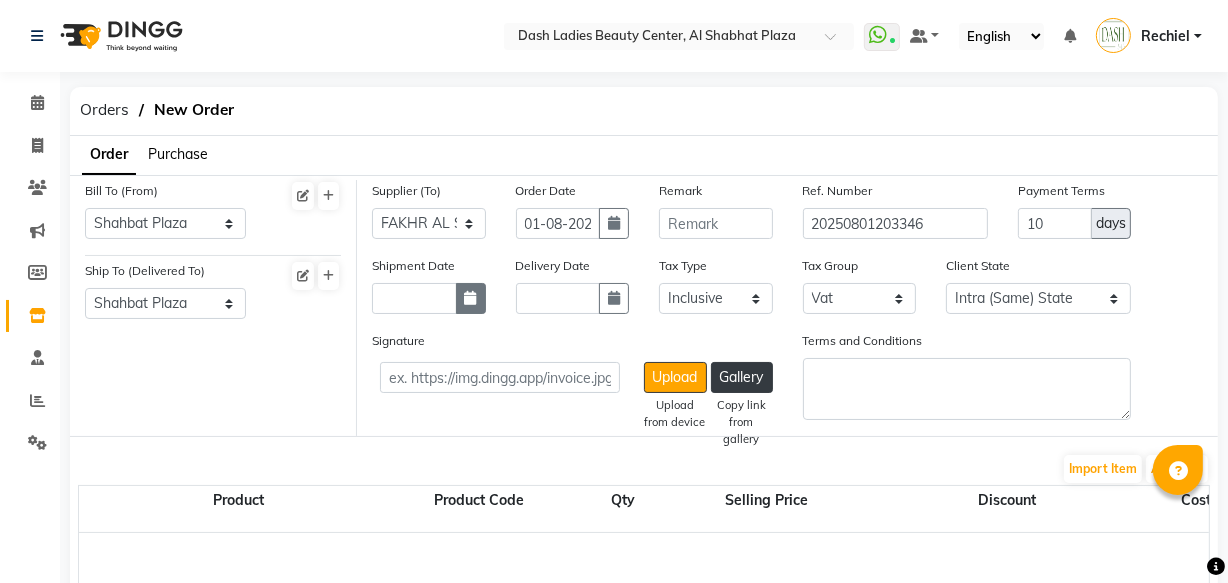 click 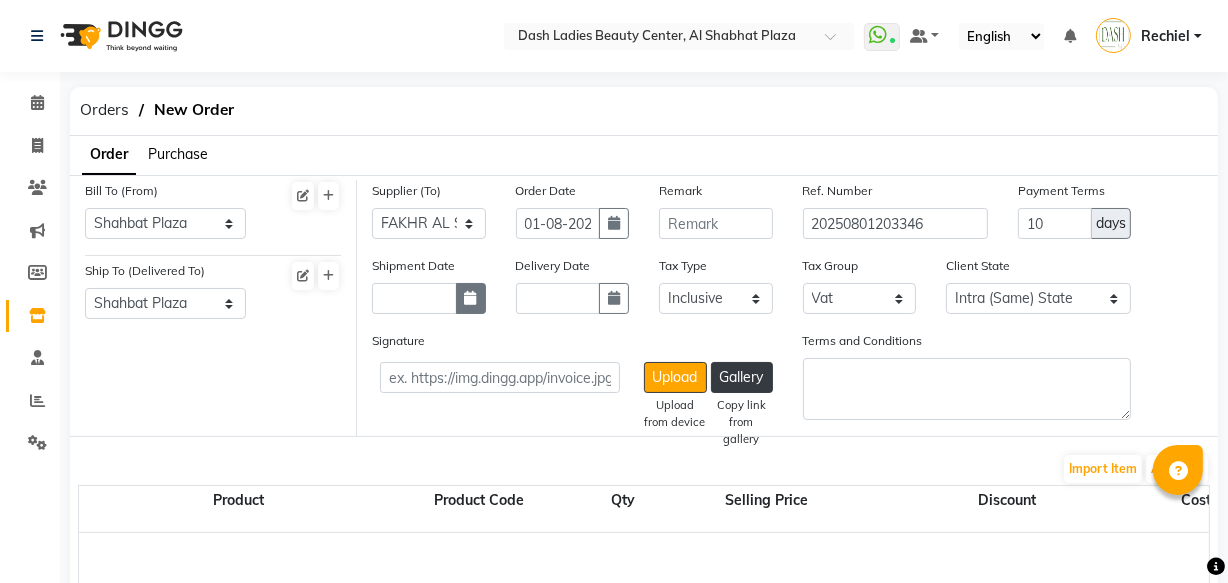 select on "8" 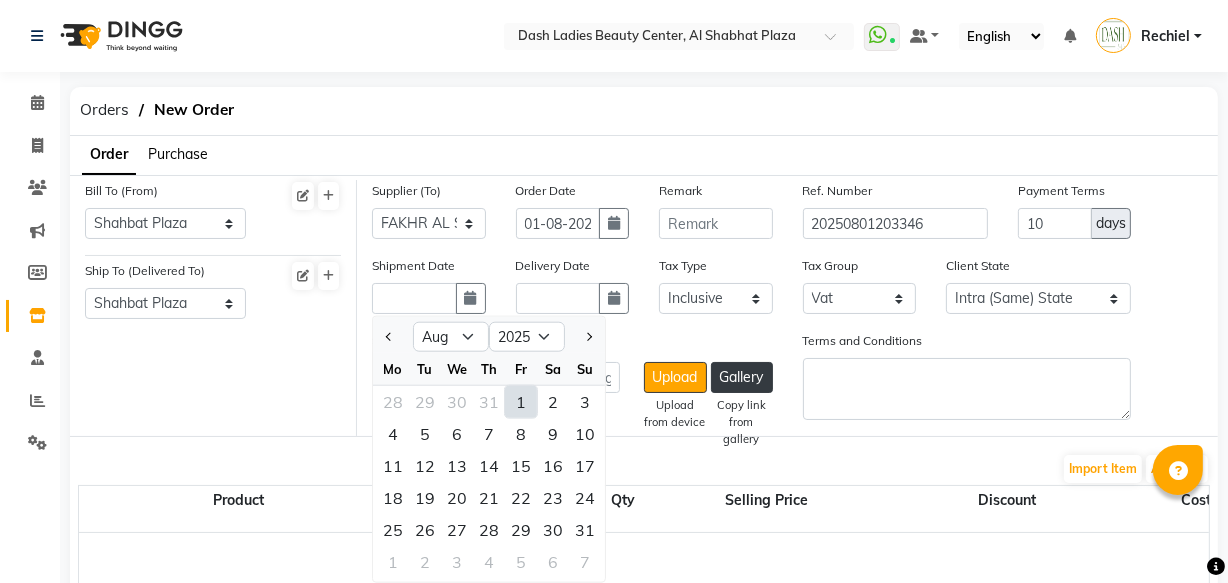click on "1" 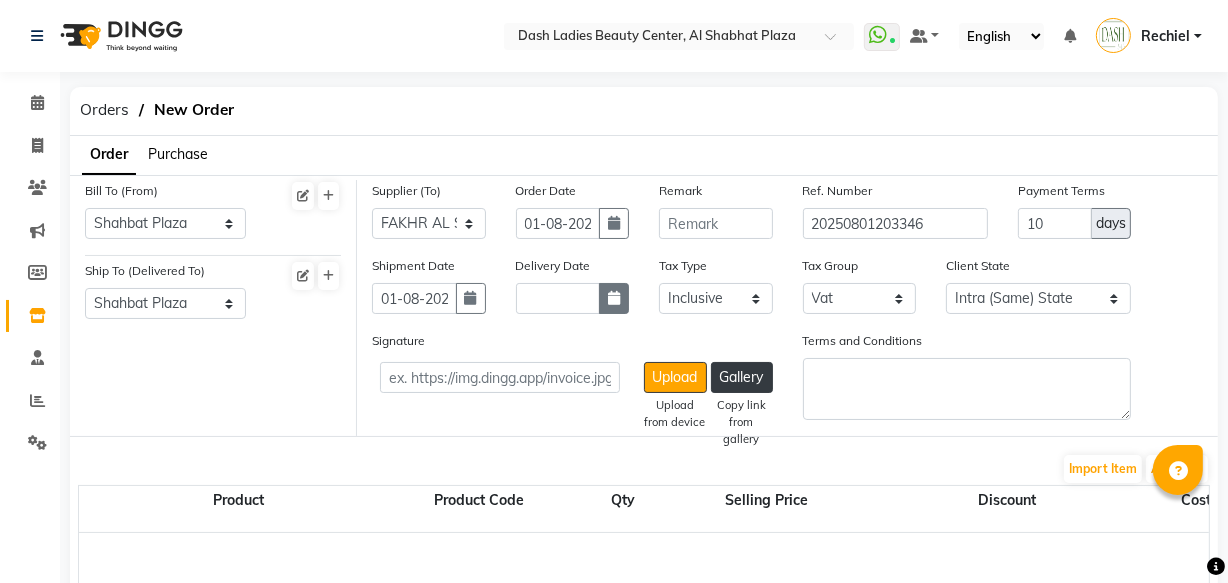 click 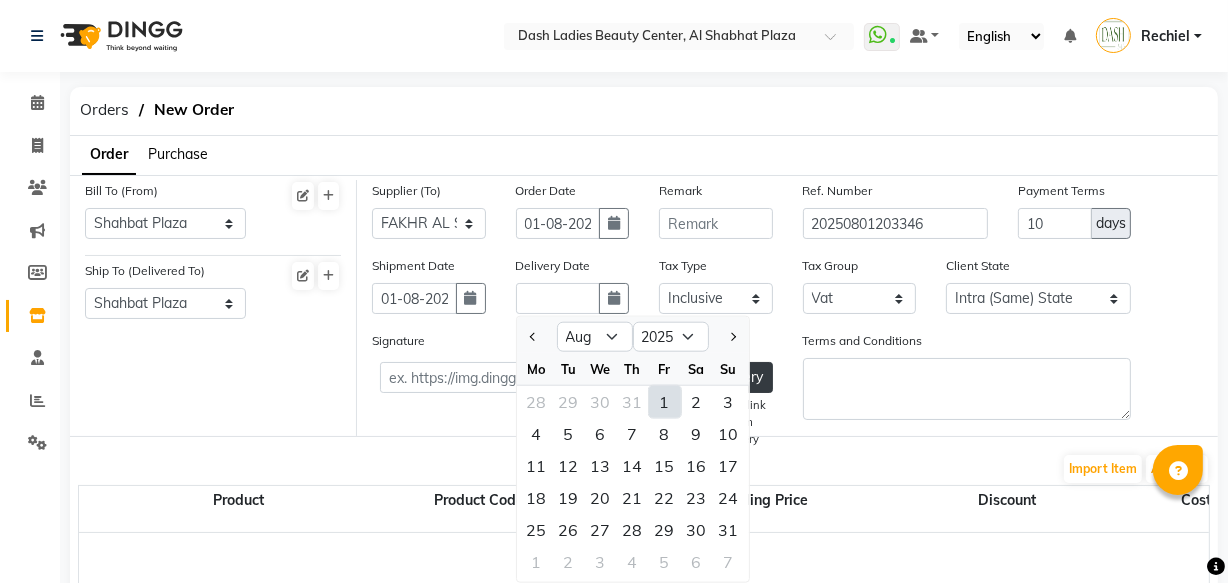 click on "1" 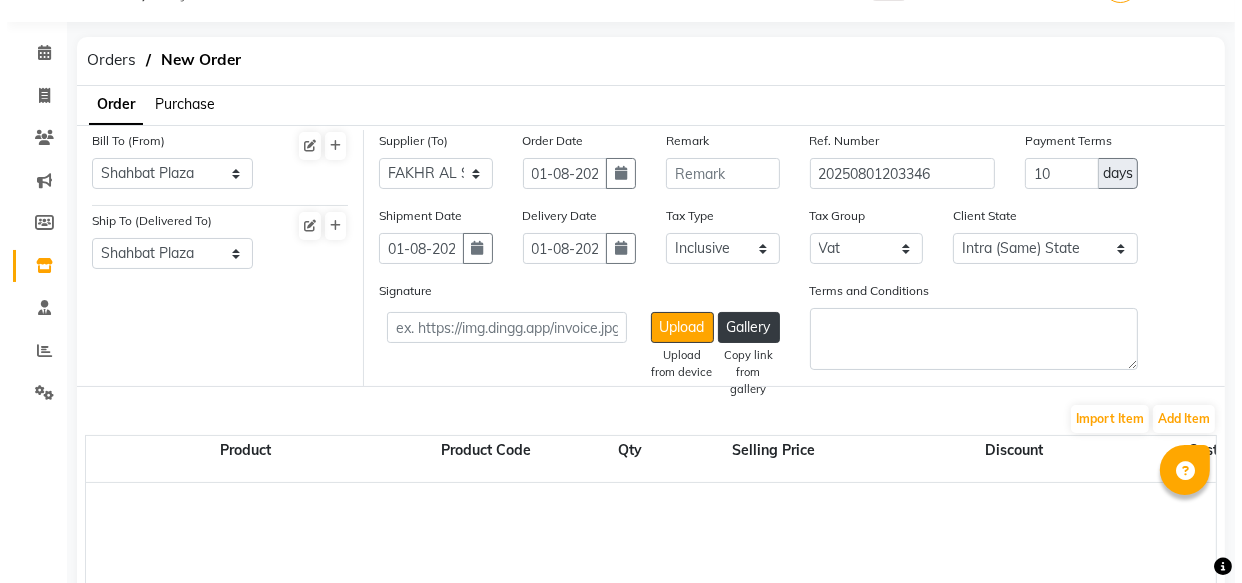 scroll, scrollTop: 51, scrollLeft: 0, axis: vertical 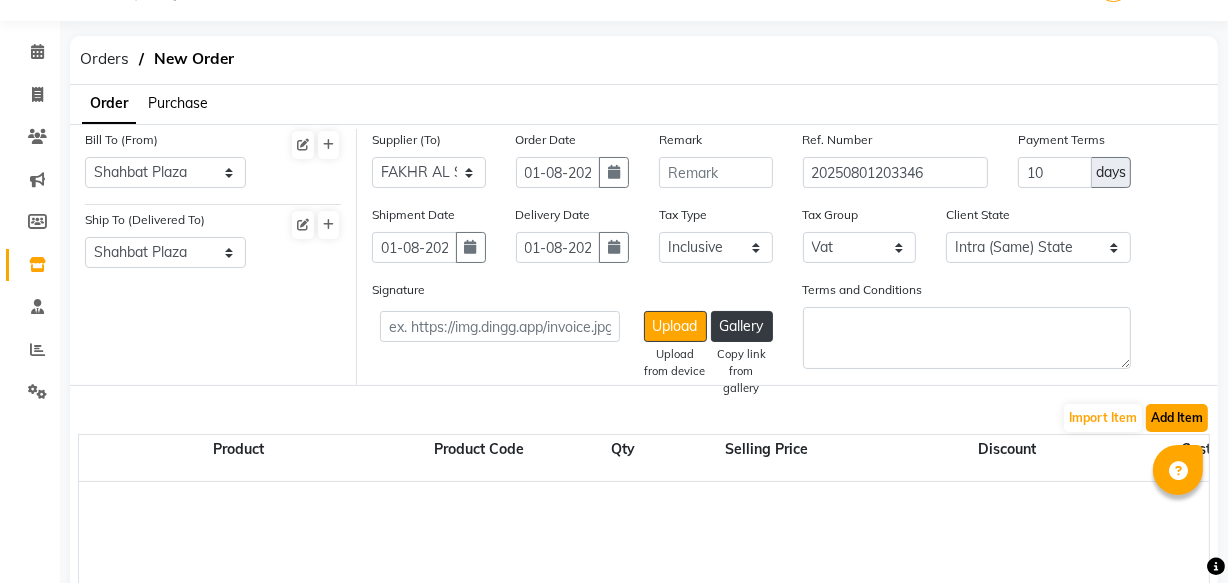 click on "Add Item" 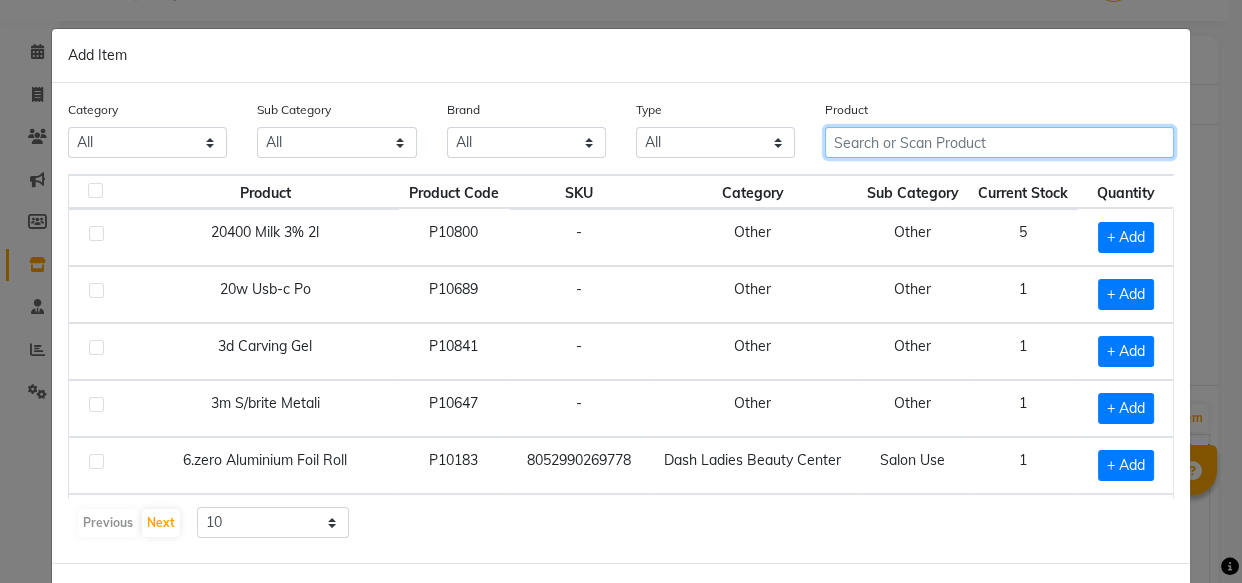 click 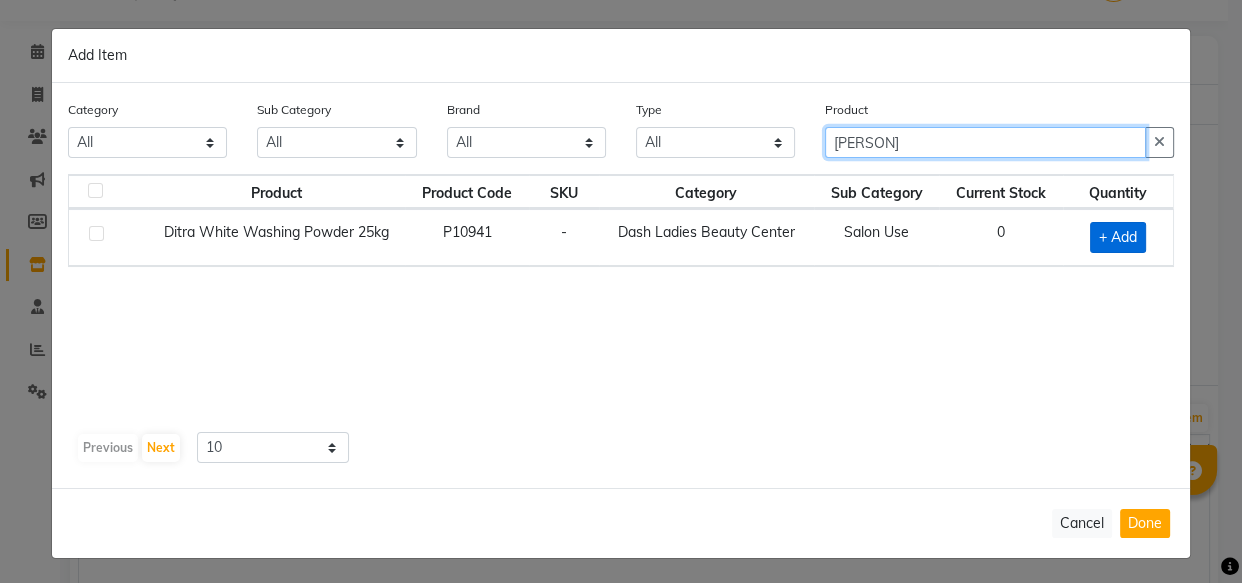 type on "ditra" 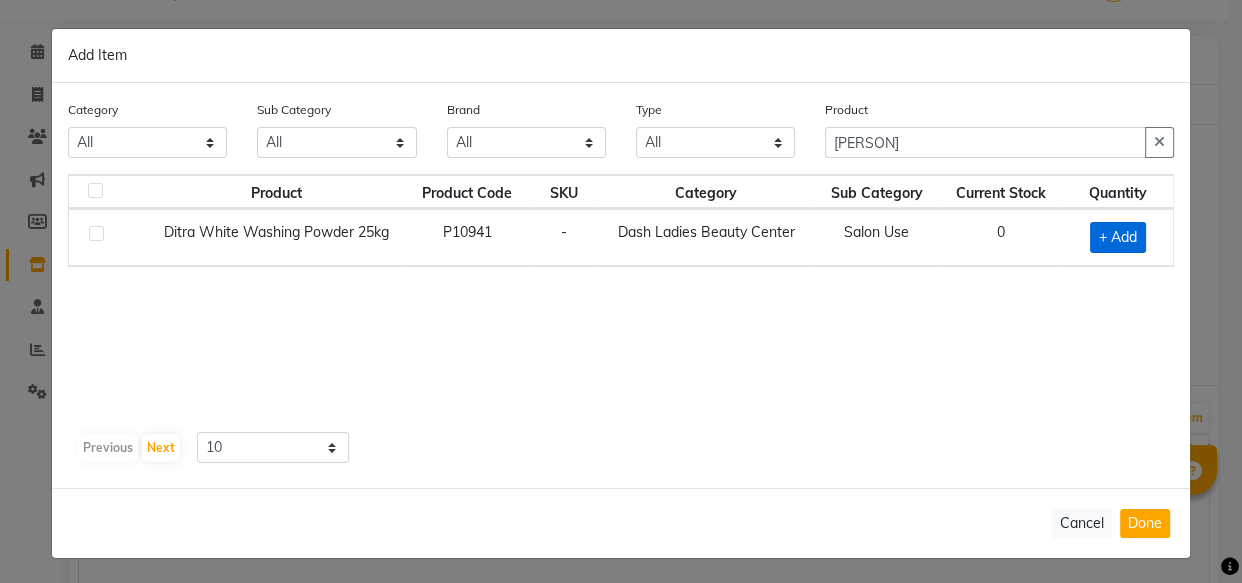 click on "+ Add" 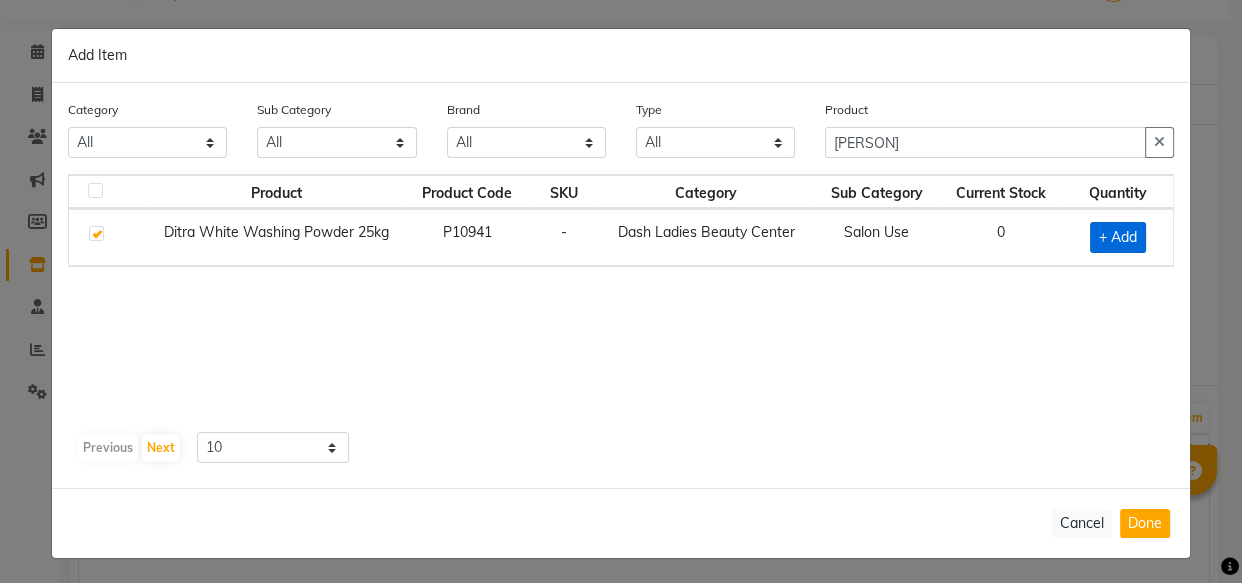 checkbox on "true" 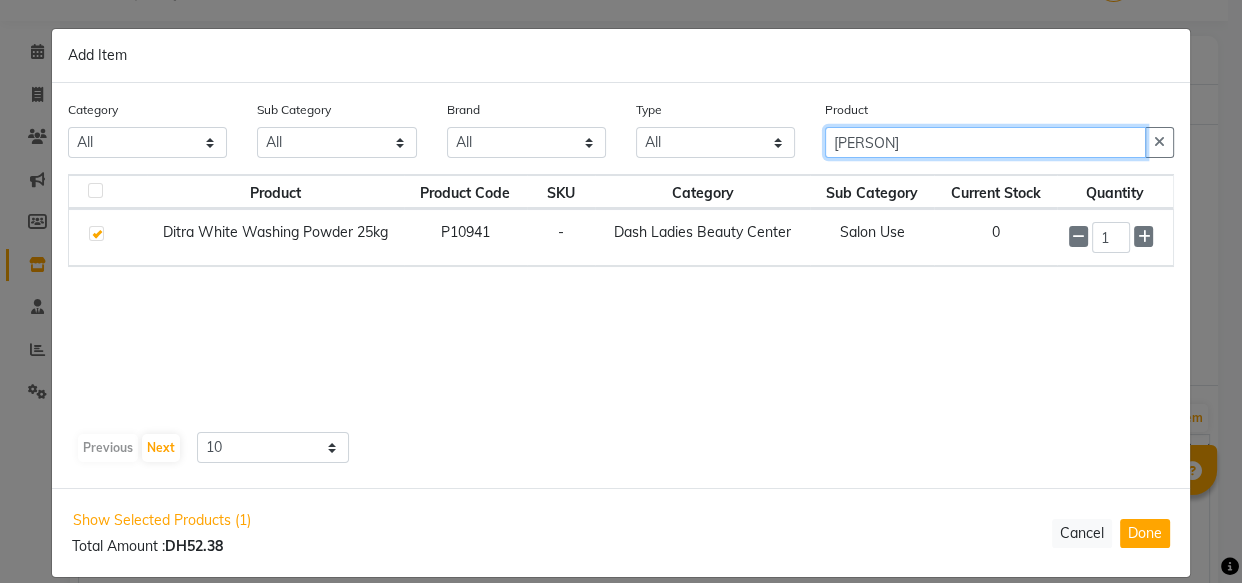 click on "ditra" 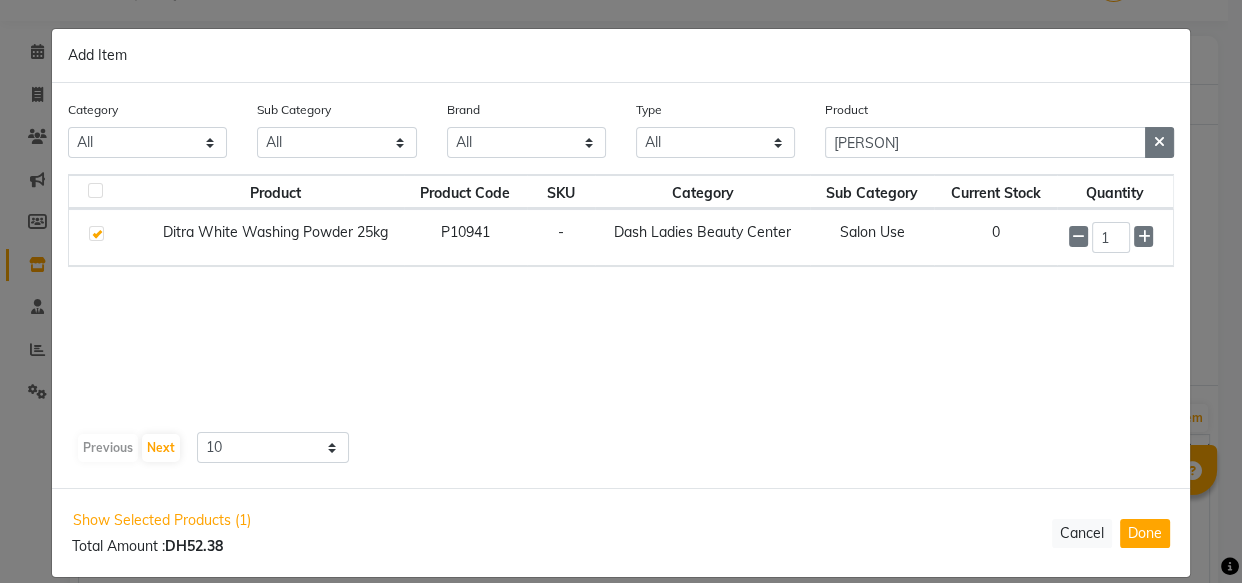 click 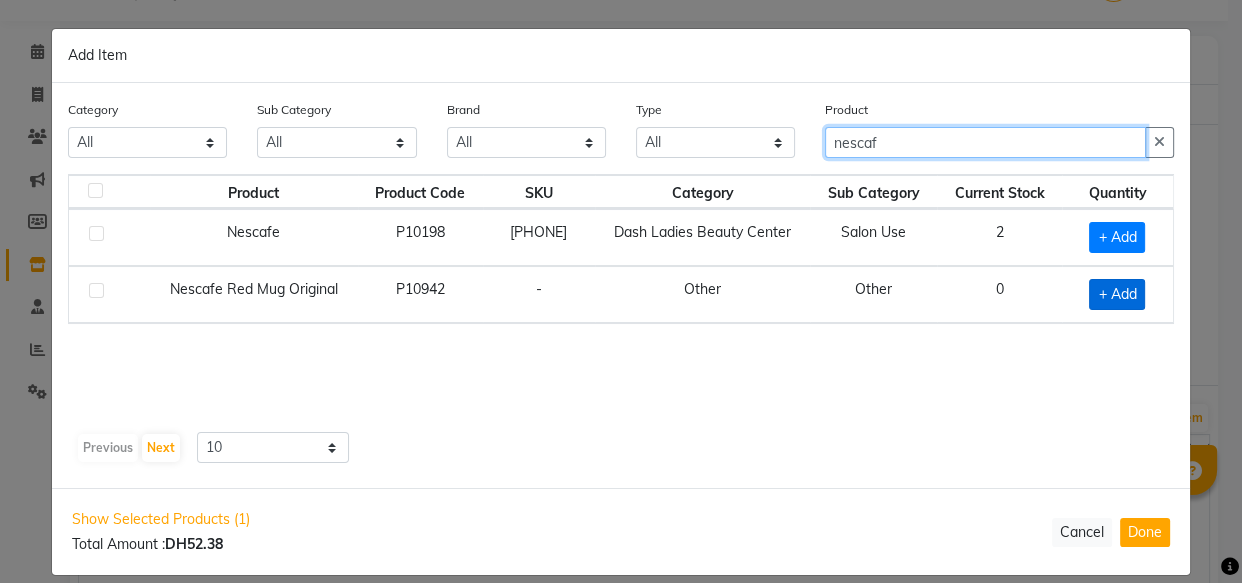 type on "nescaf" 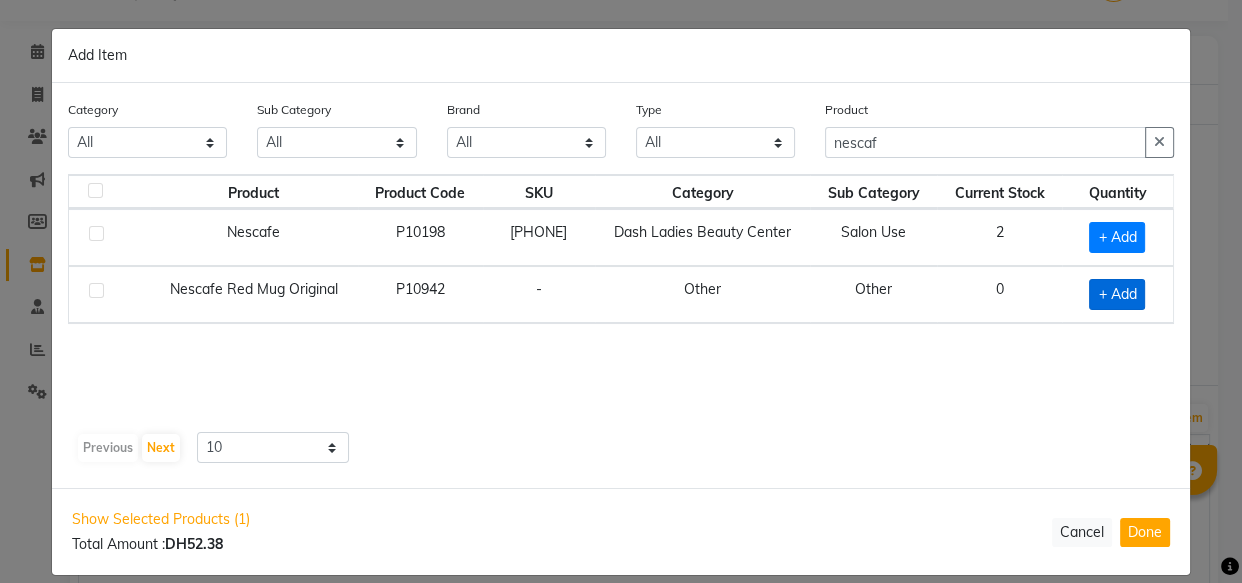 click on "+ Add" 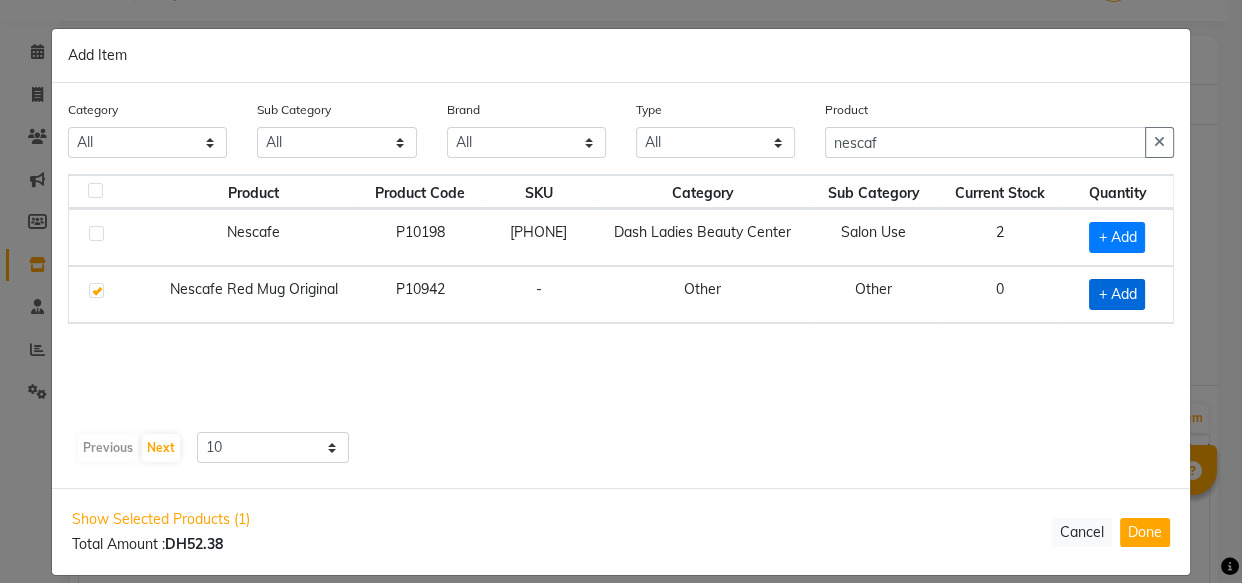 checkbox on "true" 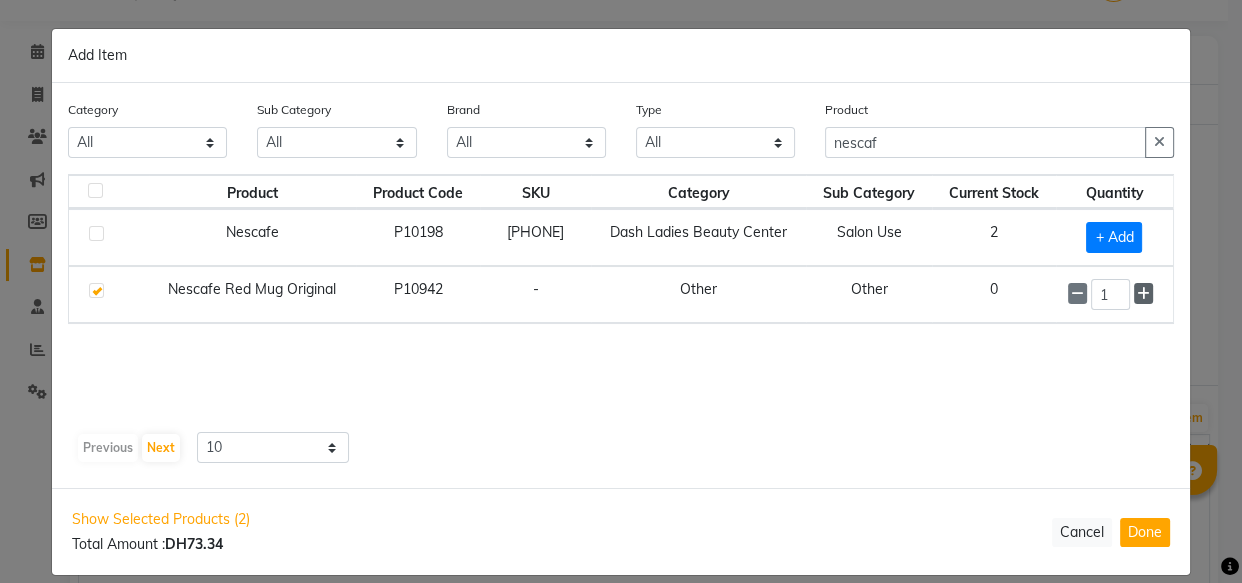 click 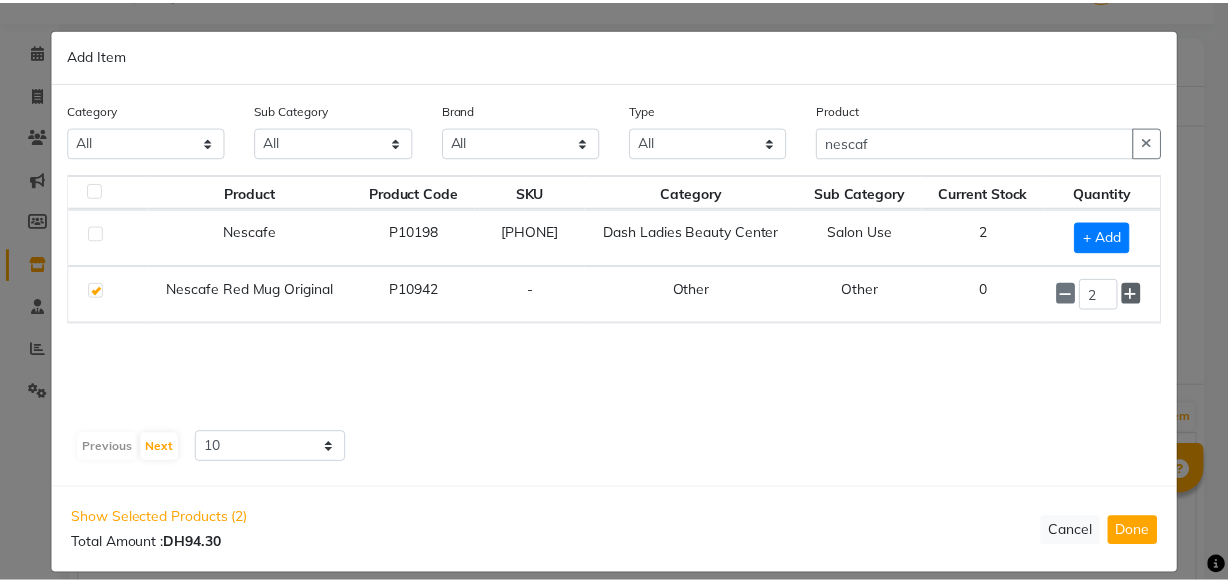 scroll, scrollTop: 21, scrollLeft: 0, axis: vertical 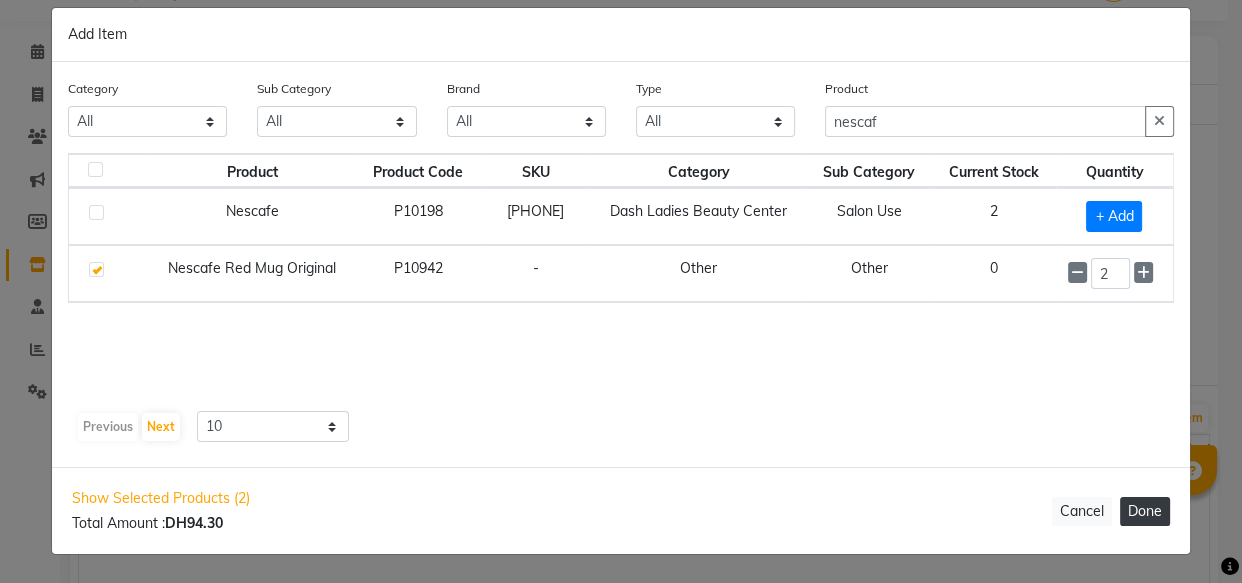 click on "Done" 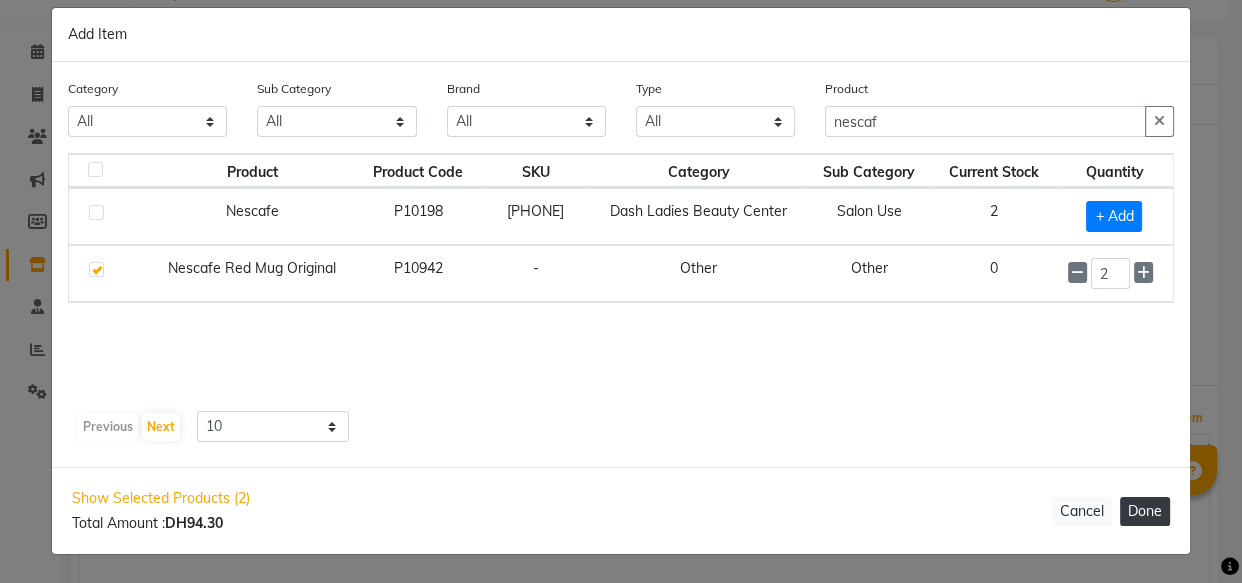 select on "3972" 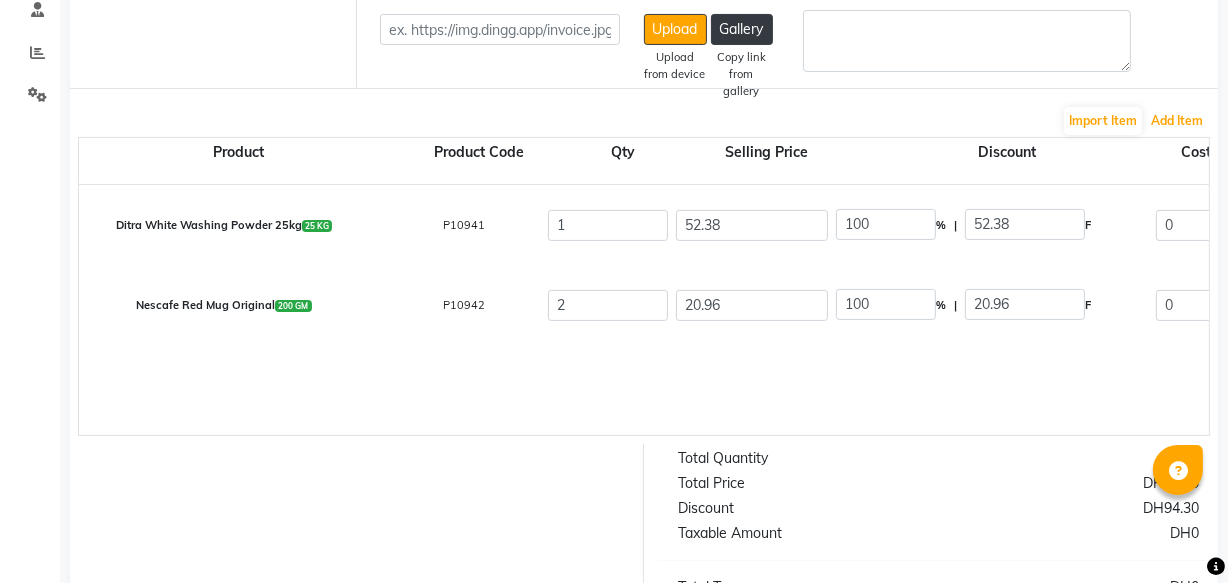 scroll, scrollTop: 350, scrollLeft: 0, axis: vertical 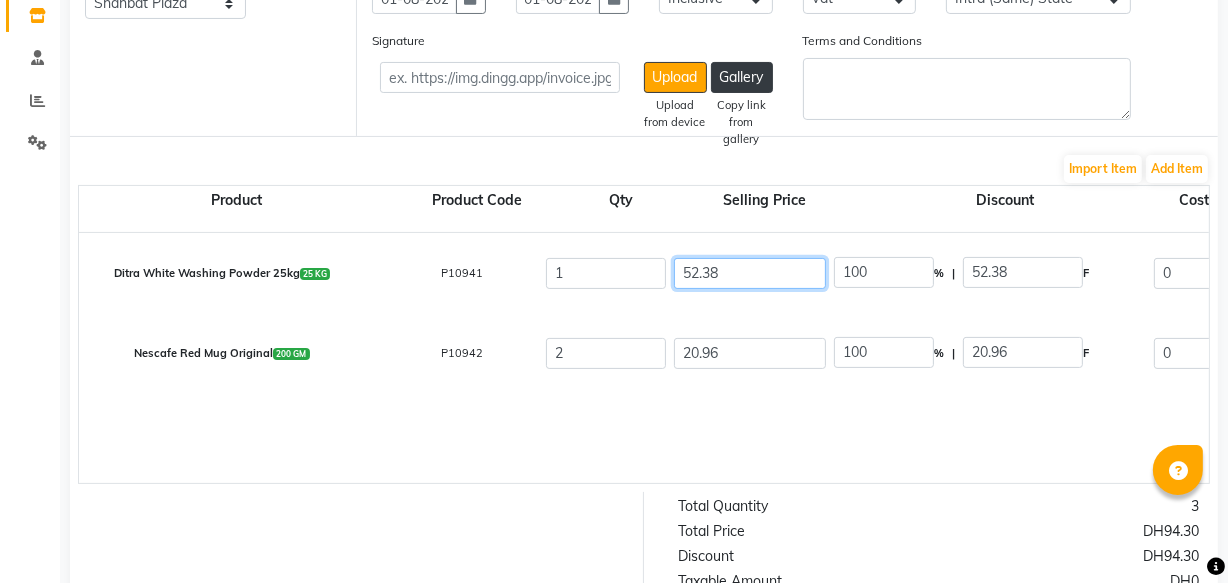 click on "52.38" 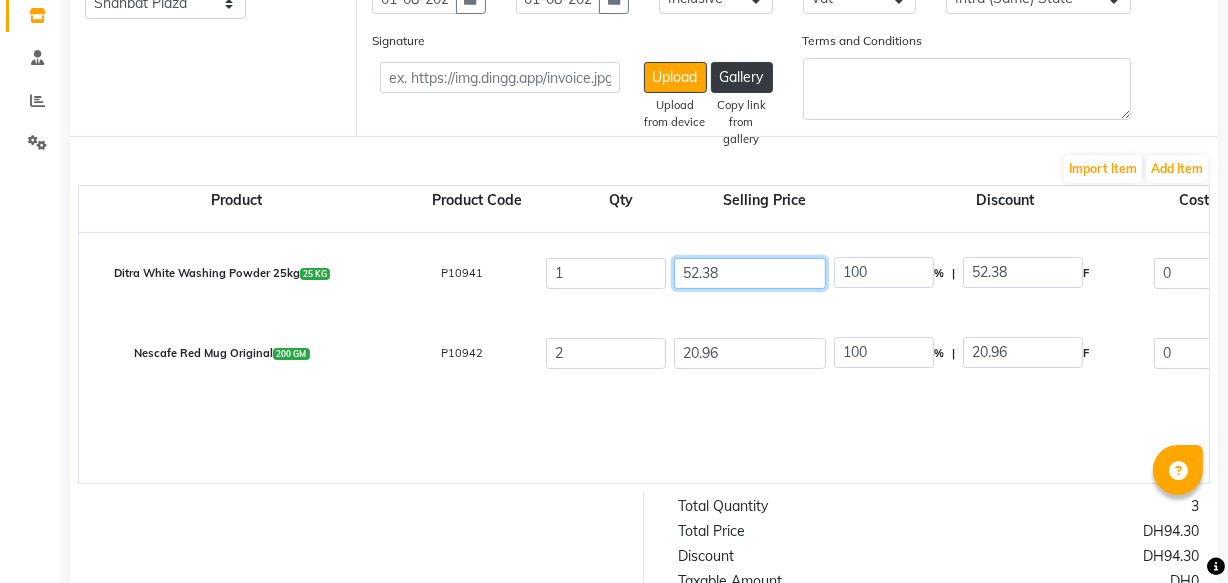 type on "52.3" 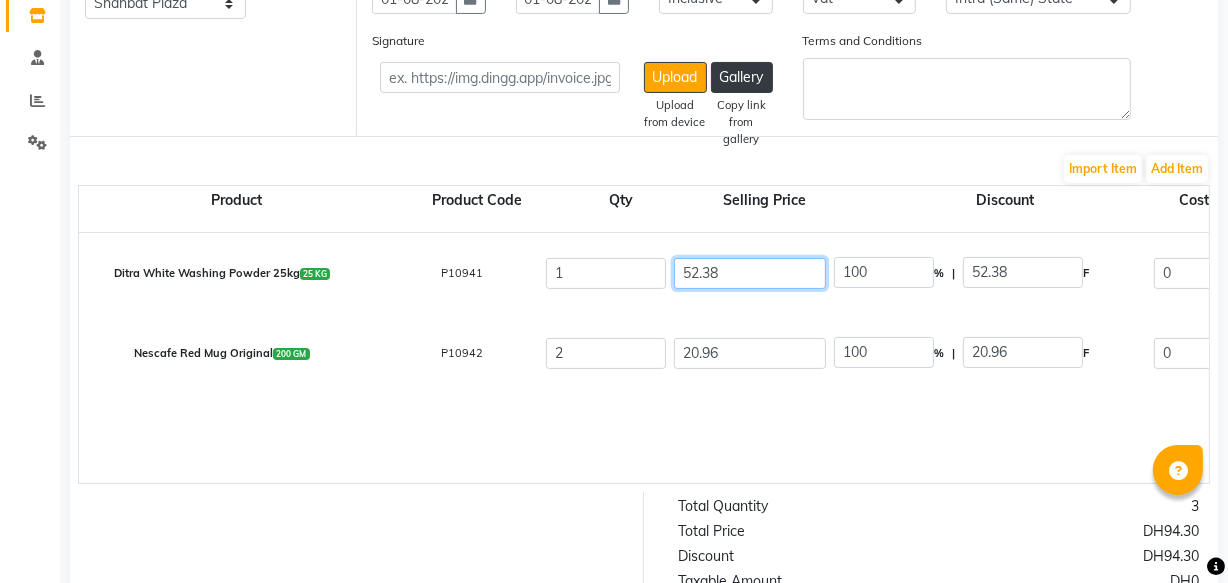 type on "100.15" 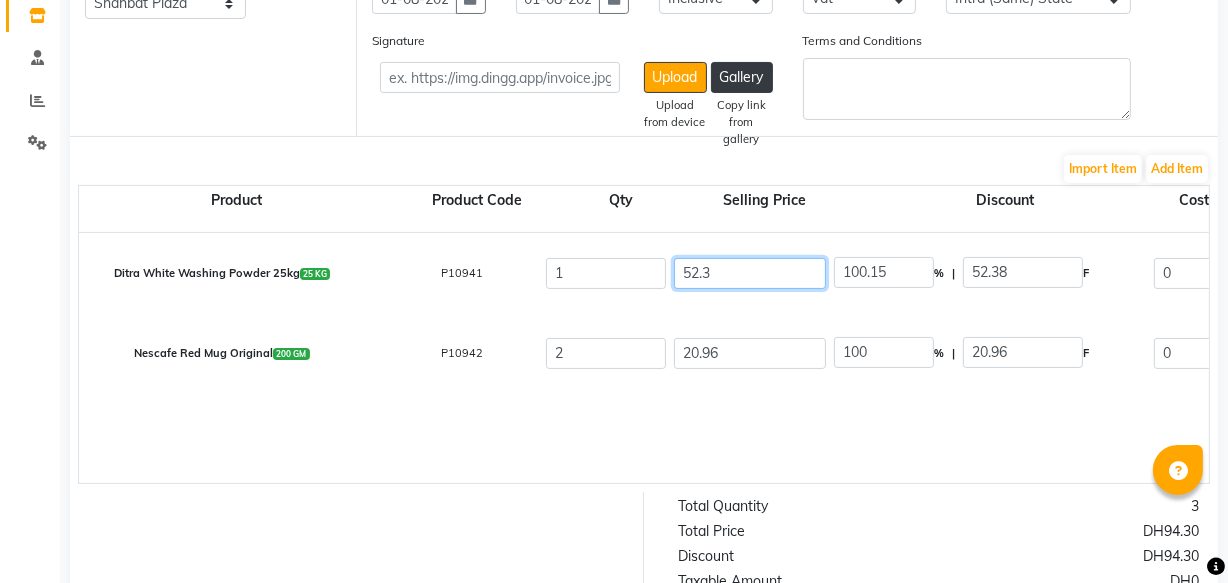 type on "52" 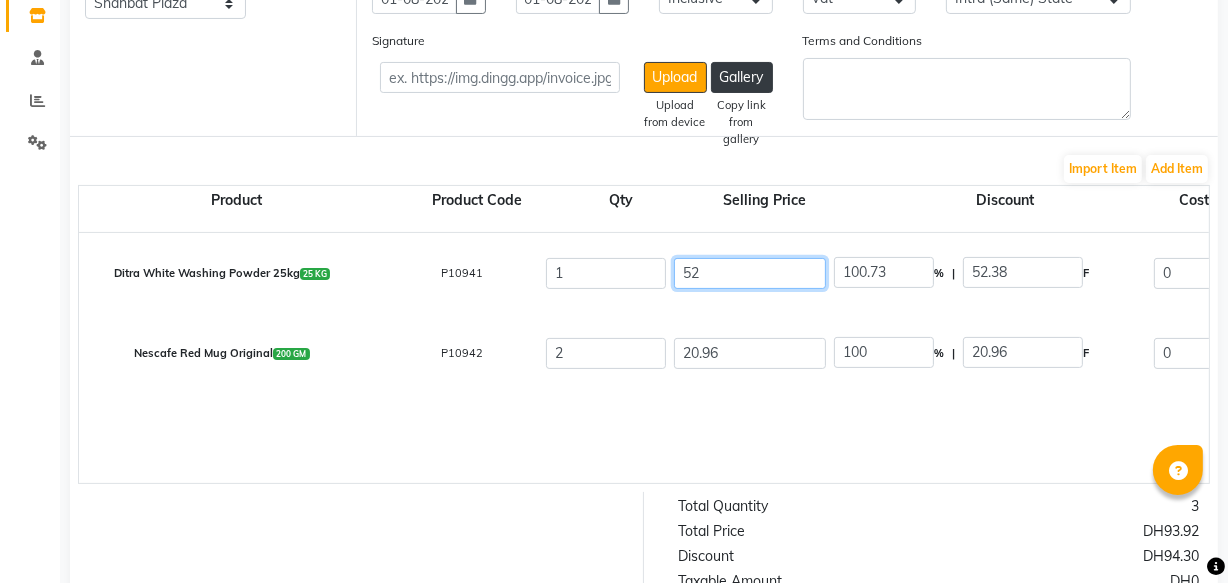 type on "5" 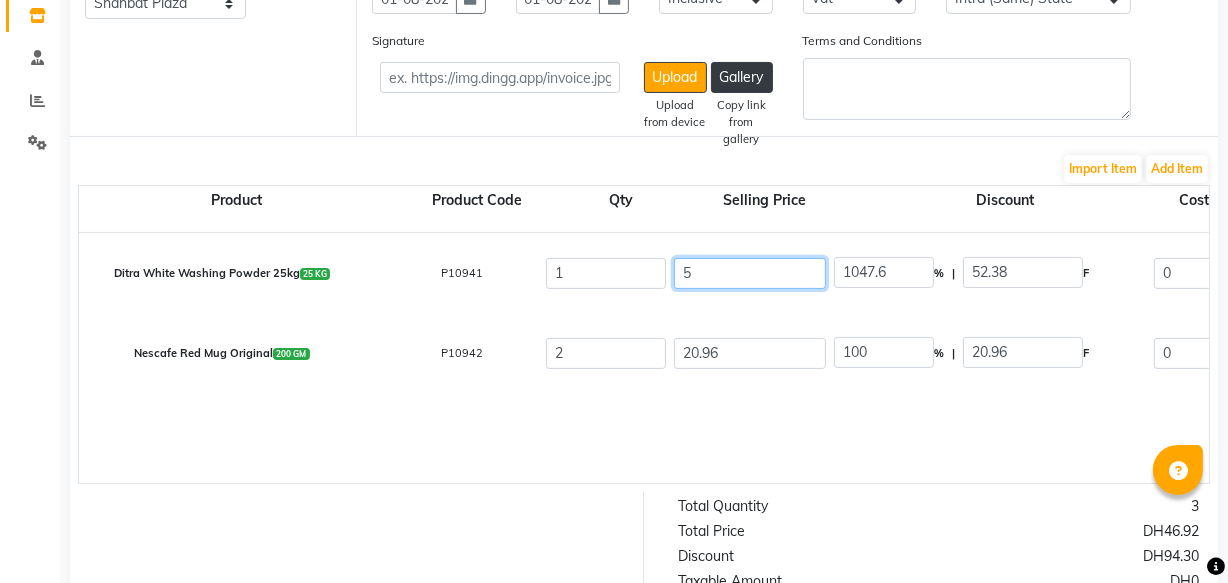 type 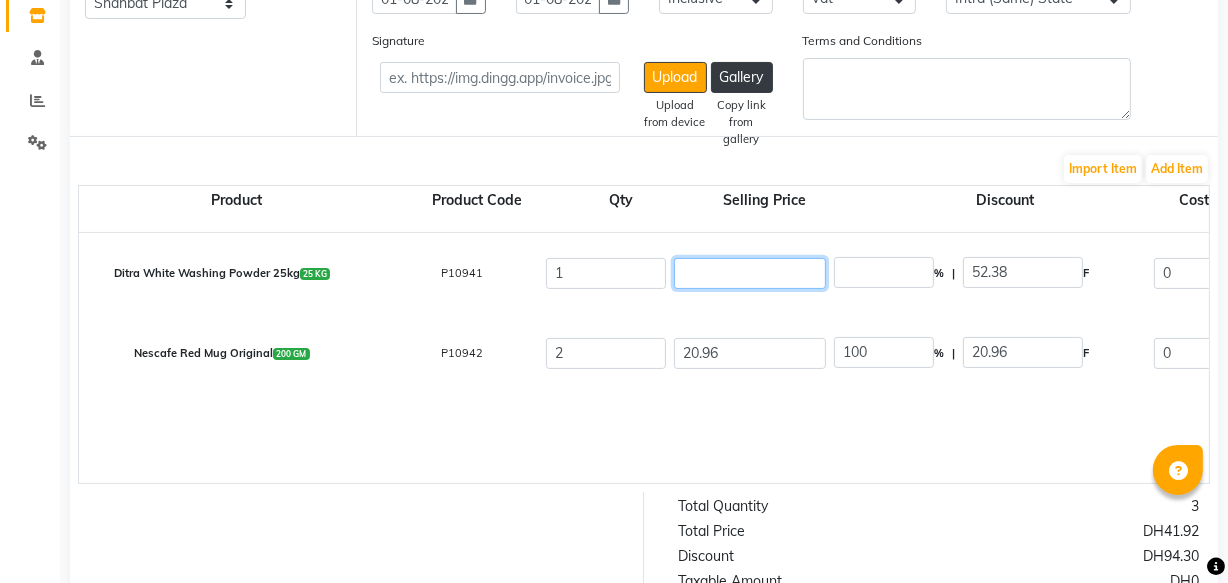 type 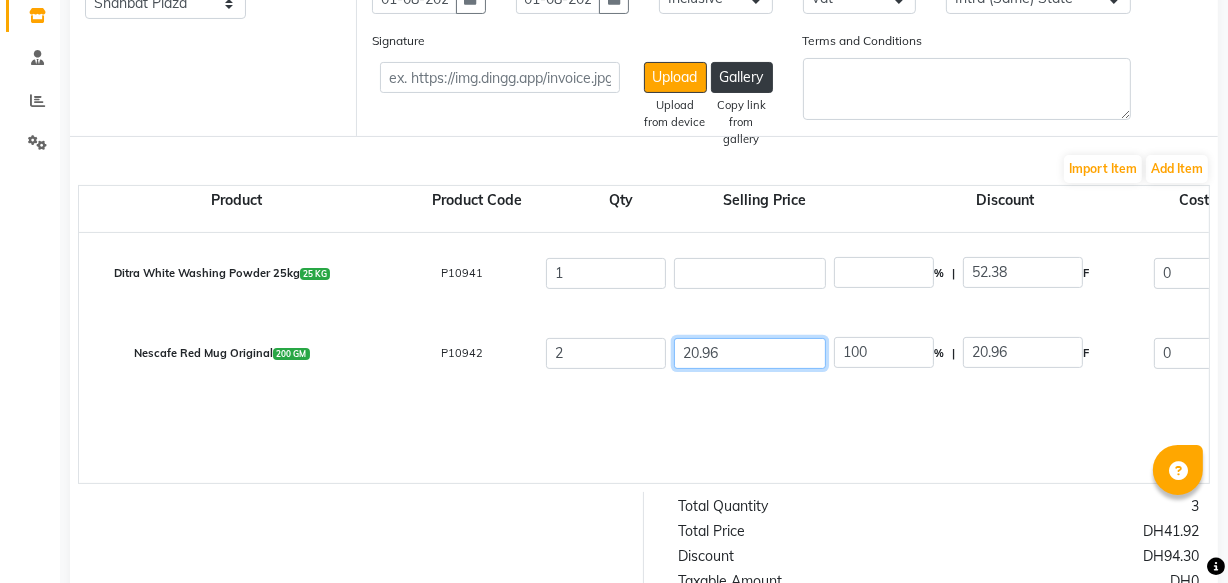 click on "20.96" 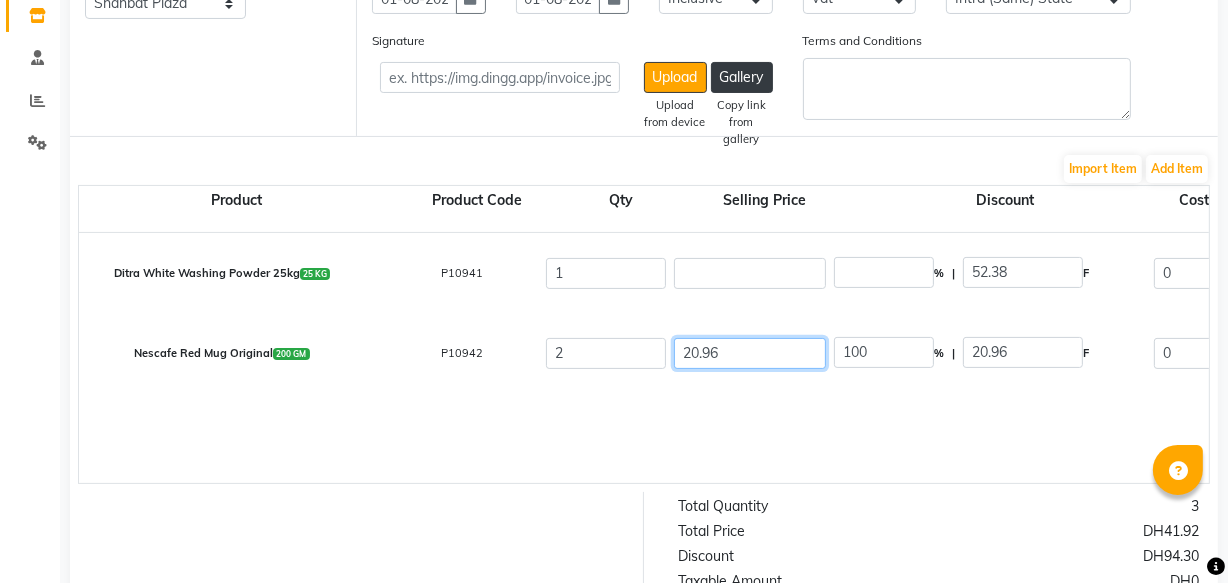 type on "0" 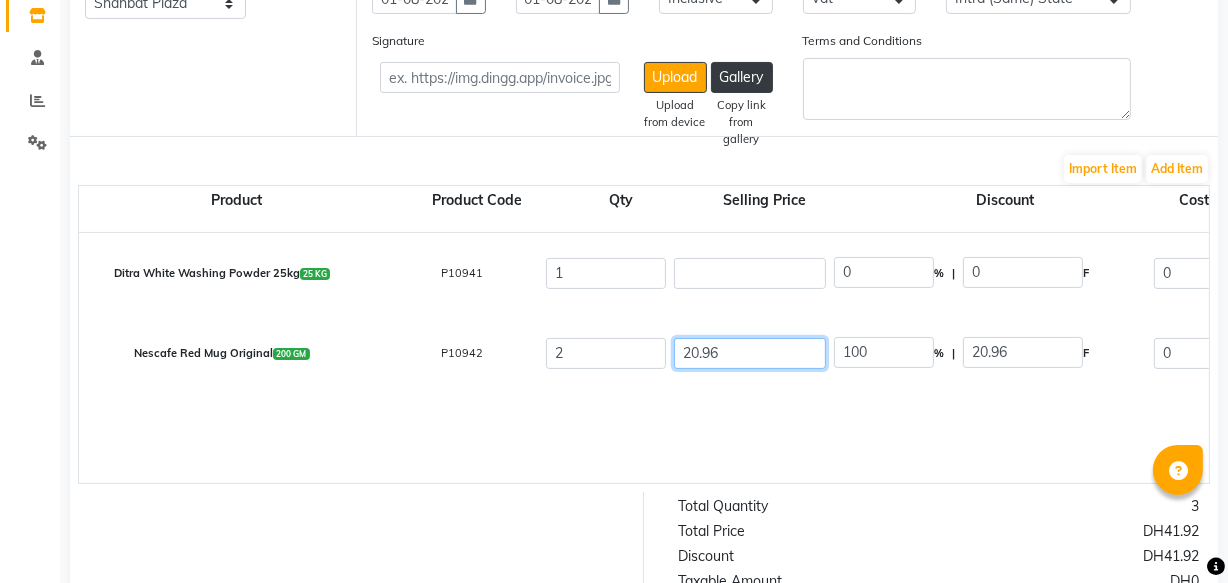 type on "20.9" 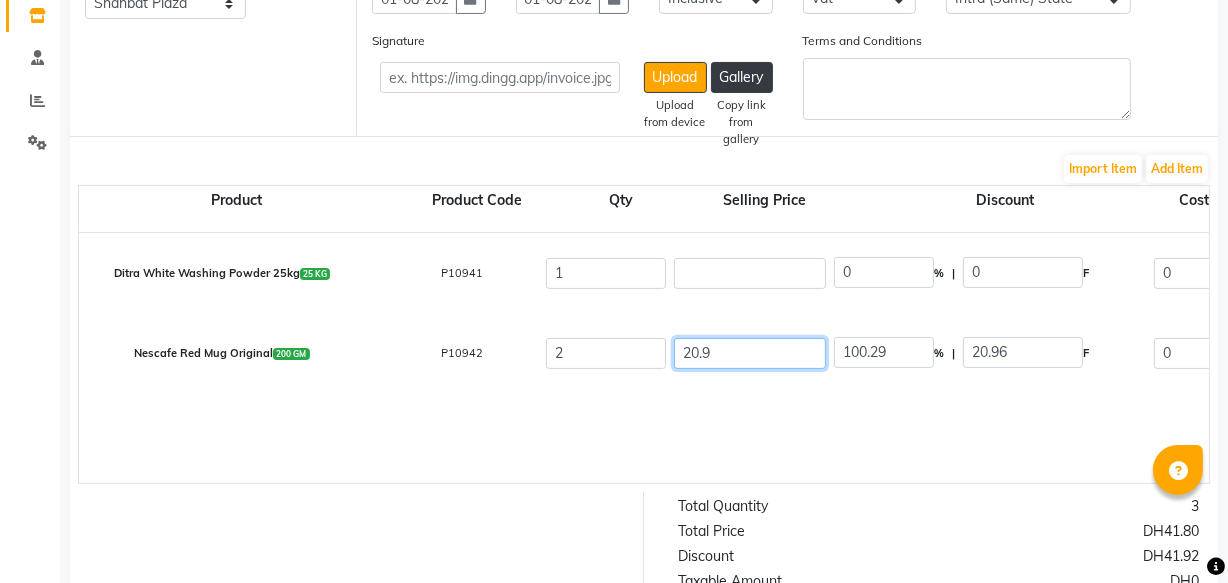 type on "20" 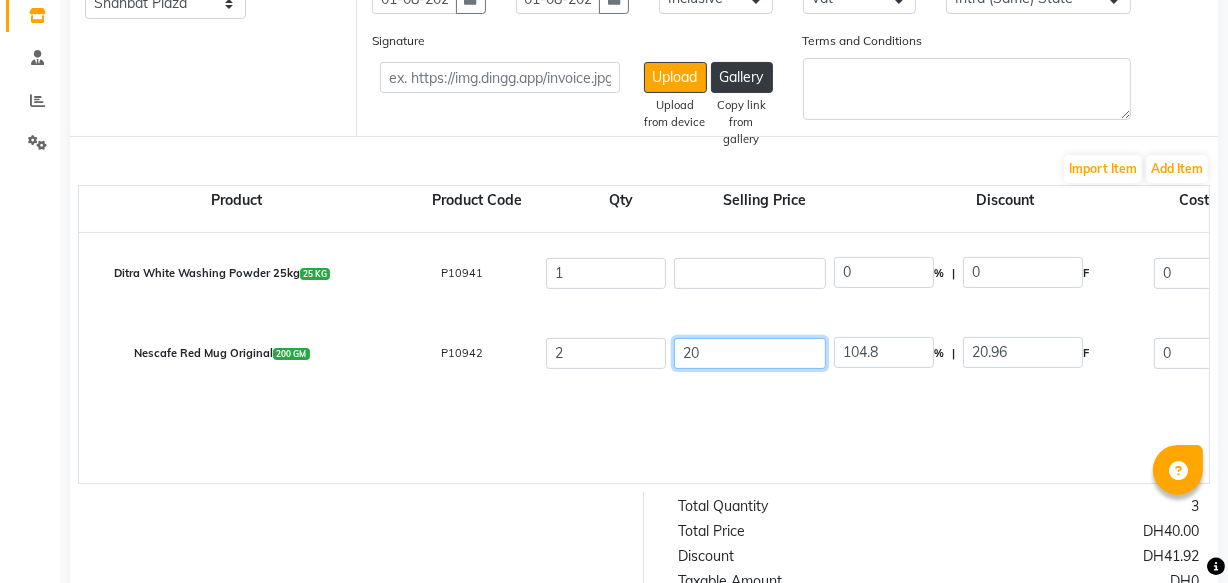 type on "2" 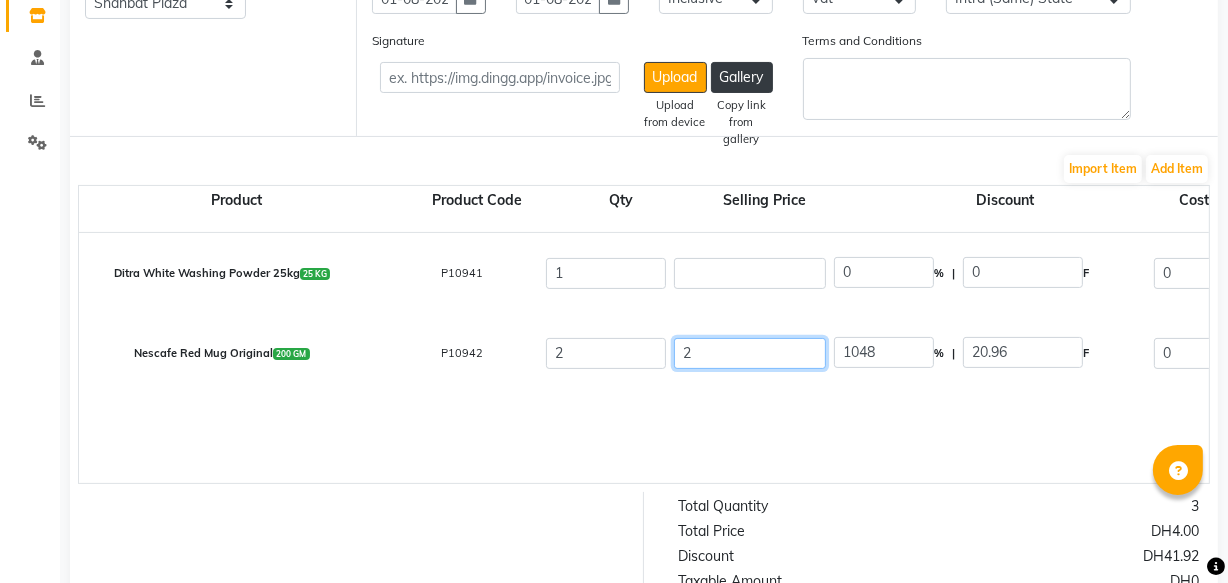 type 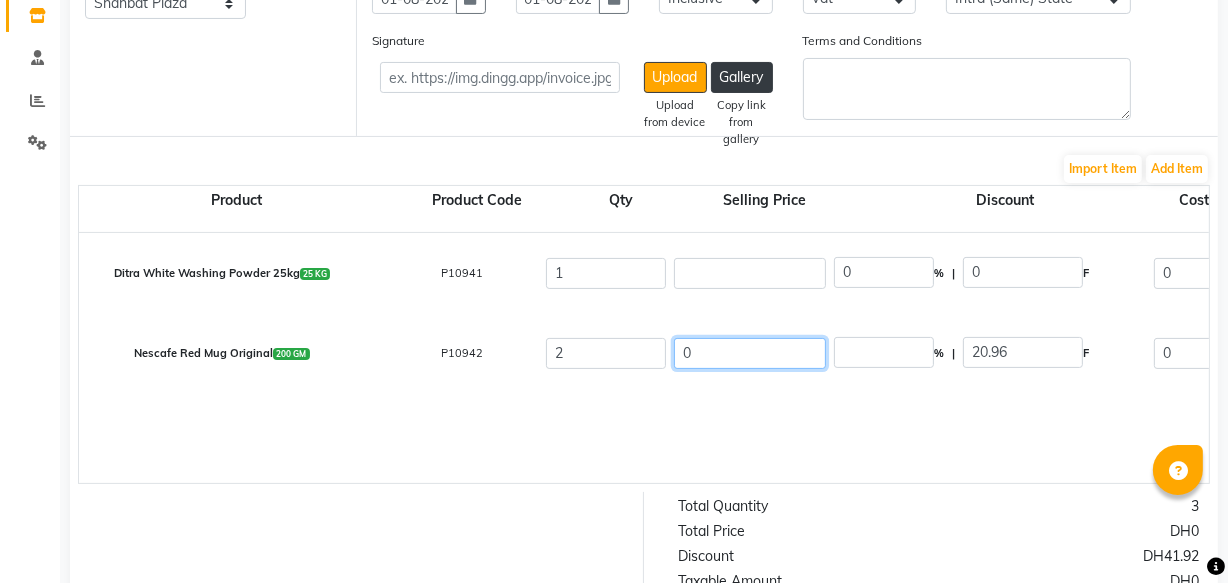 type on "0" 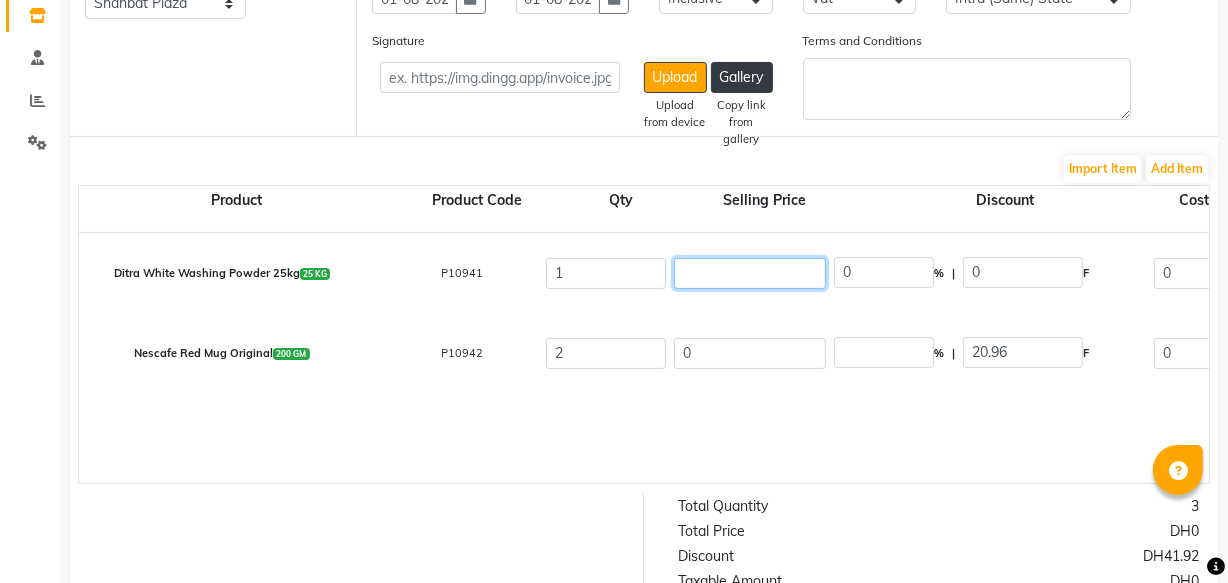 click 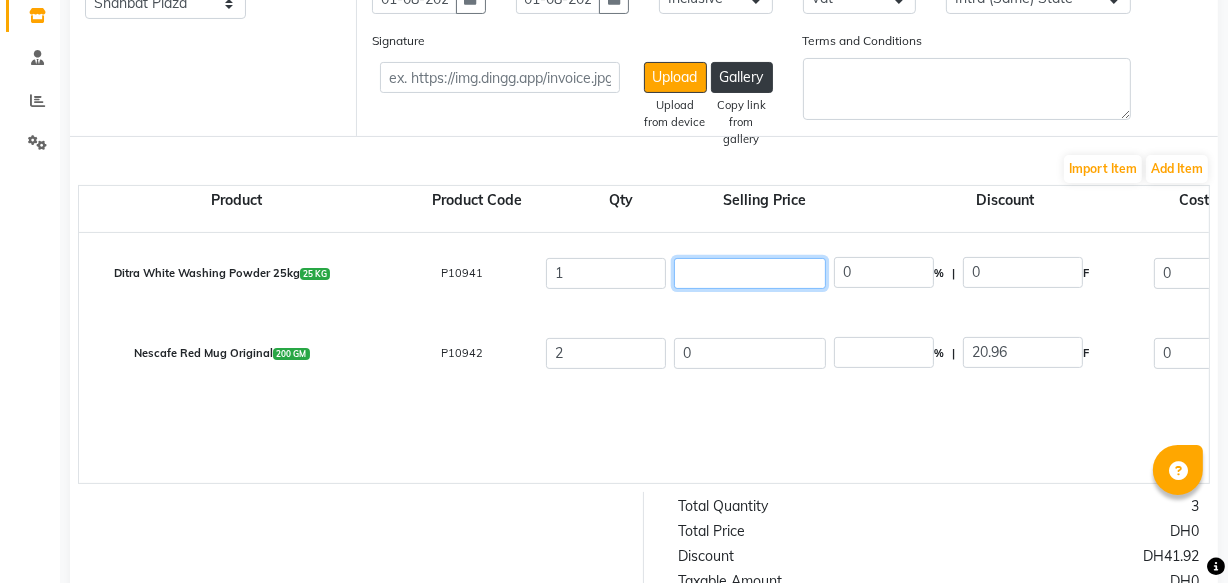type on "0" 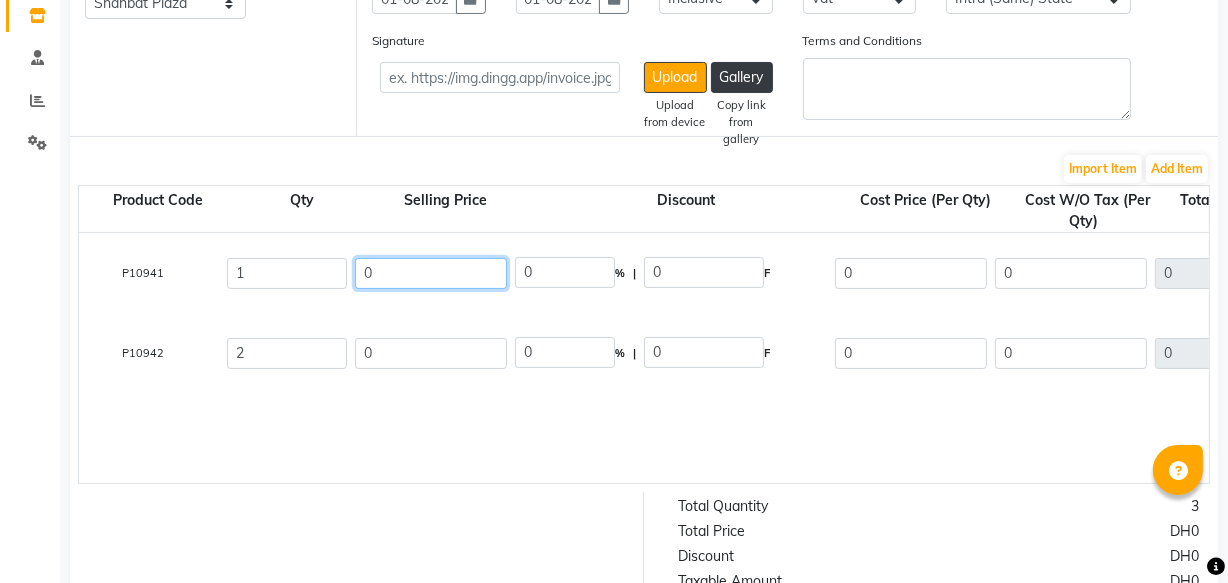 scroll, scrollTop: 0, scrollLeft: 431, axis: horizontal 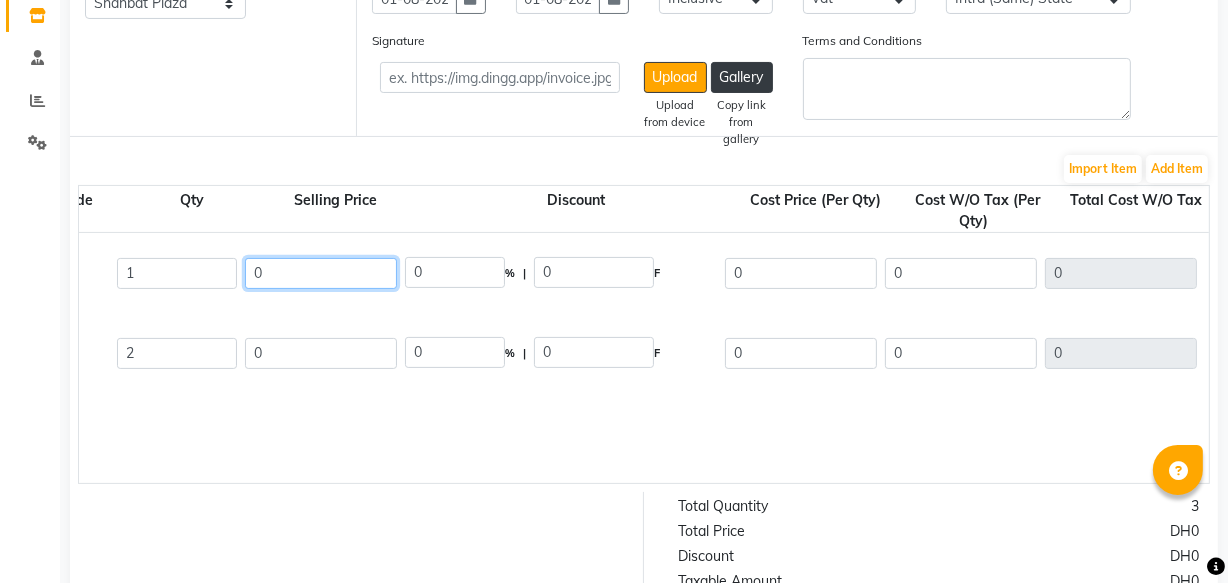 type on "0" 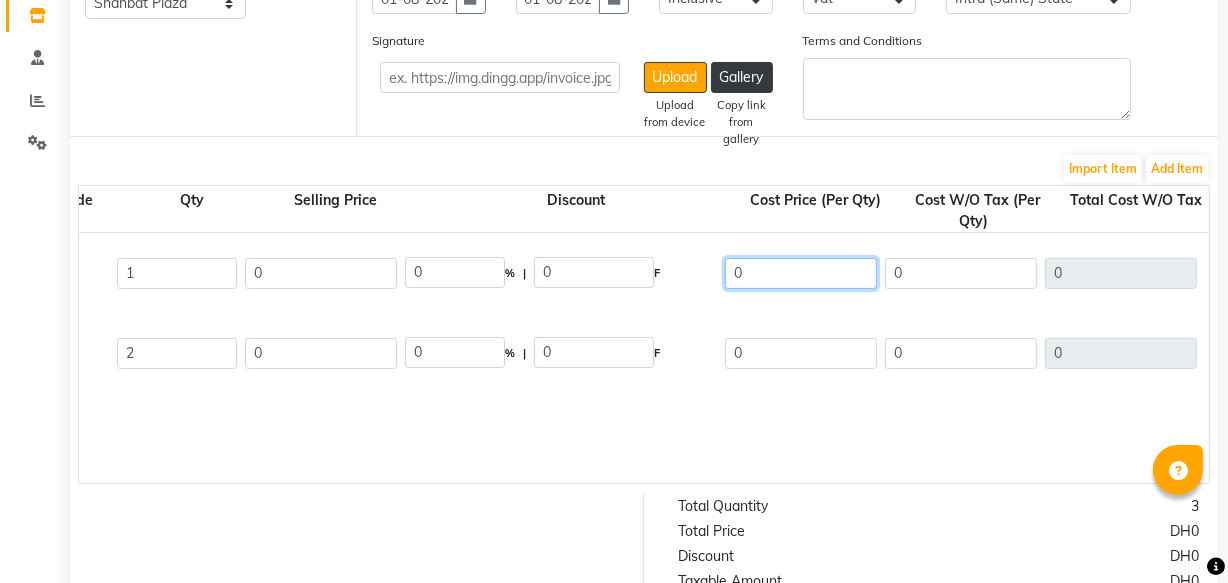 click on "0" 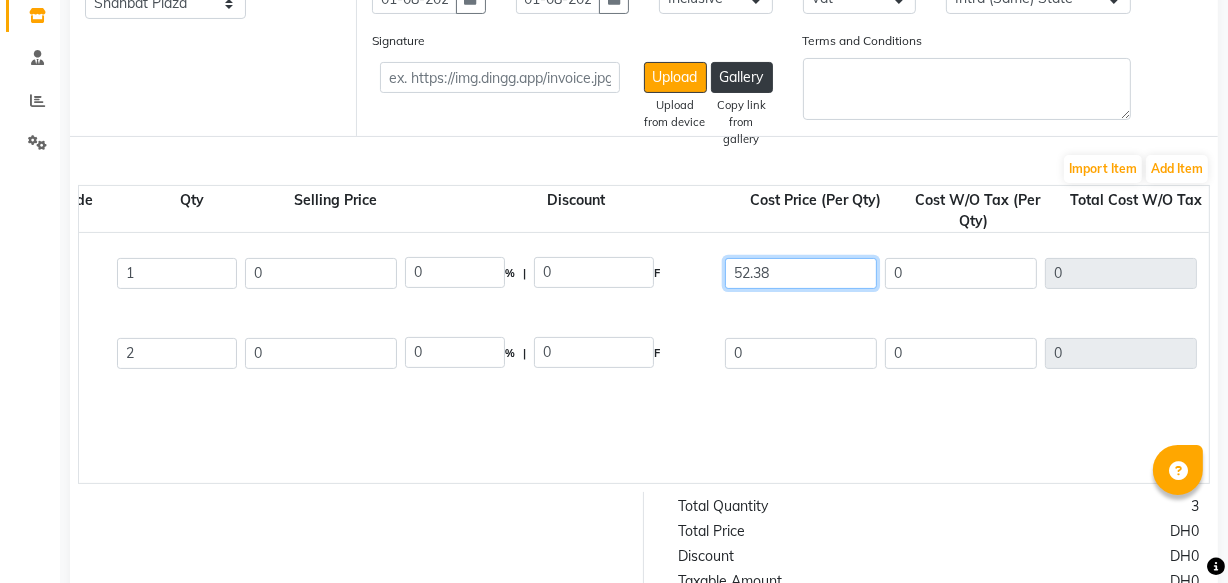 type on "52.38" 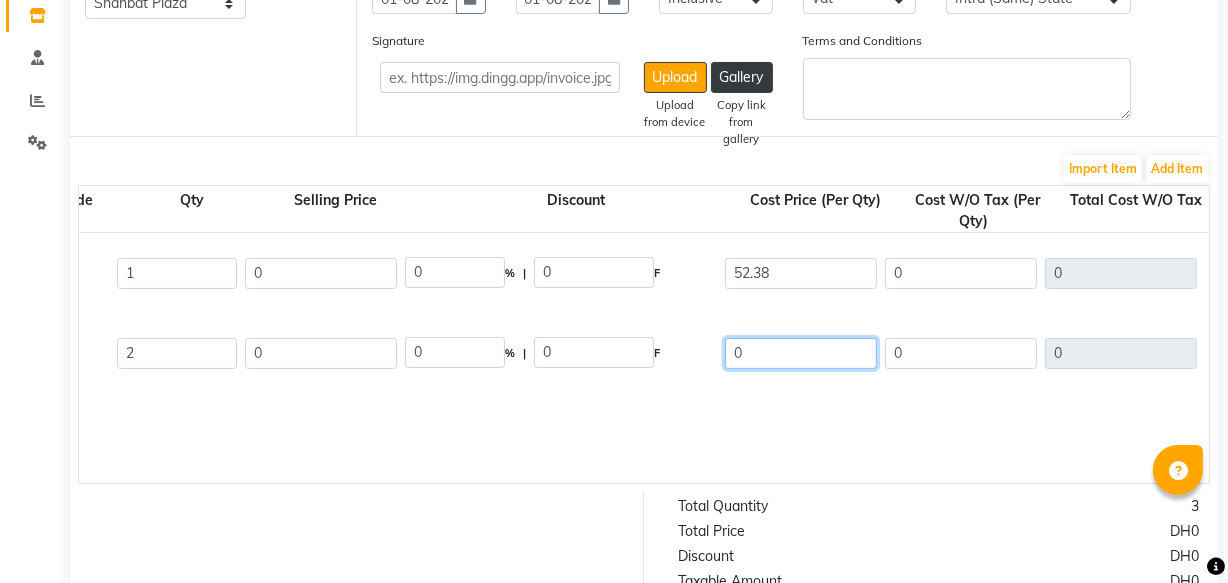 click on "0" 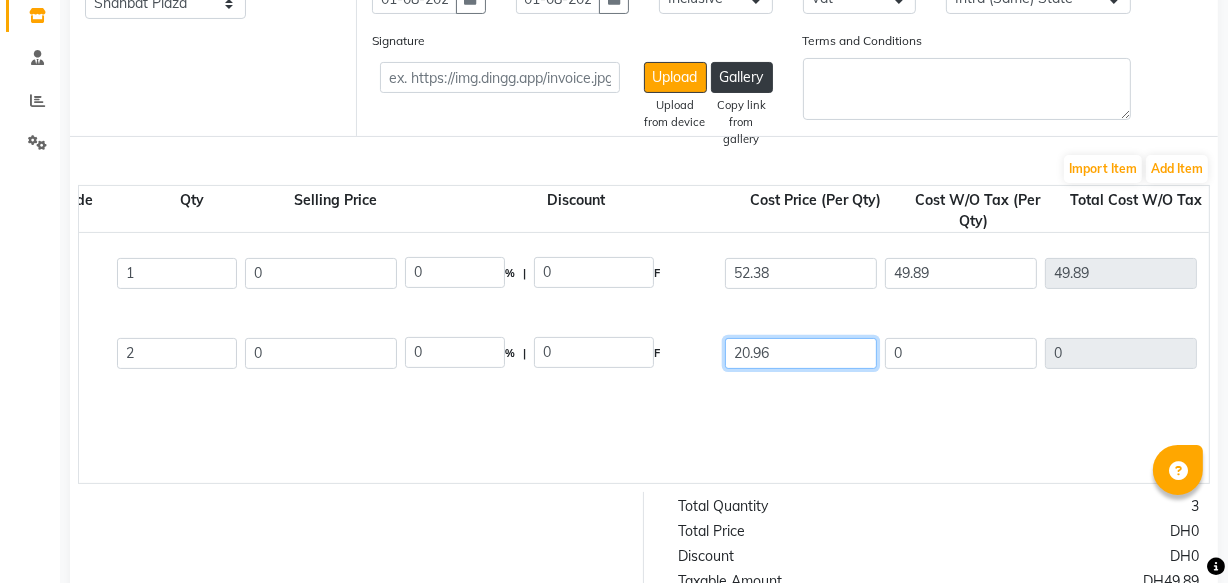 type on "20.96" 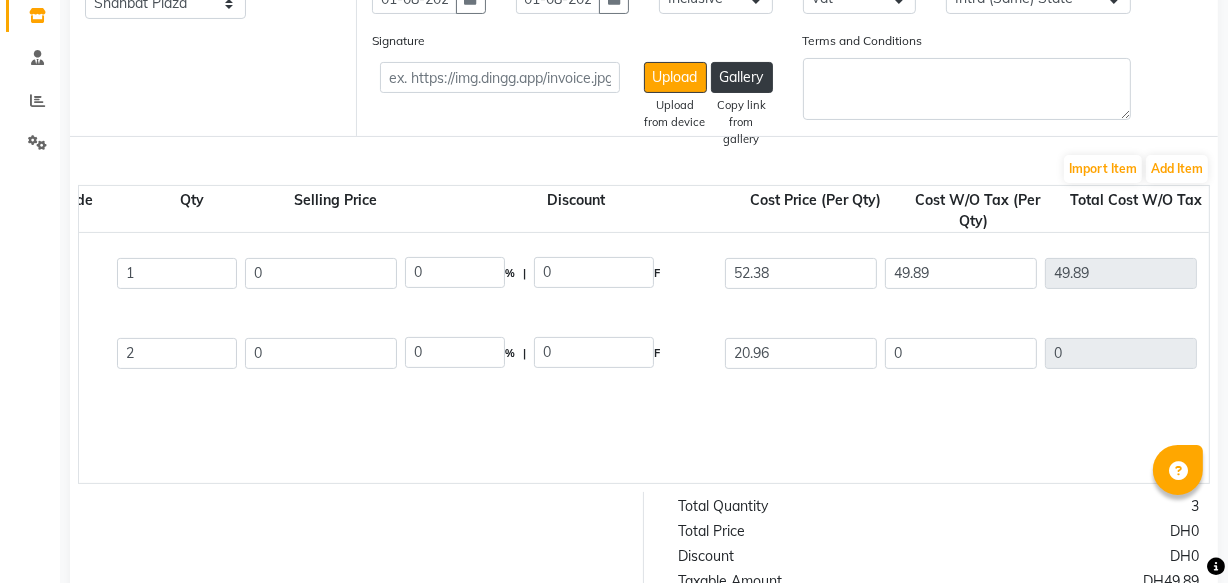 click on "Ditra White Washing Powder 25kg   25 KG  P10941  1 0 0 % | 0 F 52.38 49.89 49.89 None Vat  (5%)  2.49 52.38  Nescafe Red Mug Original   200 GM  P10942  2 0 0 % | 0 F 20.96 0 0 None Vat  (5%)  0 0" 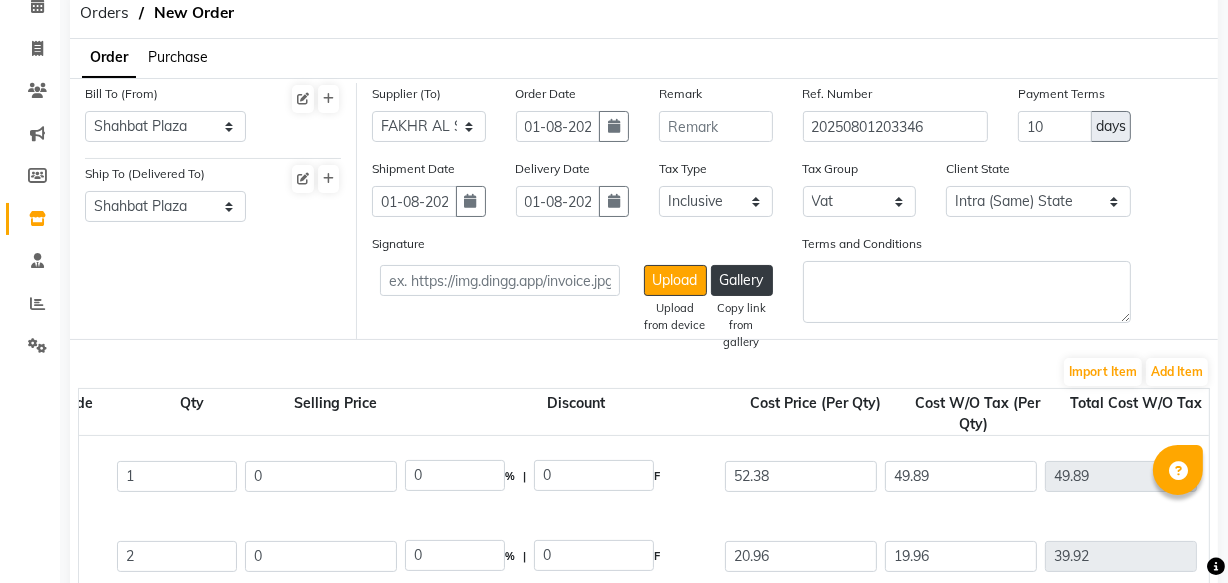 scroll, scrollTop: 90, scrollLeft: 0, axis: vertical 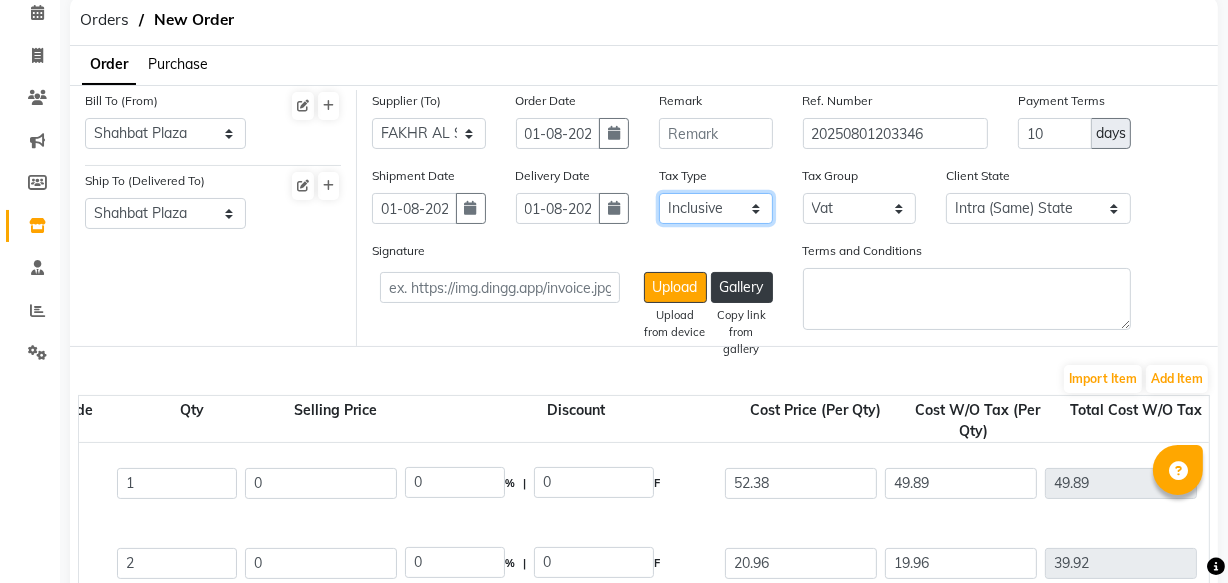 click on "Select Inclusive Exclusive" 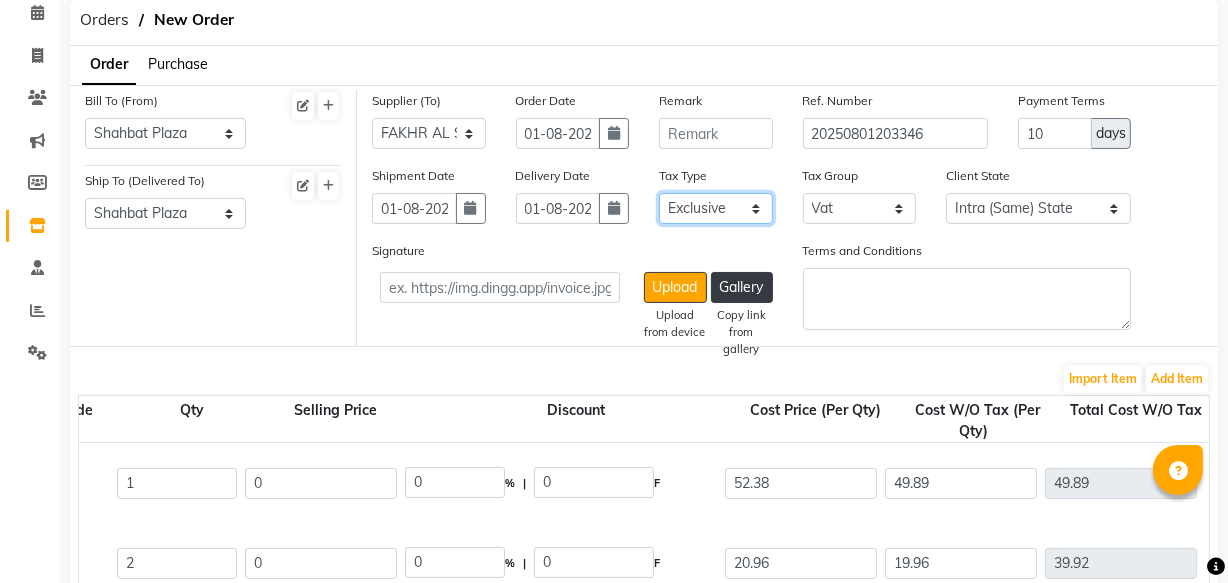 click on "Select Inclusive Exclusive" 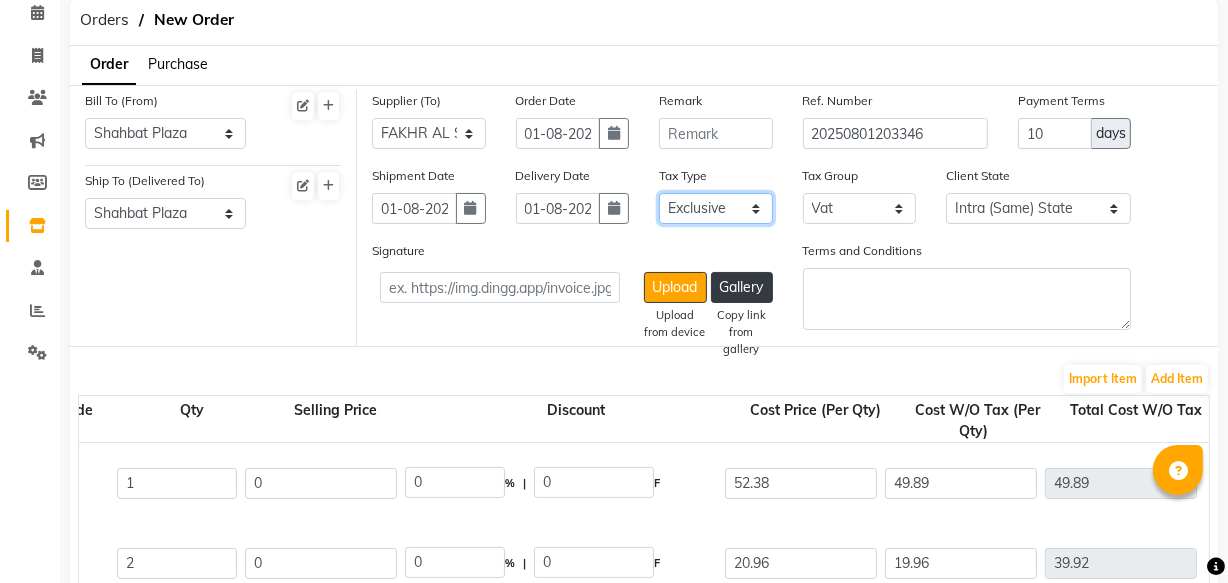 type on "52.38" 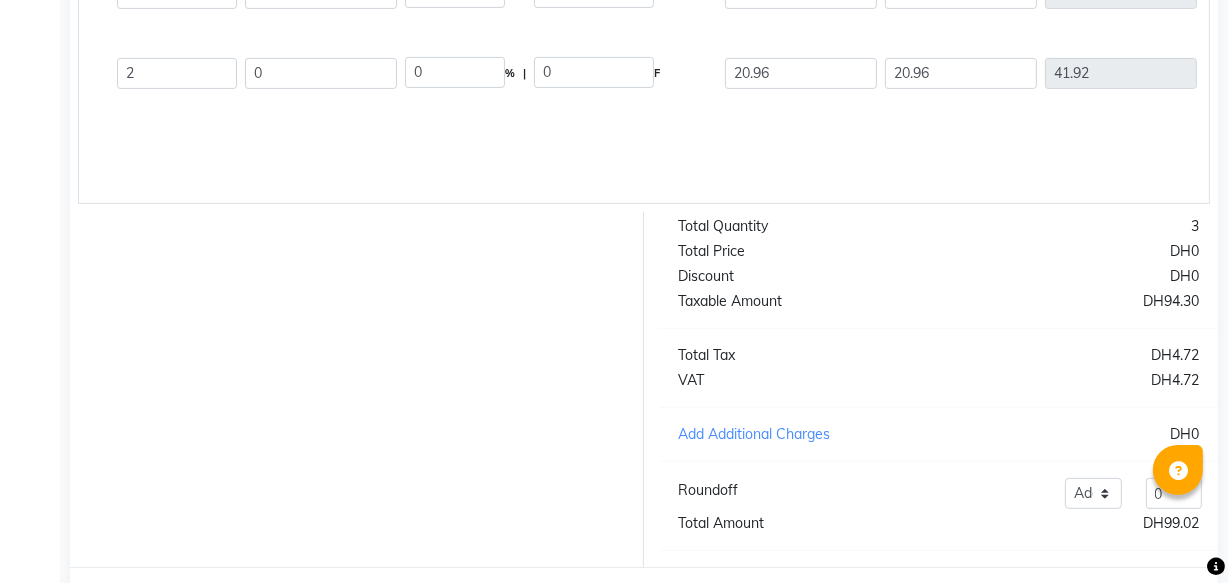 scroll, scrollTop: 681, scrollLeft: 0, axis: vertical 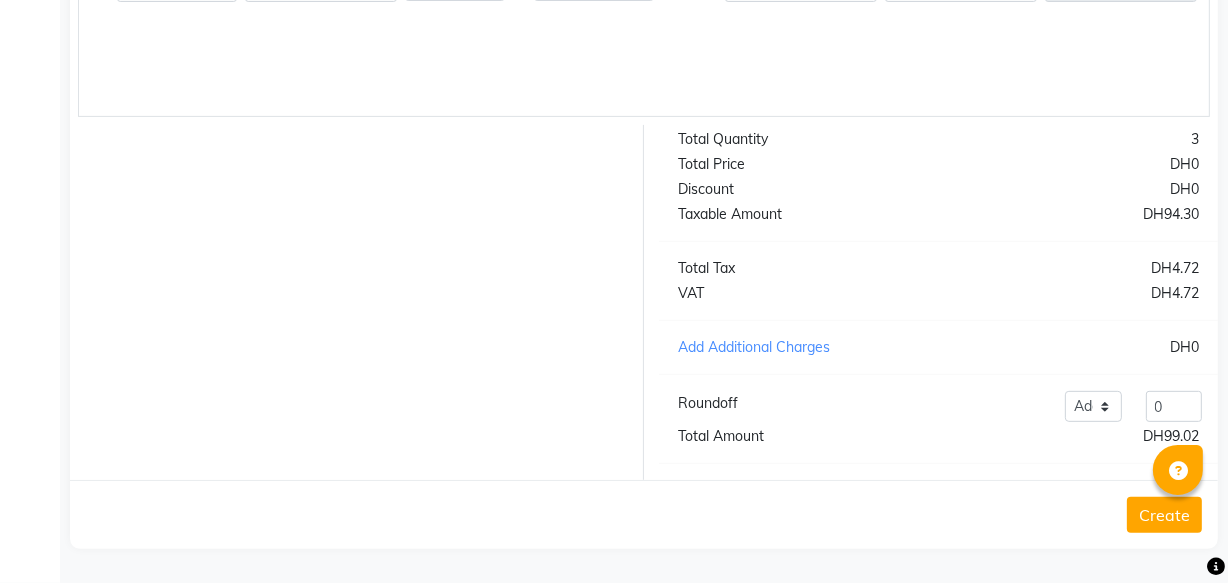 click on "Create" 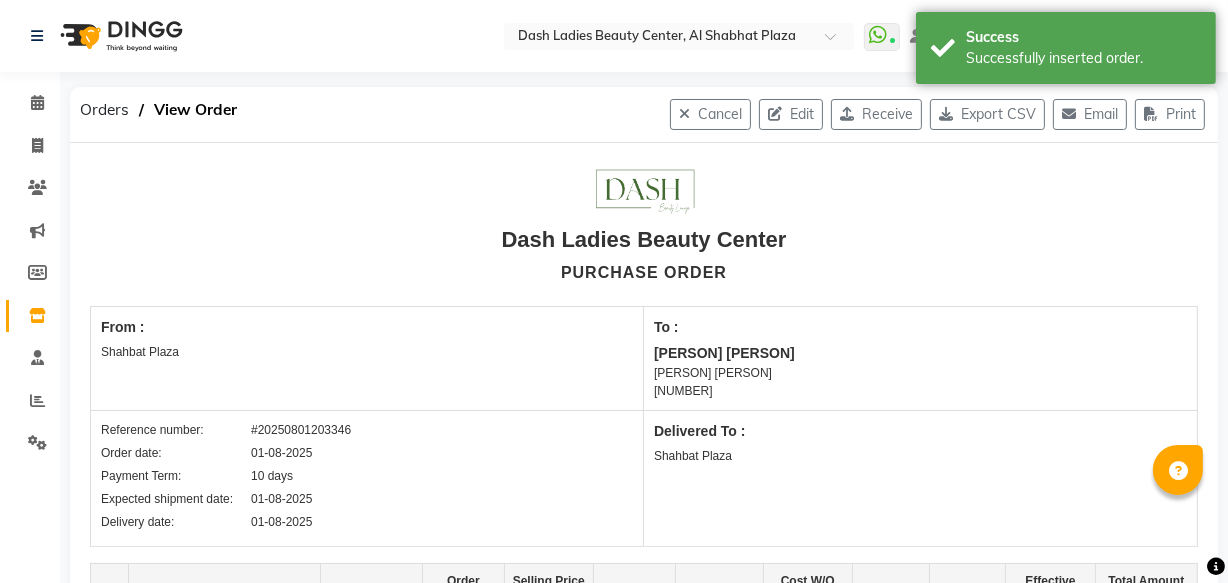 scroll, scrollTop: 21, scrollLeft: 0, axis: vertical 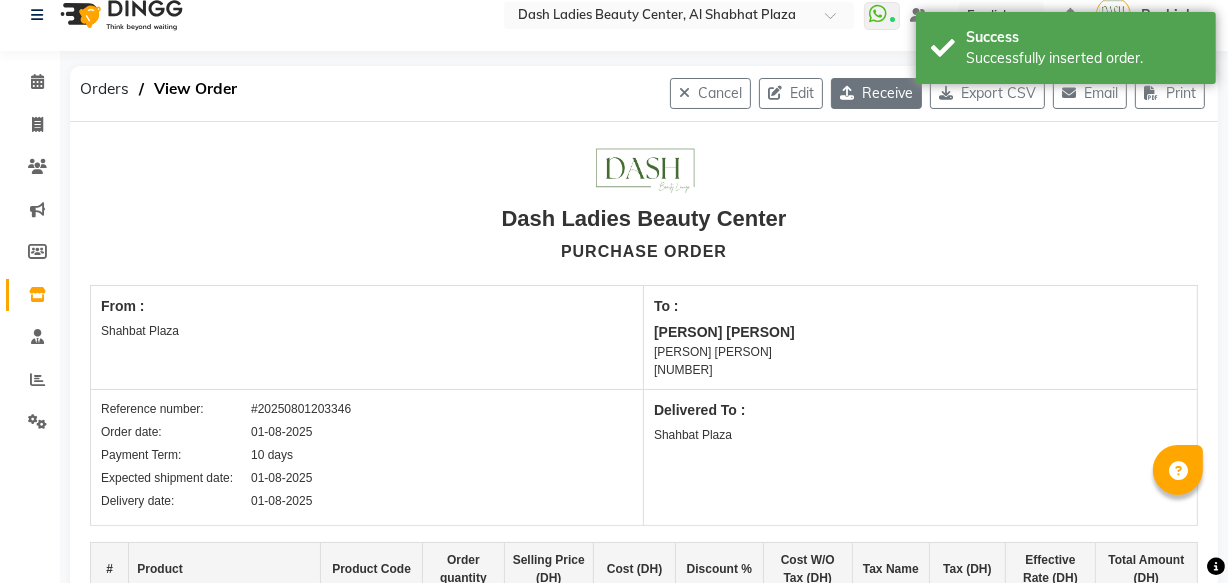 click on "Receive" 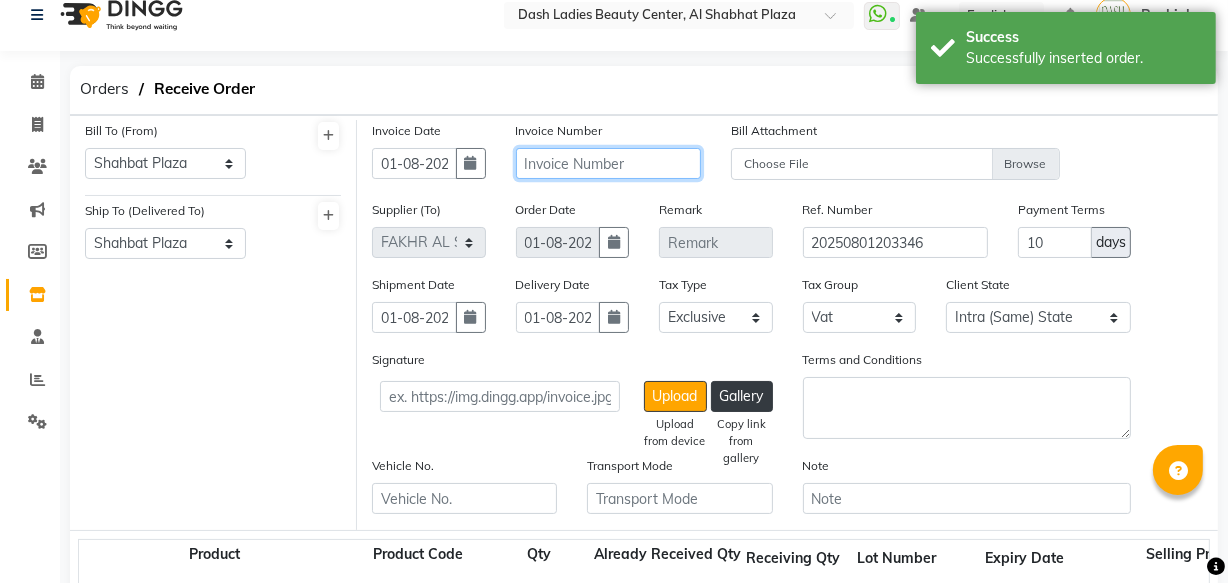 click 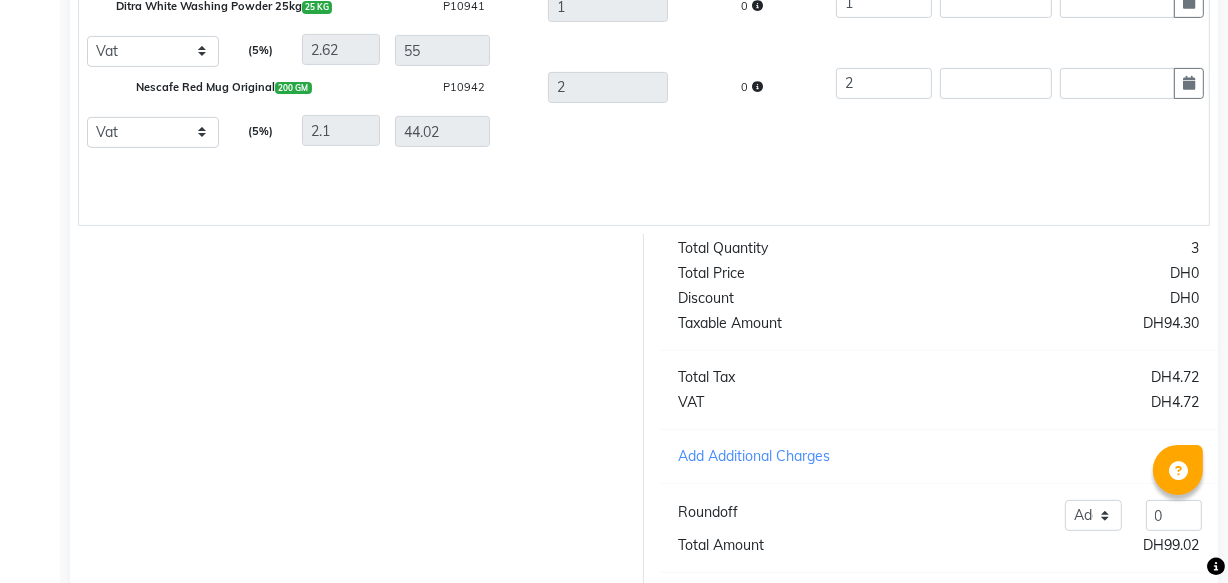 scroll, scrollTop: 758, scrollLeft: 0, axis: vertical 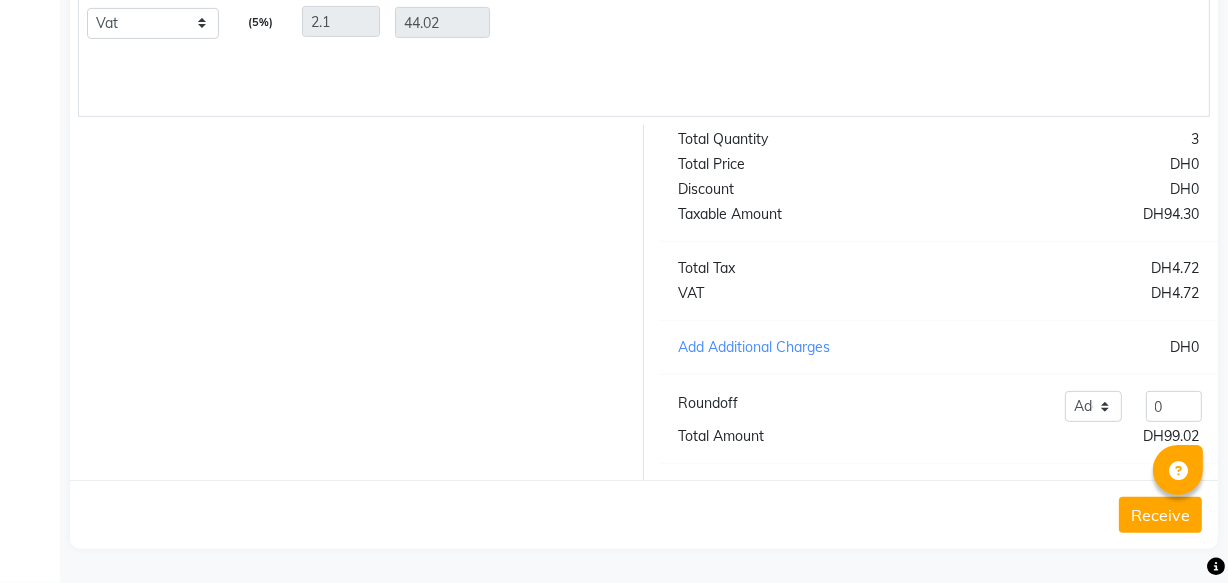 type on "FPOS1S247094" 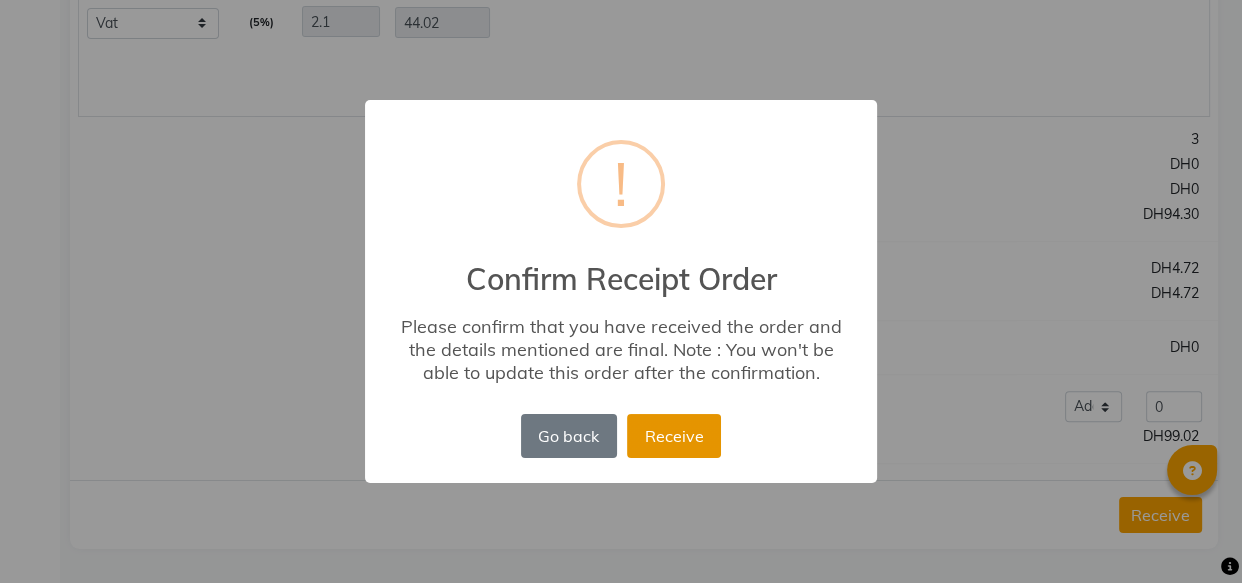 click on "Receive" at bounding box center (674, 436) 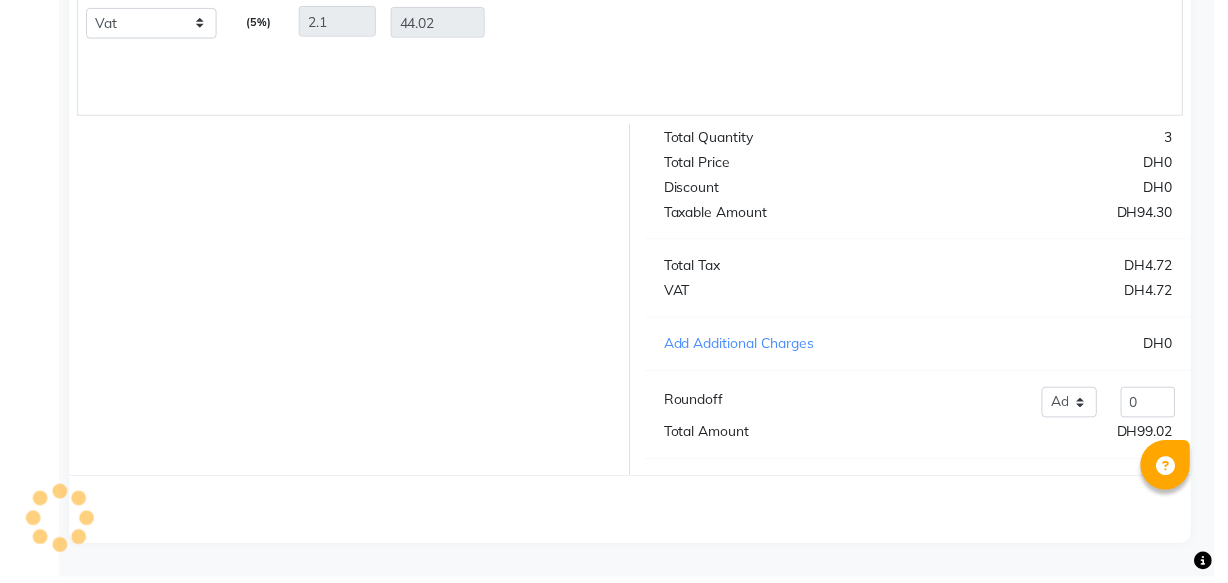 scroll, scrollTop: 0, scrollLeft: 0, axis: both 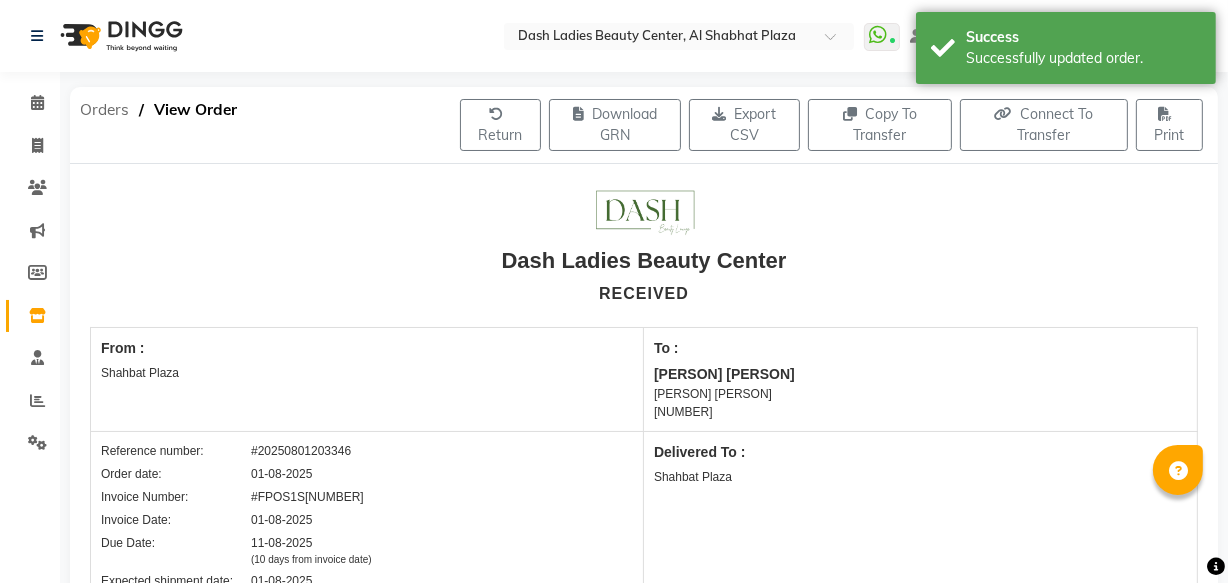 click on "Orders" 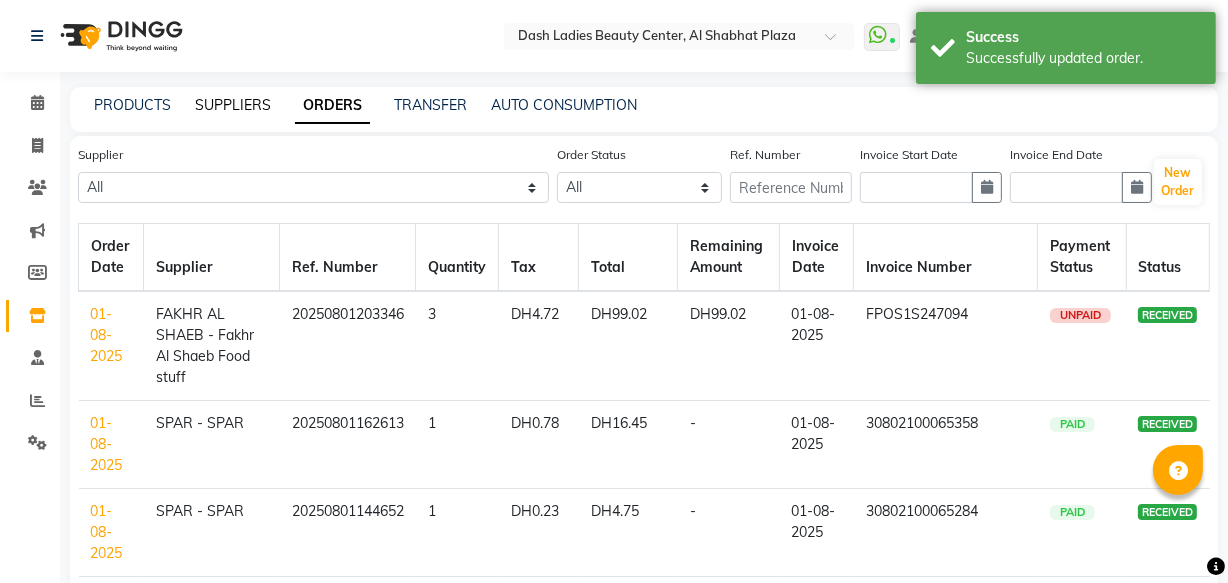 click on "SUPPLIERS" 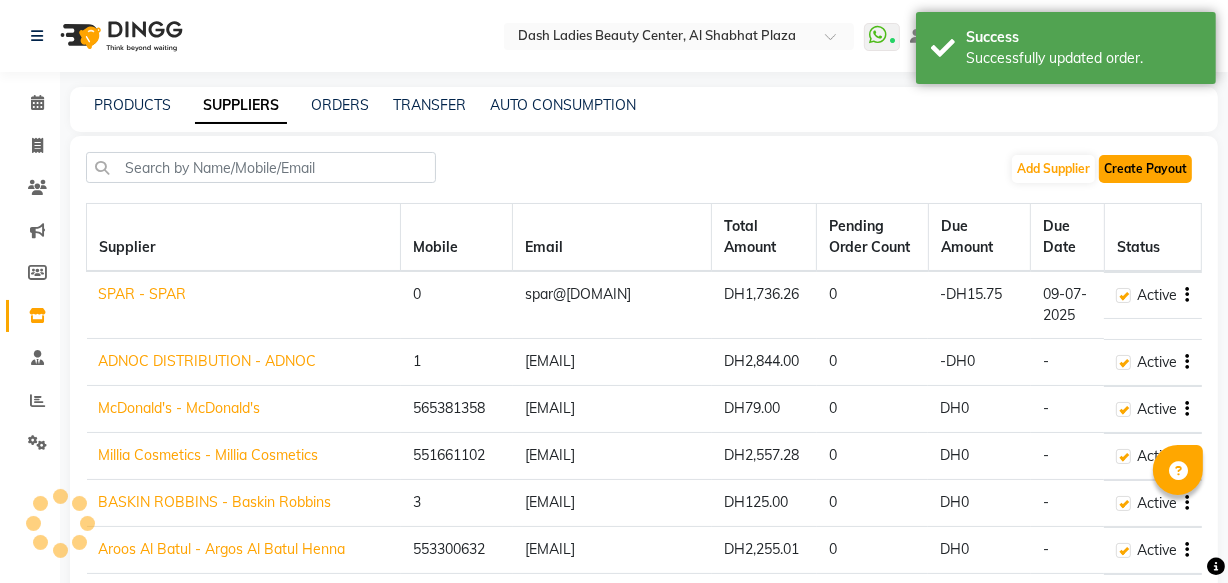 click on "Create Payout" 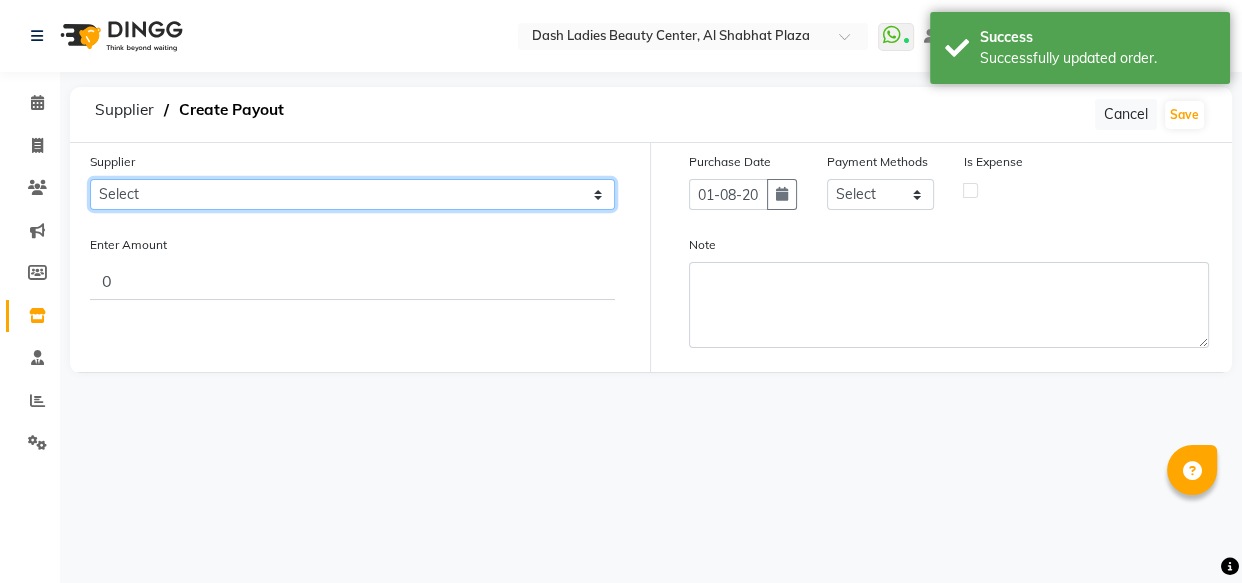 click on "Select SPAR - SPAR ADNOC DISTRIBUTION - ADNOC McDonald's - McDonald's Millia Cosmetics - Millia Cosmetics BASKIN ROBBINS - Baskin Robbins Aroos Al Batul - Argos Al Batul Henna Rashid Abdulla Grocery - Rashid Abdulla Grocery Store Darbar Restaurant - Darbar Restaurant  The Beauty Shop - The Beauty Shop Alpha med General Trading - Alphamed Golden Lili Cosmetics Trading Al Bushra LLC - Al Bushra Stationery & Toys & Confectioneries LLC GAME PLANET - Game Planet NAZIH - Nazih Beauty Supplies Co. L.L.C. JIMI GIFT MARKET LLC - JIMI GIFT MARKET Abdul Rahman Al Balouchi  - Abdul Rahman Al Balouchi Savora Food Industry LLC PEARL LLC - Pearl Specialty Coffee Roastery Al Jaser  - Al Jaser General Trading Jumbo Electronics Company Ltd - Jumbo Store Landmark Retail Investment Co. LLC - Home Box LA MARQUISE - La Marquise International FAKHR AL SHAEB - Fakhr Al Shaeb Food stuff WADI AL NOOR - Wadi Al Noor Modern Food Stuff LLC NATIONAL FLOWER LLC - National Flowers LLC - SPC Healthcare Trading Co. LLC - Dermalogica" 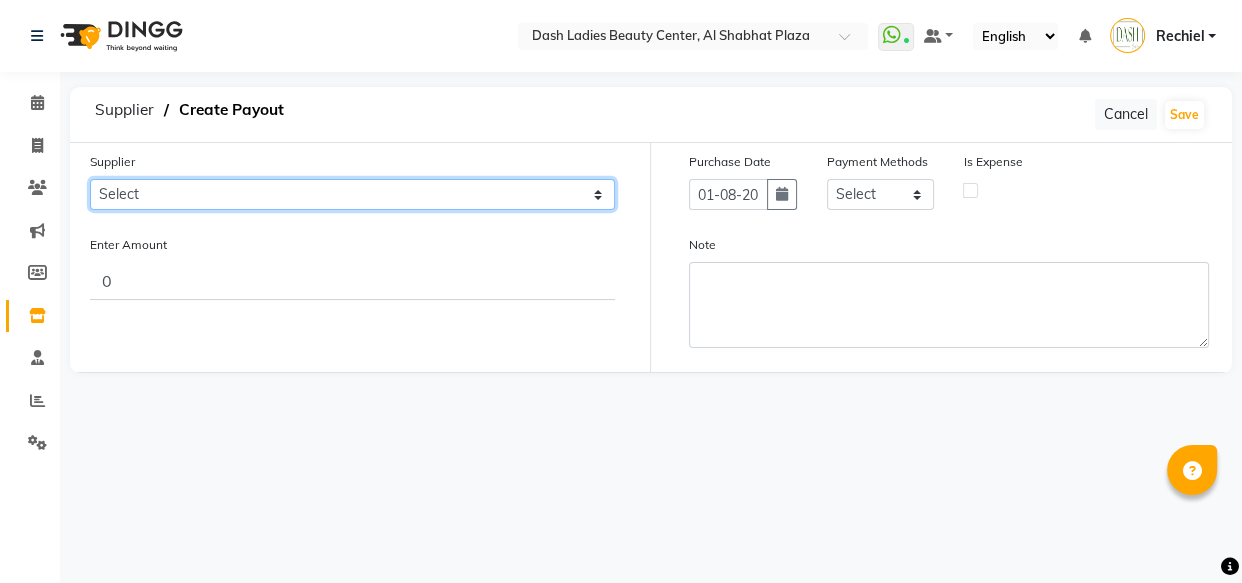 select on "5263" 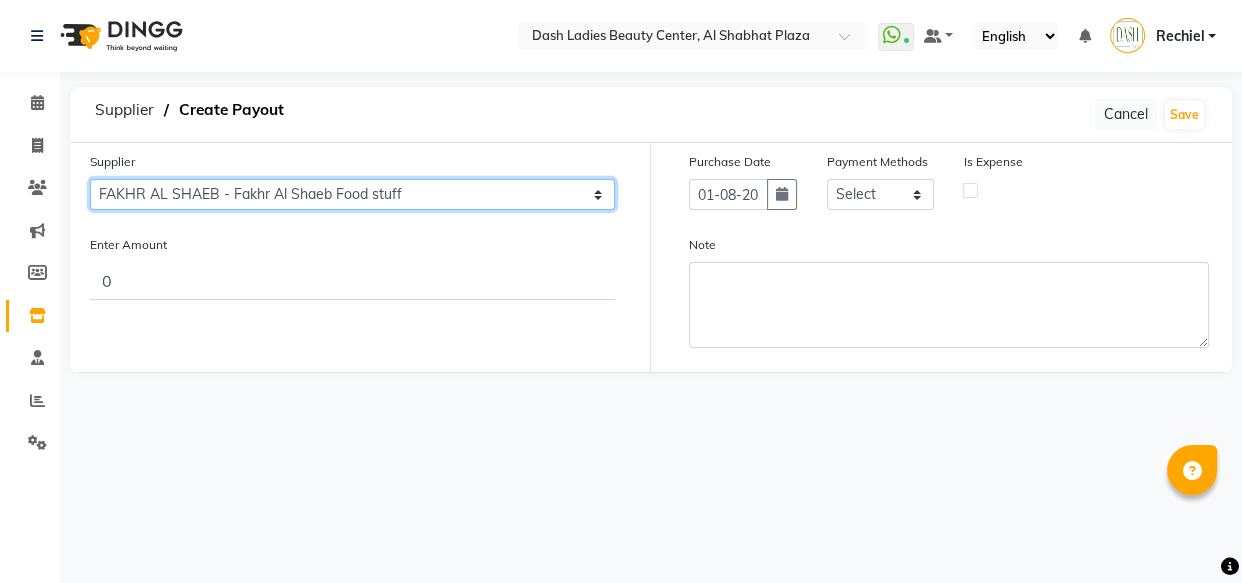 click on "Select SPAR - SPAR ADNOC DISTRIBUTION - ADNOC McDonald's - McDonald's Millia Cosmetics - Millia Cosmetics BASKIN ROBBINS - Baskin Robbins Aroos Al Batul - Argos Al Batul Henna Rashid Abdulla Grocery - Rashid Abdulla Grocery Store Darbar Restaurant - Darbar Restaurant  The Beauty Shop - The Beauty Shop Alpha med General Trading - Alphamed Golden Lili Cosmetics Trading Al Bushra LLC - Al Bushra Stationery & Toys & Confectioneries LLC GAME PLANET - Game Planet NAZIH - Nazih Beauty Supplies Co. L.L.C. JIMI GIFT MARKET LLC - JIMI GIFT MARKET Abdul Rahman Al Balouchi  - Abdul Rahman Al Balouchi Savora Food Industry LLC PEARL LLC - Pearl Specialty Coffee Roastery Al Jaser  - Al Jaser General Trading Jumbo Electronics Company Ltd - Jumbo Store Landmark Retail Investment Co. LLC - Home Box LA MARQUISE - La Marquise International FAKHR AL SHAEB - Fakhr Al Shaeb Food stuff WADI AL NOOR - Wadi Al Noor Modern Food Stuff LLC NATIONAL FLOWER LLC - National Flowers LLC - SPC Healthcare Trading Co. LLC - Dermalogica" 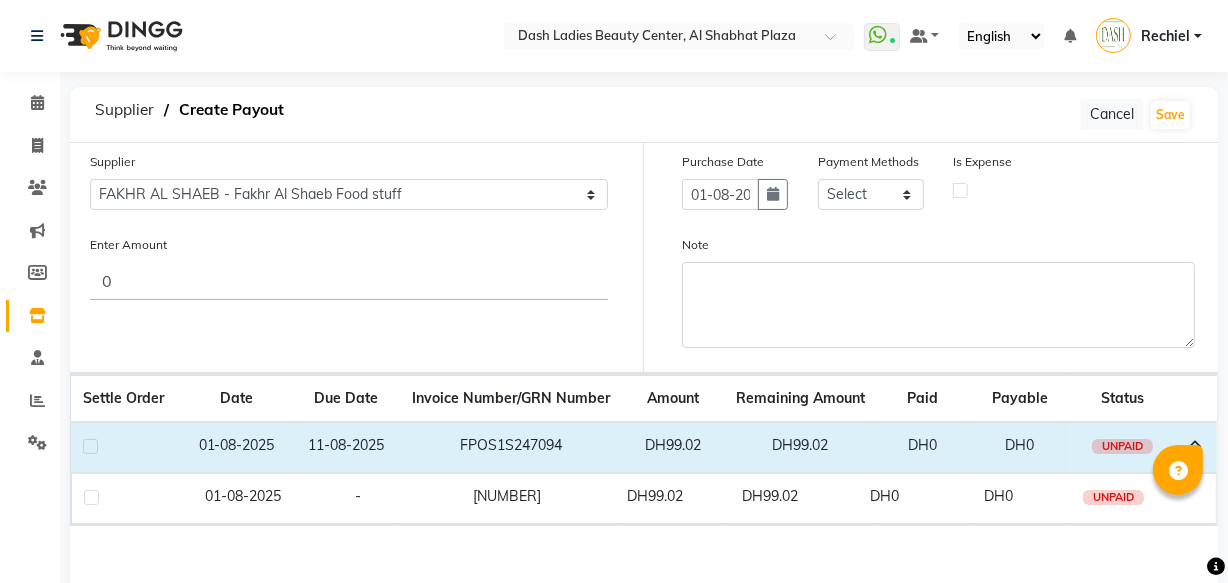 click on "0" at bounding box center (349, 281) 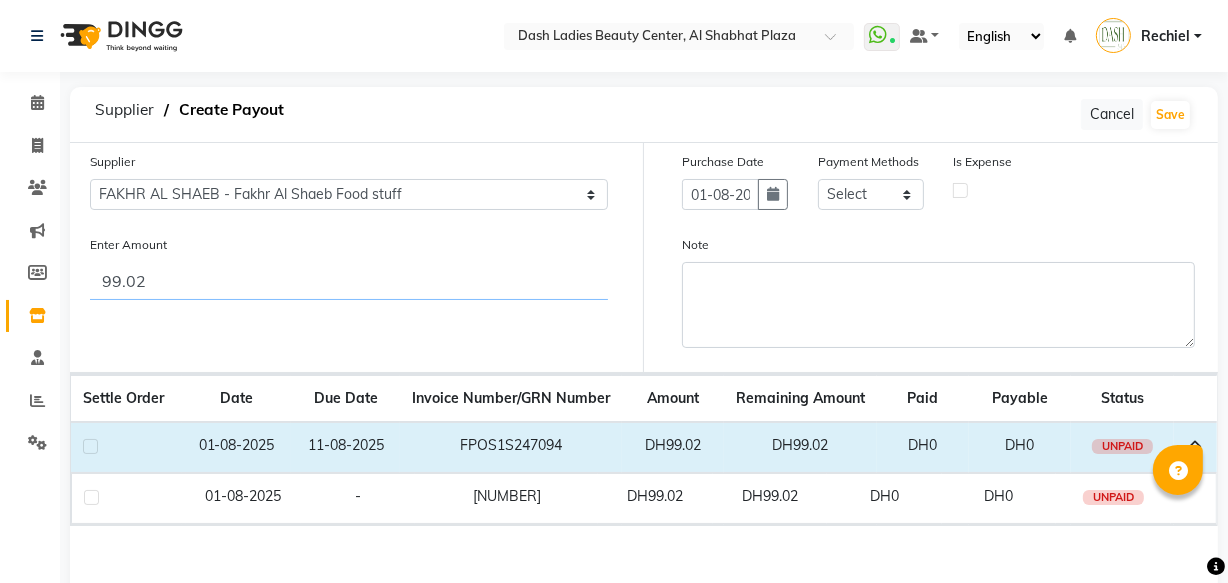 type on "99.02" 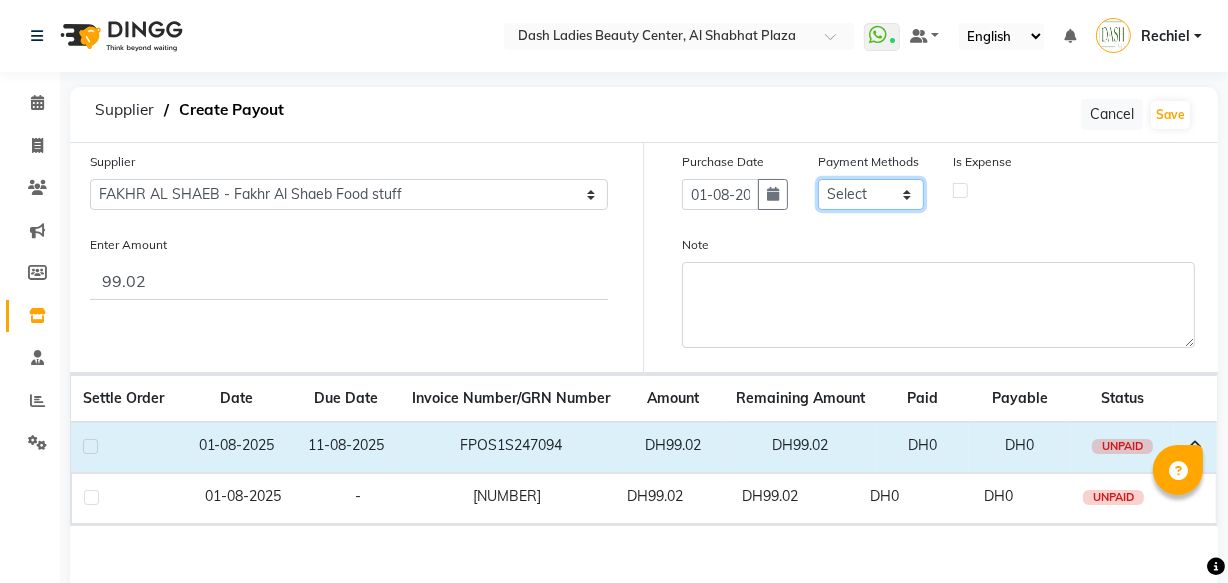 click on "Select CASH CARD ONLINE On Account Wallet Package Prepaid Gift Card" 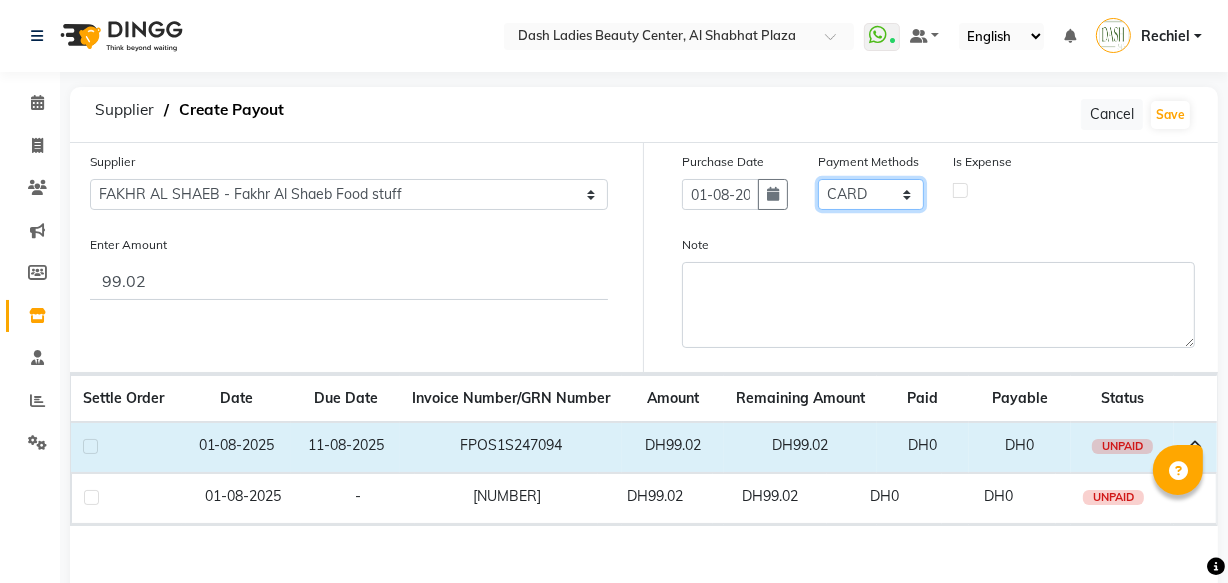 click on "Select CASH CARD ONLINE On Account Wallet Package Prepaid Gift Card" 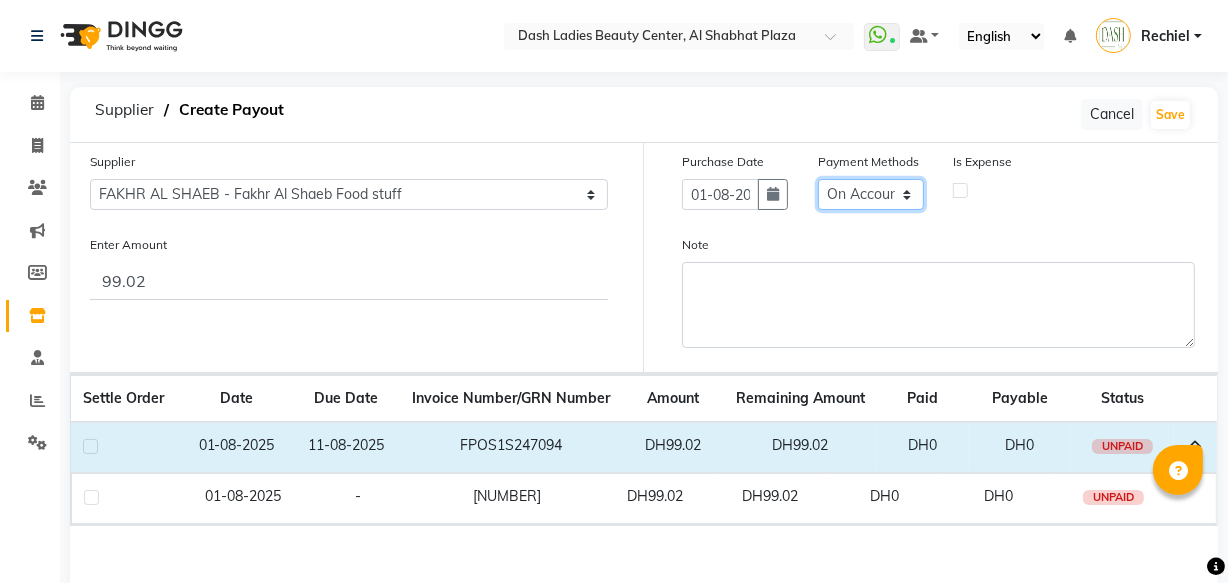 click on "Select CASH CARD ONLINE On Account Wallet Package Prepaid Gift Card" 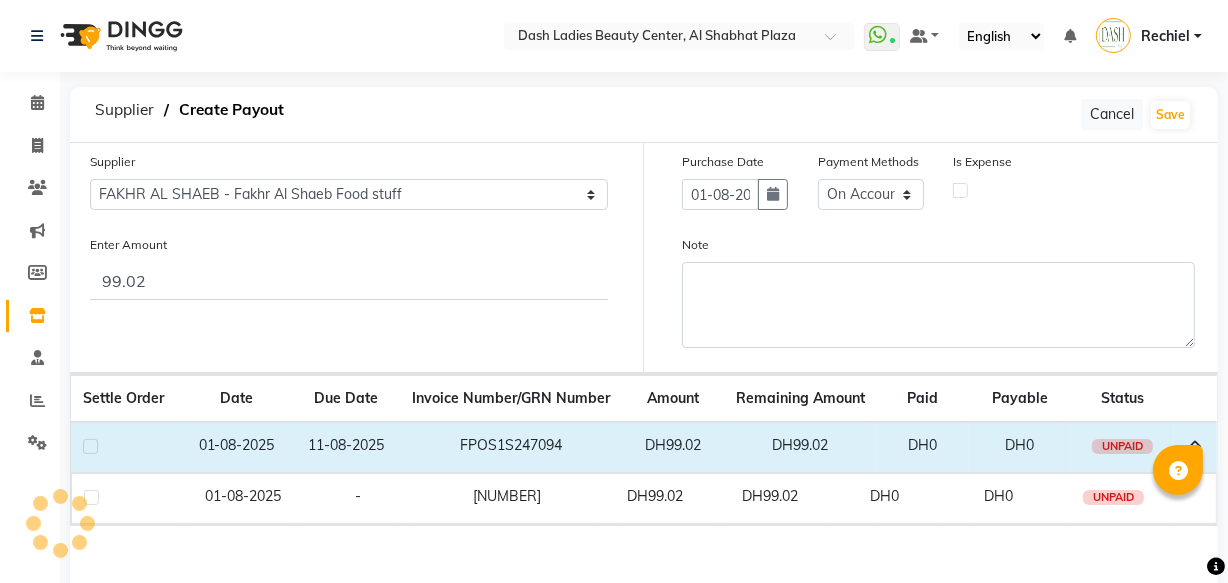 click 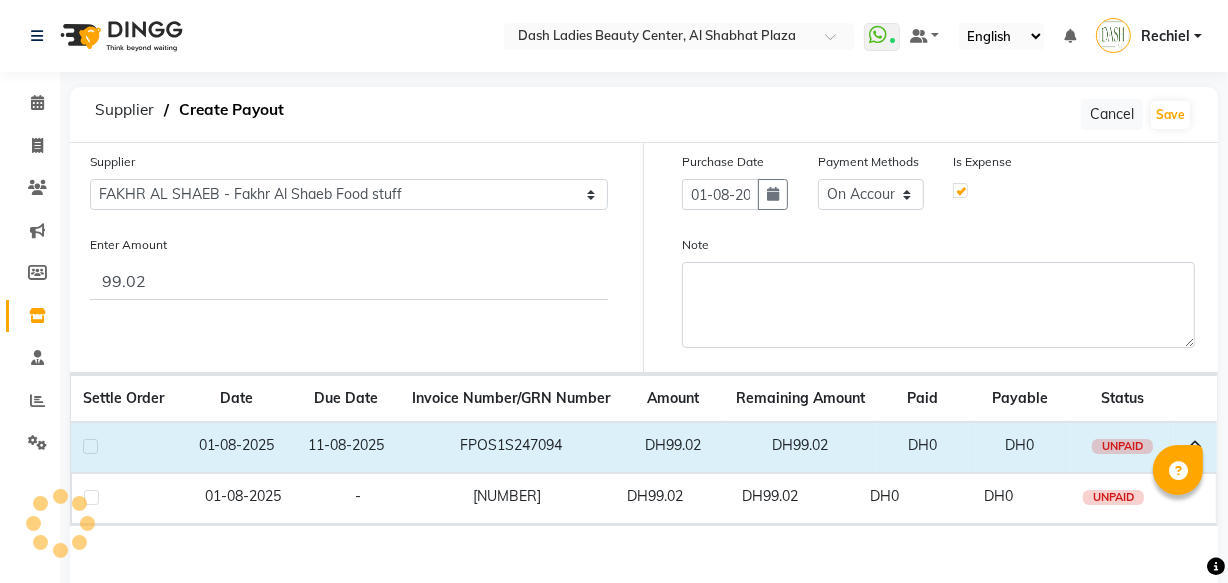 select on "7495" 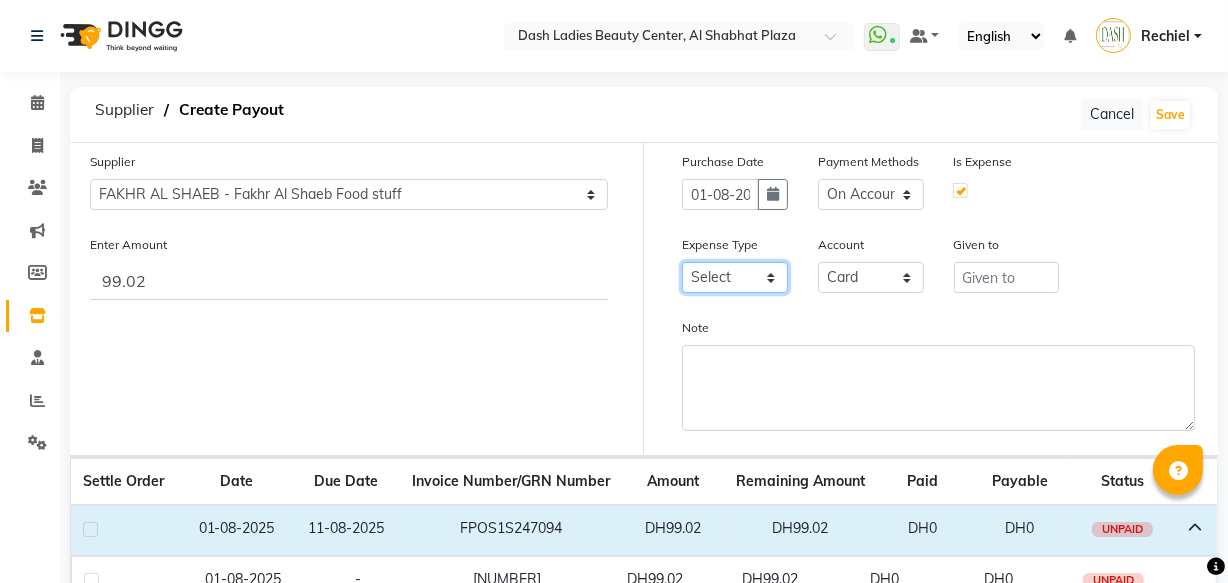 click on "Select Advance Salary Bank charges Car maintenance  Cash transfer to bank Cash transfer to hub Client Snacks Clinical charges Equipment Fuel Govt fee Incentive Insurance International purchase Loan Repayment Maintenance Marketing Miscellaneous MRA Other Pantry Product Rent Salary Staff Snacks Tax Tea & Refreshment Utilities" 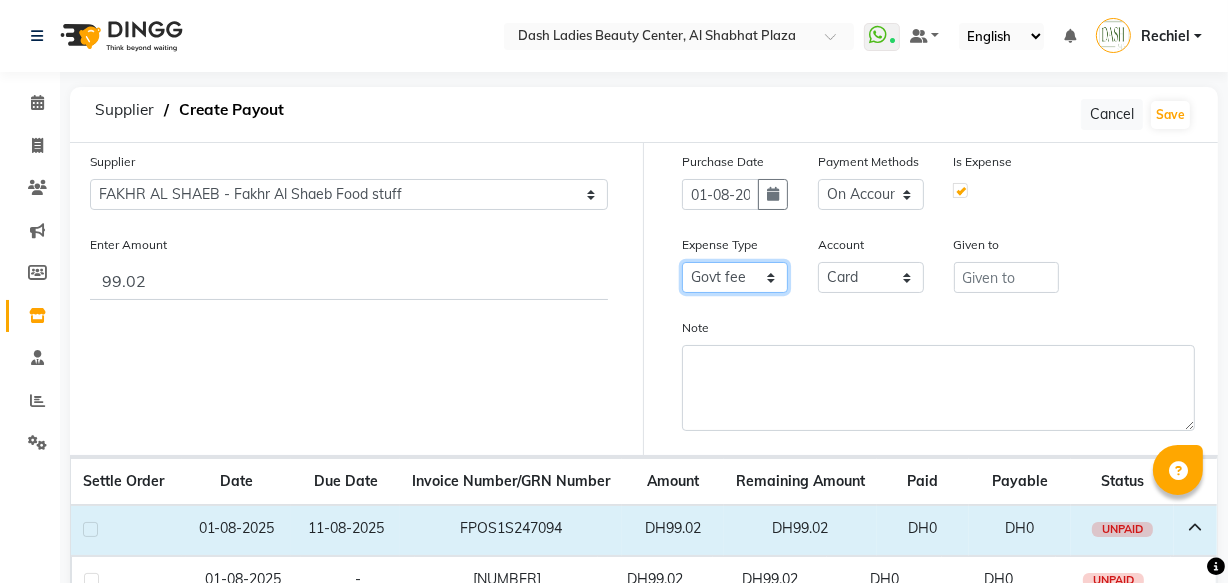 click on "Select Advance Salary Bank charges Car maintenance  Cash transfer to bank Cash transfer to hub Client Snacks Clinical charges Equipment Fuel Govt fee Incentive Insurance International purchase Loan Repayment Maintenance Marketing Miscellaneous MRA Other Pantry Product Rent Salary Staff Snacks Tax Tea & Refreshment Utilities" 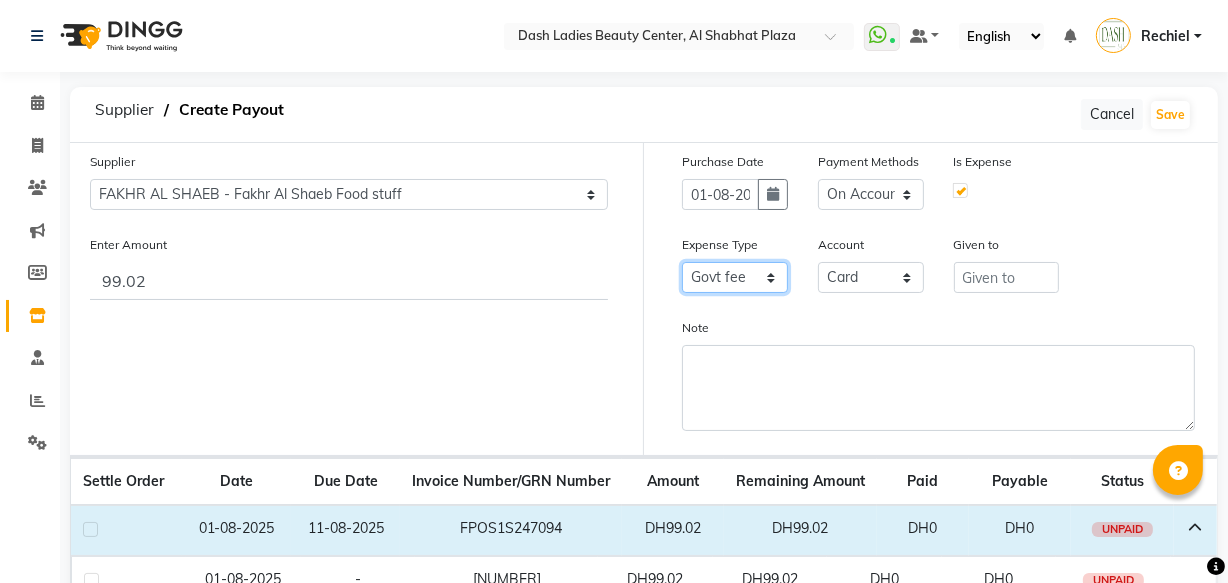 click on "Select Advance Salary Bank charges Car maintenance  Cash transfer to bank Cash transfer to hub Client Snacks Clinical charges Equipment Fuel Govt fee Incentive Insurance International purchase Loan Repayment Maintenance Marketing Miscellaneous MRA Other Pantry Product Rent Salary Staff Snacks Tax Tea & Refreshment Utilities" 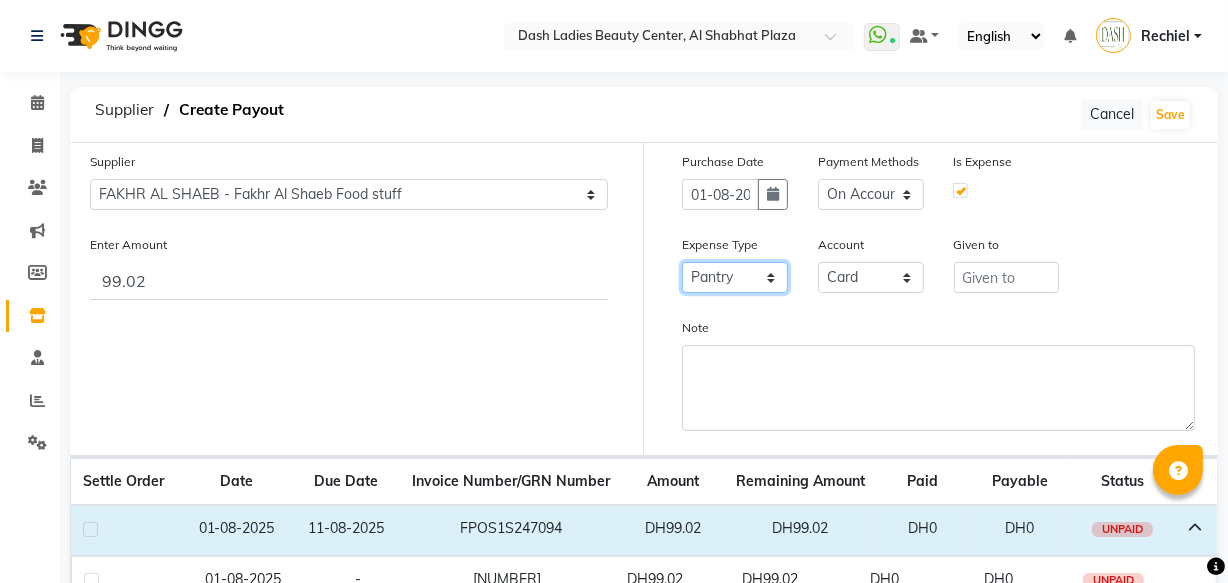 click on "Select Advance Salary Bank charges Car maintenance  Cash transfer to bank Cash transfer to hub Client Snacks Clinical charges Equipment Fuel Govt fee Incentive Insurance International purchase Loan Repayment Maintenance Marketing Miscellaneous MRA Other Pantry Product Rent Salary Staff Snacks Tax Tea & Refreshment Utilities" 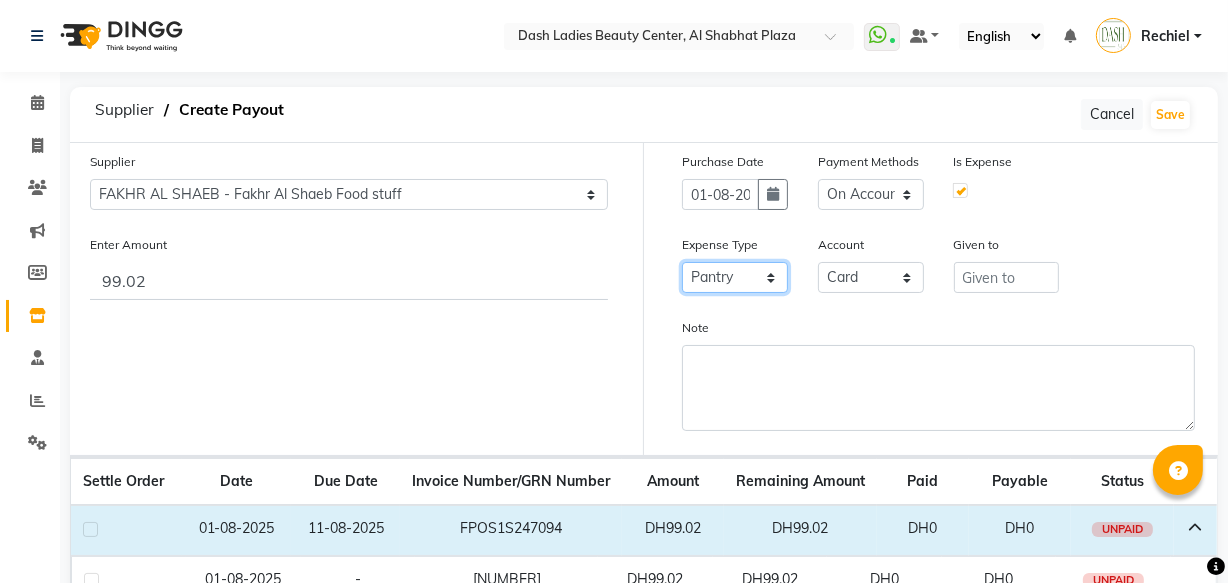 click on "Select Advance Salary Bank charges Car maintenance  Cash transfer to bank Cash transfer to hub Client Snacks Clinical charges Equipment Fuel Govt fee Incentive Insurance International purchase Loan Repayment Maintenance Marketing Miscellaneous MRA Other Pantry Product Rent Salary Staff Snacks Tax Tea & Refreshment Utilities" 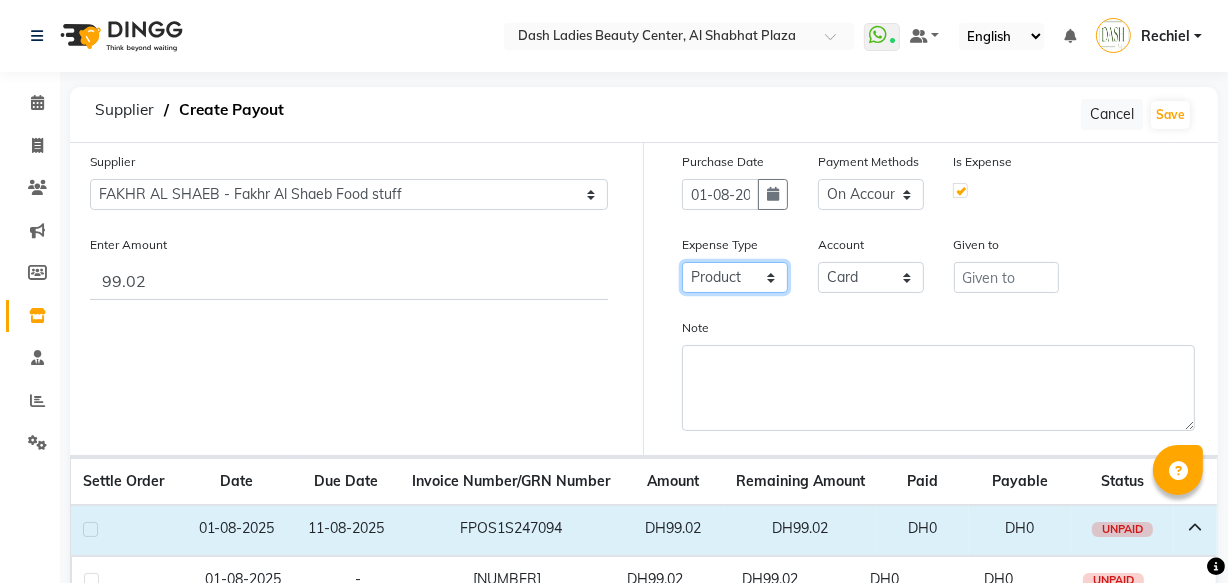 click on "Select Advance Salary Bank charges Car maintenance  Cash transfer to bank Cash transfer to hub Client Snacks Clinical charges Equipment Fuel Govt fee Incentive Insurance International purchase Loan Repayment Maintenance Marketing Miscellaneous MRA Other Pantry Product Rent Salary Staff Snacks Tax Tea & Refreshment Utilities" 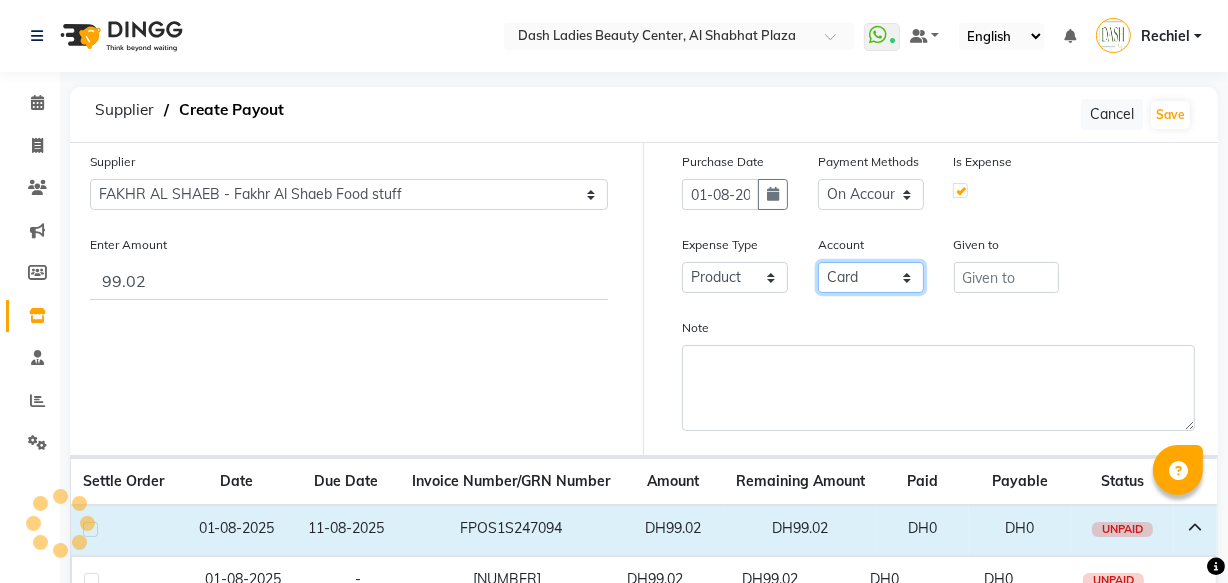 click on "Select Card Tax Cash In Hand" 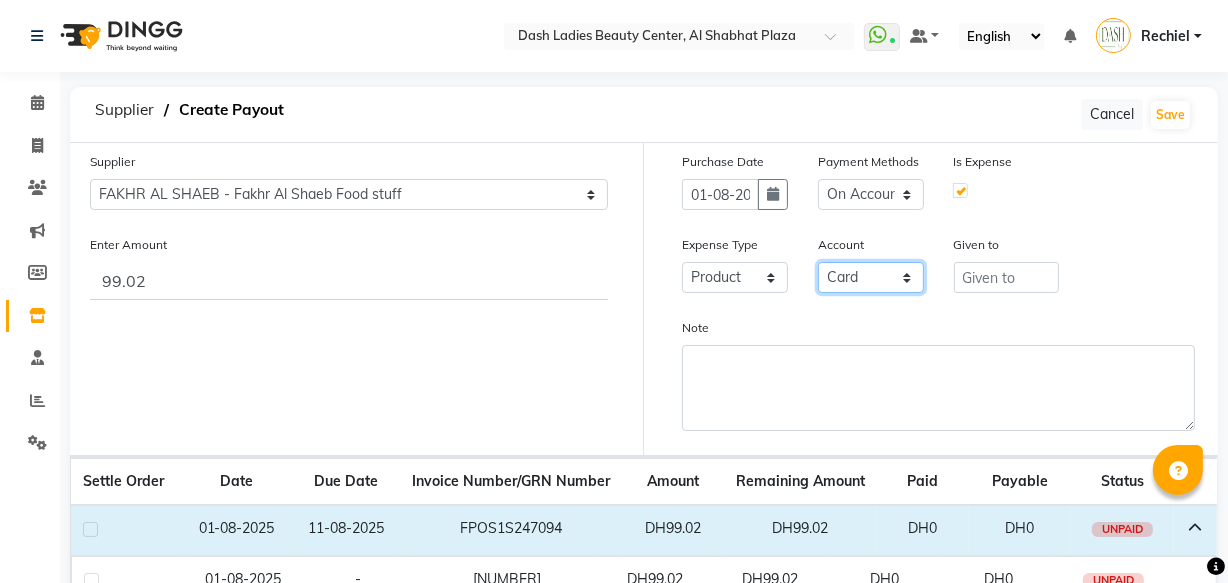 select 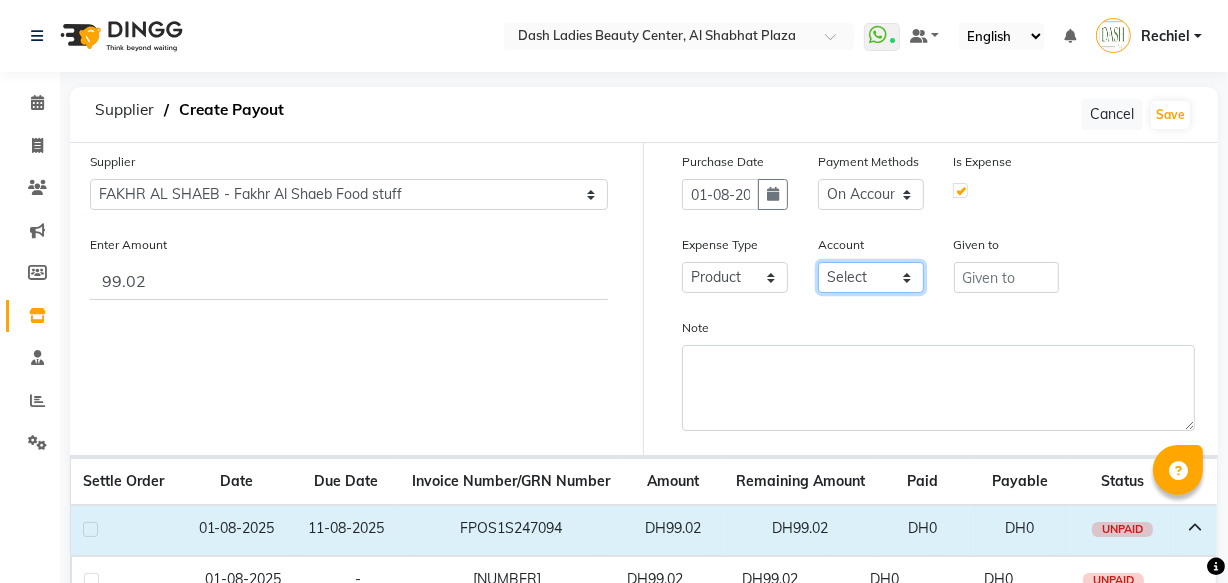 click on "Select Card Tax Cash In Hand" 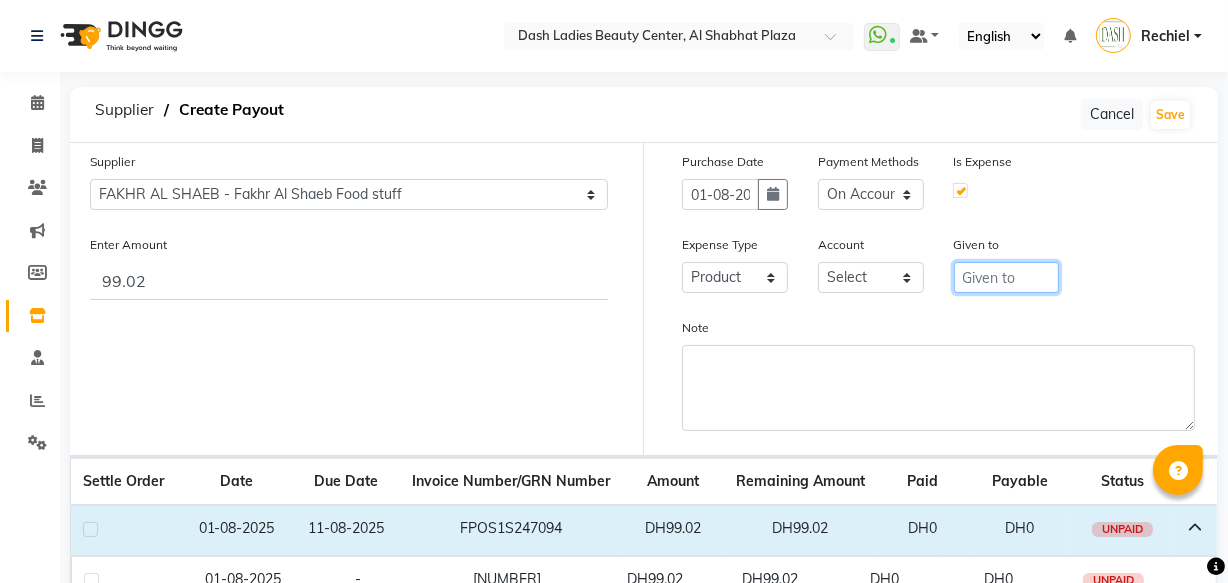 click at bounding box center [1007, 277] 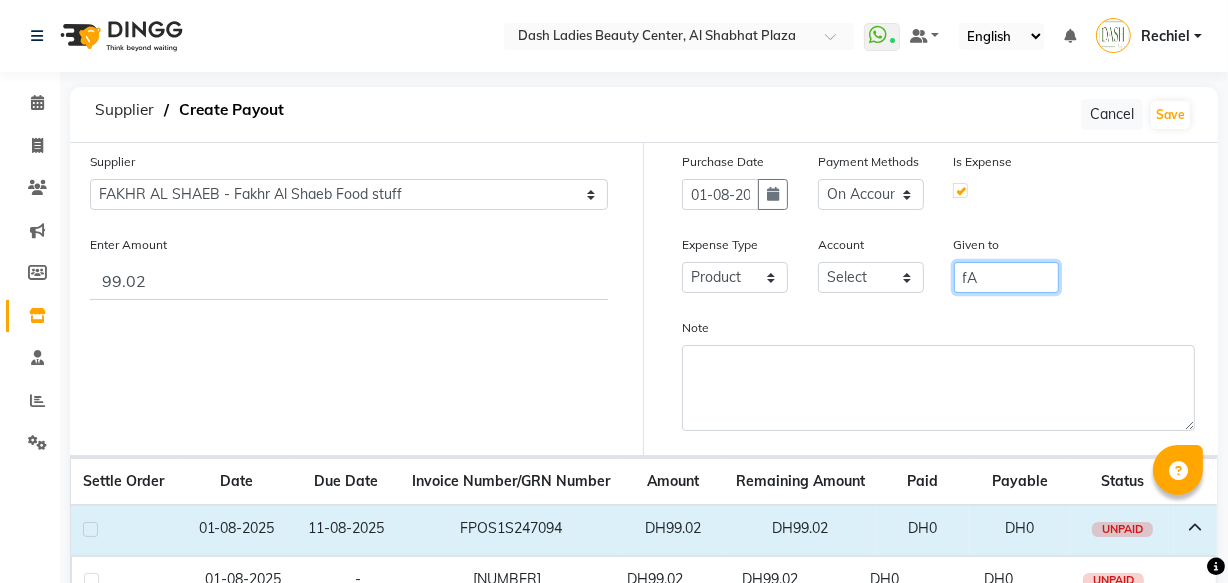 type on "Fakhr al shaeb" 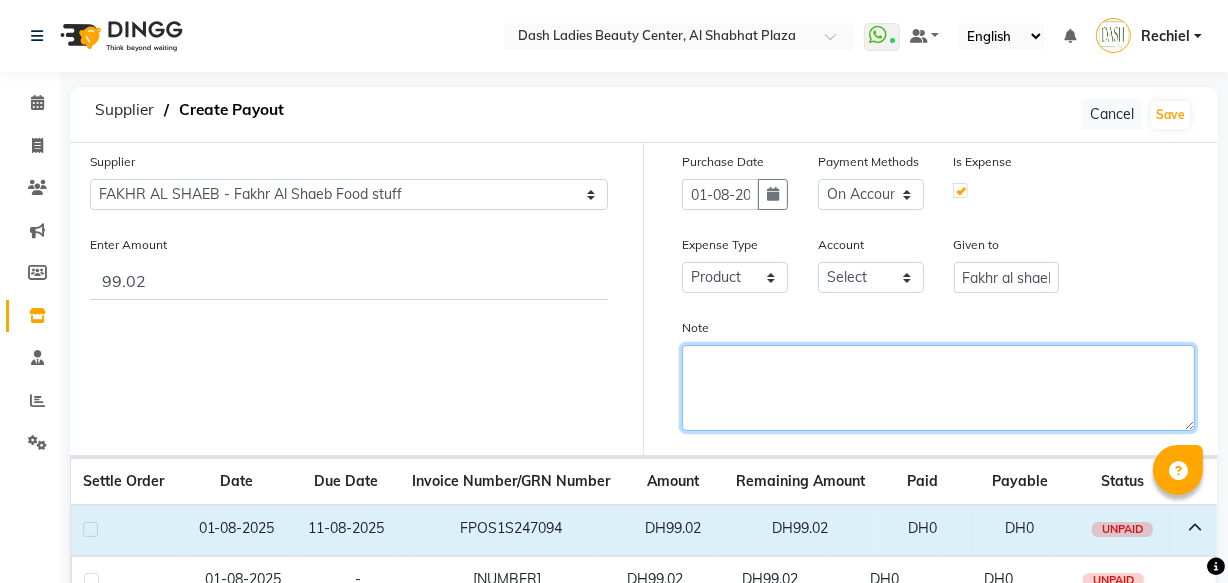 click on "Note" at bounding box center (938, 388) 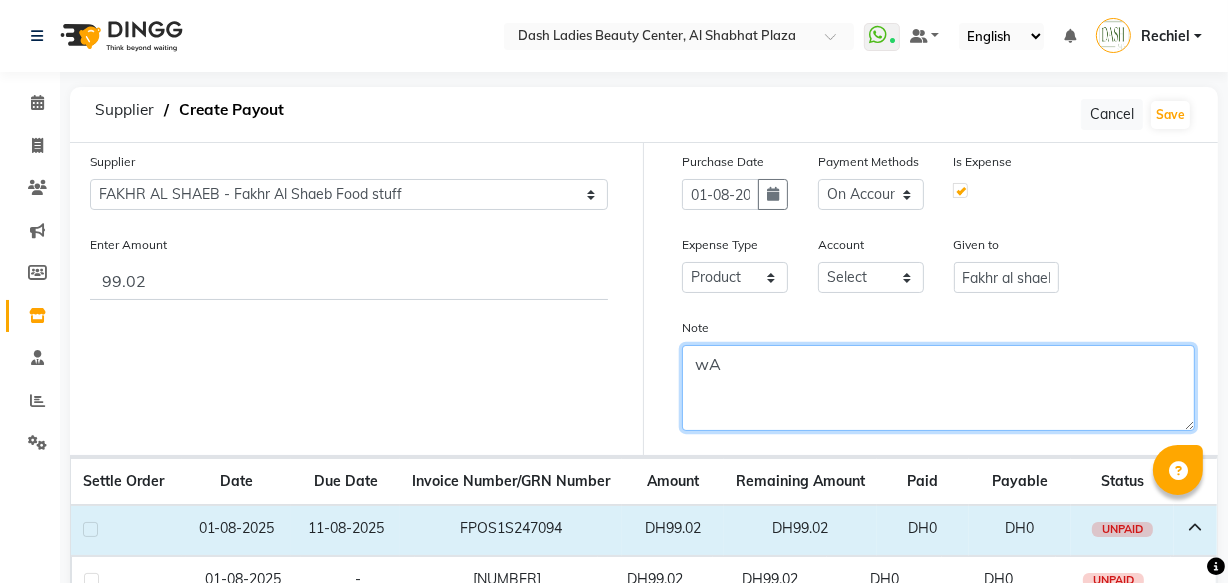 type on "w" 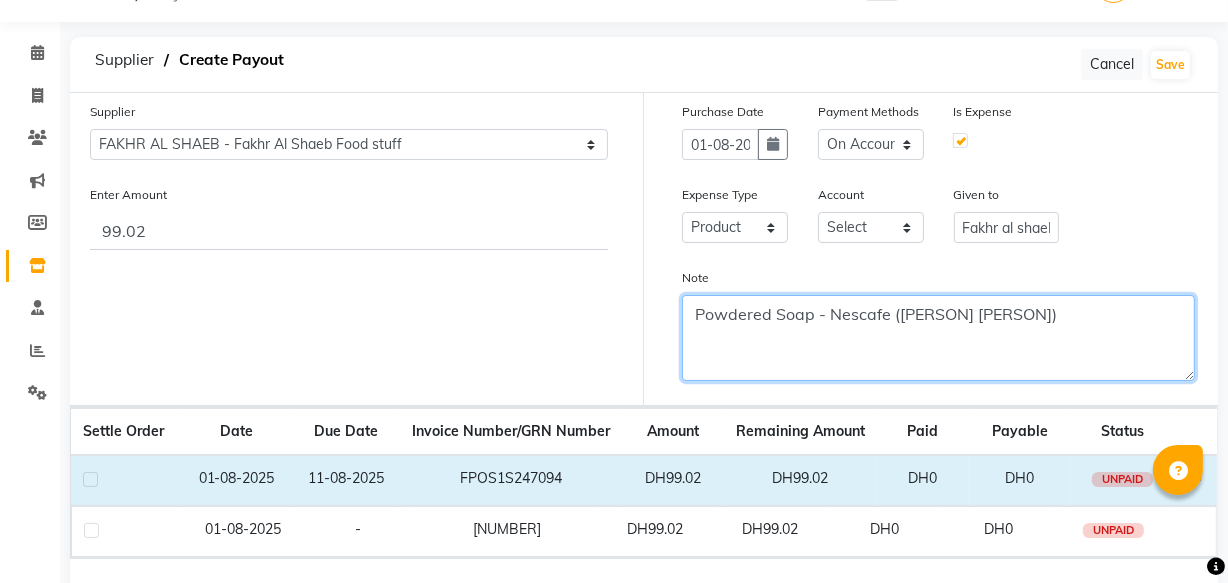 scroll, scrollTop: 41, scrollLeft: 0, axis: vertical 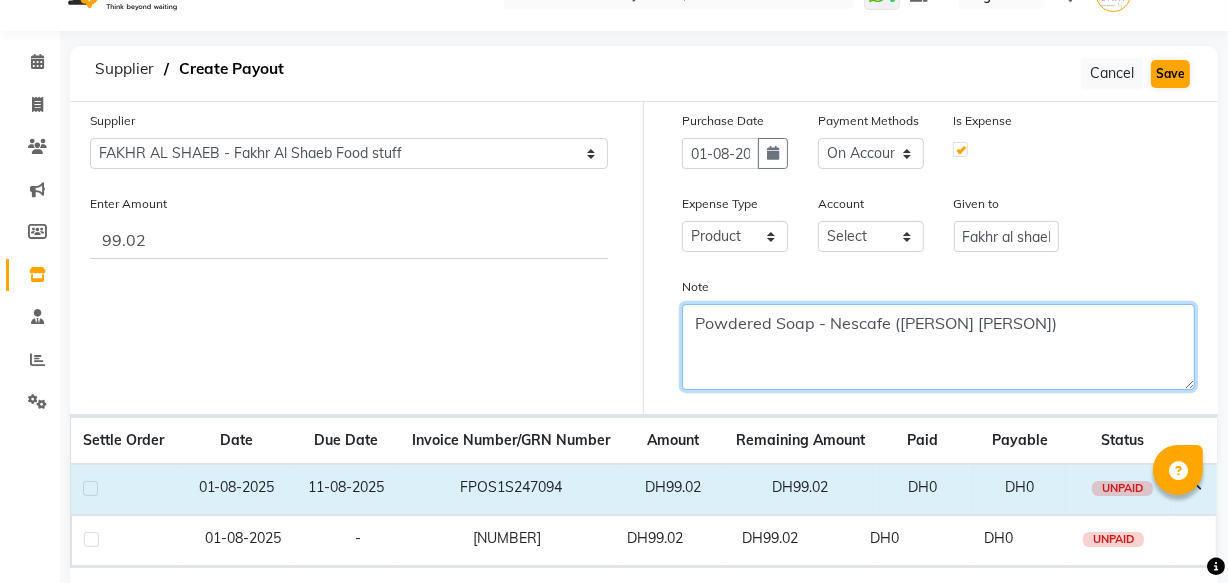 type on "Powdered Soap - Nescafe (Fakhr Al Shaeb)" 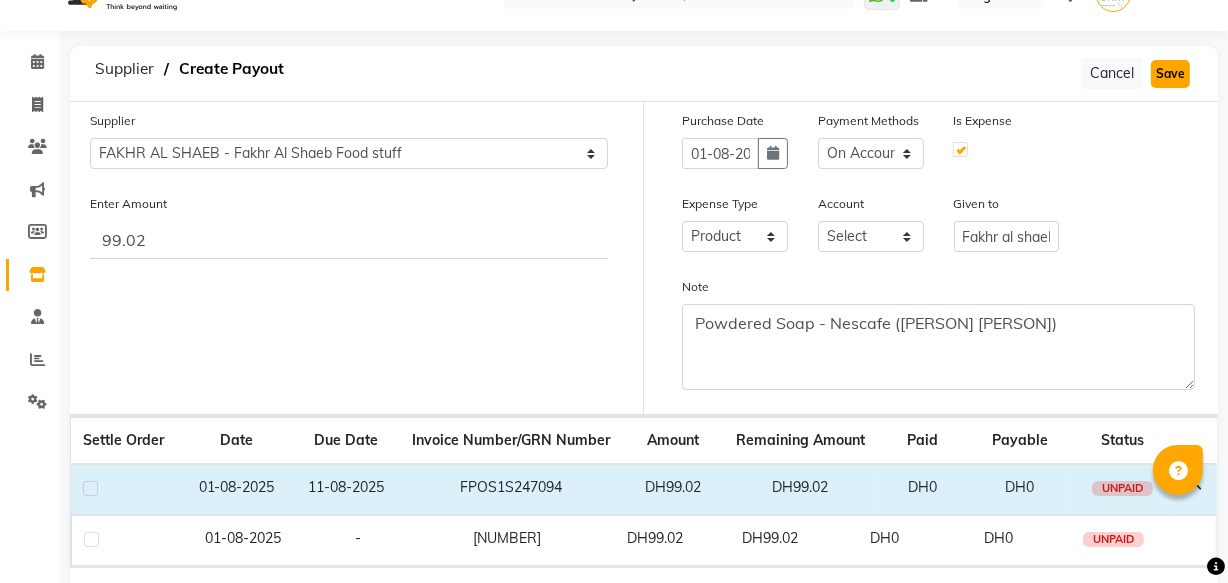 click on "Save" 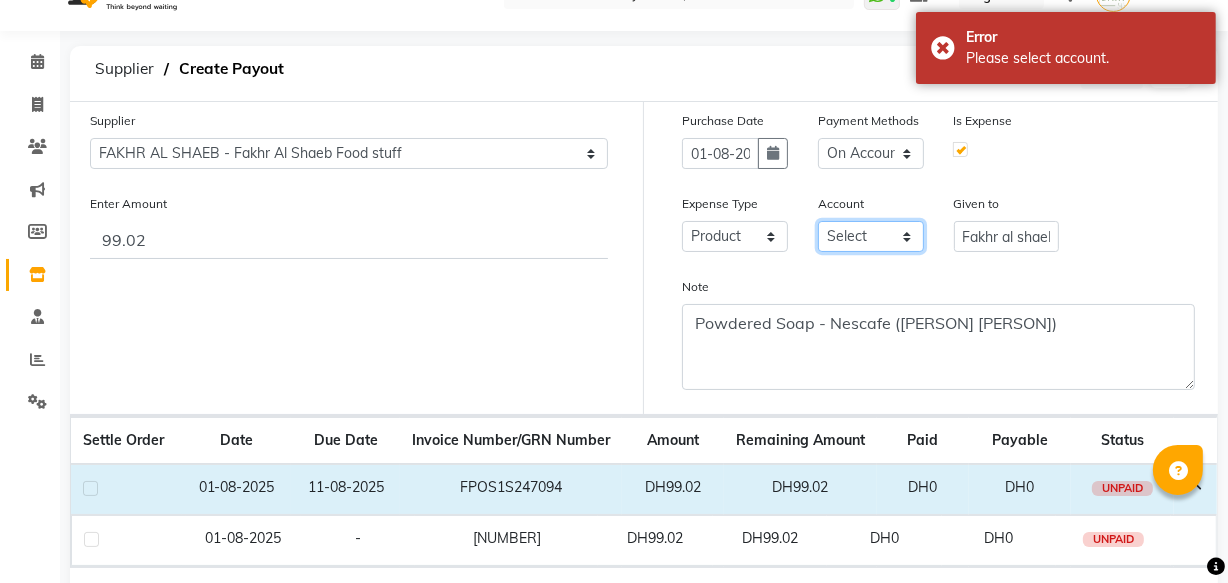 click on "Select Card Tax Cash In Hand" 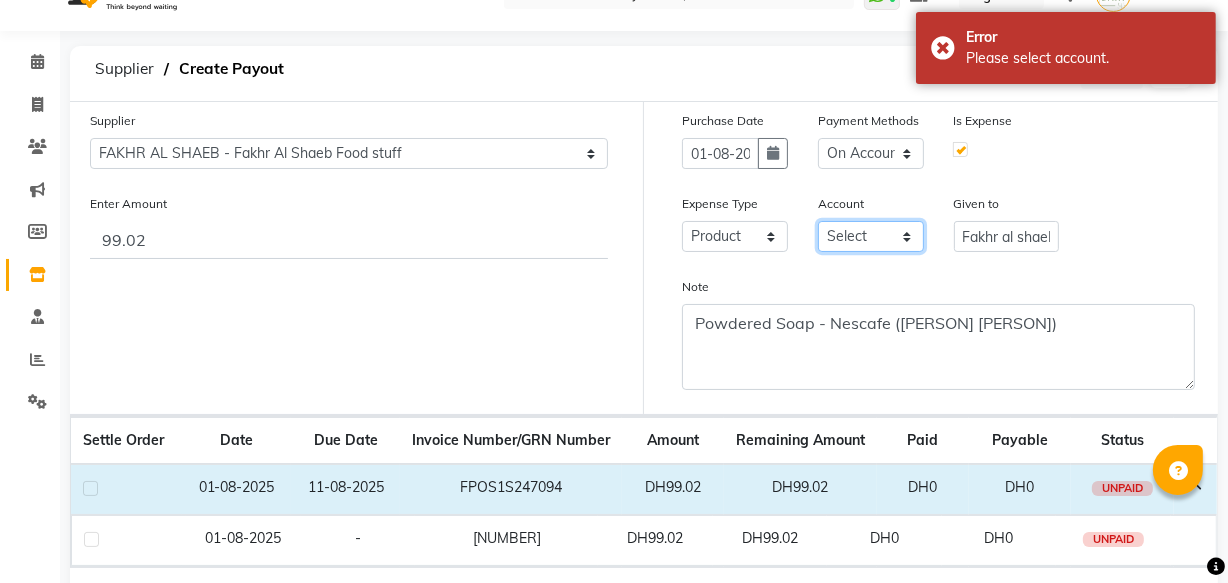click on "Select Card Tax Cash In Hand" 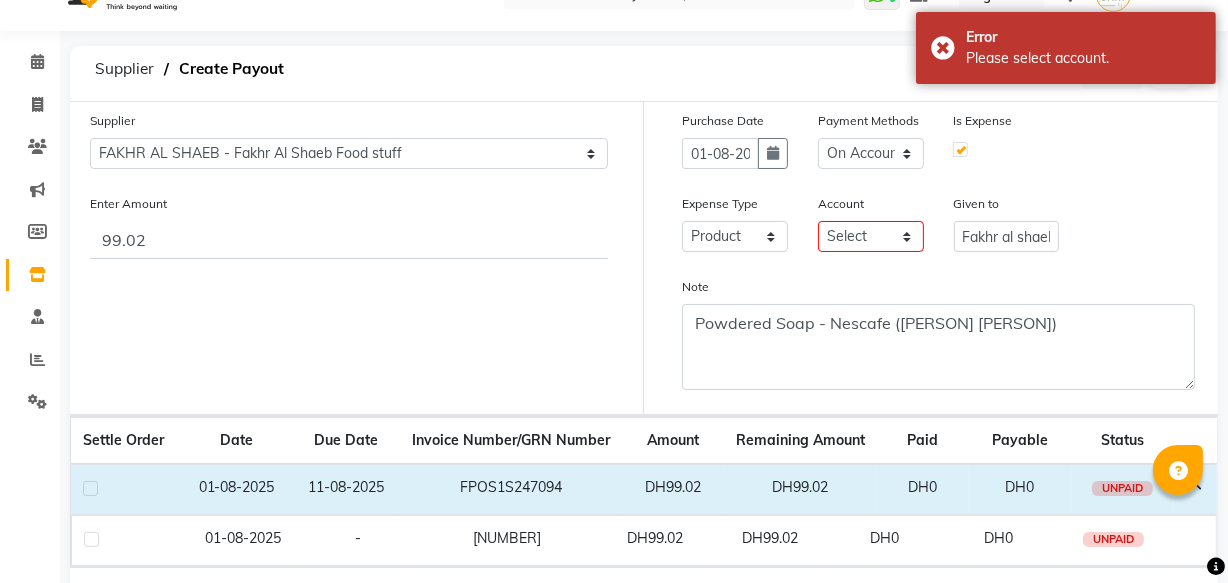 click on "Is Expense" 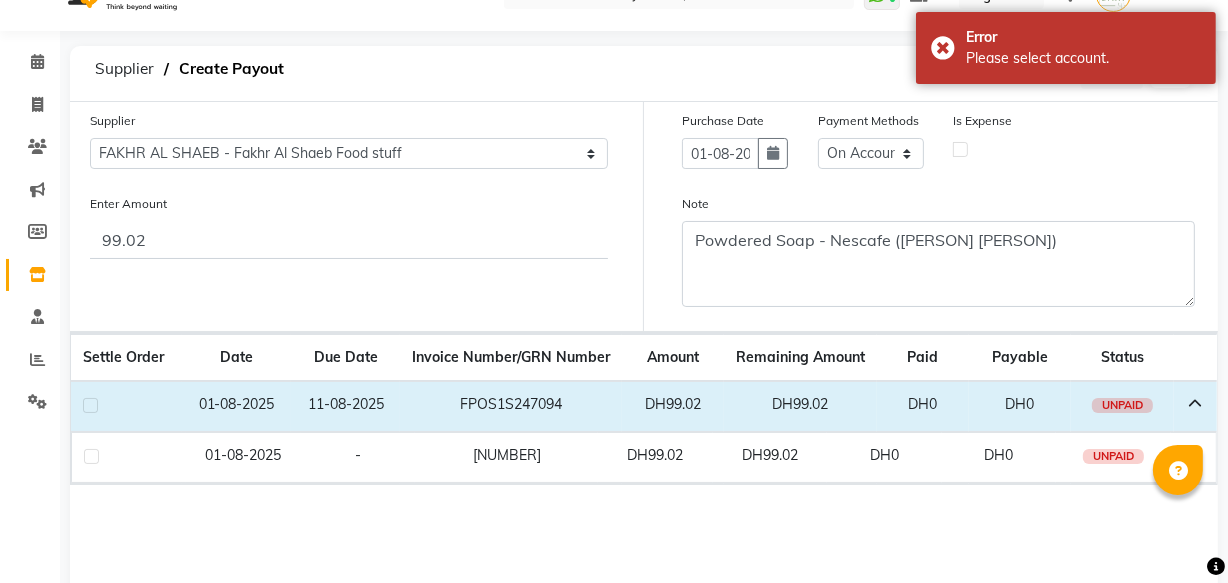 click 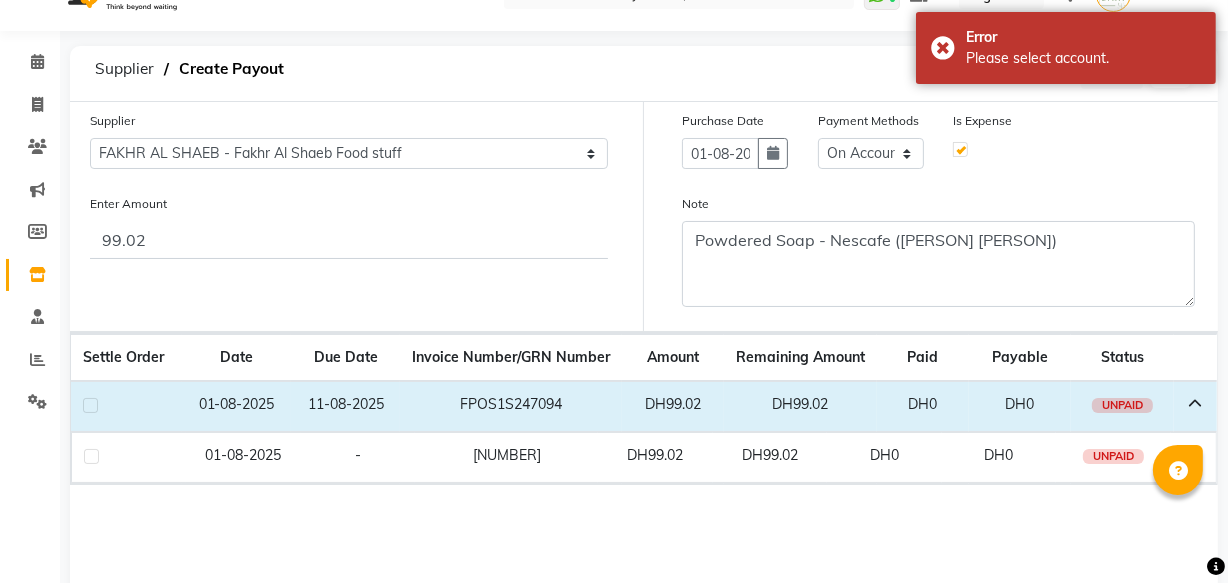 select on "8" 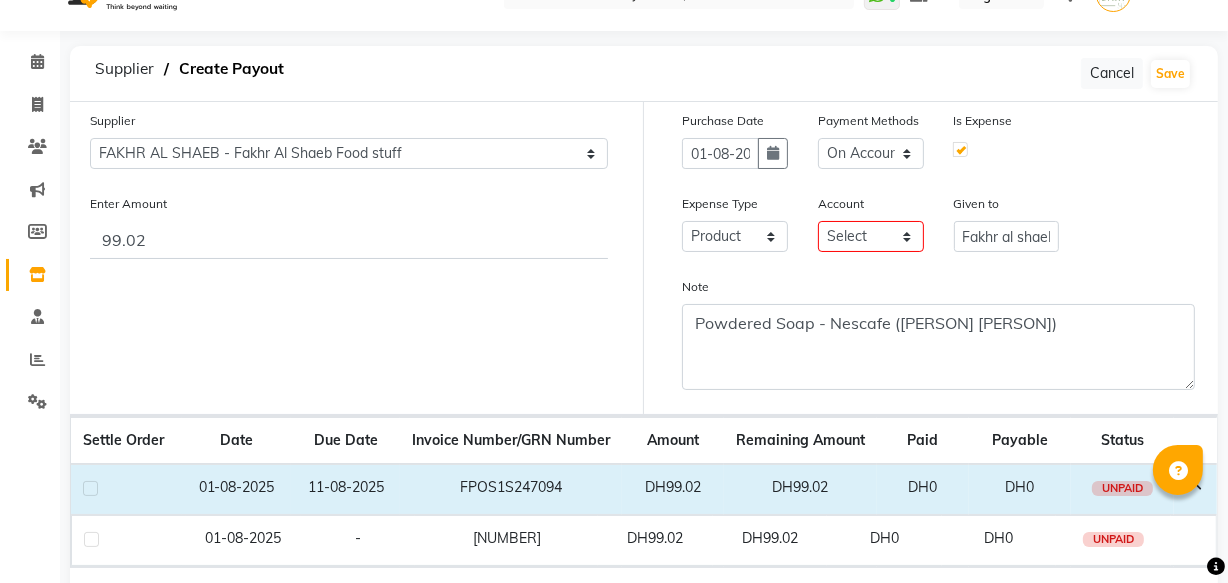 click 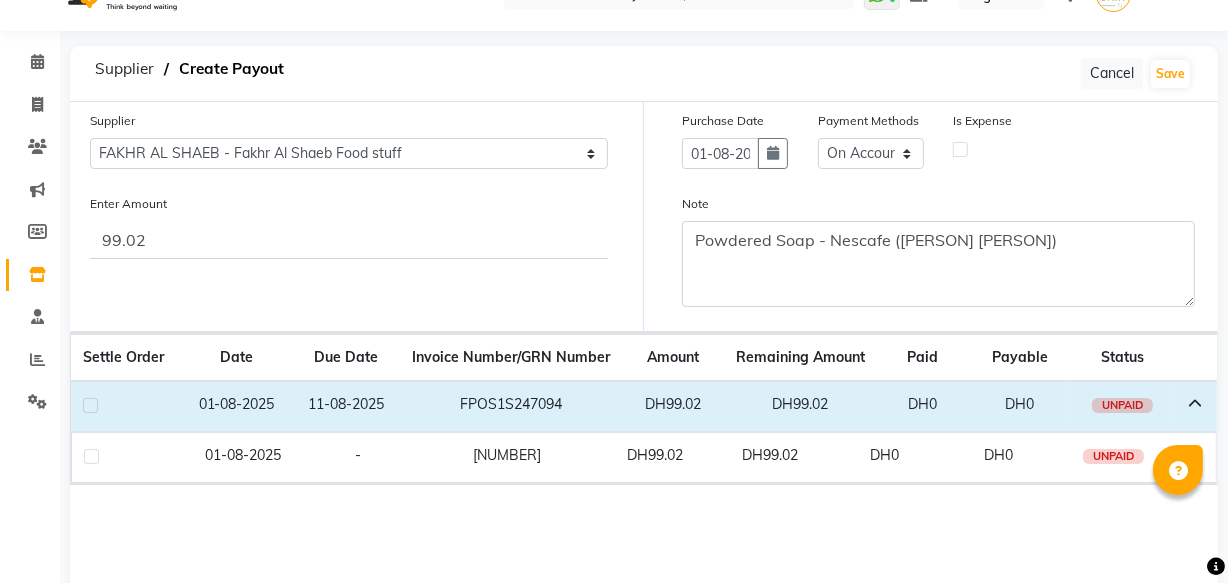click 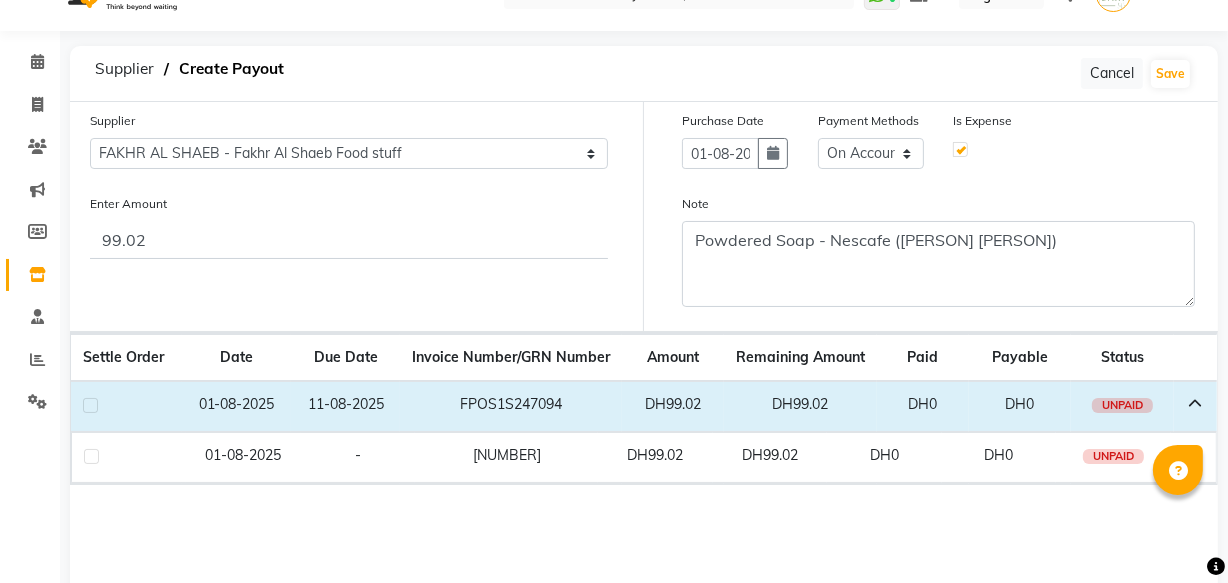 select on "8" 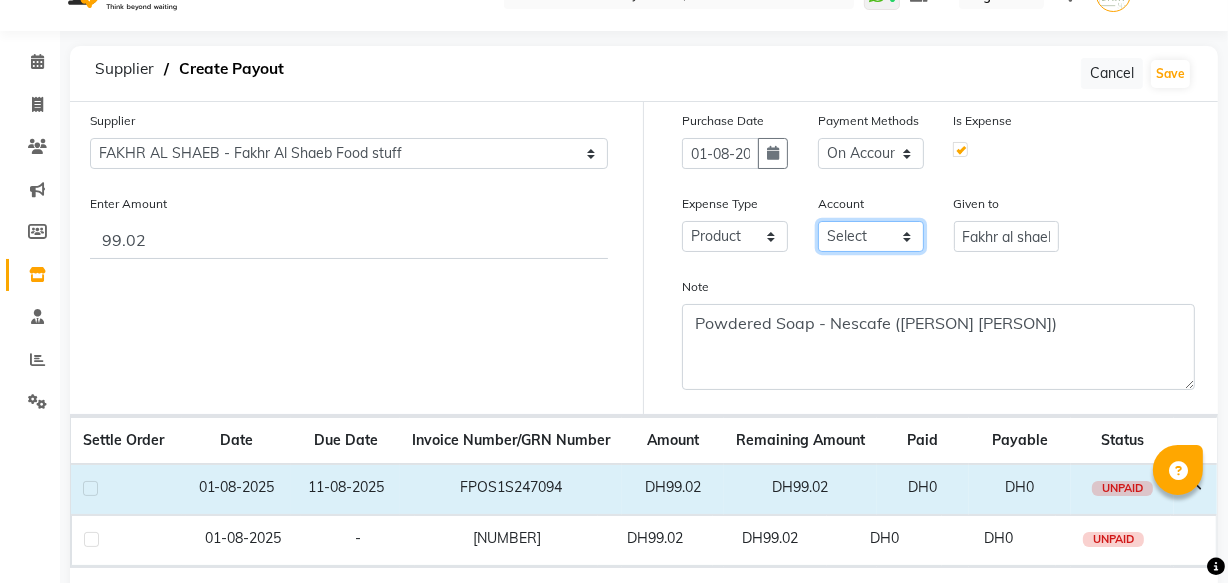 click on "Select Card Tax Cash In Hand" 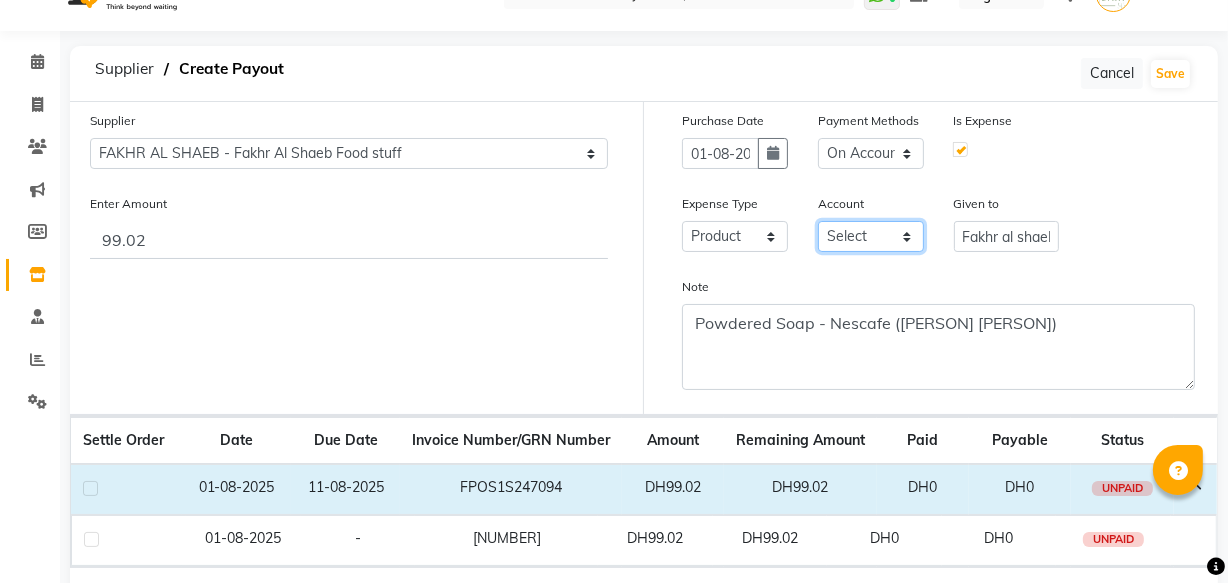 select on "7495" 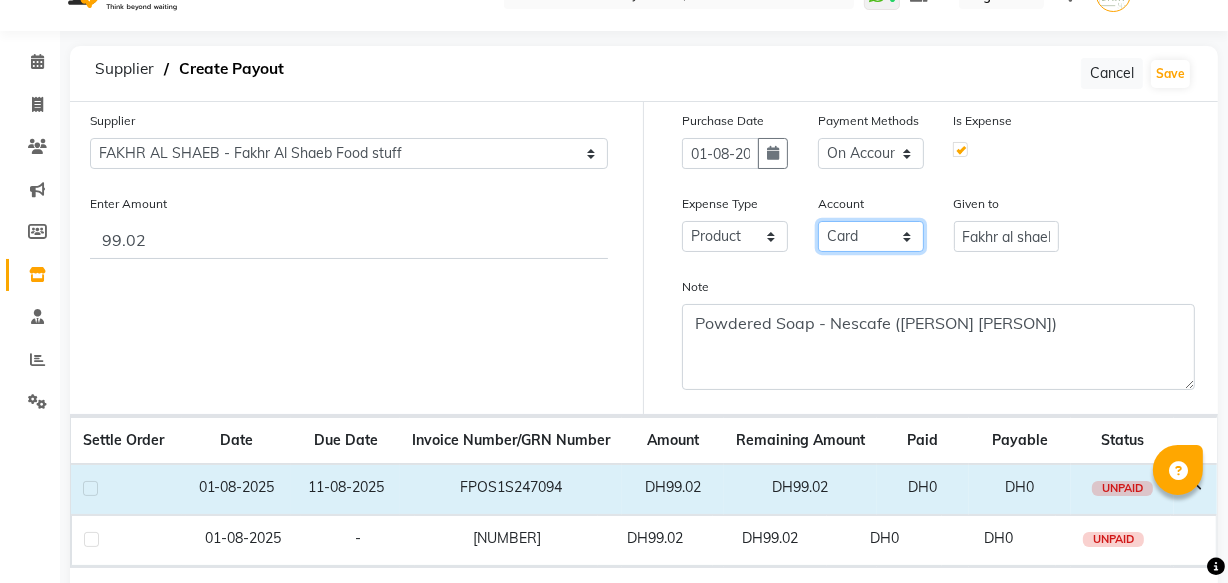 click on "Select Card Tax Cash In Hand" 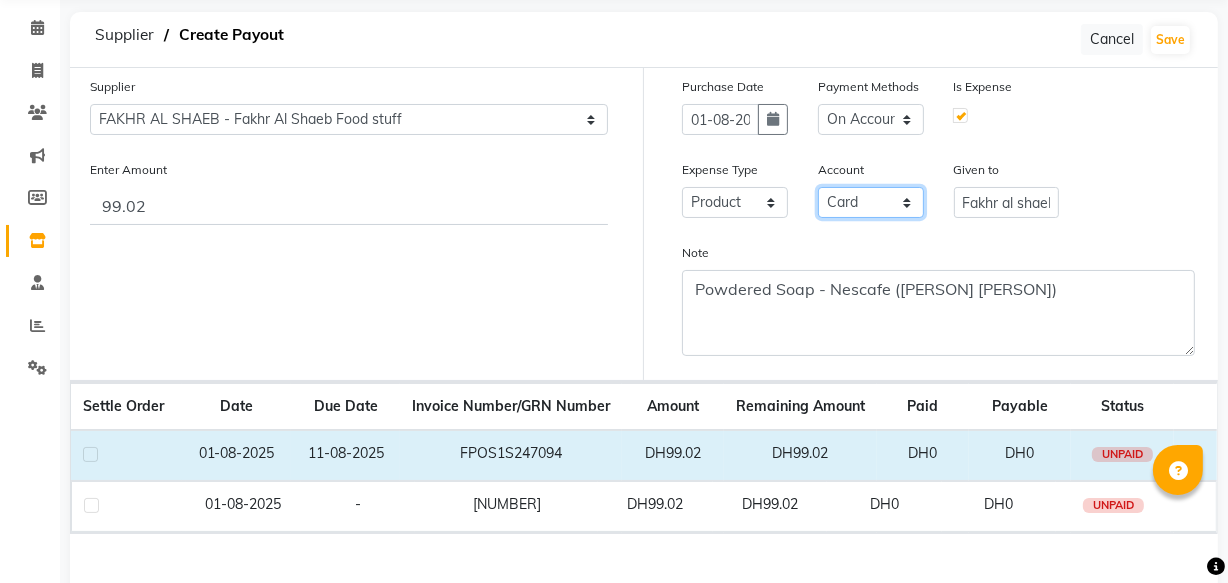 scroll, scrollTop: 40, scrollLeft: 0, axis: vertical 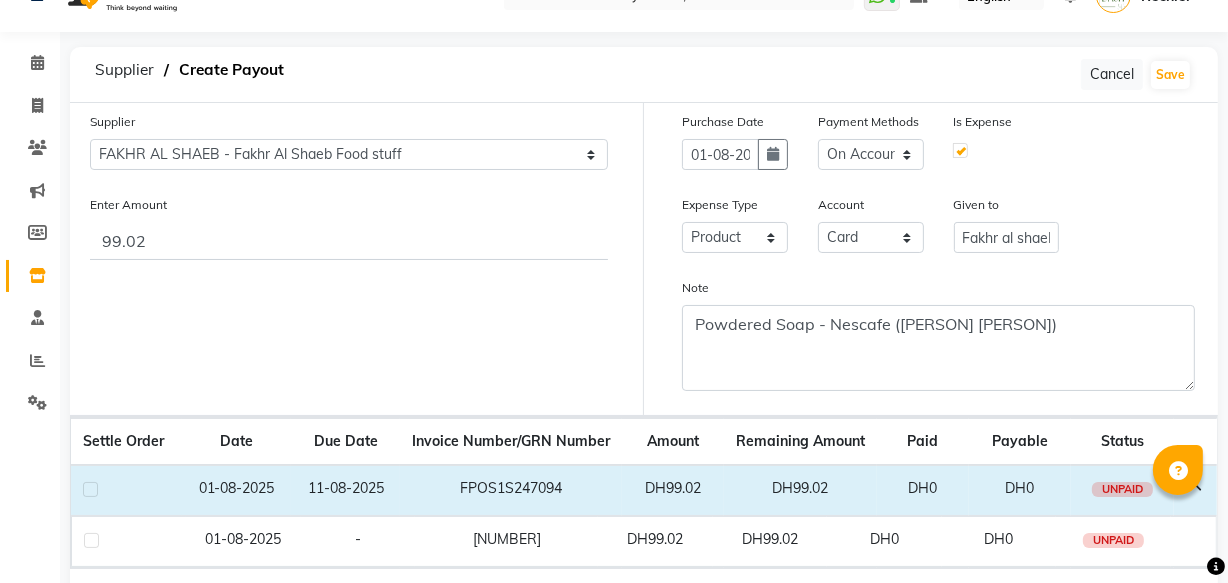 click 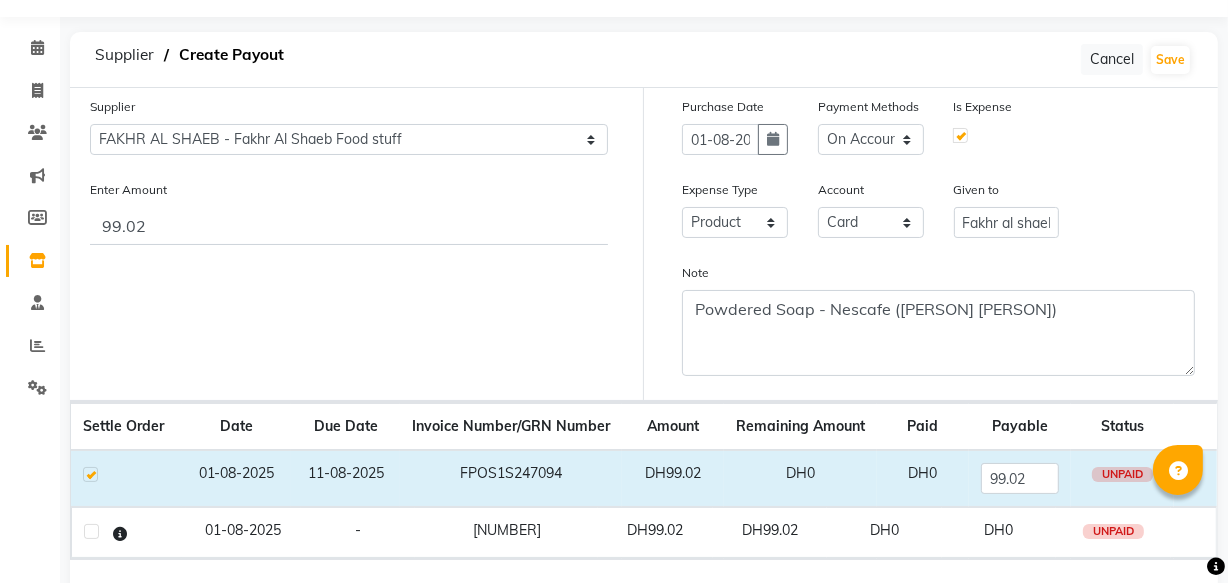 scroll, scrollTop: 0, scrollLeft: 0, axis: both 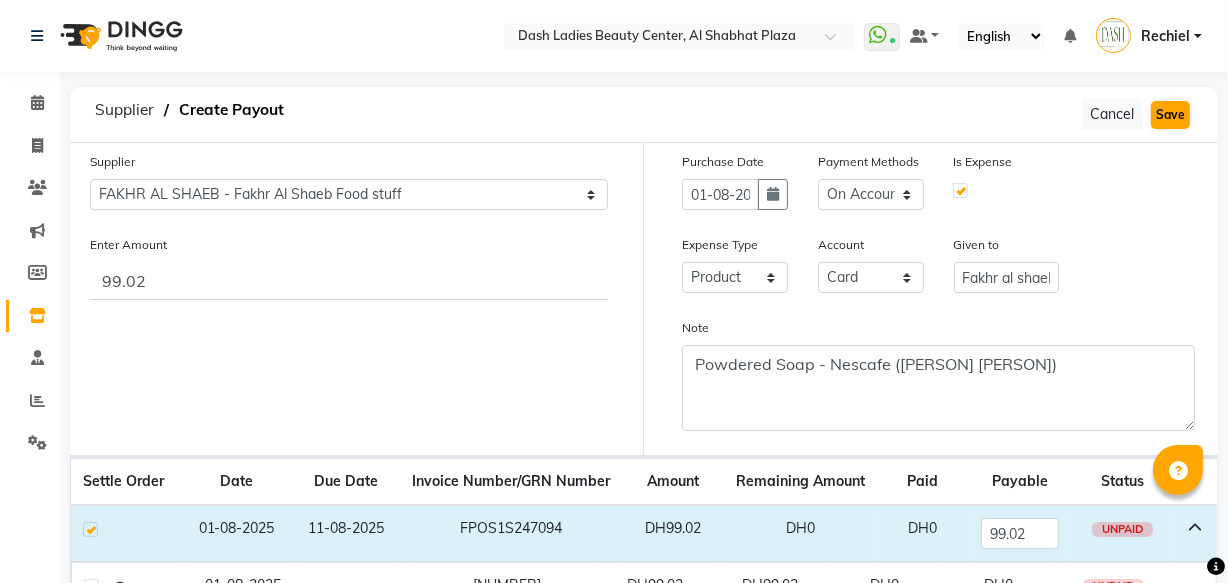 click on "Save" 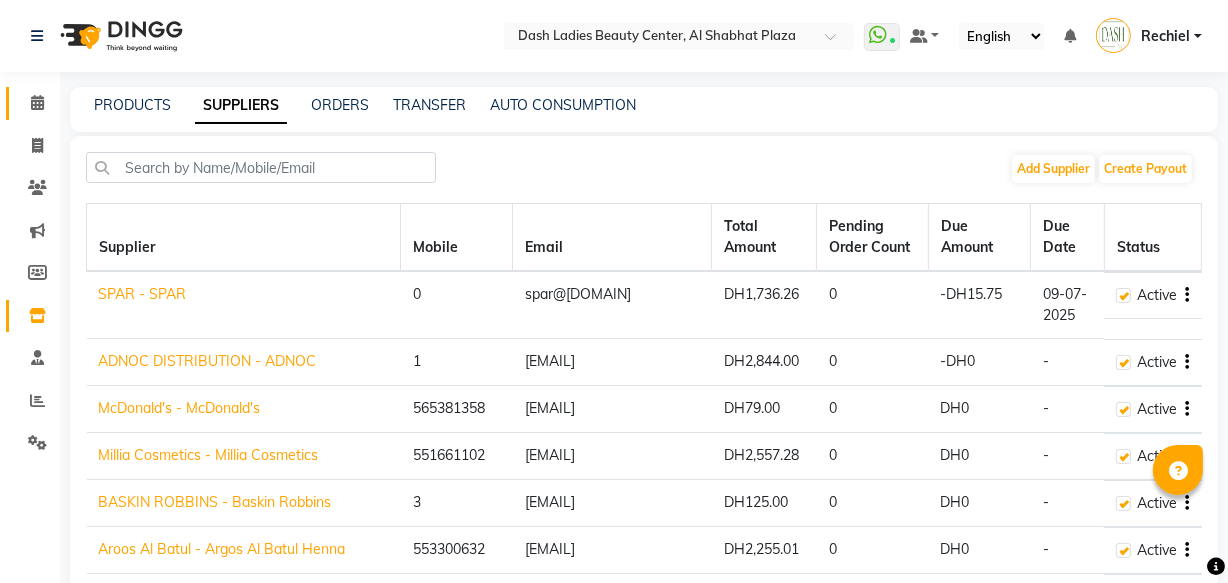 click on "Calendar" 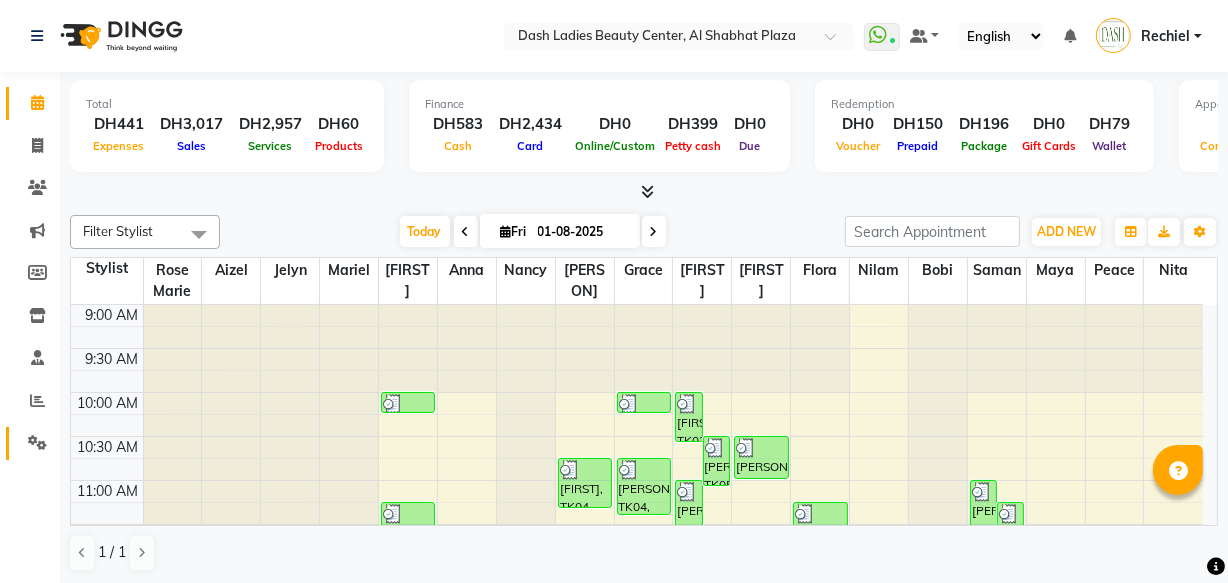 click 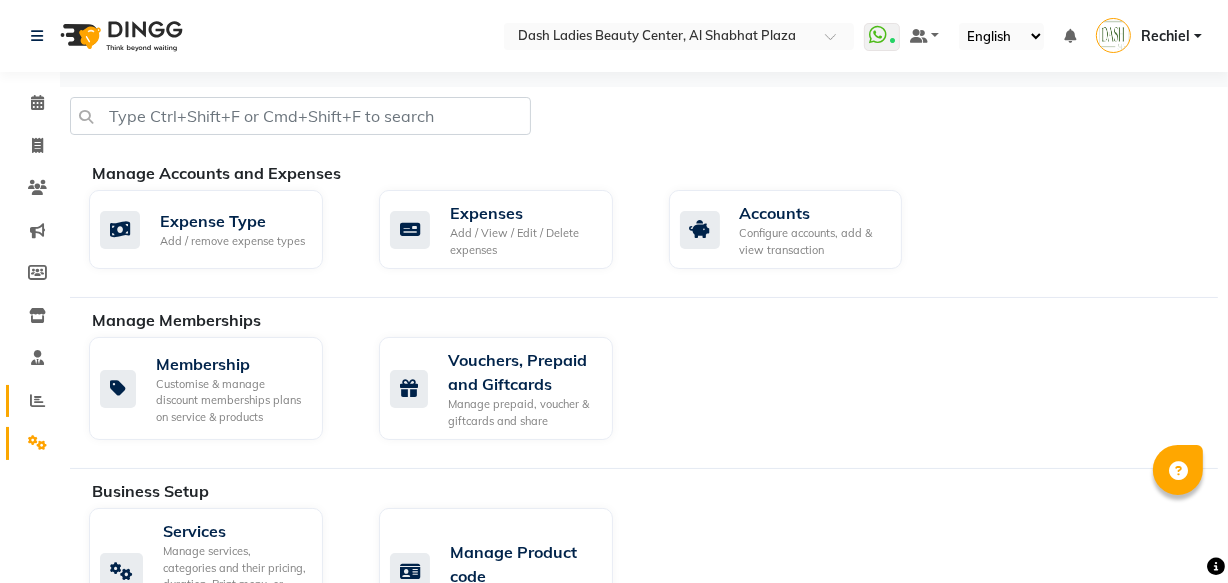 click 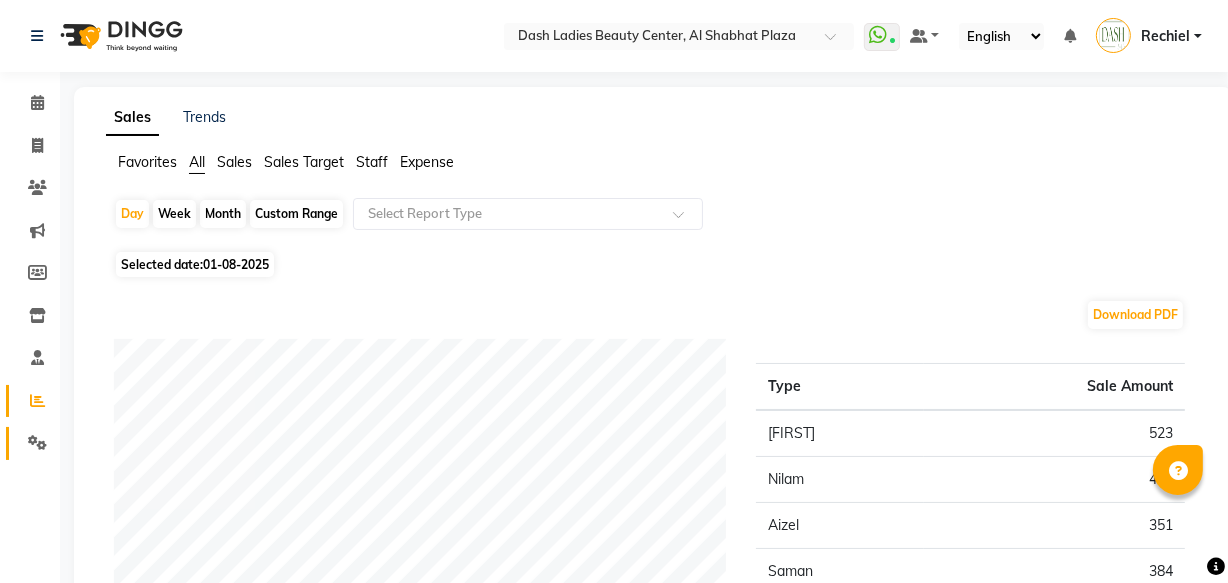 click on "Settings" 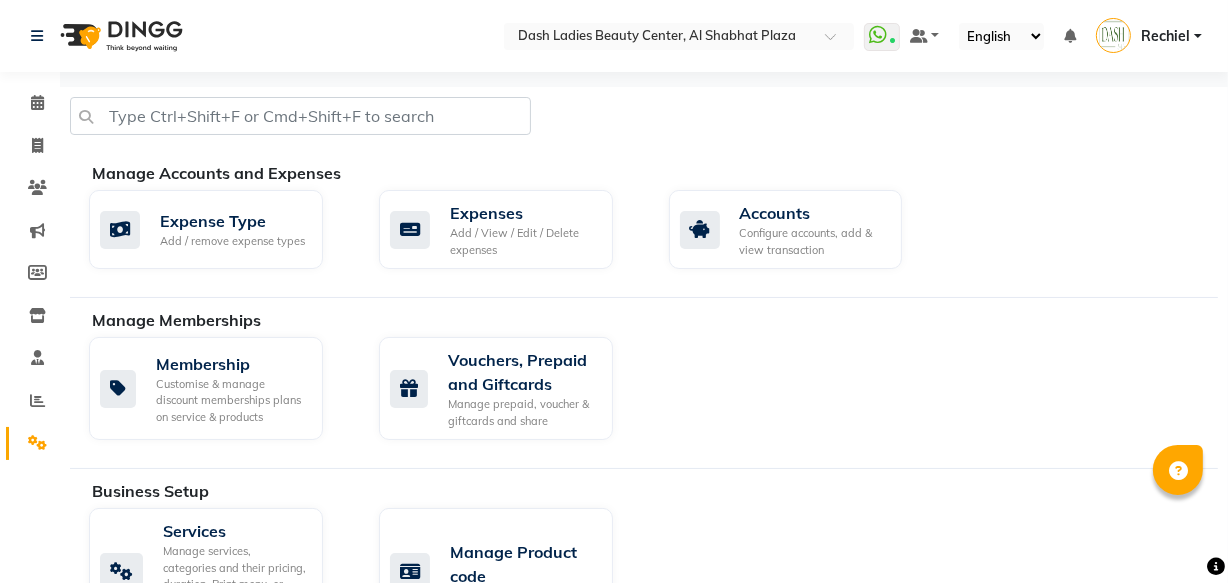 click on "Settings" 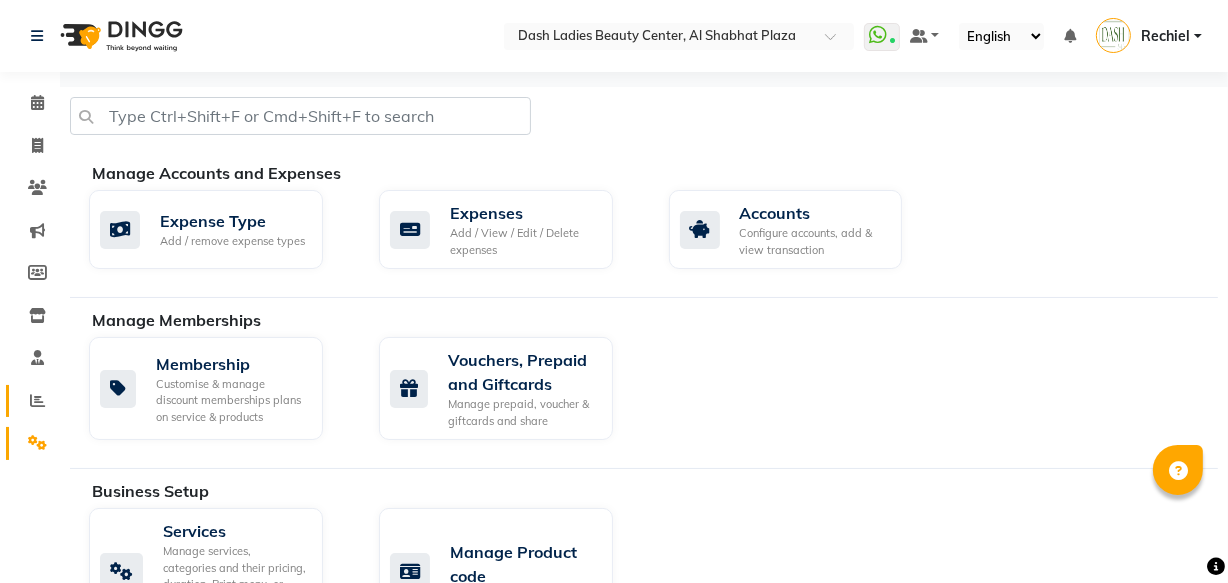 click 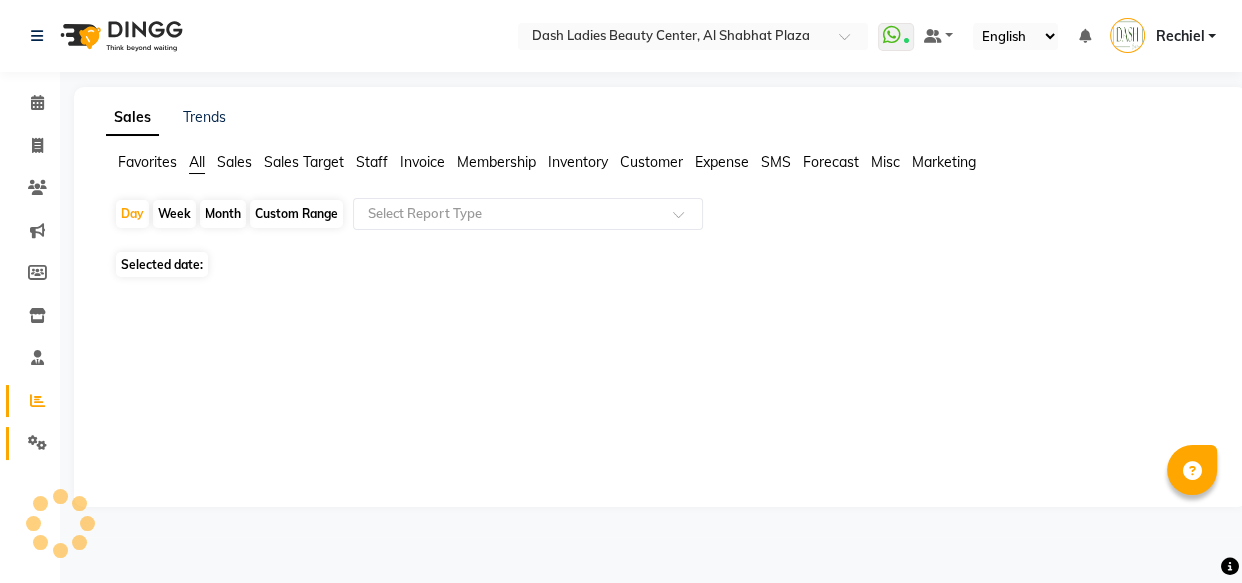click 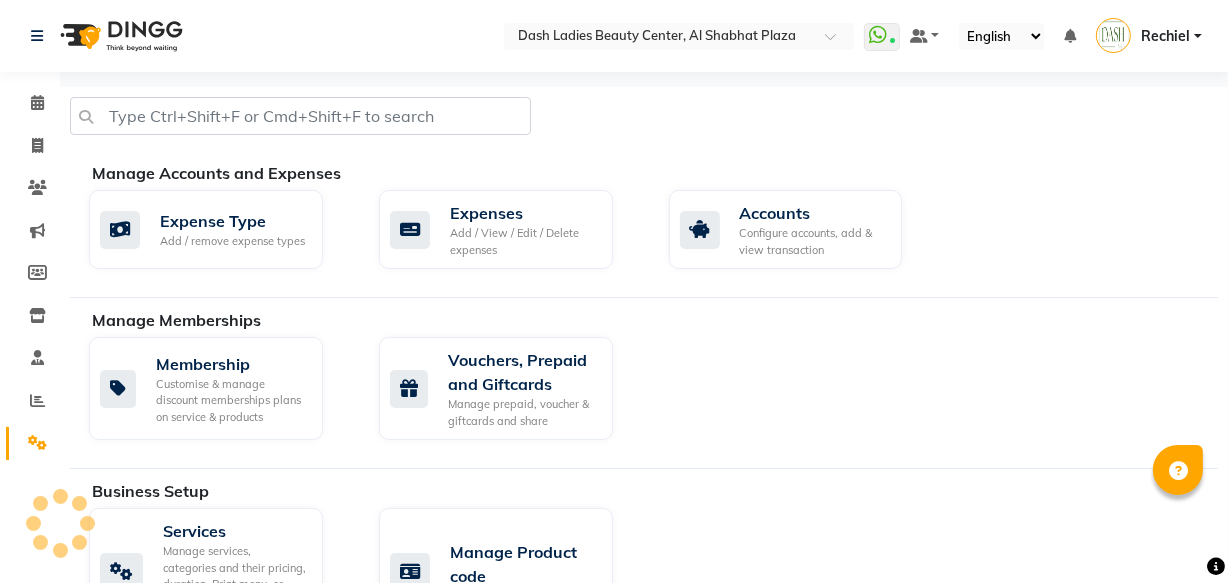 click on "Settings" 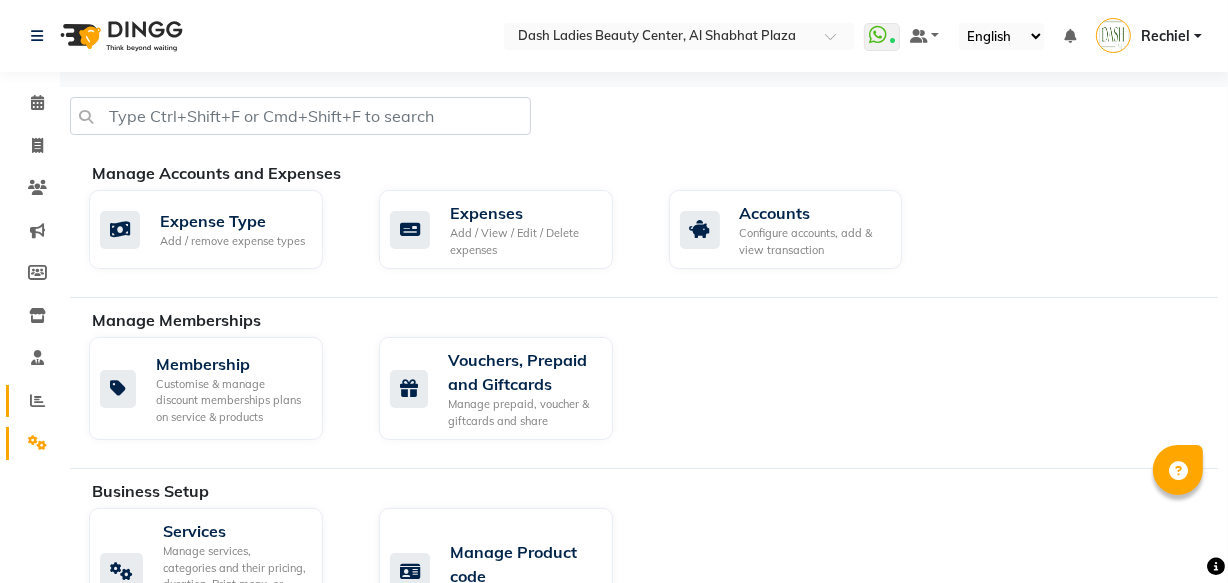 click on "Reports" 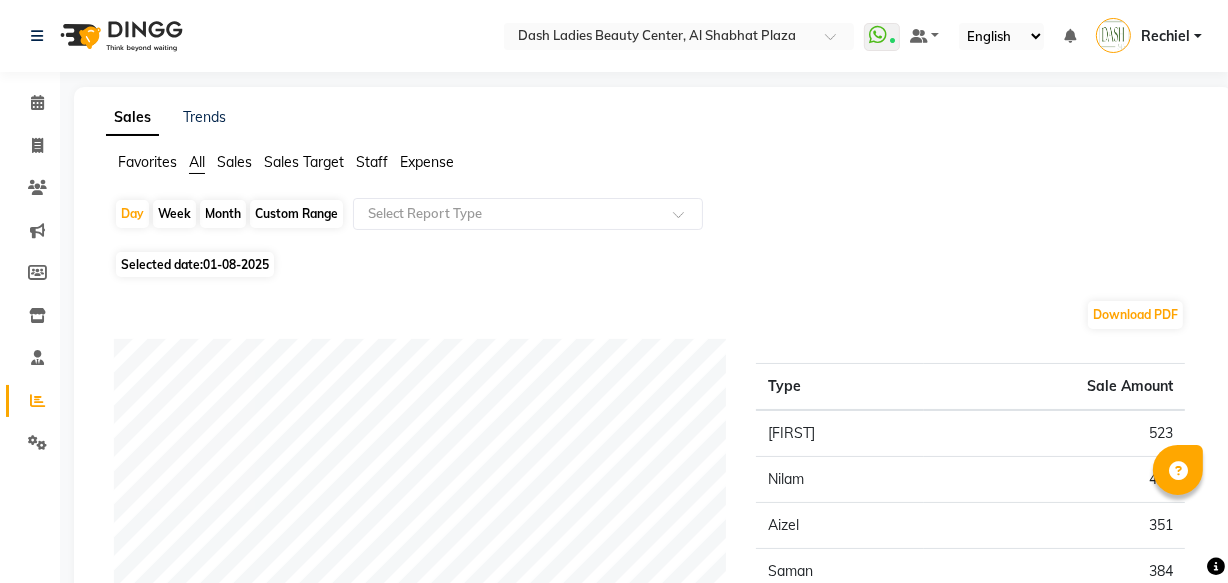 click on "Staff" 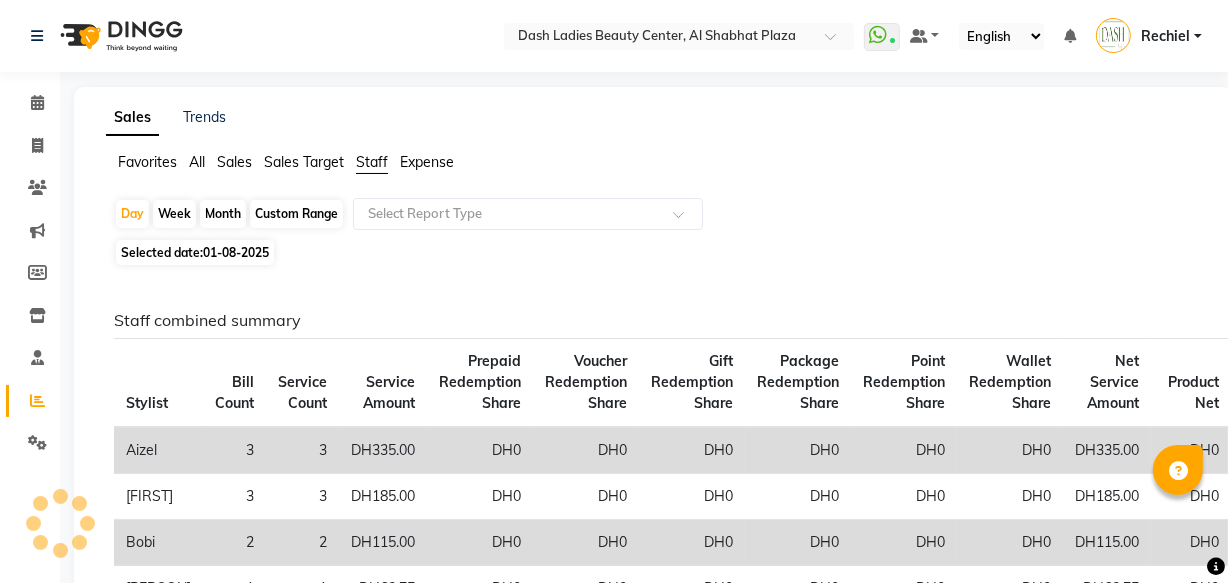 click on "Sales Target" 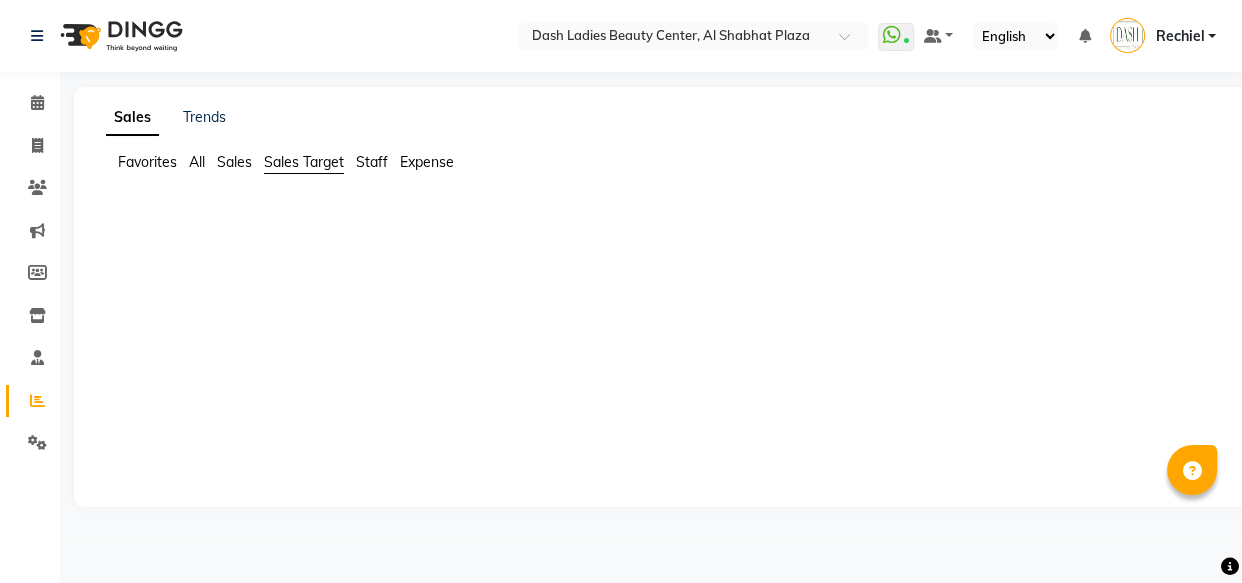 click on "Expense" 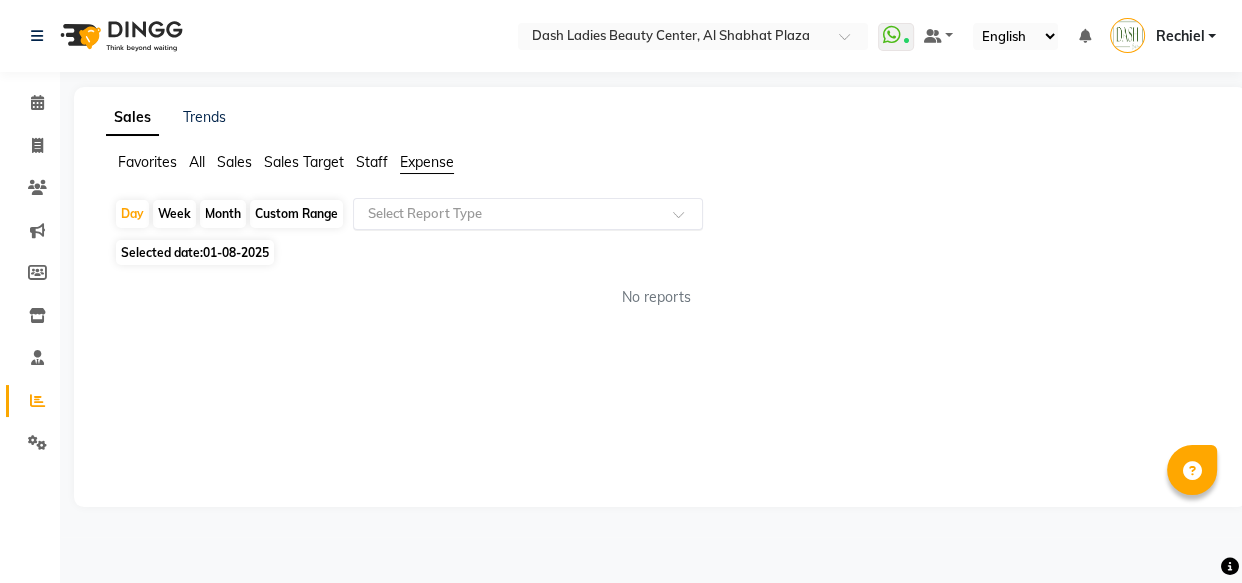 click 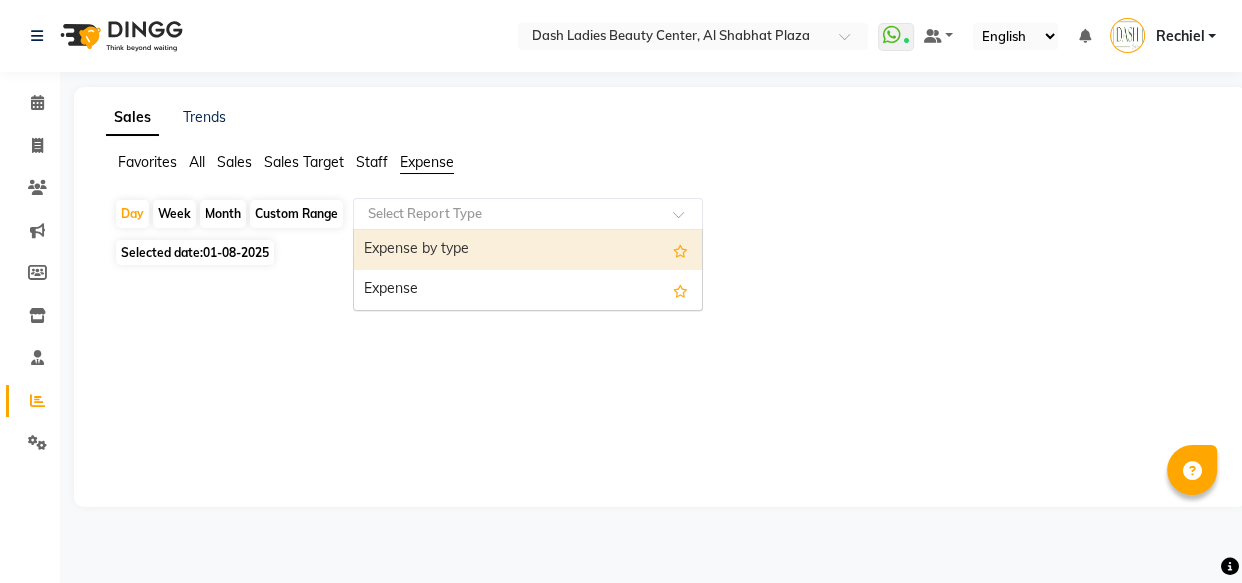 click on "Expense" at bounding box center (528, 290) 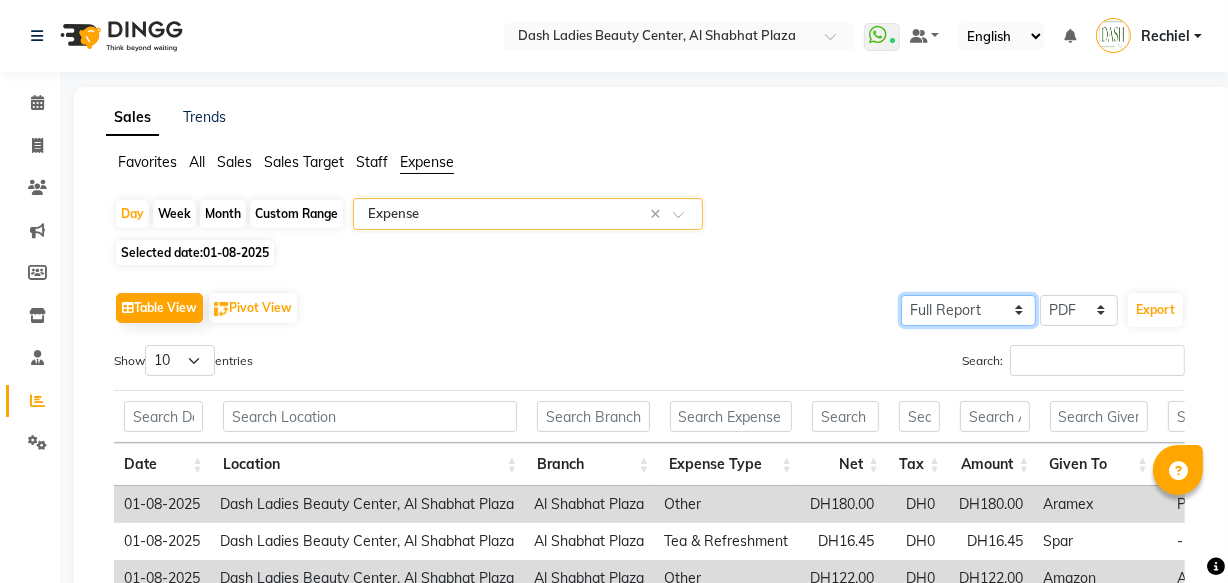 click on "Select Full Report Filtered Report" 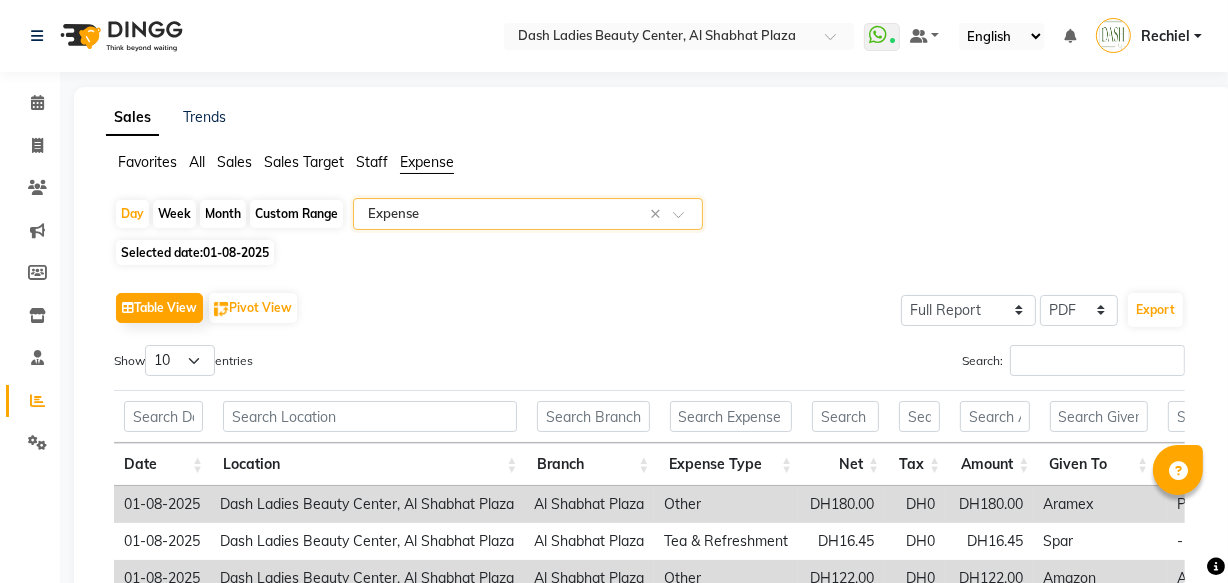 click on "Table View   Pivot View  Select Full Report Filtered Report Select CSV PDF  Export  Show  10 25 50 100  entries Search: Date Location Branch Expense Type Net Tax Amount Given To Description Payment Mode Date Location Branch Expense Type Net Tax Amount Given To Description Payment Mode Total DH440.78 DH0 DH440.78 01-08-2025 Dash Ladies Beauty Center, Al Shabhat Plaza Al Shabhat Plaza Other DH180.00 DH0 DH180.00 Aramex Payment for delivery of papers to Philippines. CASH 01-08-2025 Dash Ladies Beauty Center, Al Shabhat Plaza Al Shabhat Plaza Tea & Refreshment DH16.45 DH0 DH16.45 Spar - CASH 01-08-2025 Dash Ladies Beauty Center, Al Shabhat Plaza Al Shabhat Plaza Other DH122.00 DH0 DH122.00 Amazon Amazon delivery (Socks) CASH 01-08-2025 Dash Ladies Beauty Center, Al Shabhat Plaza Al Shabhat Plaza Other DH4.75 DH0 DH4.75 Spar - CASH 01-08-2025 Dash Ladies Beauty Center, Al Shabhat Plaza Al Shabhat Plaza Tea & Refreshment DH18.56 DH0 DH18.56 Biju - Al Marai - CASH 01-08-2025 Al Shabhat Plaza Product DH99.02 DH0 -" 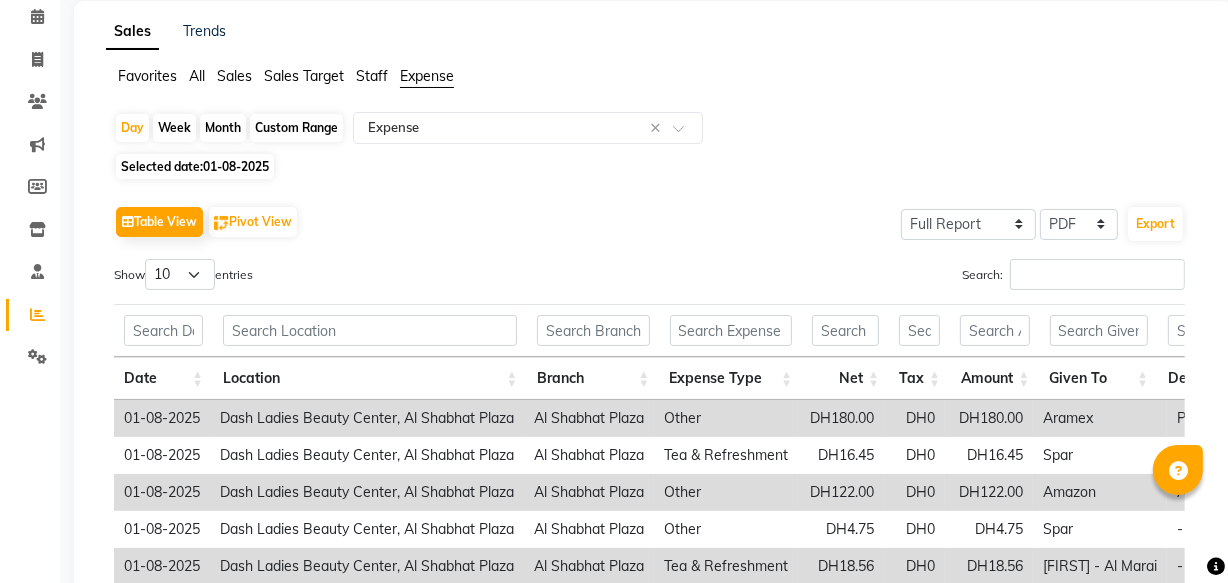 scroll, scrollTop: 0, scrollLeft: 0, axis: both 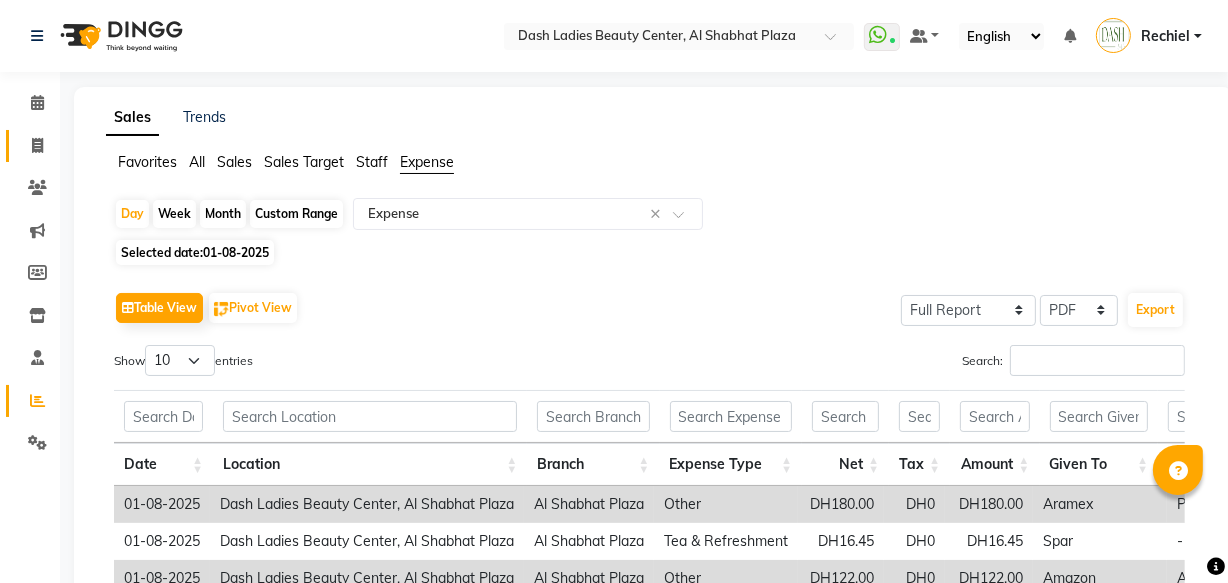 click 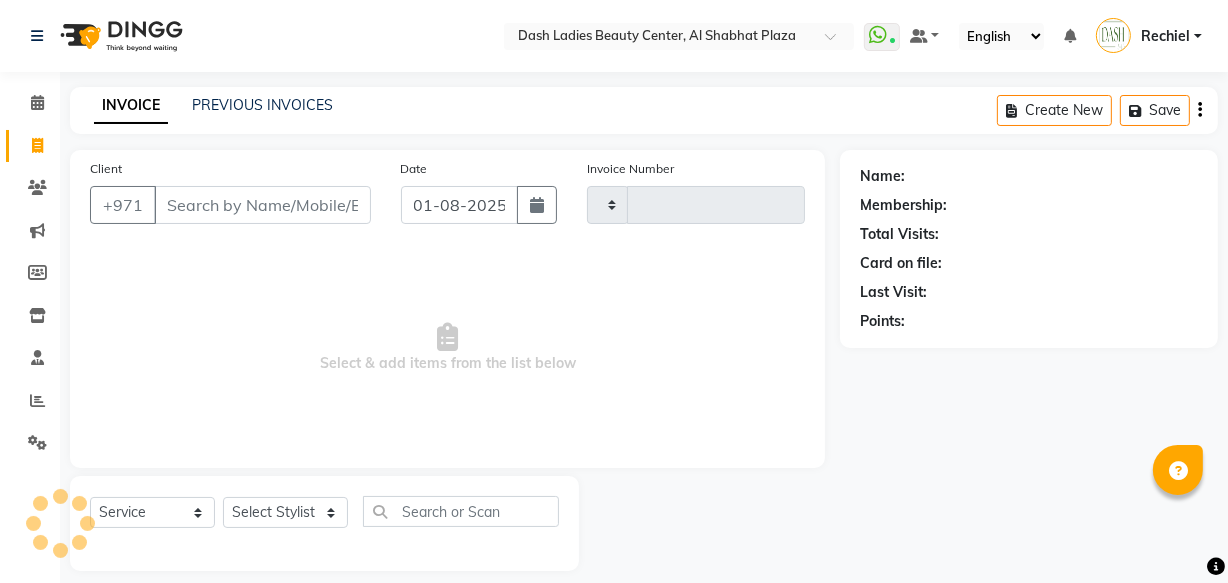 scroll, scrollTop: 19, scrollLeft: 0, axis: vertical 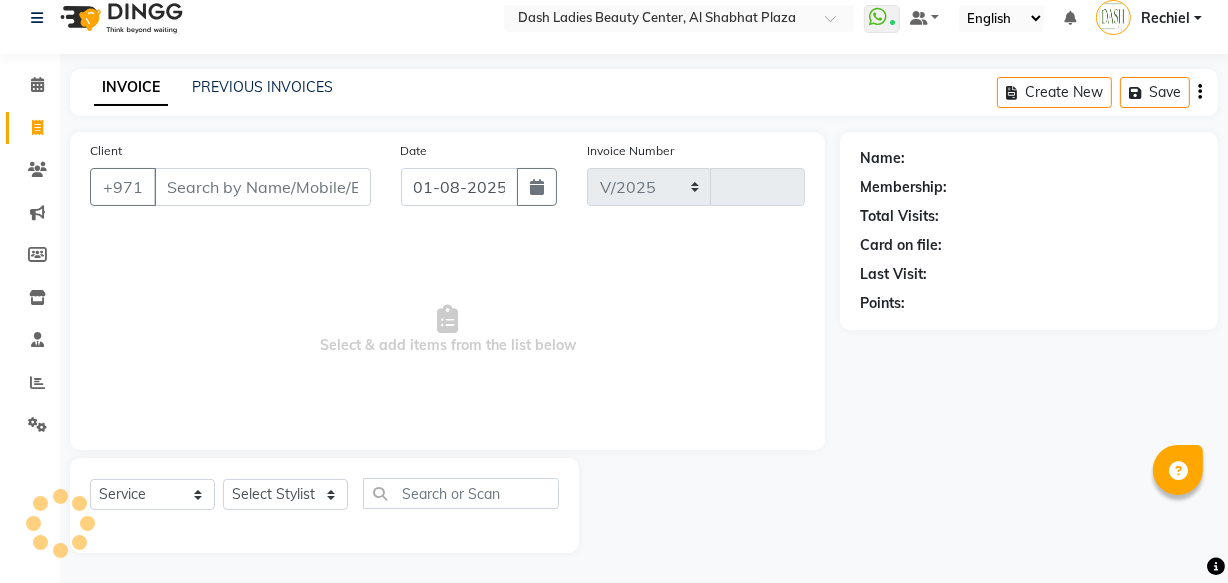 select on "8372" 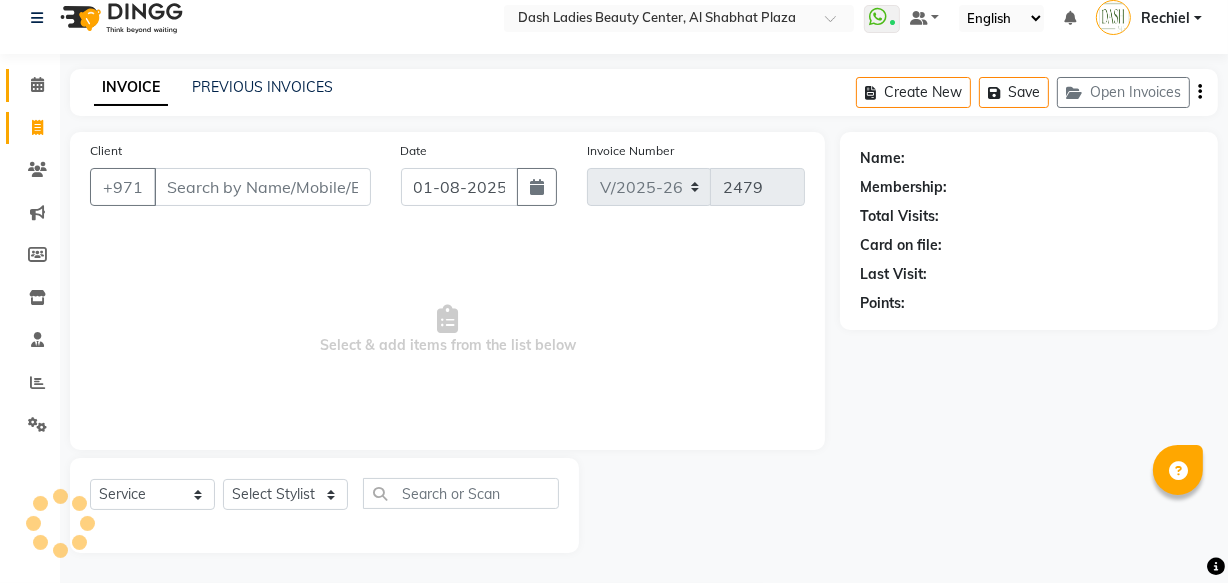 click 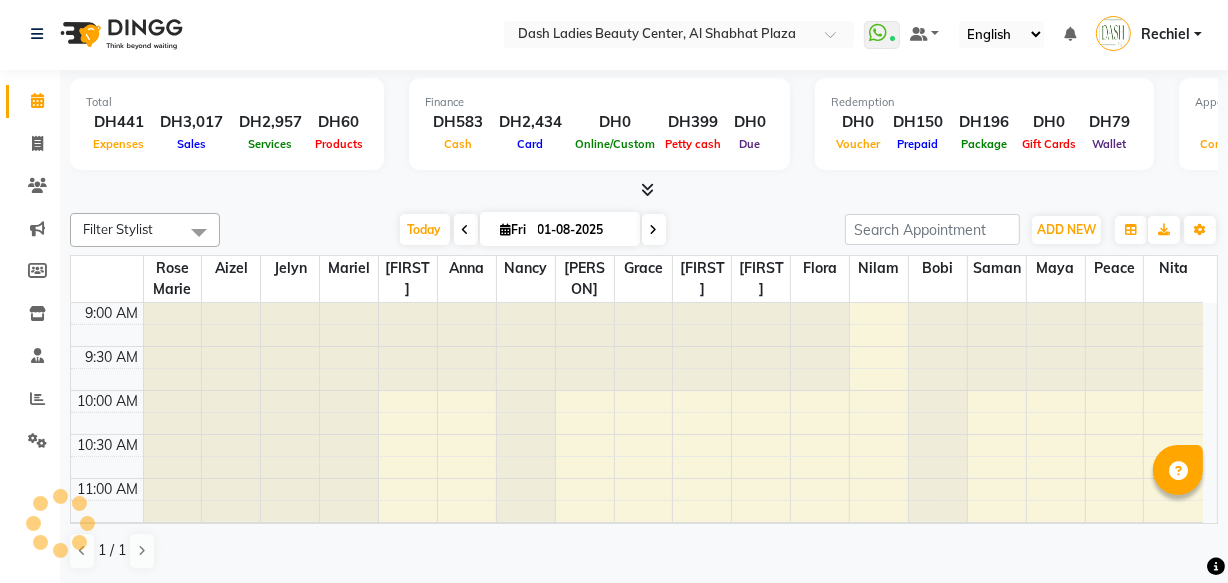 scroll, scrollTop: 0, scrollLeft: 0, axis: both 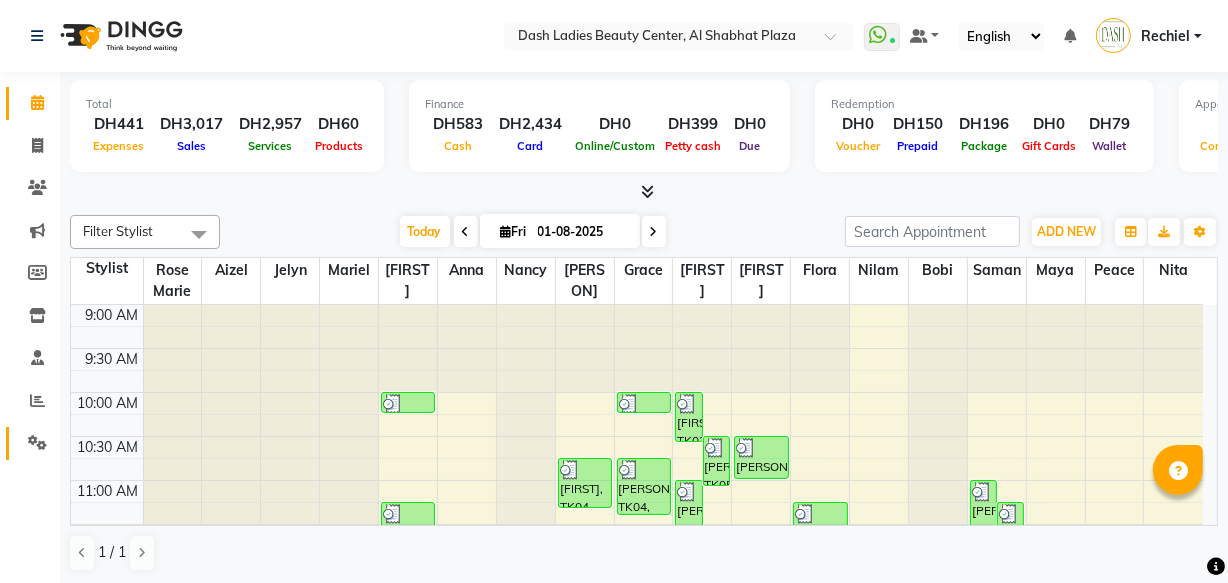 click on "Settings" 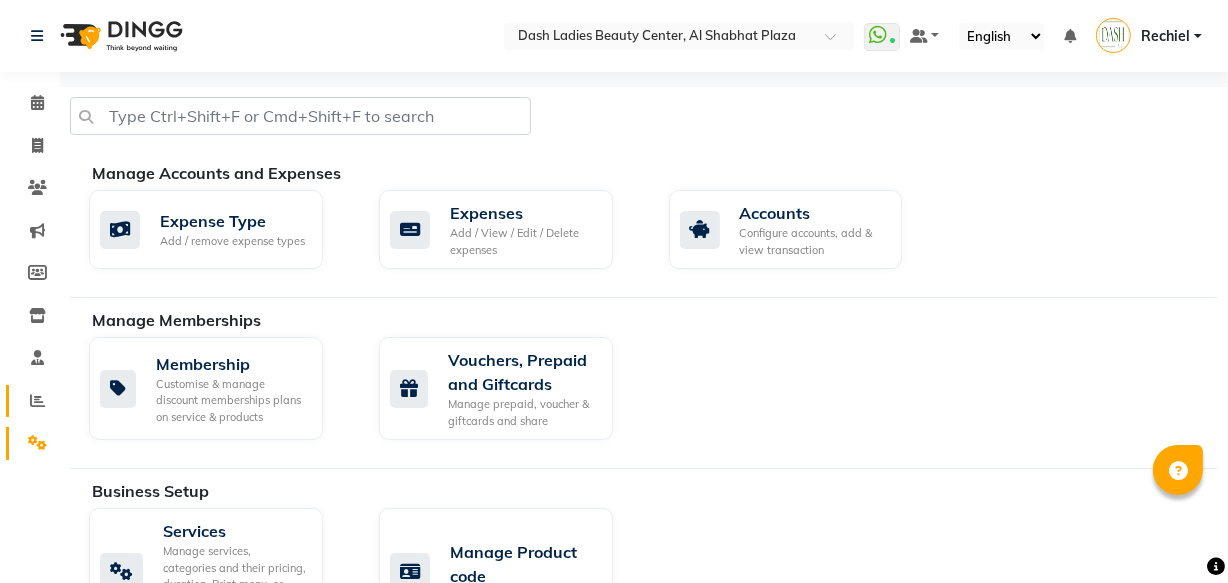 click 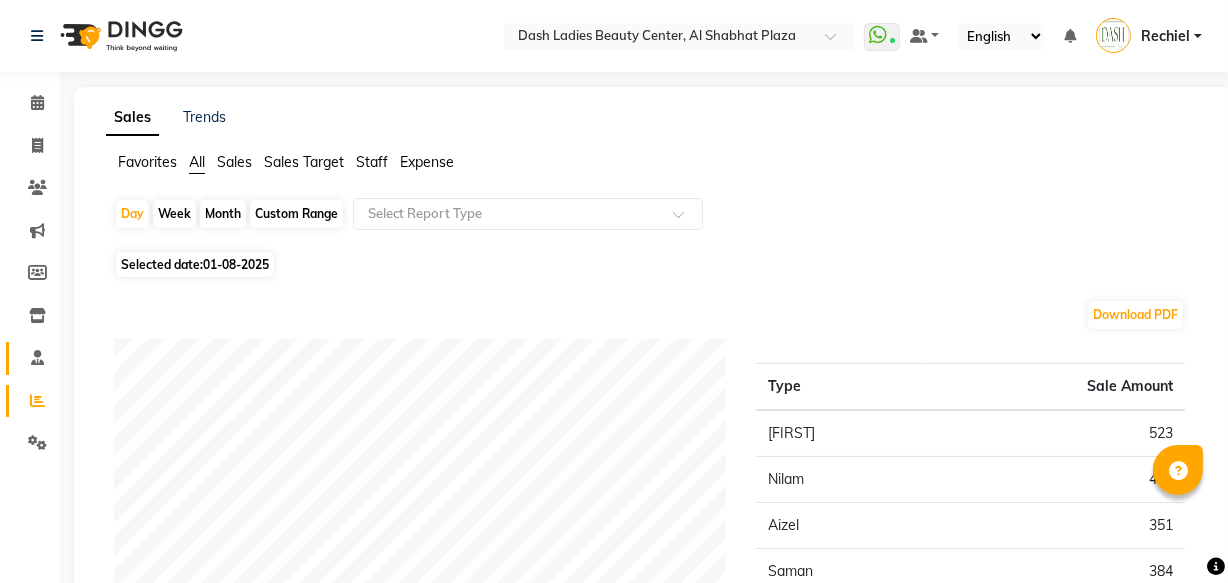 click 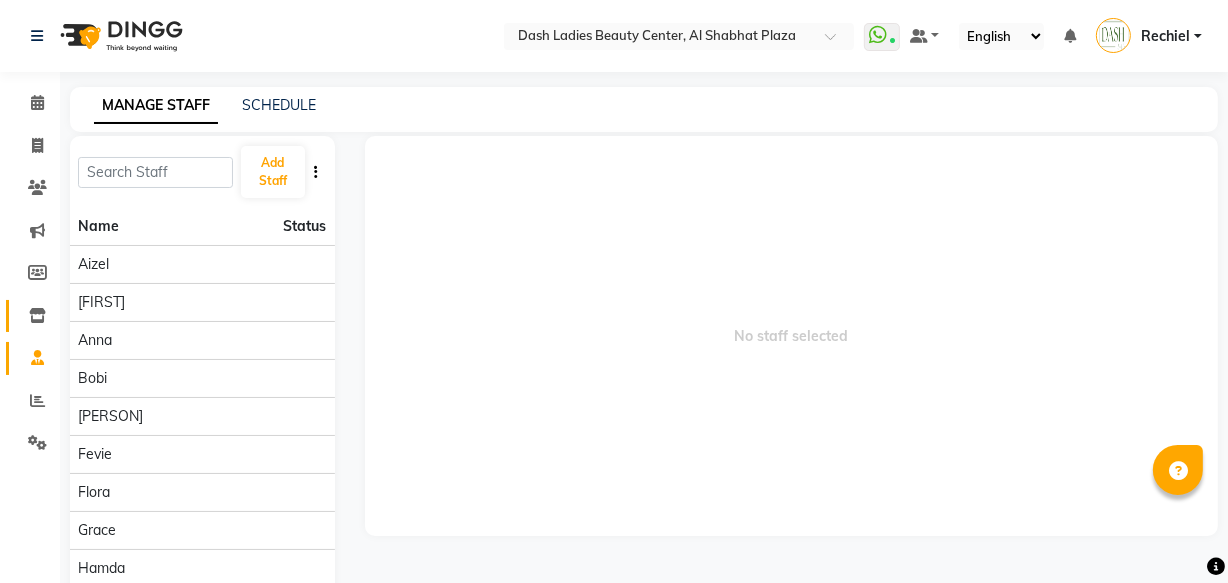 click on "Inventory" 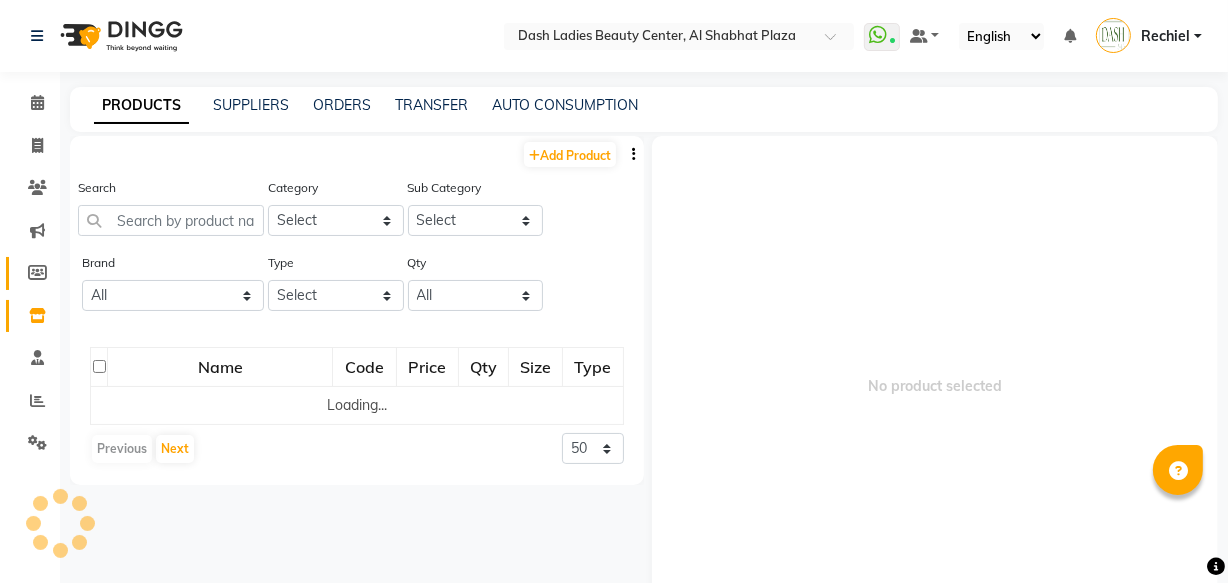 click 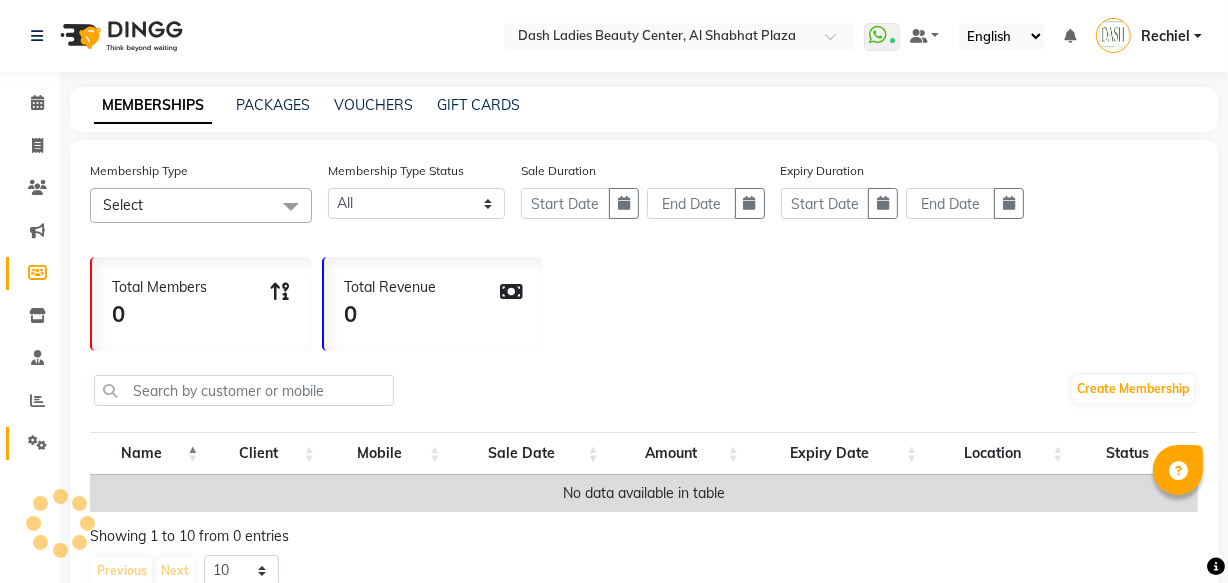 click 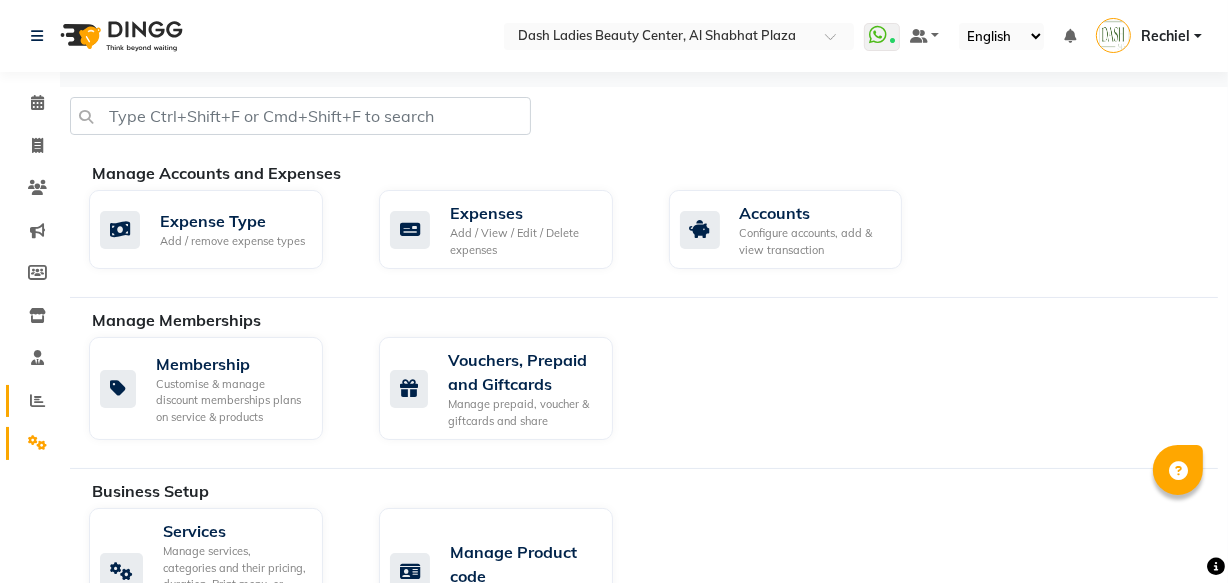 click 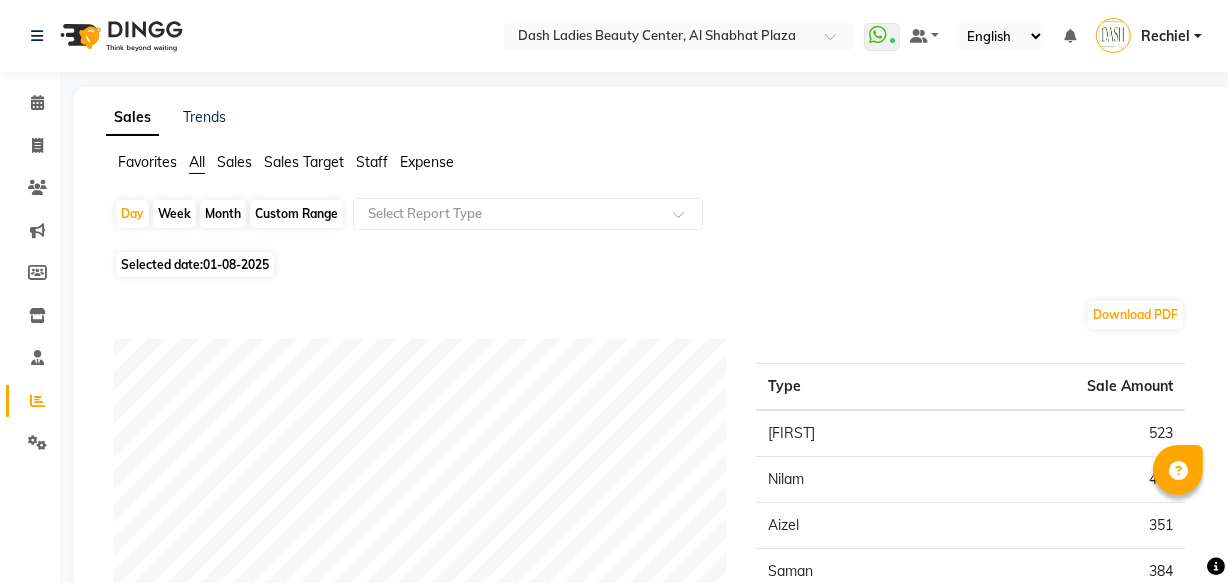 click on "Expense" 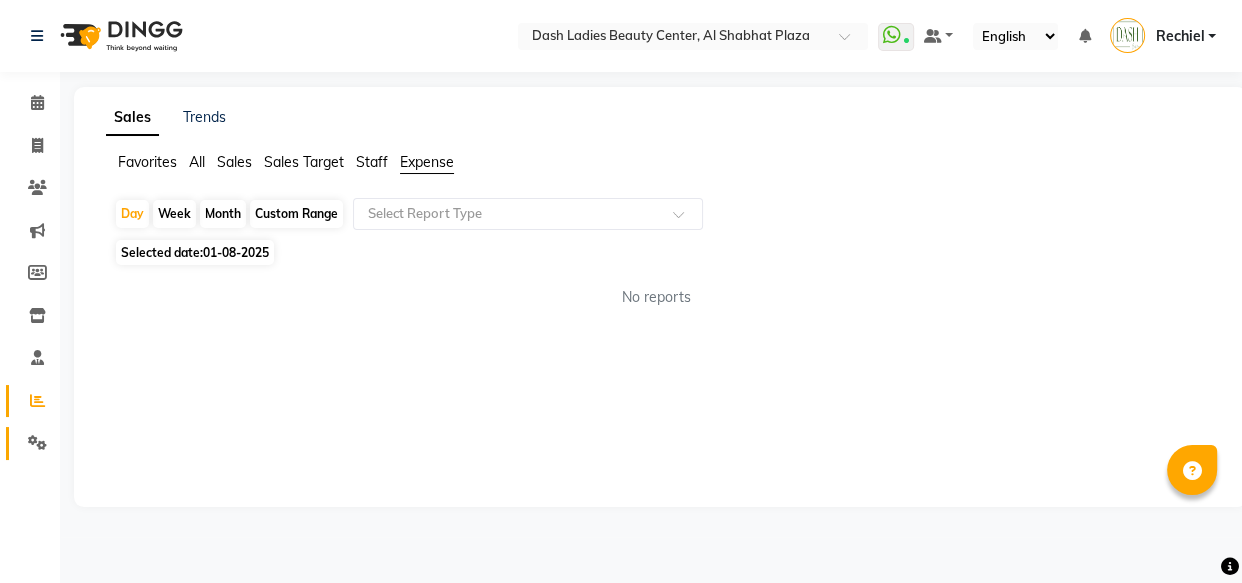 click 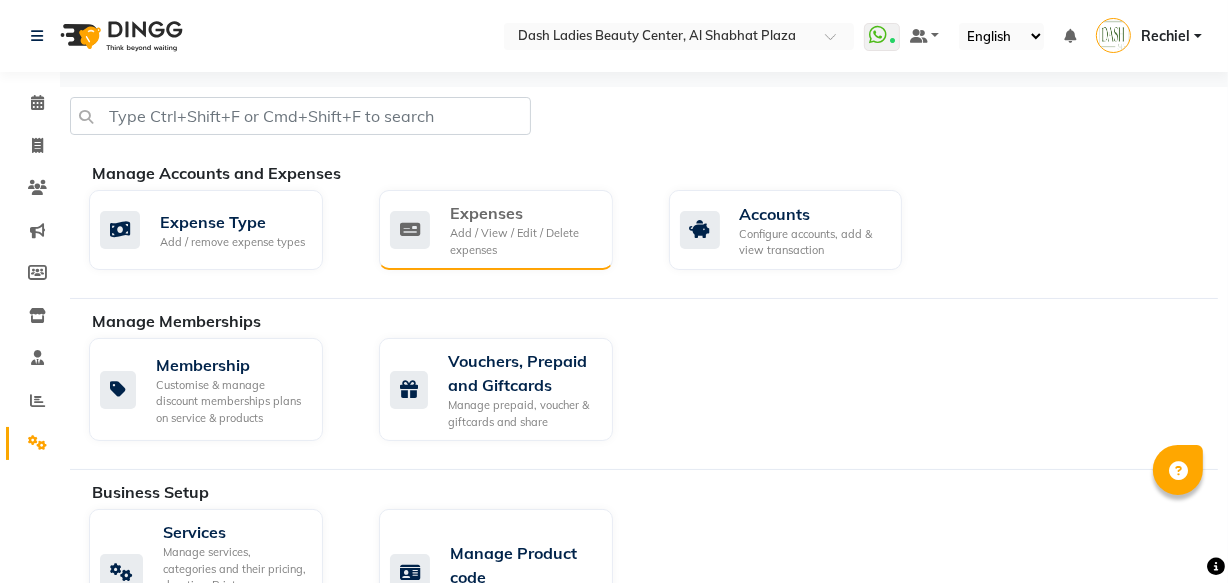 click on "Expenses" 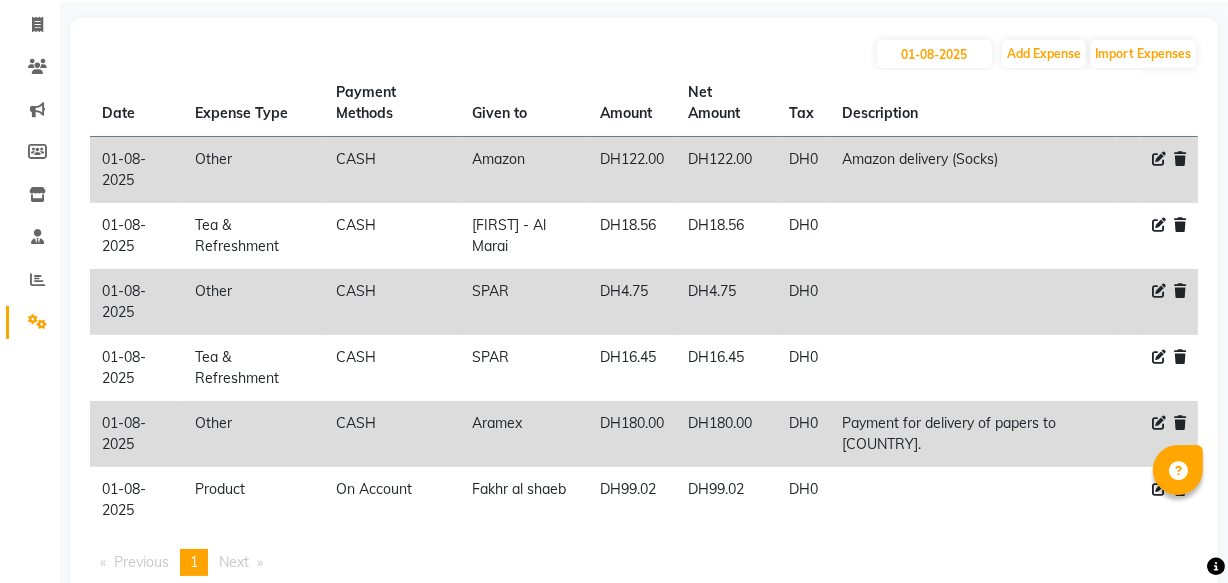 scroll, scrollTop: 180, scrollLeft: 0, axis: vertical 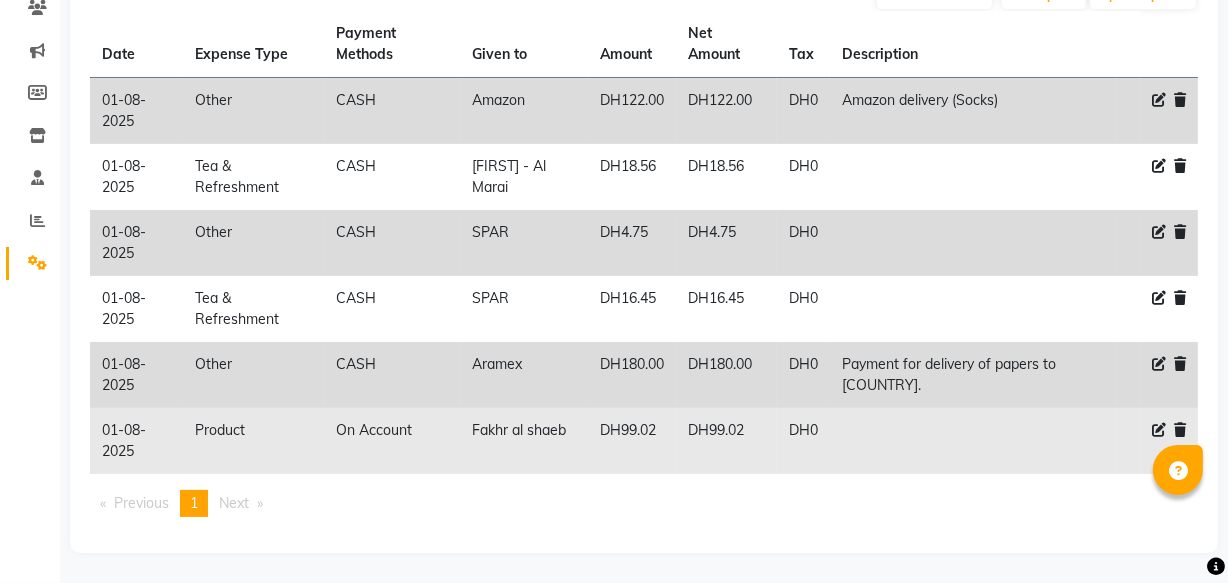click 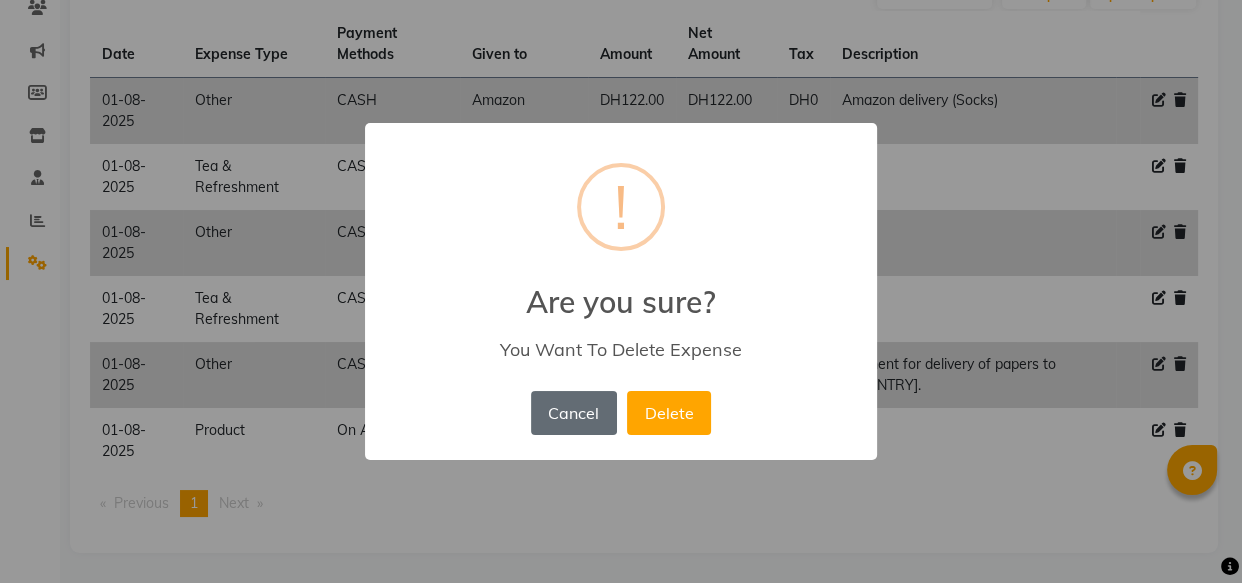 click on "Cancel" at bounding box center [574, 413] 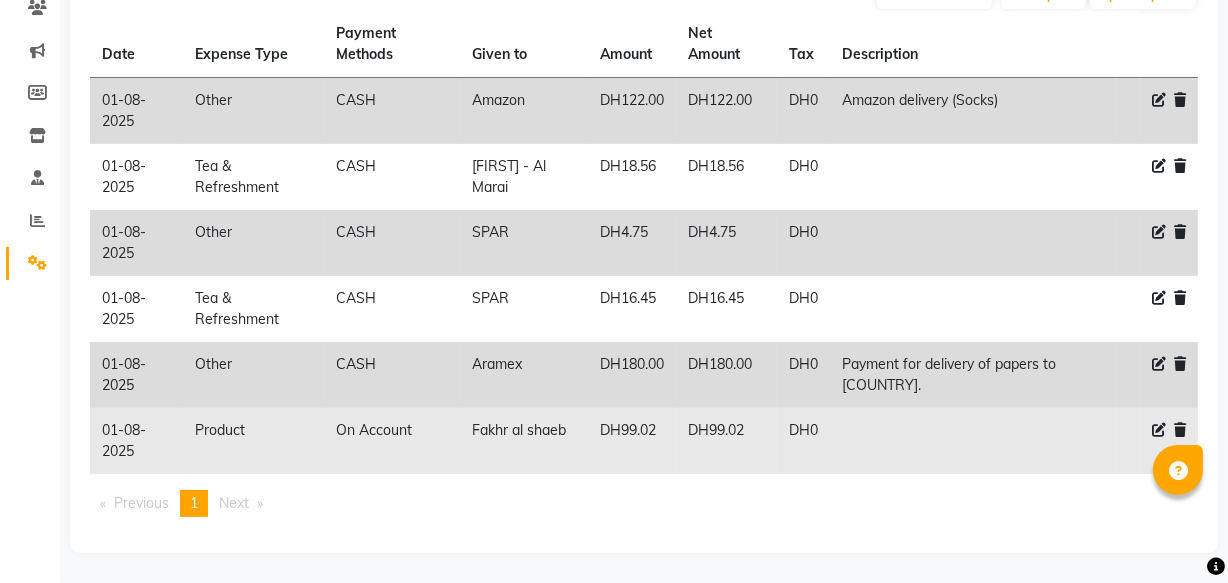 click 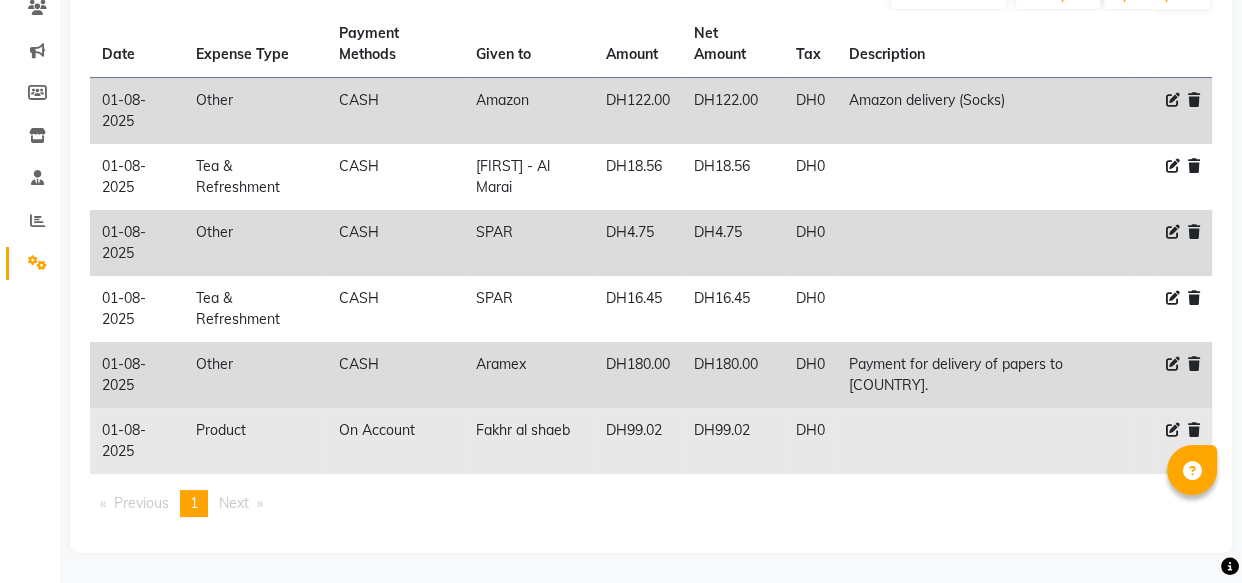 select on "8" 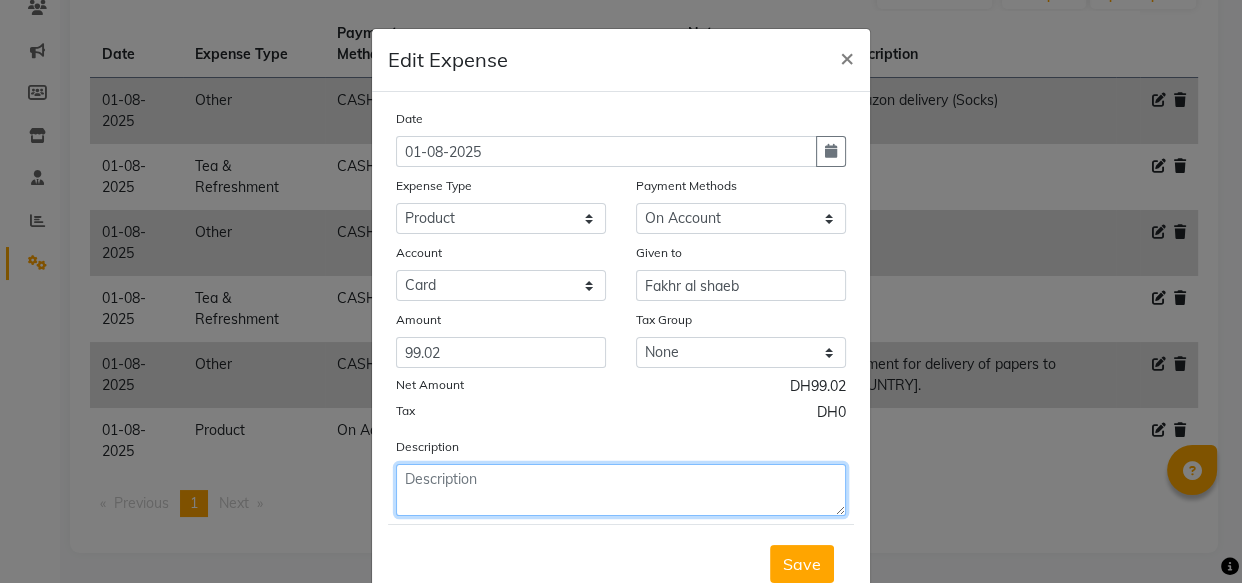 click 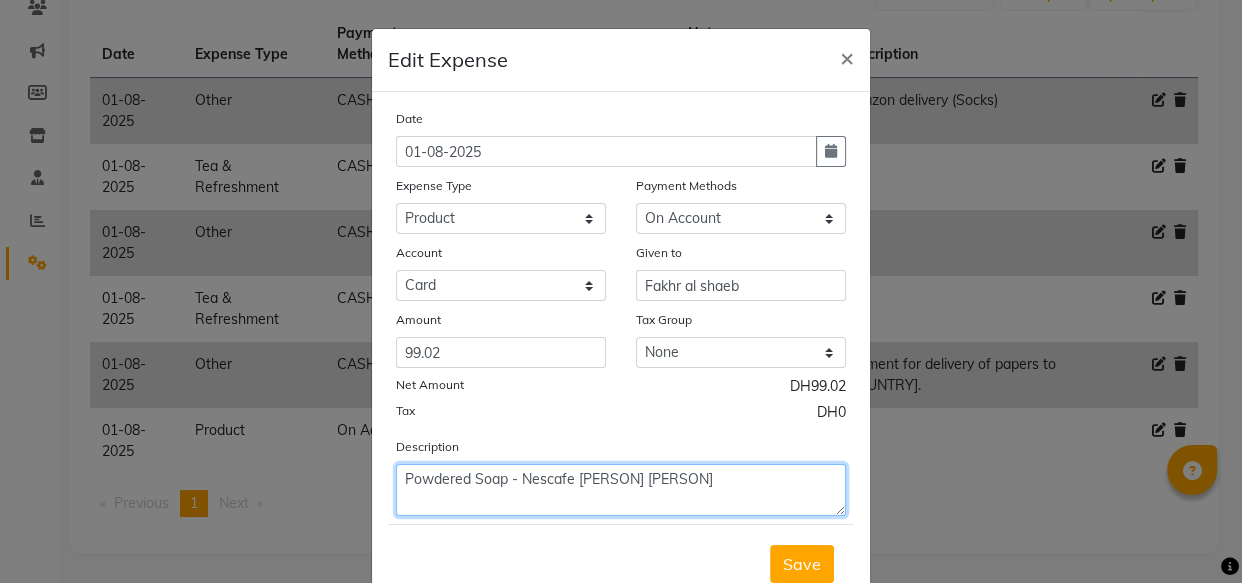 click on "Powdered Soap - Nescafe Fakhr Al Shaeb" 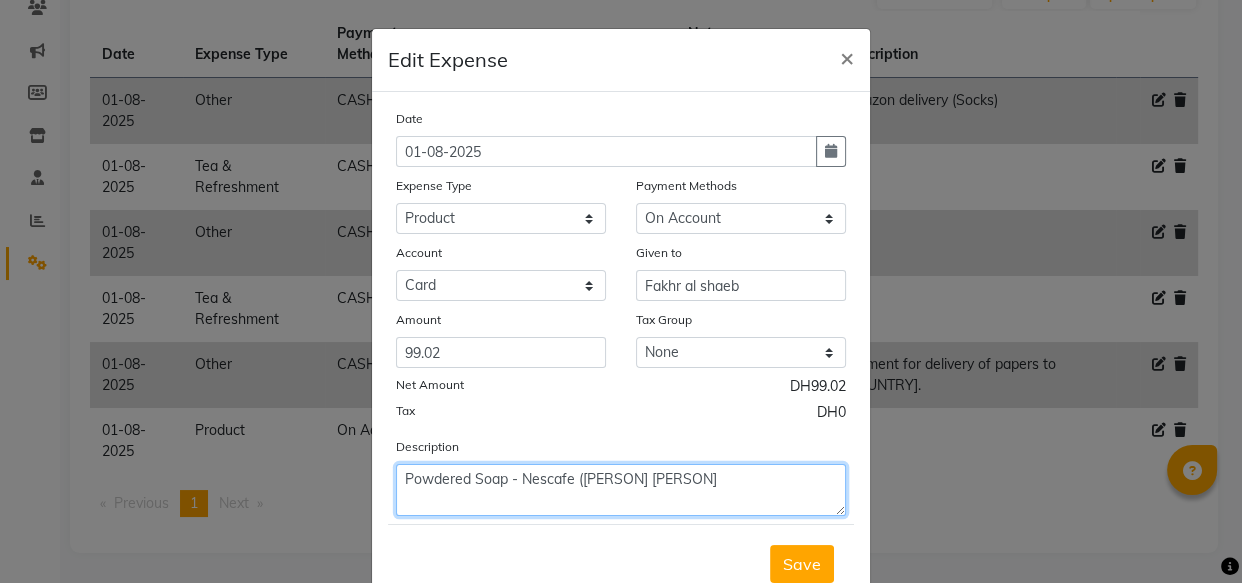 click on "Powdered Soap - Nescafe (Fakhr Al Shaeb" 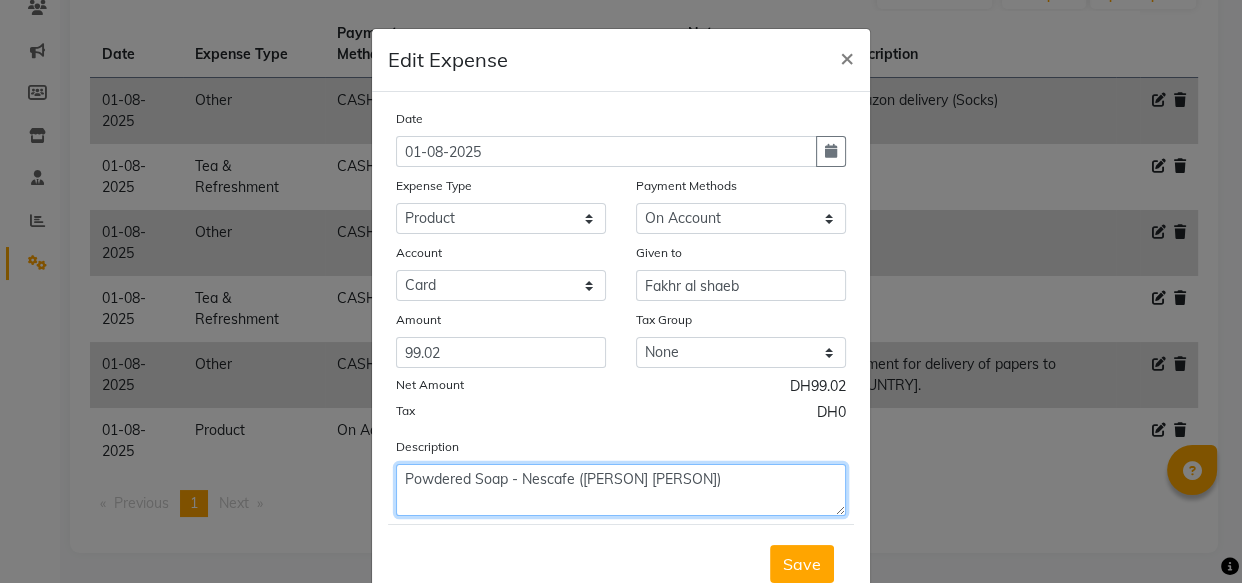 type on "Powdered Soap - Nescafe (Fakhr Al Shaeb)" 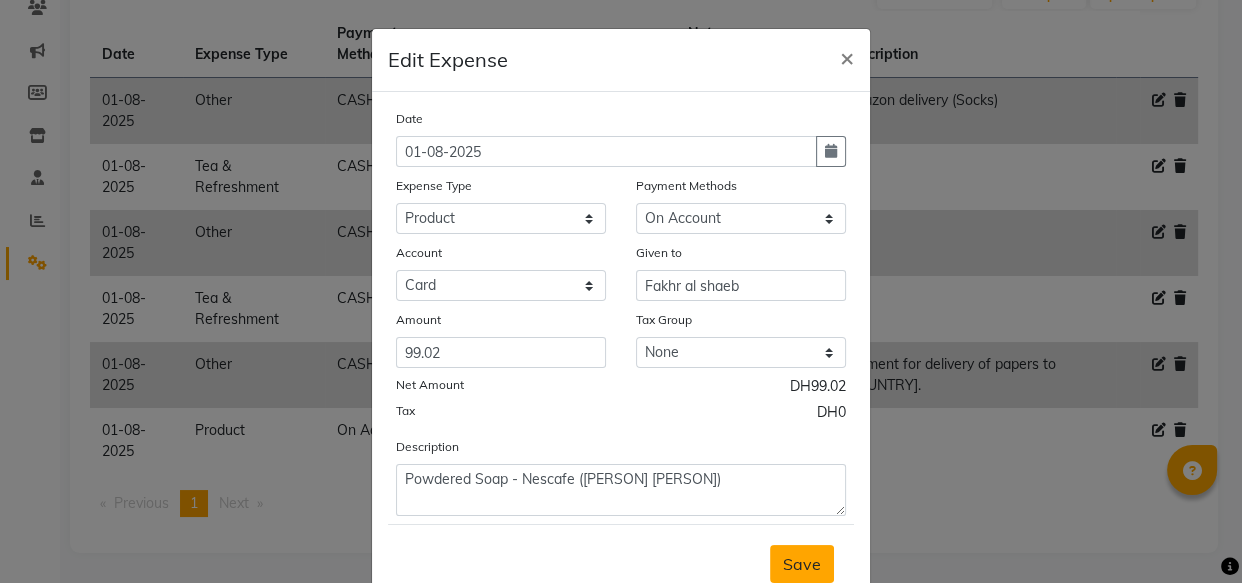 click on "Save" at bounding box center (802, 564) 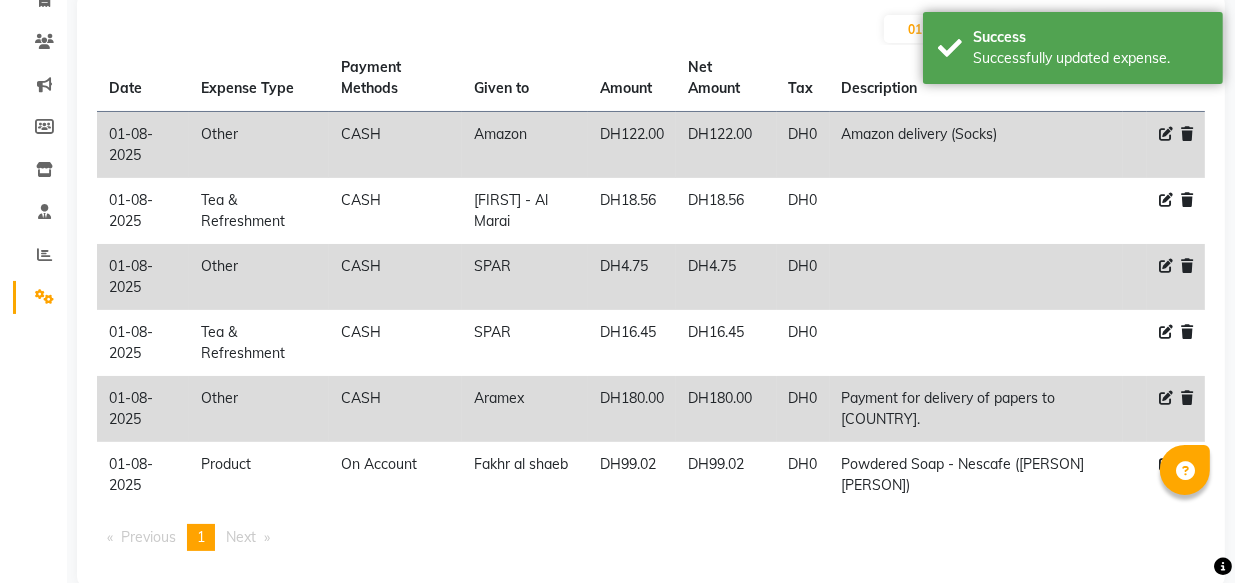 scroll, scrollTop: 126, scrollLeft: 0, axis: vertical 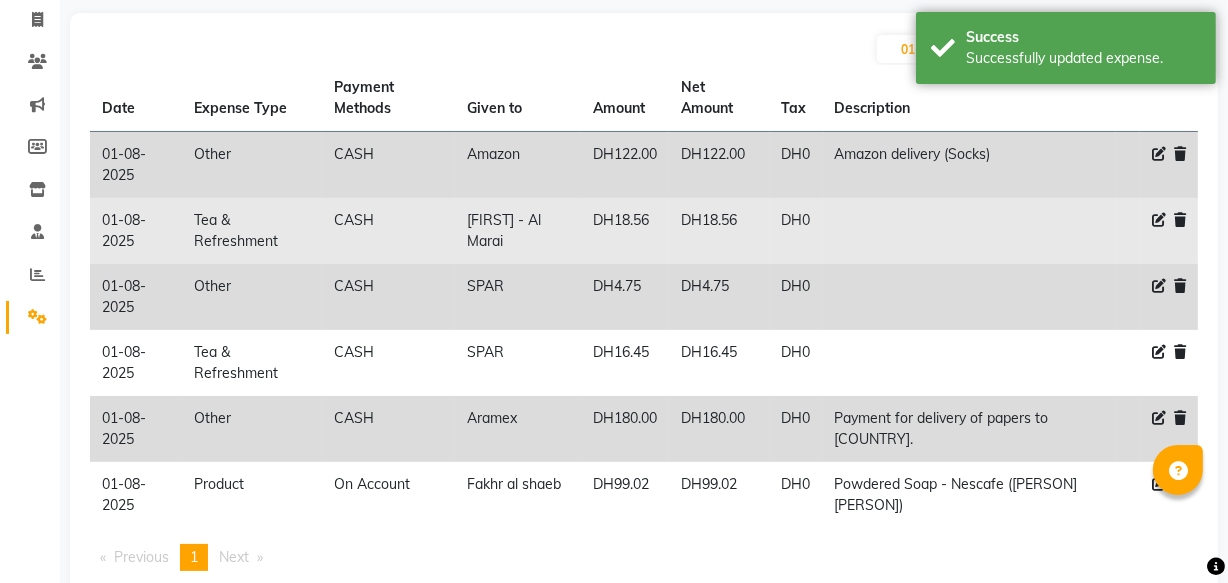 click 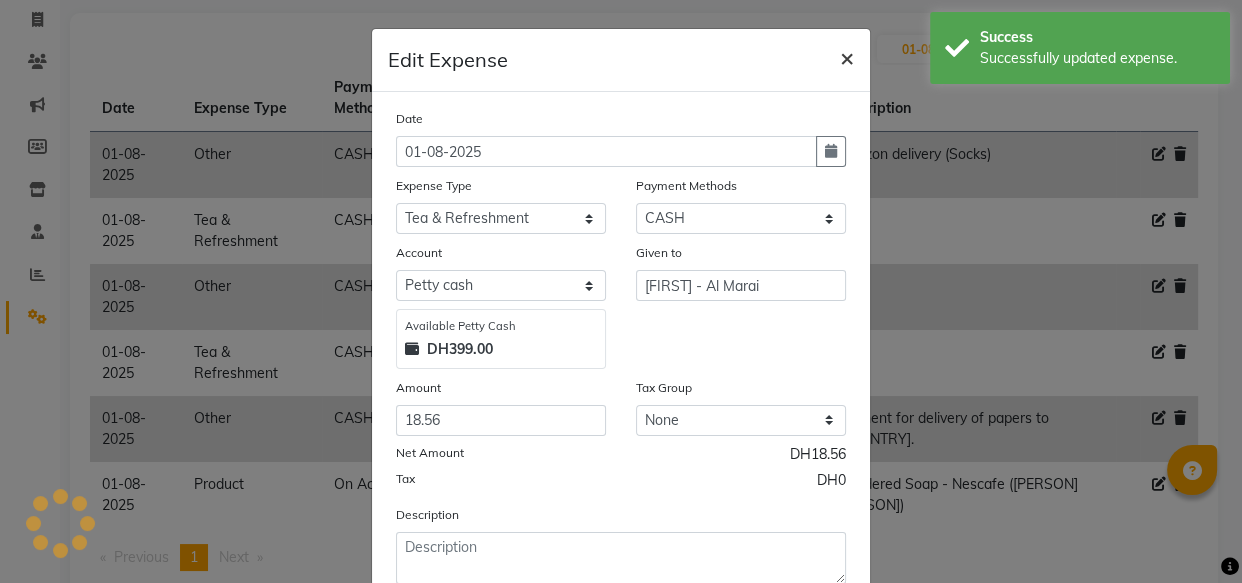 click on "×" 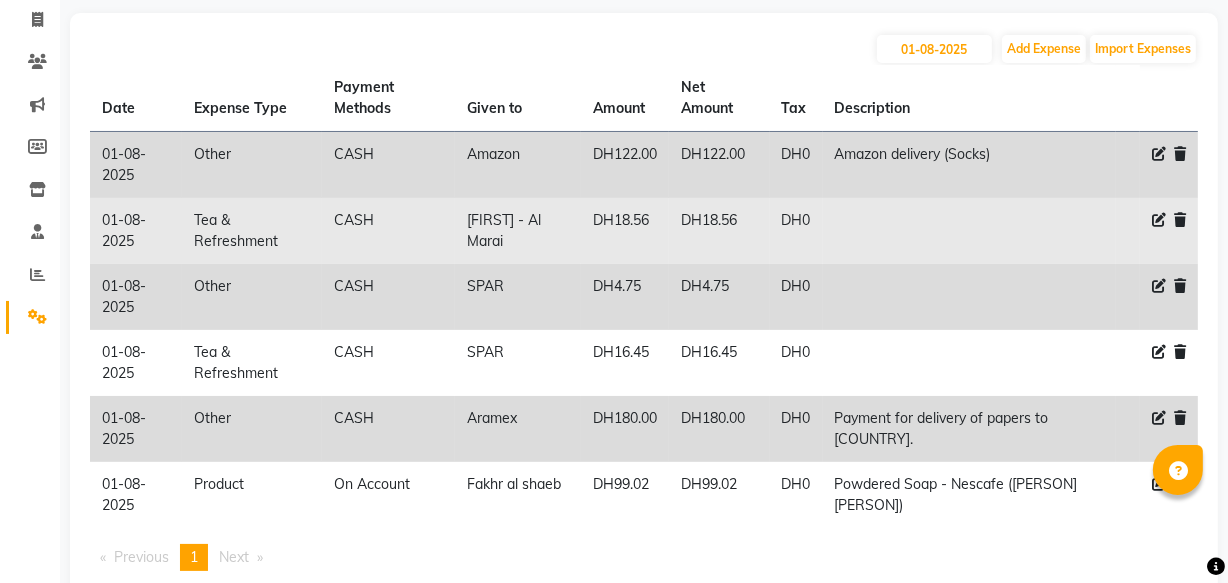 click 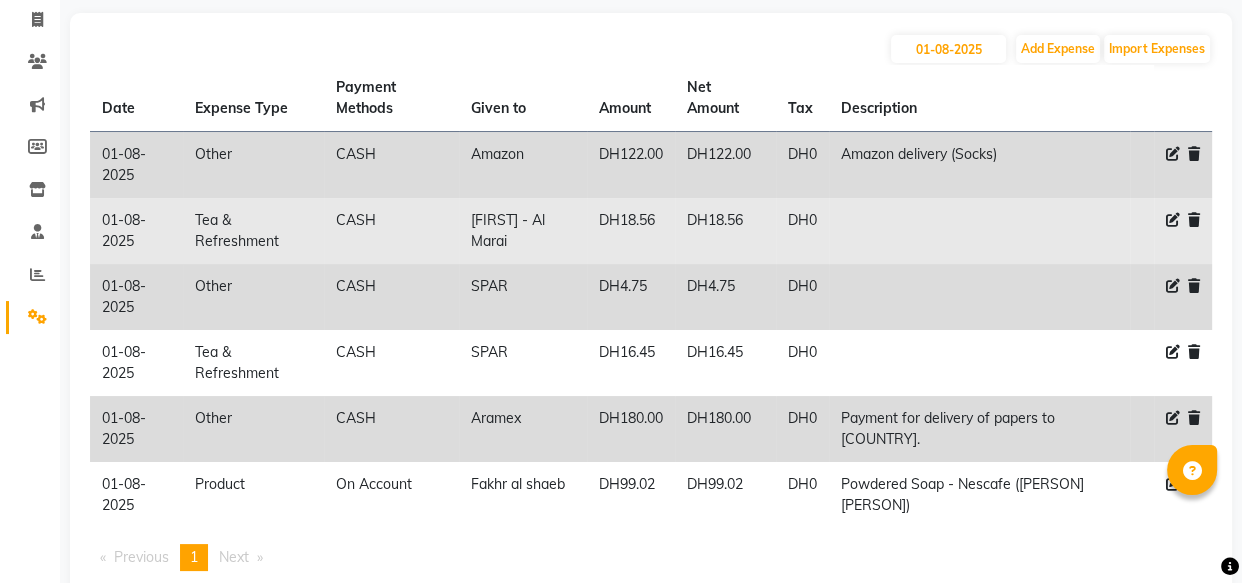 select on "17" 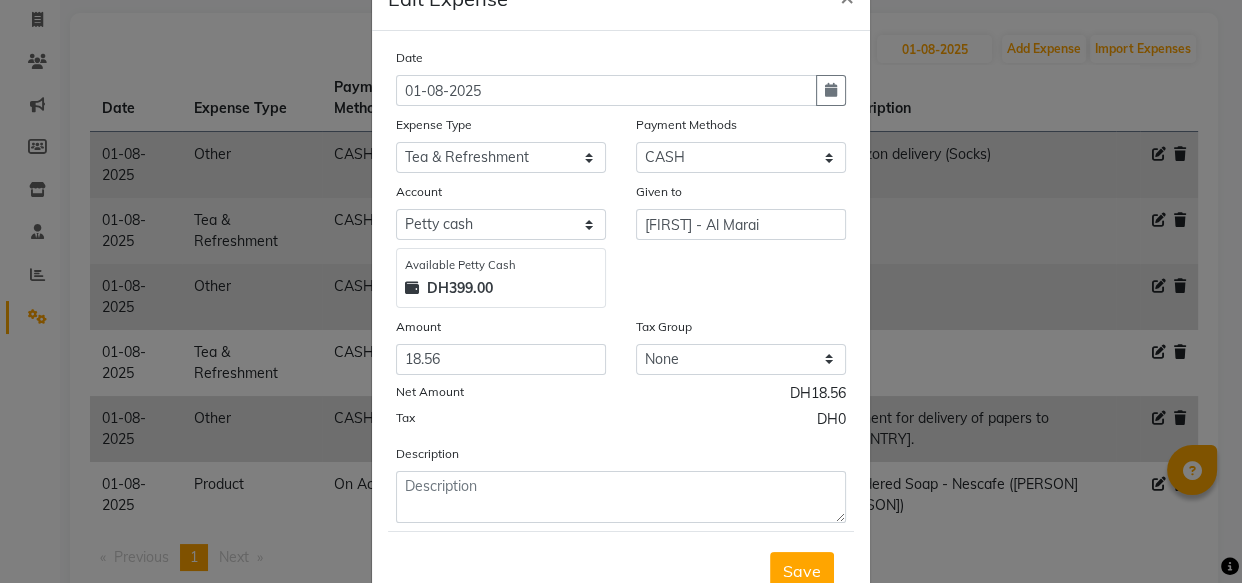 scroll, scrollTop: 135, scrollLeft: 0, axis: vertical 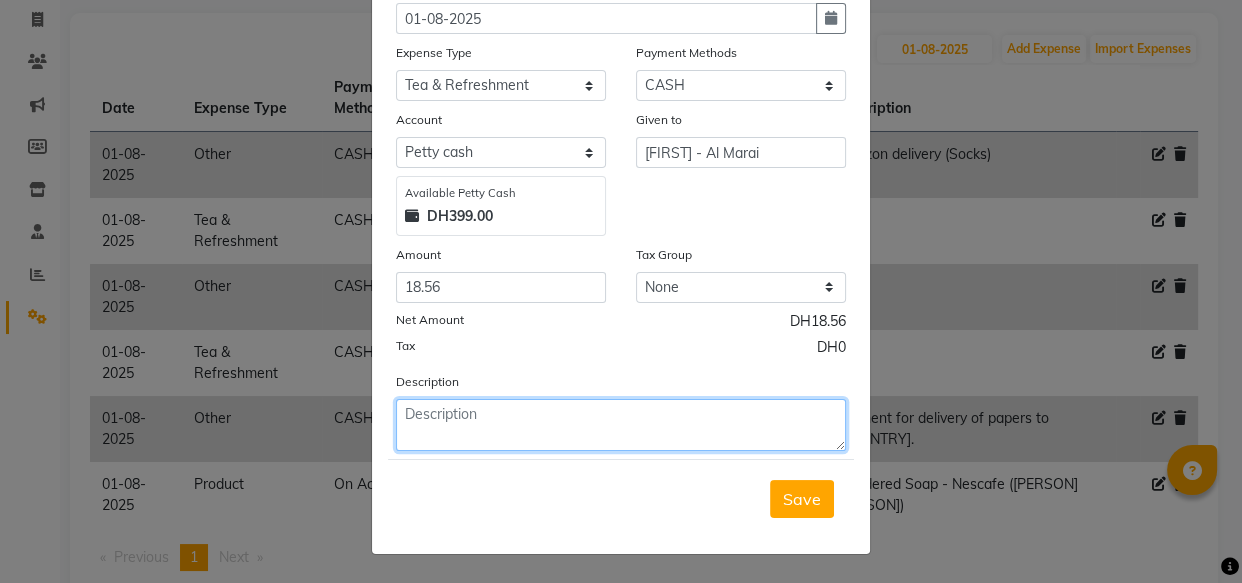 click 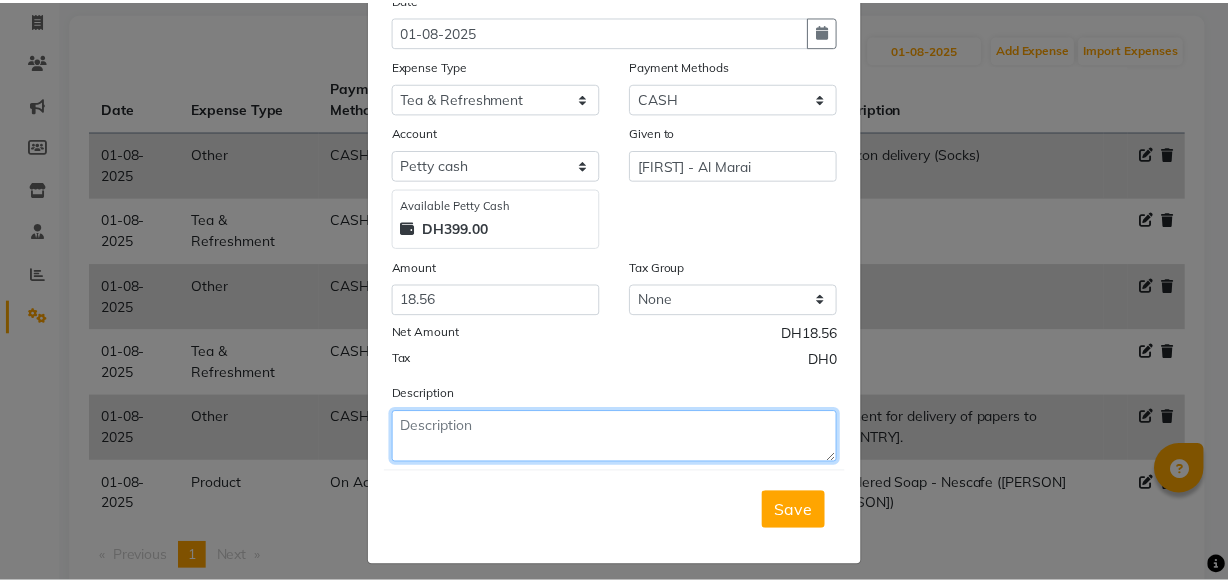 scroll, scrollTop: 135, scrollLeft: 0, axis: vertical 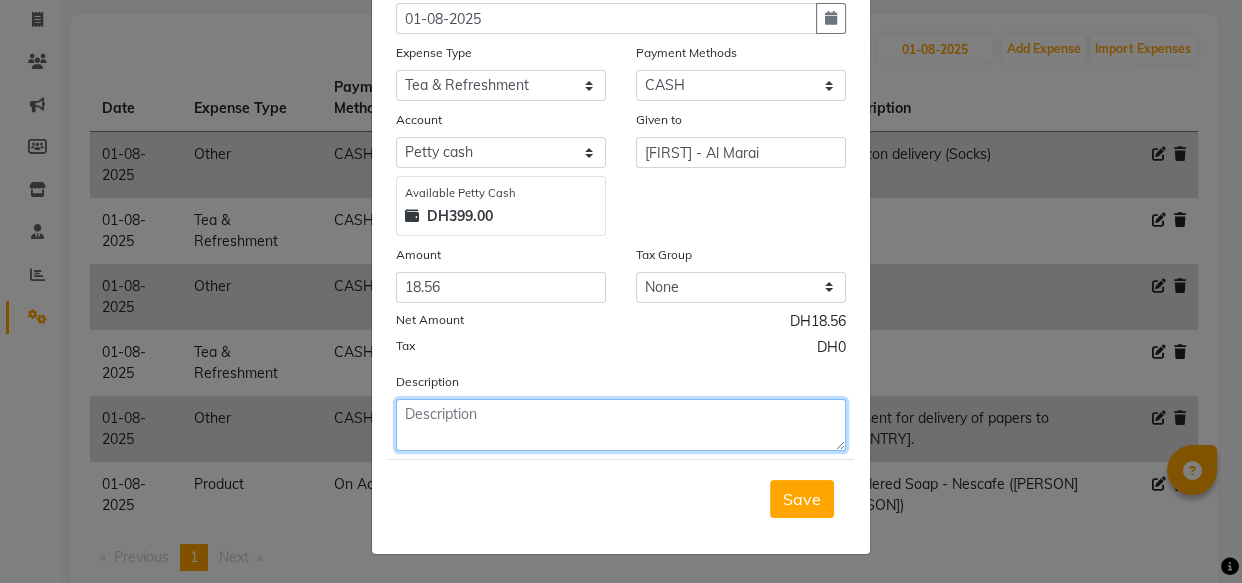click 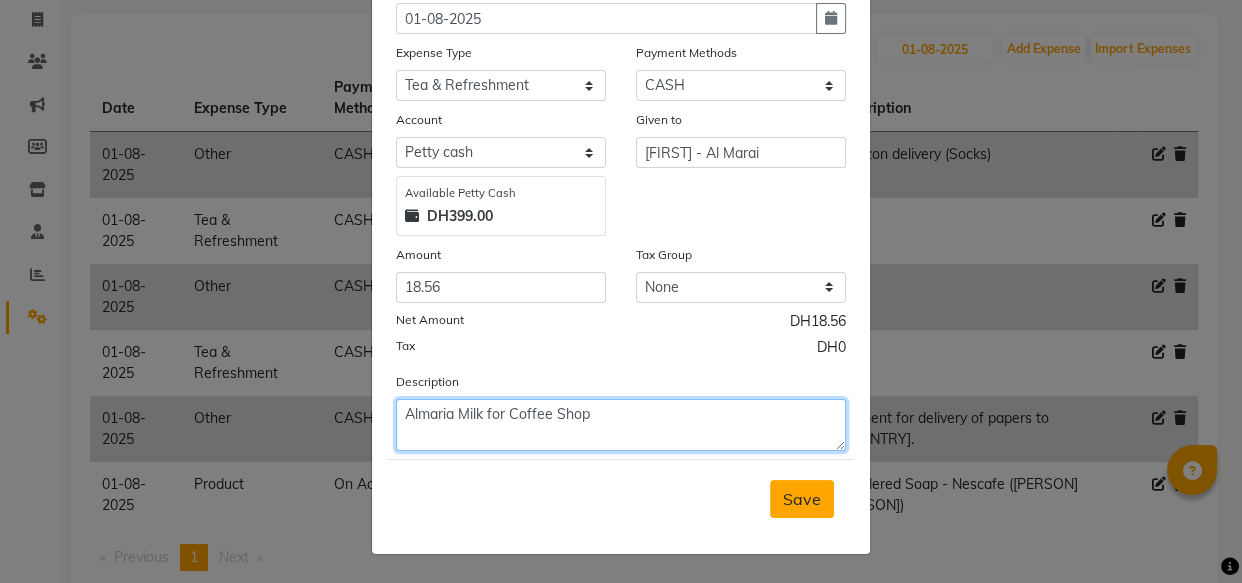 type on "Almaria Milk for Coffee Shop" 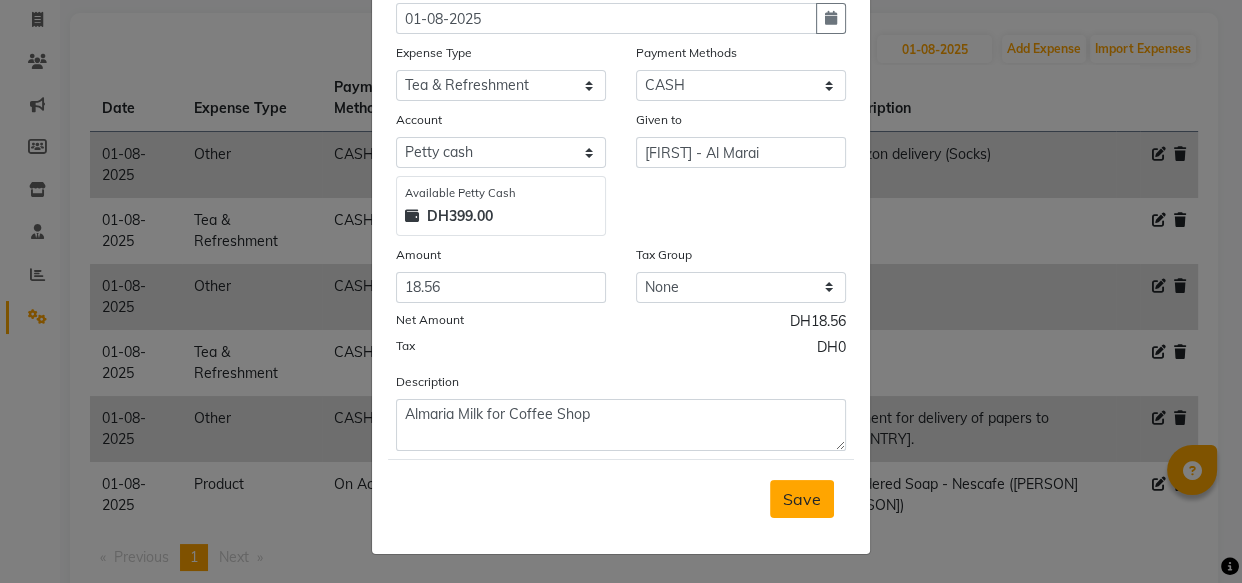 click on "Save" at bounding box center [802, 499] 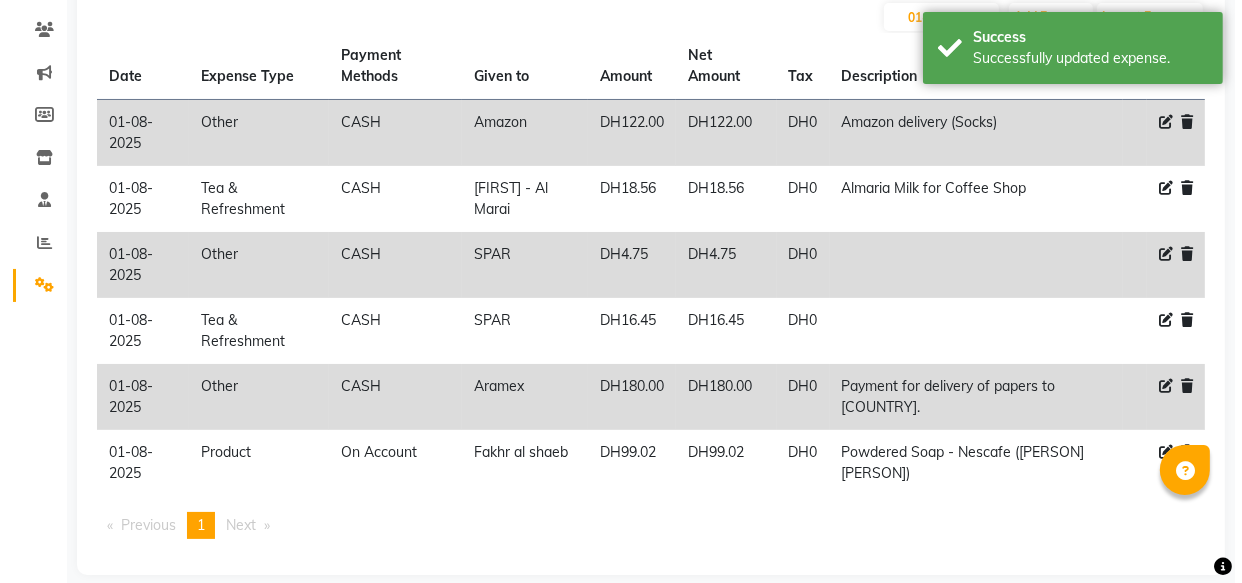 scroll, scrollTop: 169, scrollLeft: 0, axis: vertical 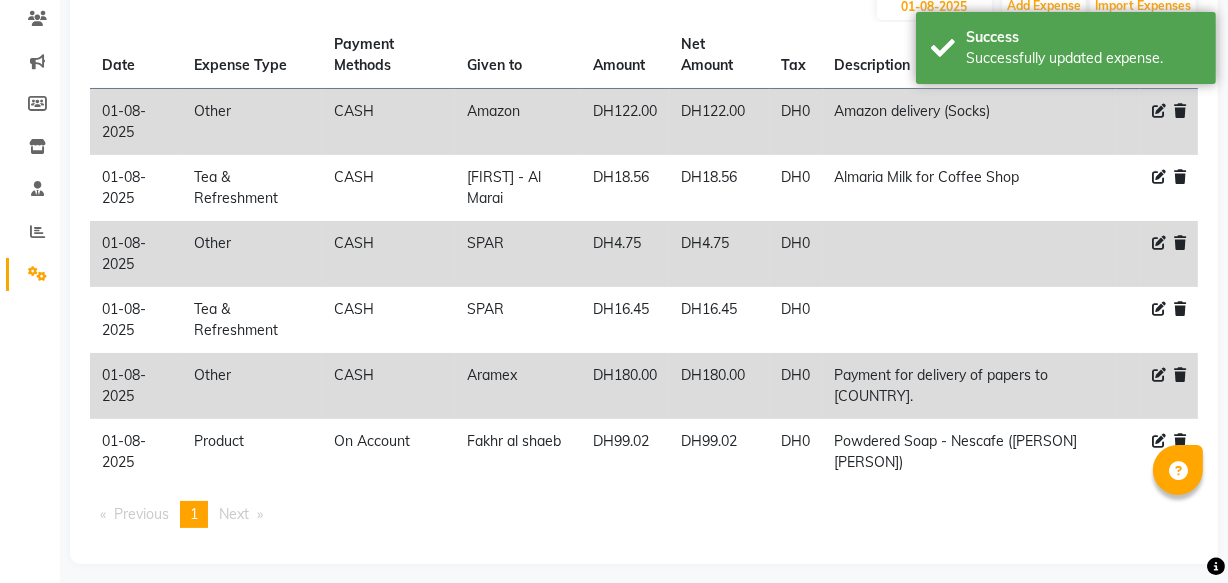 click 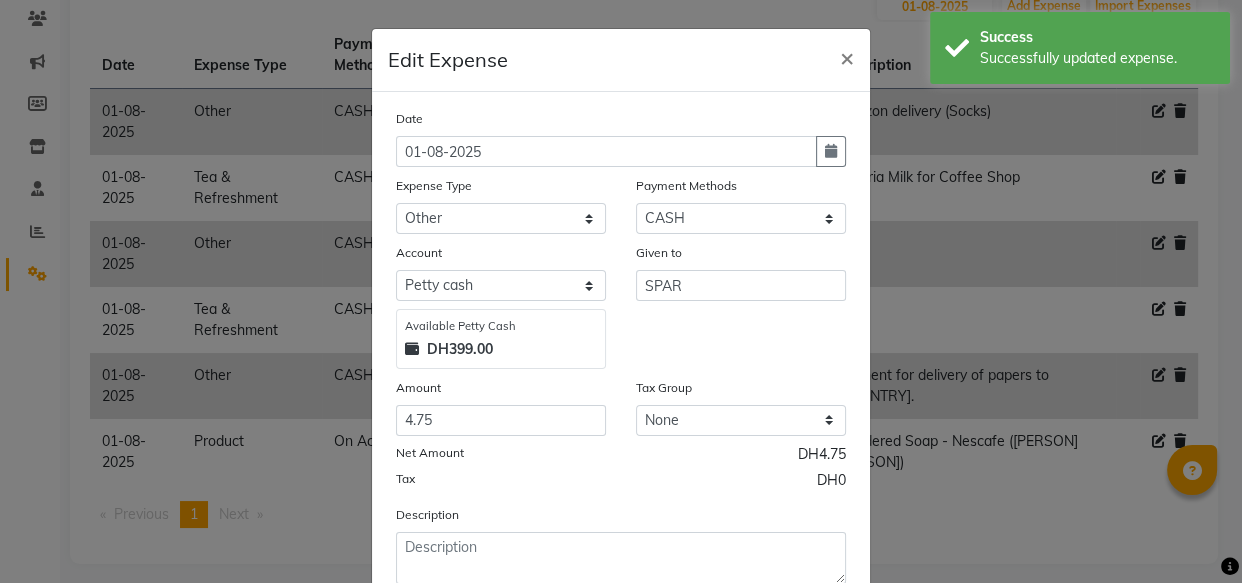 click on "Edit Expense  × Date 01-08-2025 Expense Type Select Advance Salary Bank charges Car maintenance  Cash transfer to bank Cash transfer to hub Client Snacks Clinical charges Equipment Fuel Govt fee Incentive Insurance International purchase Loan Repayment Maintenance Marketing Miscellaneous MRA Other Pantry Product Rent Salary Staff Snacks Tax Tea & Refreshment Utilities Payment Methods Select CASH CARD ONLINE On Account Wallet Package Prepaid Gift Card Account Select Petty cash Card Tax Cash In Hand Available Petty Cash DH399.00 Given to SPAR Amount 4.75 Tax Group None Vat Net Amount DH4.75 Tax DH0 Description  Save" 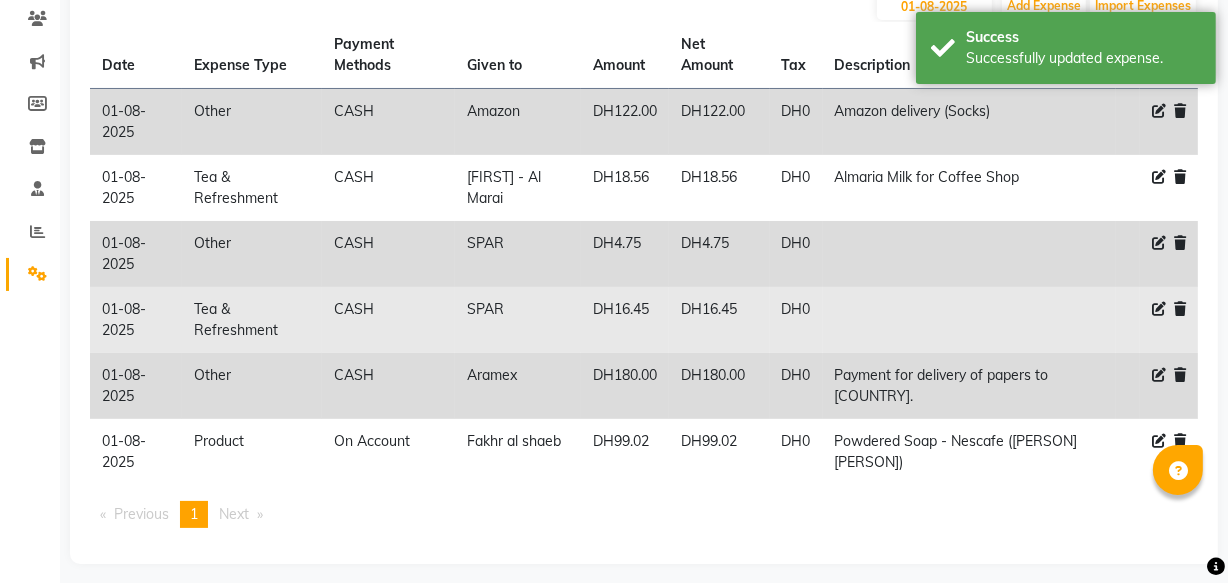 click 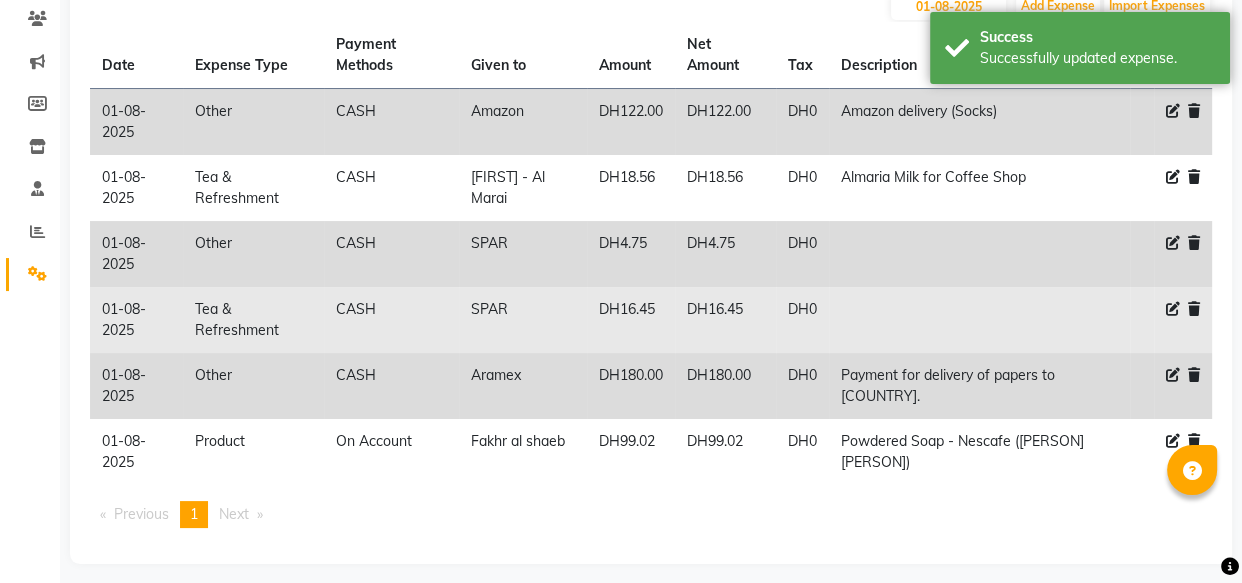 select on "17" 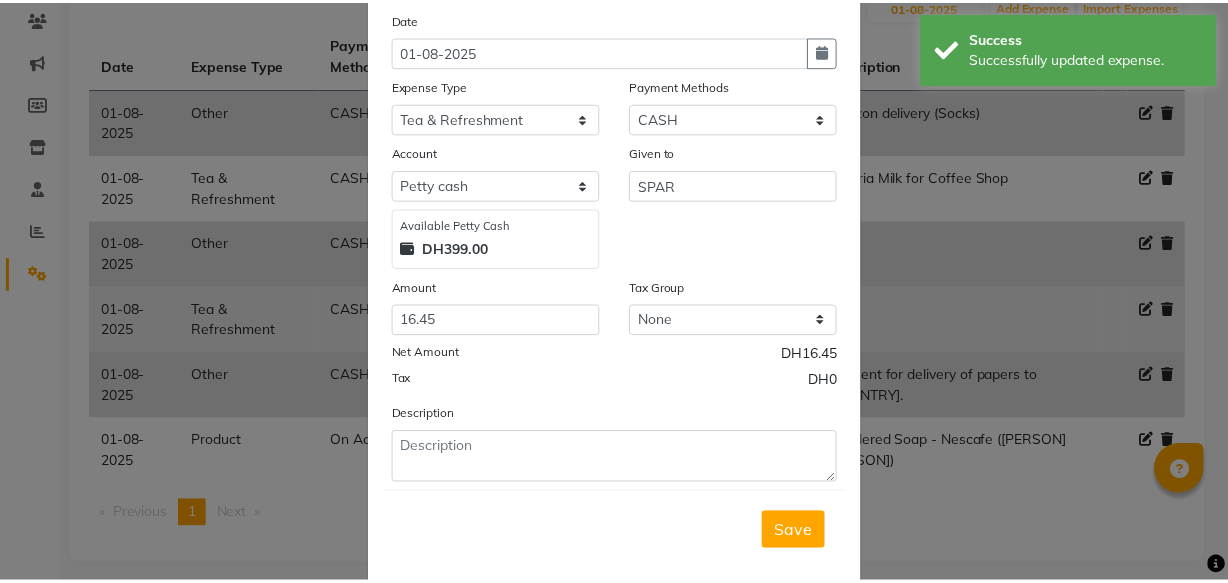 scroll, scrollTop: 135, scrollLeft: 0, axis: vertical 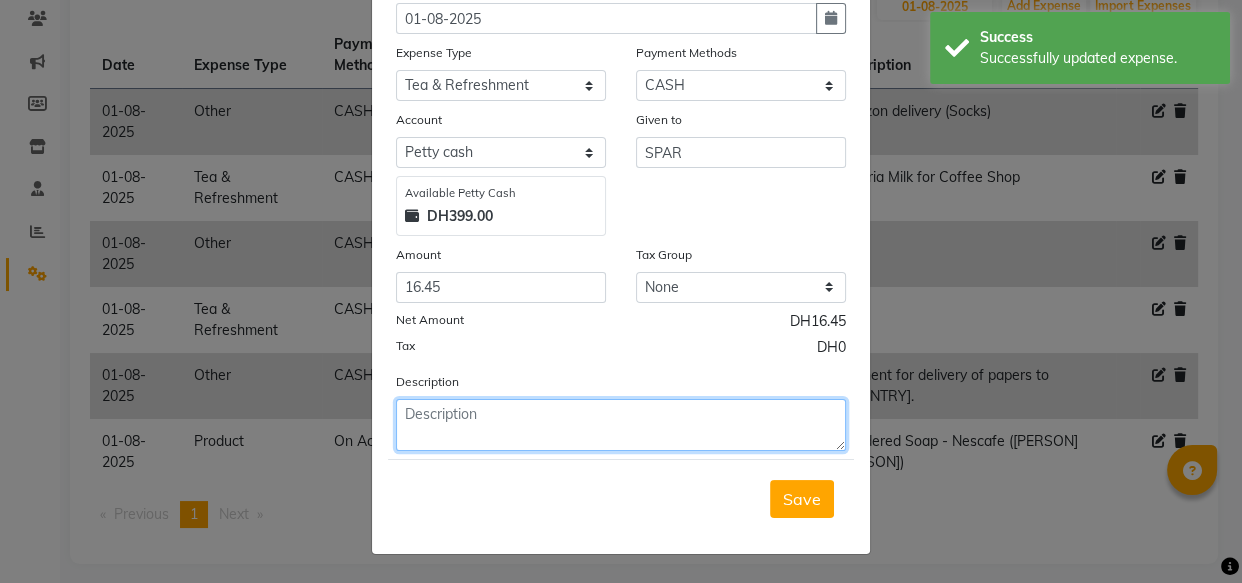 click 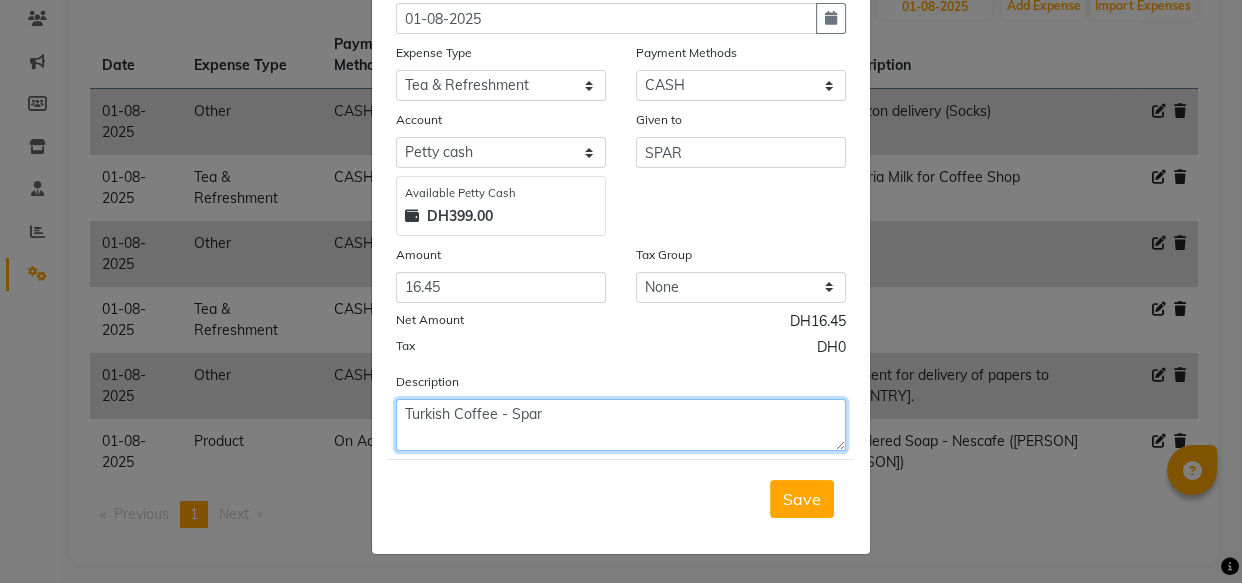 type on "Turkish Coffee - Spar" 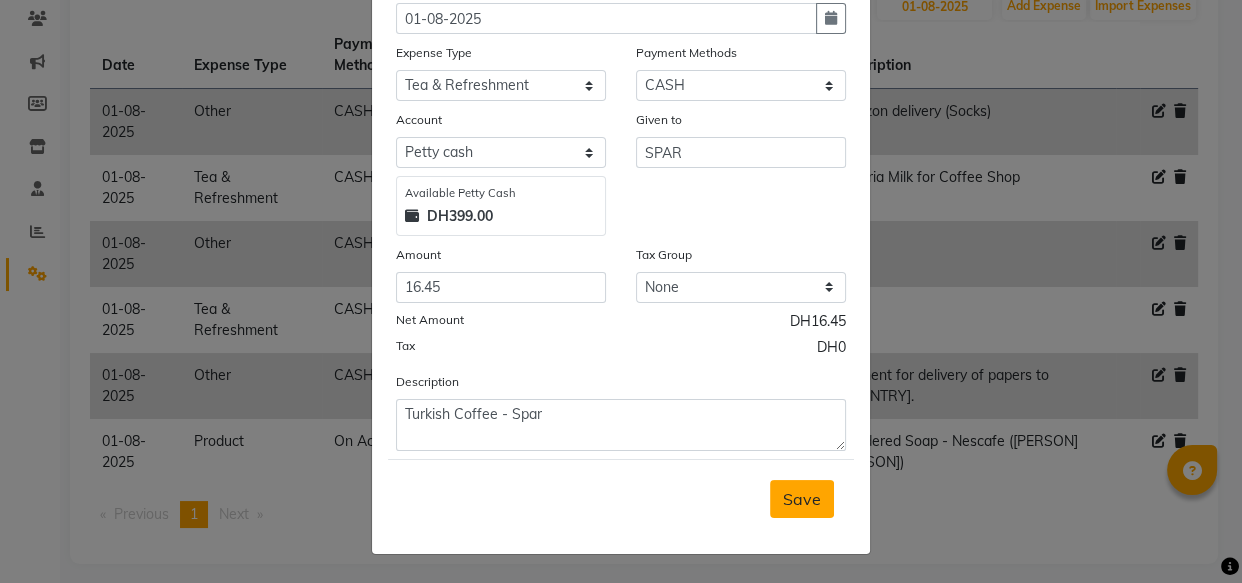 click on "Save" at bounding box center (802, 499) 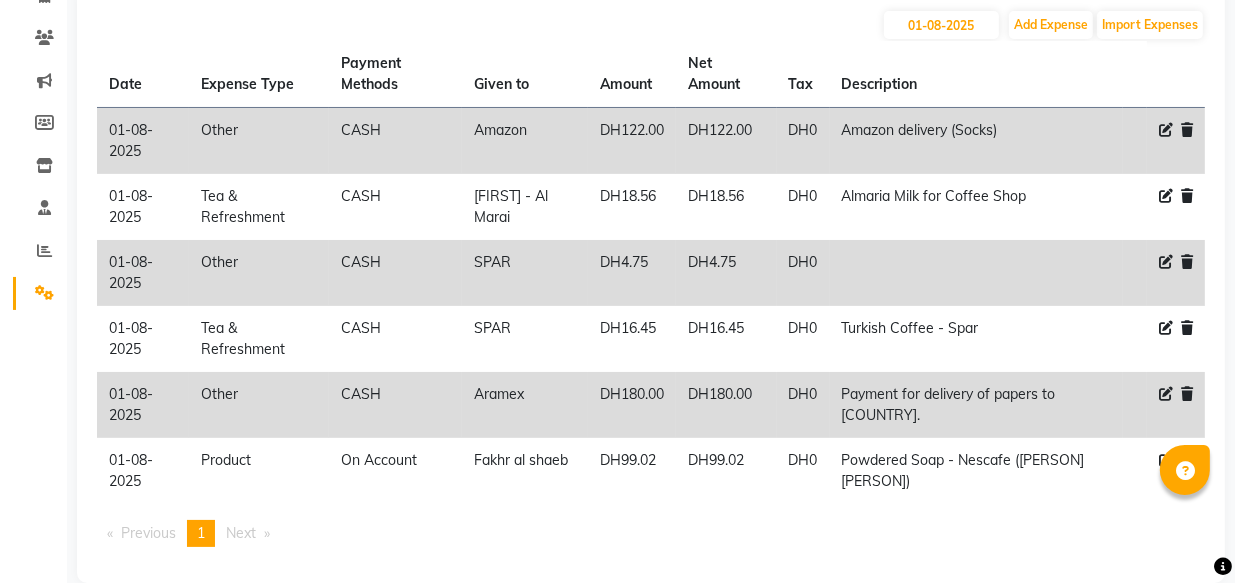 scroll, scrollTop: 141, scrollLeft: 0, axis: vertical 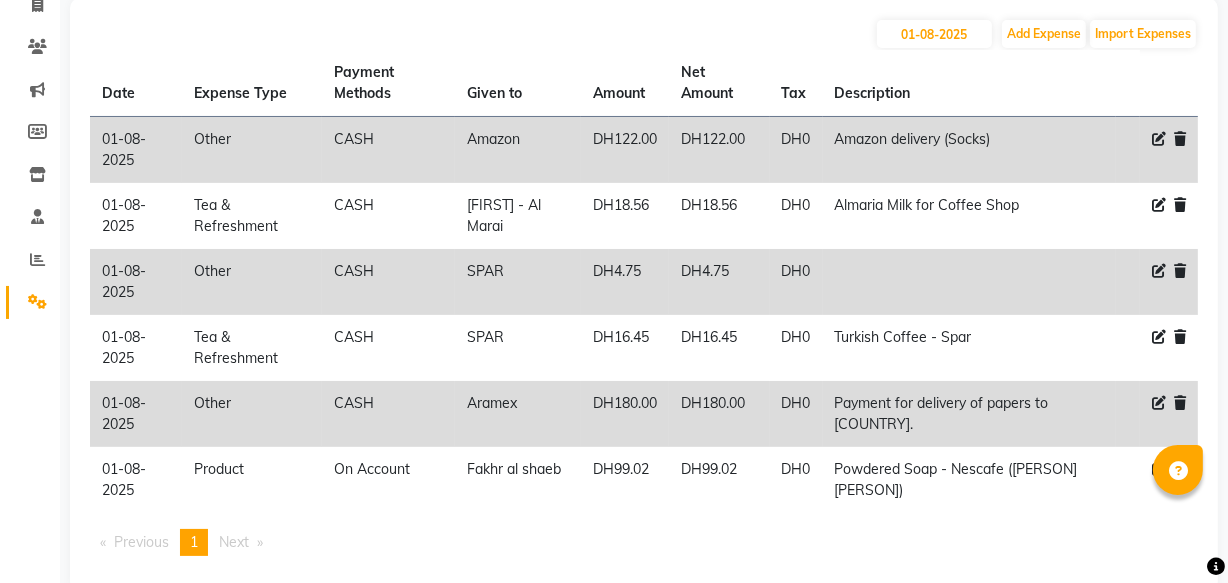 click 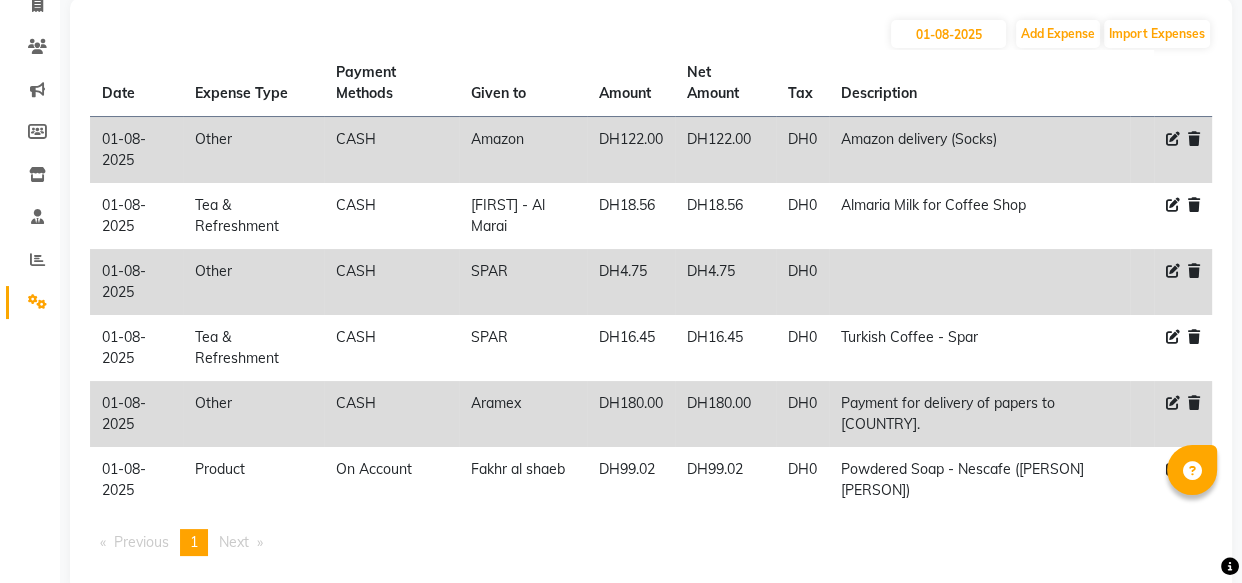 select on "10" 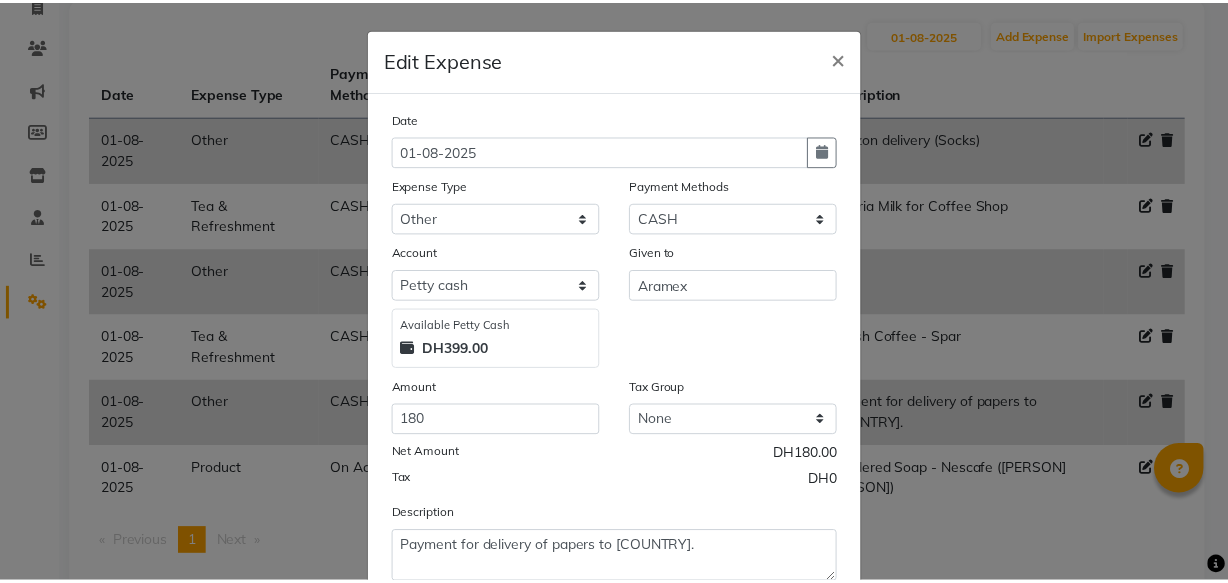 scroll, scrollTop: 135, scrollLeft: 0, axis: vertical 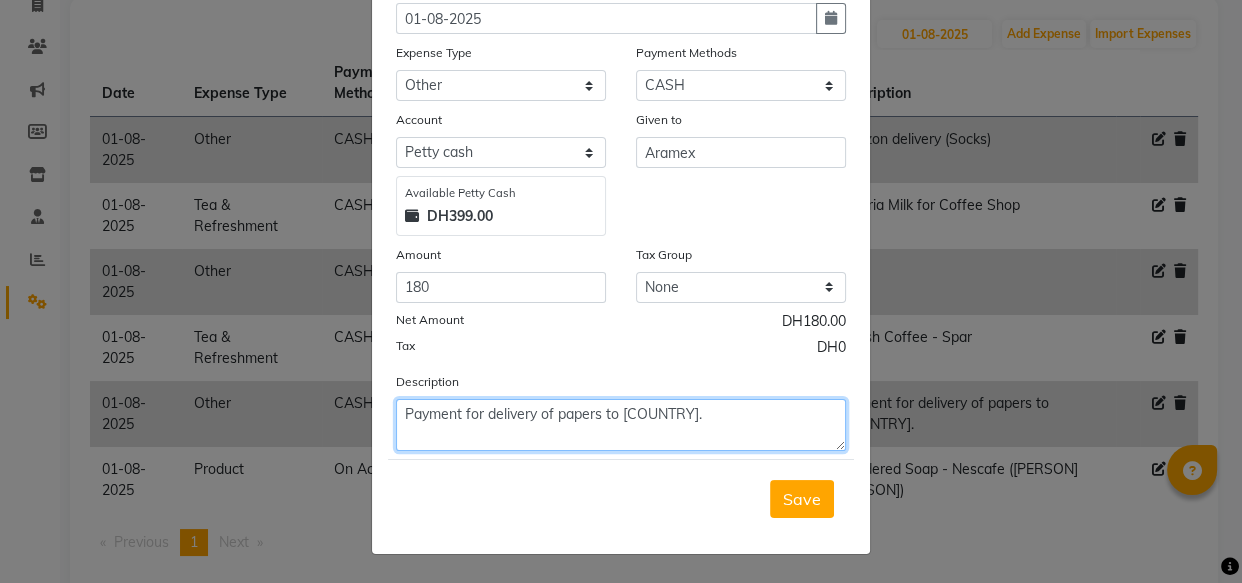 click on "Payment for delivery of papers to Philippines." 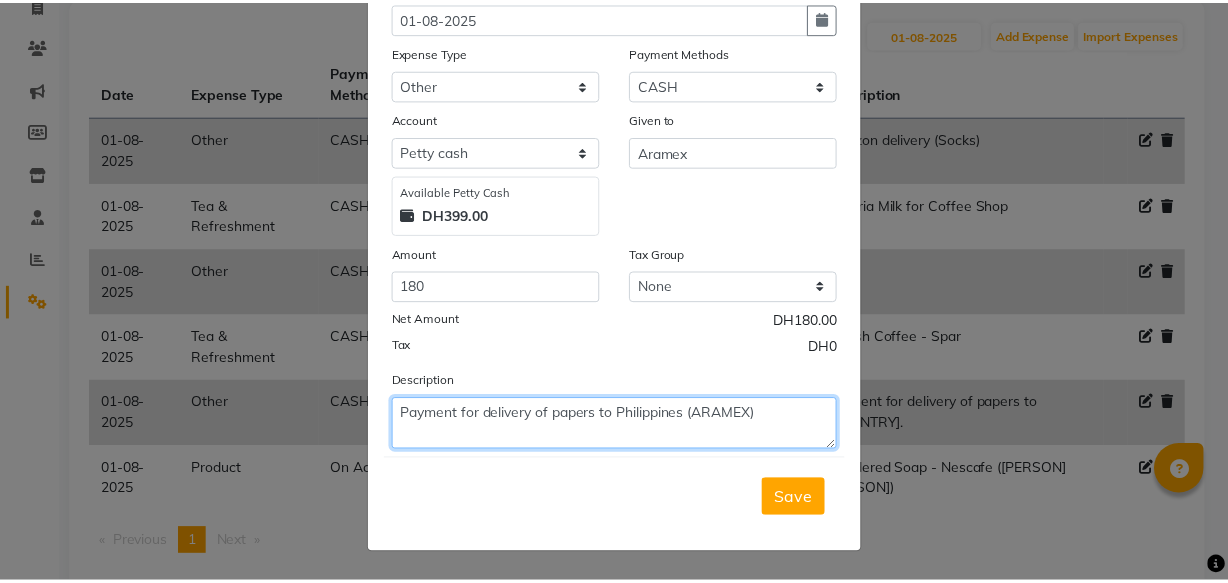 type 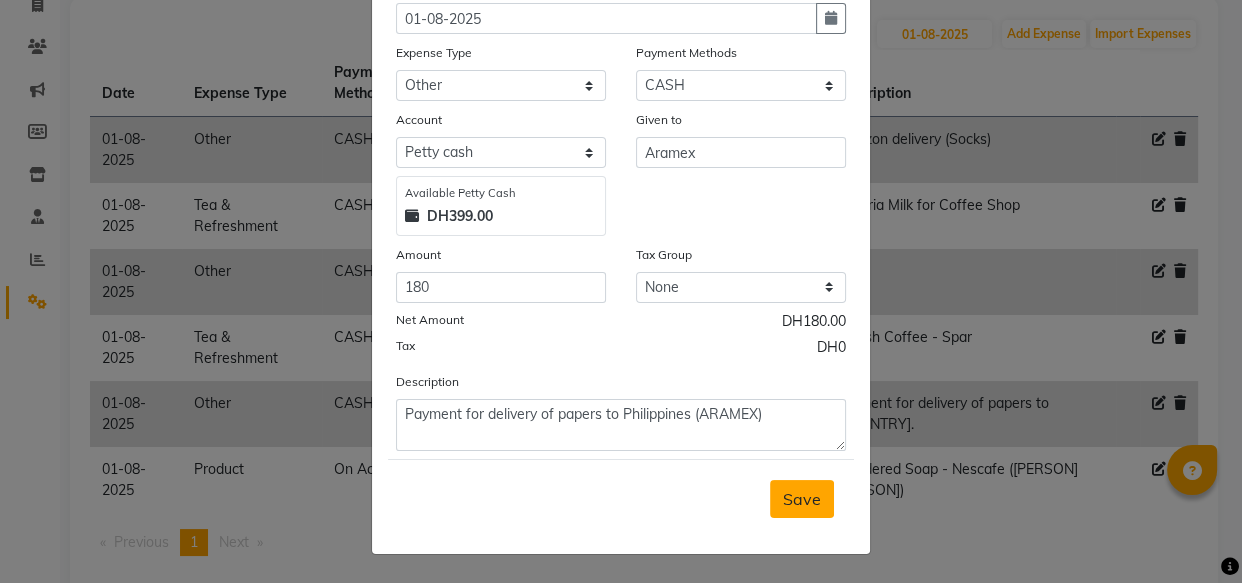 click on "Save" at bounding box center [802, 499] 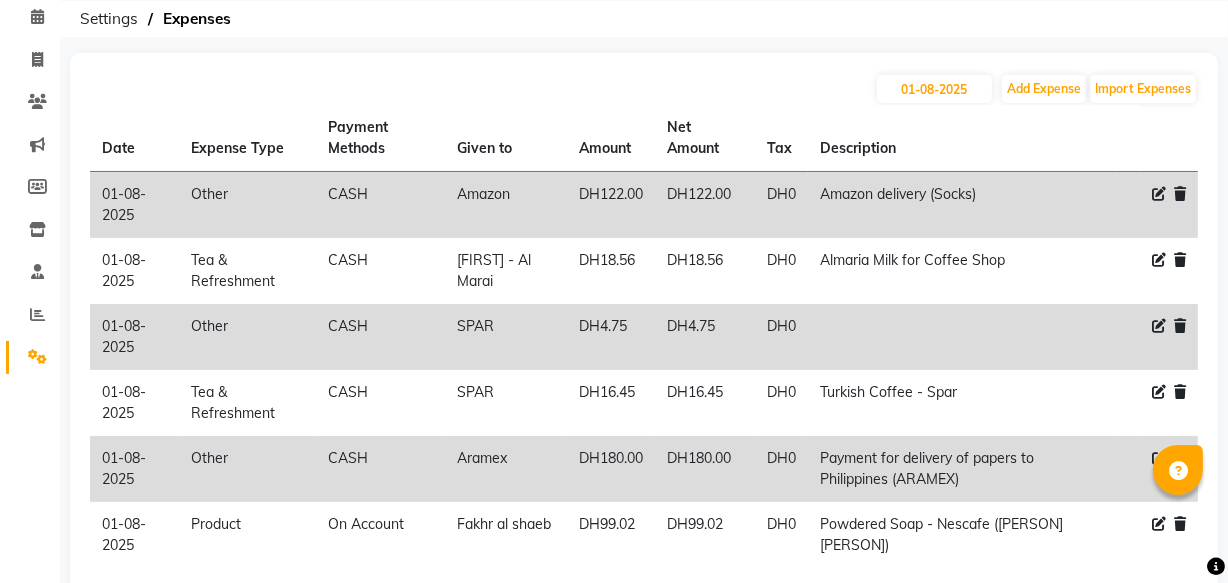 scroll, scrollTop: 0, scrollLeft: 0, axis: both 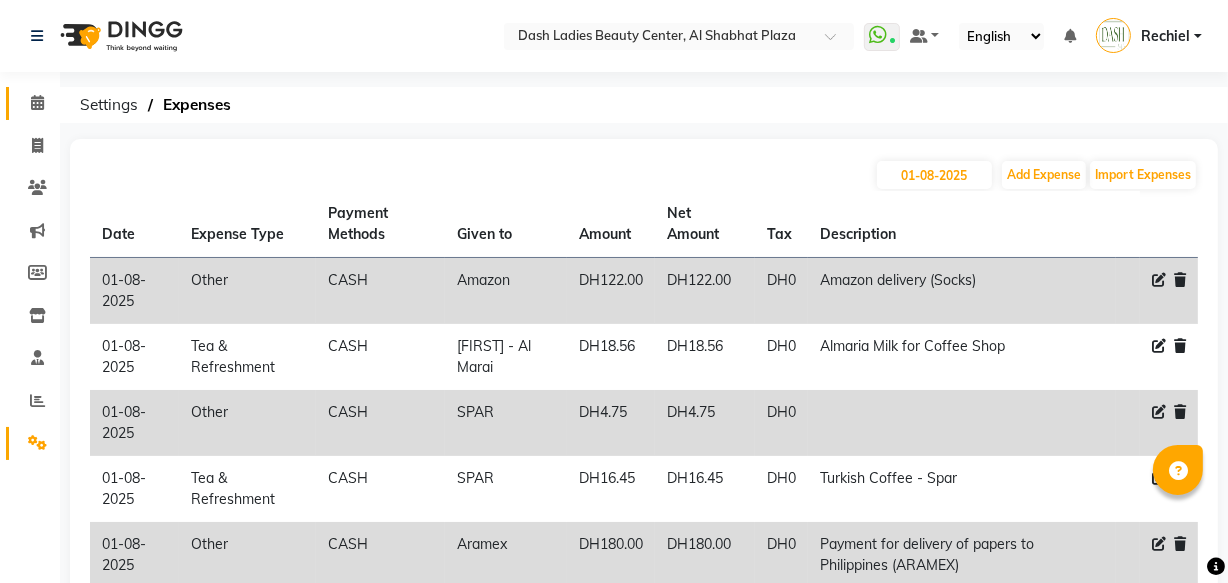 click 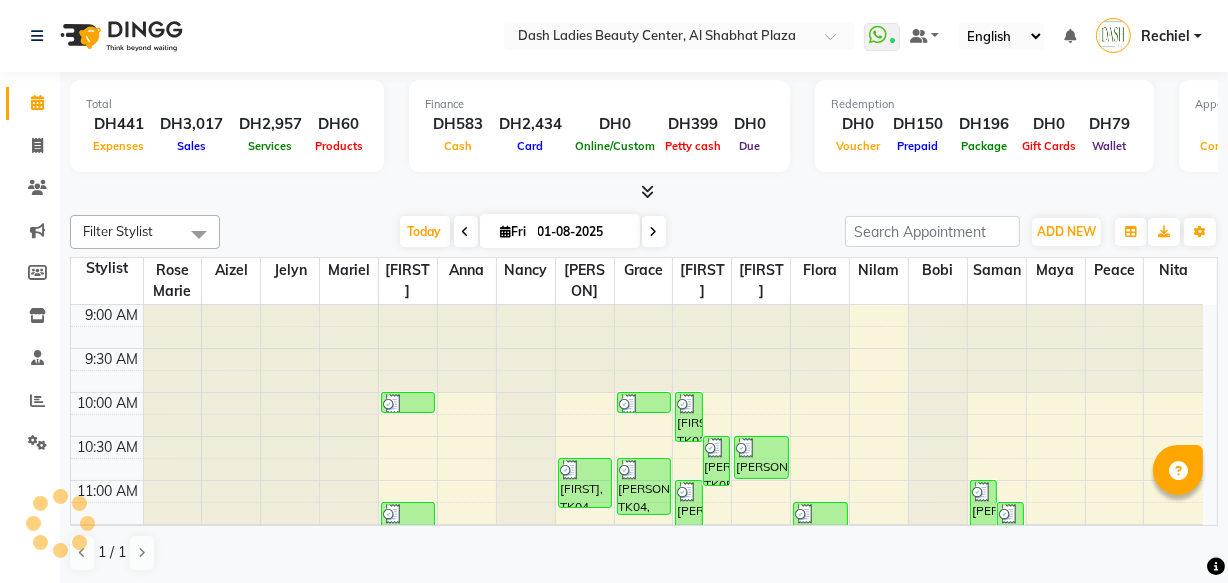scroll, scrollTop: 0, scrollLeft: 0, axis: both 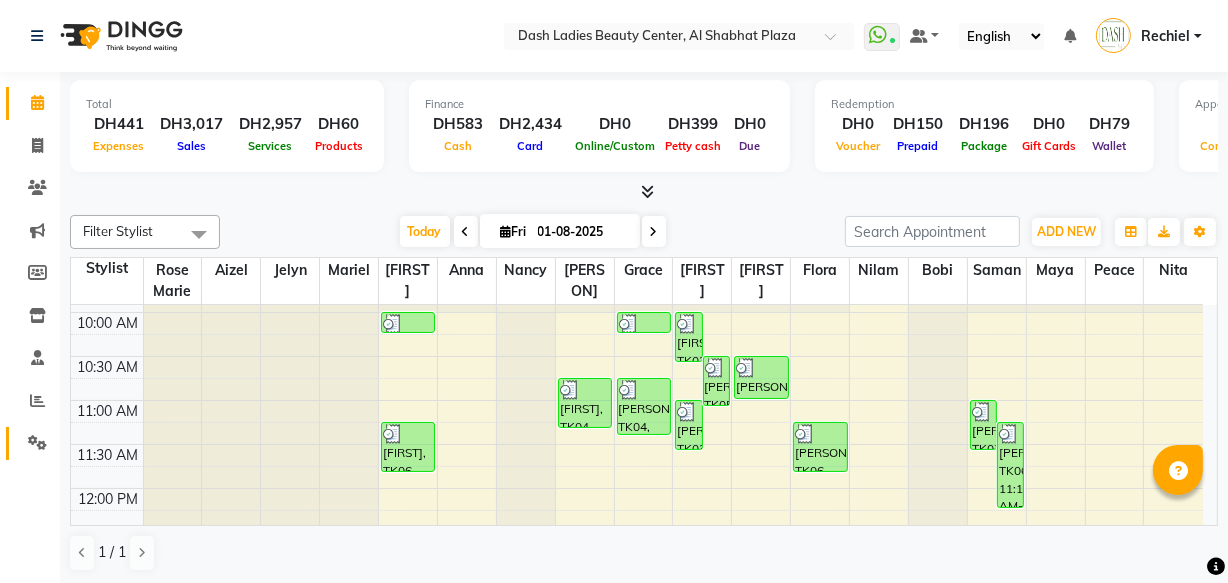 click 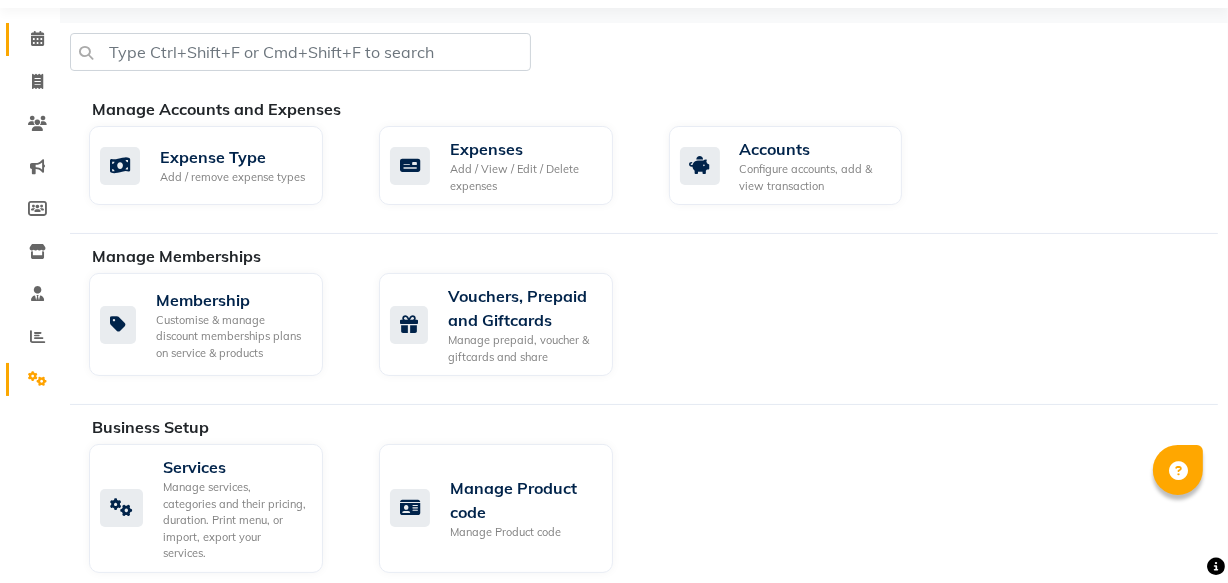 scroll, scrollTop: 61, scrollLeft: 0, axis: vertical 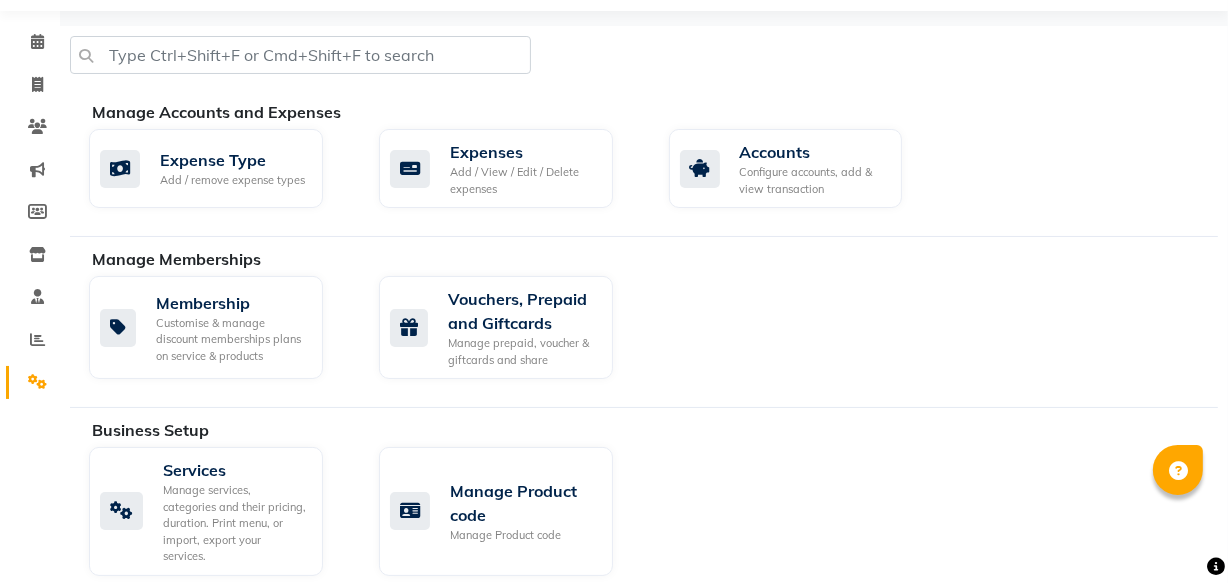 click on "Completed InProgress Upcoming Dropped Tentative Check-In Confirm" 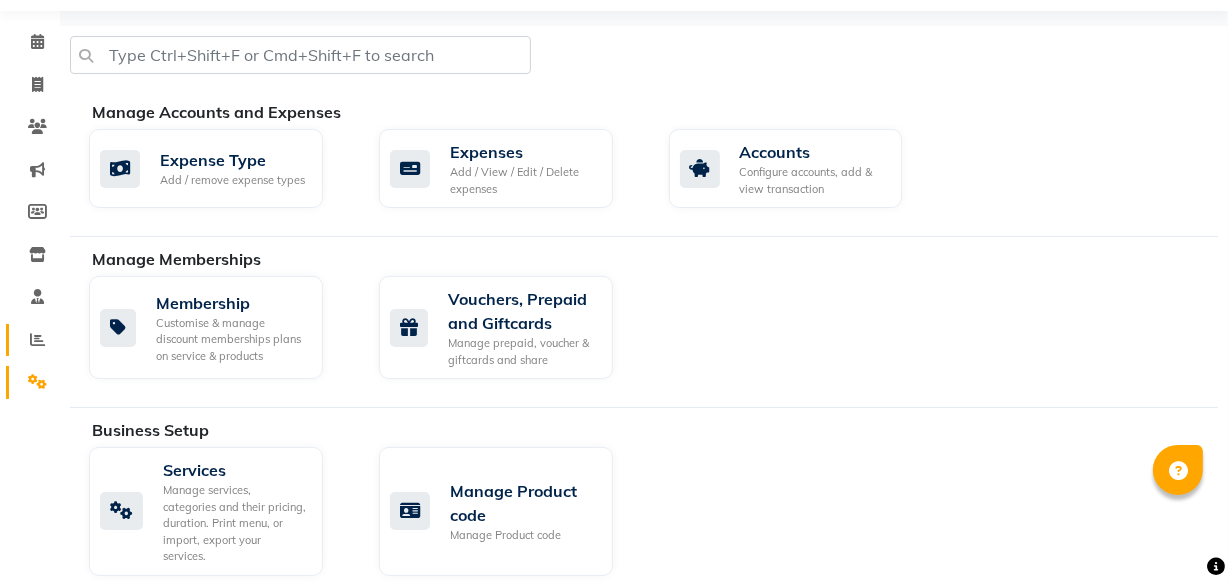 click 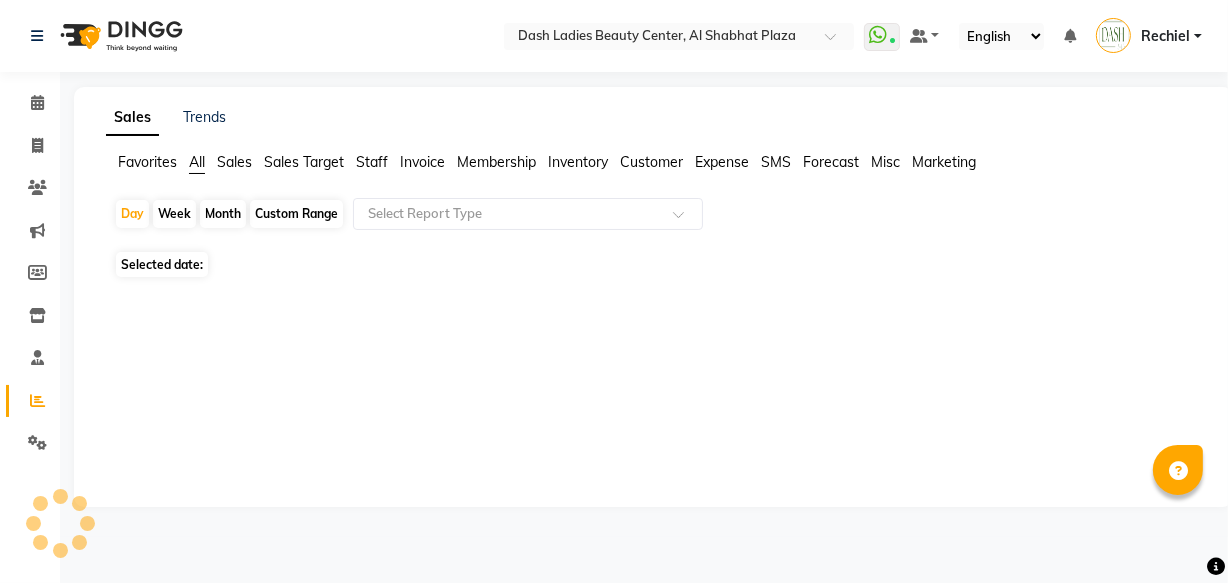 scroll, scrollTop: 0, scrollLeft: 0, axis: both 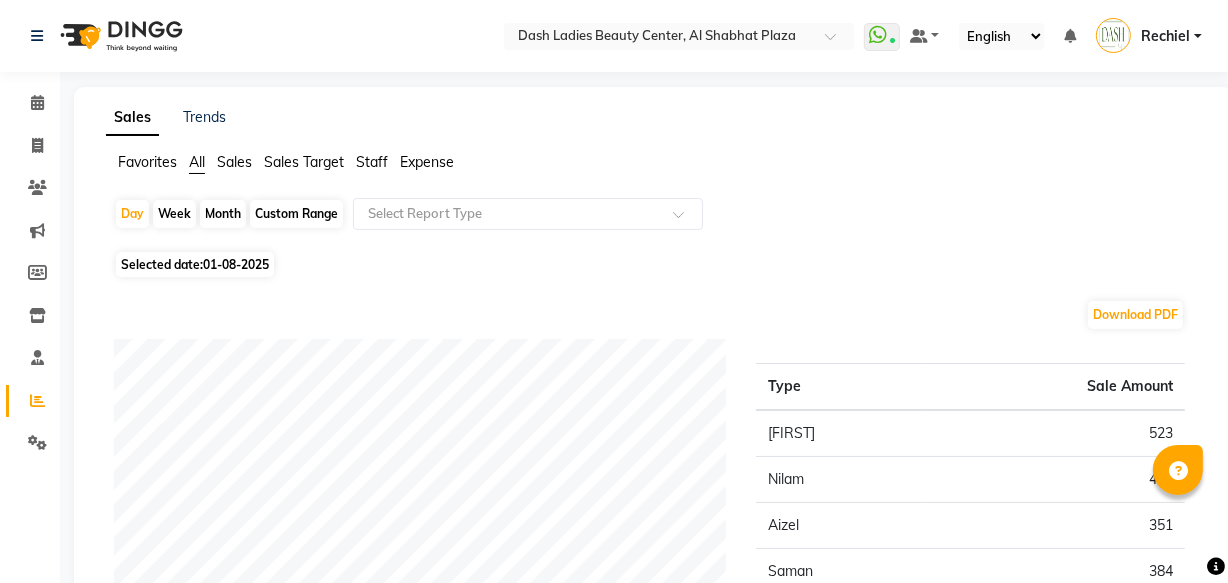 click on "Sales" 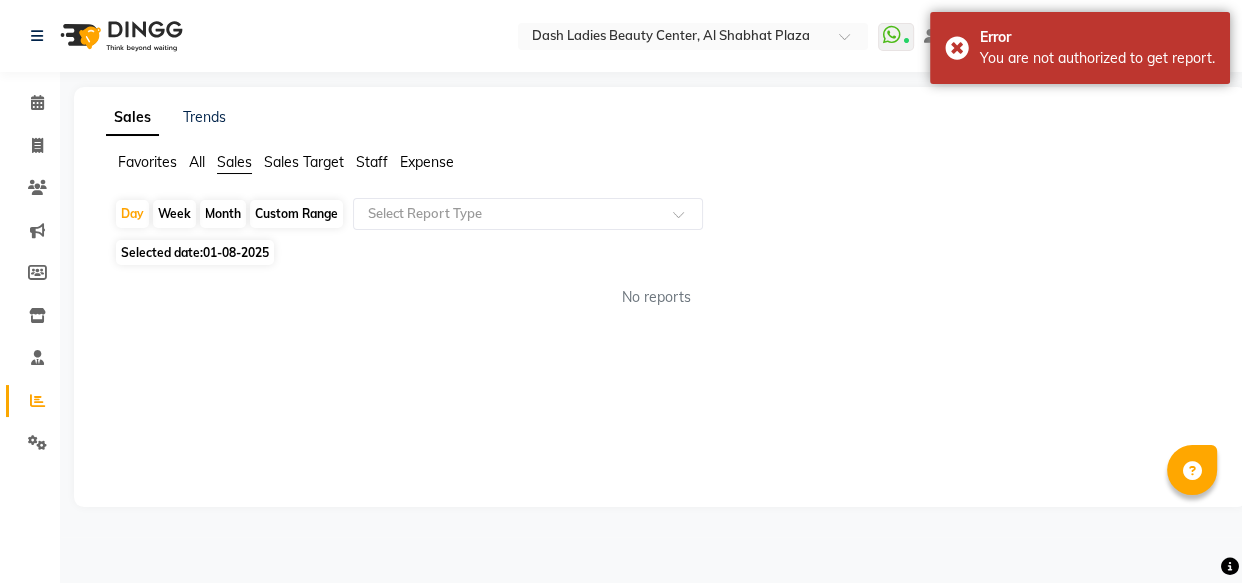 click on "01-08-2025" 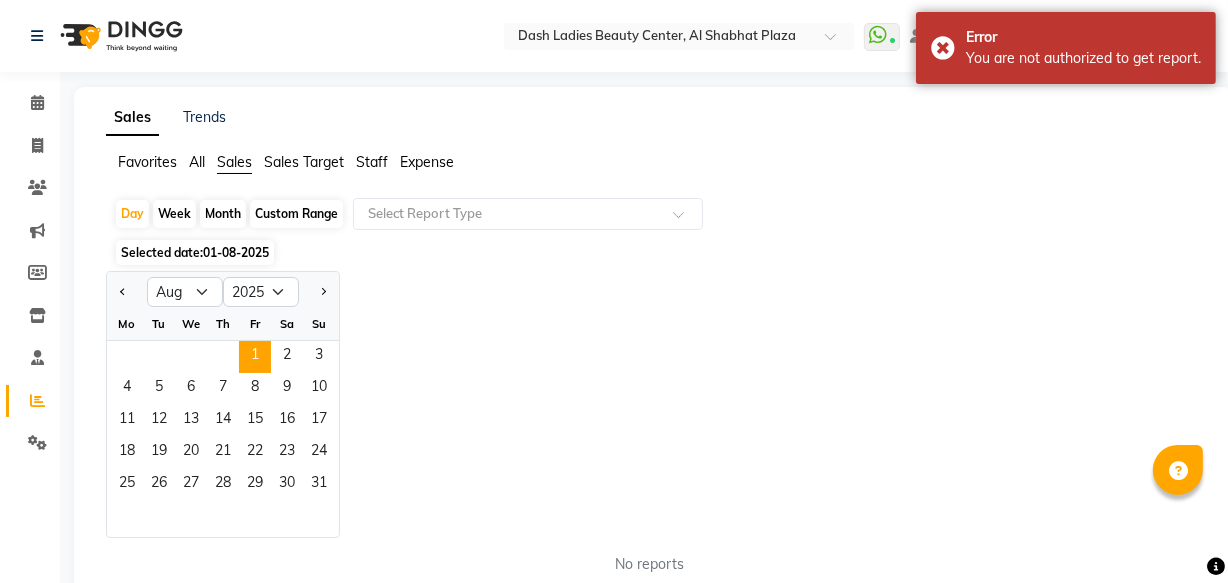 click on "1" 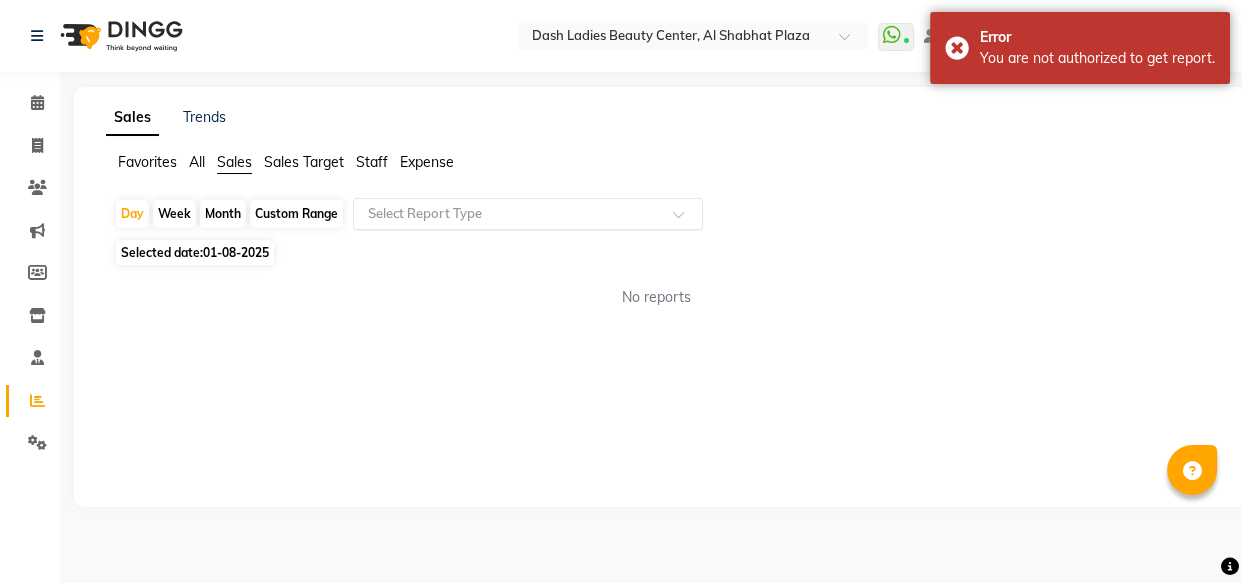 click 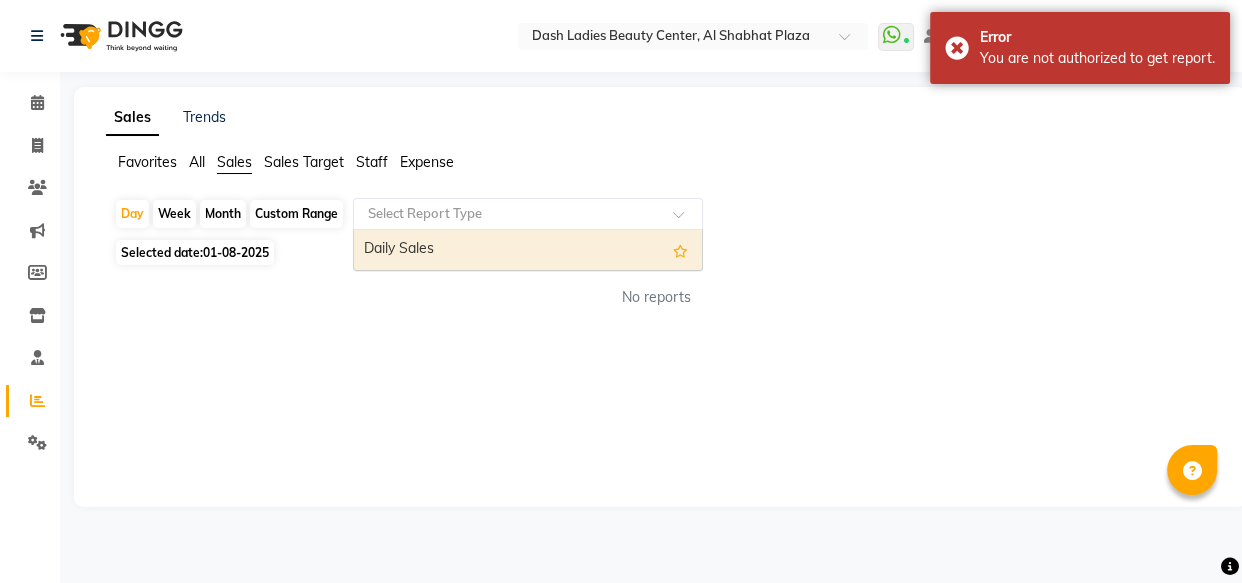 click on "Daily Sales" at bounding box center [528, 250] 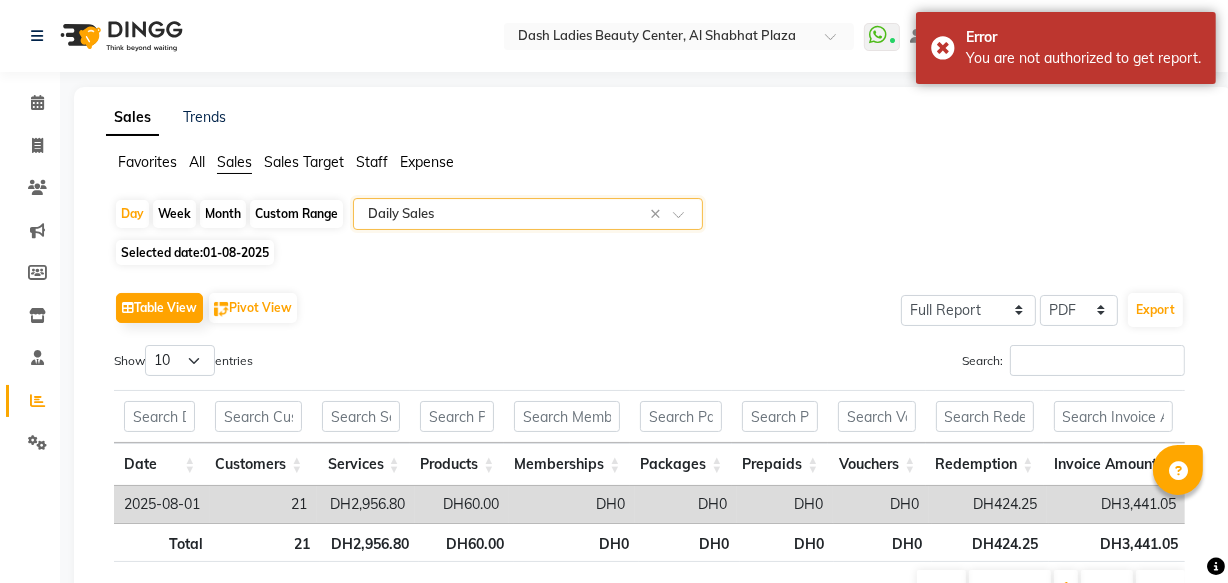scroll, scrollTop: 117, scrollLeft: 0, axis: vertical 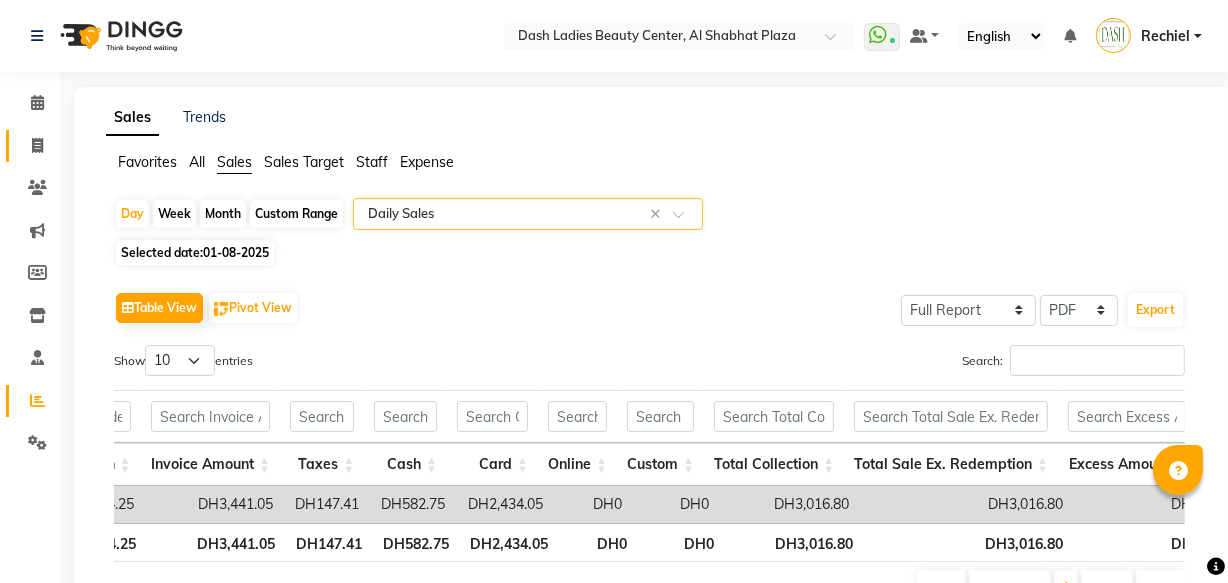click on "Invoice" 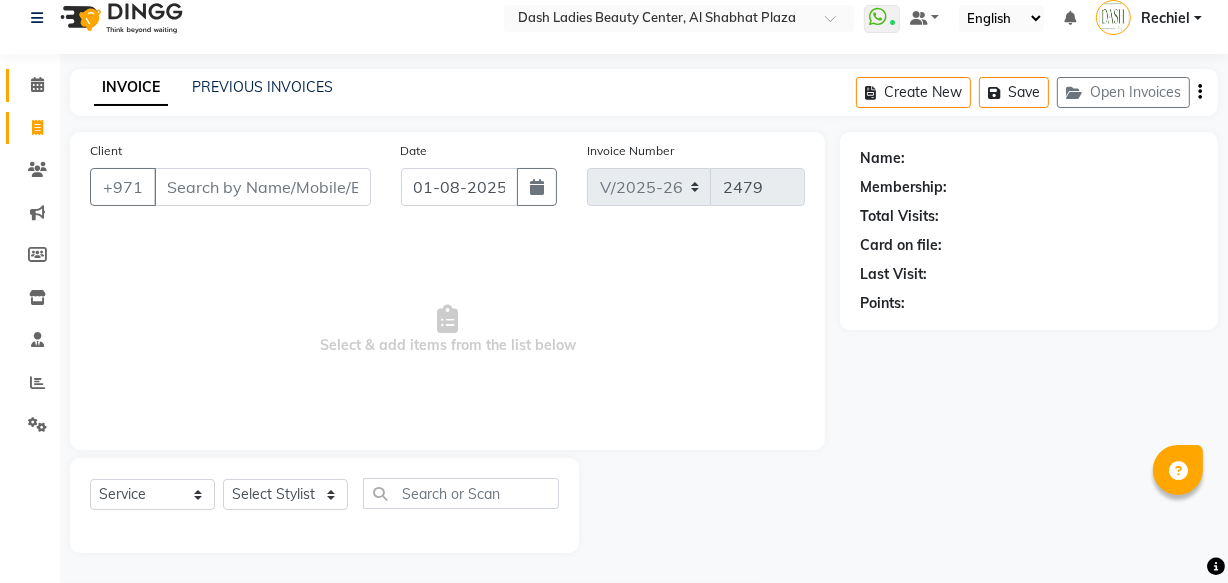 click on "Calendar" 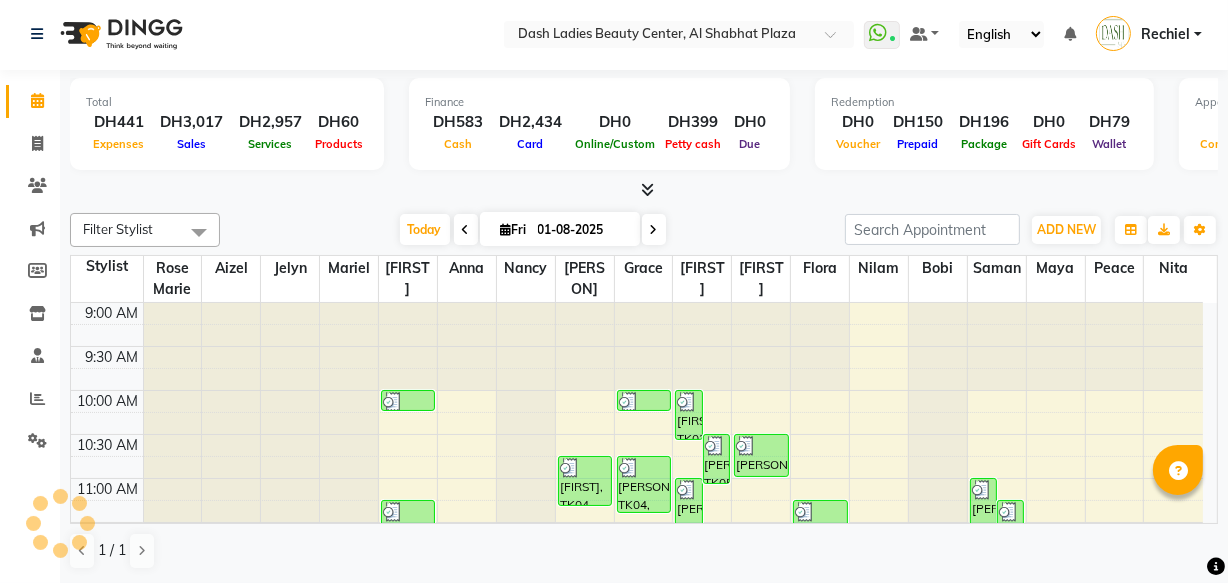 scroll, scrollTop: 0, scrollLeft: 0, axis: both 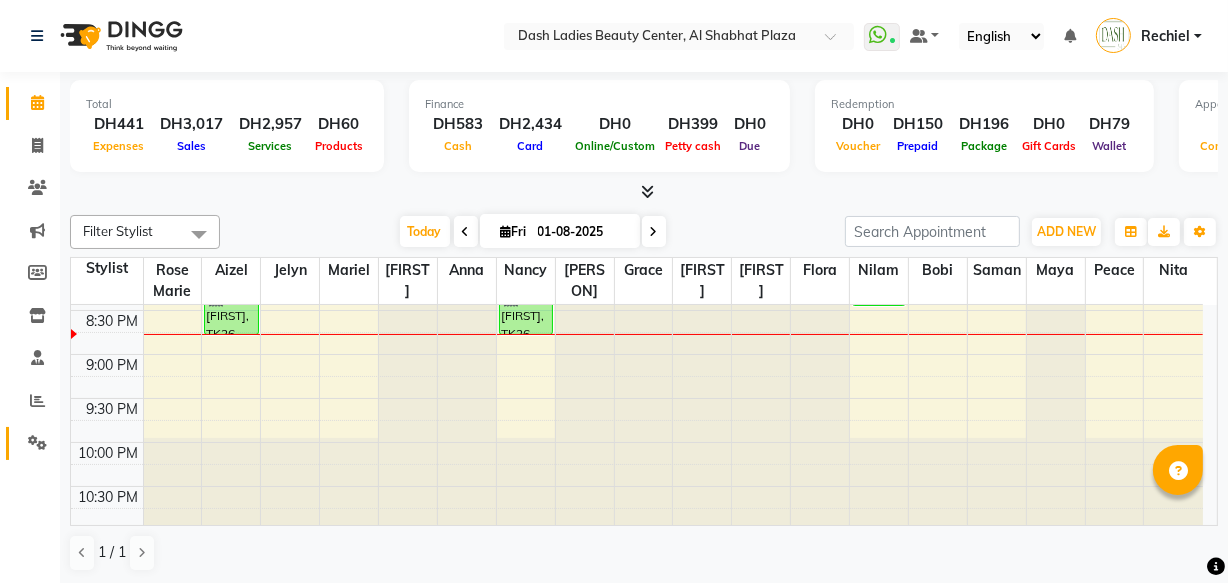 click 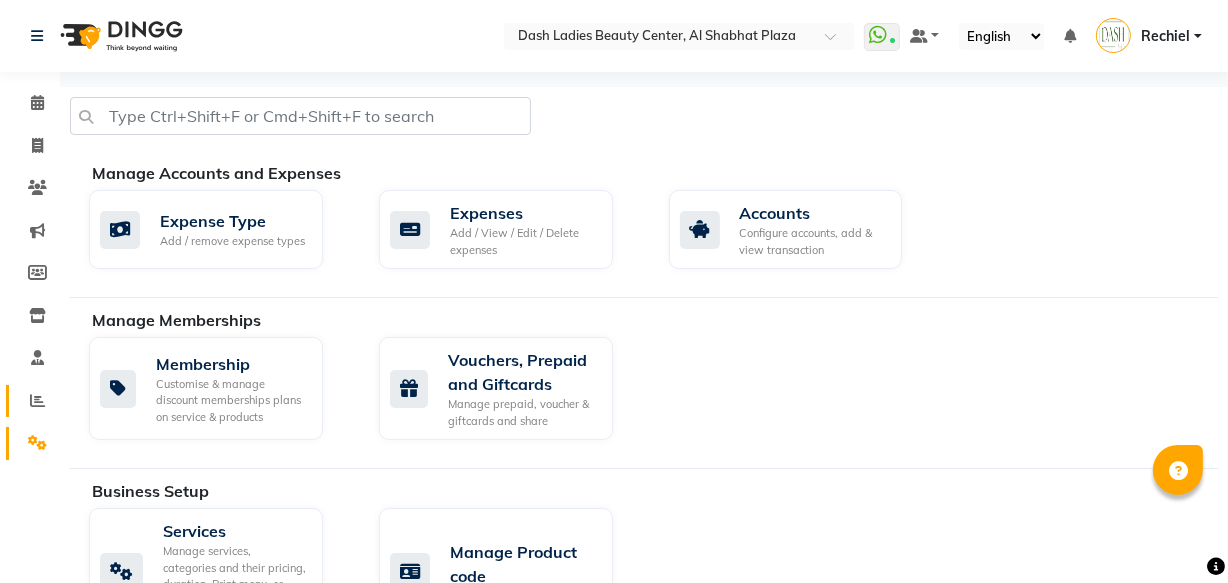 click 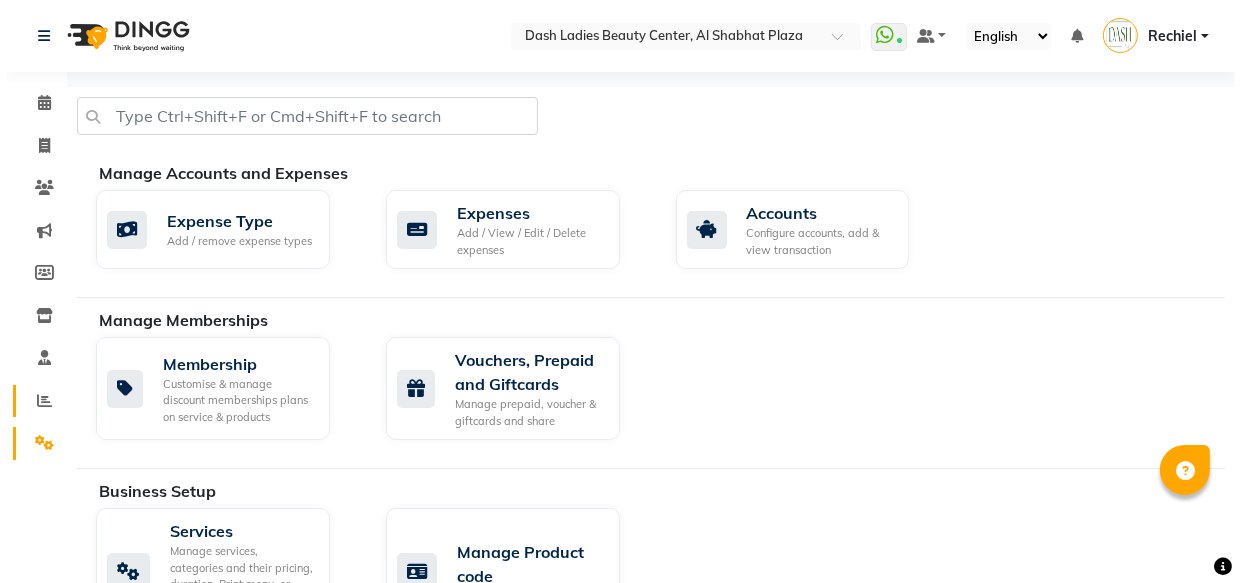scroll, scrollTop: 0, scrollLeft: 0, axis: both 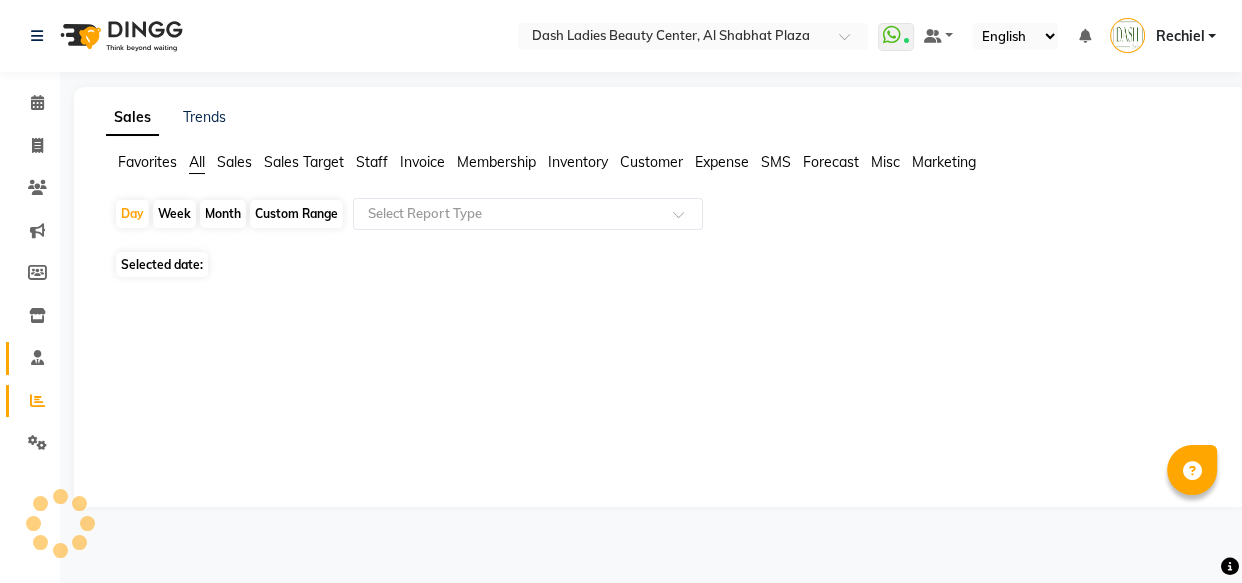 click 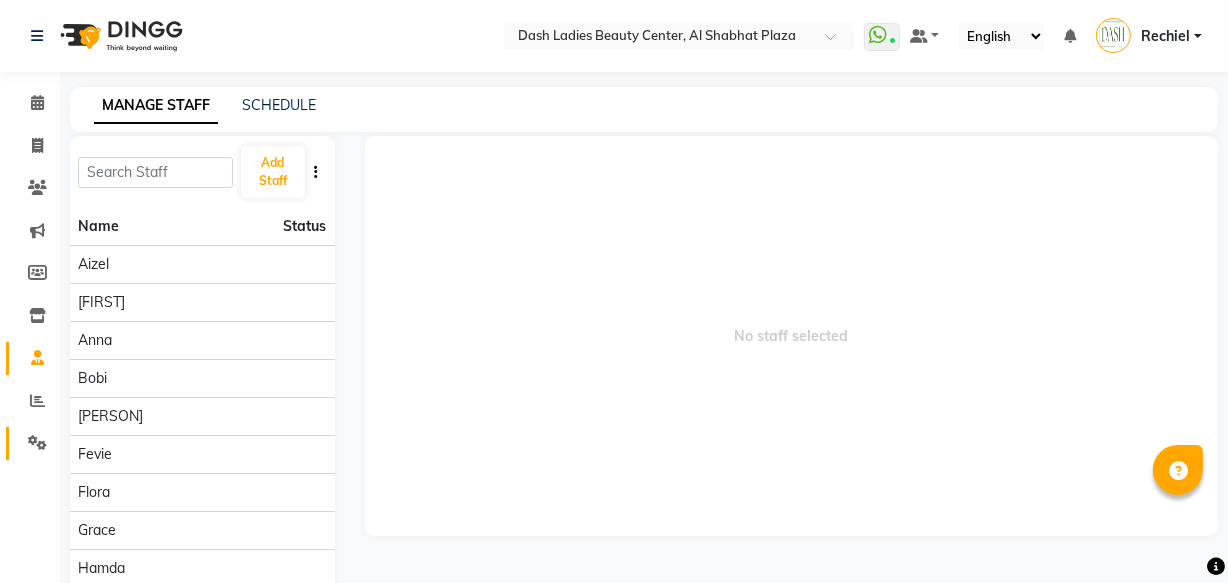 click on "Settings" 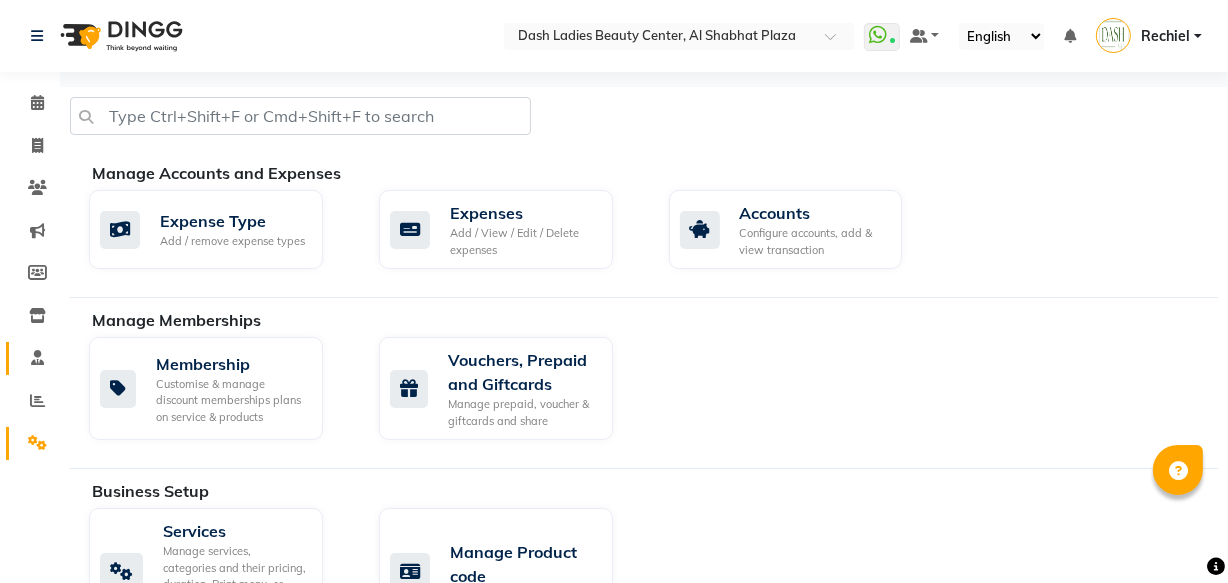 click 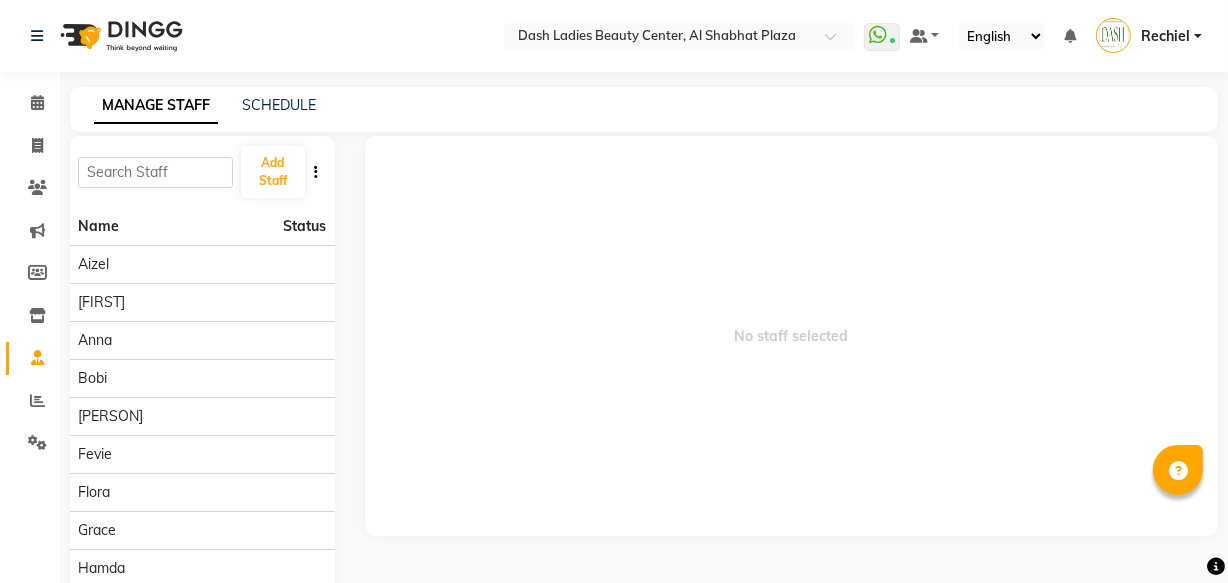 click on "Staff" 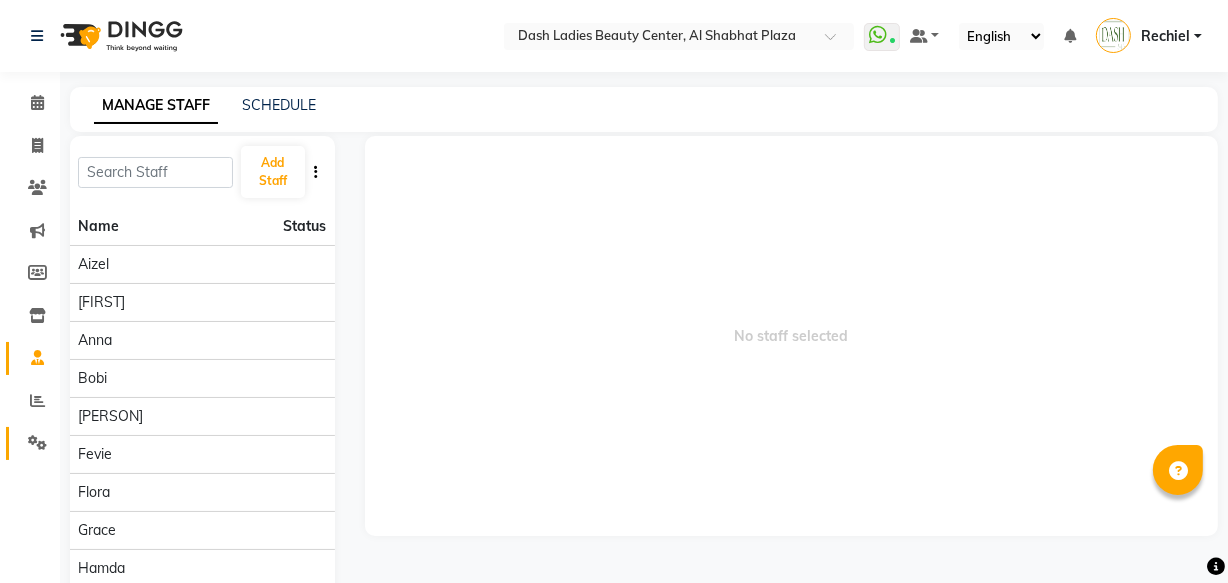 click 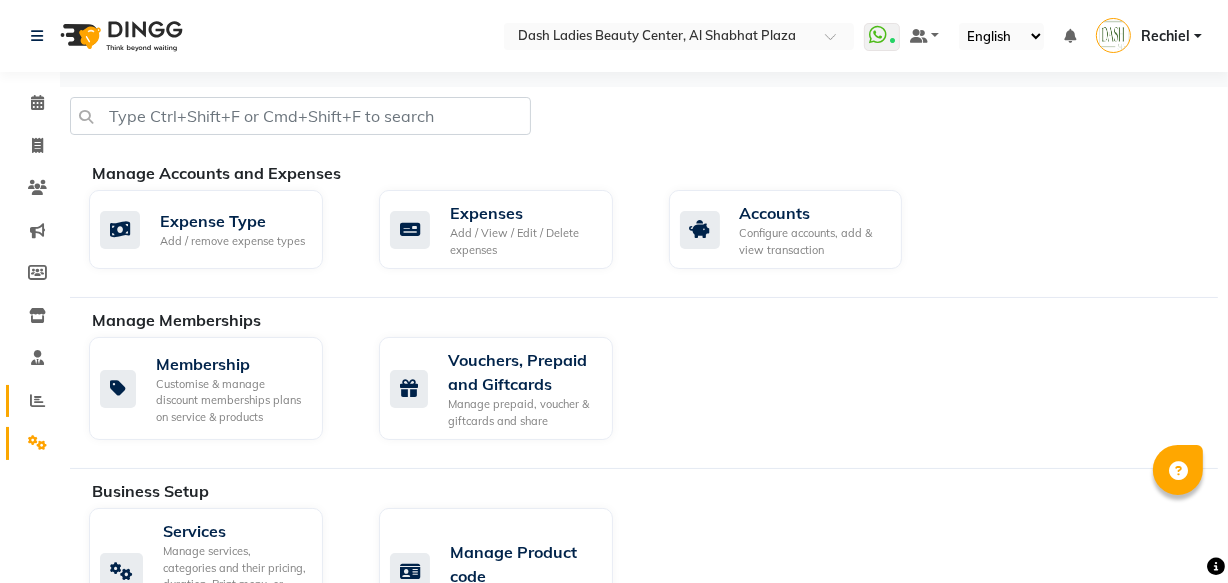 click 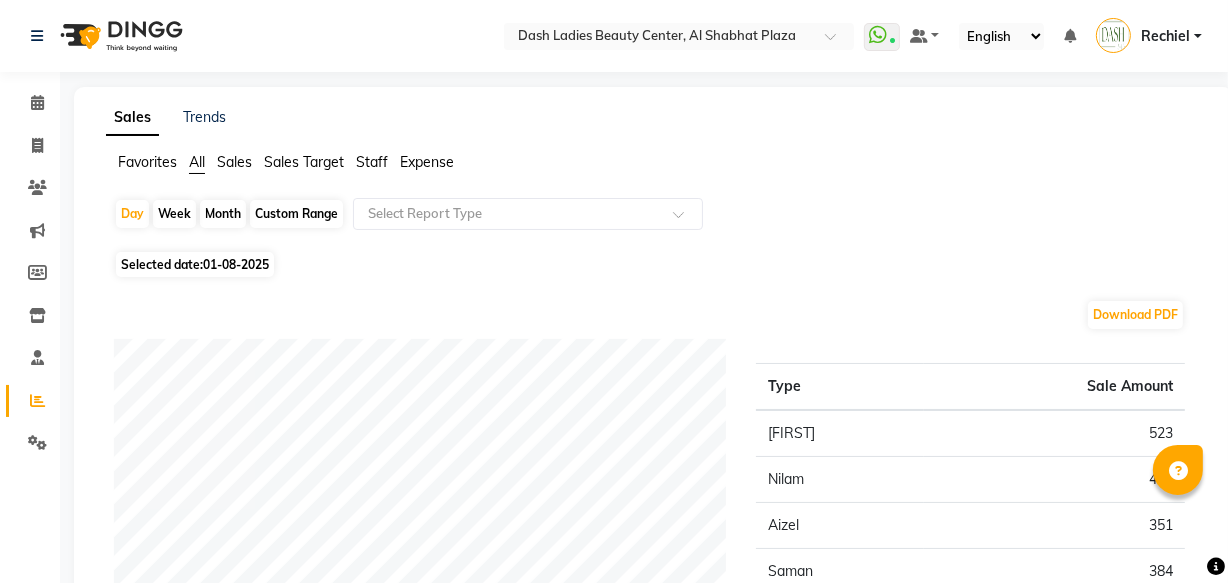 click on "Sales" 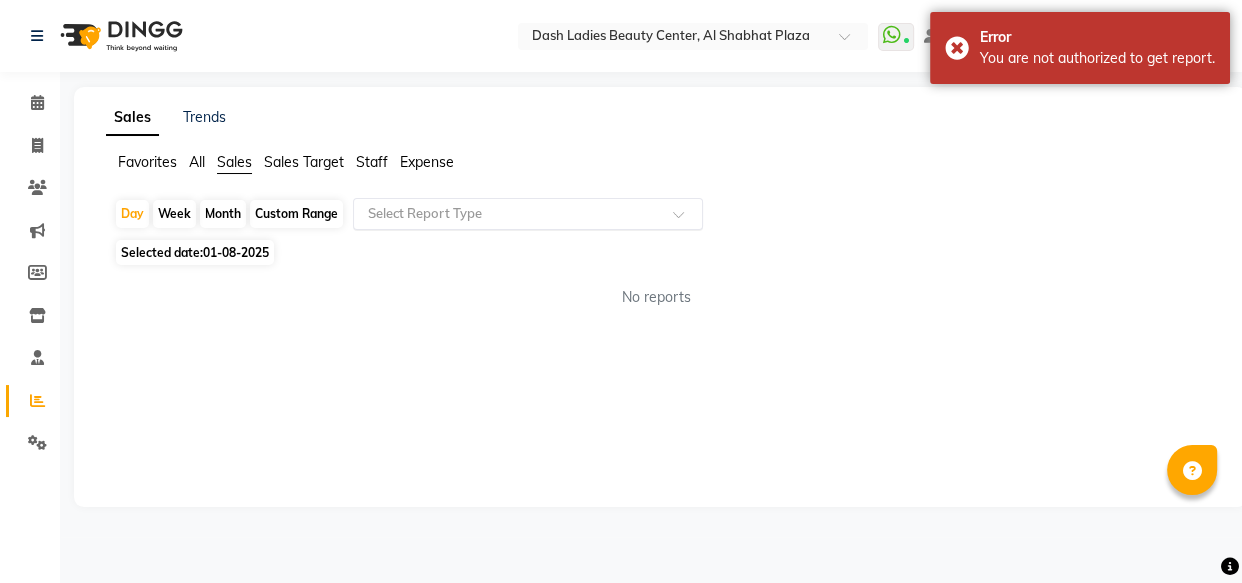 click 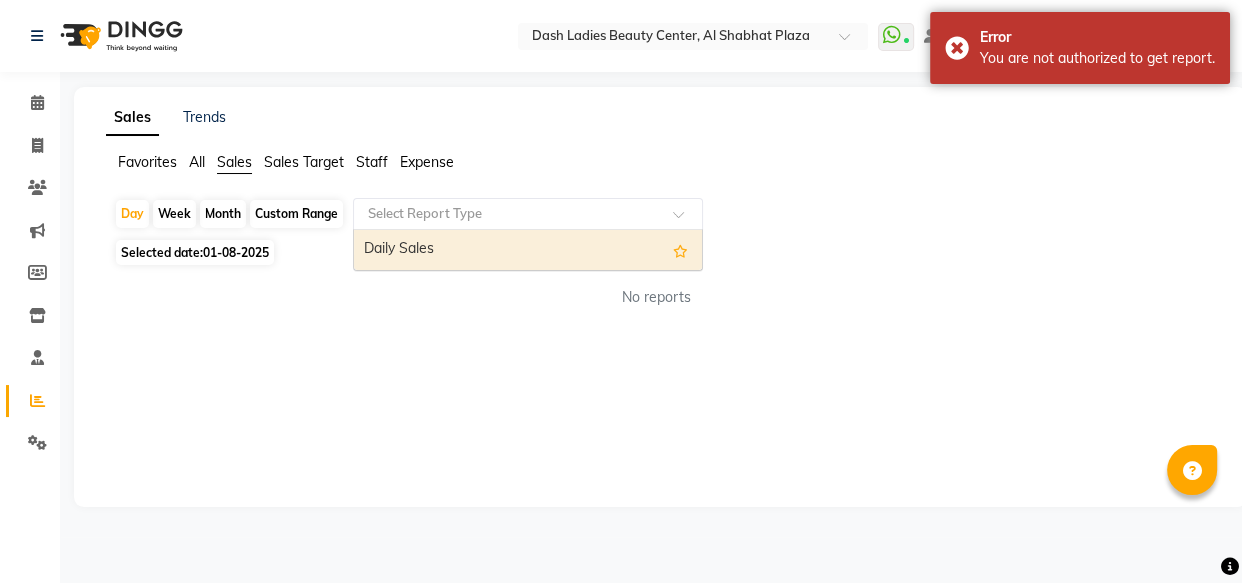 click on "Daily Sales" at bounding box center (528, 250) 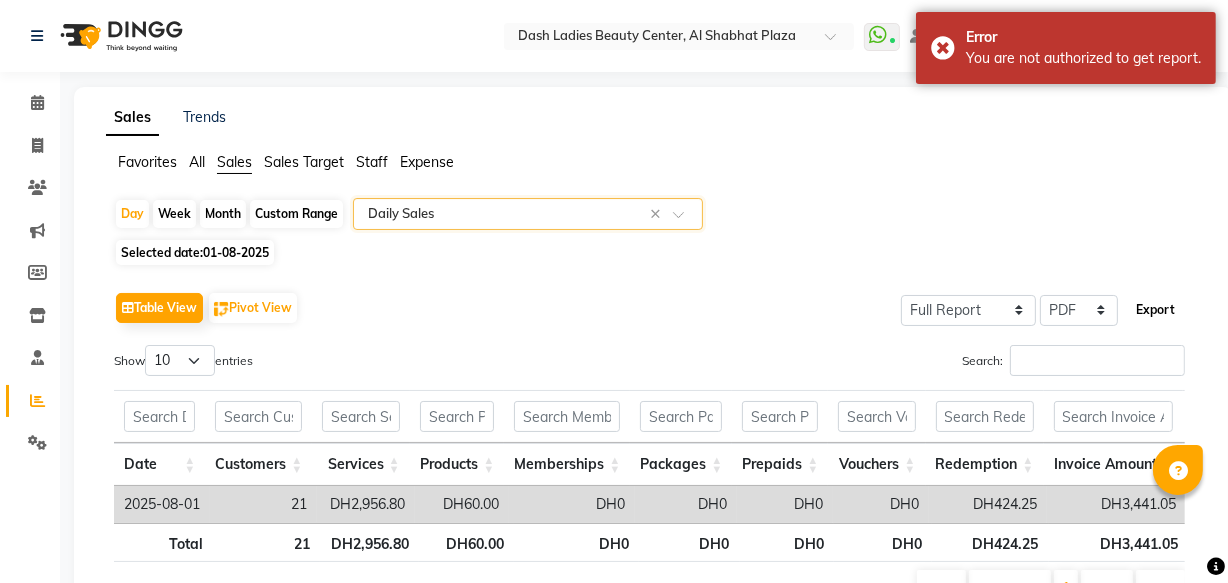 click on "Export" 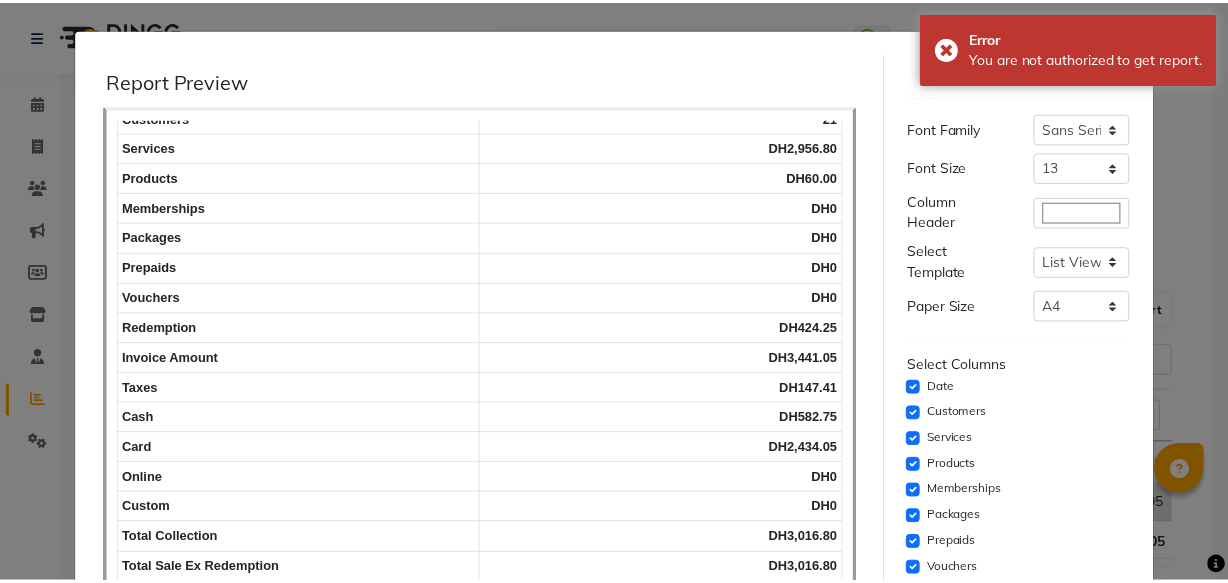 scroll, scrollTop: 96, scrollLeft: 0, axis: vertical 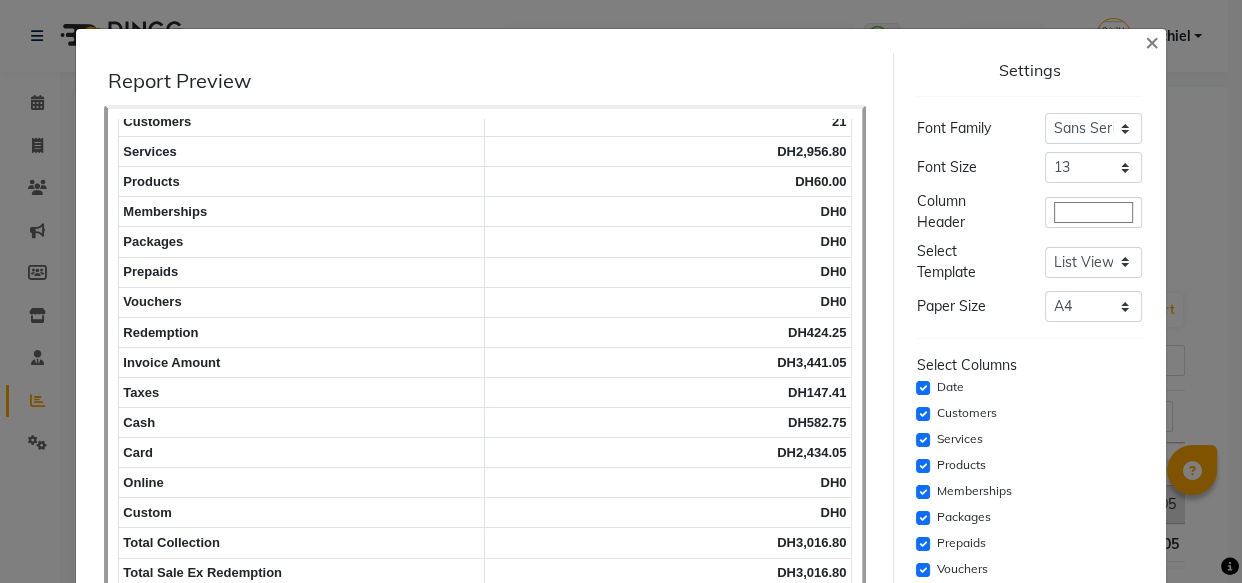 click on "× Report Preview
Report Name: Daily Sales
Report Duration: 01-08-2025
Dash Ladies Beauty Center
Al Shabhat Plaza
date
2025-08-01
customers
21
services
DH2,956.80
8" 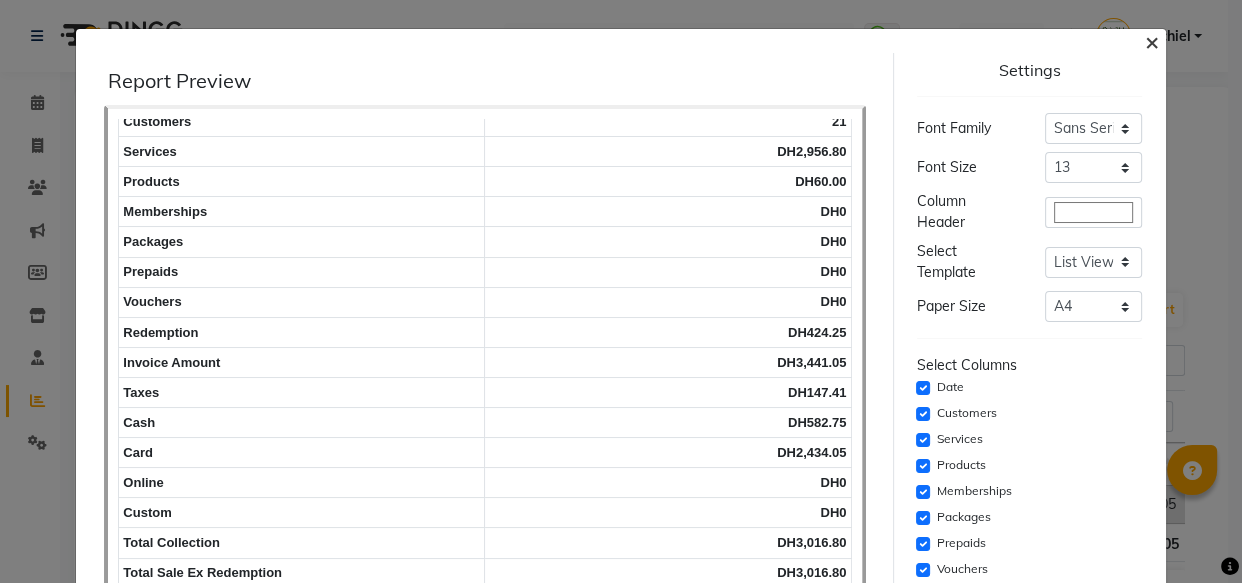 click on "×" 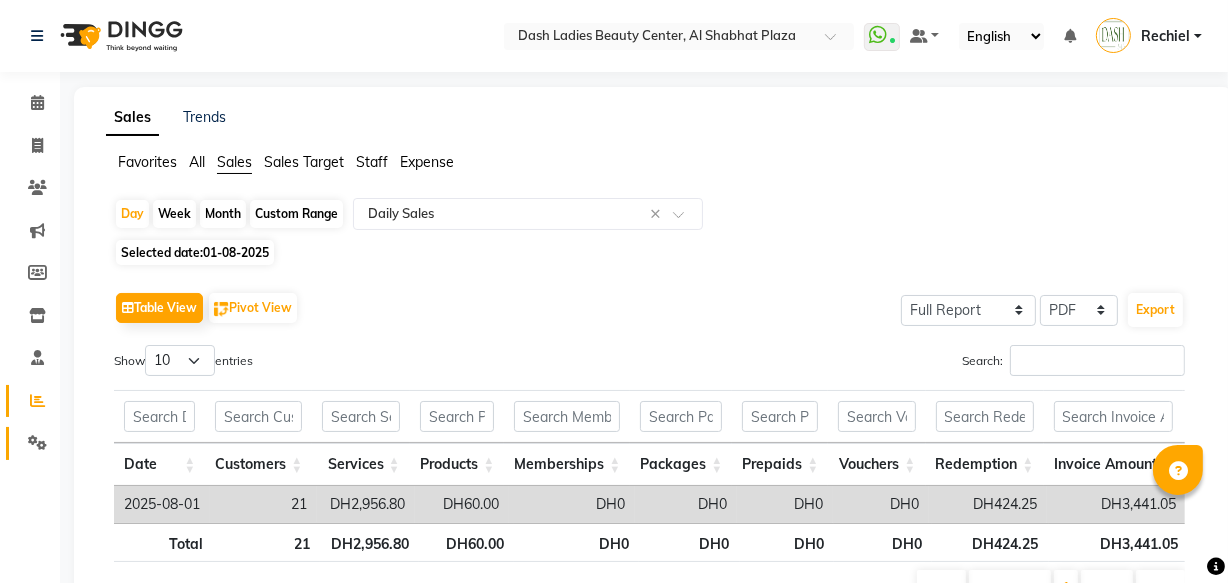 click 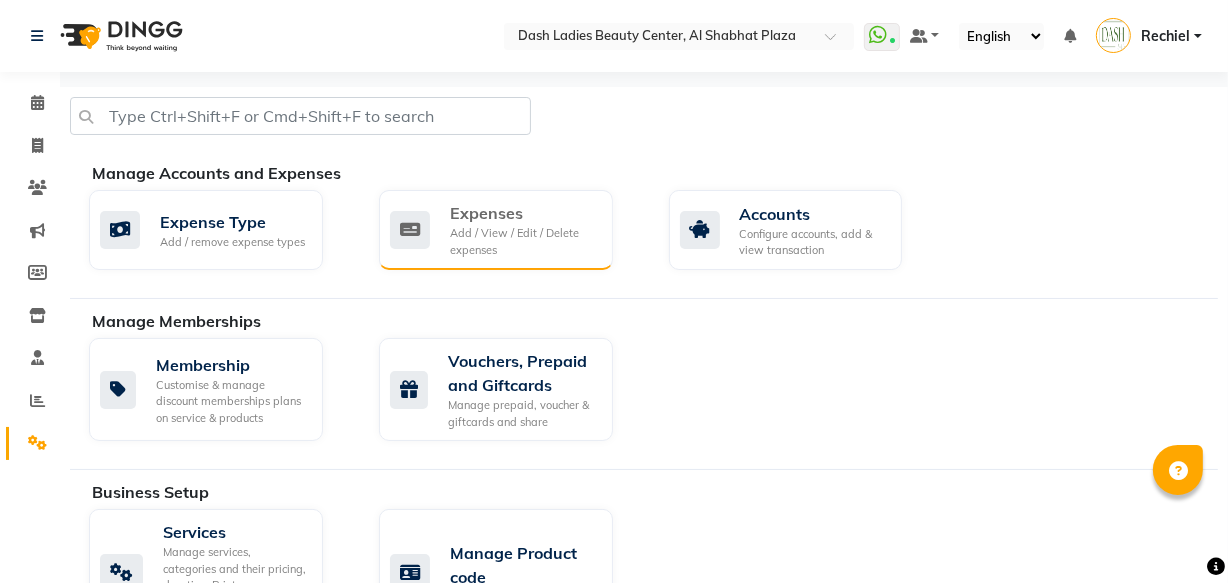 click on "Add / View / Edit / Delete expenses" 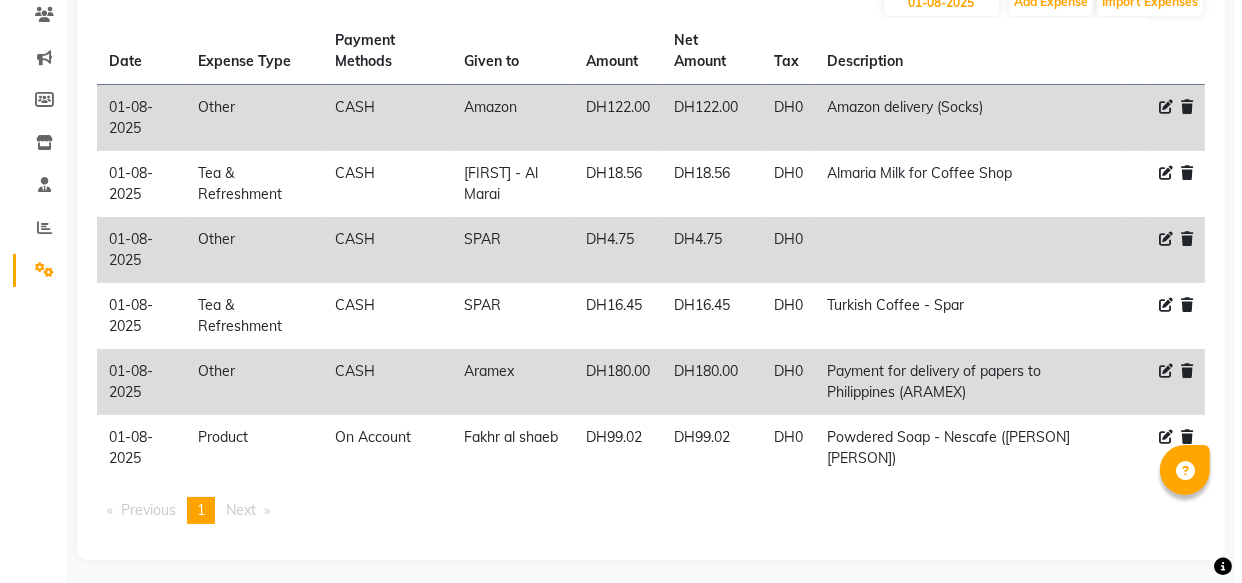 scroll, scrollTop: 180, scrollLeft: 0, axis: vertical 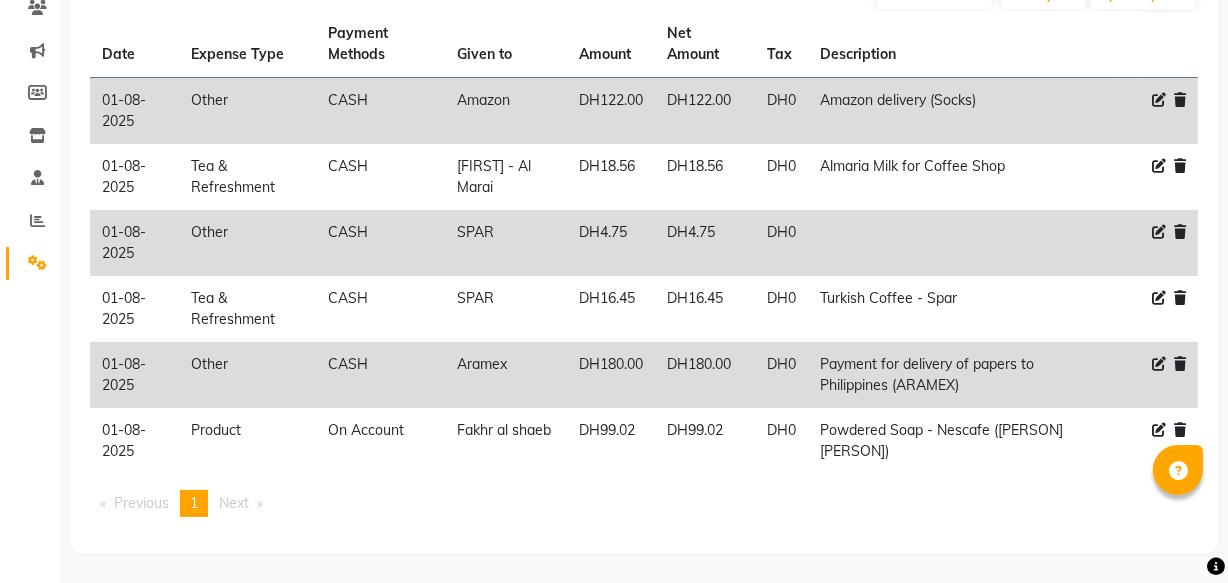 click 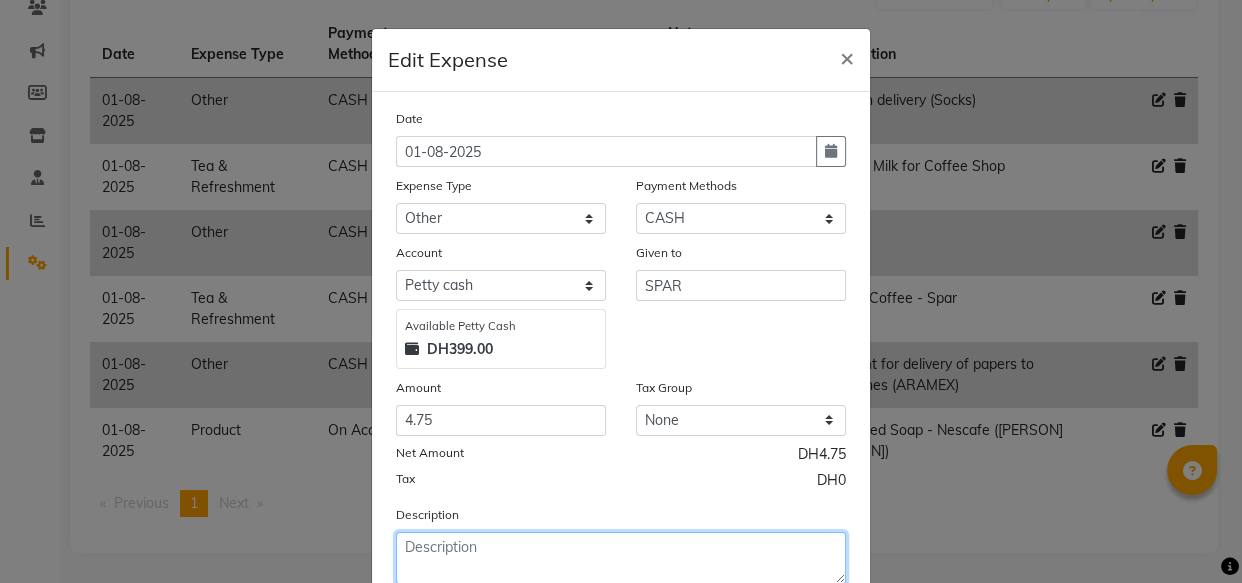 click 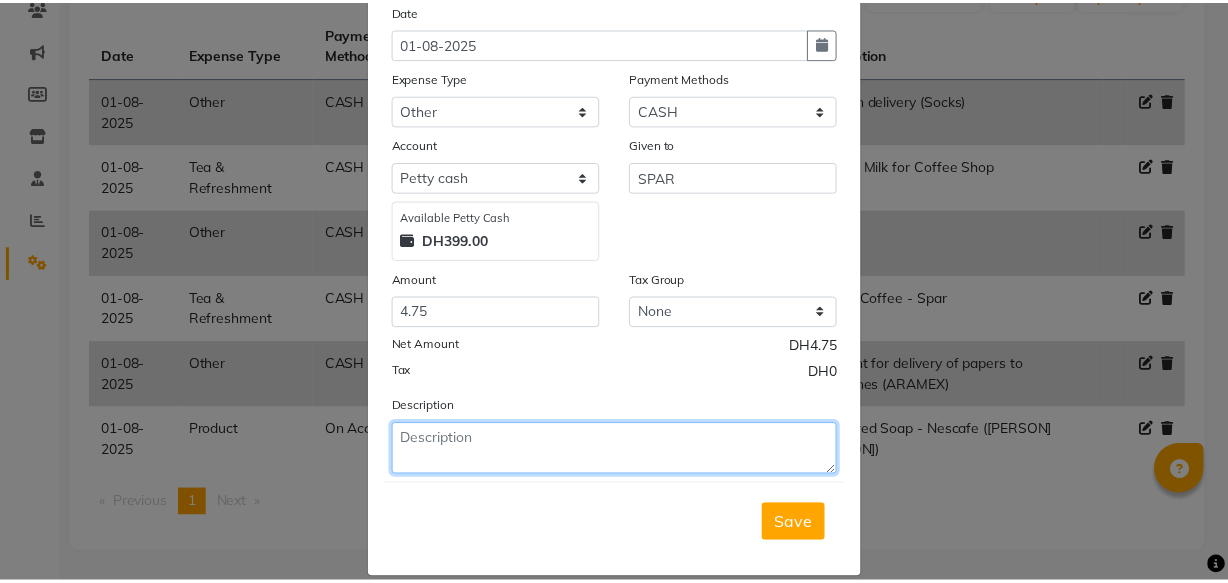 scroll, scrollTop: 107, scrollLeft: 0, axis: vertical 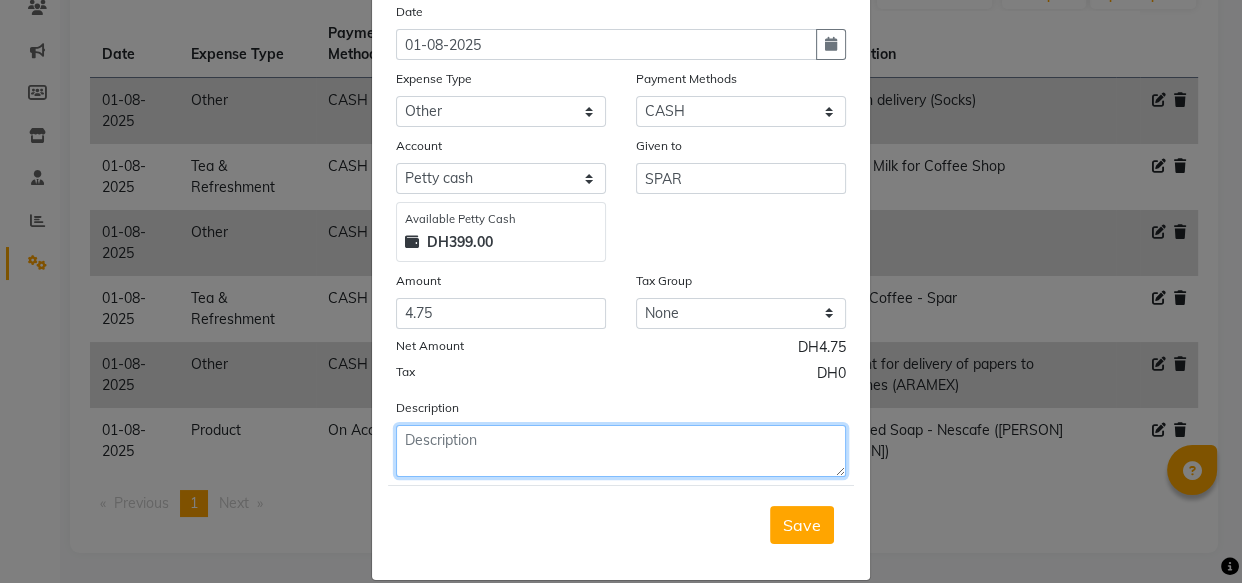 click 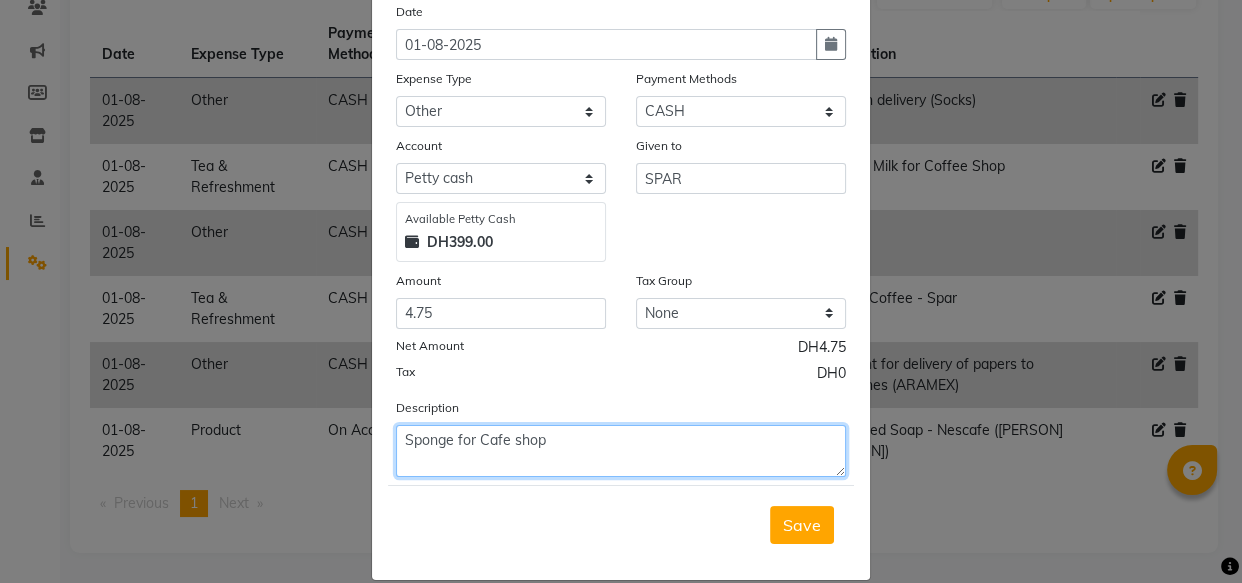 click on "Sponge for Cafe shop" 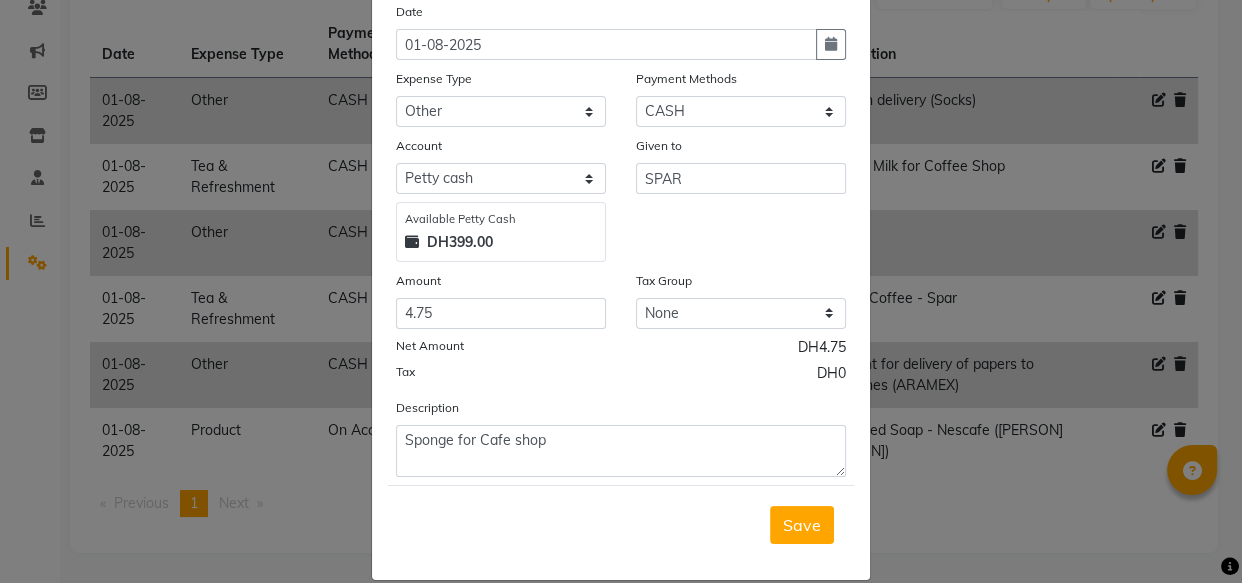 click on "Save" 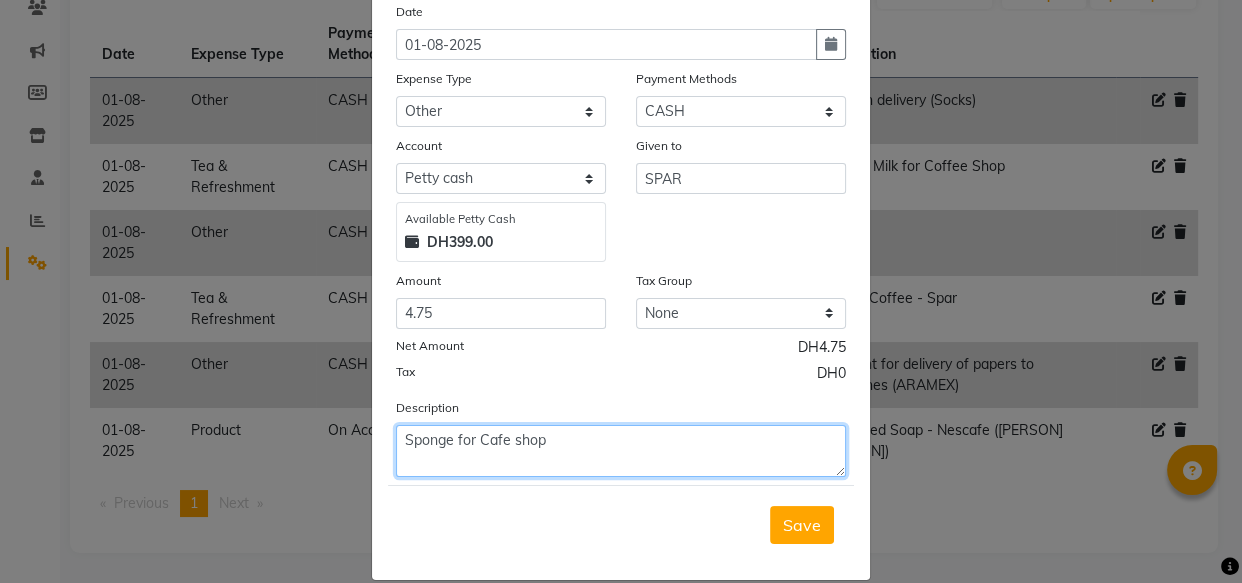 click on "Sponge for Cafe shop" 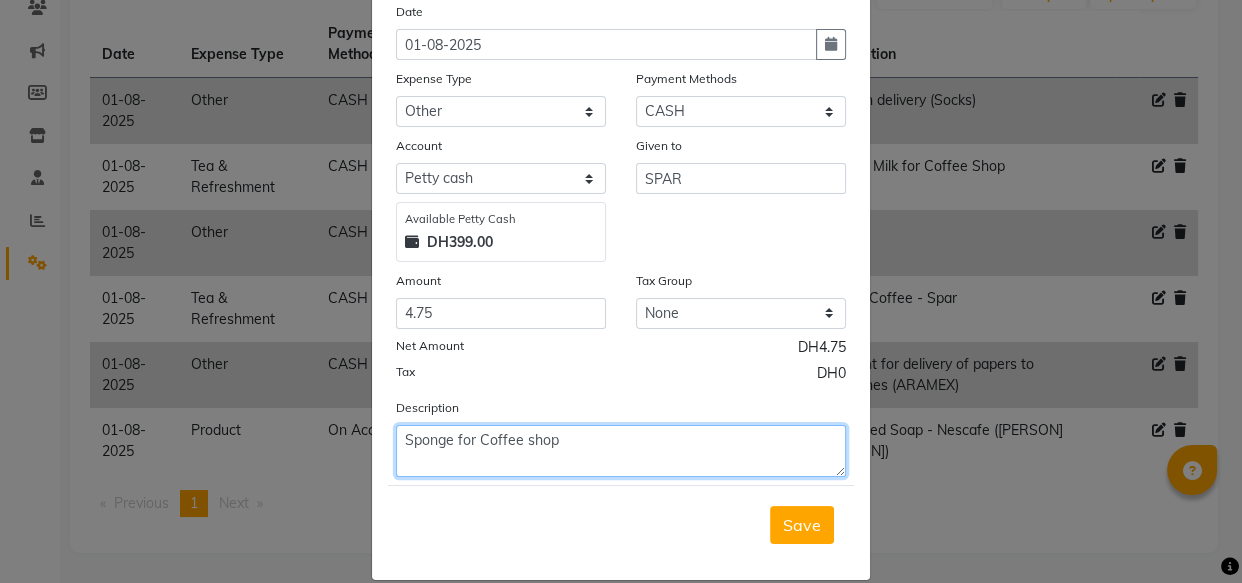 click on "Sponge for Coffee shop" 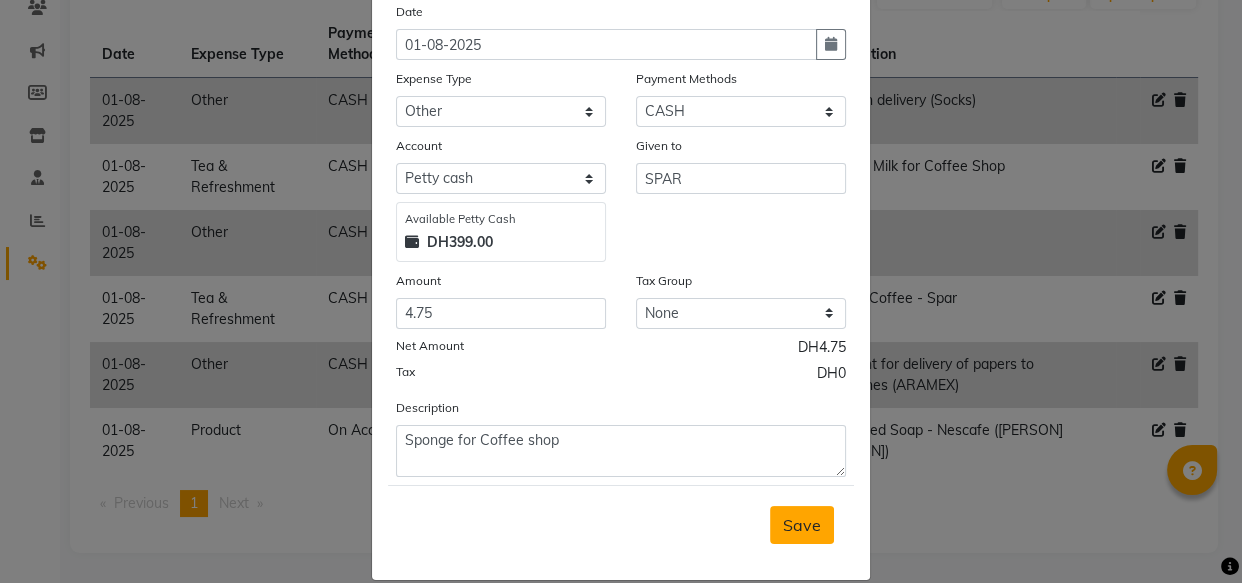 click on "Save" at bounding box center (802, 525) 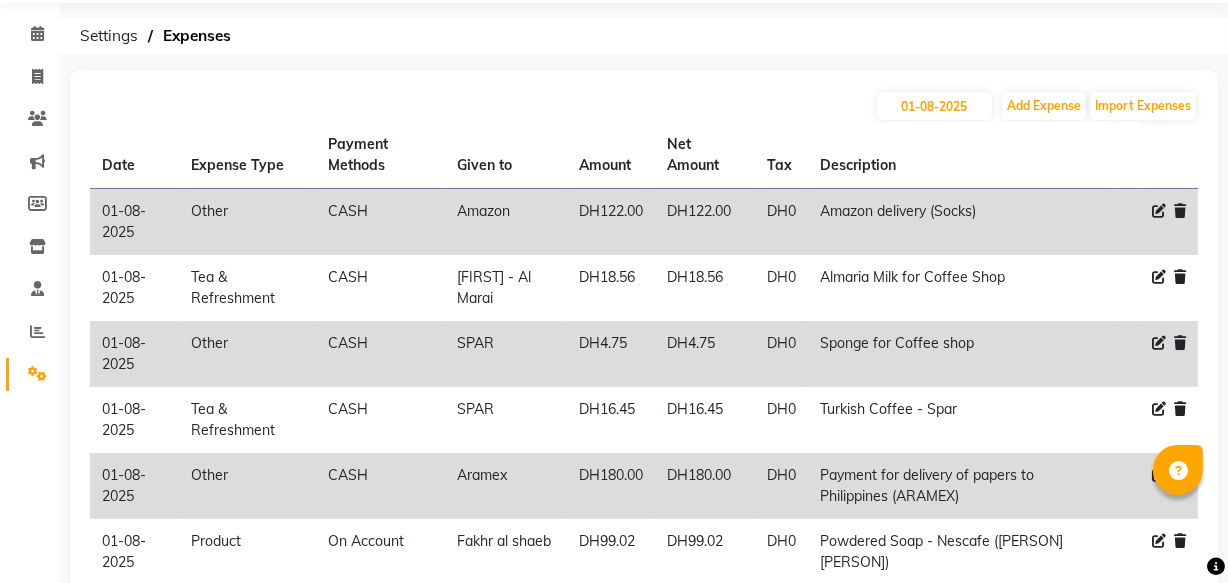 scroll, scrollTop: 0, scrollLeft: 0, axis: both 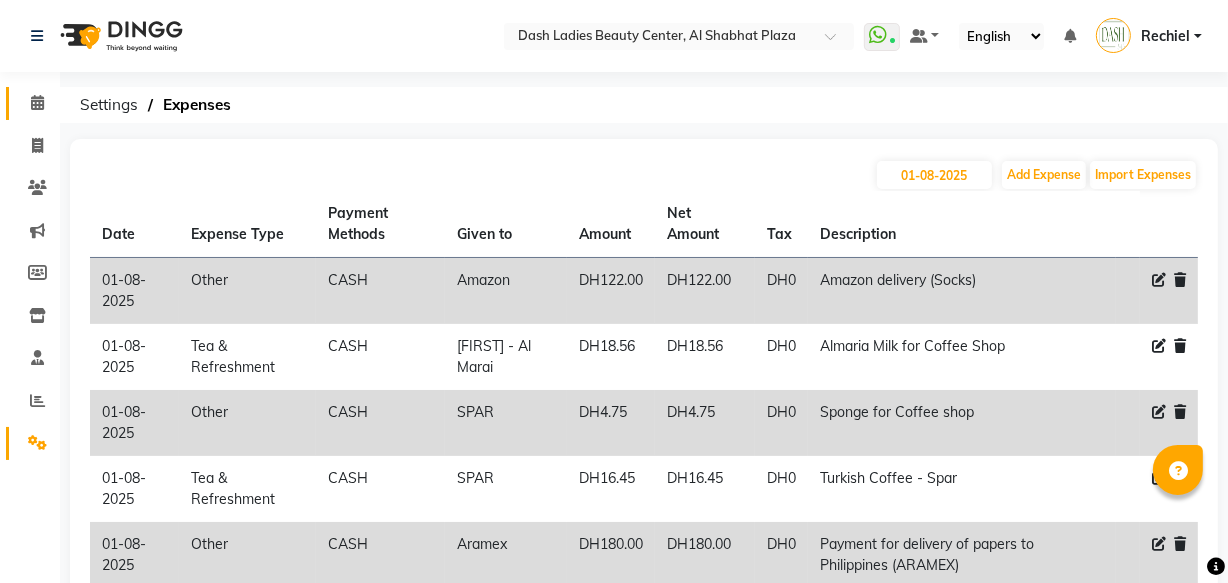 click 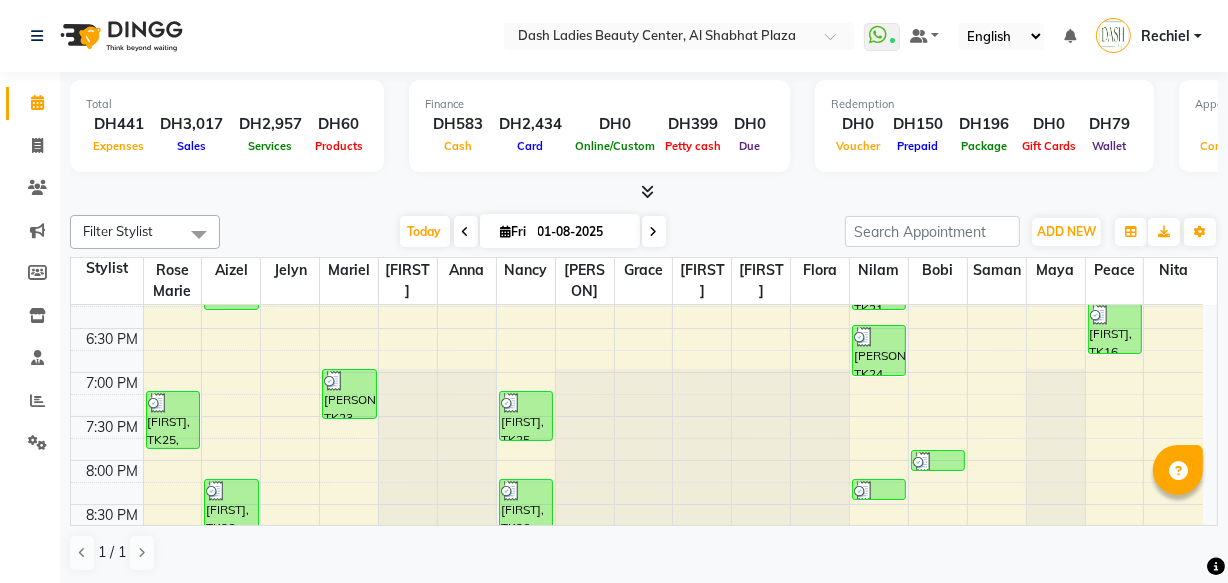 scroll, scrollTop: 1006, scrollLeft: 0, axis: vertical 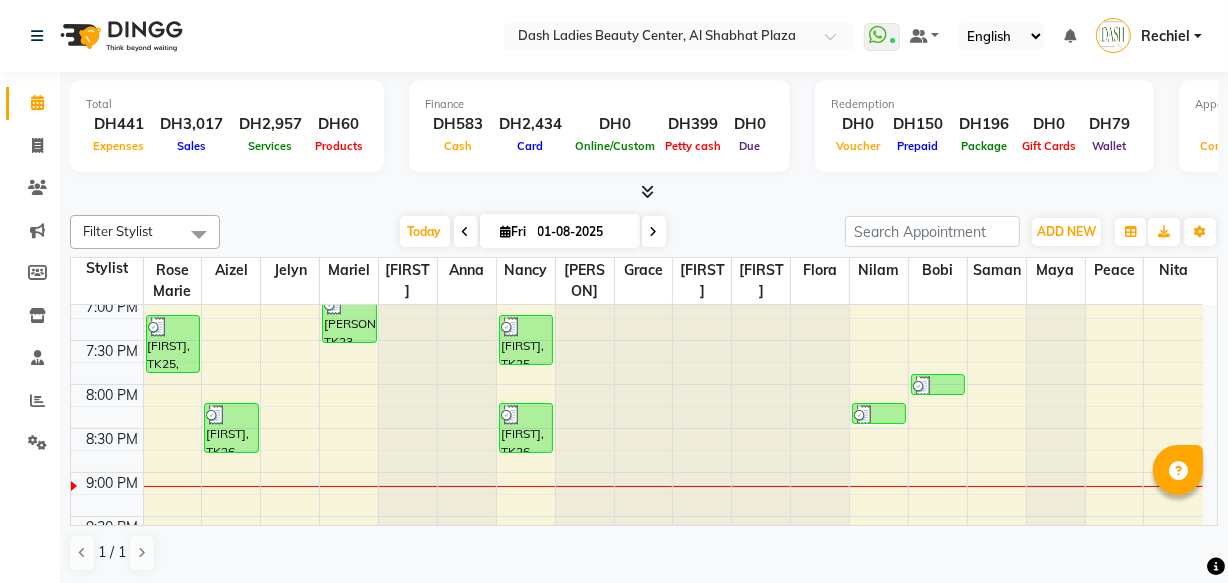click at bounding box center [938, 386] 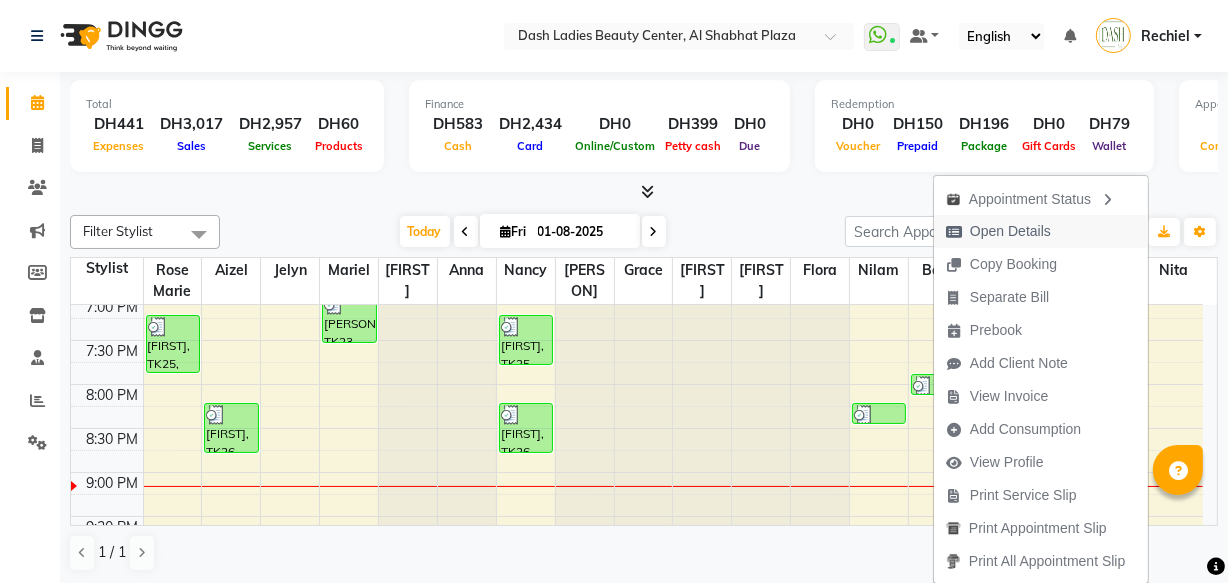 click on "Open Details" at bounding box center (1010, 231) 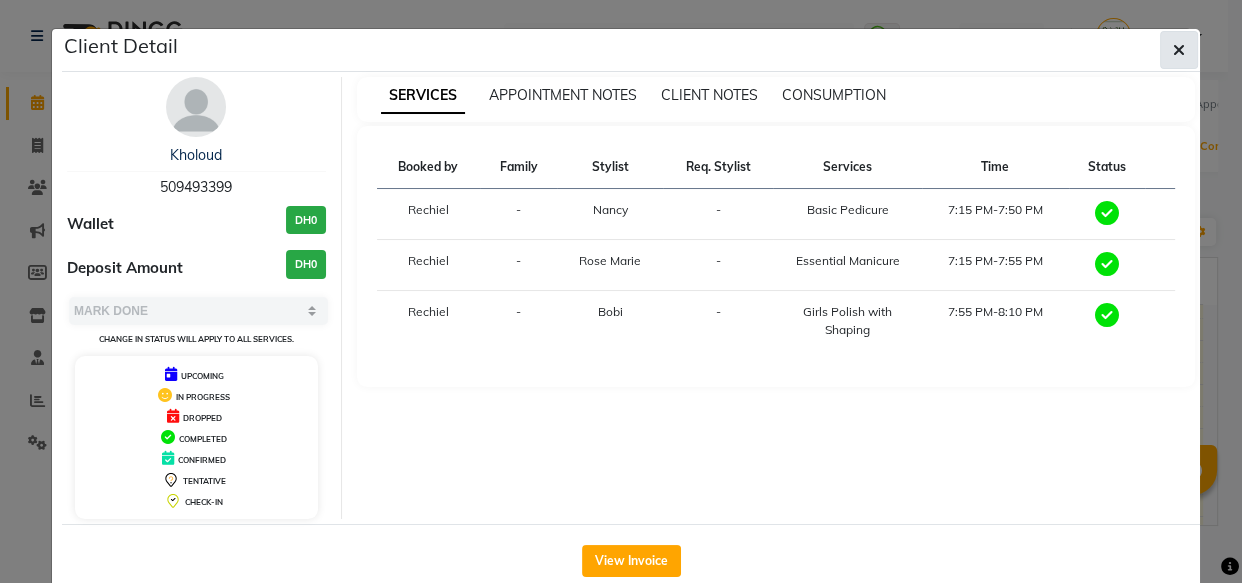 click 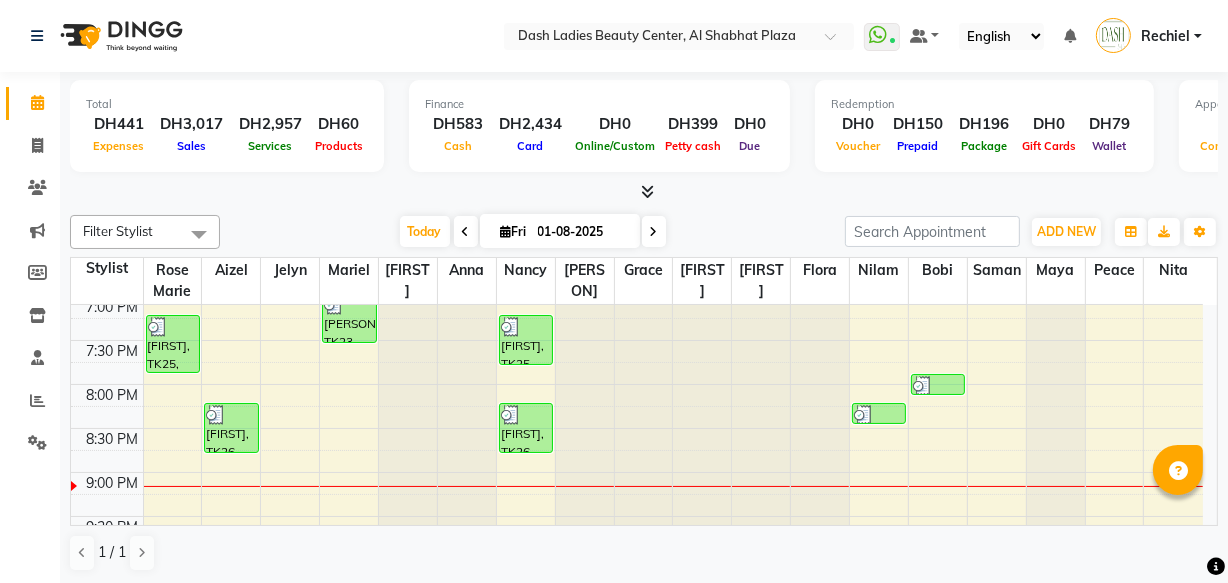 click at bounding box center [879, 415] 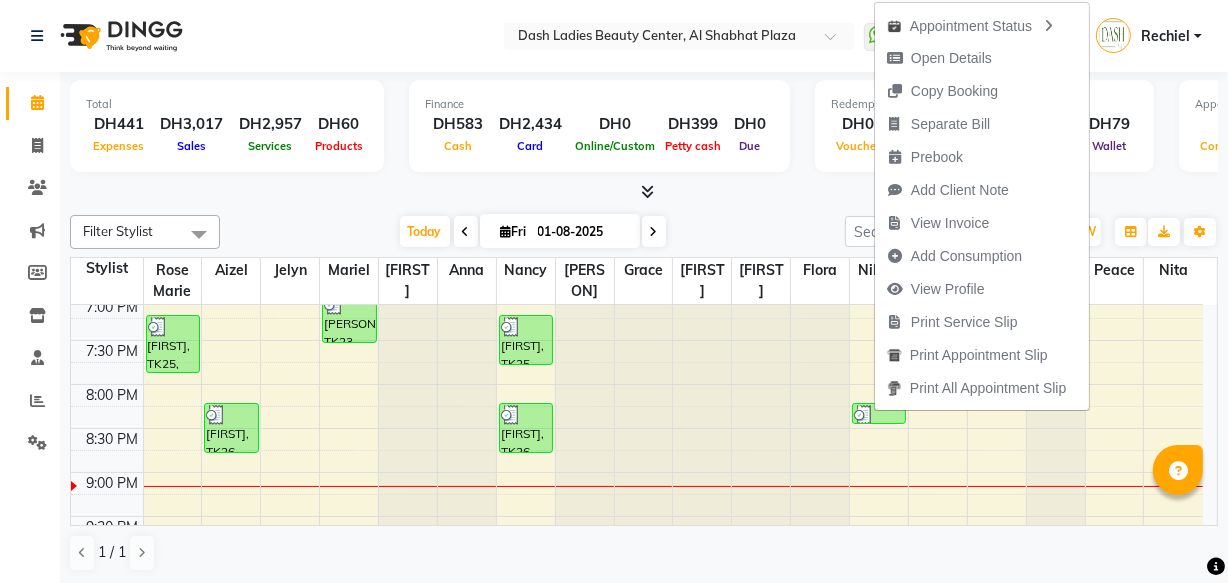 click at bounding box center (107, 461) 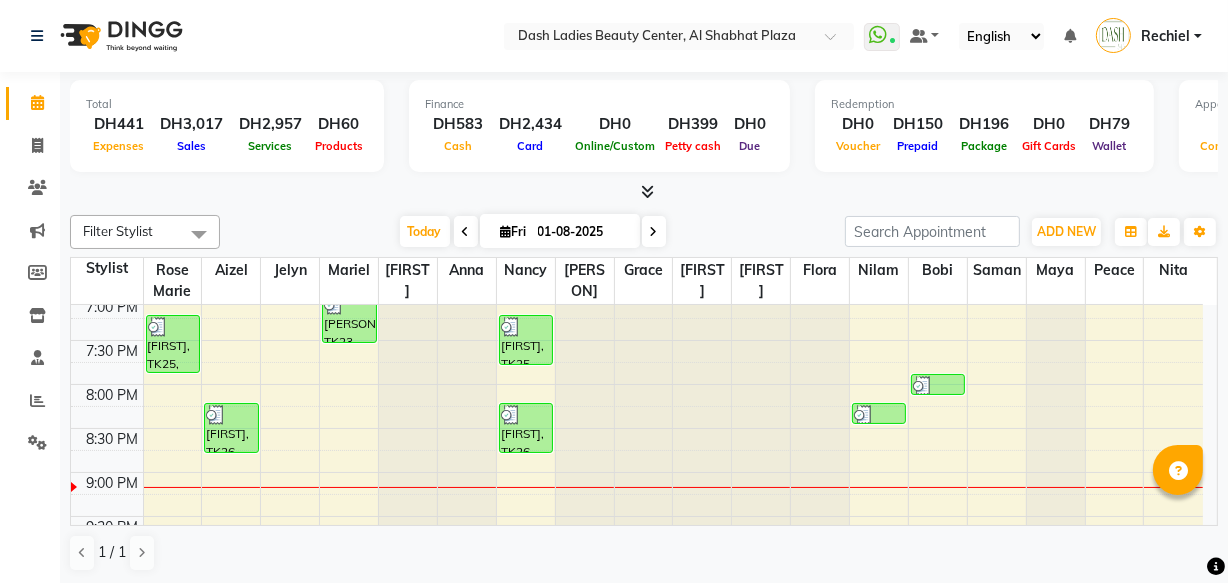 scroll, scrollTop: 910, scrollLeft: 0, axis: vertical 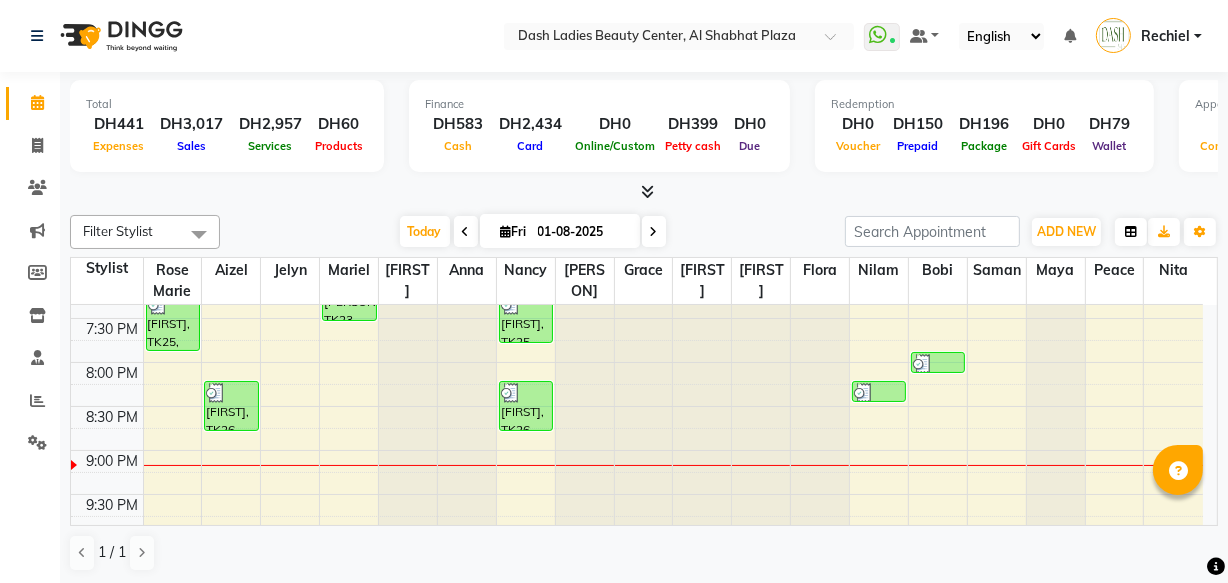 click at bounding box center [1131, 232] 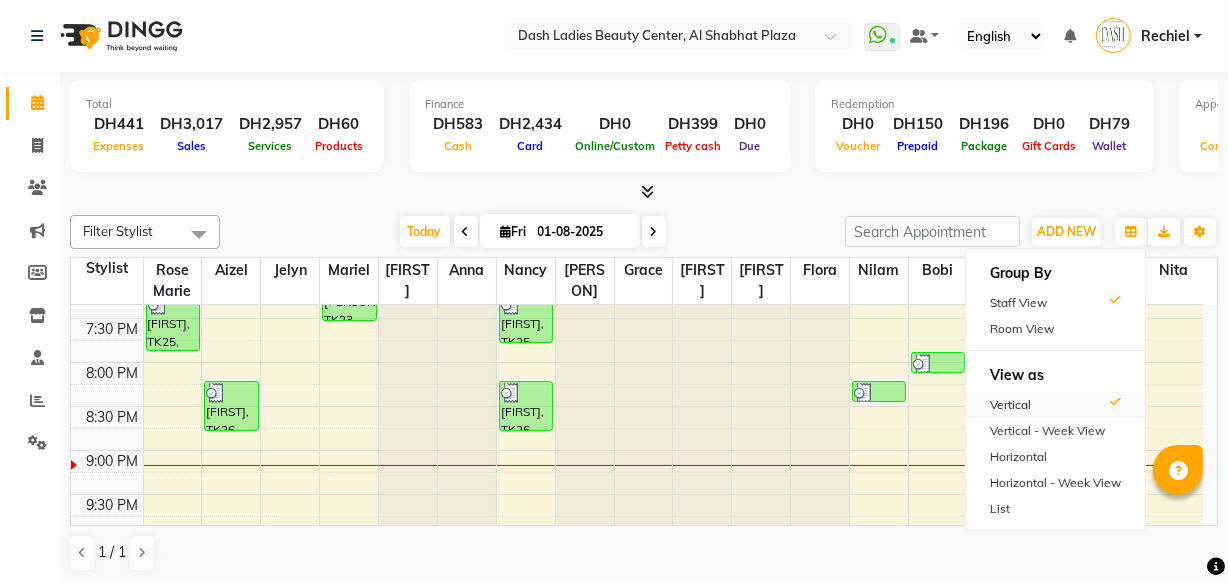 click at bounding box center (1115, 405) 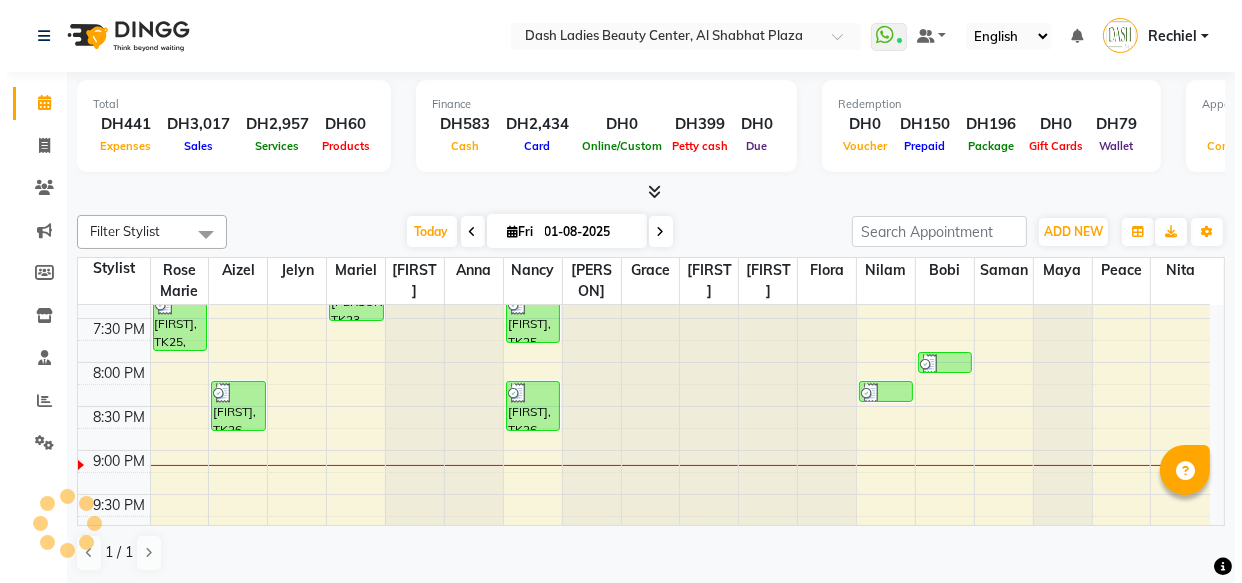 scroll, scrollTop: 1006, scrollLeft: 0, axis: vertical 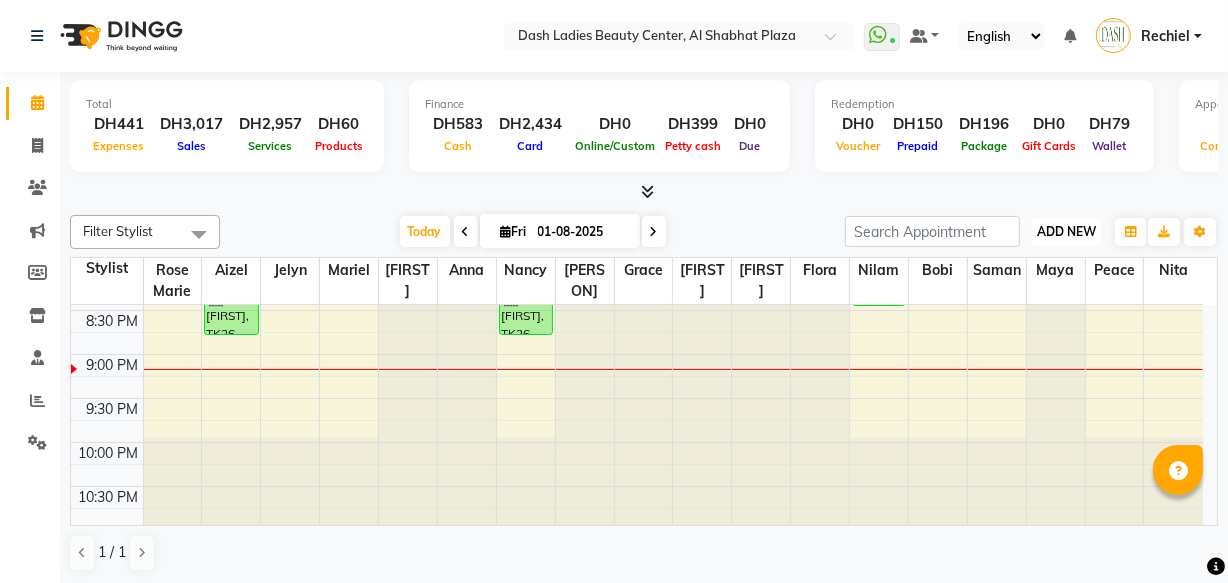 click on "ADD NEW" at bounding box center (1066, 231) 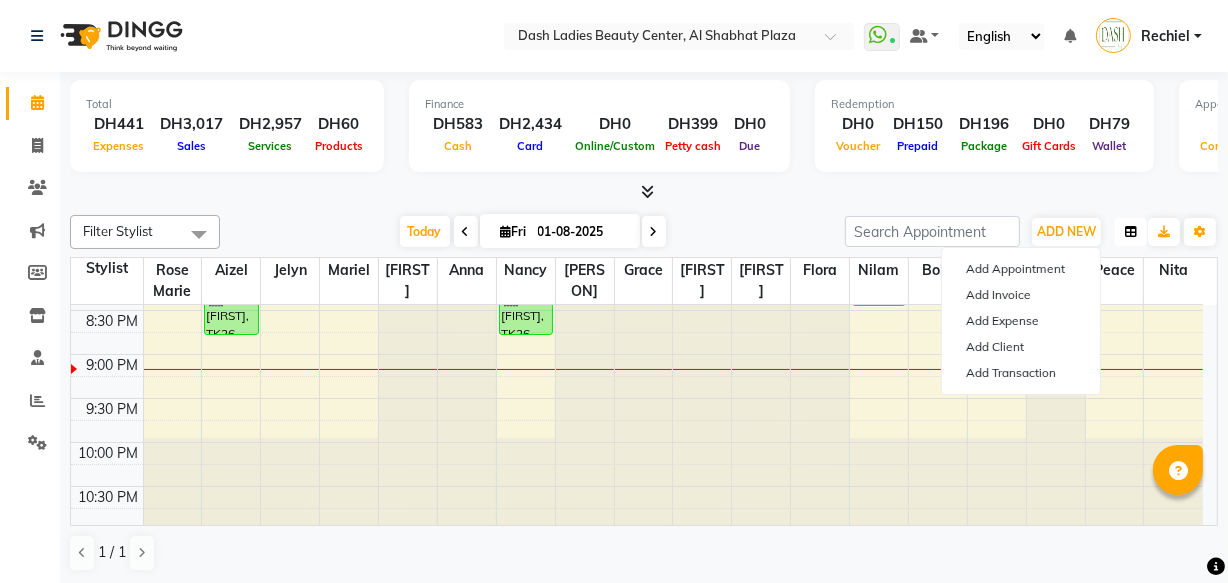 click at bounding box center (1131, 232) 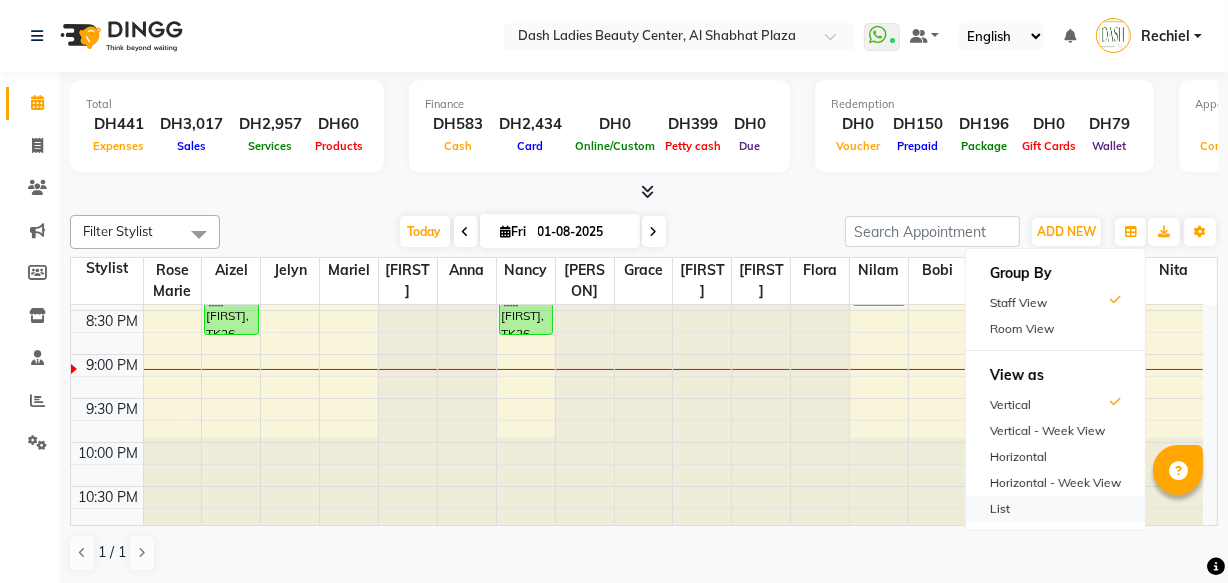 click on "List" at bounding box center [1055, 509] 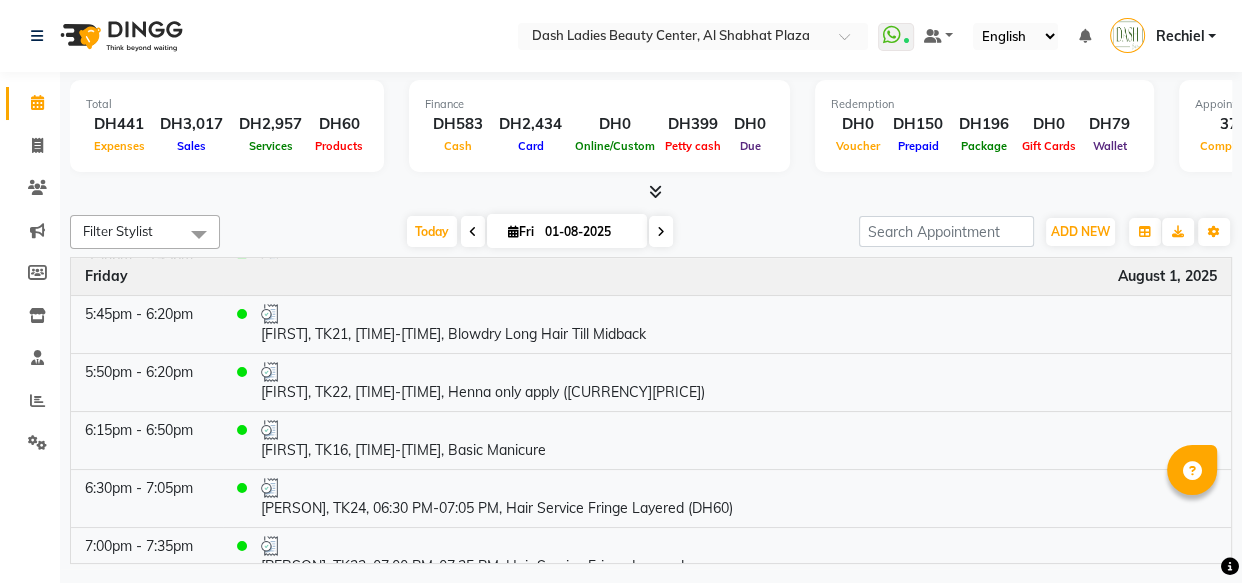 scroll, scrollTop: 1595, scrollLeft: 0, axis: vertical 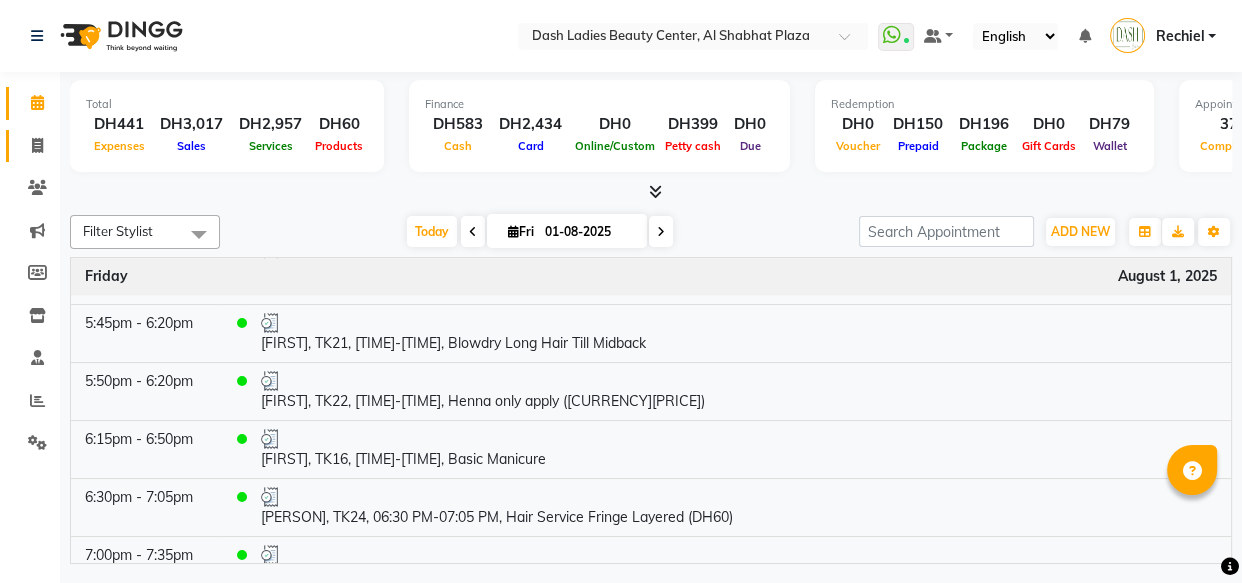 click 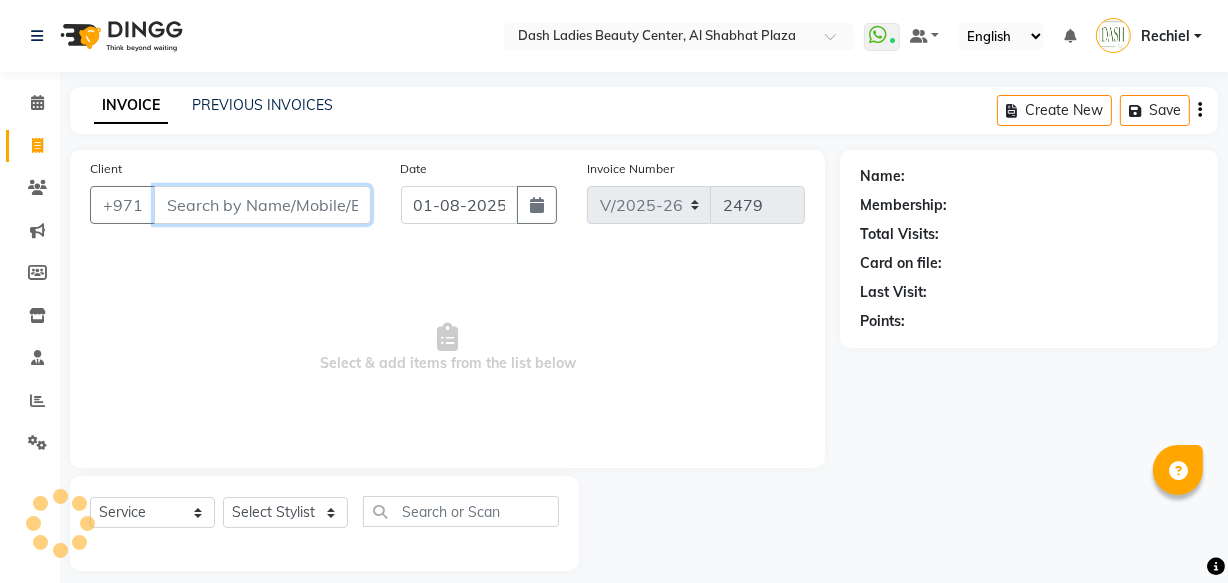 click on "Client" at bounding box center (262, 205) 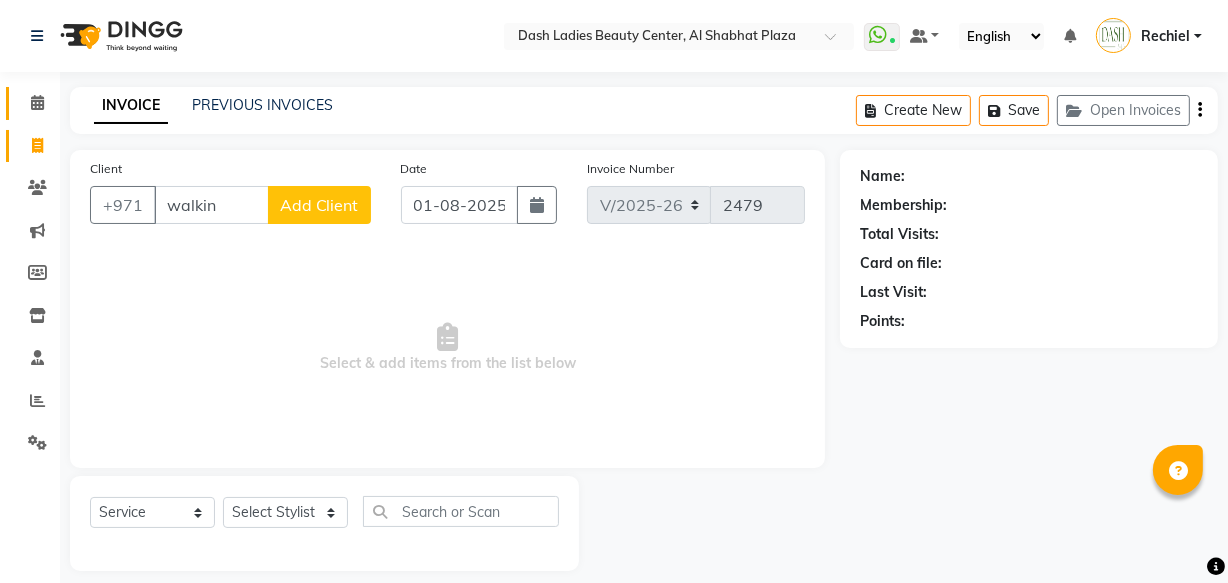 click 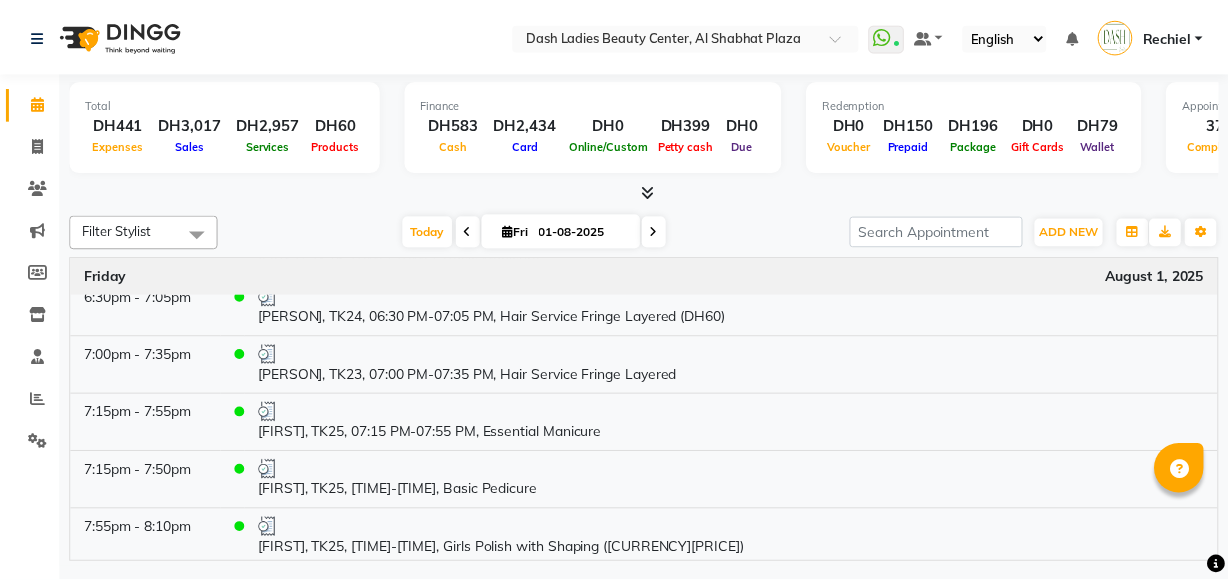 scroll, scrollTop: 1970, scrollLeft: 0, axis: vertical 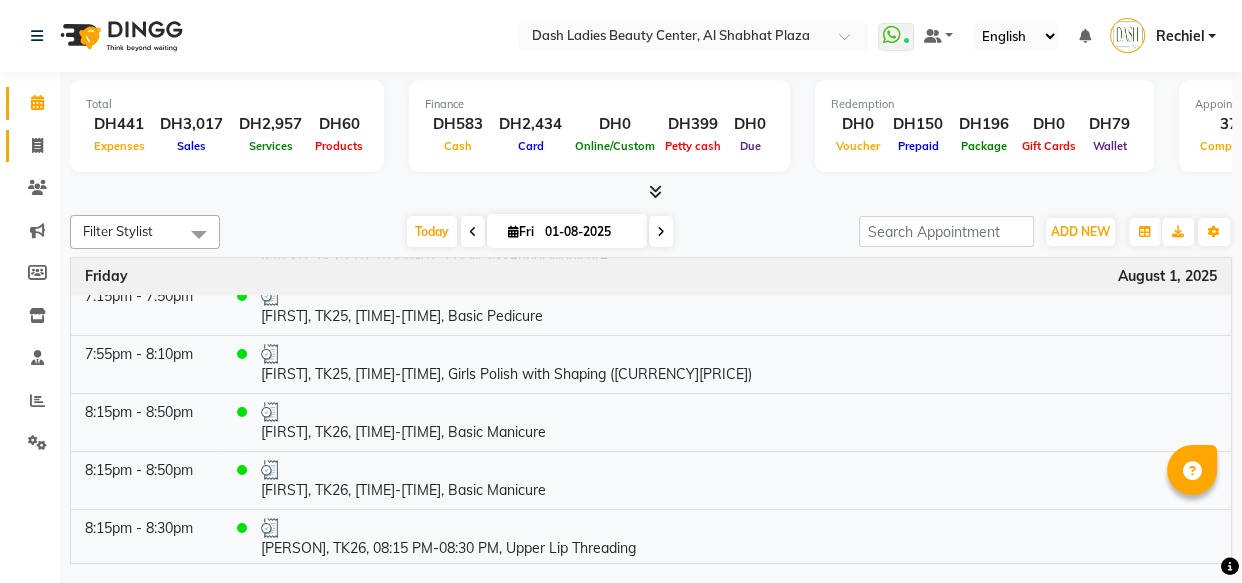 click 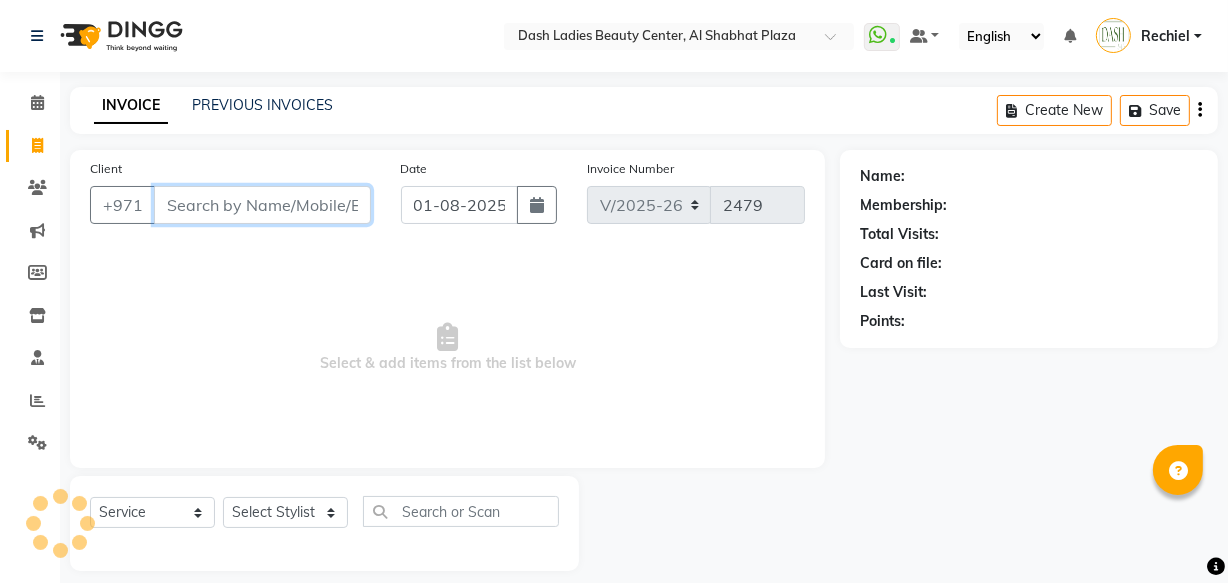 click on "Client" at bounding box center [262, 205] 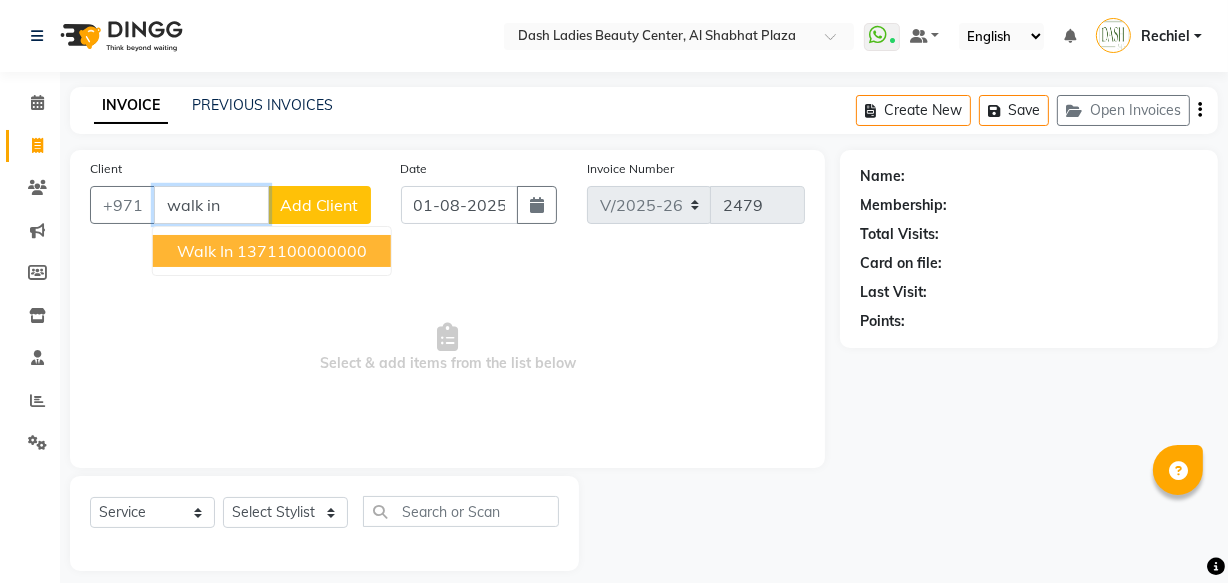 click on "1371100000000" at bounding box center [302, 251] 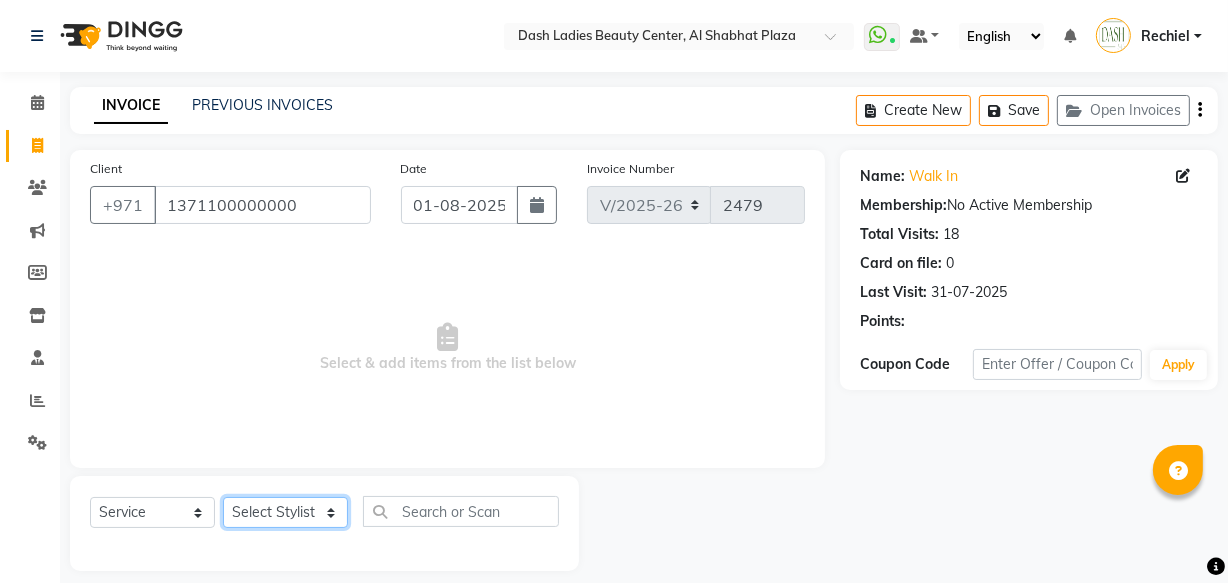 click on "Select Stylist Aizel Angelina Anna Bobi Edlyn Fevie  Flora Grace Hamda Janine Jelyn Mariel Maya Maya (Cafe) May Joy (Cafe) Nabasirye (Cafe) Nancy Nilam Nita Noreen Owner Peace Rechiel Rose Marie Saman Talina" 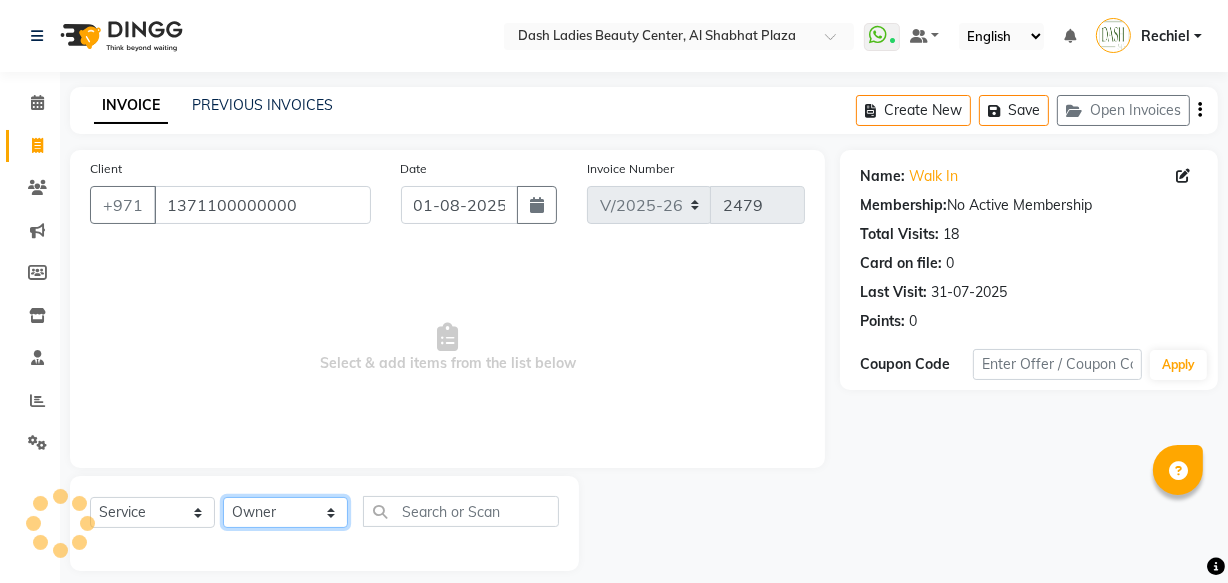 click on "Select Stylist Aizel Angelina Anna Bobi Edlyn Fevie  Flora Grace Hamda Janine Jelyn Mariel Maya Maya (Cafe) May Joy (Cafe) Nabasirye (Cafe) Nancy Nilam Nita Noreen Owner Peace Rechiel Rose Marie Saman Talina" 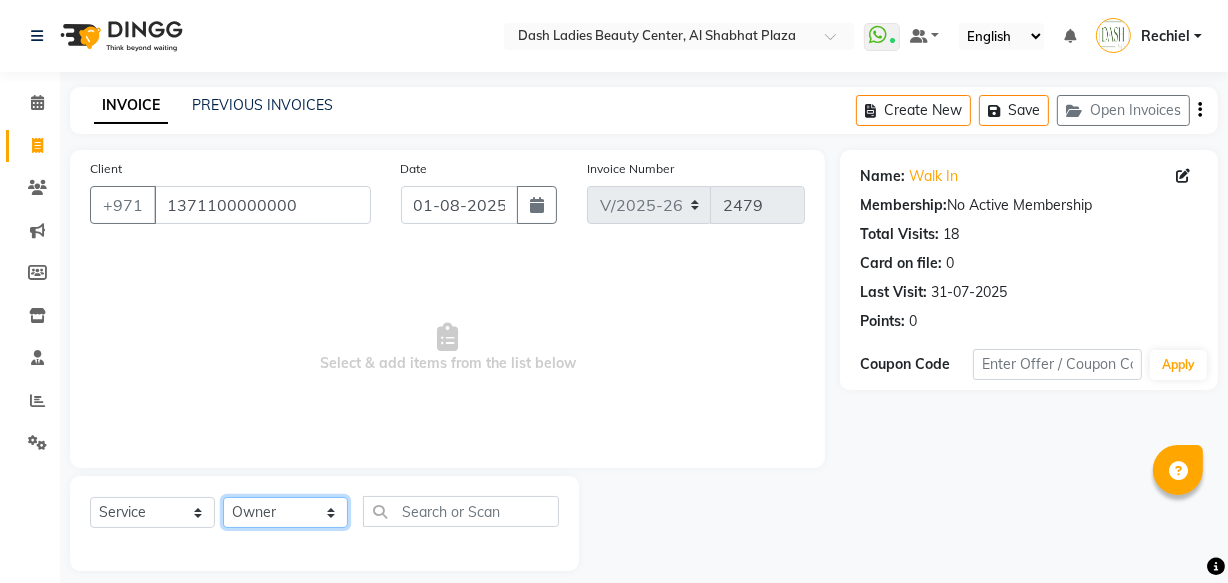click on "Select Stylist Aizel Angelina Anna Bobi Edlyn Fevie  Flora Grace Hamda Janine Jelyn Mariel Maya Maya (Cafe) May Joy (Cafe) Nabasirye (Cafe) Nancy Nilam Nita Noreen Owner Peace Rechiel Rose Marie Saman Talina" 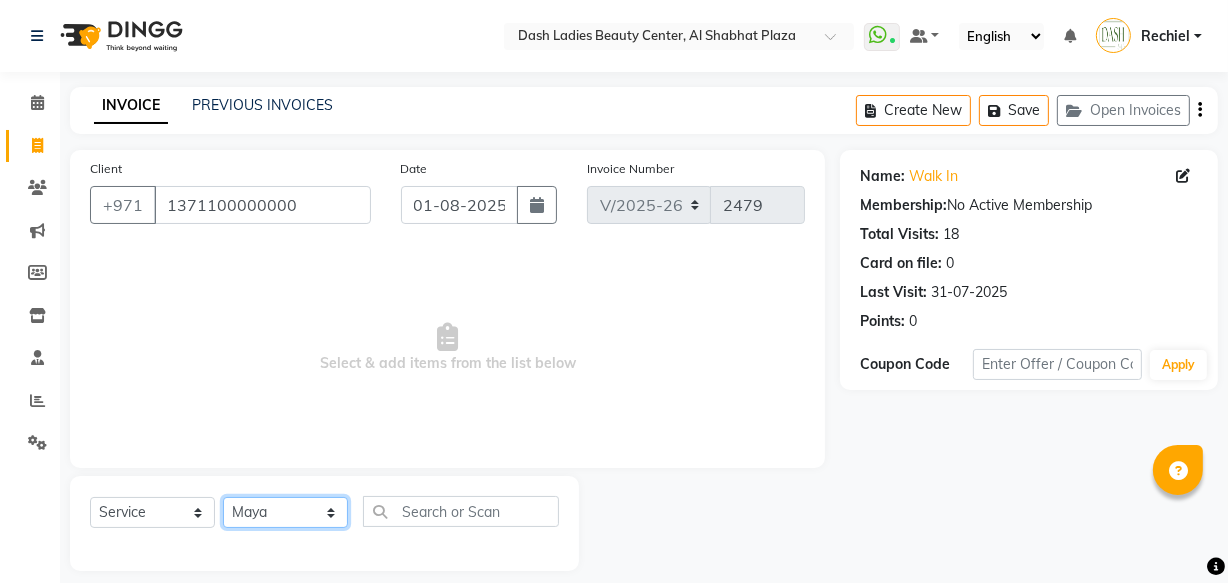 click on "Select Stylist Aizel Angelina Anna Bobi Edlyn Fevie  Flora Grace Hamda Janine Jelyn Mariel Maya Maya (Cafe) May Joy (Cafe) Nabasirye (Cafe) Nancy Nilam Nita Noreen Owner Peace Rechiel Rose Marie Saman Talina" 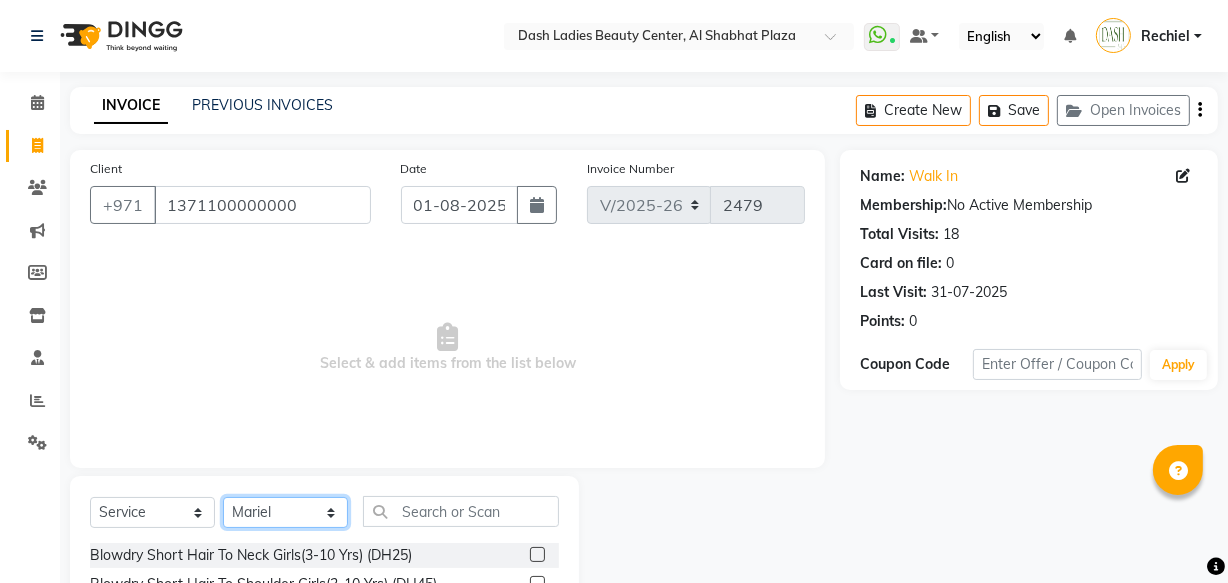 click on "Select Stylist Aizel Angelina Anna Bobi Edlyn Fevie  Flora Grace Hamda Janine Jelyn Mariel Maya Maya (Cafe) May Joy (Cafe) Nabasirye (Cafe) Nancy Nilam Nita Noreen Owner Peace Rechiel Rose Marie Saman Talina" 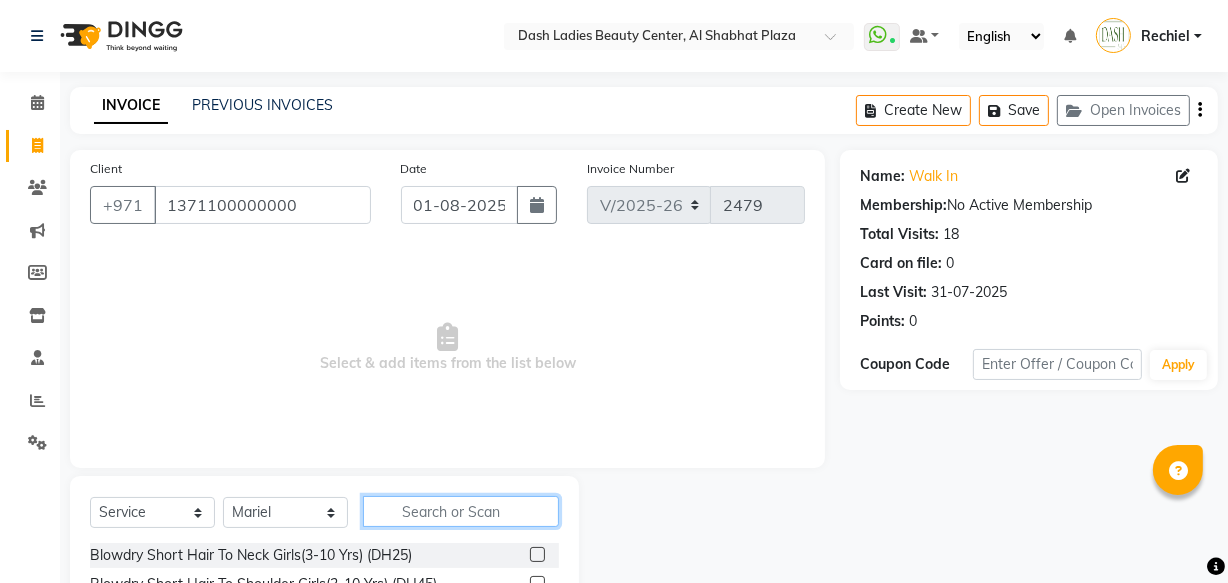 click 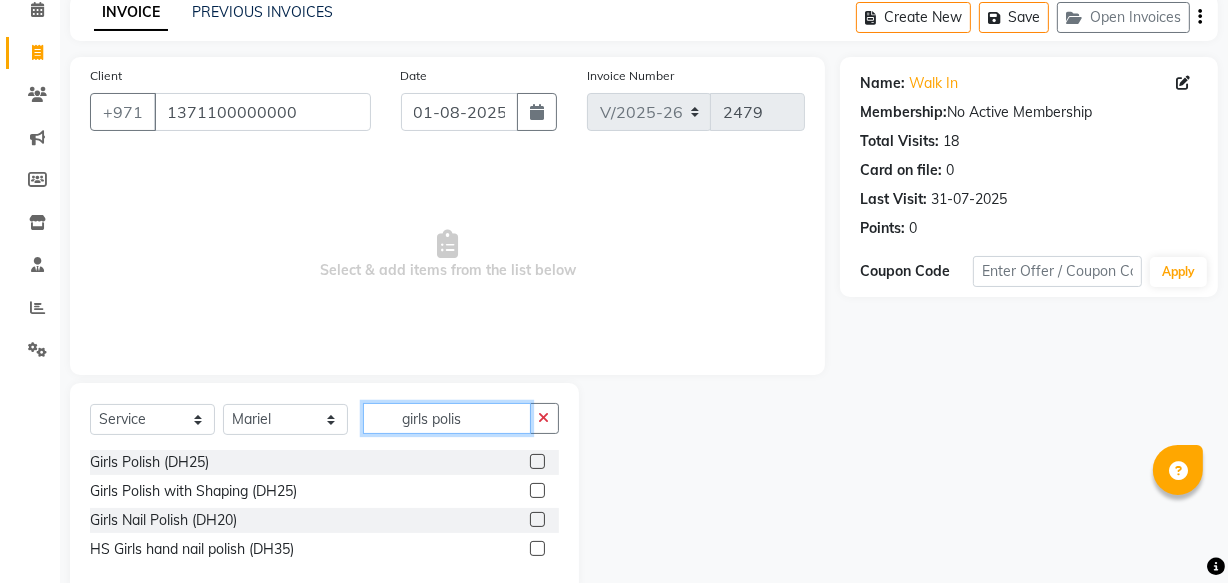 scroll, scrollTop: 134, scrollLeft: 0, axis: vertical 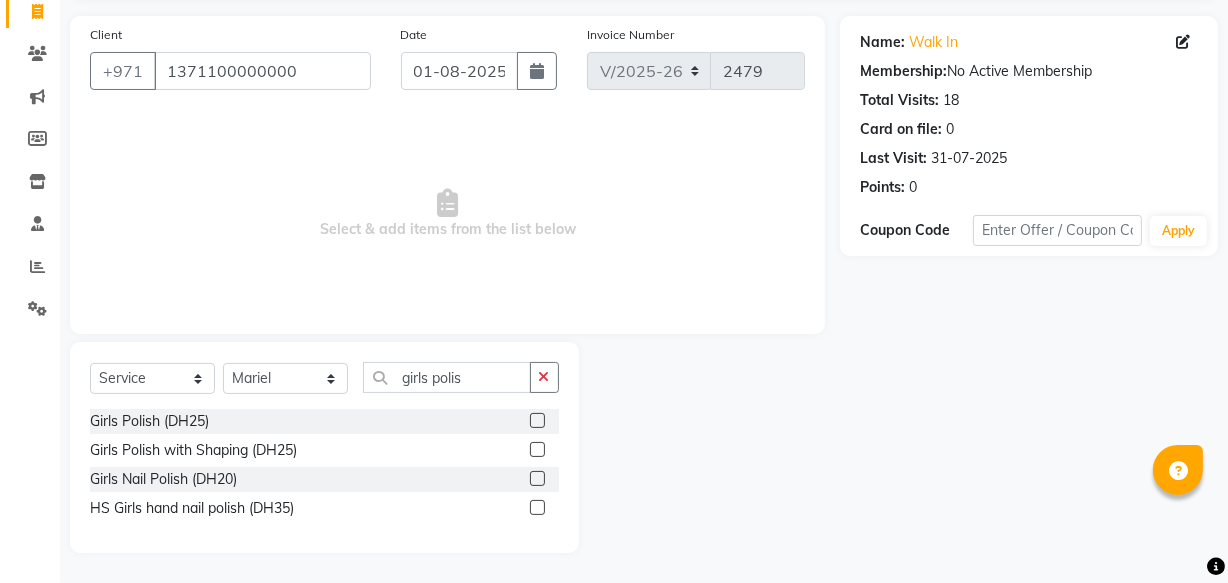 click 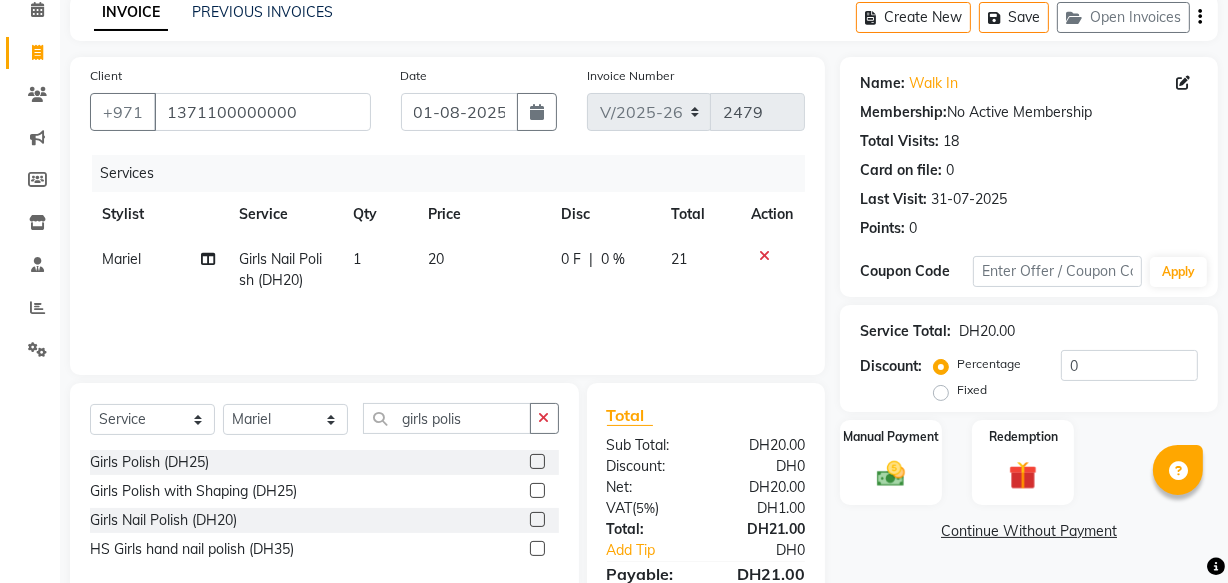 scroll, scrollTop: 92, scrollLeft: 0, axis: vertical 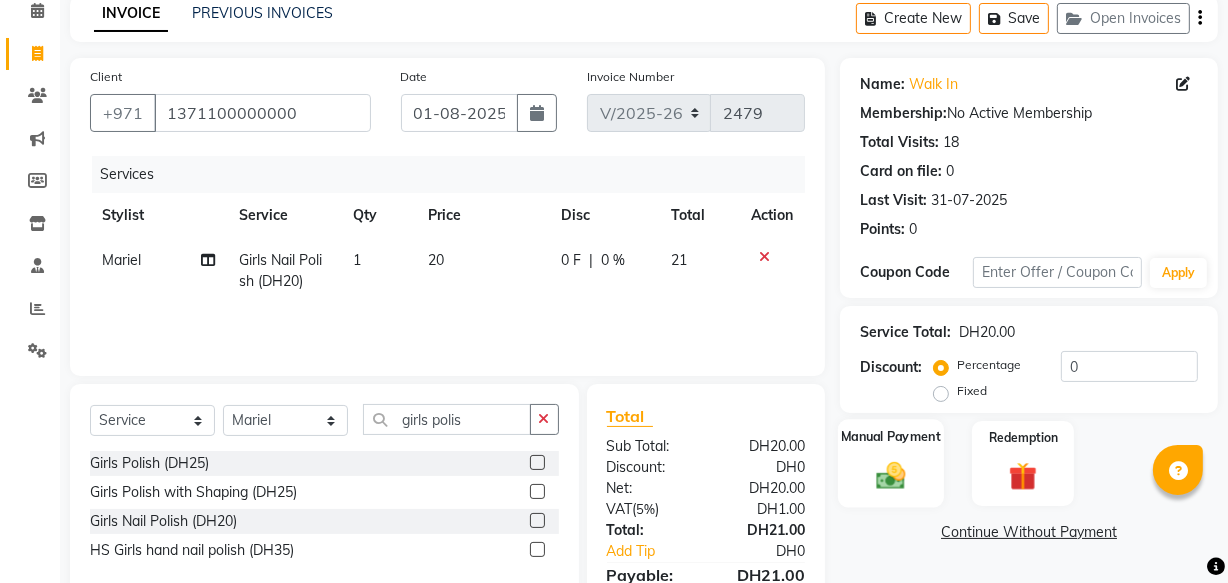click 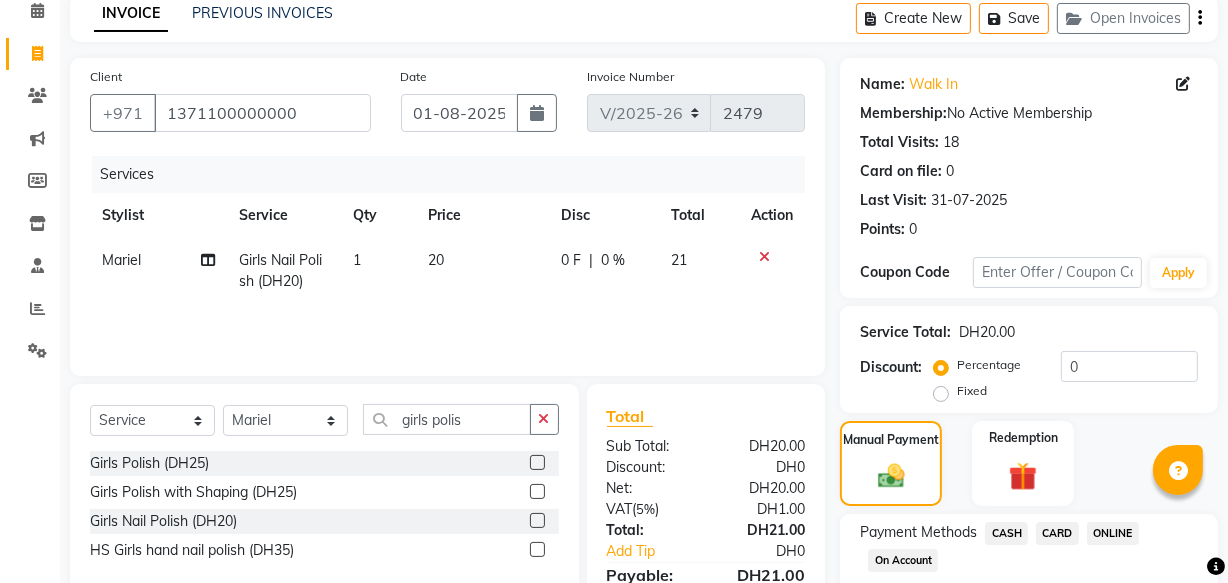 click on "CARD" 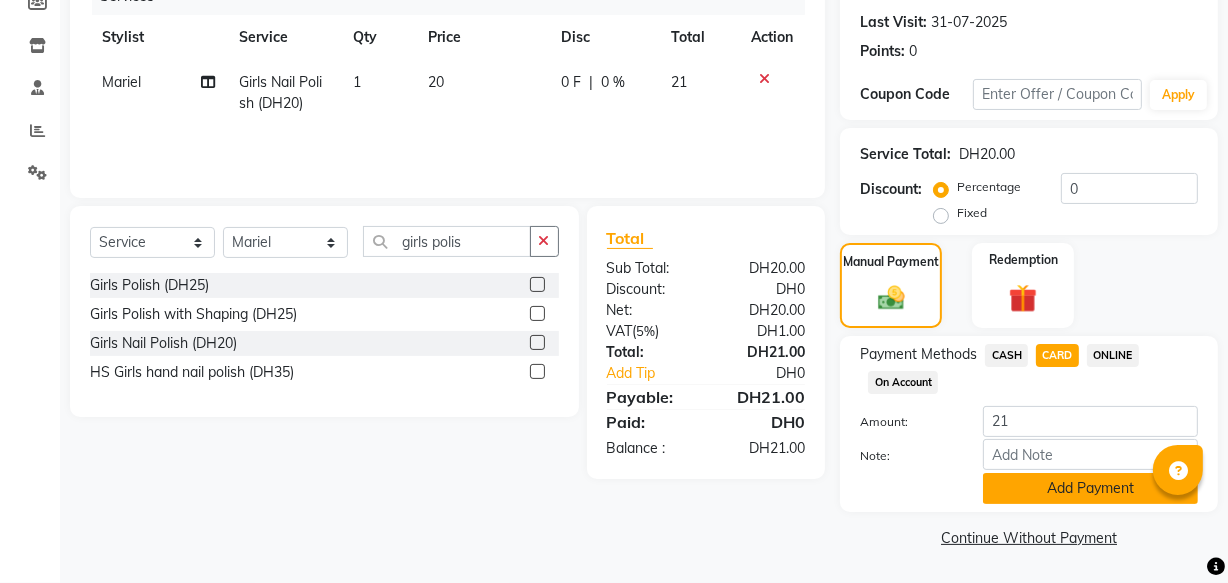 click on "Add Payment" 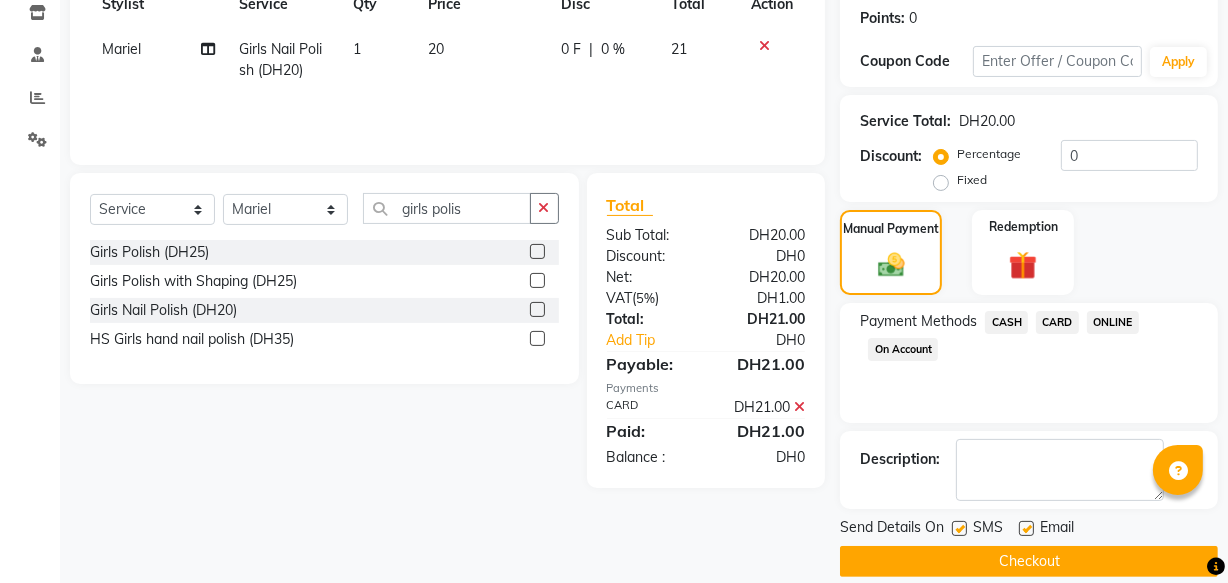 scroll, scrollTop: 326, scrollLeft: 0, axis: vertical 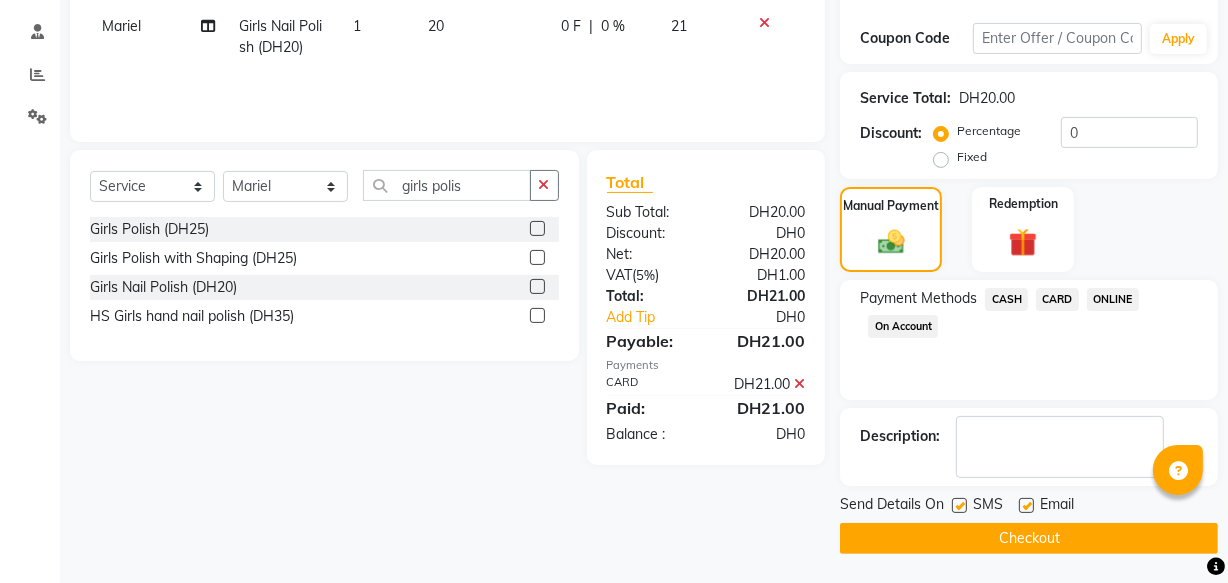 click 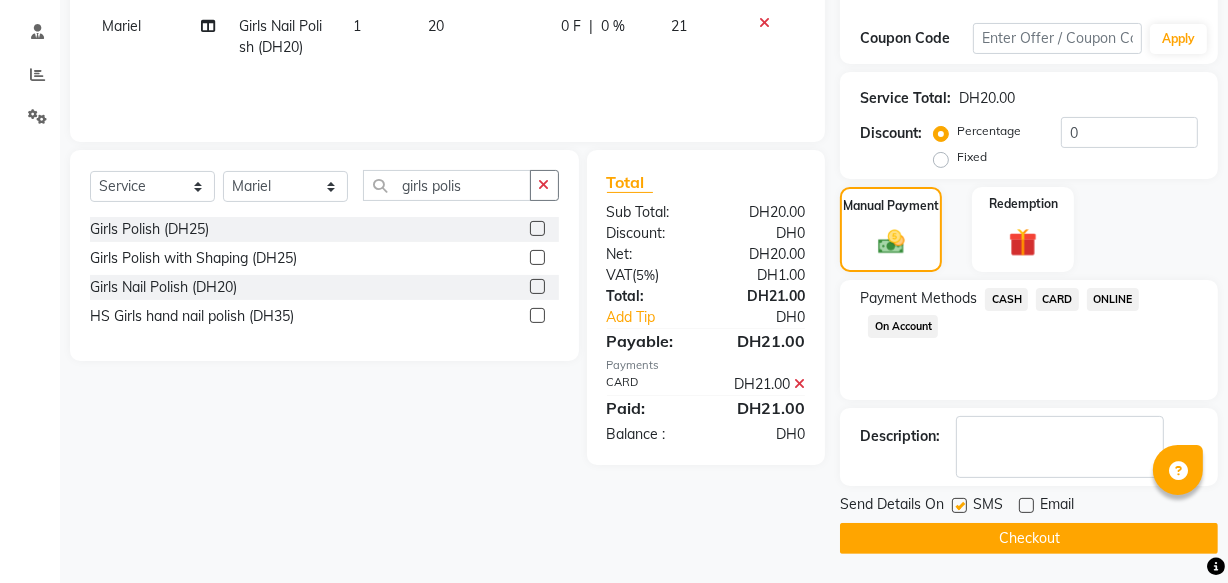click on "Checkout" 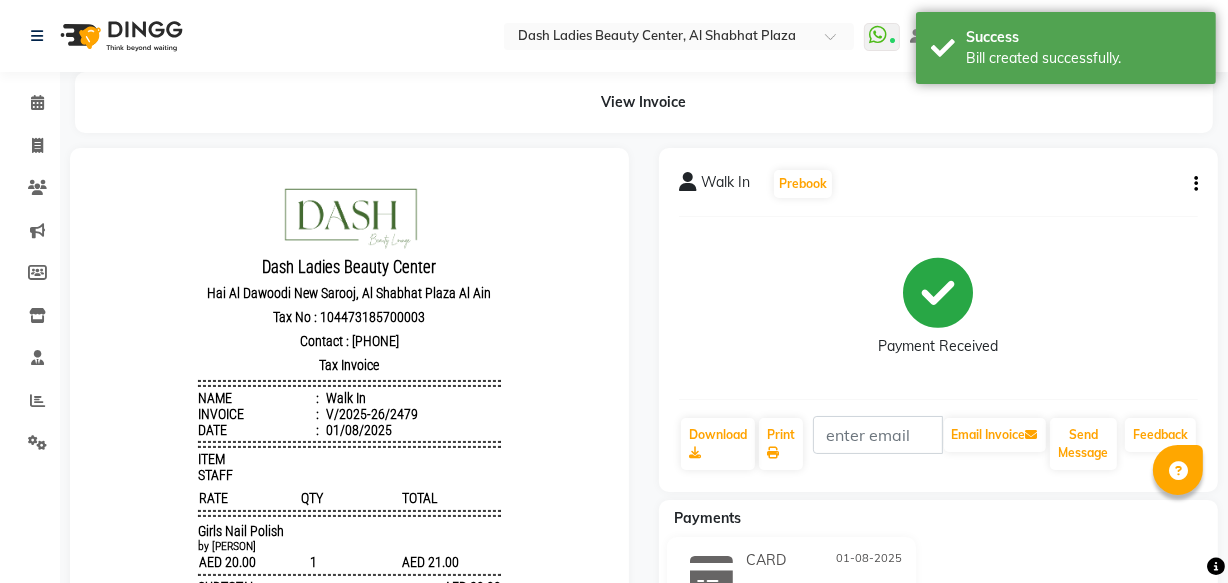 scroll, scrollTop: 0, scrollLeft: 0, axis: both 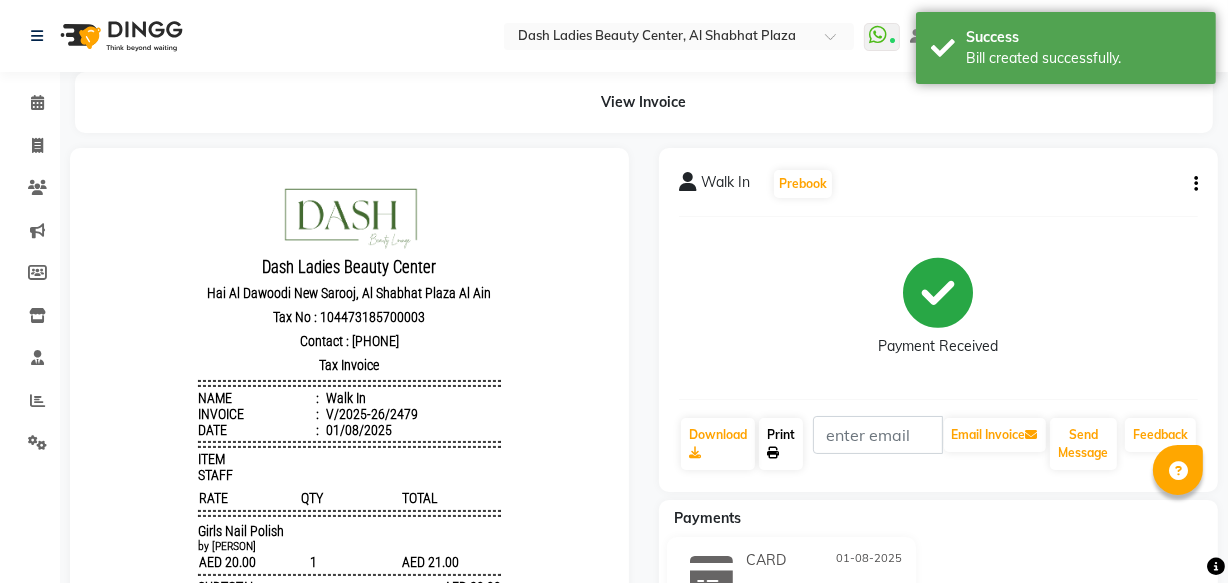 click 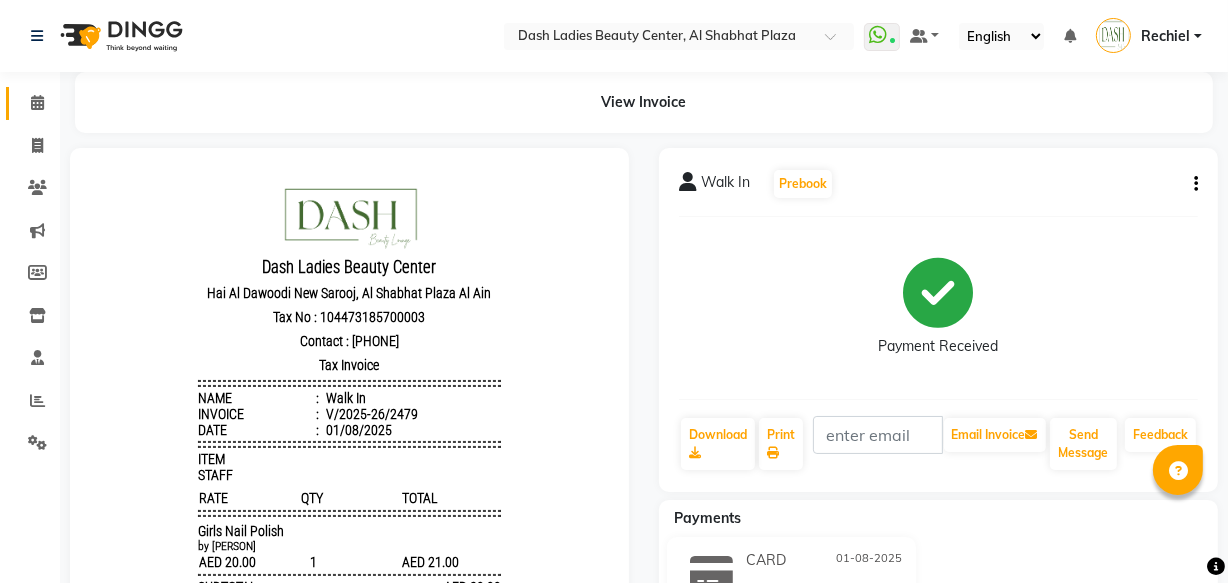 click on "Calendar" 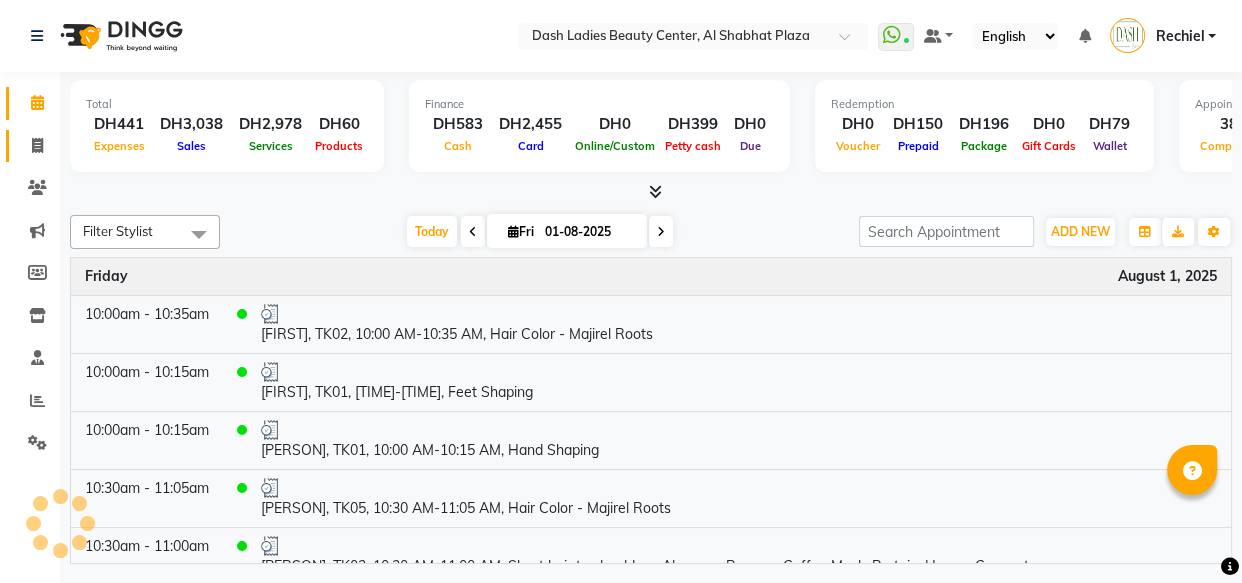 click on "Invoice" 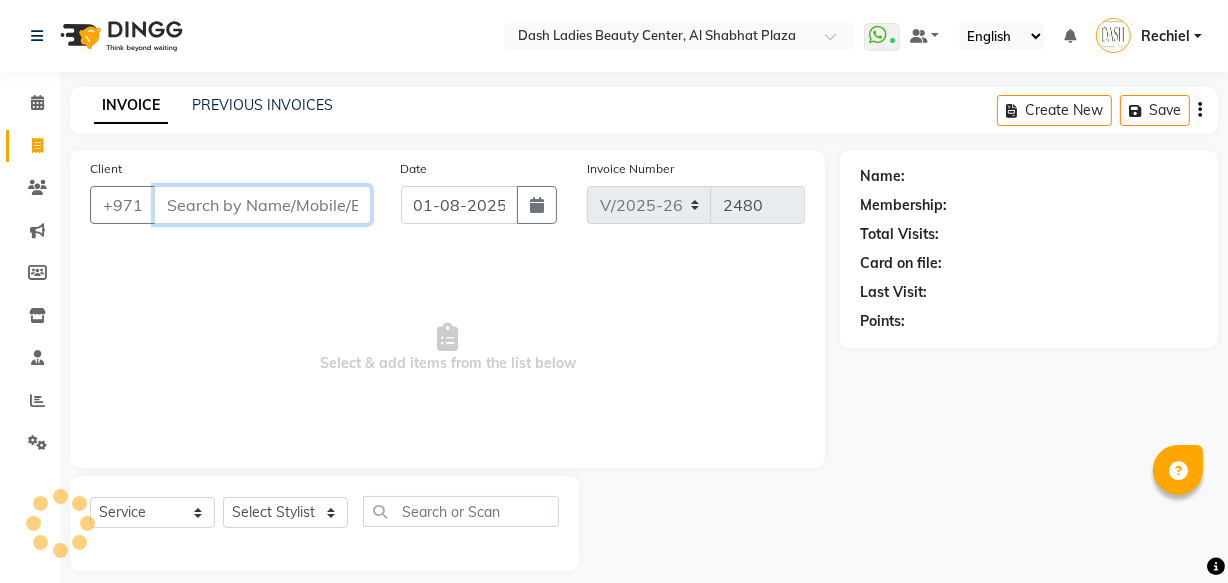 click on "Client" at bounding box center [262, 205] 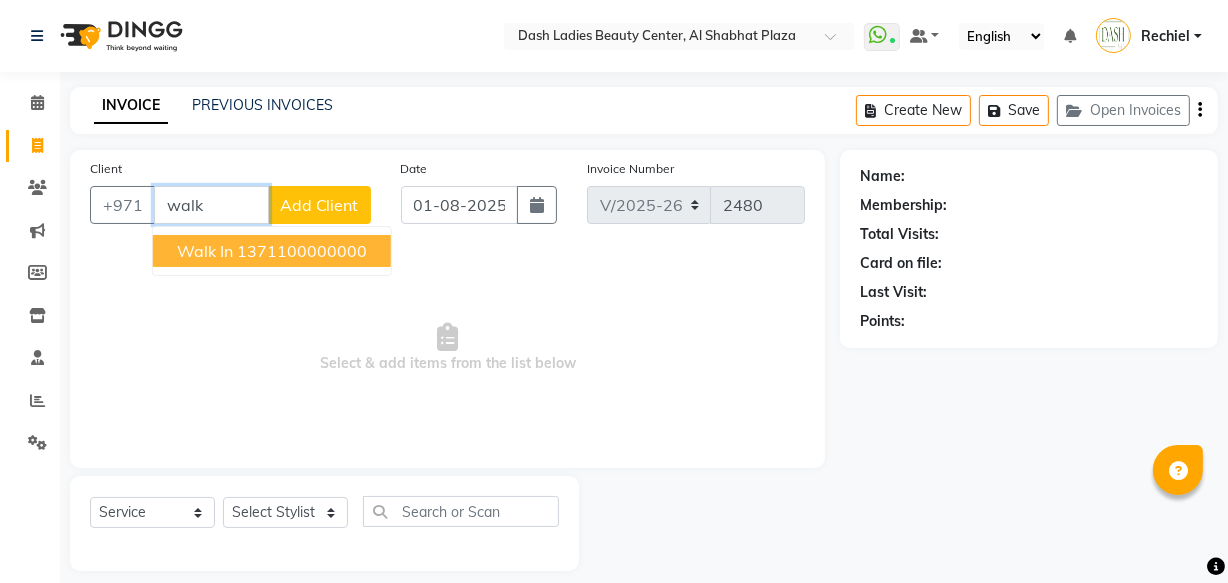 click on "1371100000000" at bounding box center (302, 251) 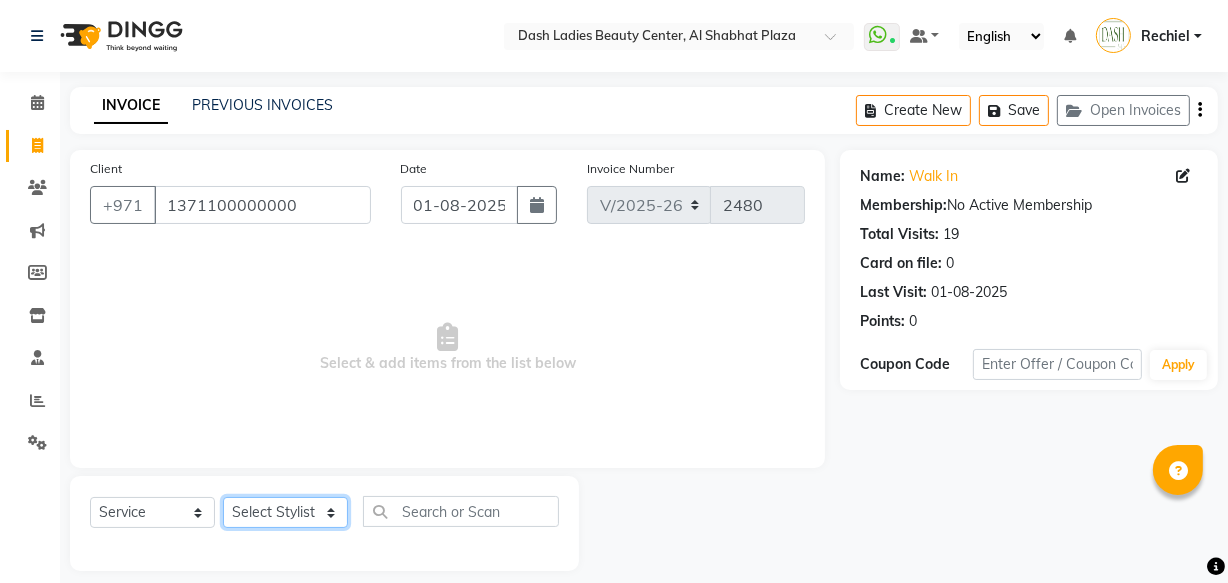 click on "Select Stylist Aizel Angelina Anna Bobi Edlyn Fevie  Flora Grace Hamda Janine Jelyn Mariel Maya Maya (Cafe) May Joy (Cafe) Nabasirye (Cafe) Nancy Nilam Nita Noreen Owner Peace Rechiel Rose Marie Saman Talina" 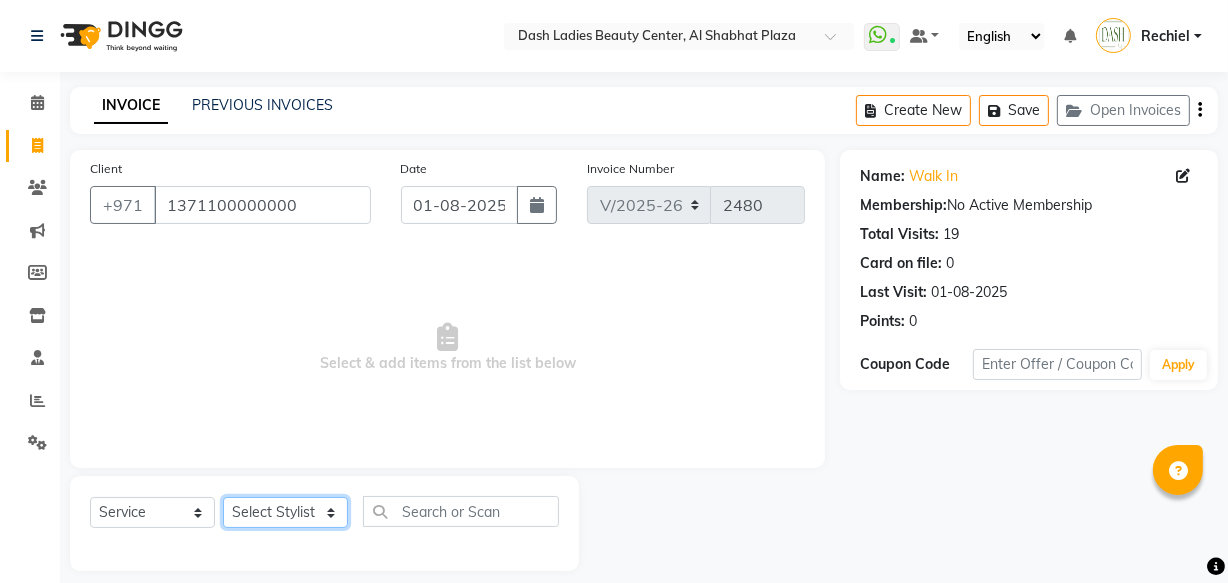 click on "Select Stylist Aizel Angelina Anna Bobi Edlyn Fevie  Flora Grace Hamda Janine Jelyn Mariel Maya Maya (Cafe) May Joy (Cafe) Nabasirye (Cafe) Nancy Nilam Nita Noreen Owner Peace Rechiel Rose Marie Saman Talina" 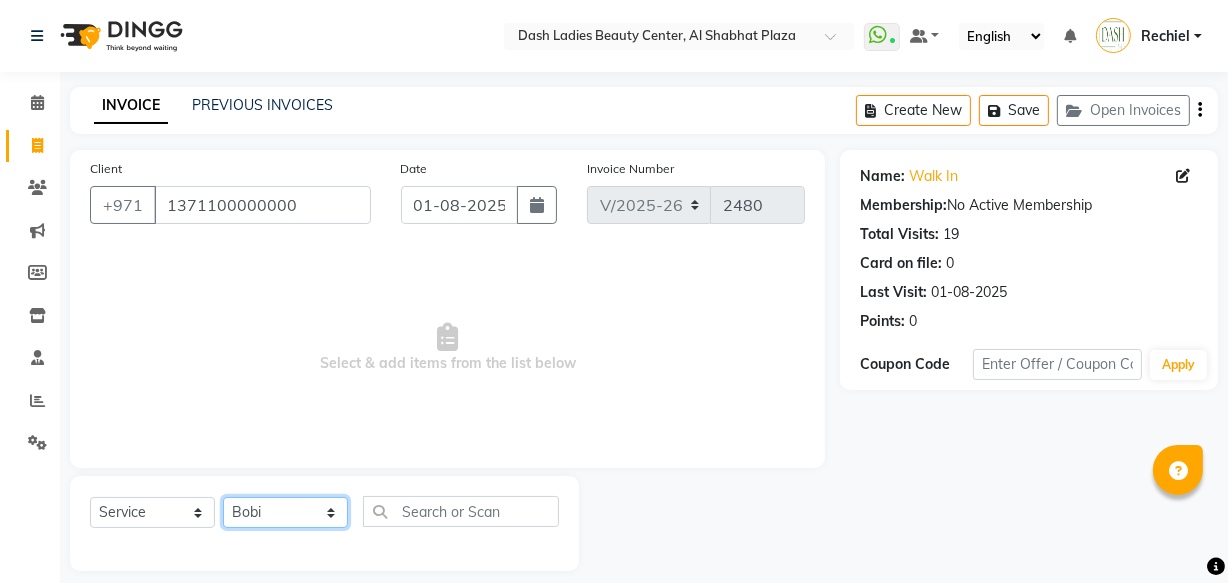 click on "Select Stylist Aizel Angelina Anna Bobi Edlyn Fevie  Flora Grace Hamda Janine Jelyn Mariel Maya Maya (Cafe) May Joy (Cafe) Nabasirye (Cafe) Nancy Nilam Nita Noreen Owner Peace Rechiel Rose Marie Saman Talina" 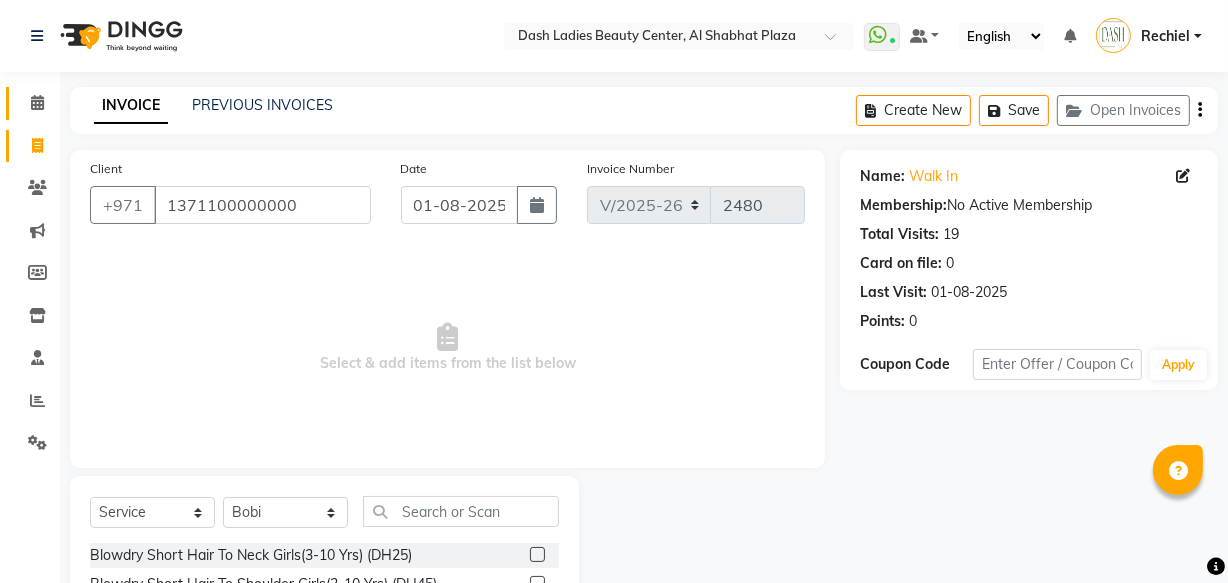 click 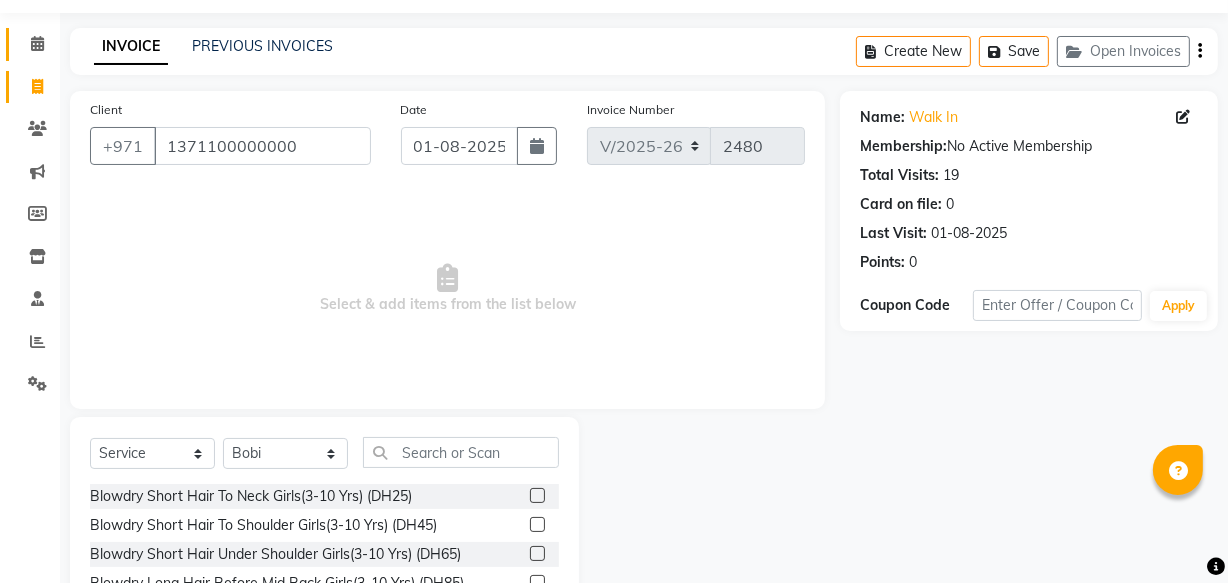 scroll, scrollTop: 60, scrollLeft: 0, axis: vertical 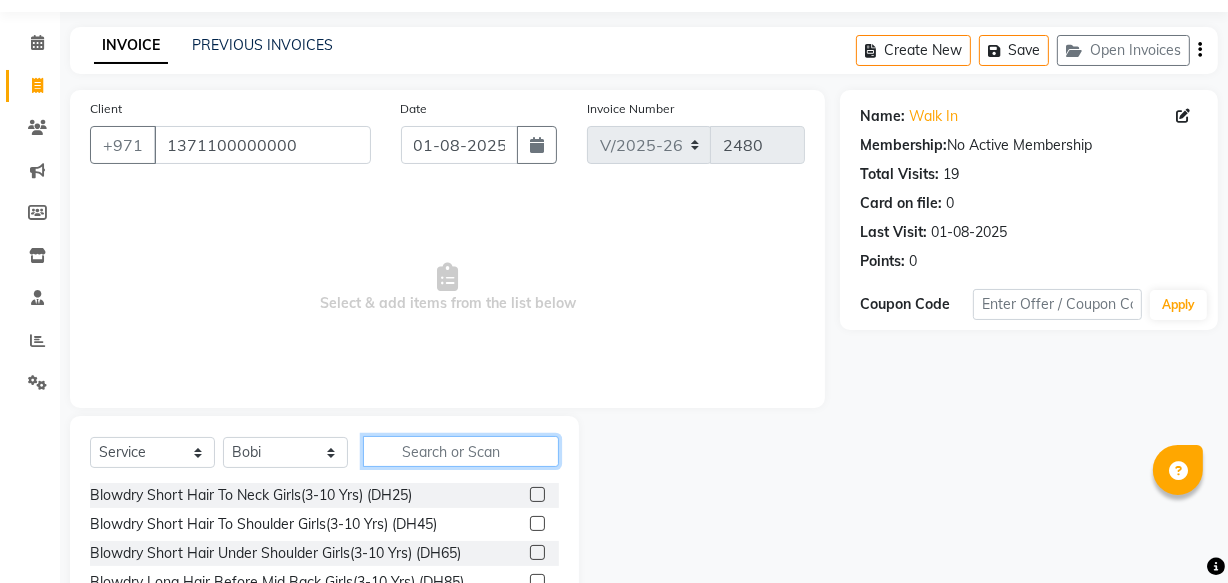 click 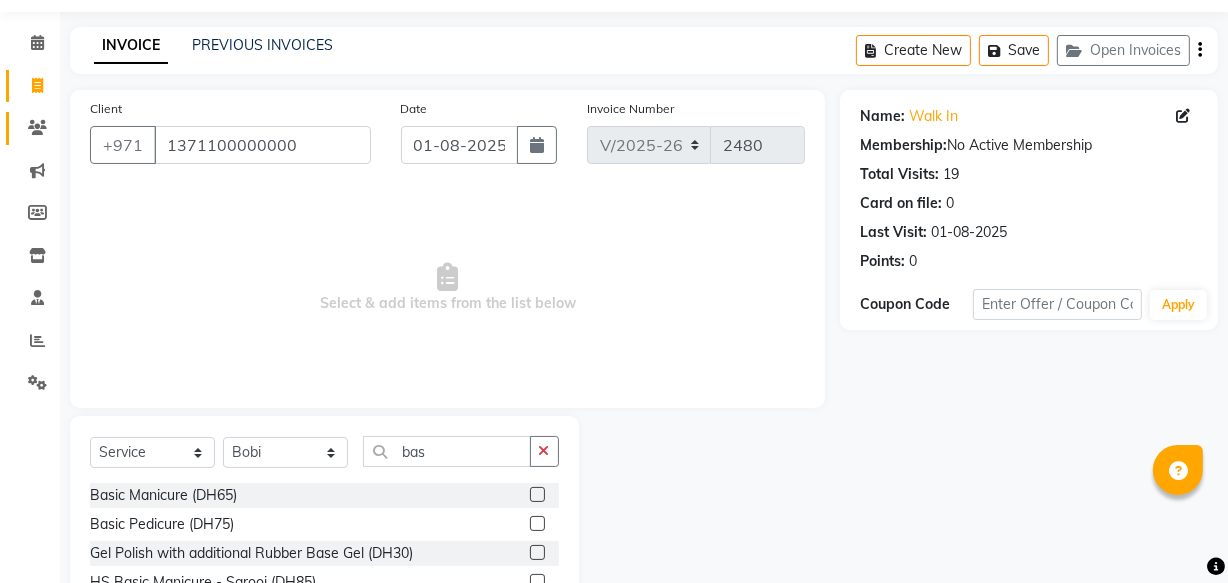 click 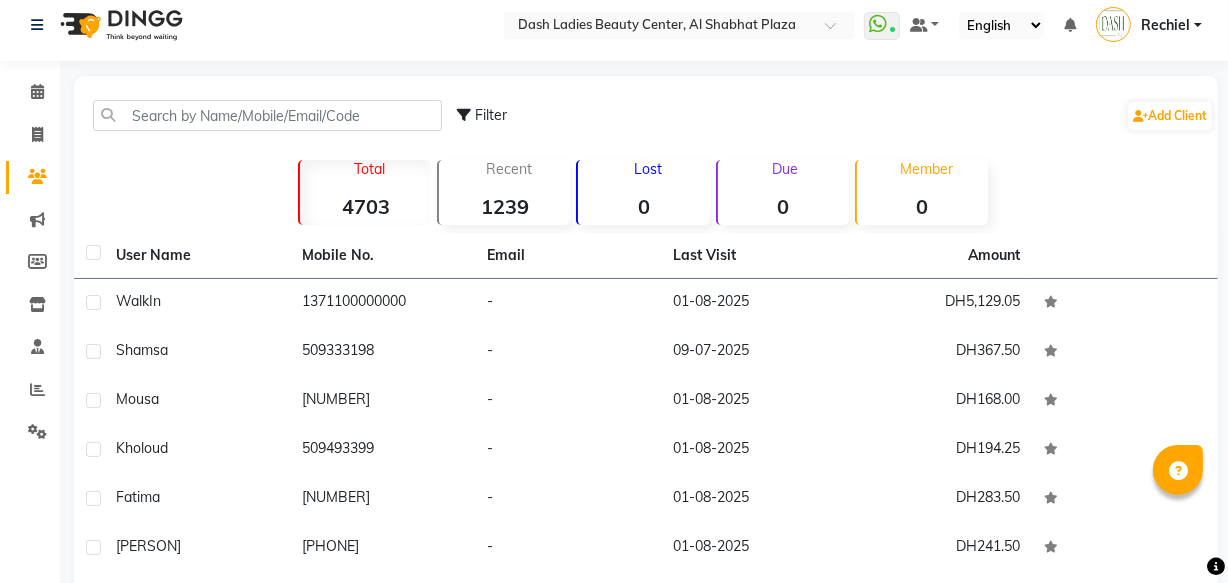 scroll, scrollTop: 0, scrollLeft: 0, axis: both 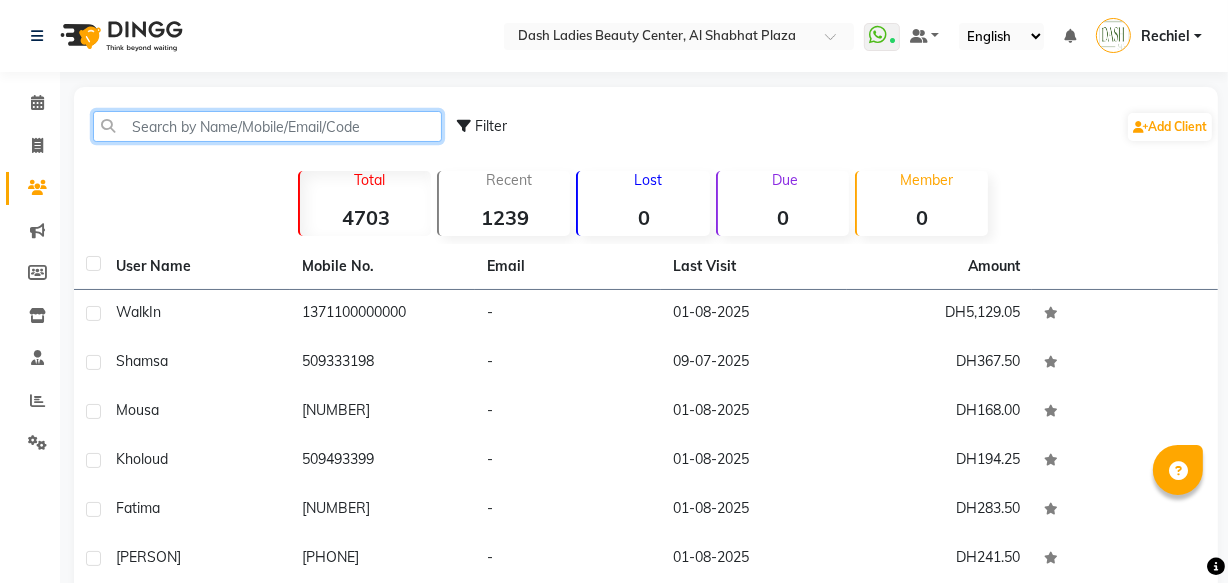 click 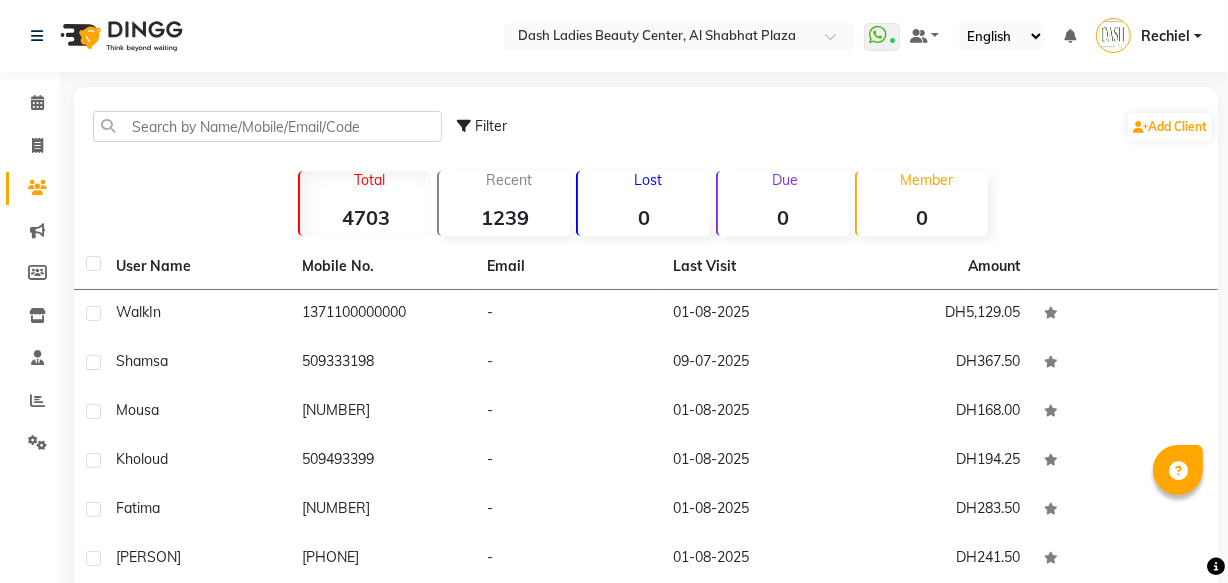 click on "Filter" 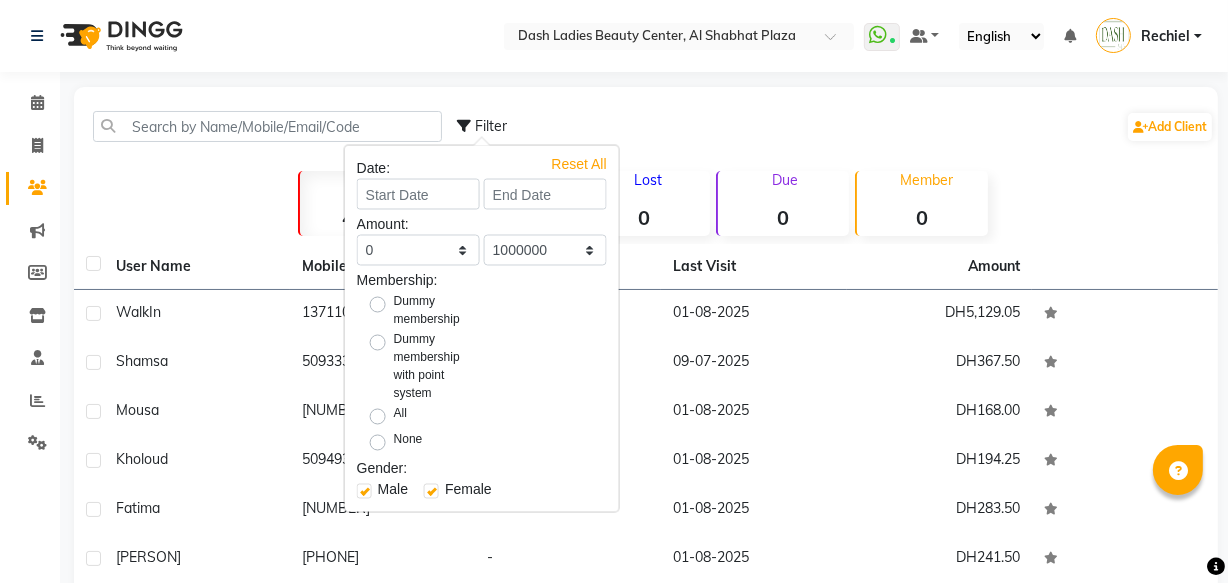 click on "Filter  Add Client" 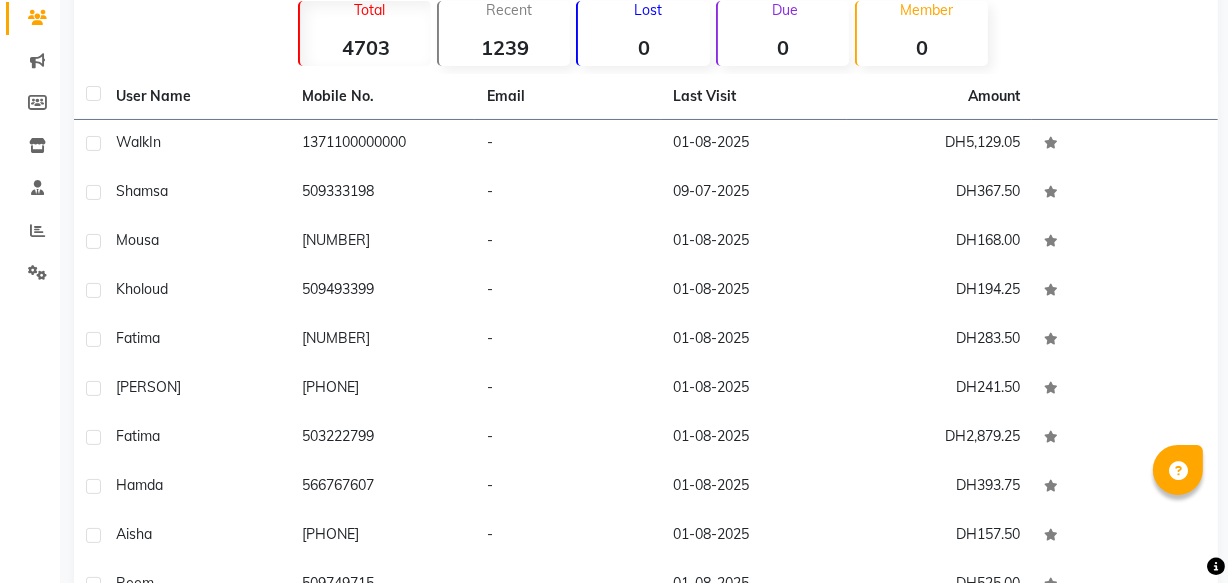 scroll, scrollTop: 0, scrollLeft: 0, axis: both 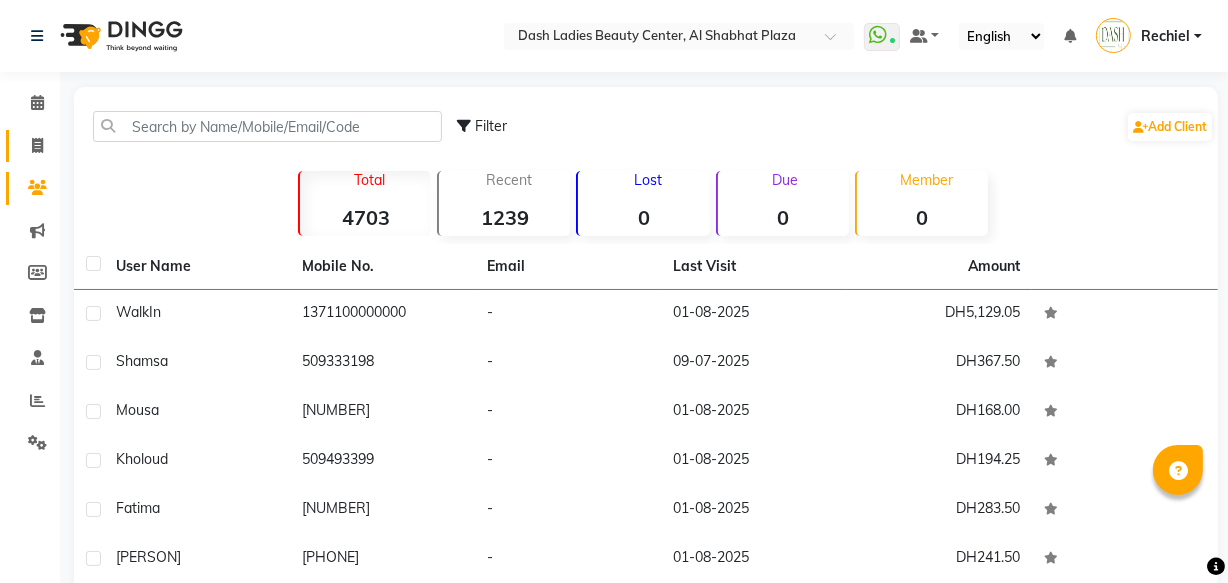 click 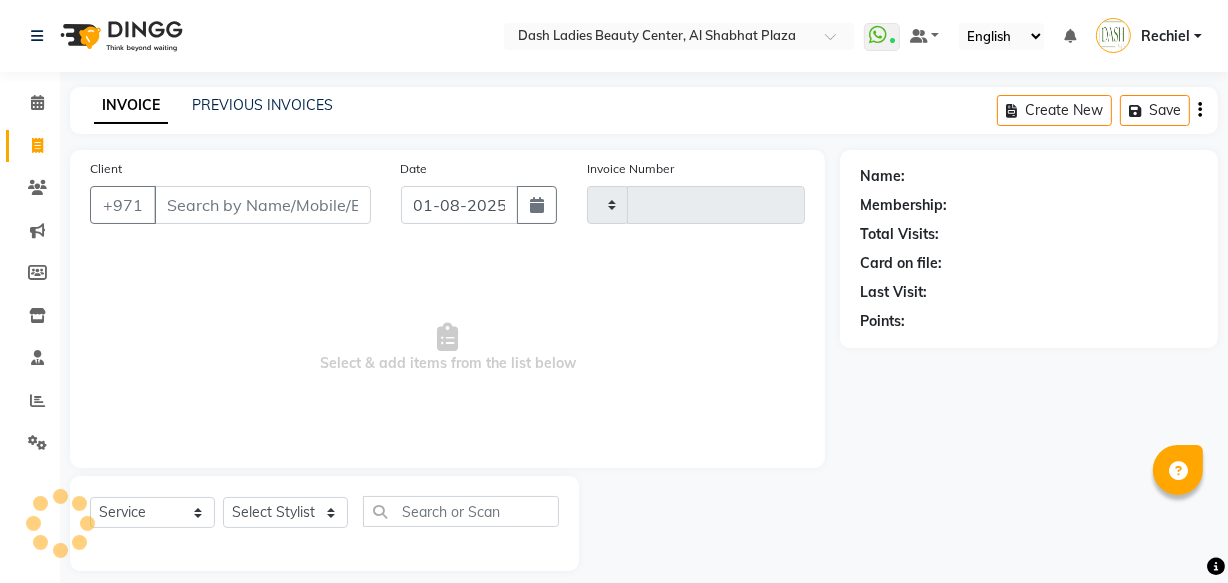 scroll, scrollTop: 19, scrollLeft: 0, axis: vertical 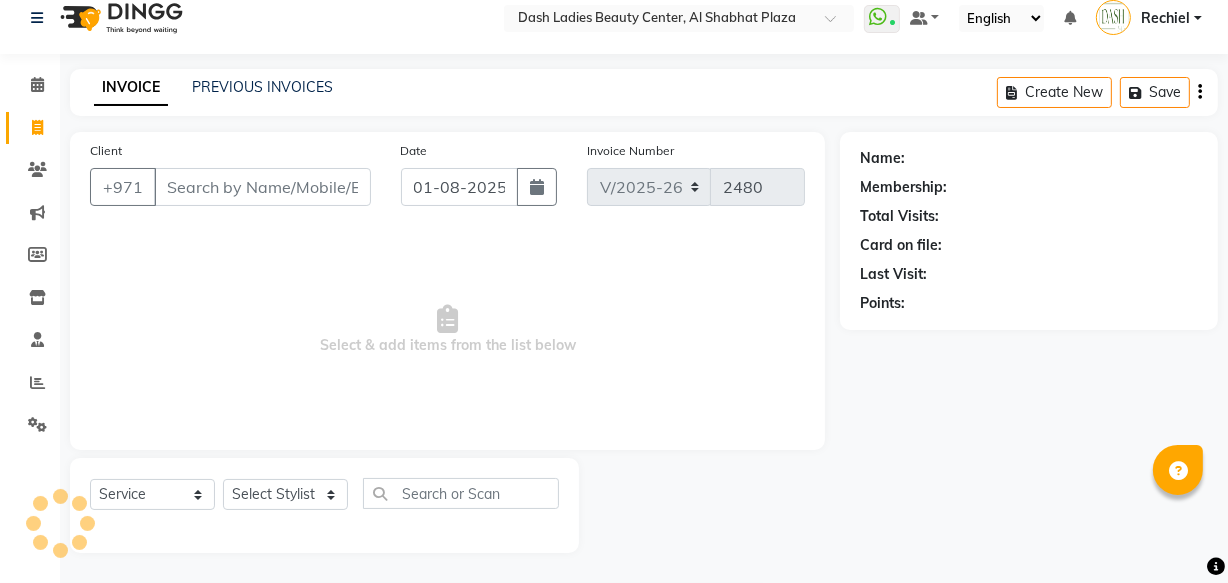 click on "Client" at bounding box center (262, 187) 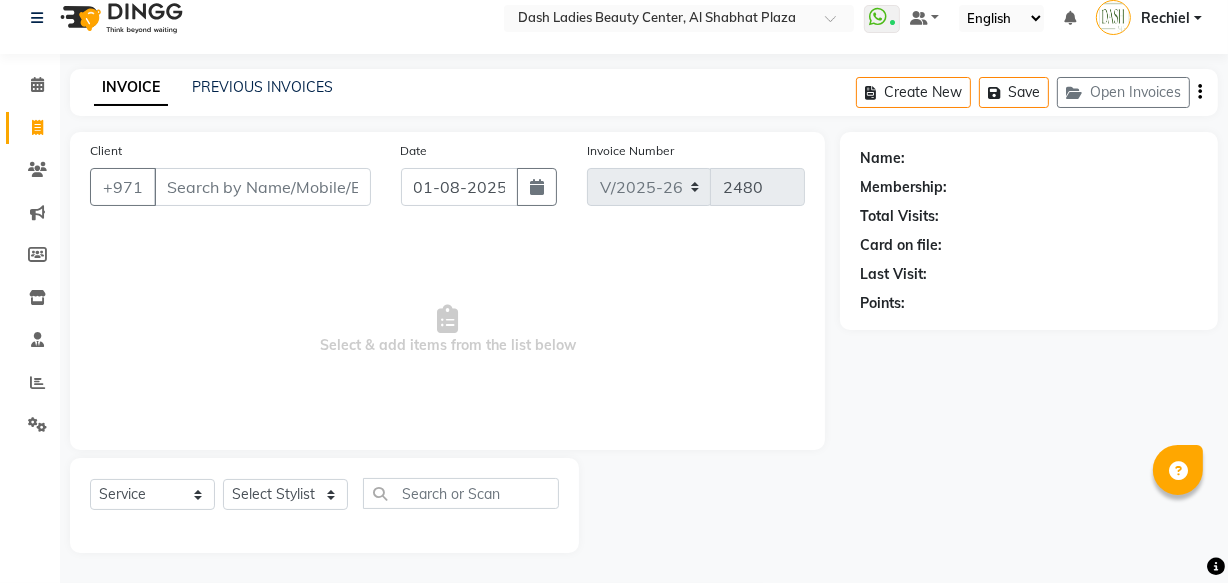 click on "Client" at bounding box center (262, 187) 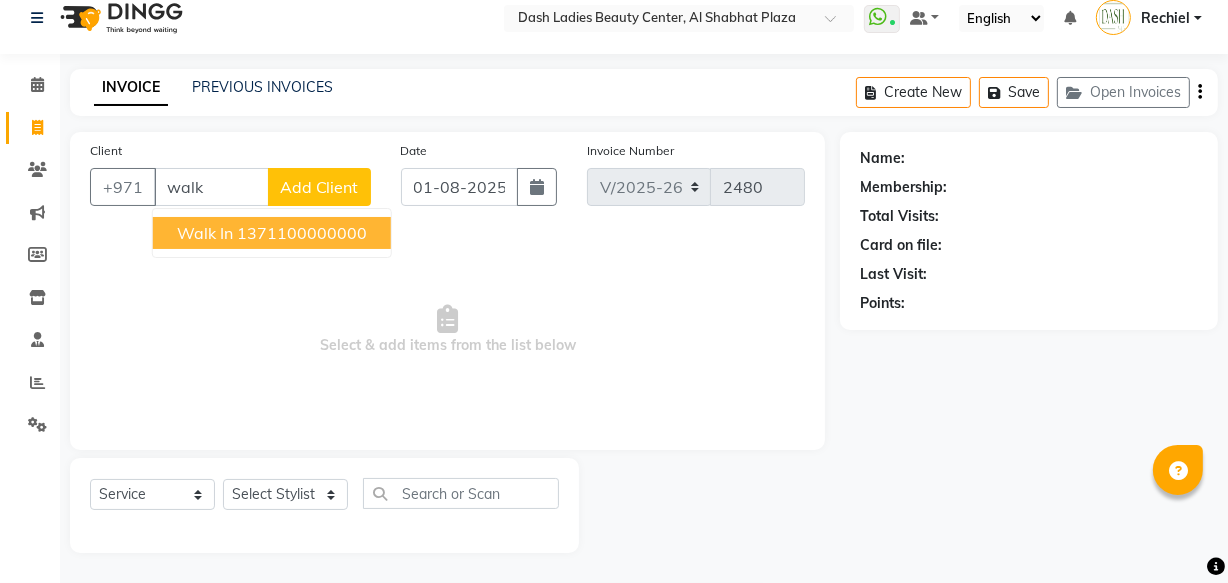 click on "1371100000000" at bounding box center [302, 233] 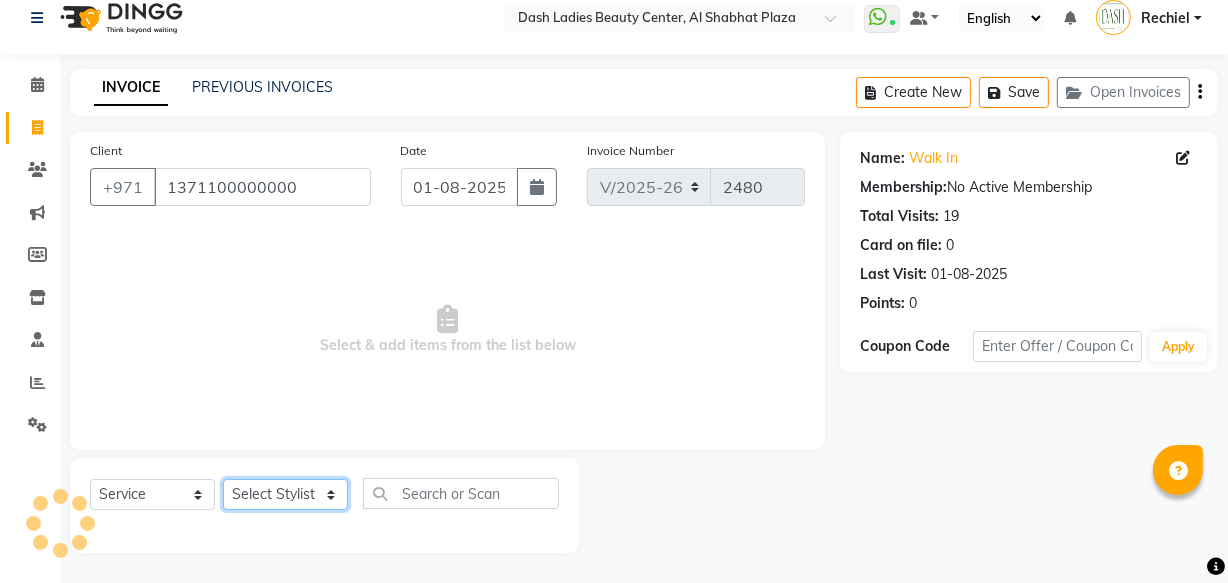click on "Select Stylist Aizel Angelina Anna Bobi Edlyn Fevie  Flora Grace Hamda Janine Jelyn Mariel Maya Maya (Cafe) May Joy (Cafe) Nabasirye (Cafe) Nancy Nilam Nita Noreen Owner Peace Rechiel Rose Marie Saman Talina" 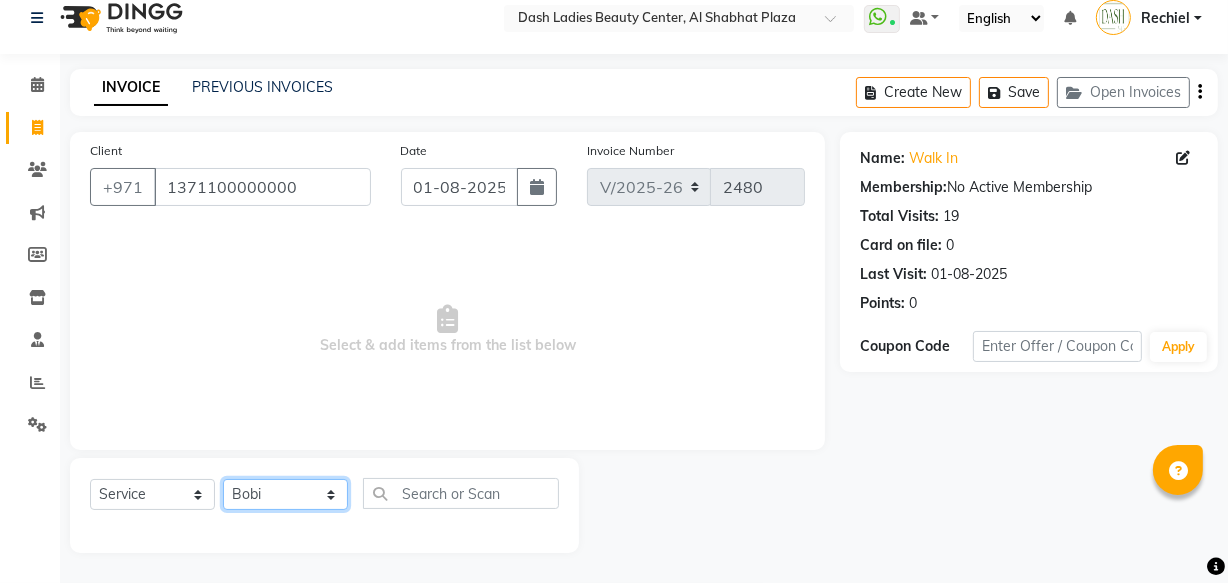 click on "Select Stylist Aizel Angelina Anna Bobi Edlyn Fevie  Flora Grace Hamda Janine Jelyn Mariel Maya Maya (Cafe) May Joy (Cafe) Nabasirye (Cafe) Nancy Nilam Nita Noreen Owner Peace Rechiel Rose Marie Saman Talina" 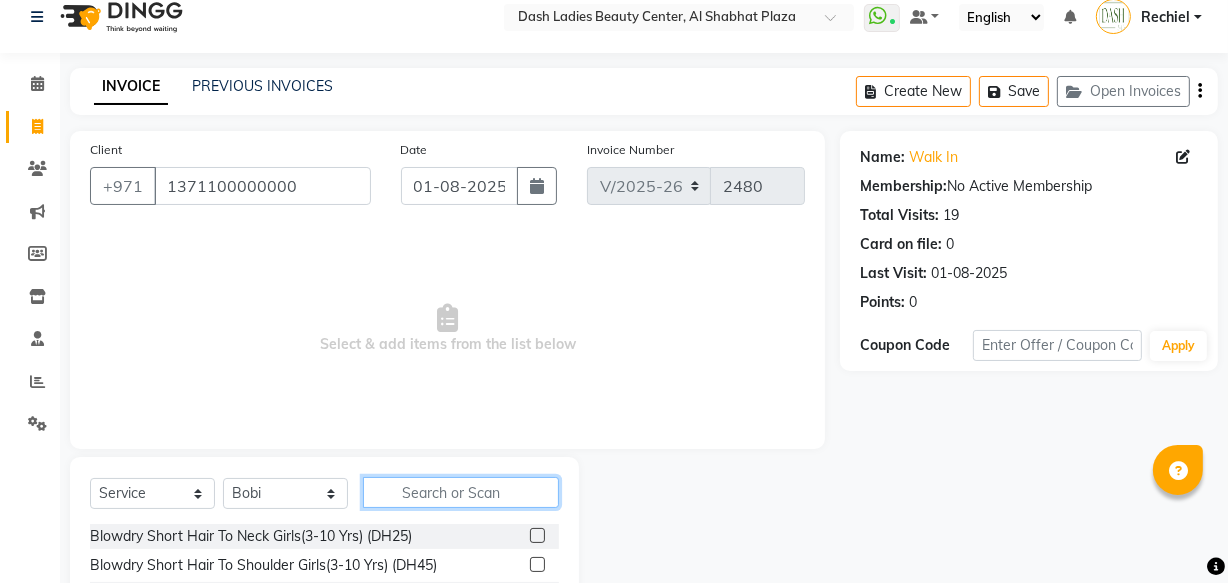 click 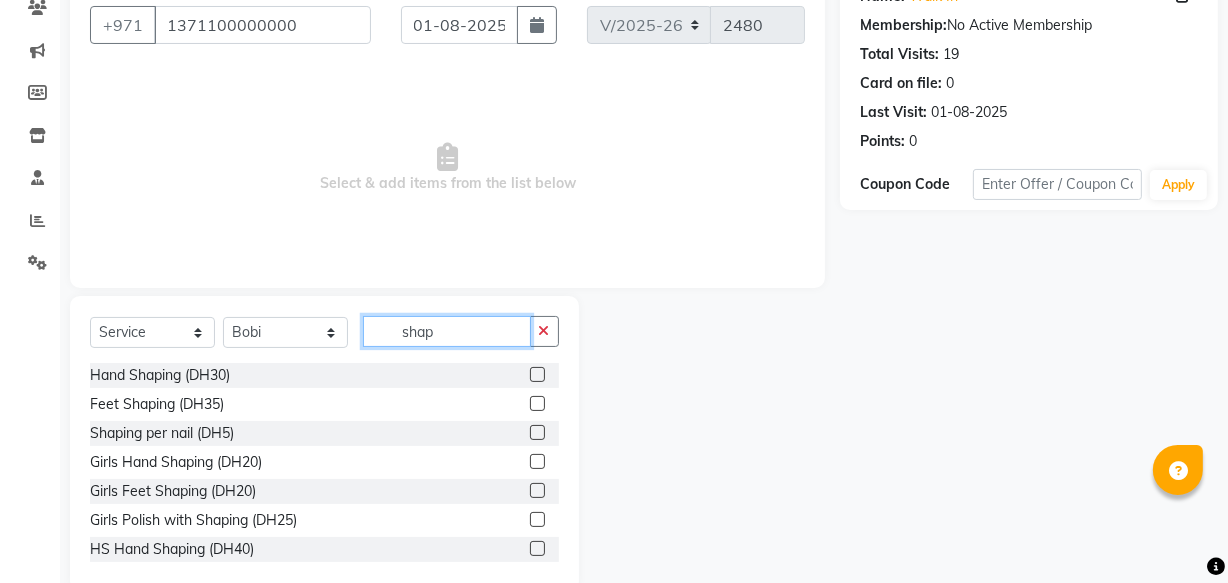 scroll, scrollTop: 185, scrollLeft: 0, axis: vertical 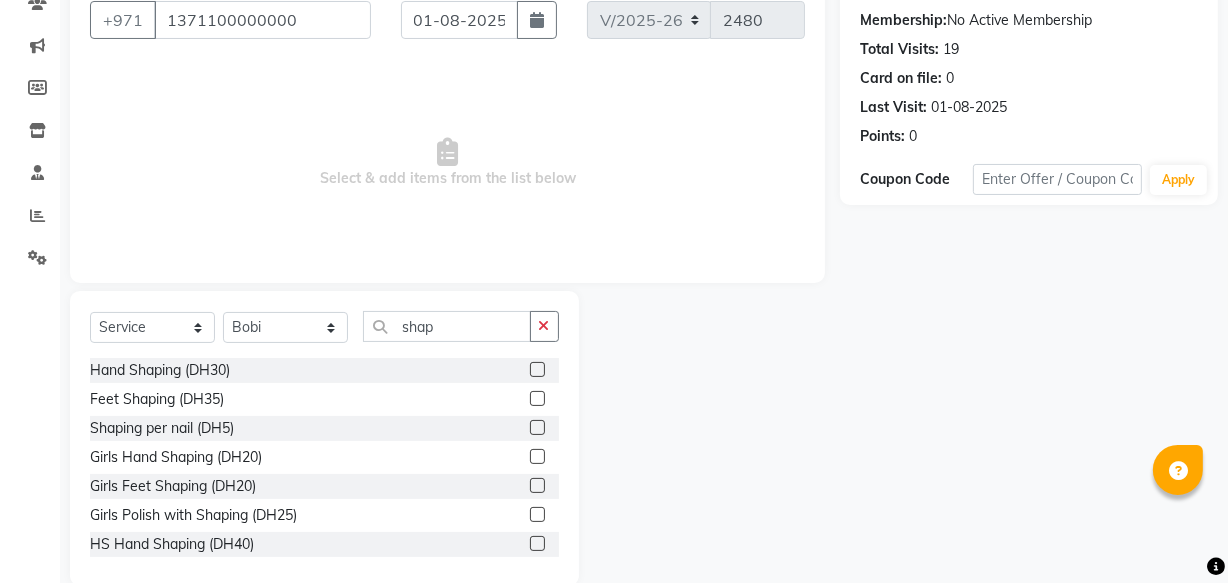 click 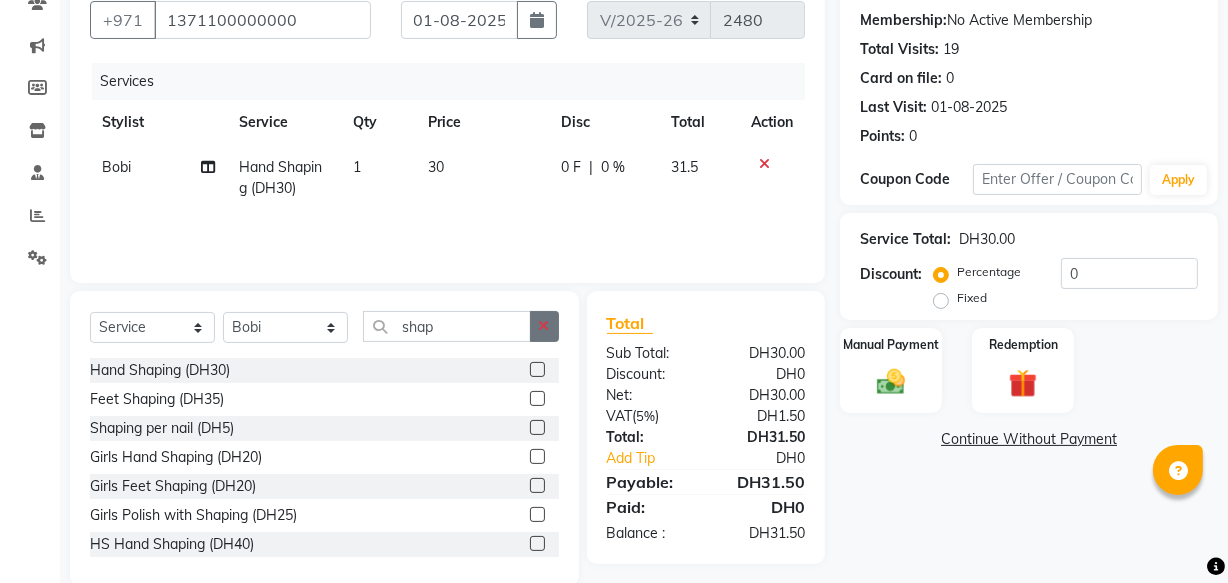 click 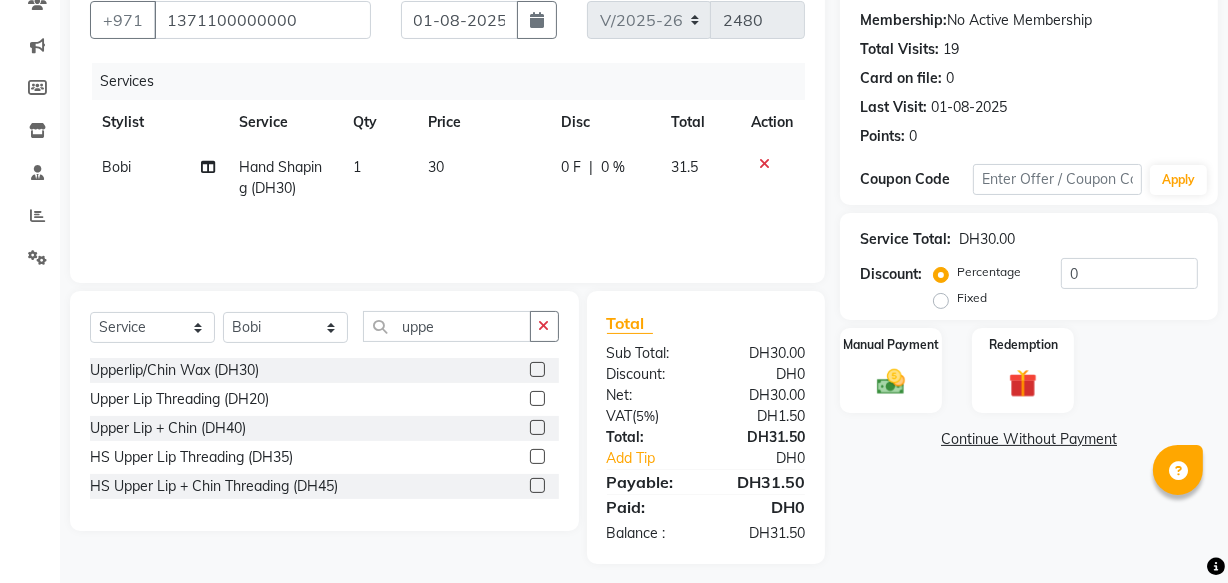 click 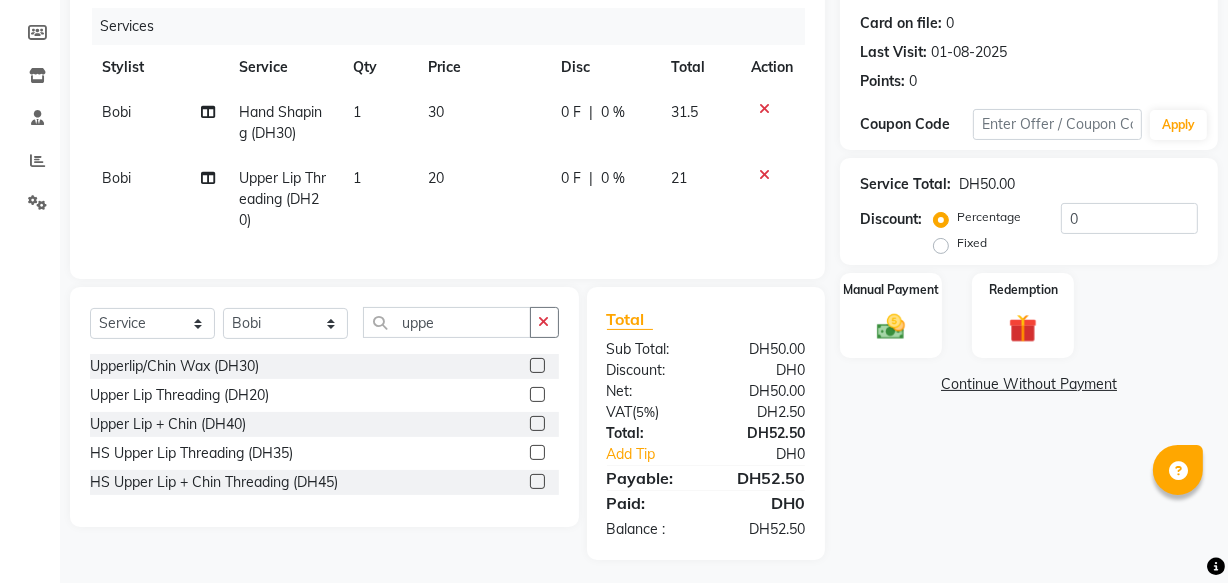scroll, scrollTop: 256, scrollLeft: 0, axis: vertical 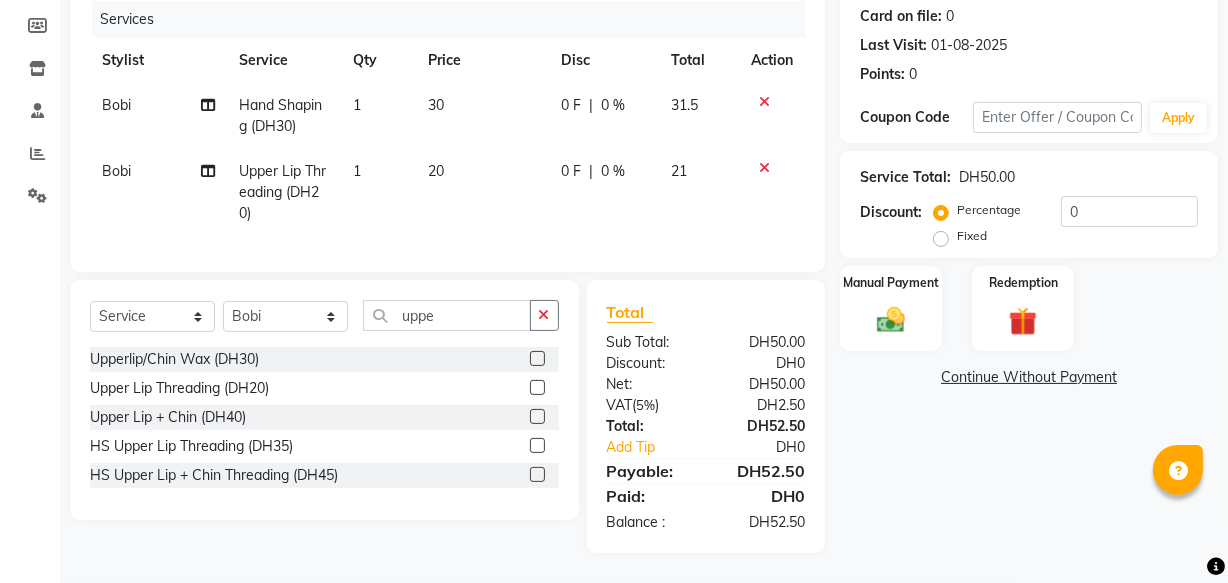 click 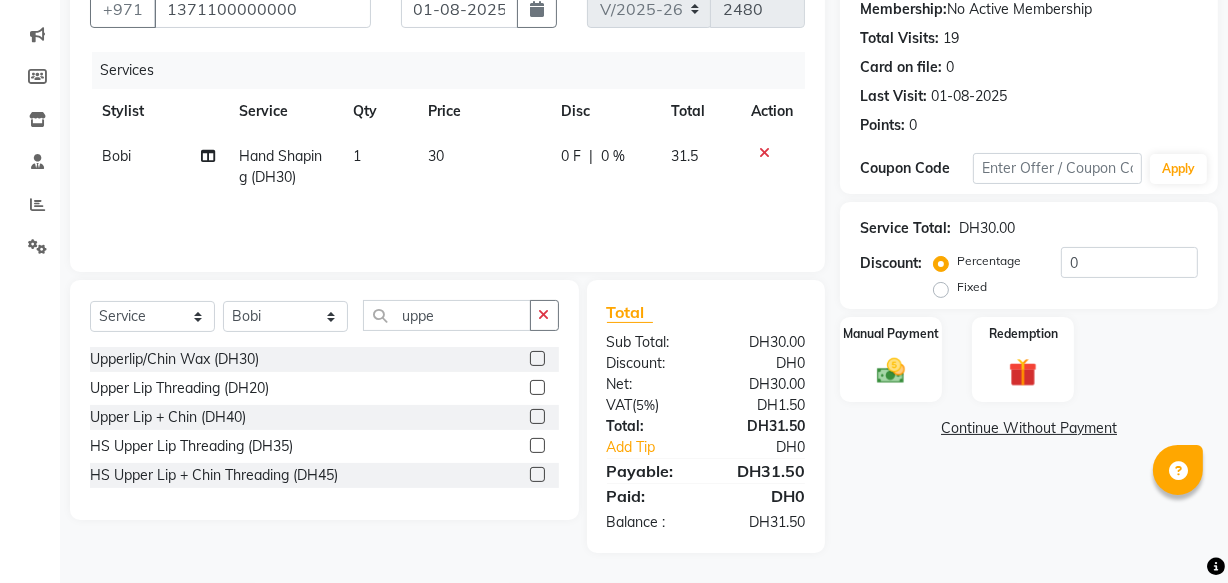 click 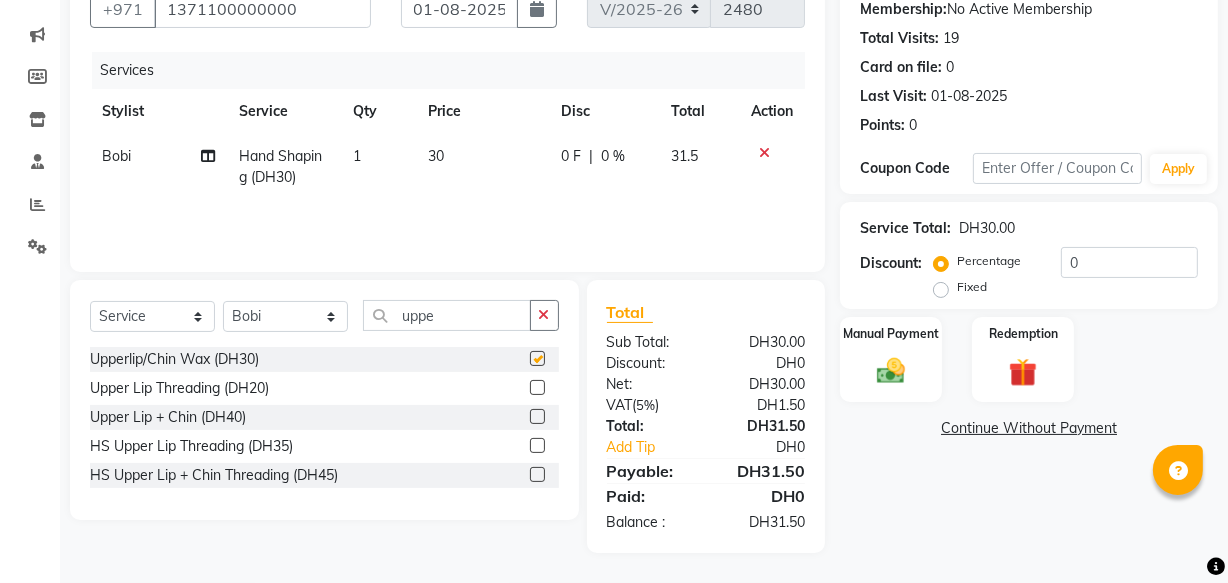 scroll, scrollTop: 240, scrollLeft: 0, axis: vertical 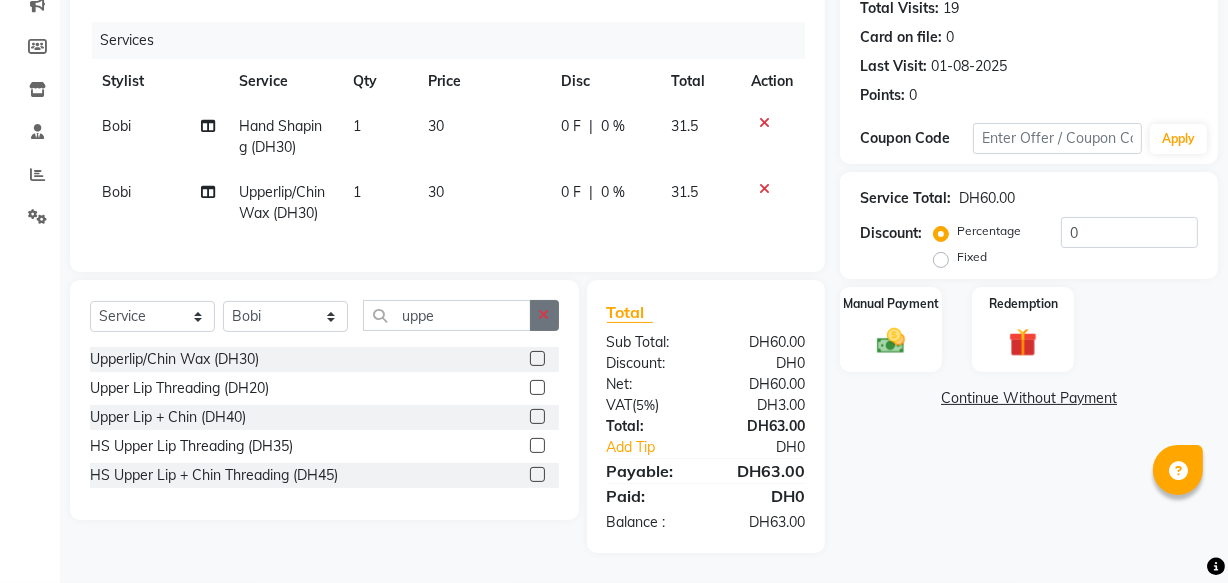 click 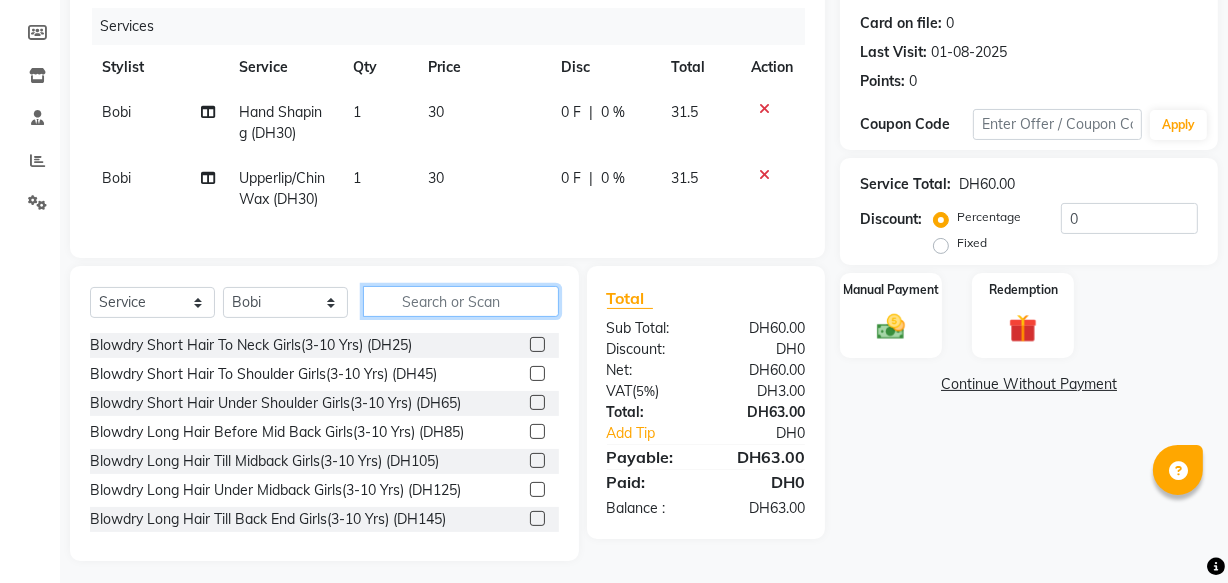 click 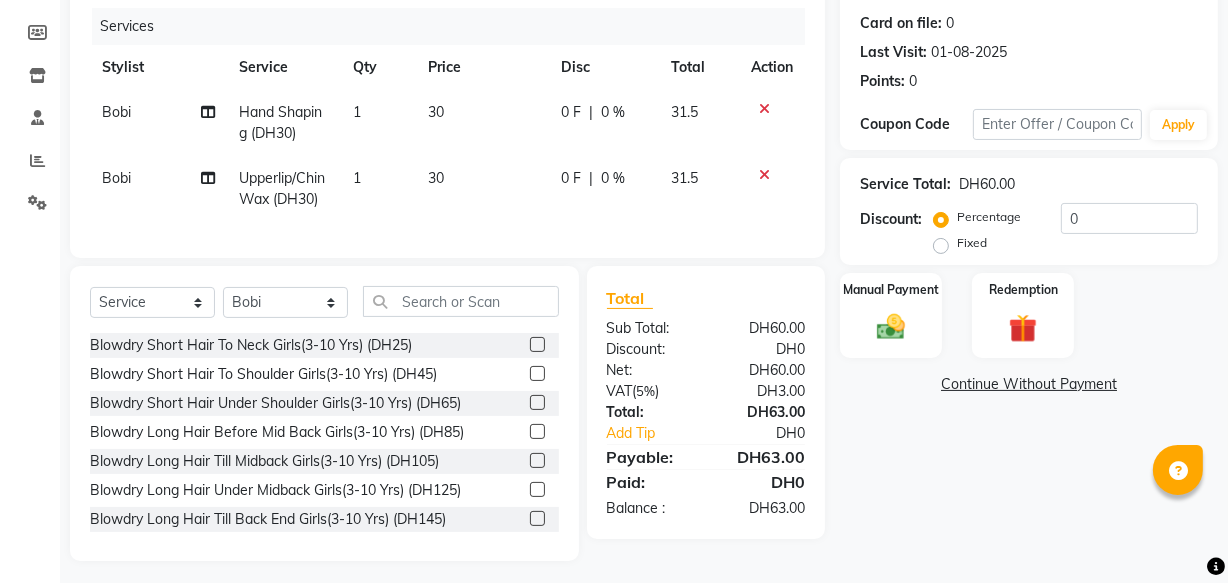 click on "Bobi" 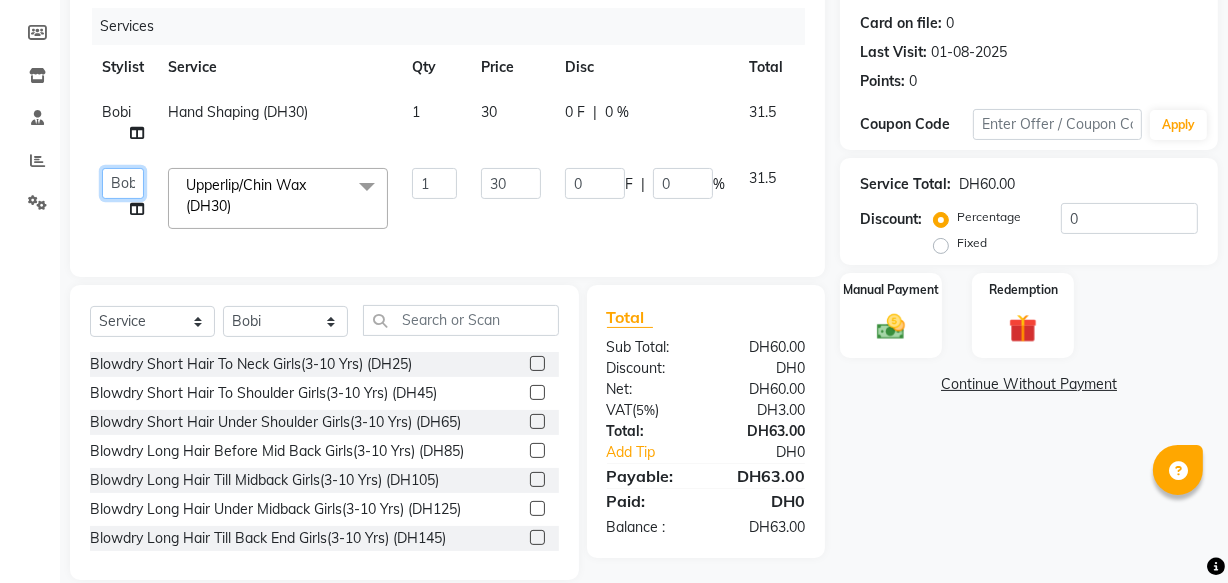 click on "Aizel   Angelina   Anna   Bobi   Edlyn   Fevie    Flora   Grace   Hamda   Janine   Jelyn   Mariel   Maya   Maya (Cafe)   May Joy (Cafe)   Nabasirye (Cafe)   Nancy   Nilam   Nita   Noreen   Owner   Peace   Rechiel   Rose Marie   Saman   Talina" 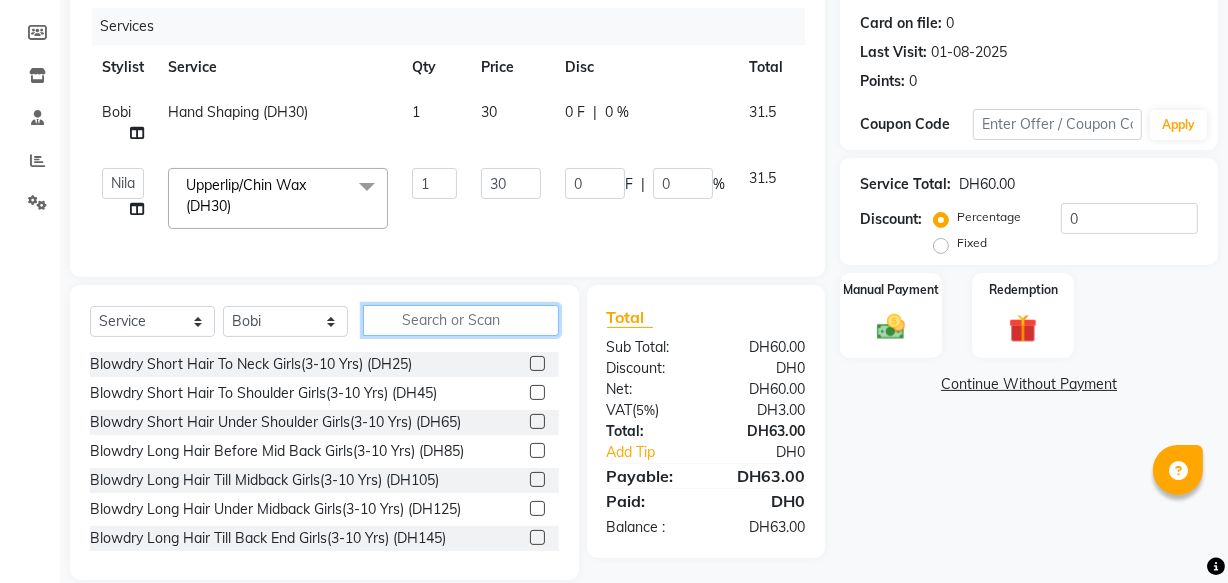 click 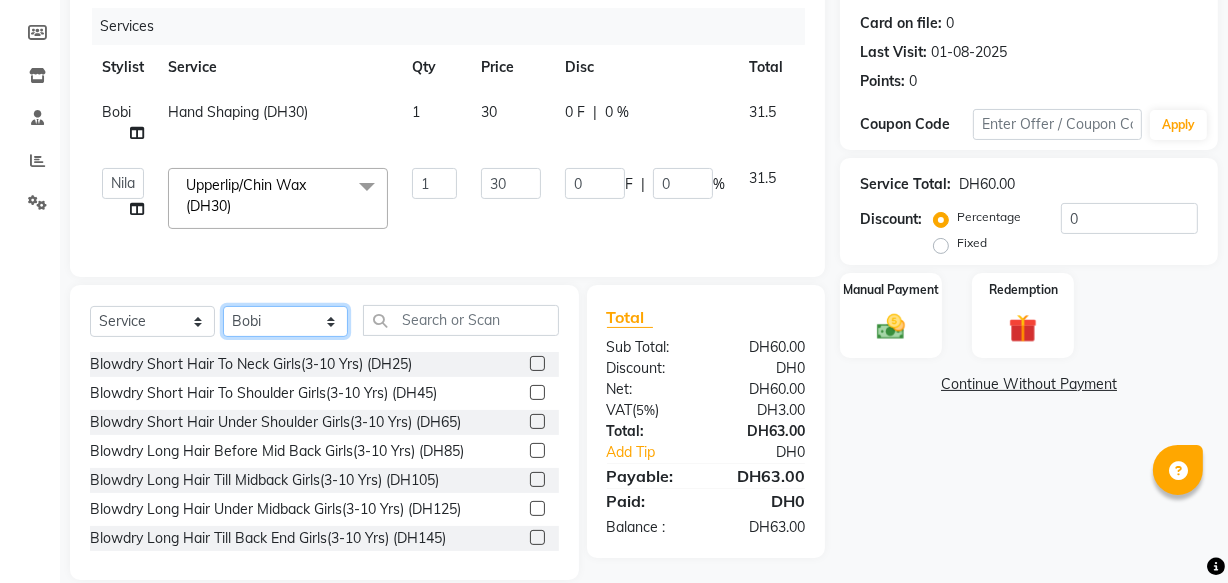 click on "Select Stylist Aizel Angelina Anna Bobi Edlyn Fevie  Flora Grace Hamda Janine Jelyn Mariel Maya Maya (Cafe) May Joy (Cafe) Nabasirye (Cafe) Nancy Nilam Nita Noreen Owner Peace Rechiel Rose Marie Saman Talina" 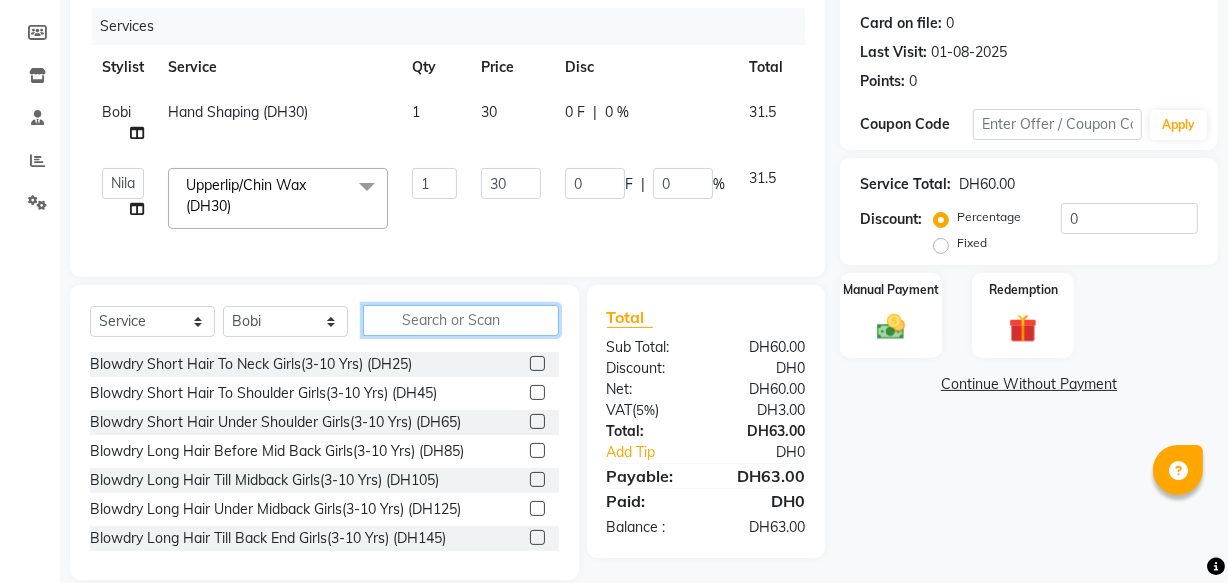 click 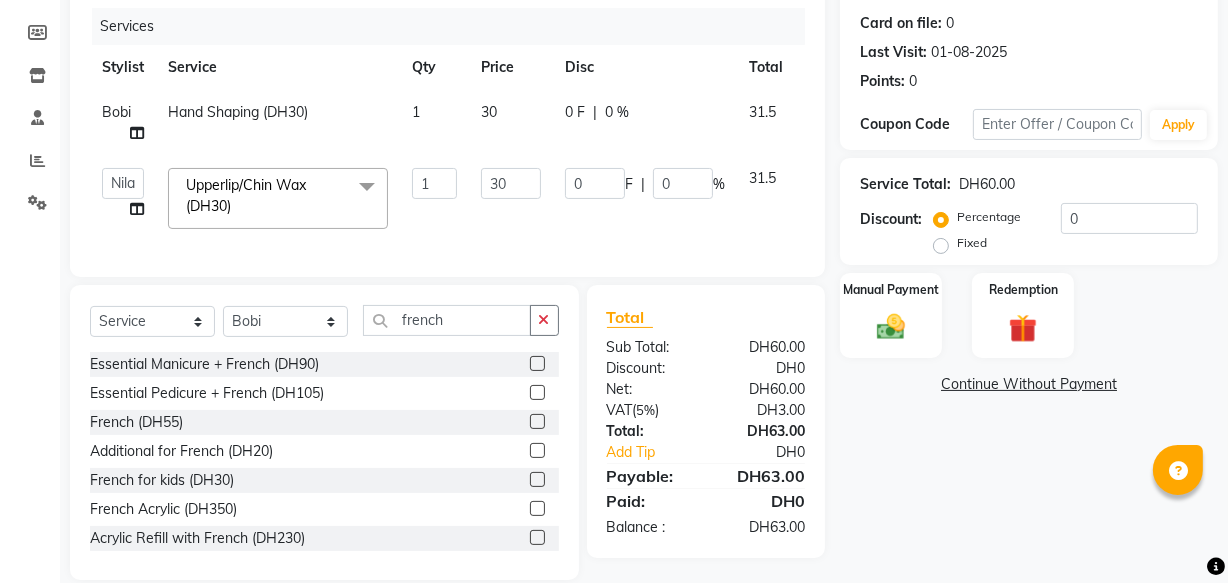 click 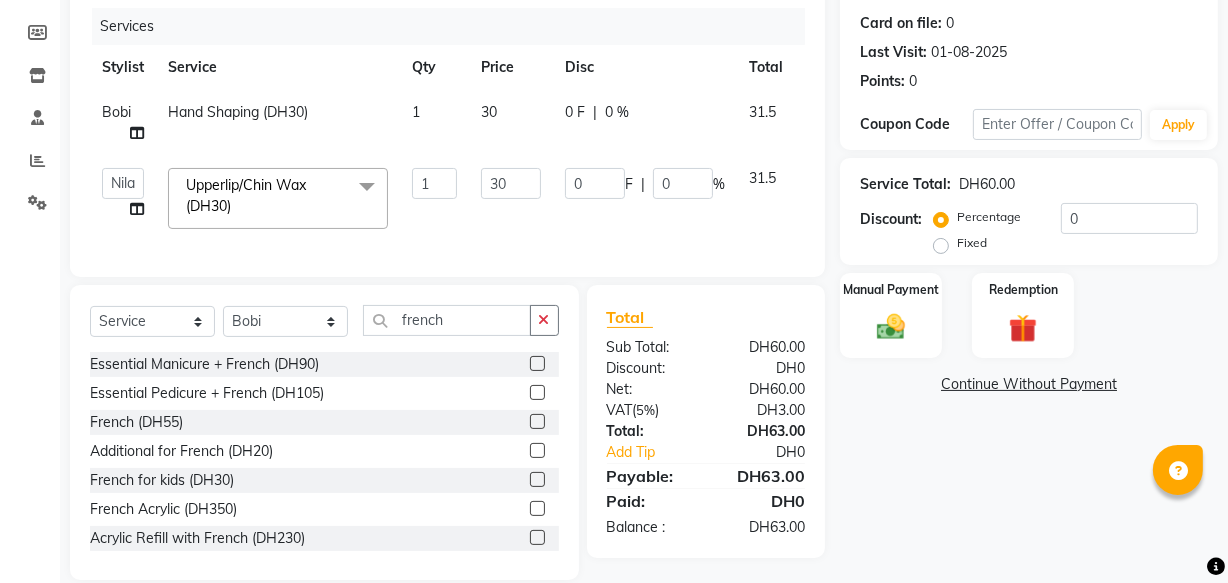 click at bounding box center (536, 422) 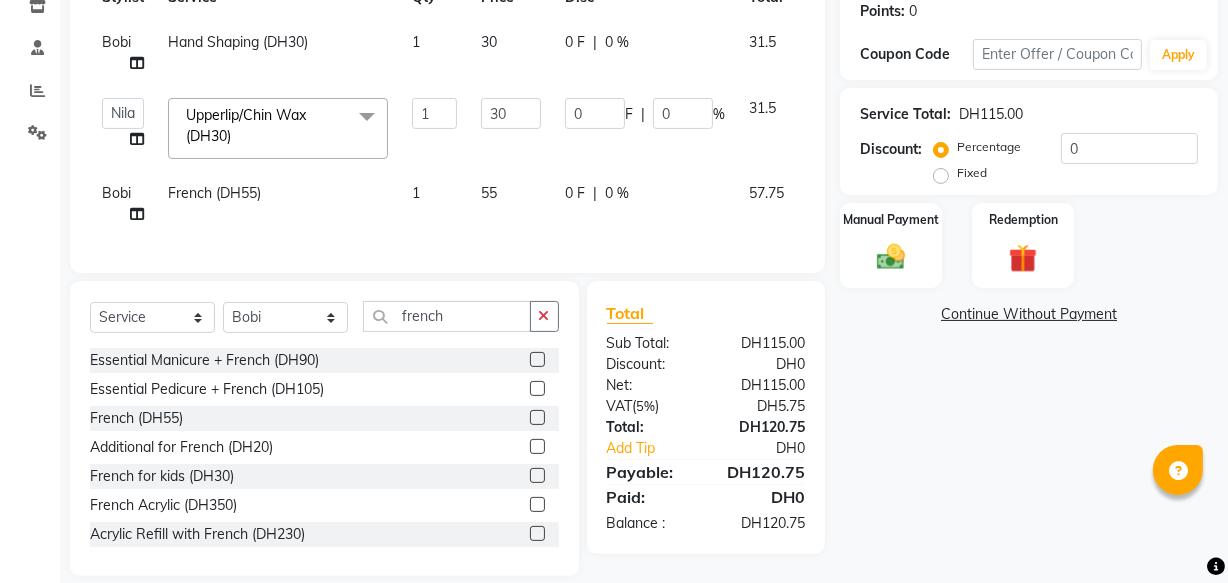 scroll, scrollTop: 347, scrollLeft: 0, axis: vertical 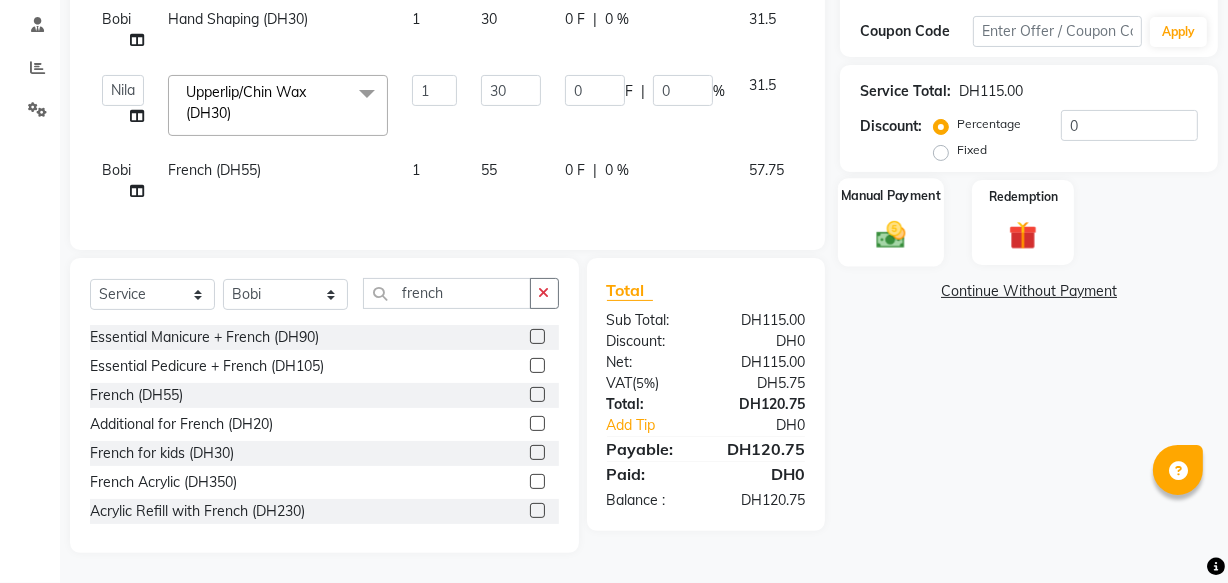 click 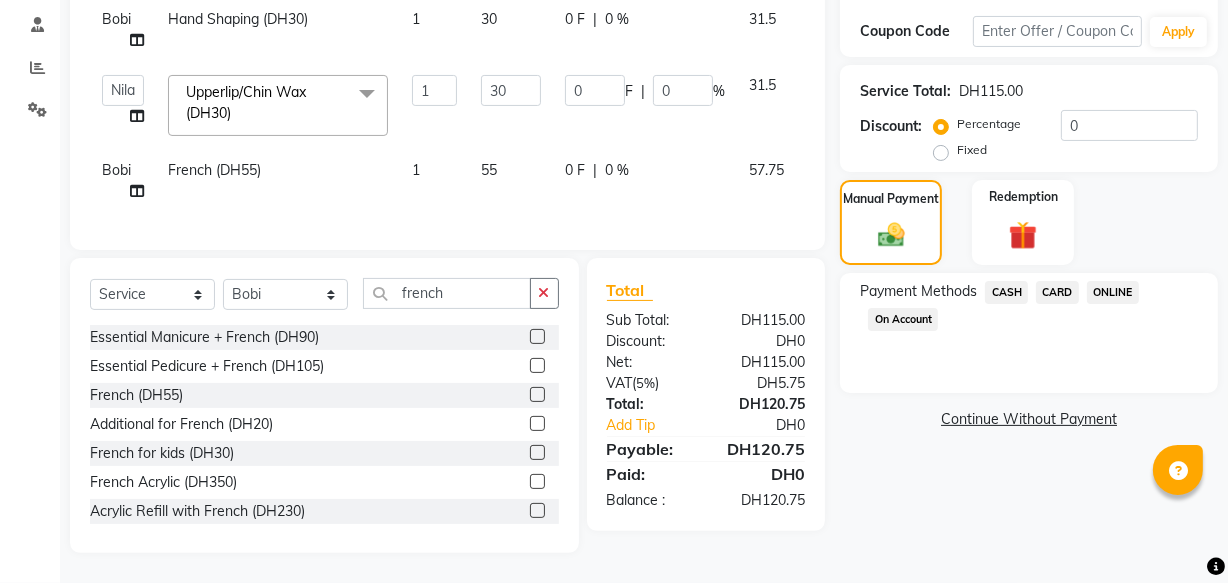 click on "CARD" 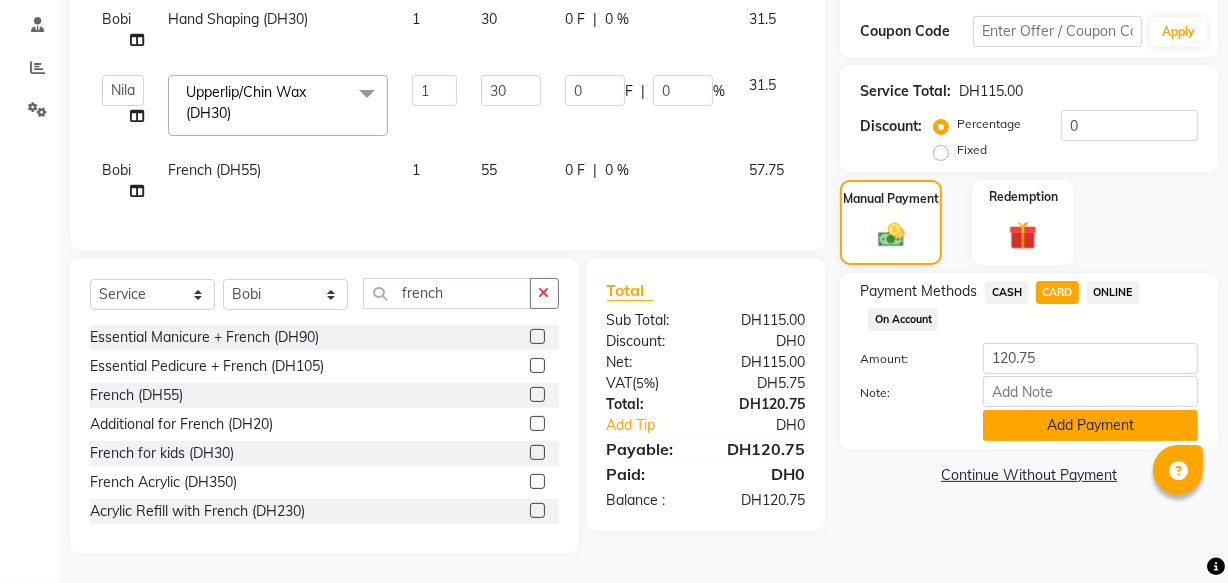 click on "Add Payment" 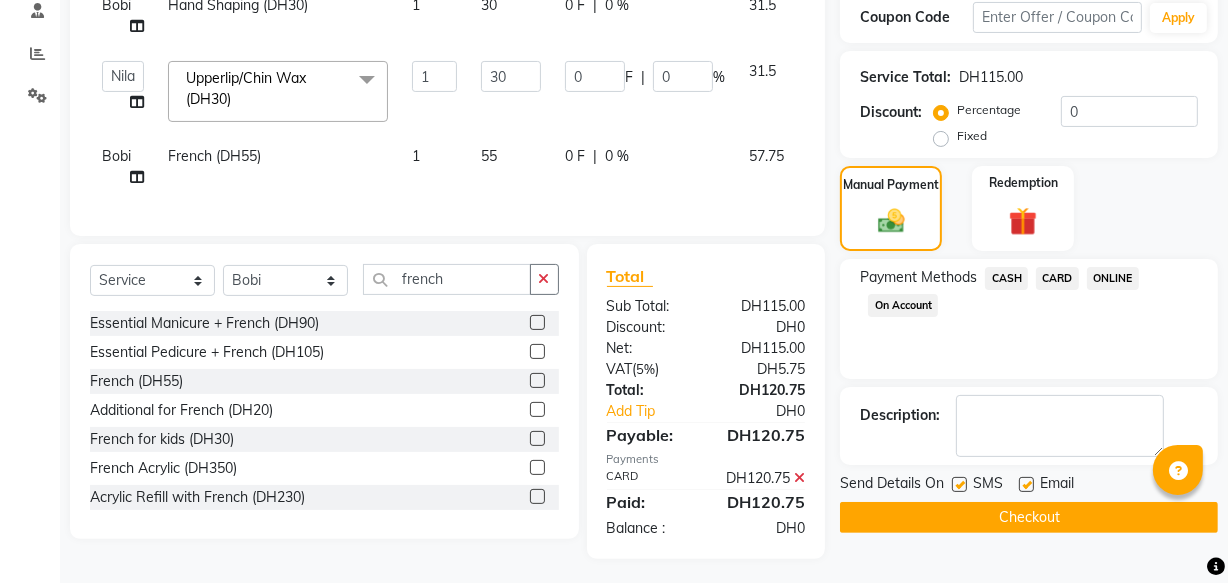 scroll, scrollTop: 388, scrollLeft: 0, axis: vertical 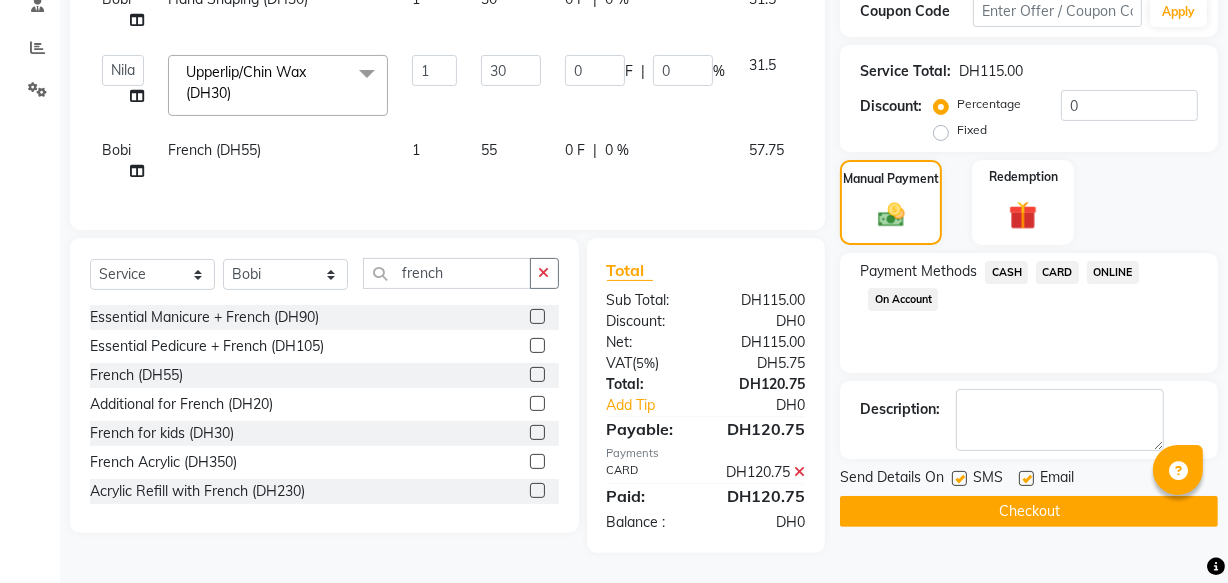 click 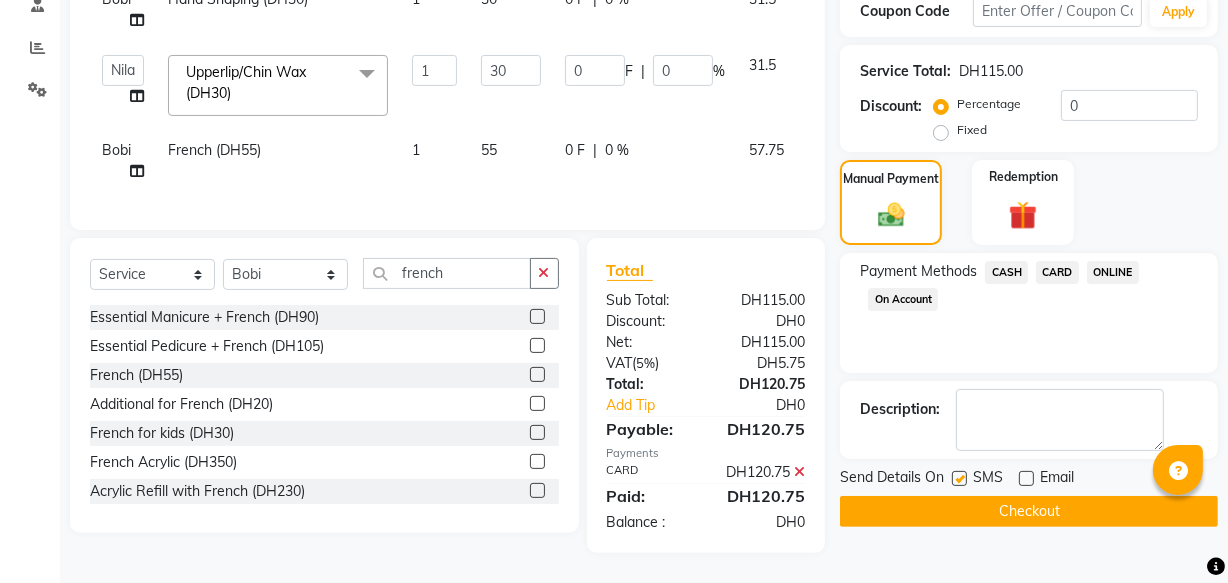 click 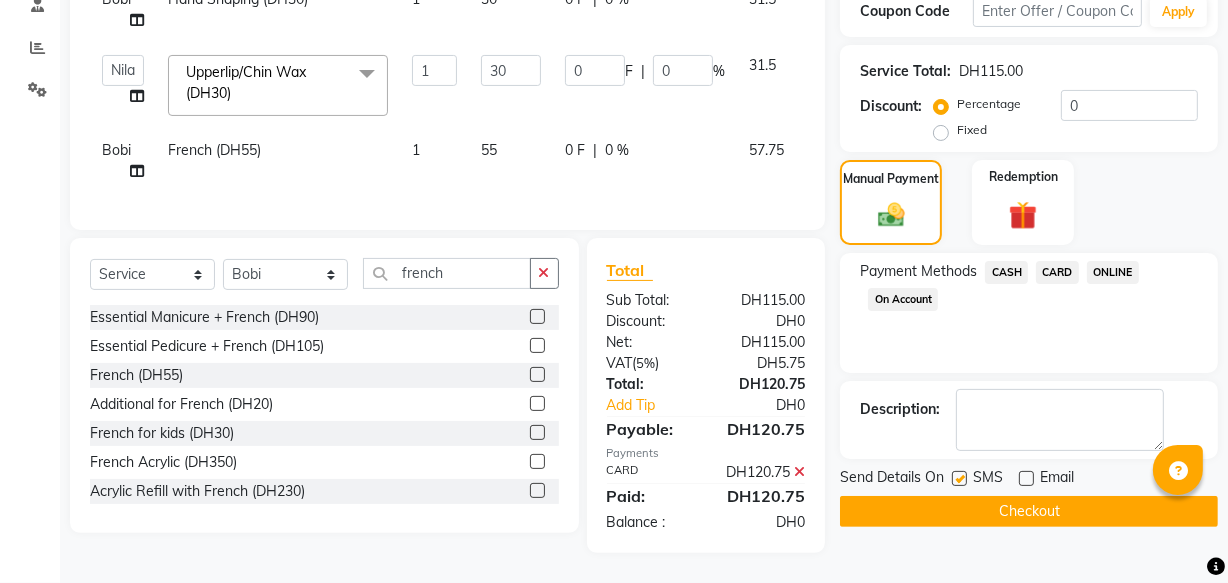 click at bounding box center (958, 479) 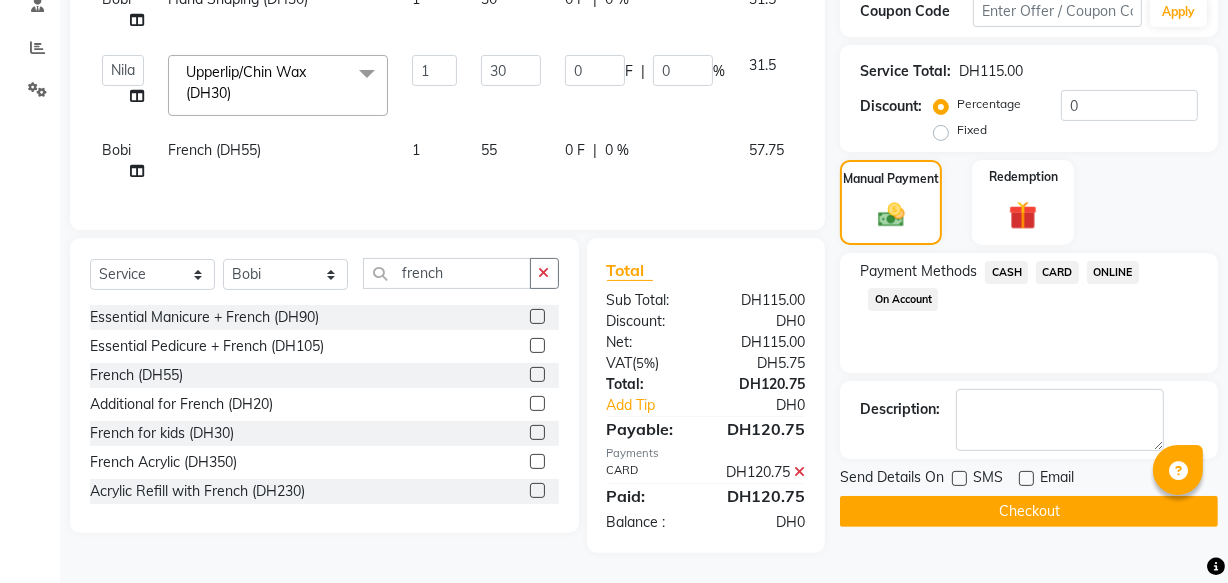 click on "Checkout" 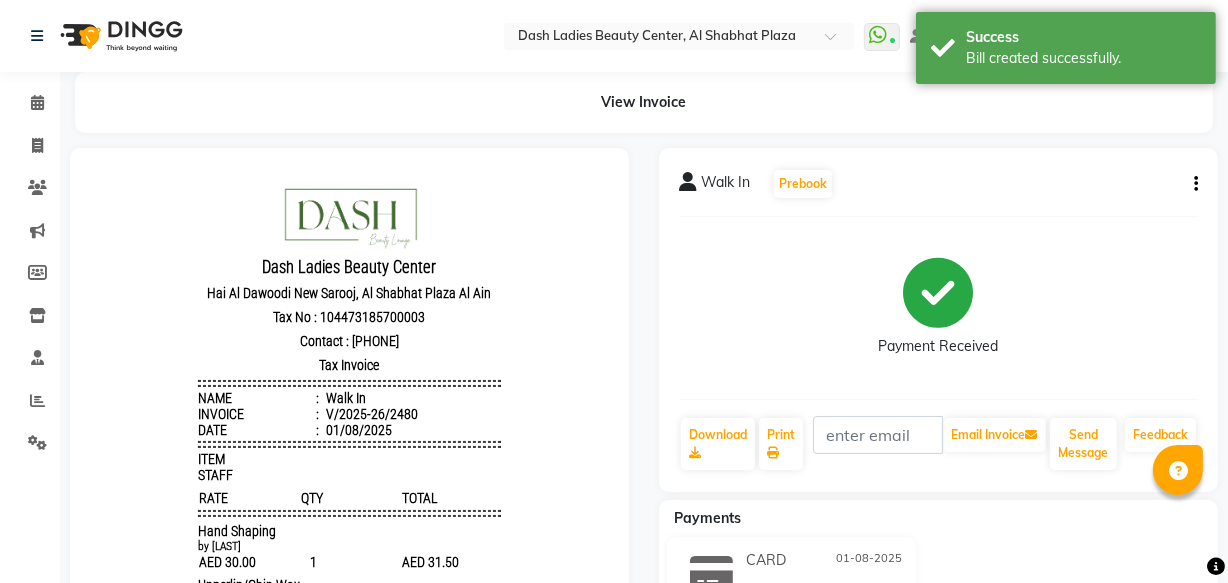 scroll, scrollTop: 0, scrollLeft: 0, axis: both 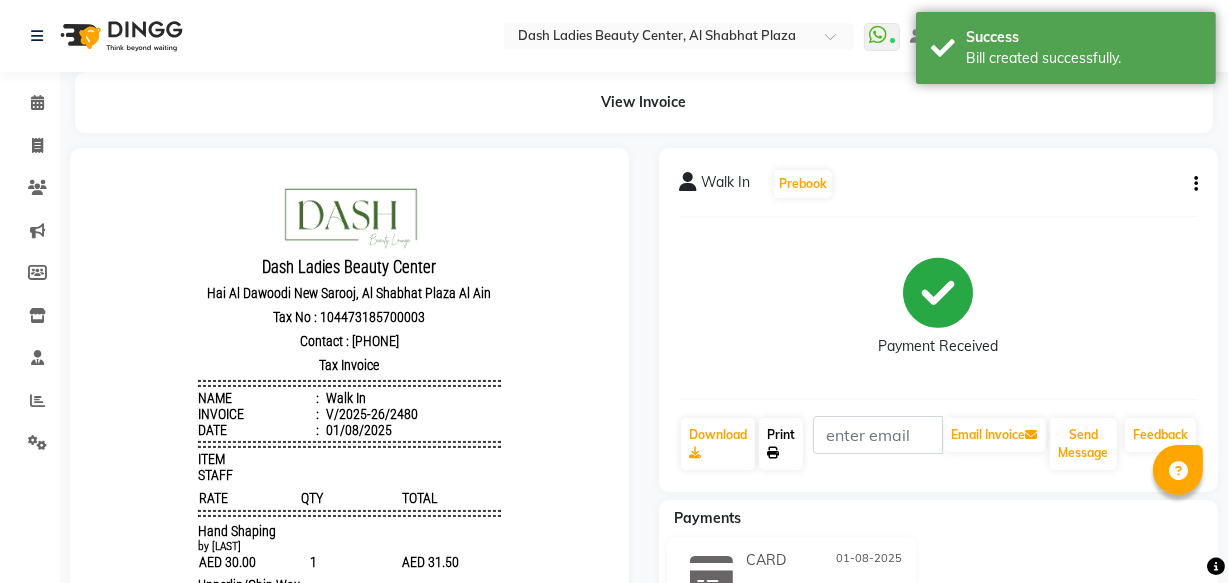 click 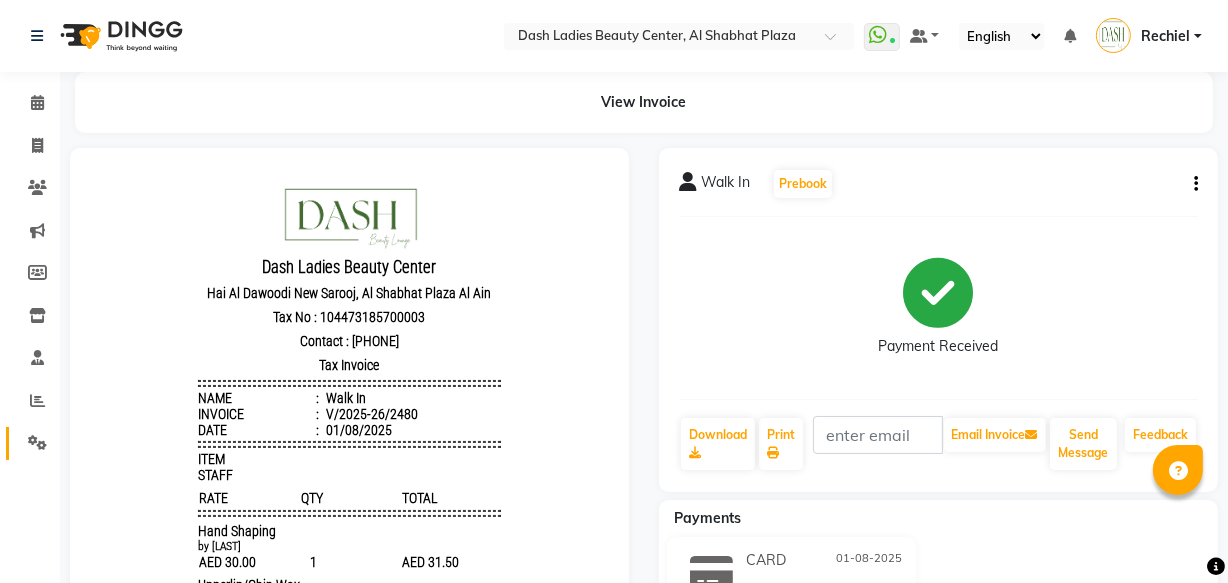 click 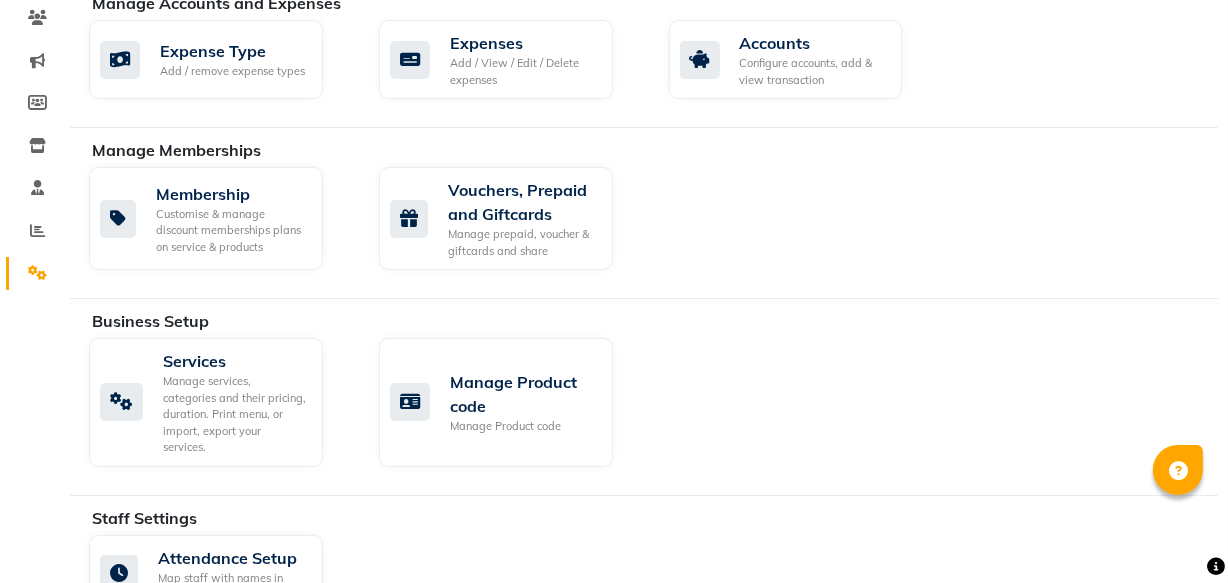 scroll, scrollTop: 400, scrollLeft: 0, axis: vertical 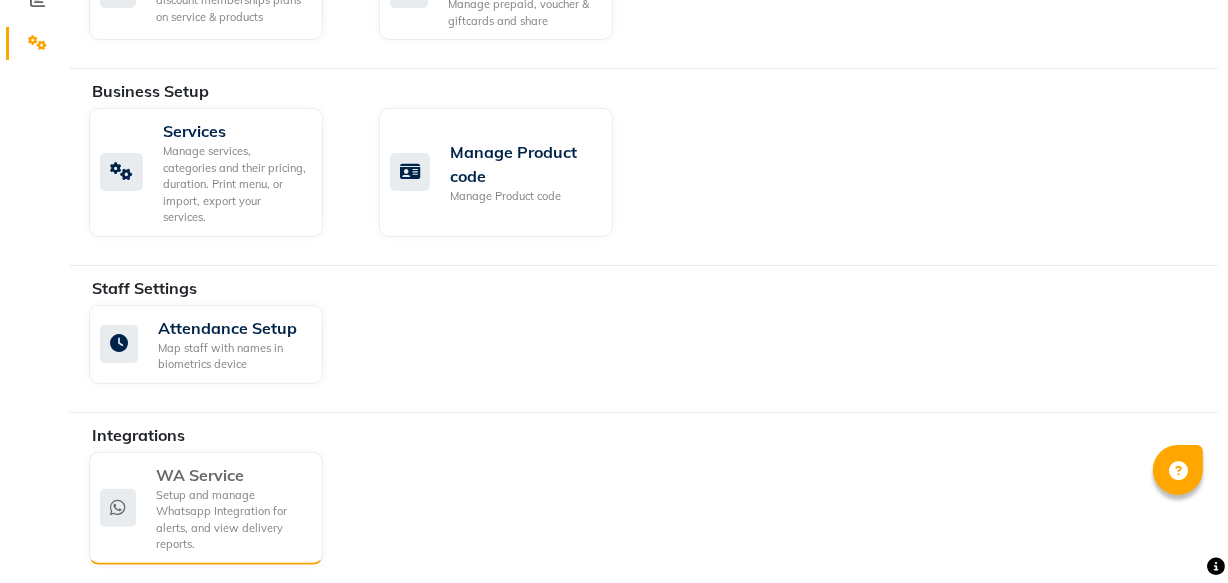 click on "Setup and manage Whatsapp Integration for alerts, and view delivery reports." 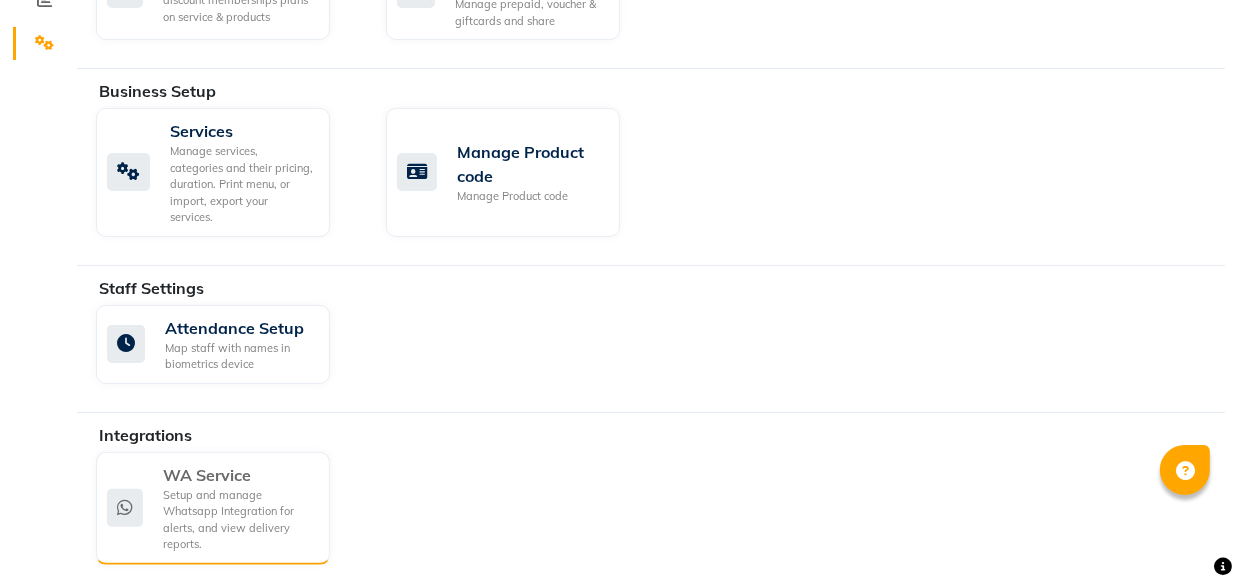 scroll, scrollTop: 0, scrollLeft: 0, axis: both 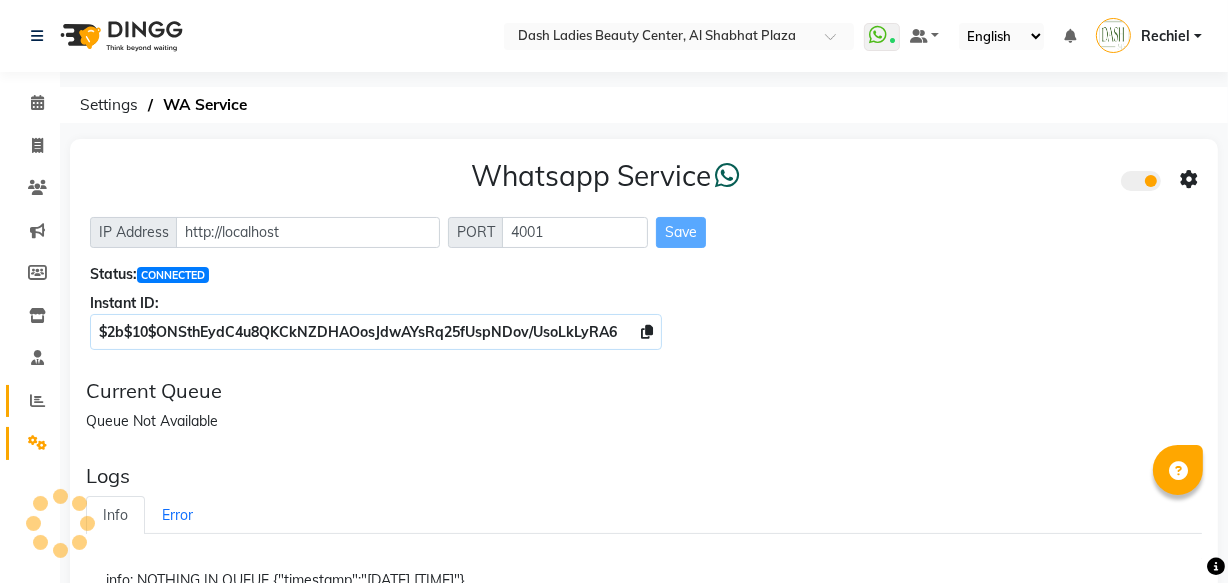 click 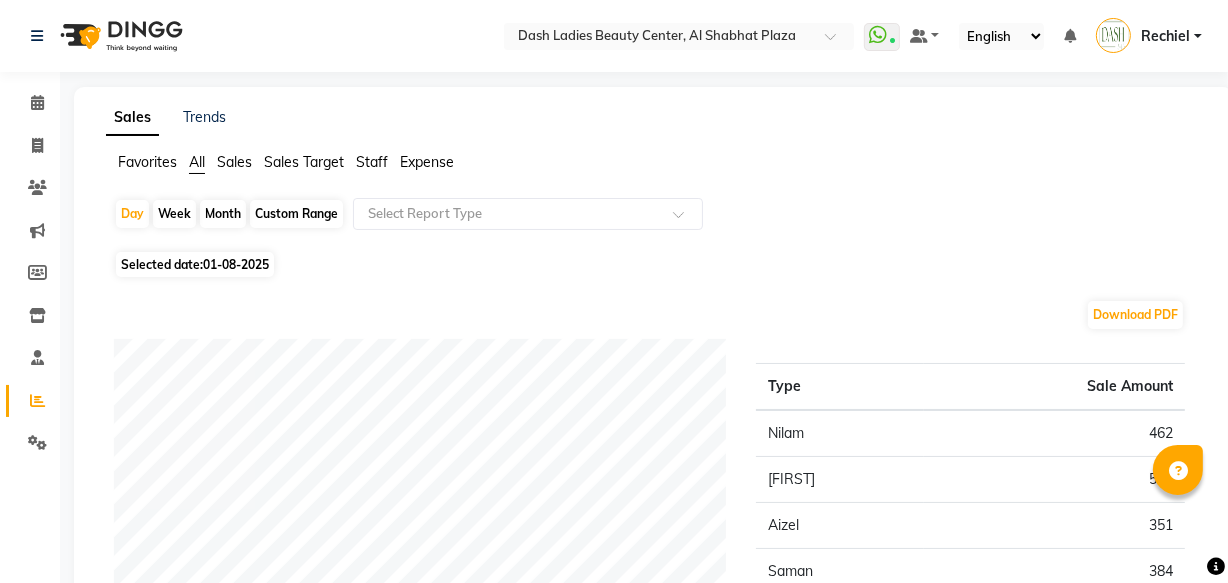 click on "Sales Target" 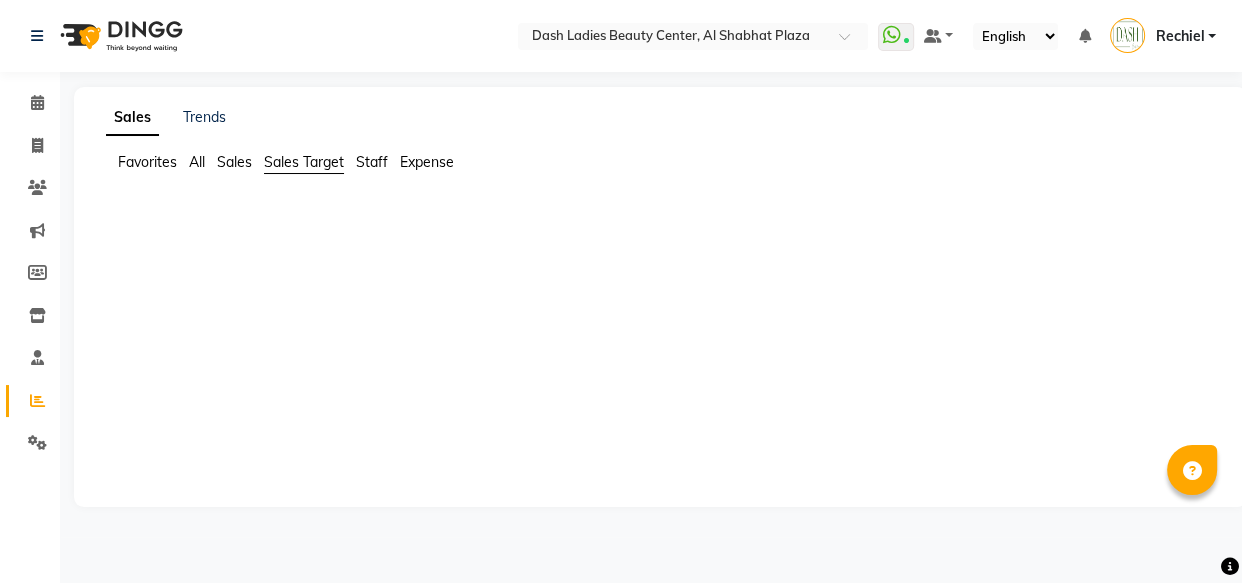 click on "Sales" 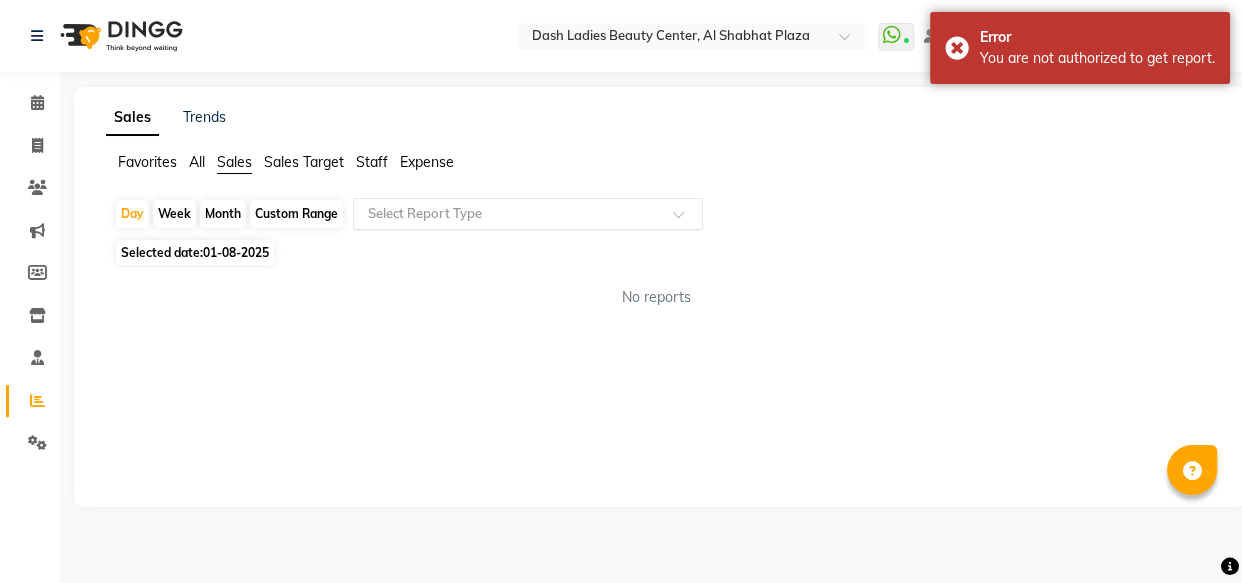 click 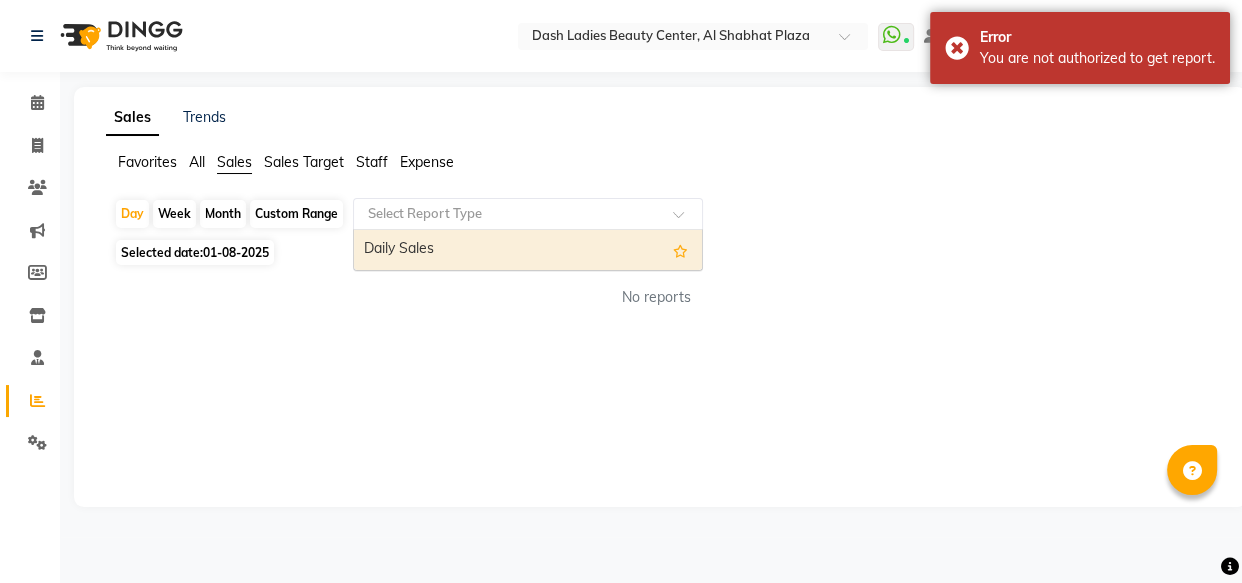 click on "Daily Sales" at bounding box center (528, 250) 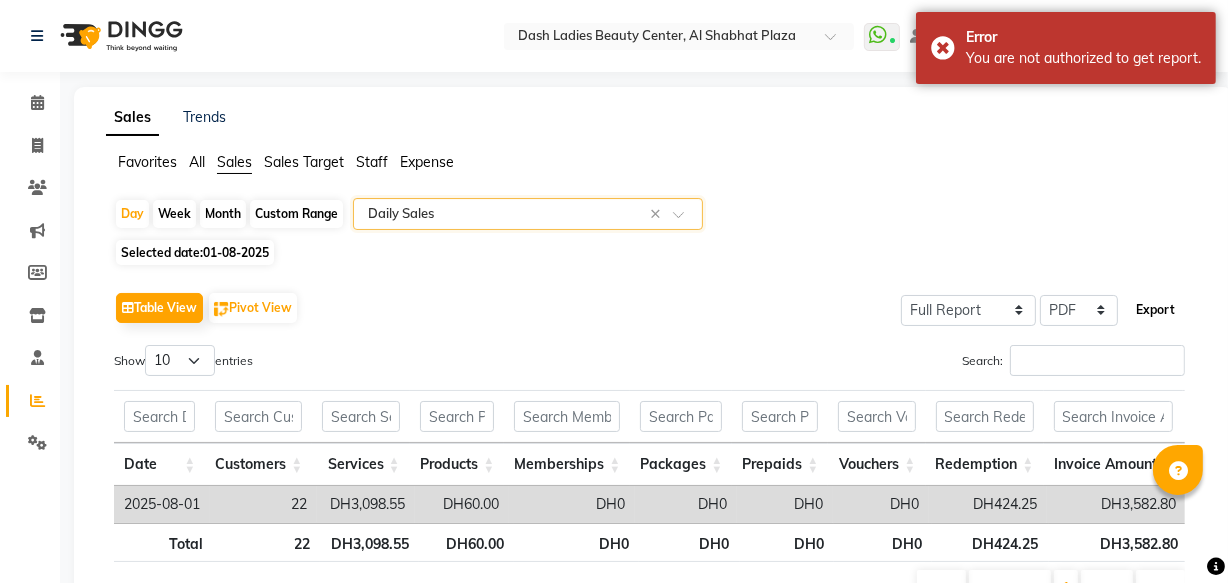 click on "Export" 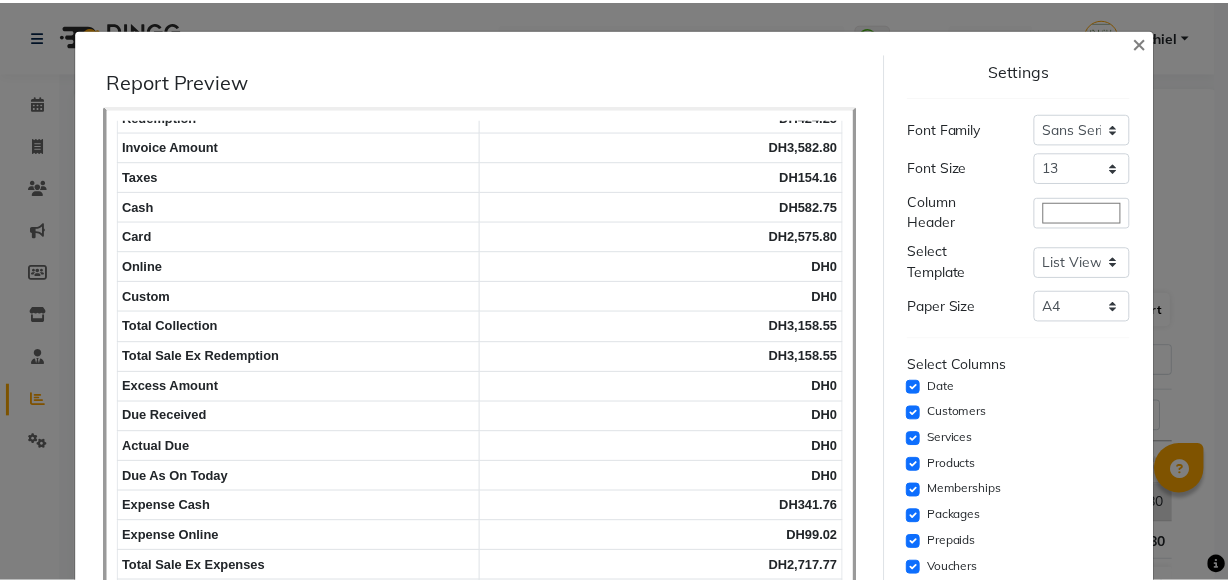 scroll, scrollTop: 312, scrollLeft: 0, axis: vertical 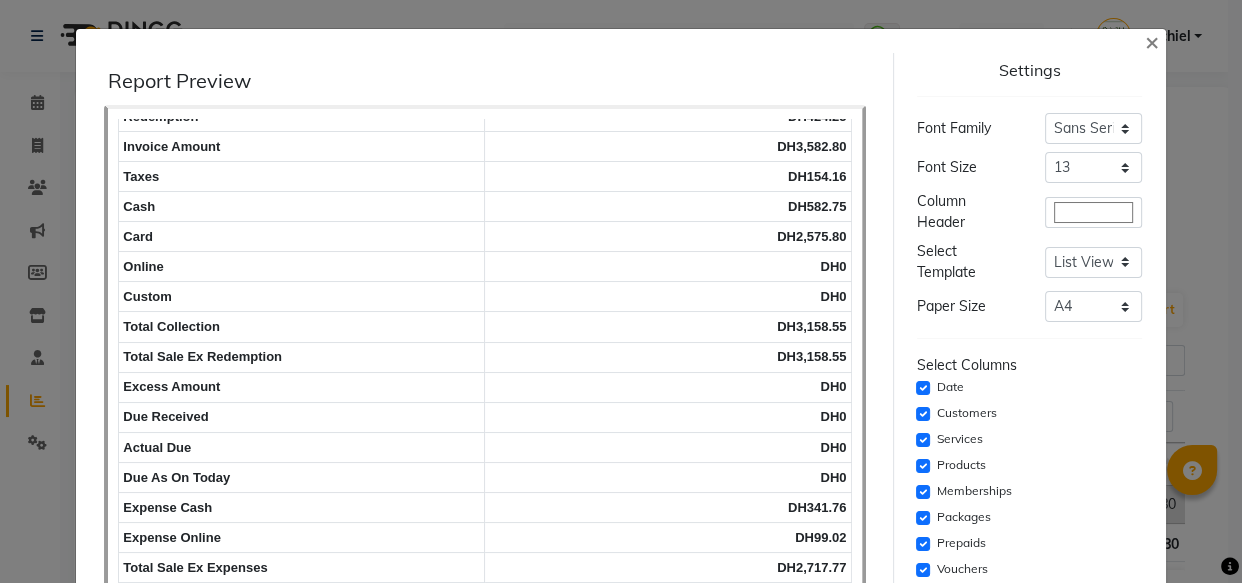 click on "Report Preview
Report Name: Daily Sales
Report Duration: 01-08-2025
Dash Ladies Beauty Center
Al Shabhat Plaza
date
2025-08-01
customers
22
services
DH3,098.55" 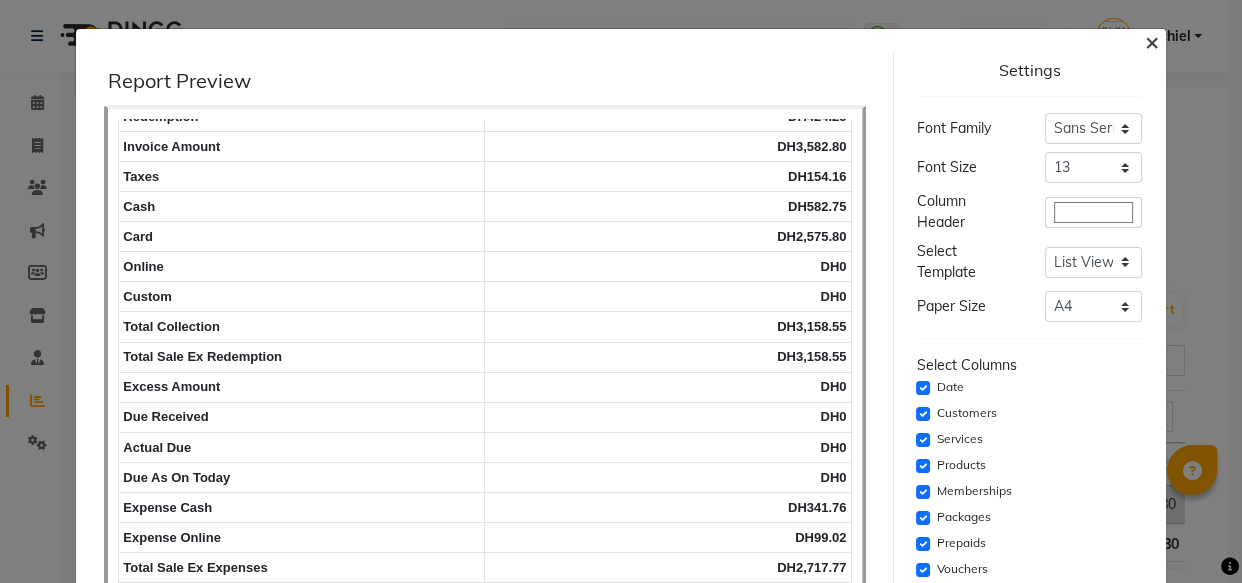 click on "×" 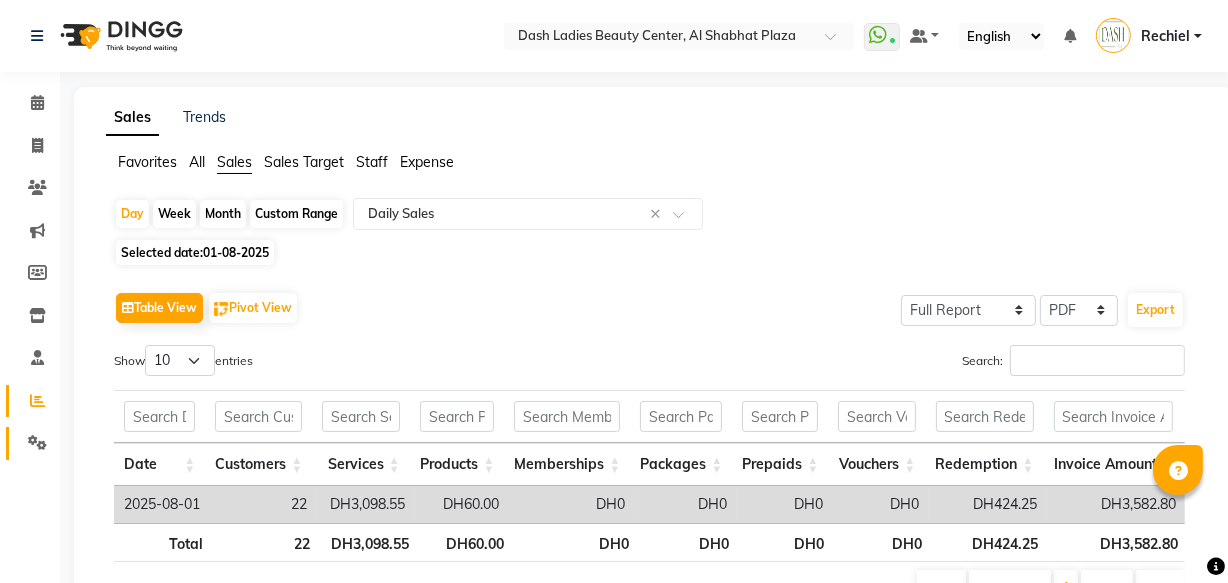 click 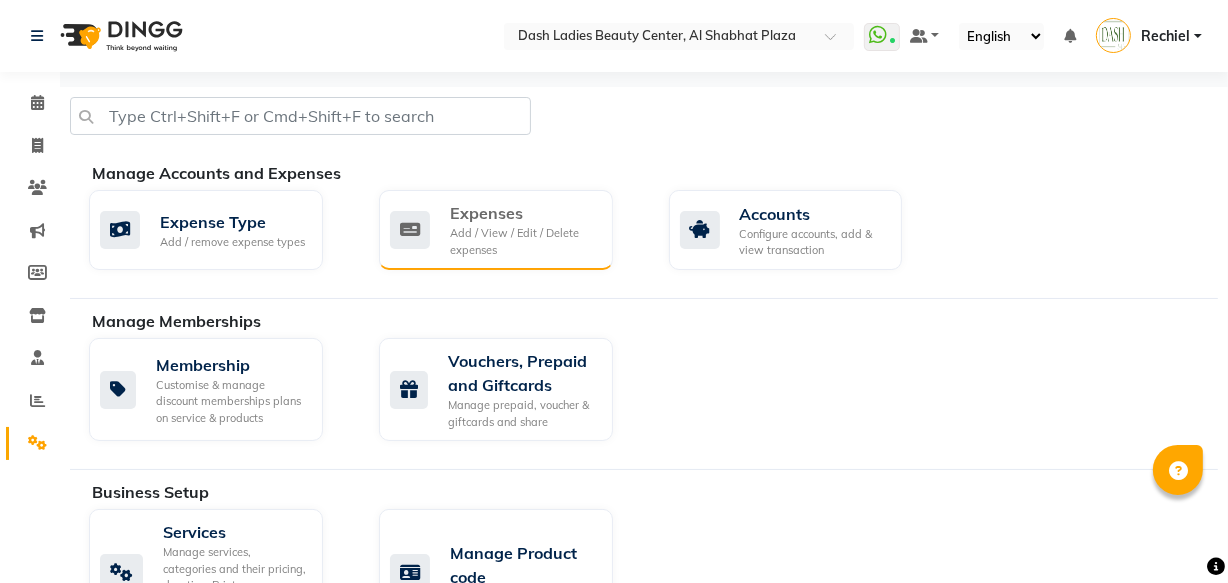 click on "Expenses" 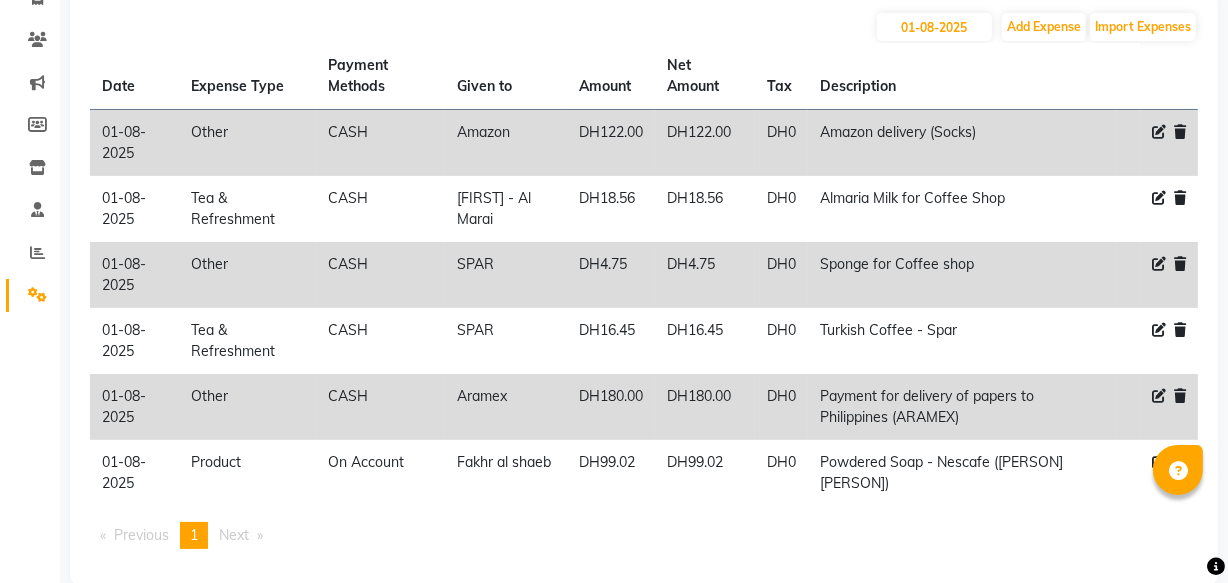 scroll, scrollTop: 147, scrollLeft: 0, axis: vertical 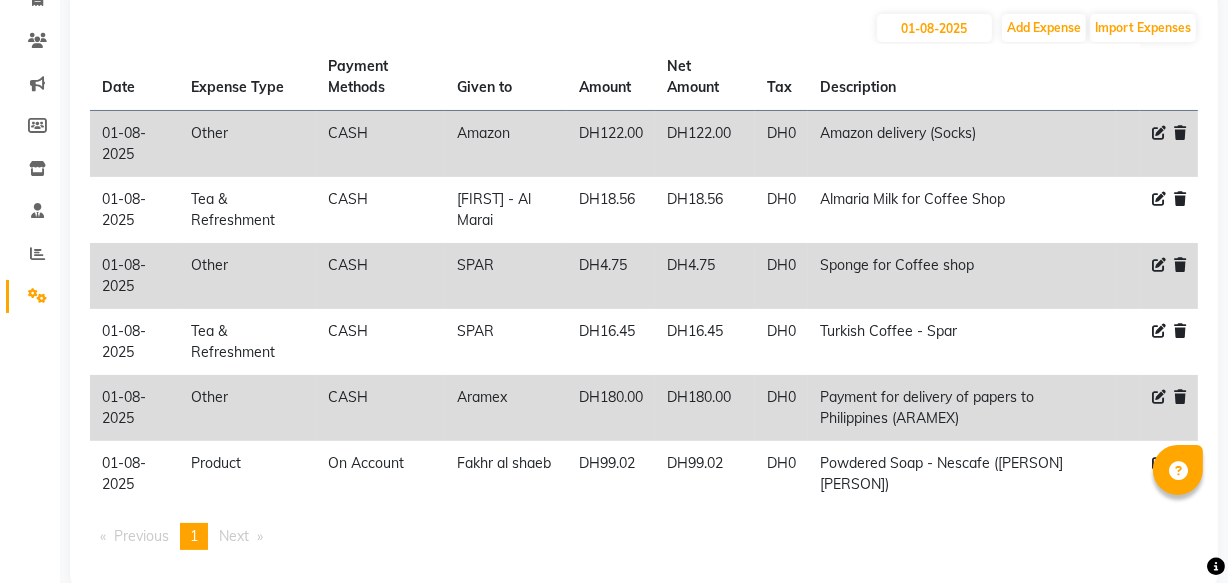 click 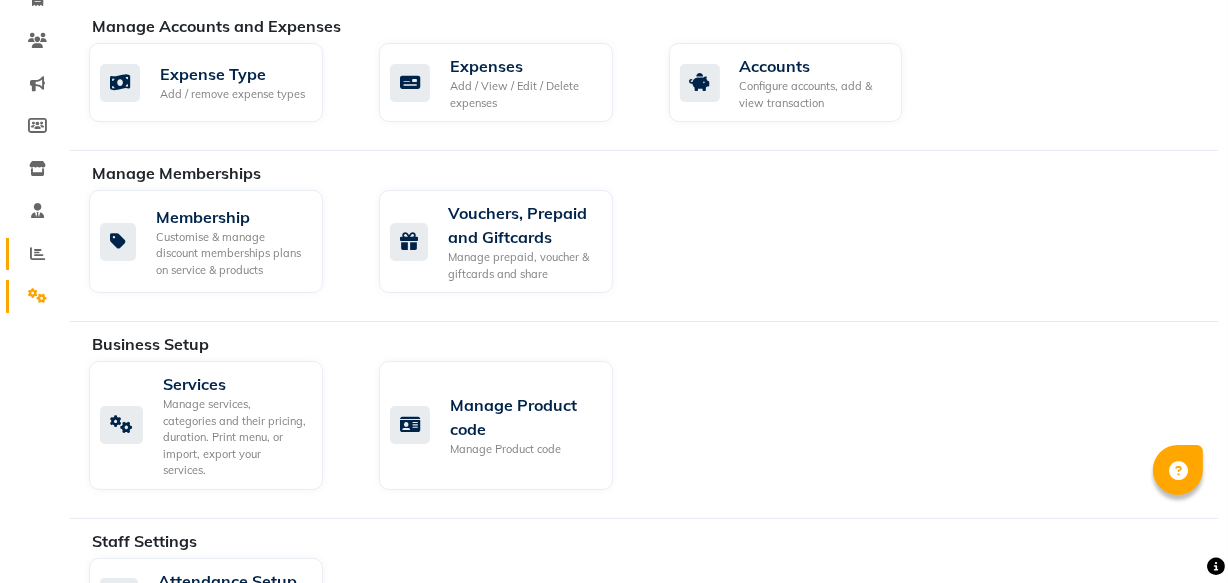 click 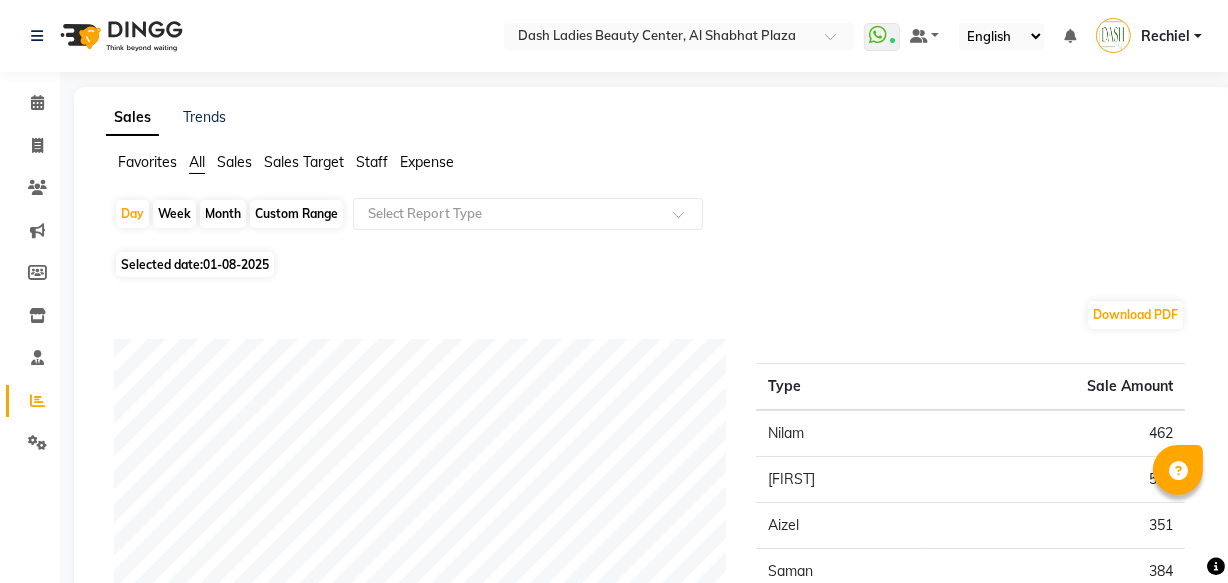 click on "Sales Target" 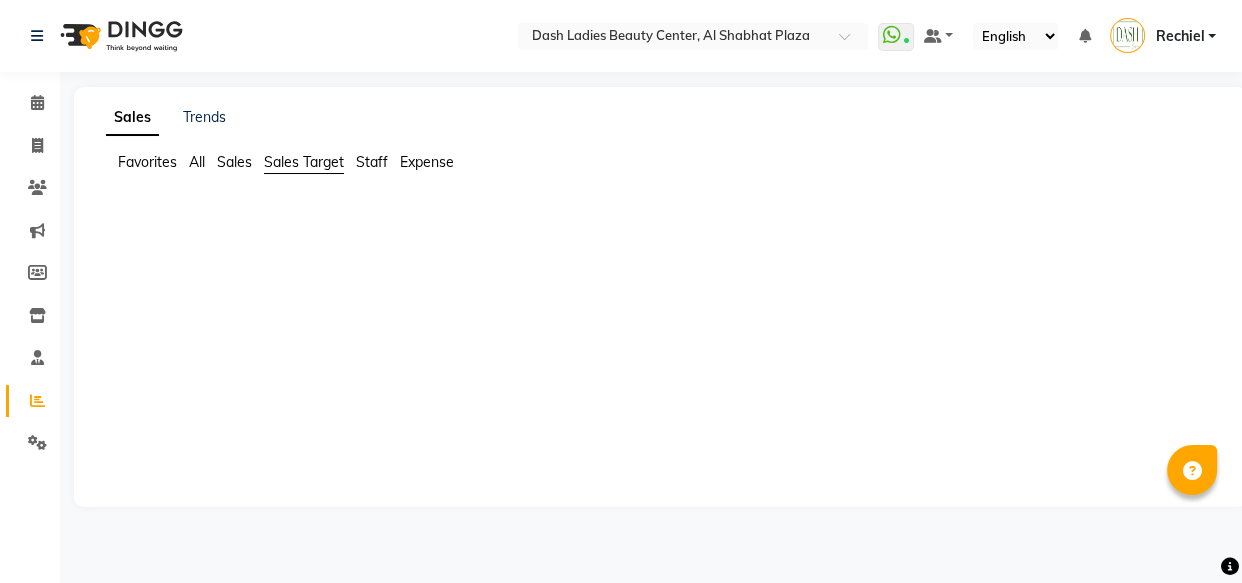 click on "Sales" 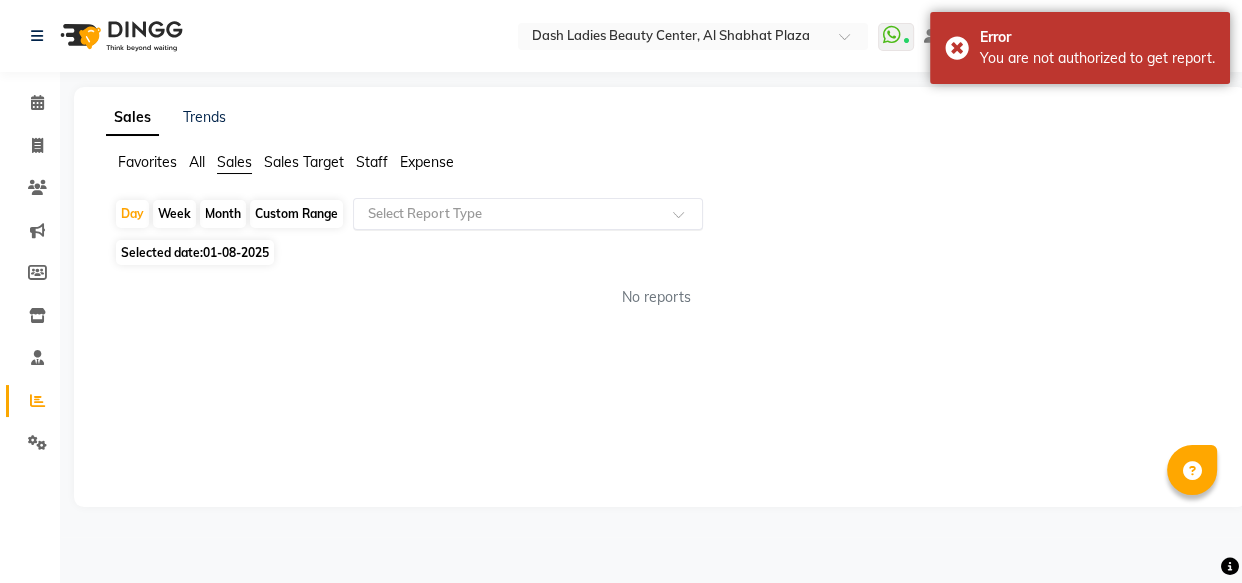 click 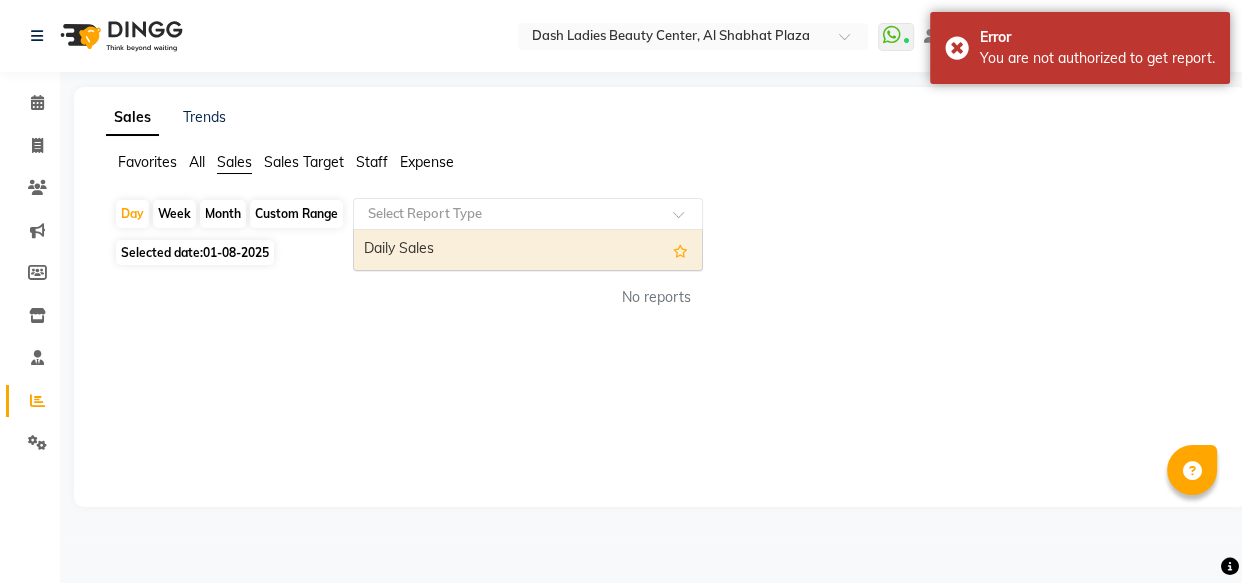 click on "Daily Sales" at bounding box center (528, 250) 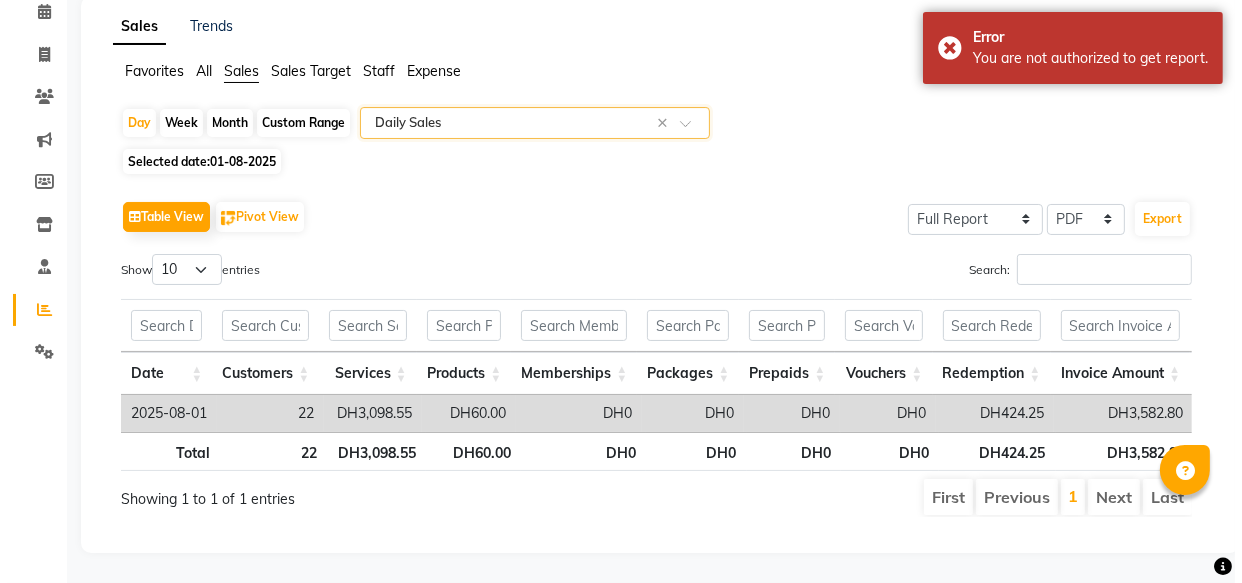 scroll, scrollTop: 111, scrollLeft: 0, axis: vertical 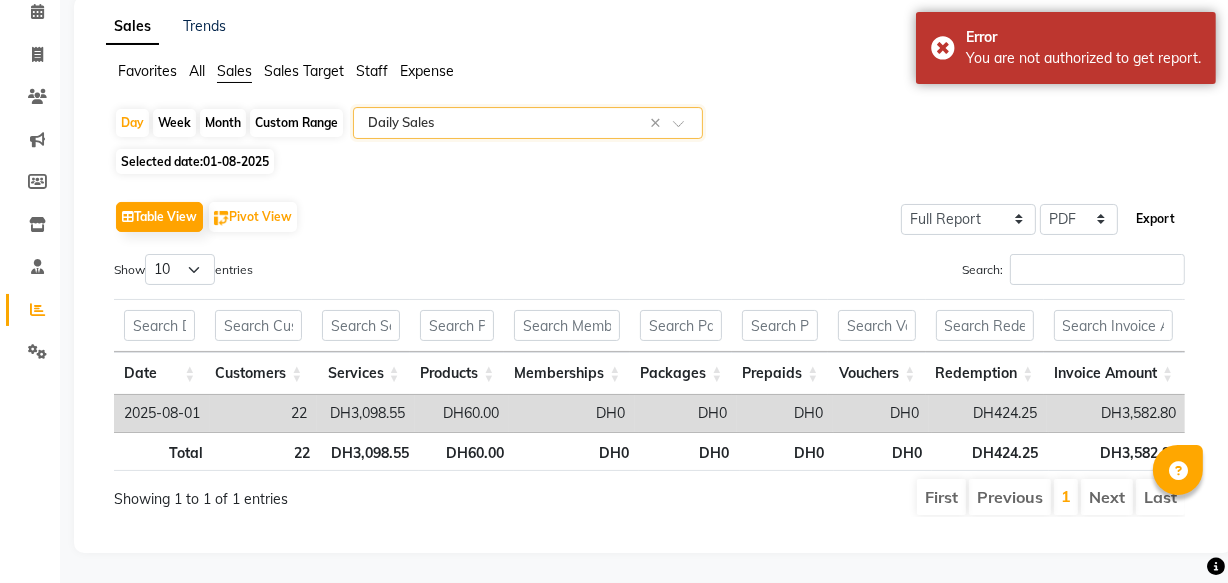 click on "Export" 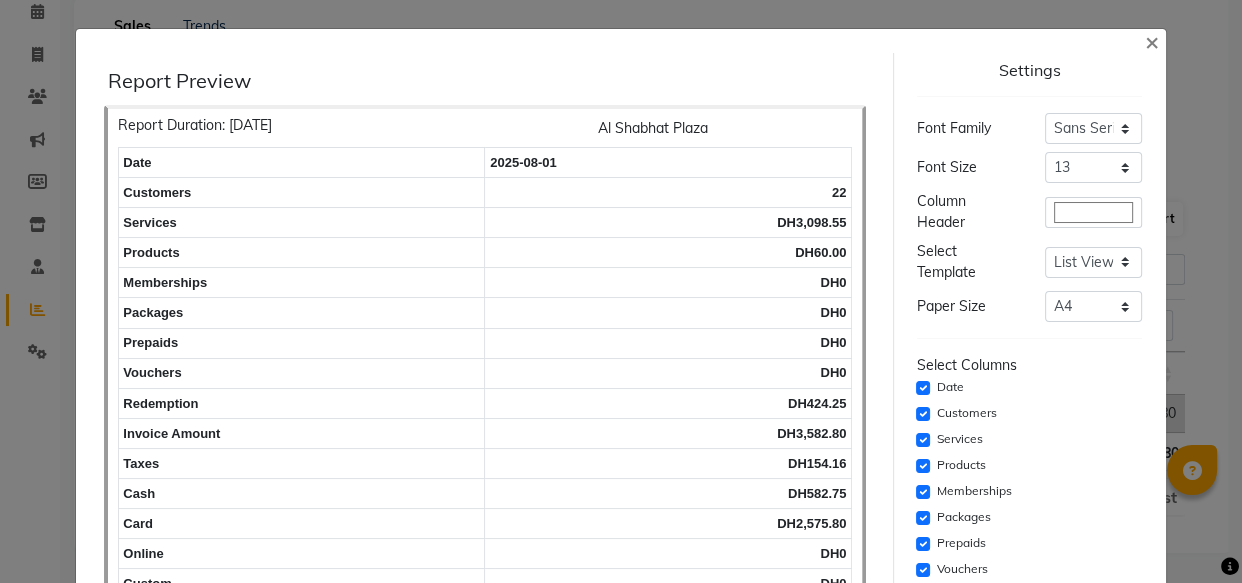 scroll, scrollTop: 27, scrollLeft: 0, axis: vertical 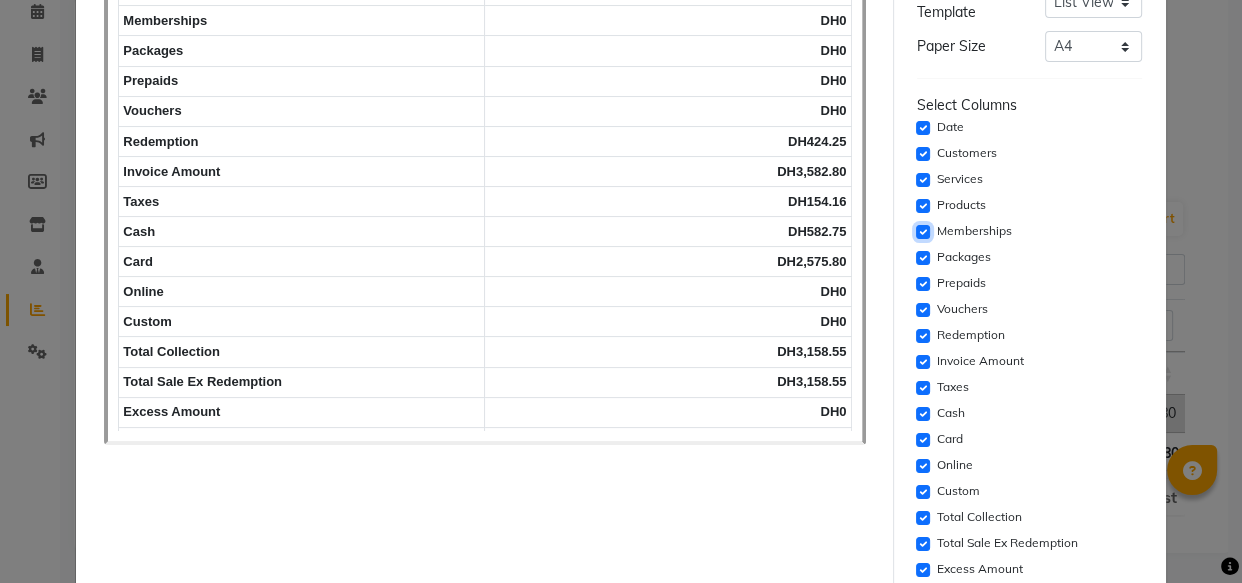 click 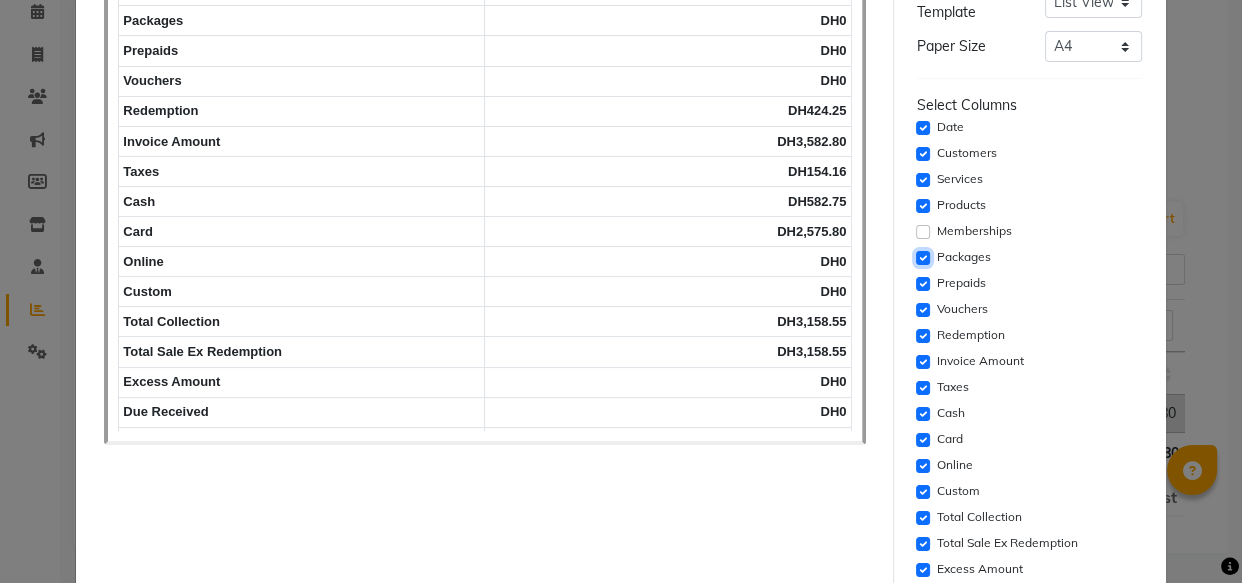 click 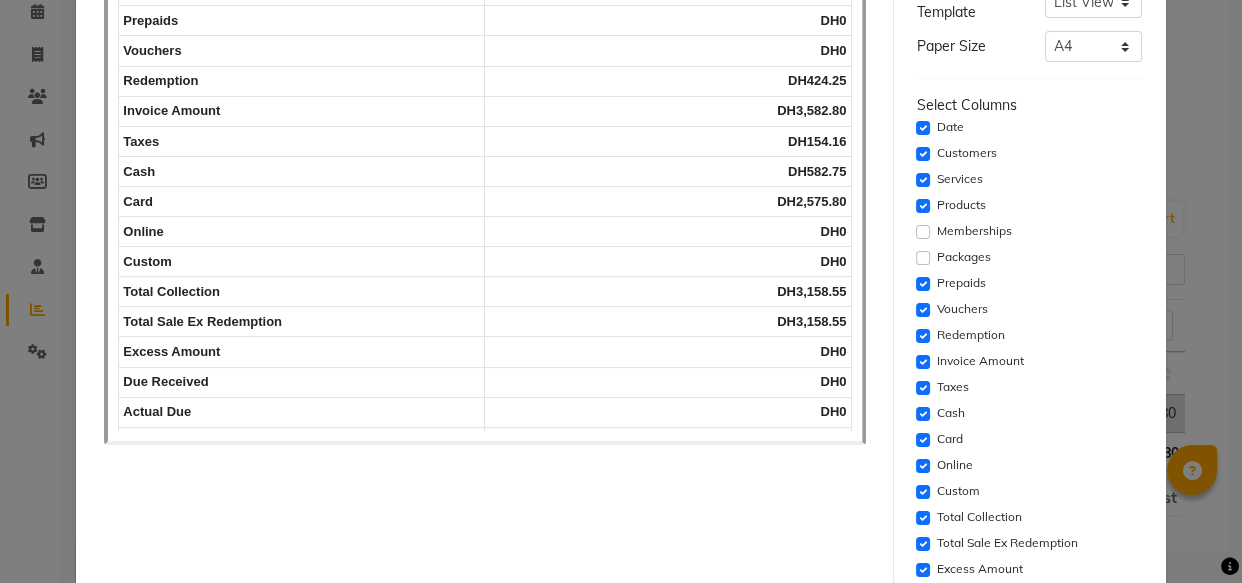 click on "Prepaids" 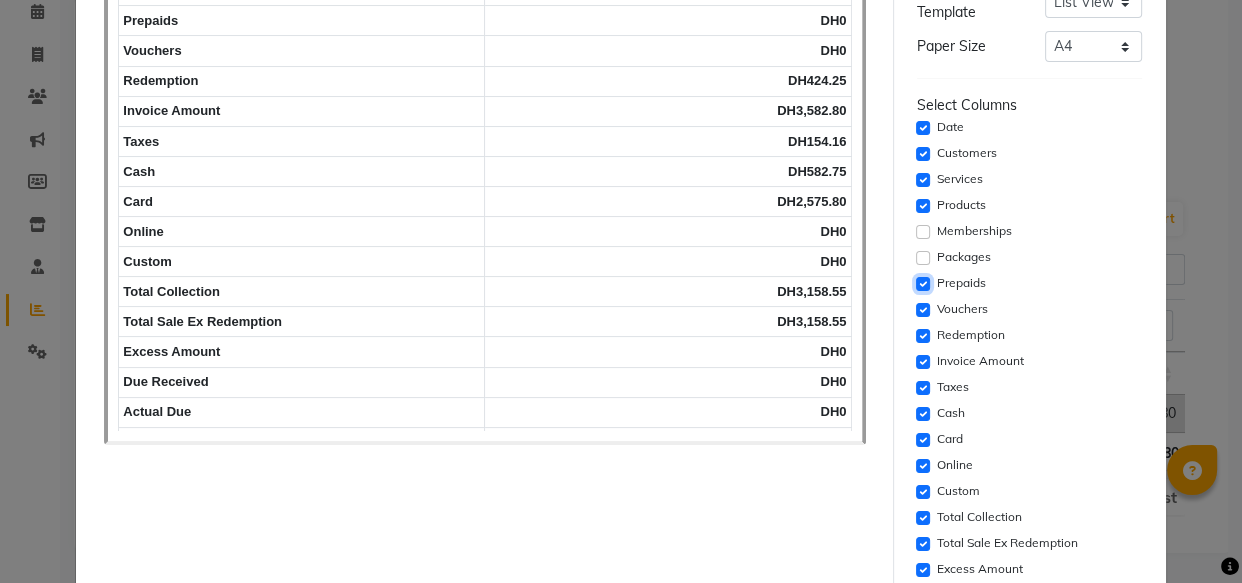 click 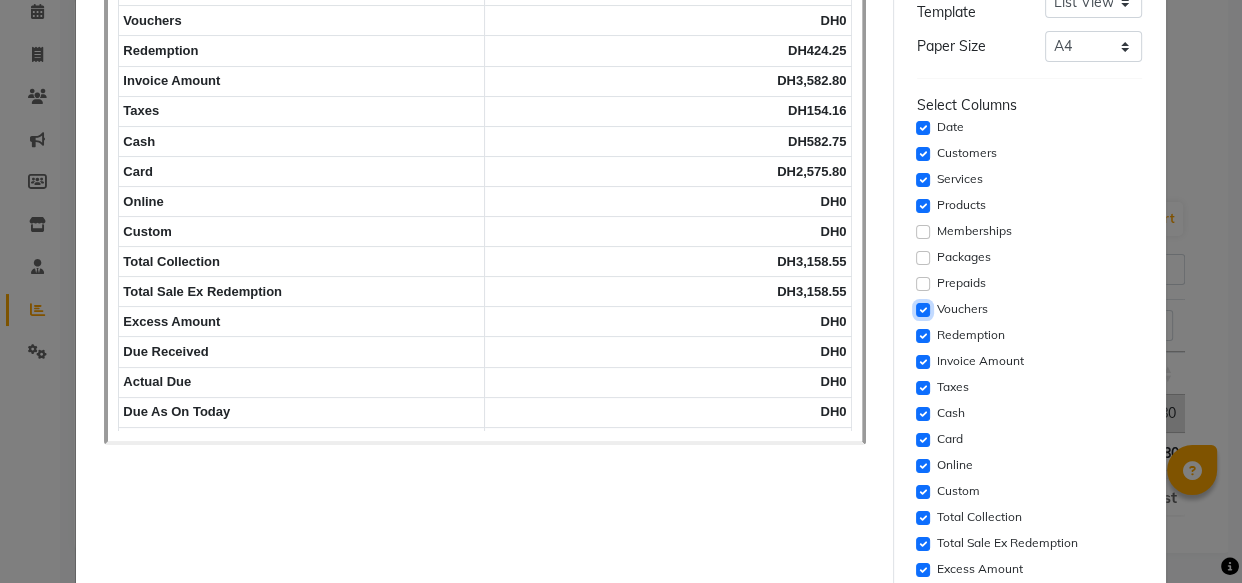 click 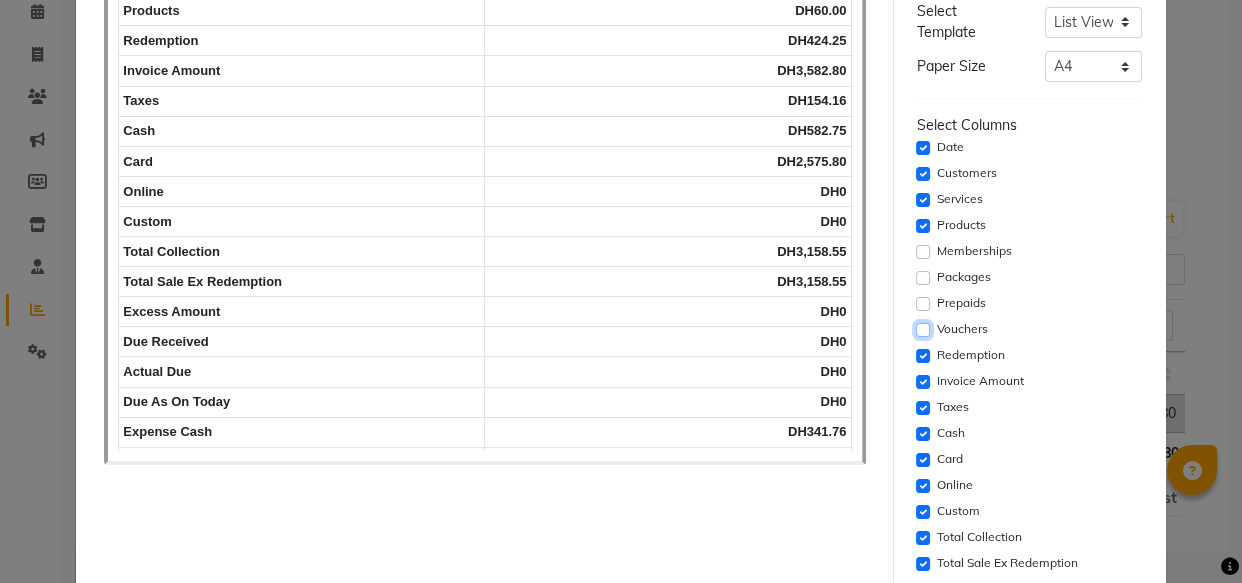 scroll, scrollTop: 247, scrollLeft: 0, axis: vertical 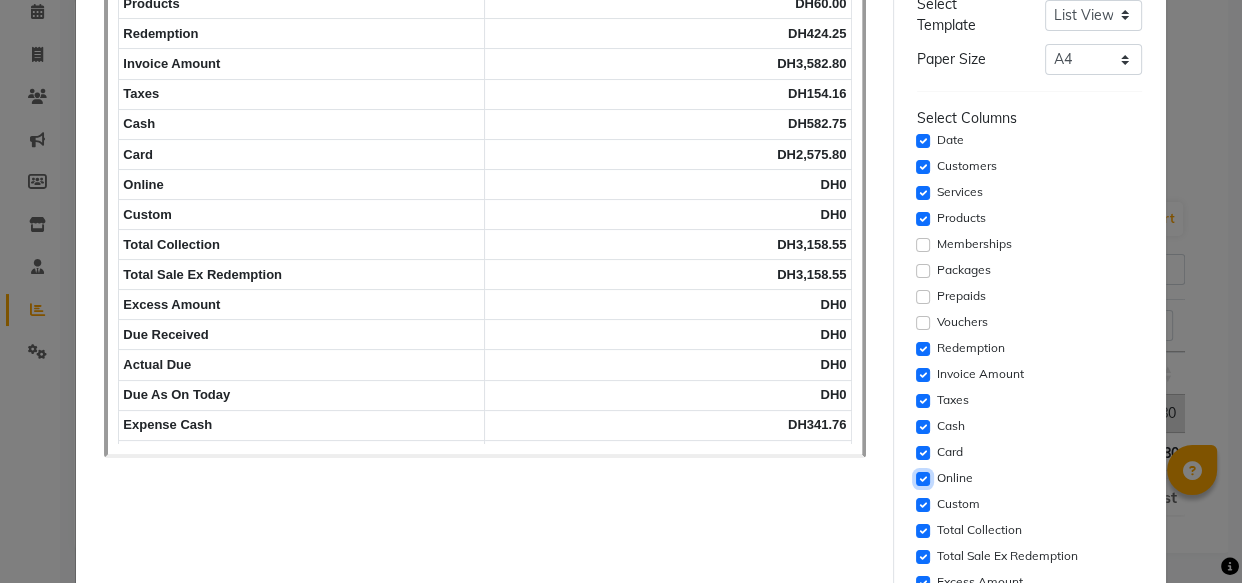 click 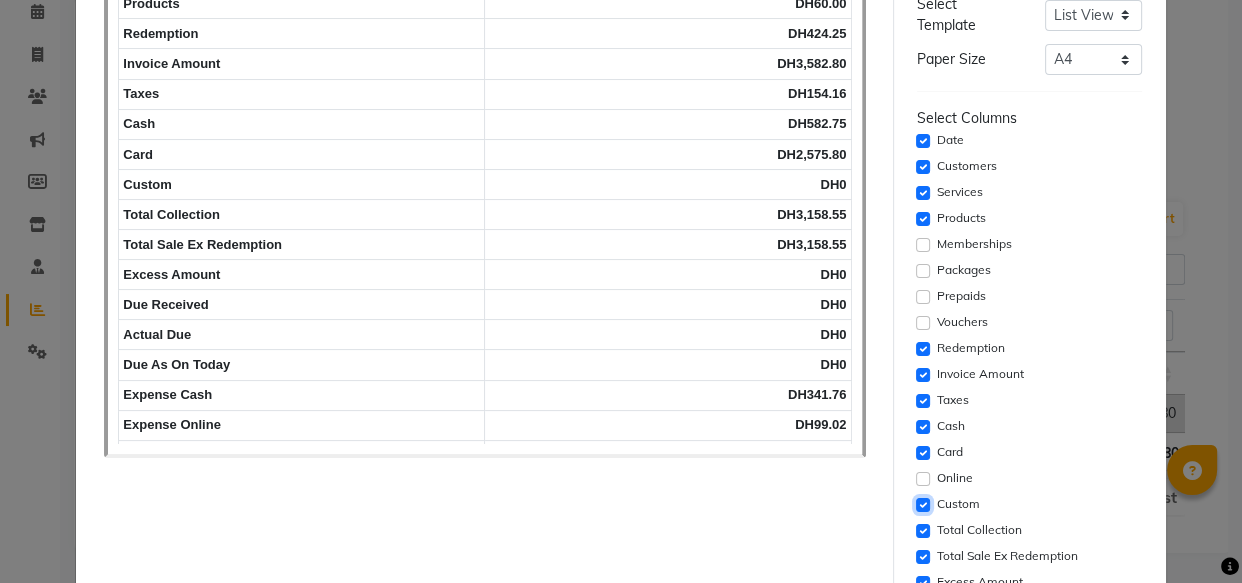 click 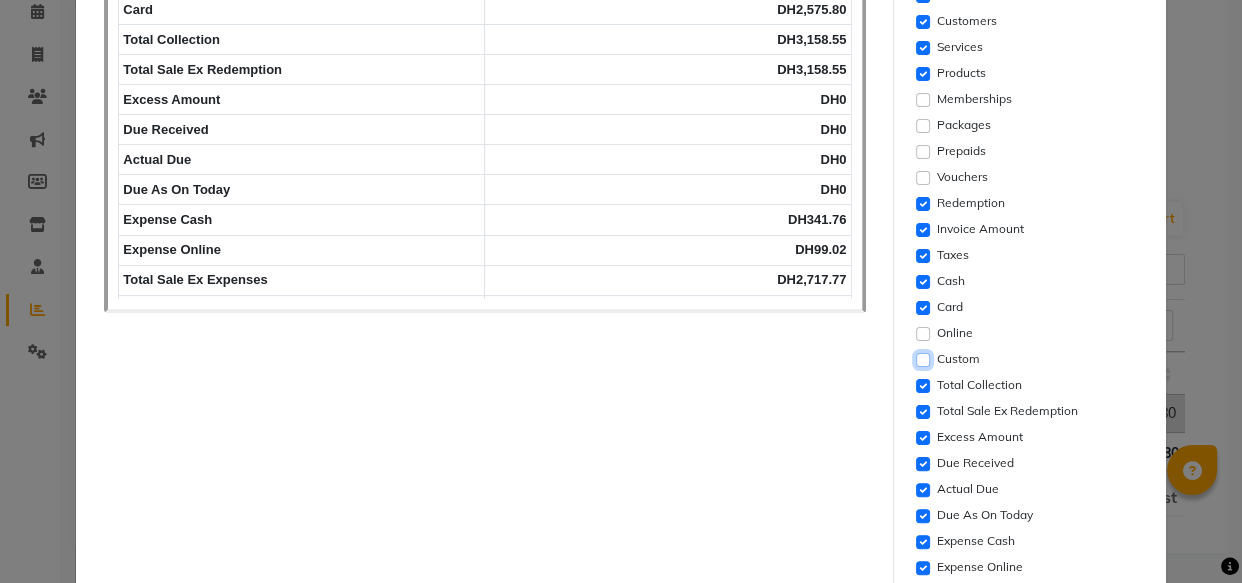 scroll, scrollTop: 416, scrollLeft: 0, axis: vertical 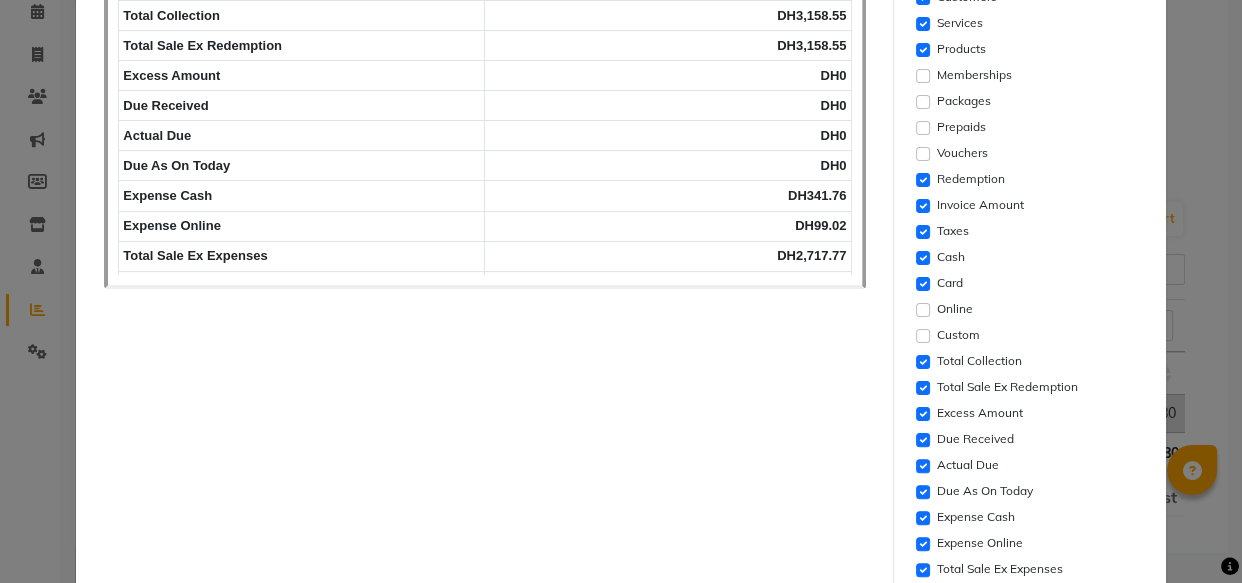 click on "Excess Amount" 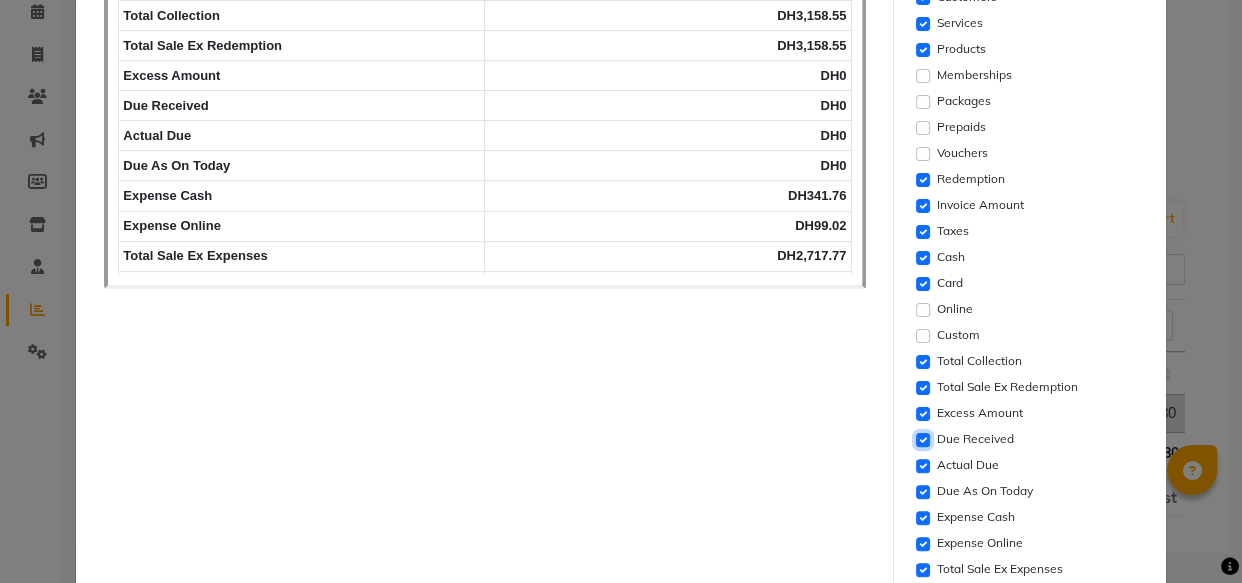 click 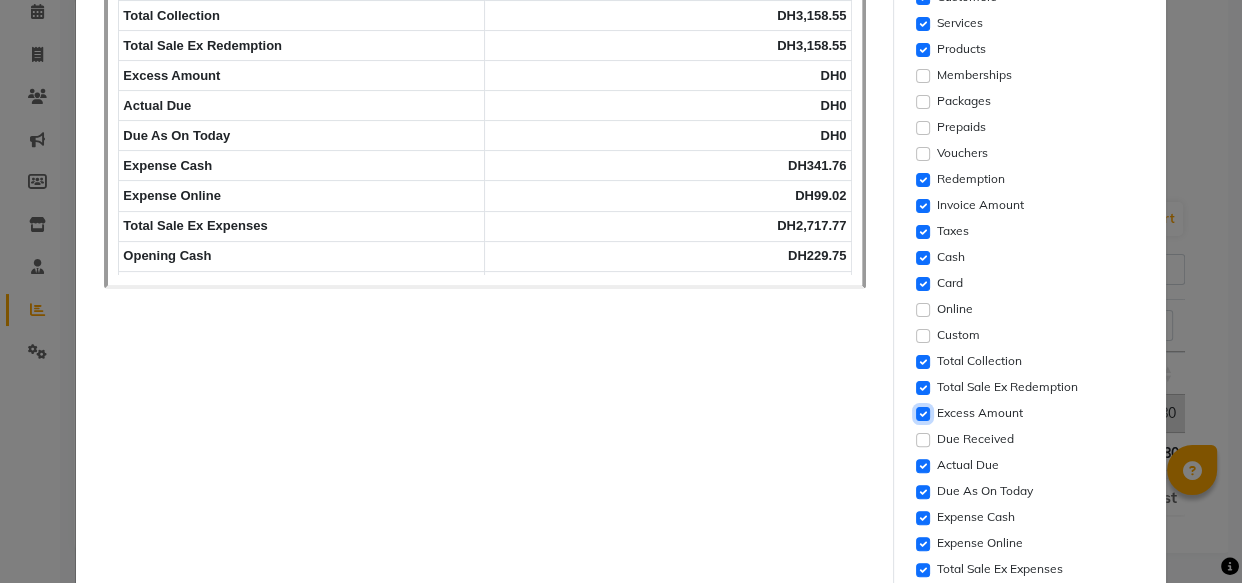 click 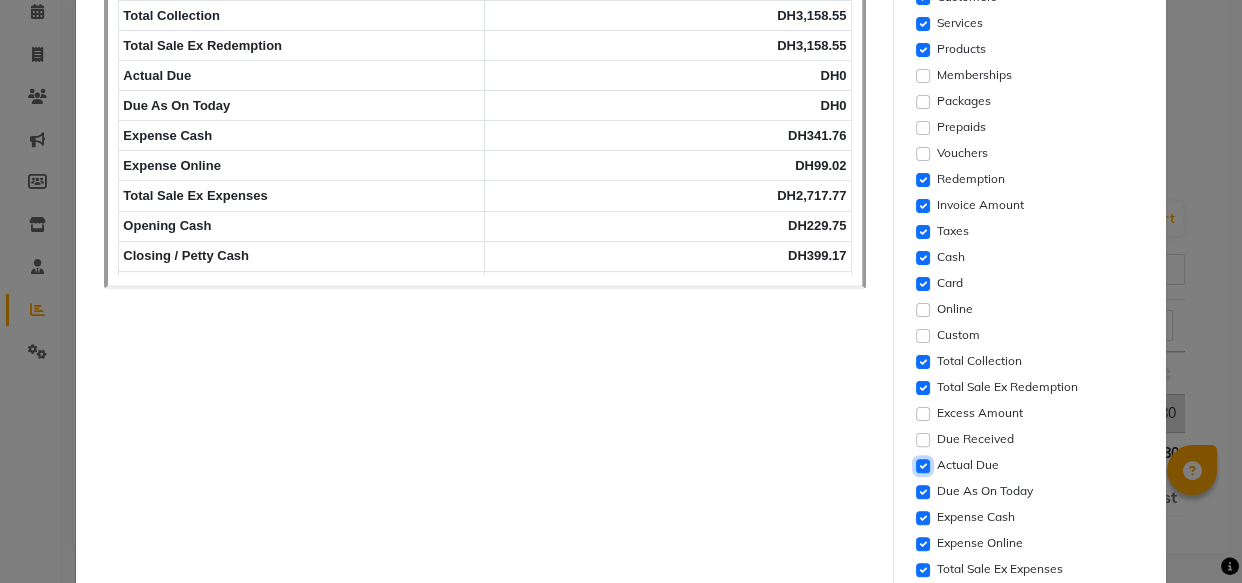 click 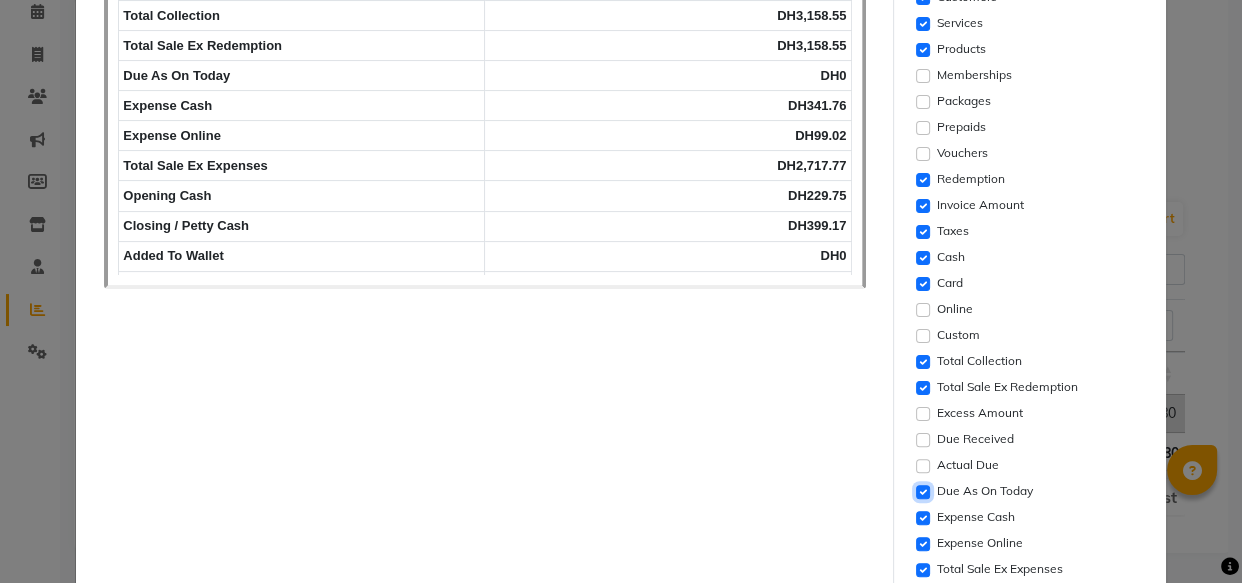 click 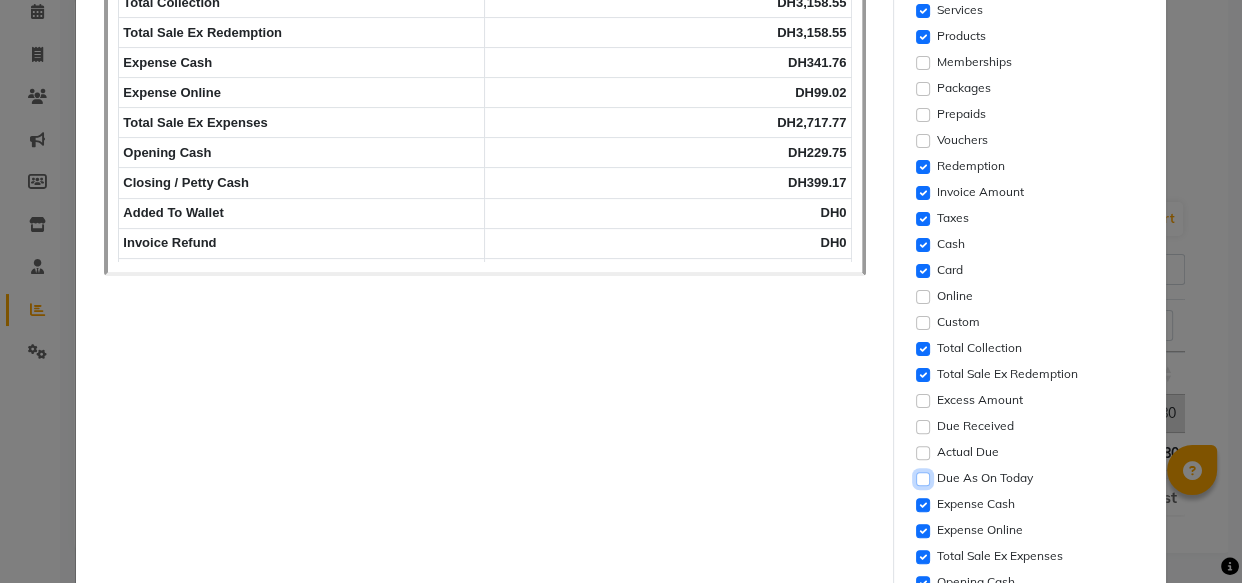 scroll, scrollTop: 430, scrollLeft: 0, axis: vertical 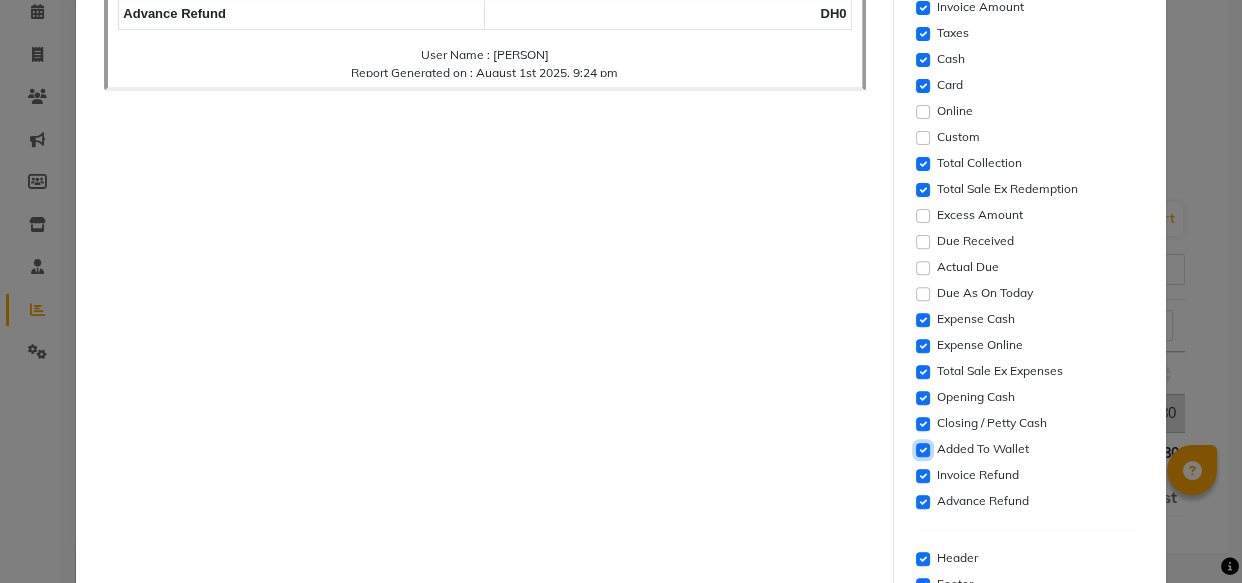 click 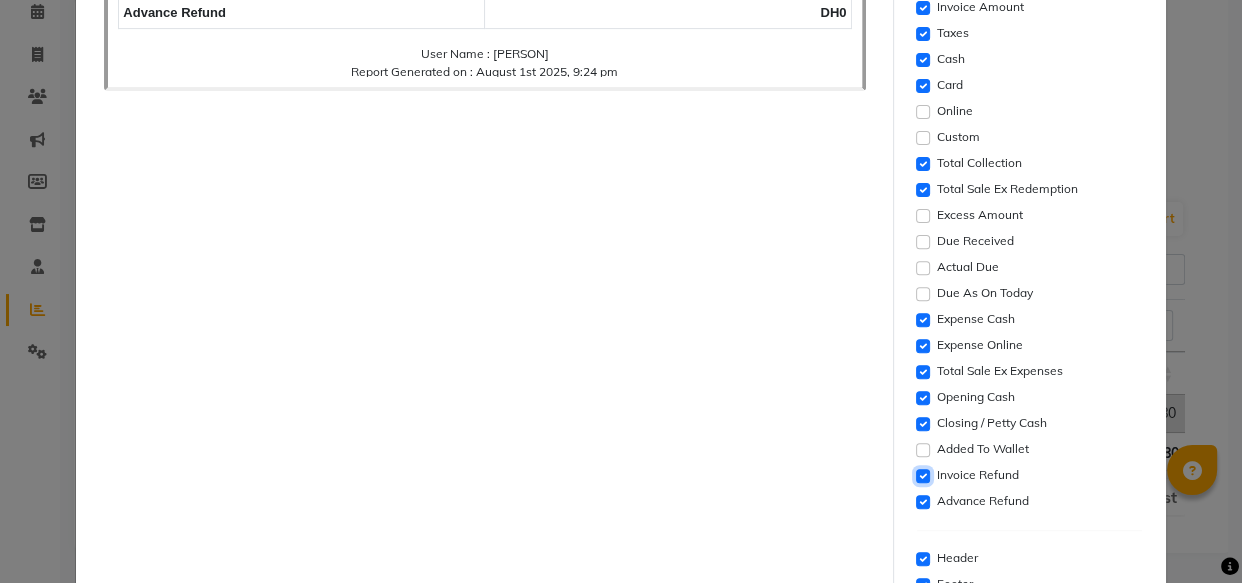 click 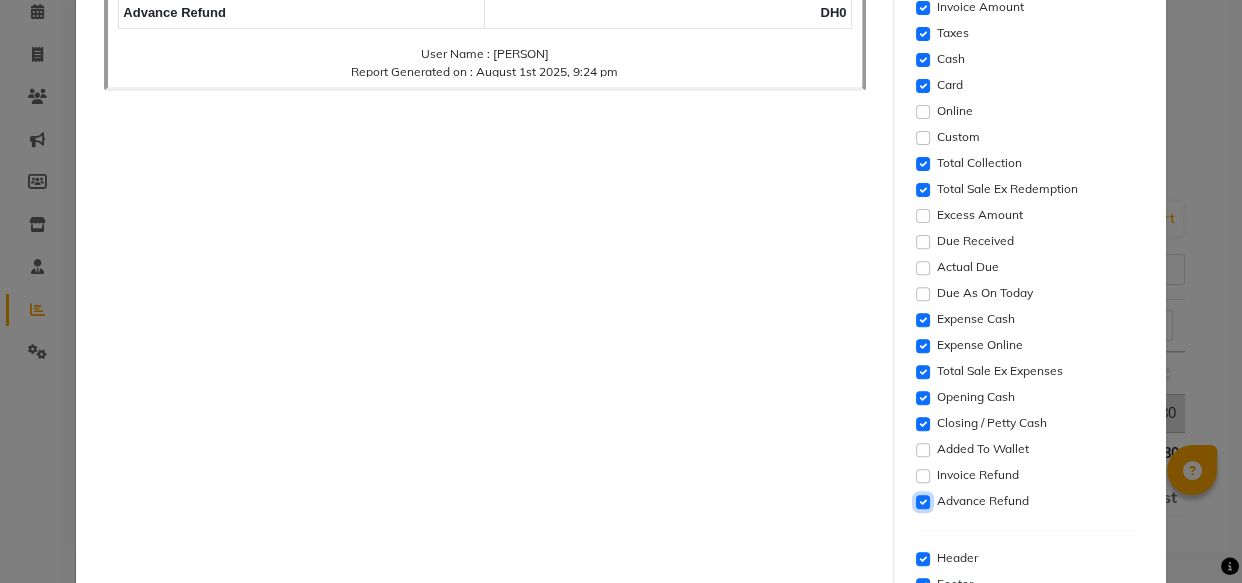 click 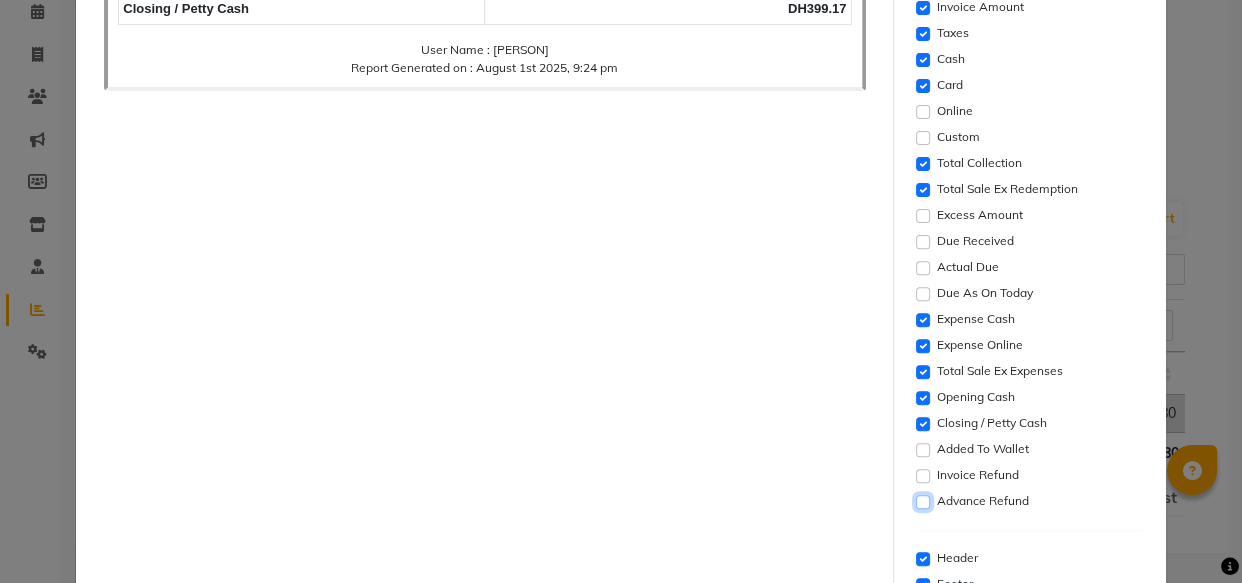 scroll, scrollTop: 12, scrollLeft: 0, axis: vertical 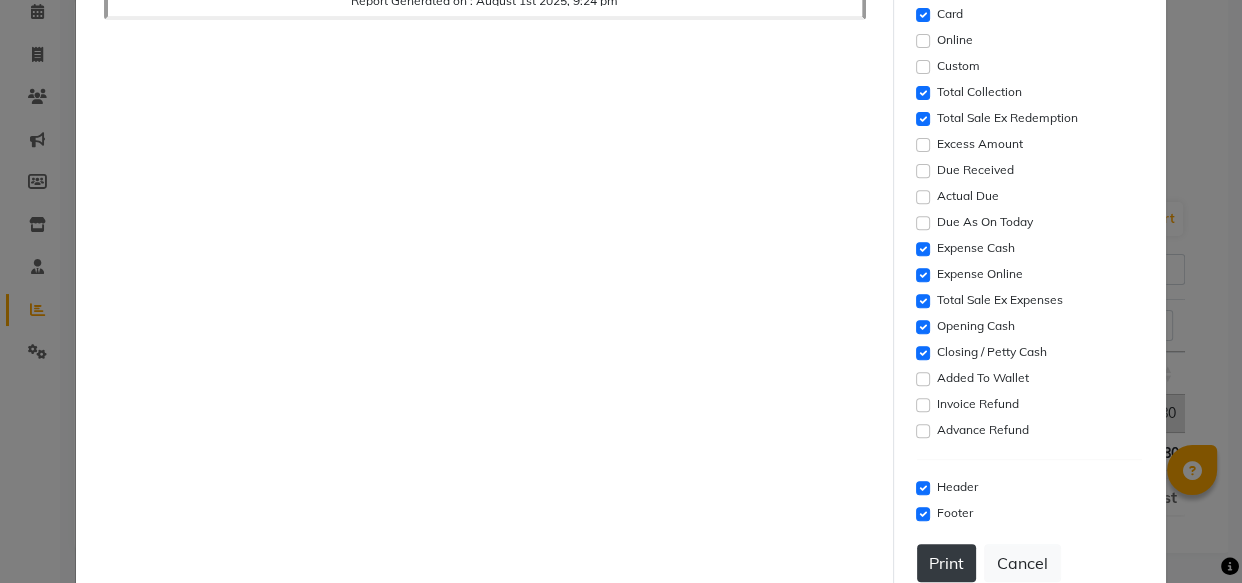 click on "Print" 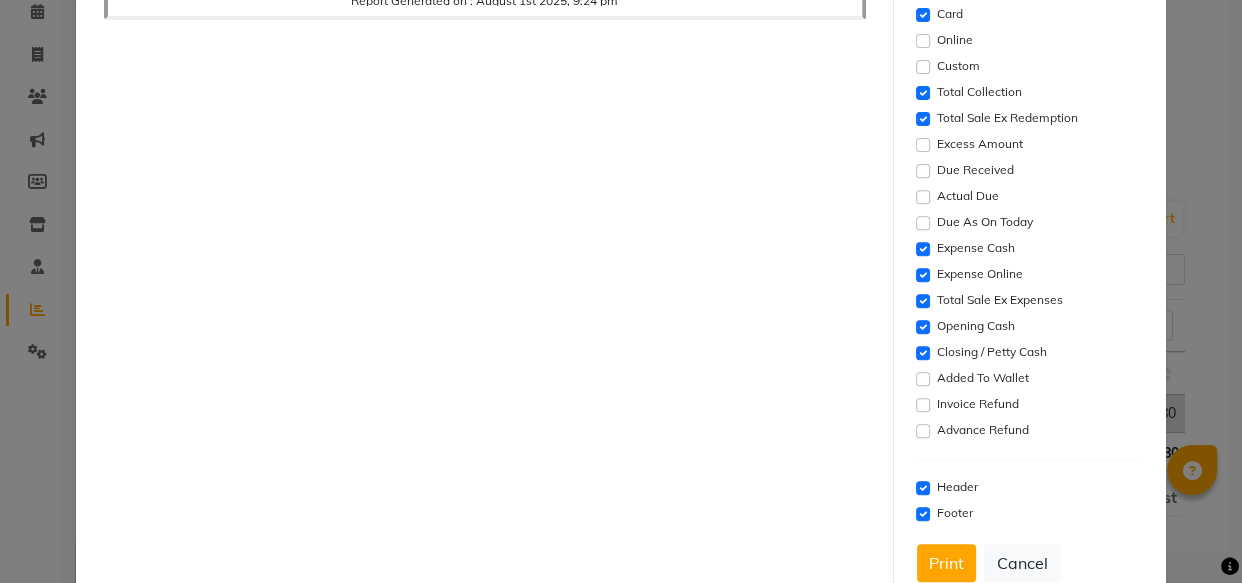 click on "× Report Preview
Report Name: Daily Sales
Report Duration: 01-08-2025
Dash Ladies Beauty Center
Al Shabhat Plaza
date
2025-08-01
customers
22
services
DH3,098.55
8" 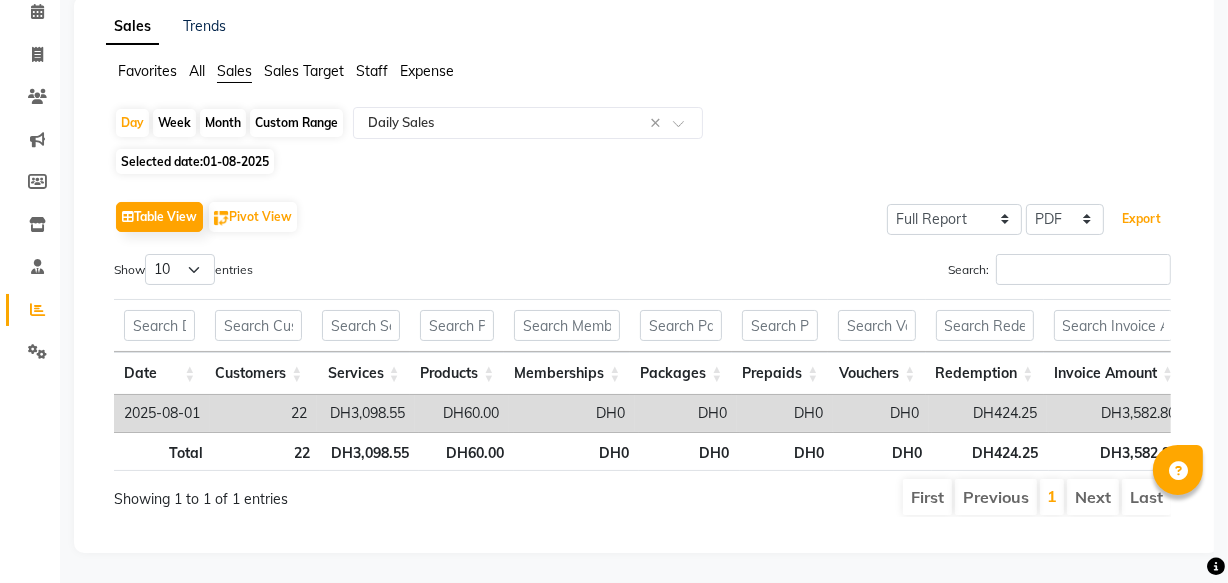 scroll, scrollTop: 0, scrollLeft: 0, axis: both 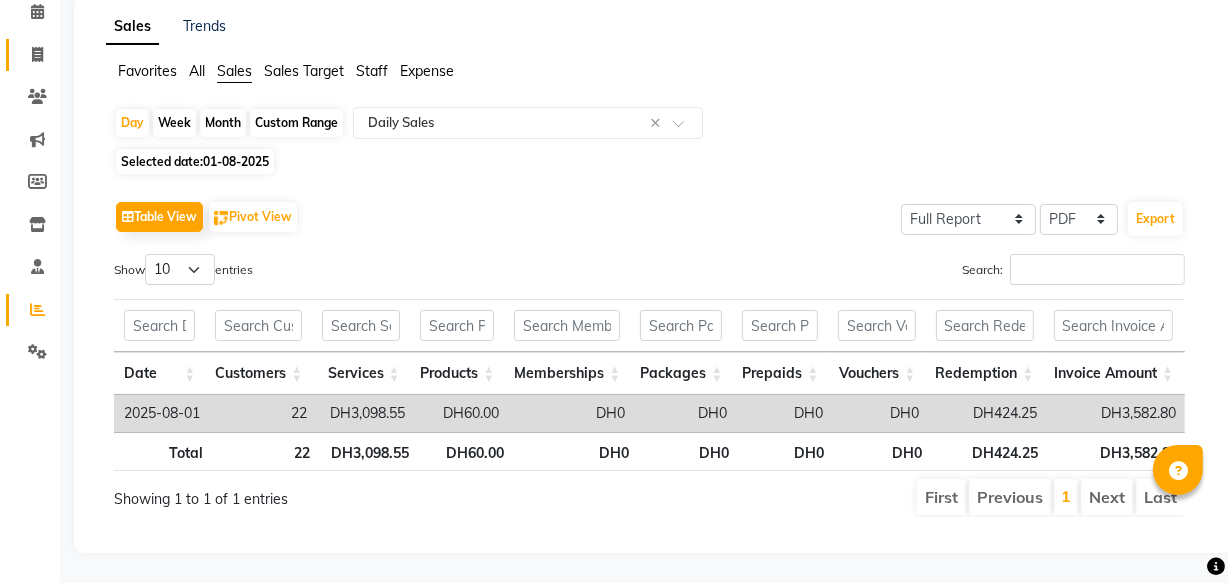 click 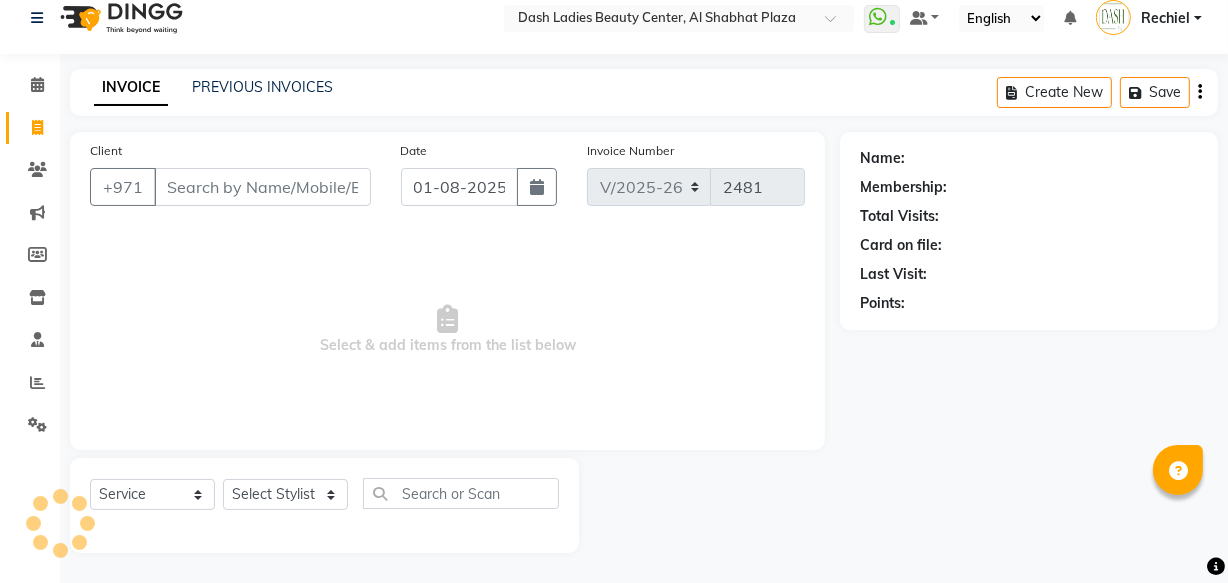 scroll, scrollTop: 19, scrollLeft: 0, axis: vertical 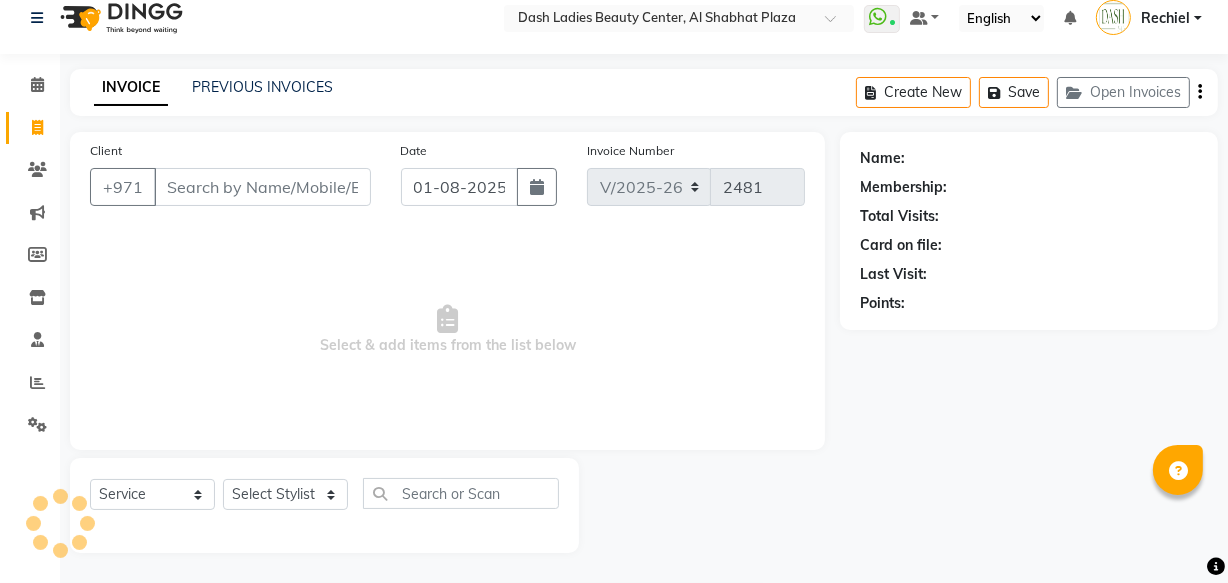 click on "Client" at bounding box center [262, 187] 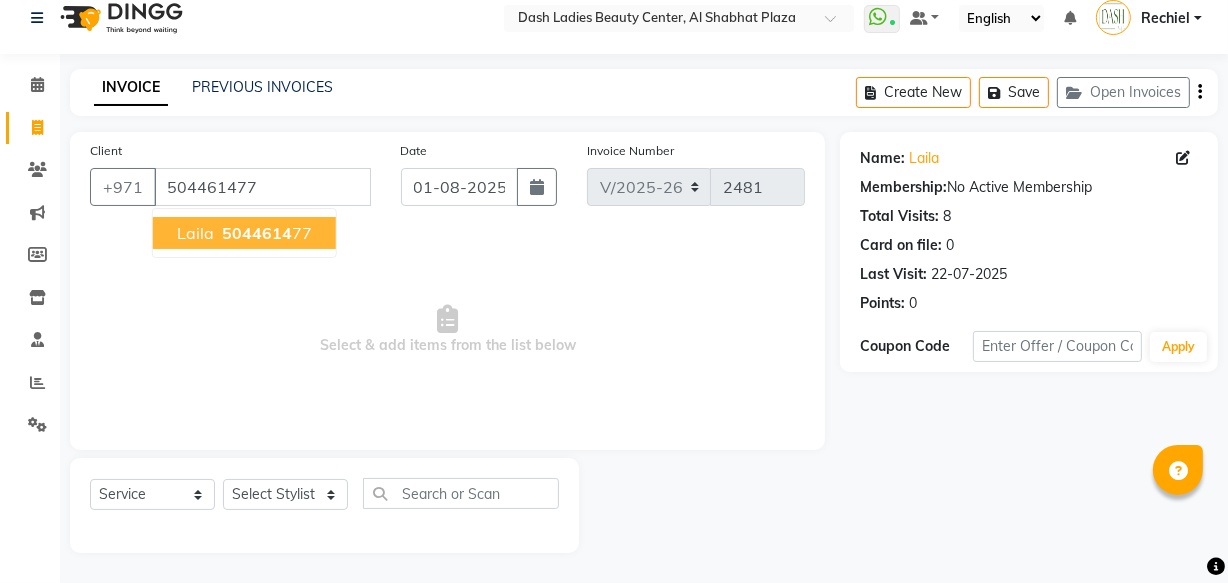 click on "5044614 77" at bounding box center [265, 233] 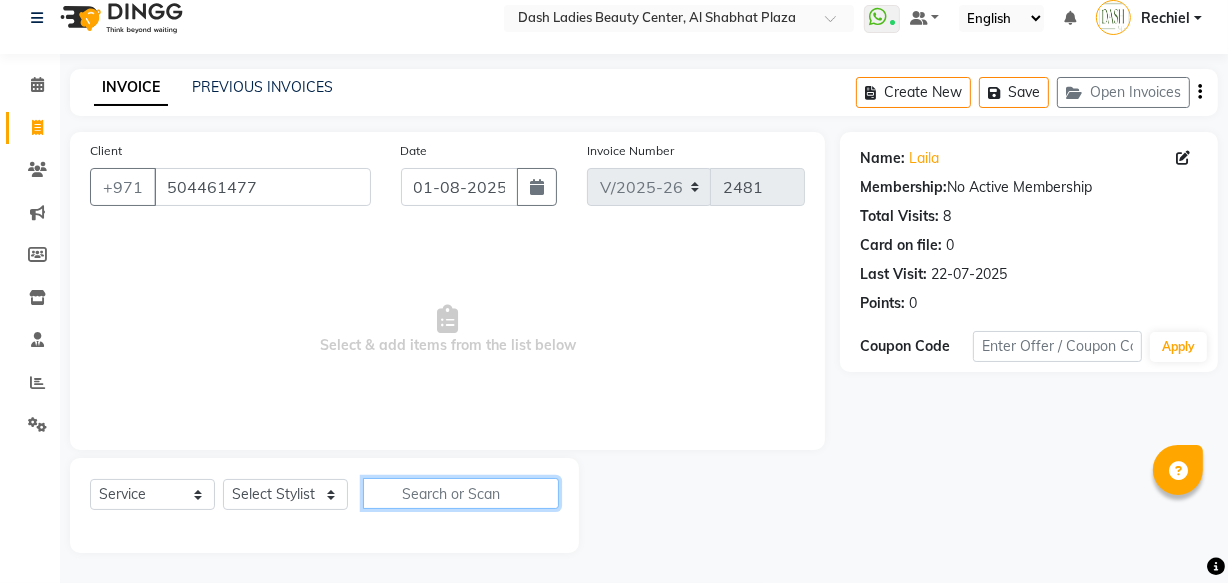 click 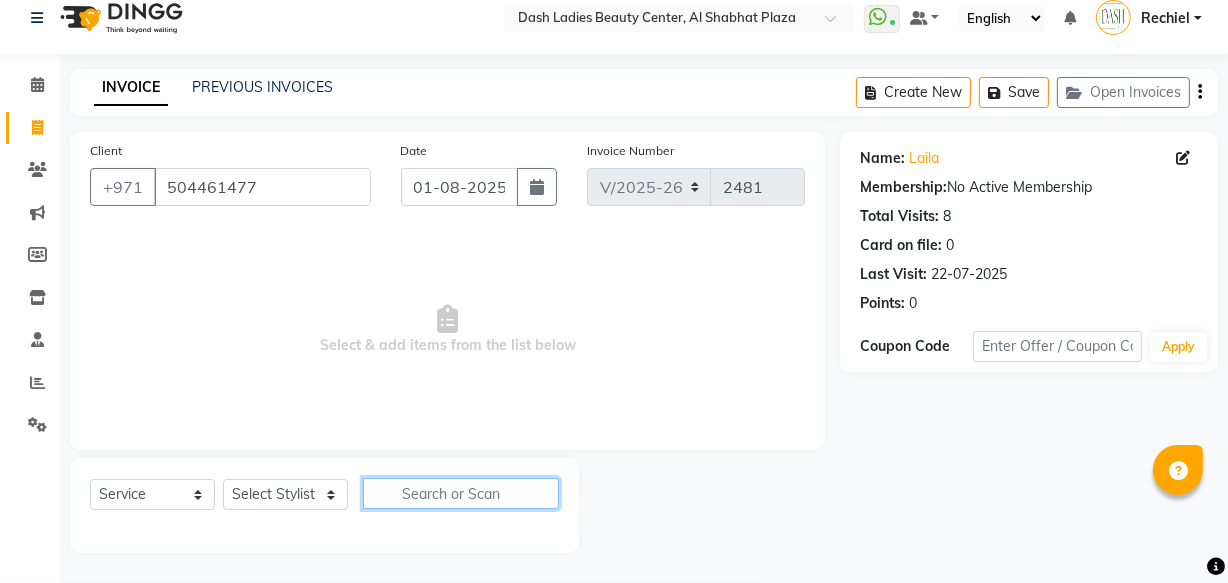 click 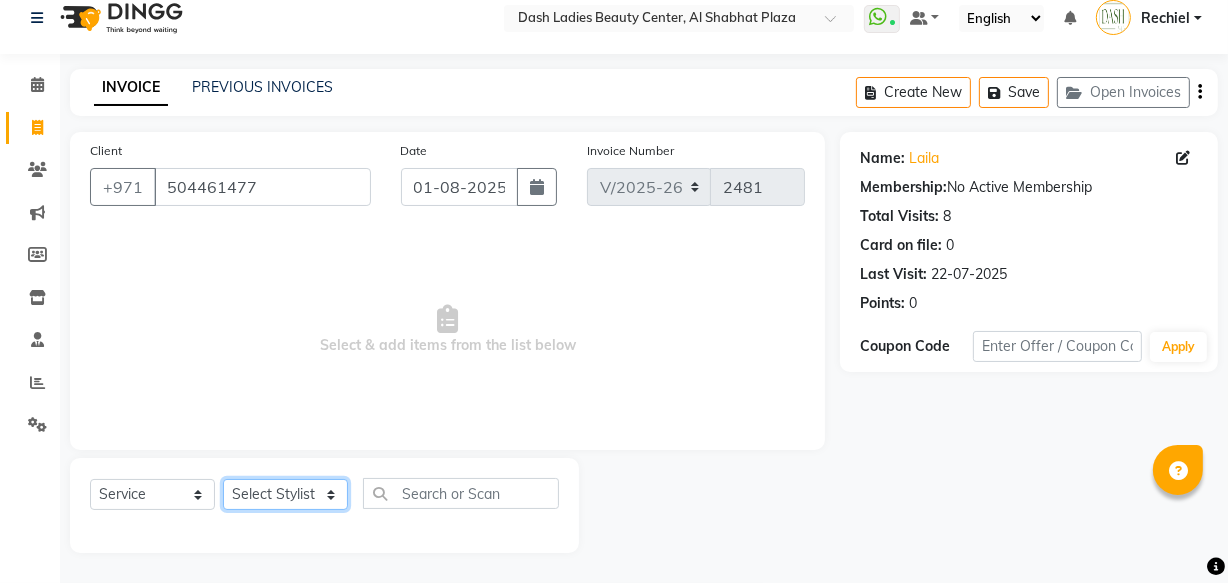 click on "Select Stylist Aizel Angelina Anna Bobi Edlyn Fevie  Flora Grace Hamda Janine Jelyn Mariel Maya Maya (Cafe) May Joy (Cafe) Nabasirye (Cafe) Nancy Nilam Nita Noreen Owner Peace Rechiel Rose Marie Saman Talina" 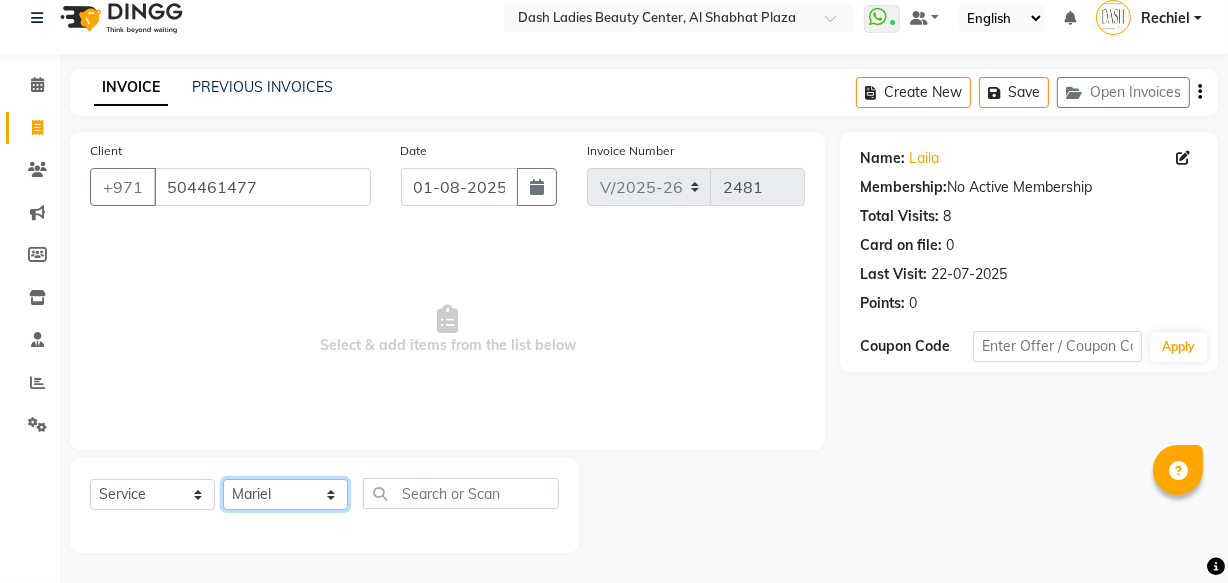 click on "Select Stylist Aizel Angelina Anna Bobi Edlyn Fevie  Flora Grace Hamda Janine Jelyn Mariel Maya Maya (Cafe) May Joy (Cafe) Nabasirye (Cafe) Nancy Nilam Nita Noreen Owner Peace Rechiel Rose Marie Saman Talina" 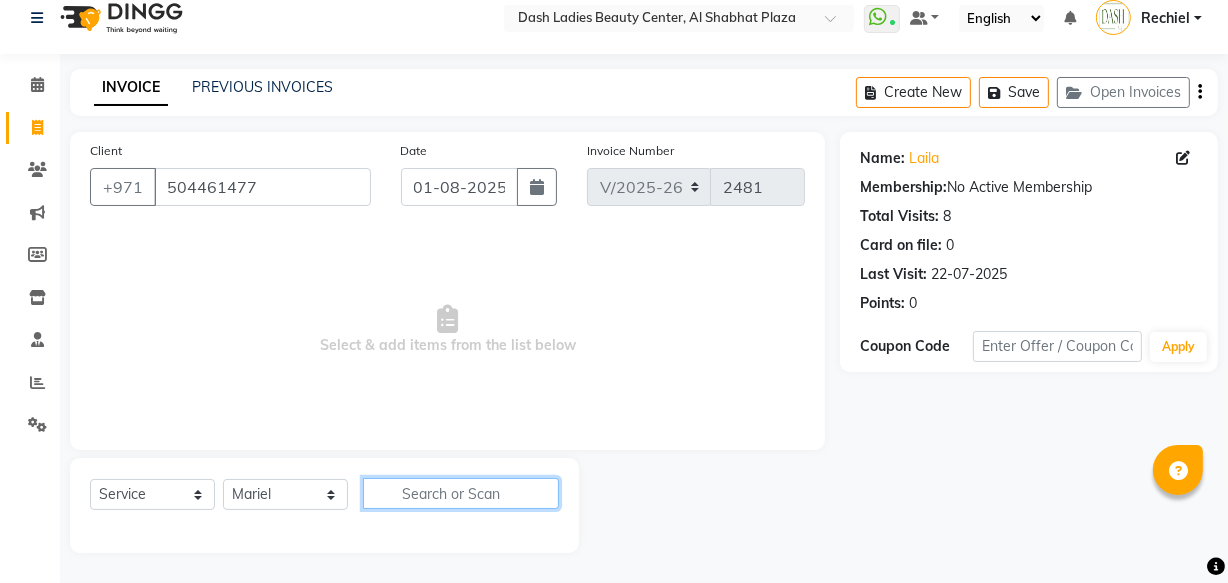 click 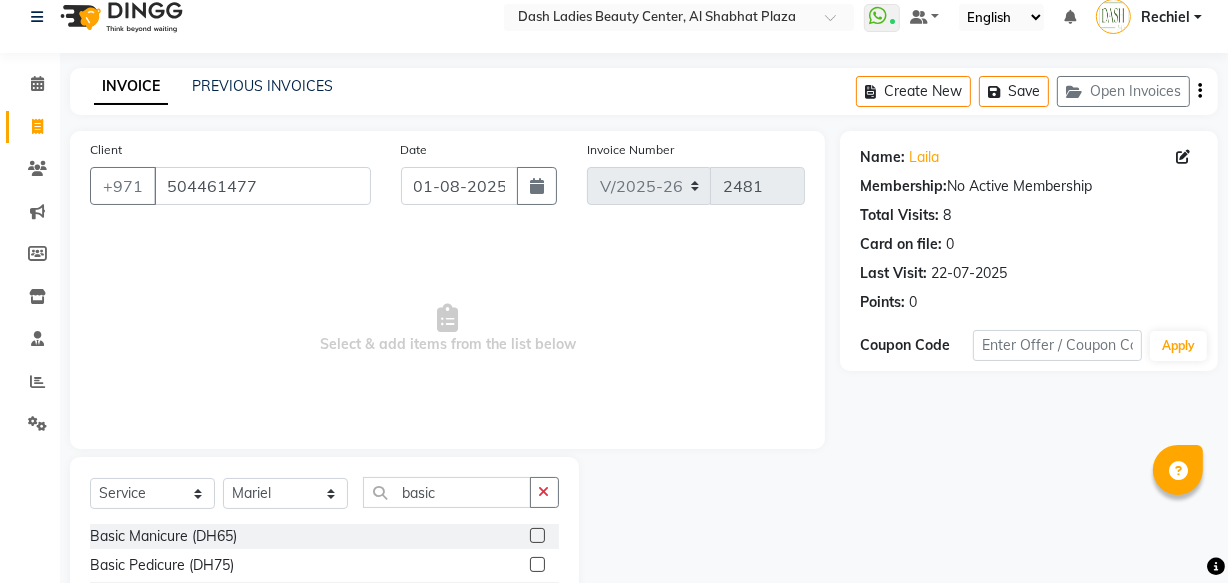 click 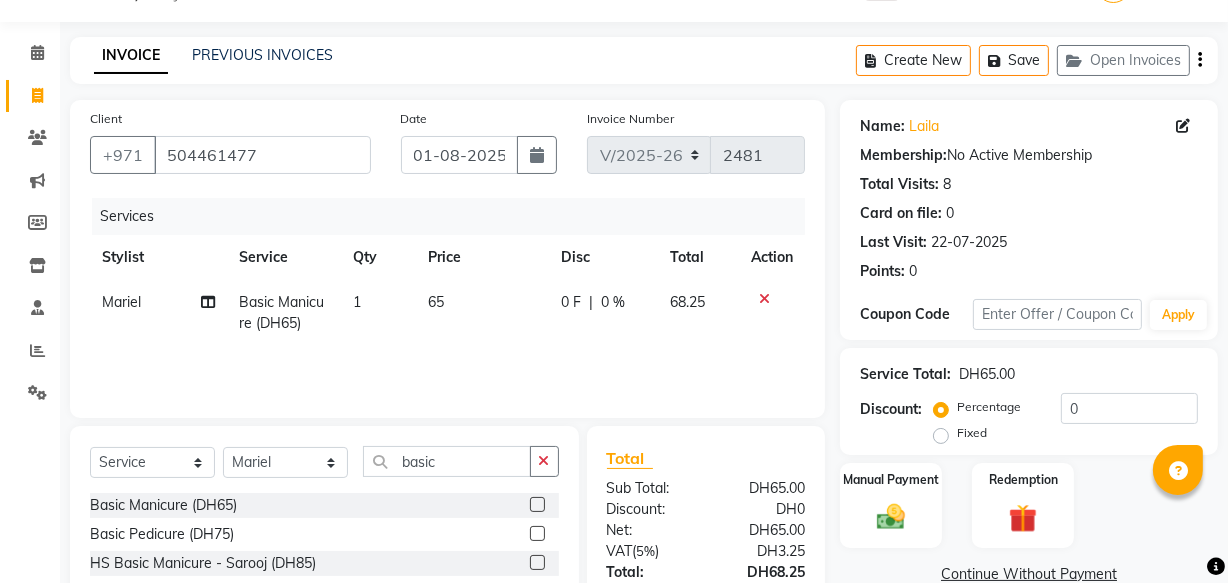 scroll, scrollTop: 219, scrollLeft: 0, axis: vertical 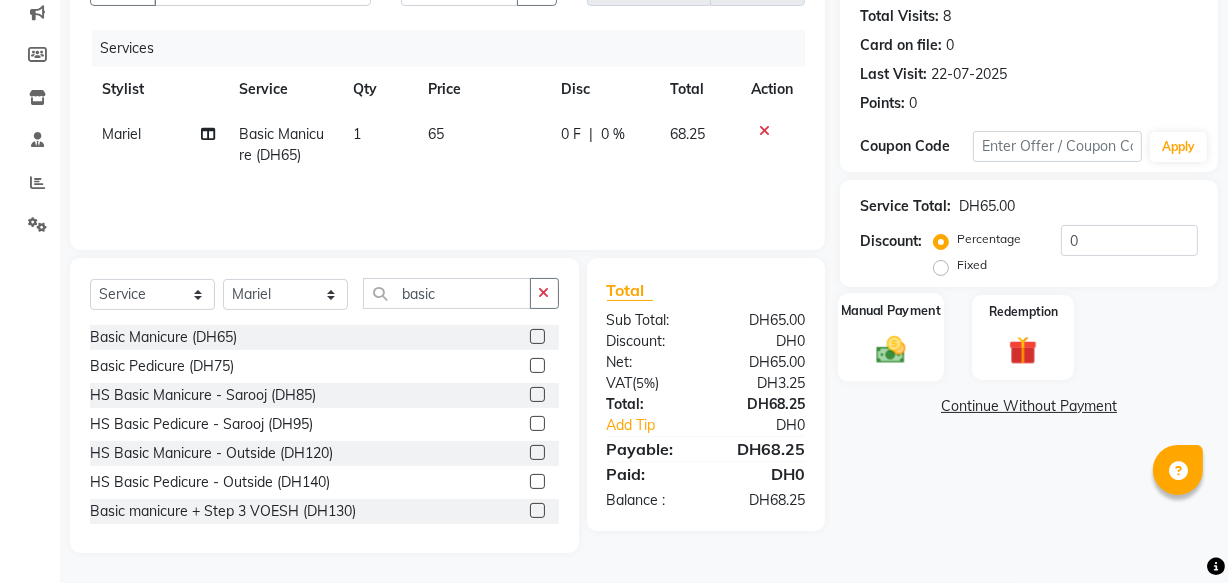 click on "Manual Payment" 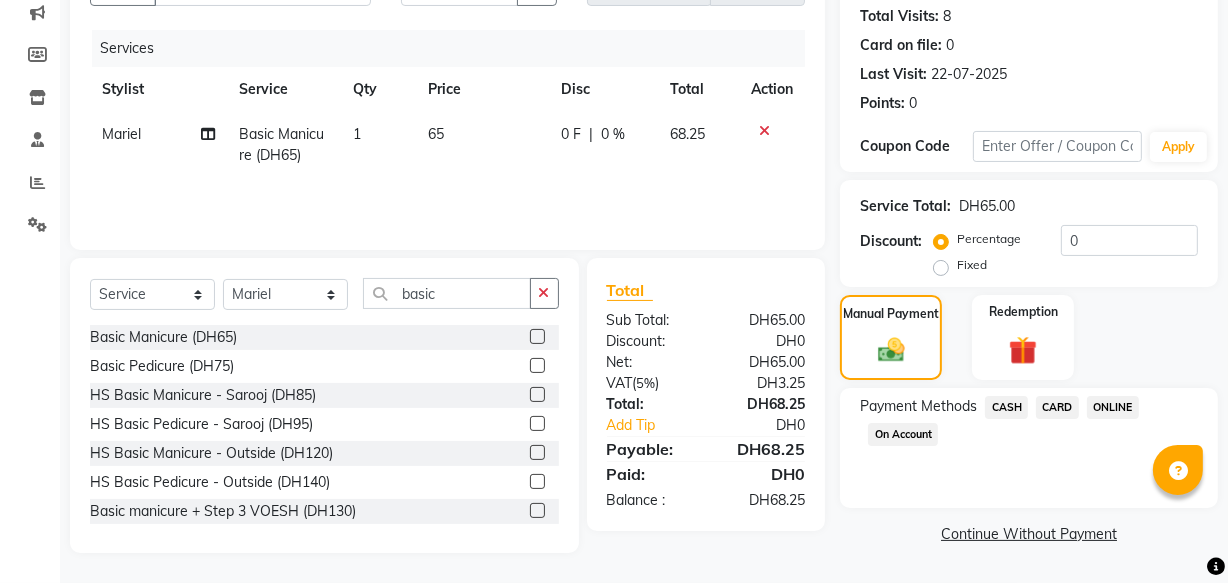 click on "CARD" 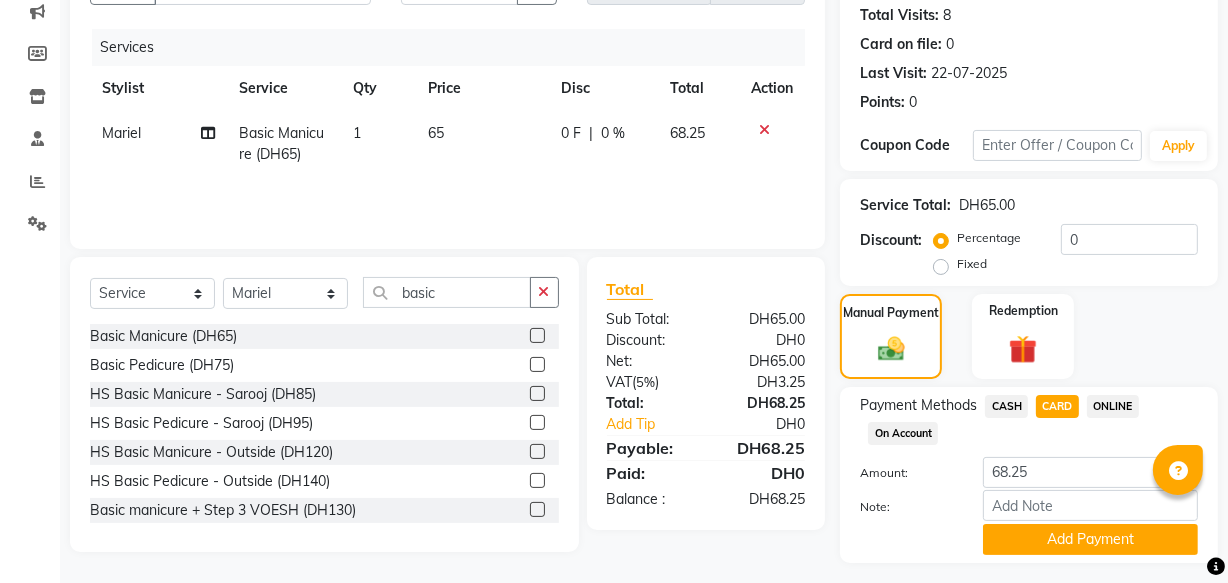 scroll, scrollTop: 270, scrollLeft: 0, axis: vertical 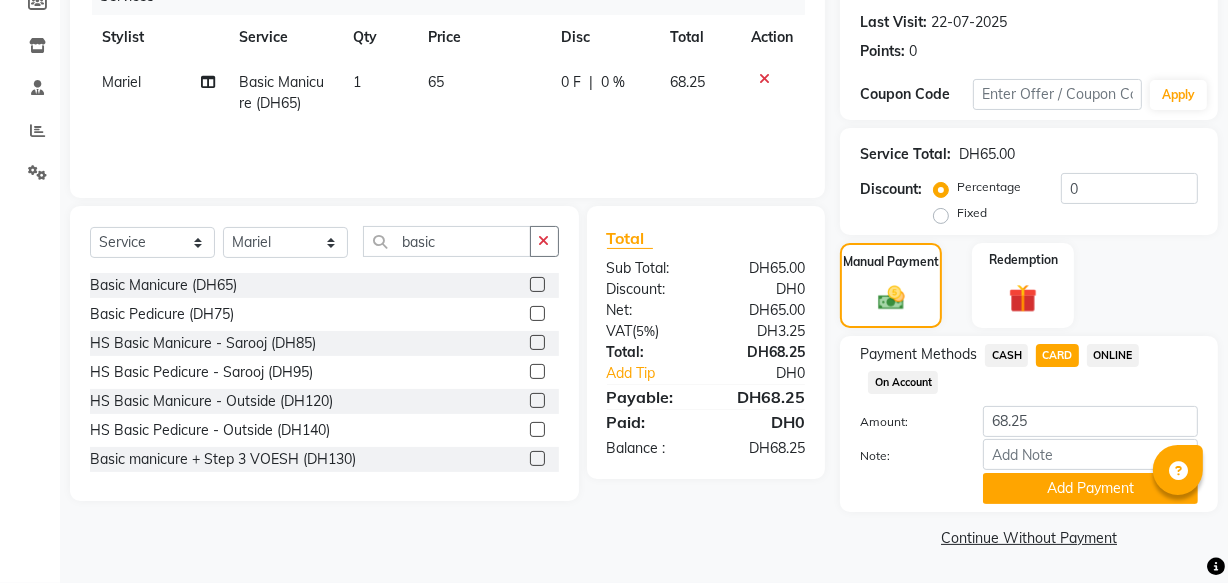 click on "CASH" 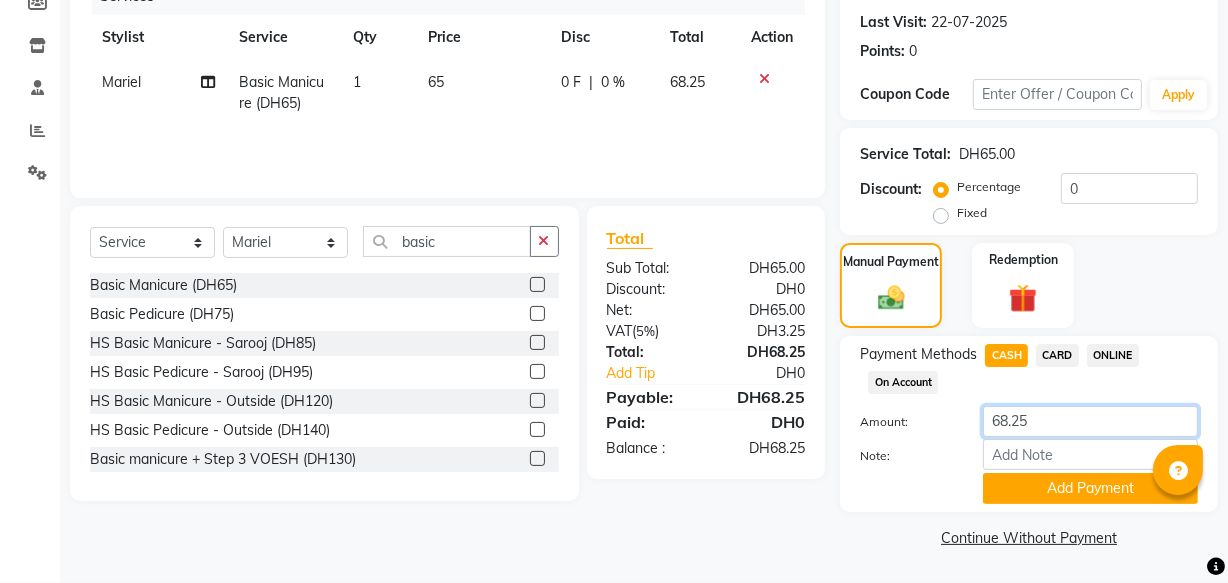 click on "68.25" 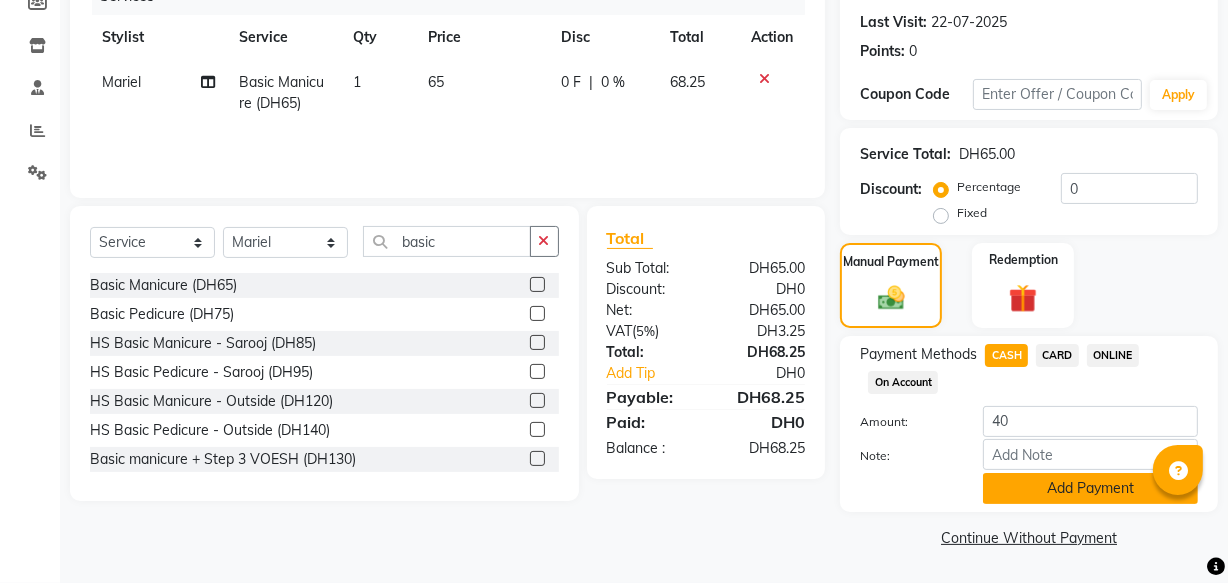 click on "Add Payment" 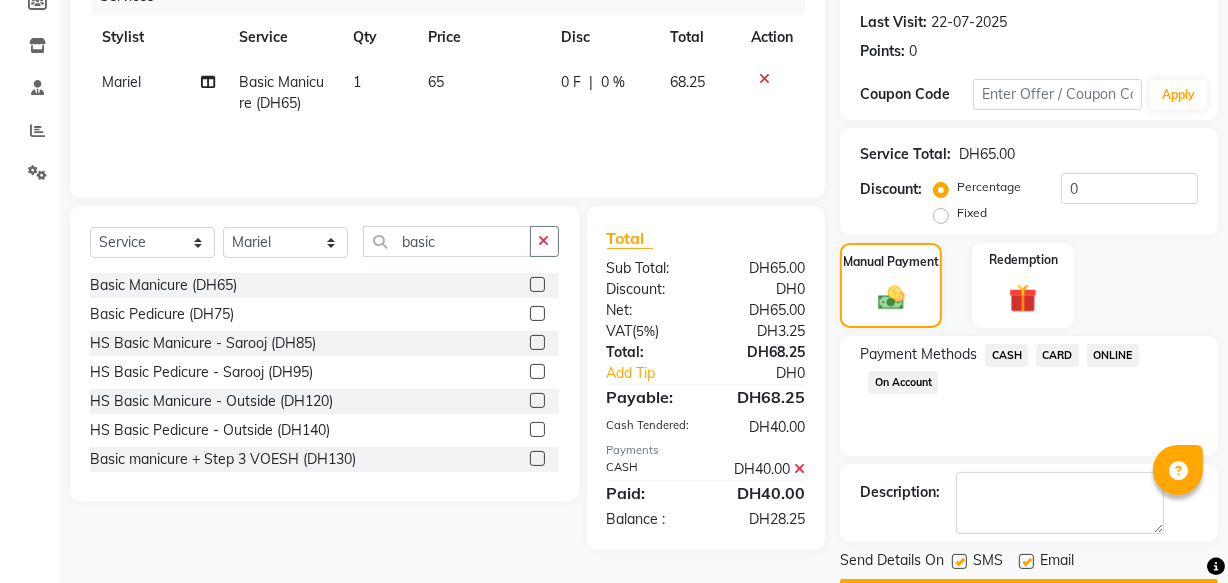click on "CARD" 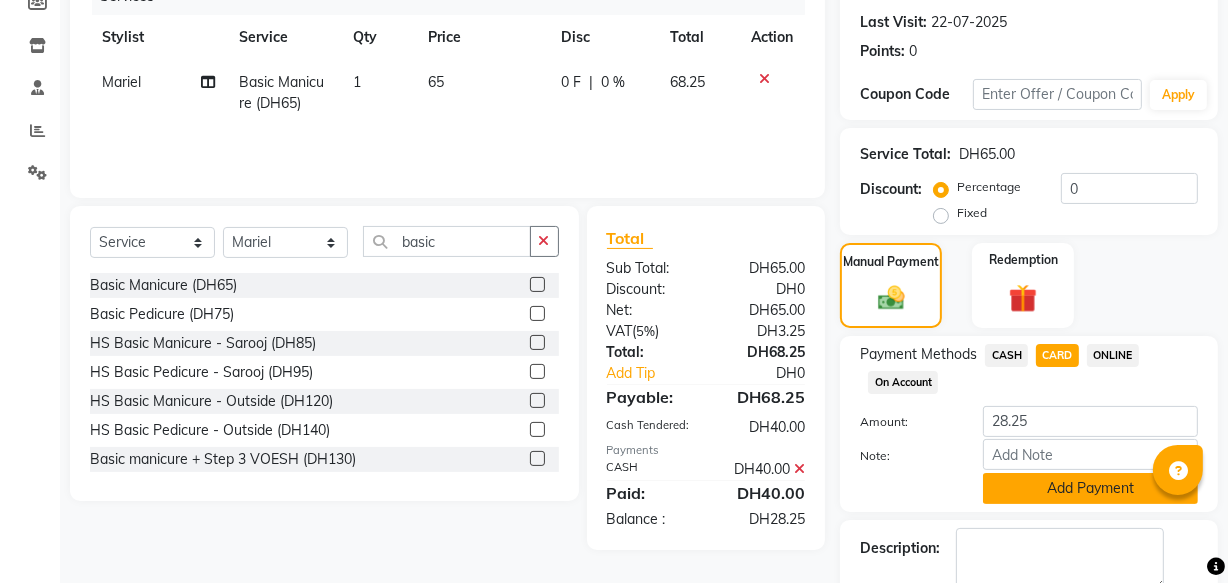 click on "Add Payment" 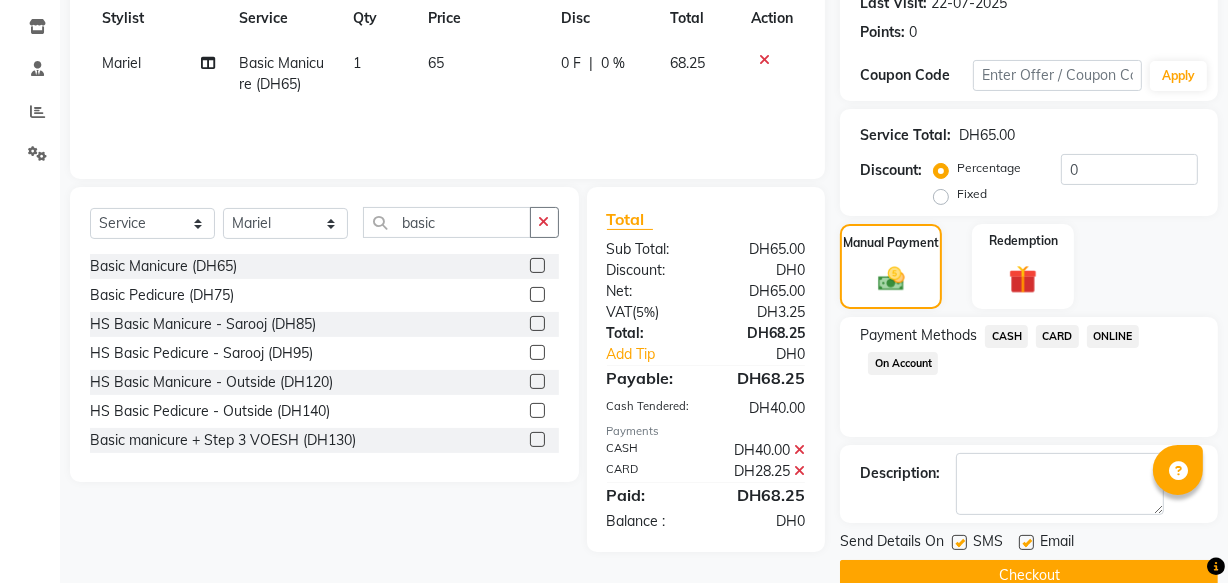 scroll, scrollTop: 326, scrollLeft: 0, axis: vertical 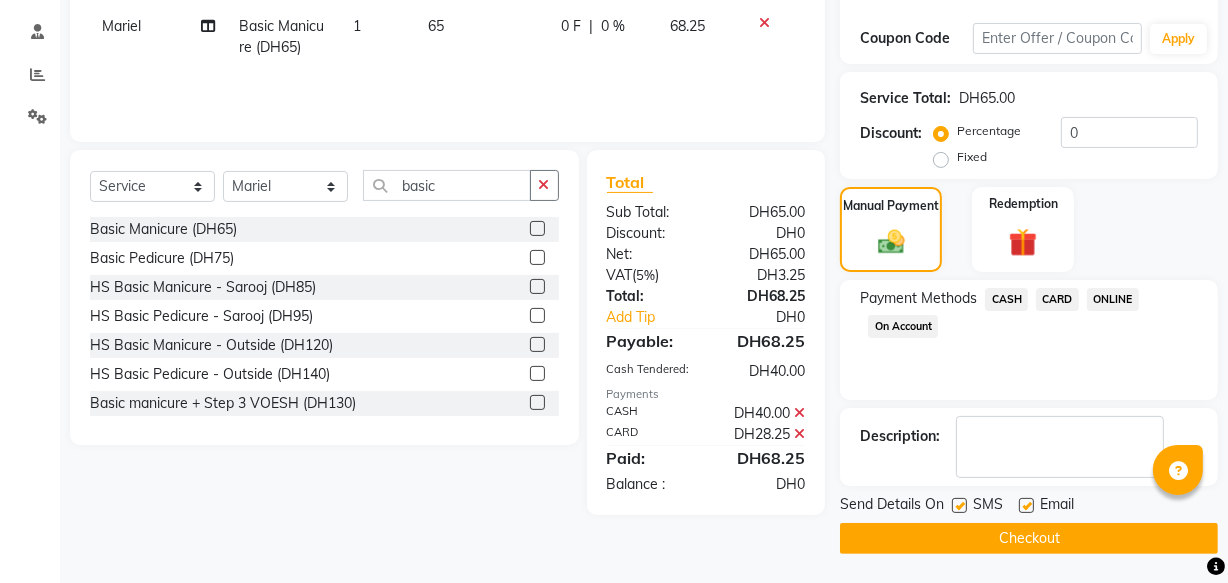 click 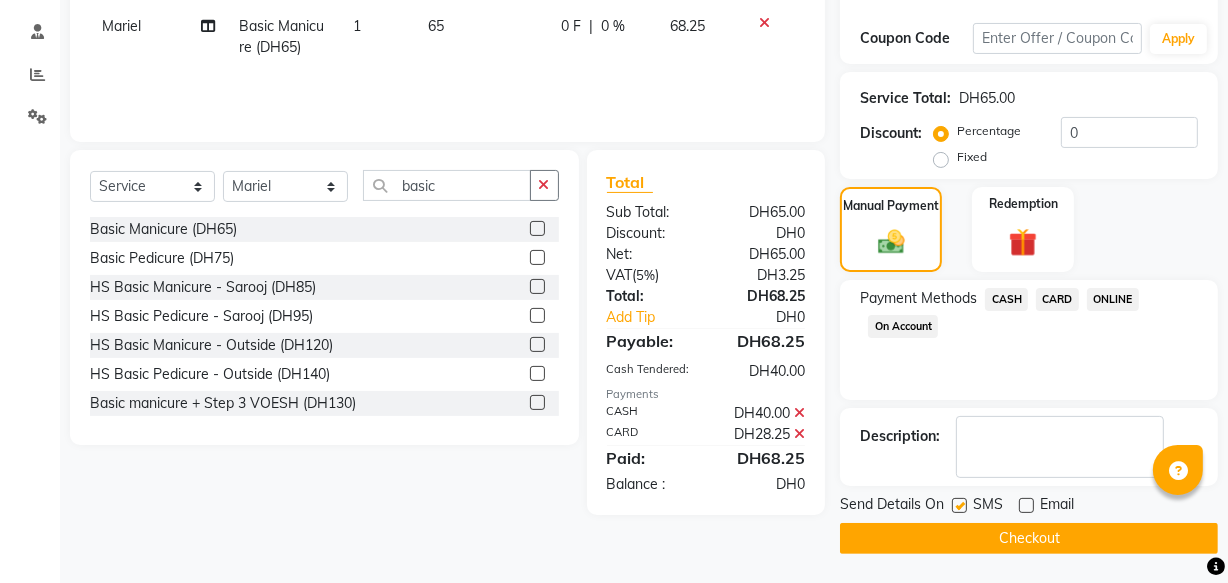 click on "Checkout" 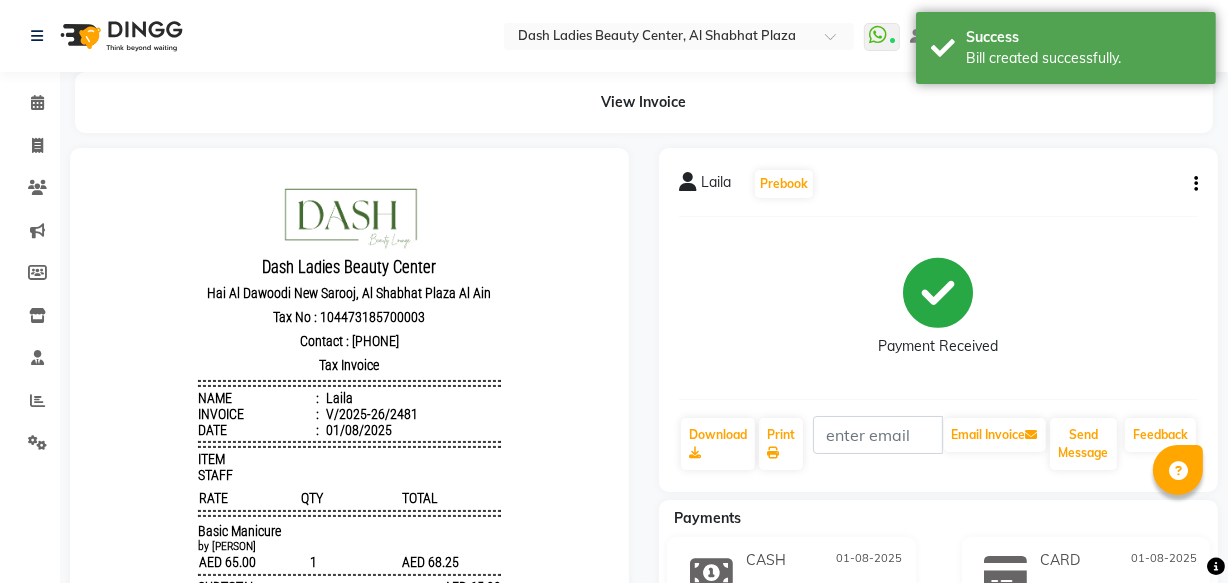 scroll, scrollTop: 0, scrollLeft: 0, axis: both 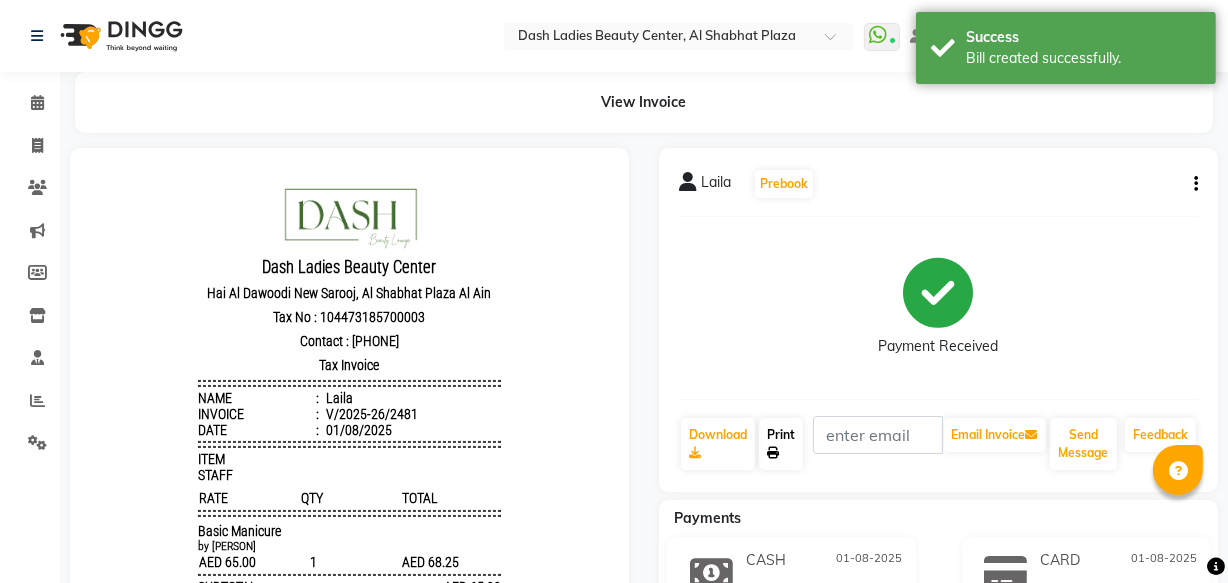 click on "Print" 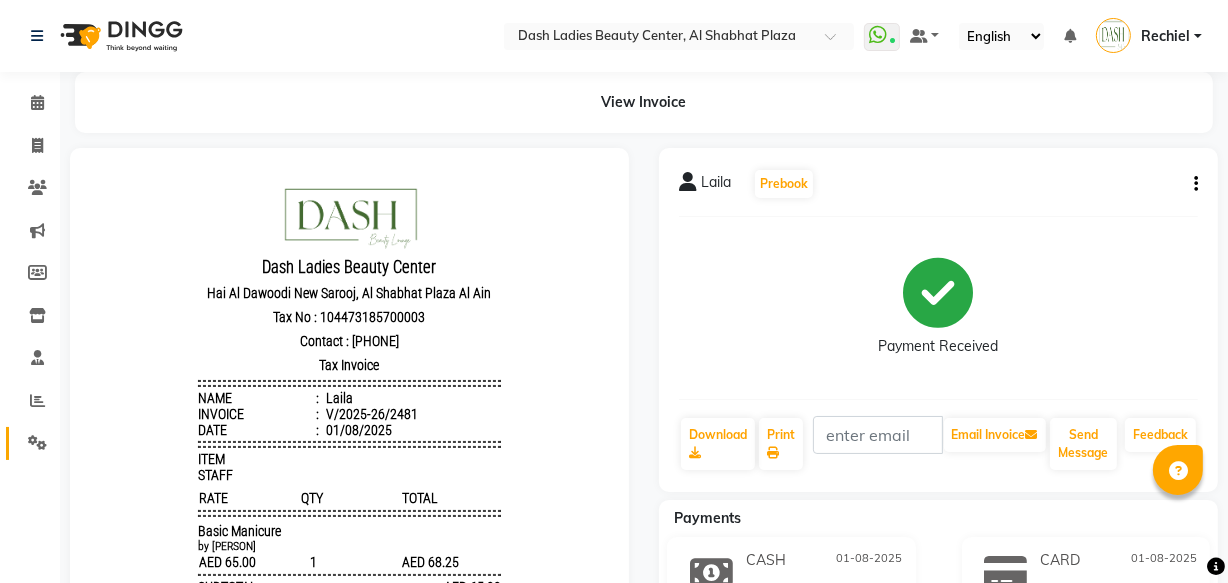 click 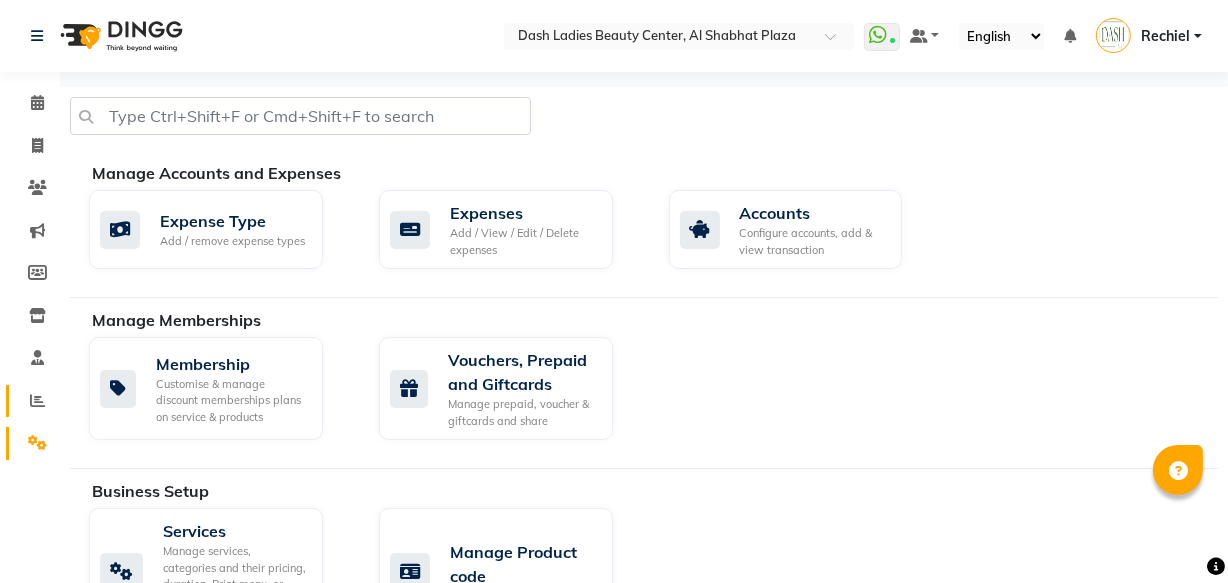 click on "Reports" 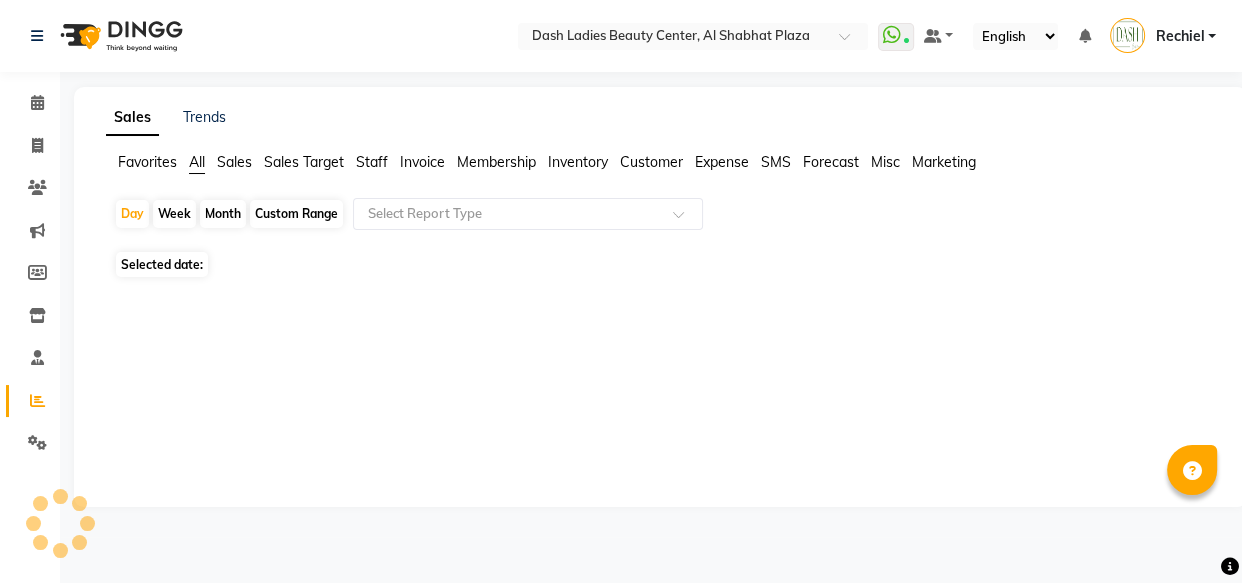 click on "Calendar  Invoice  Clients  Marketing  Members  Inventory  Staff  Reports  Settings Completed InProgress Upcoming Dropped Tentative Check-In Confirm Bookings Segments Page Builder" 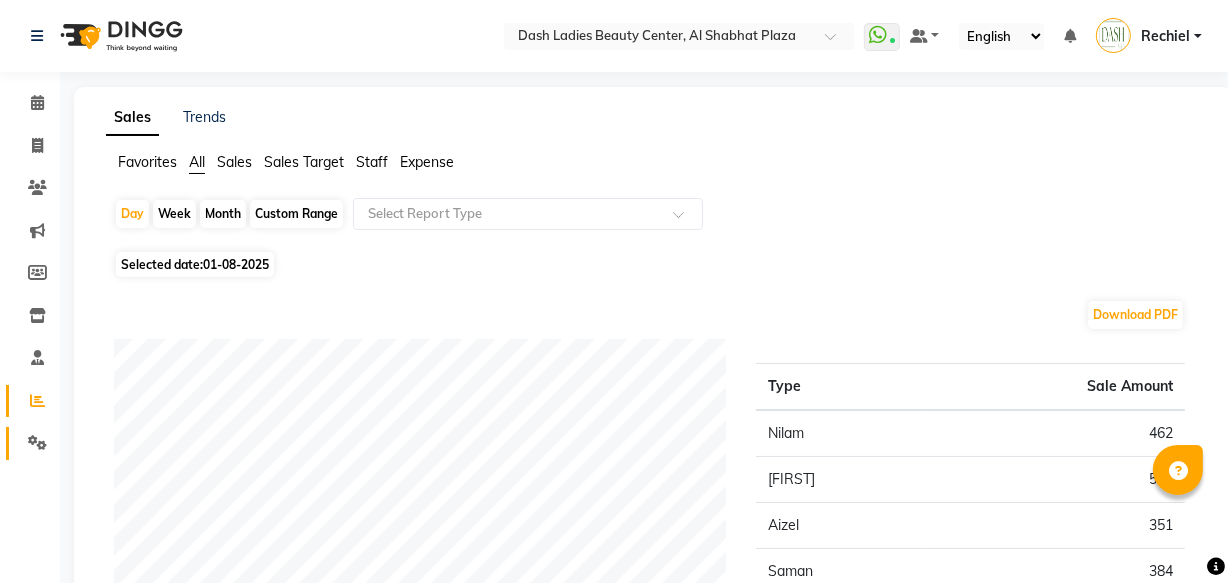 click on "Settings" 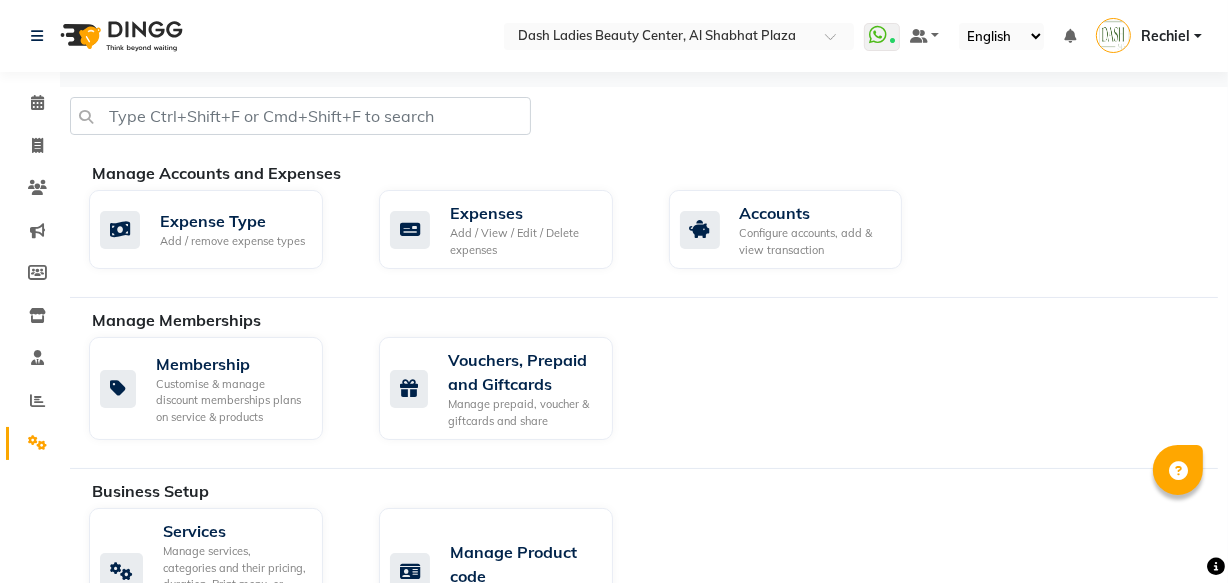 click on "Settings" 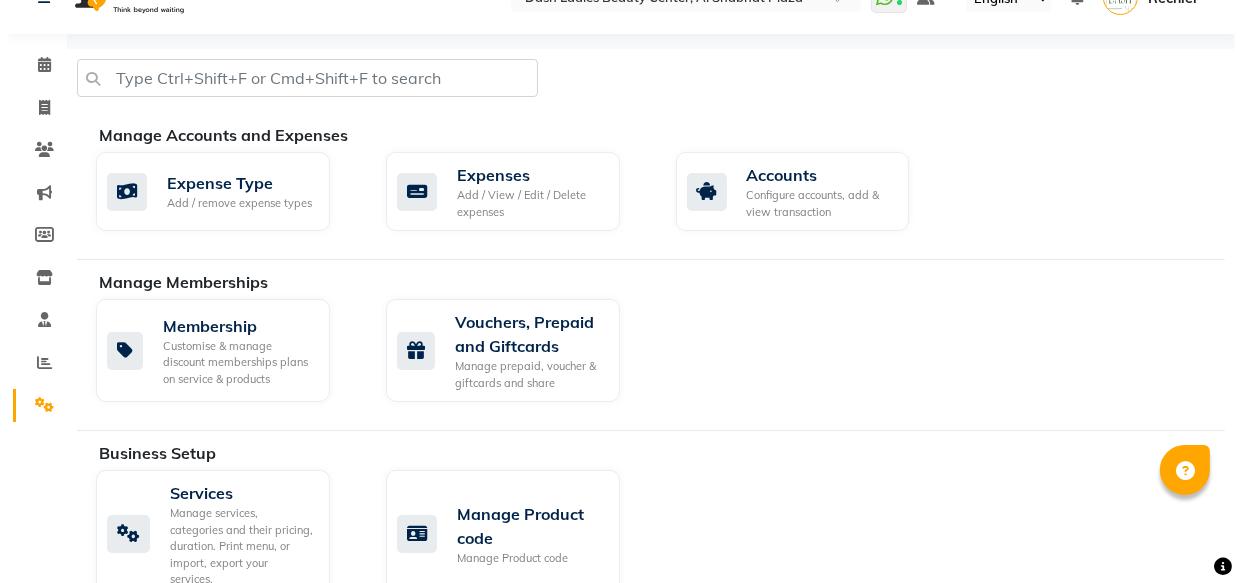 scroll, scrollTop: 0, scrollLeft: 0, axis: both 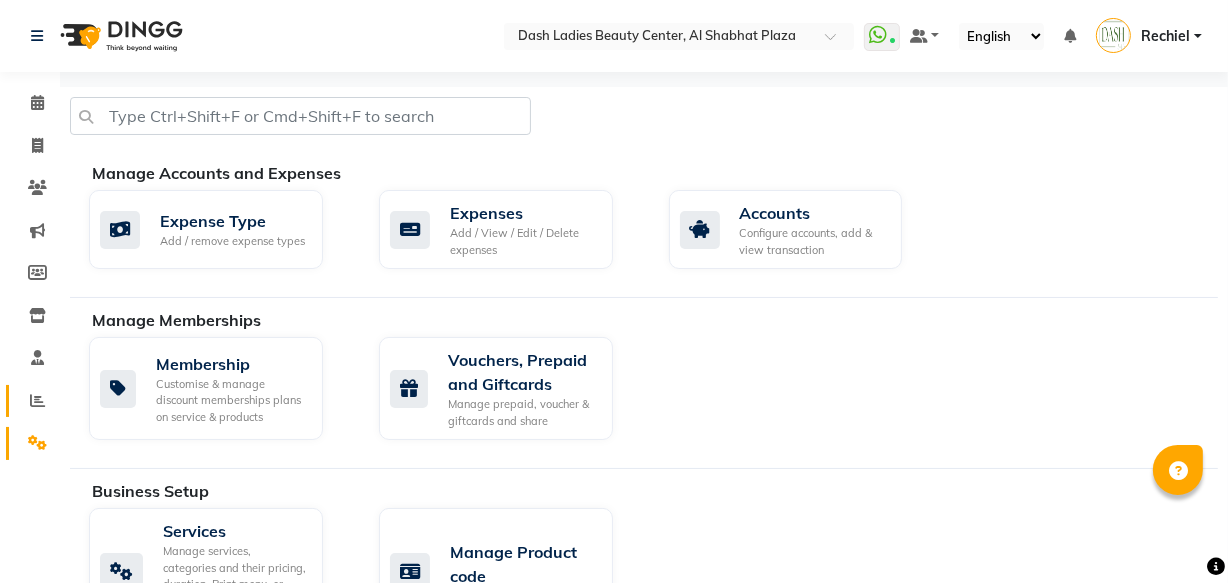 click on "Reports" 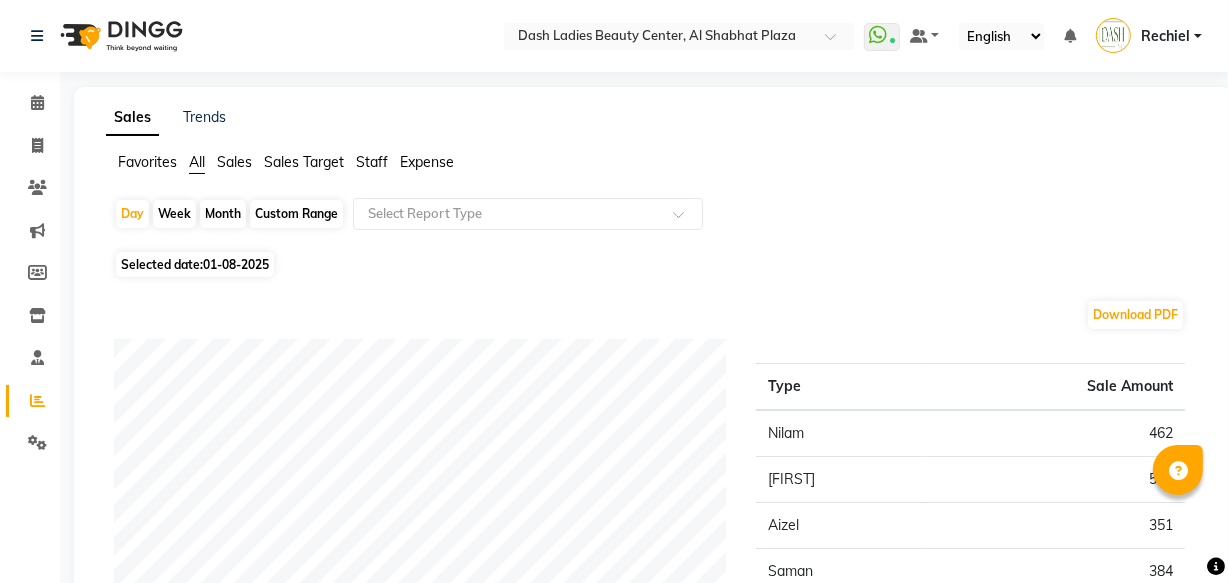 click on "Sales Target" 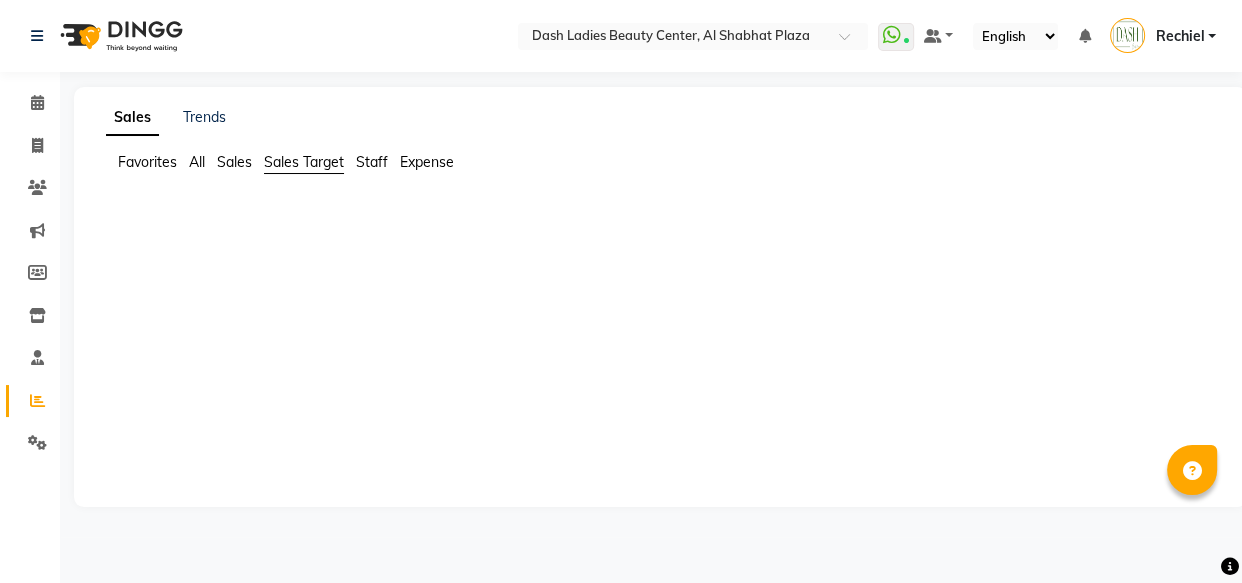 click on "Sales" 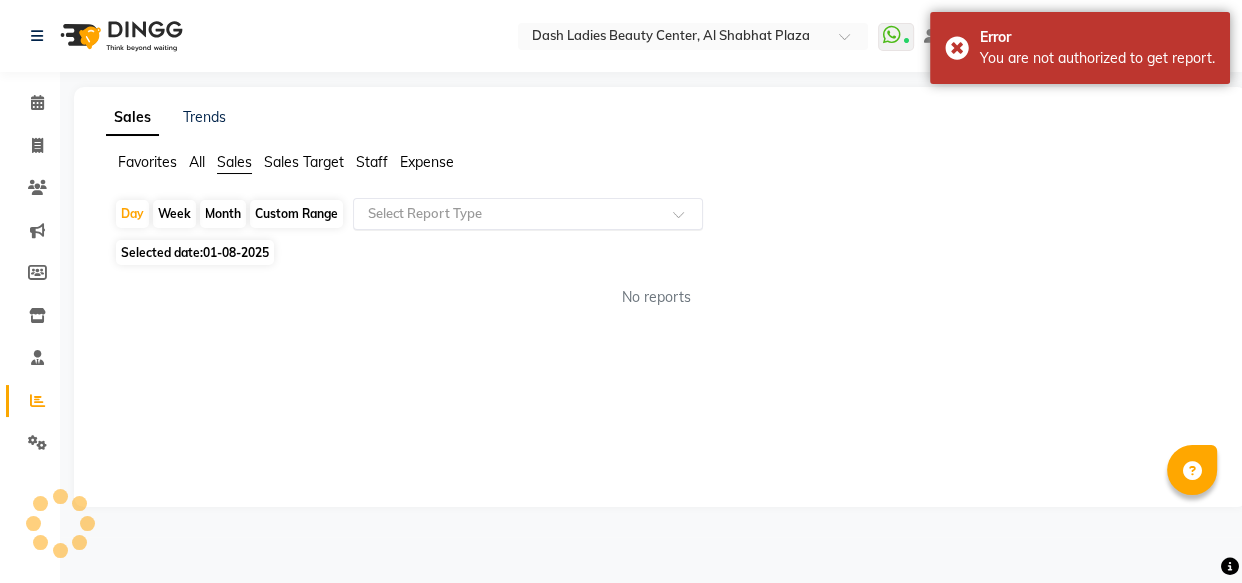 click 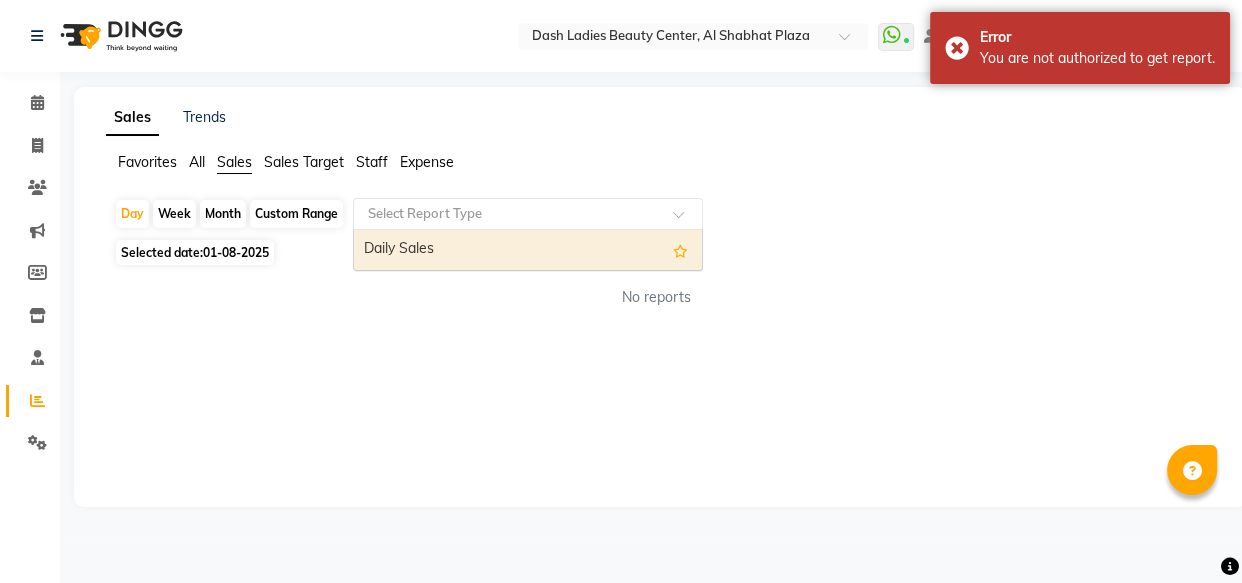 click on "Daily Sales" at bounding box center [528, 250] 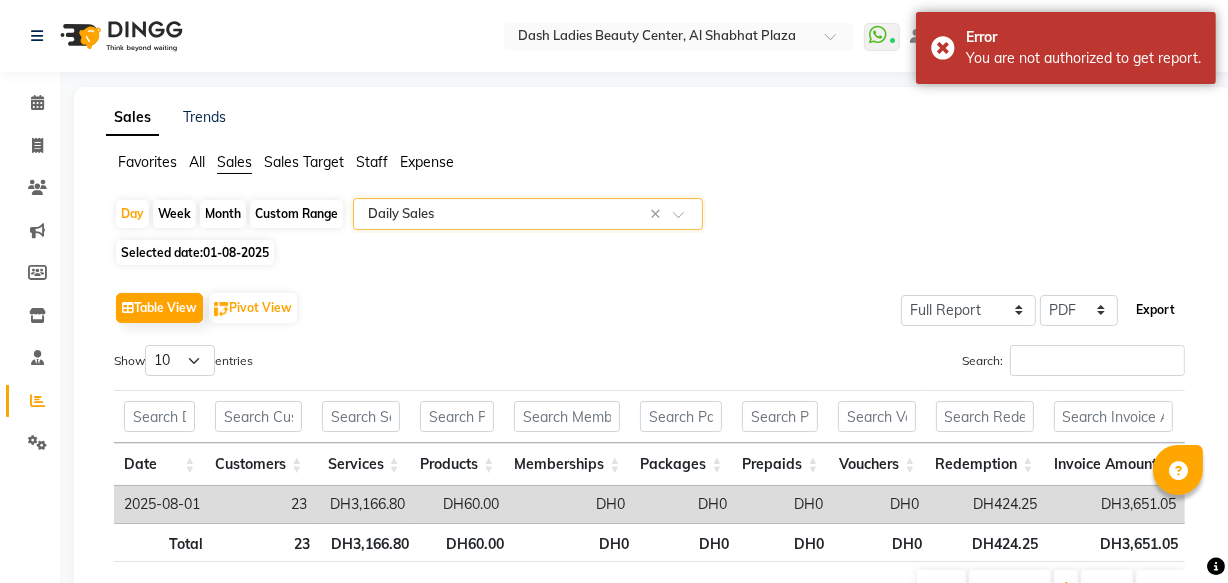 click on "Export" 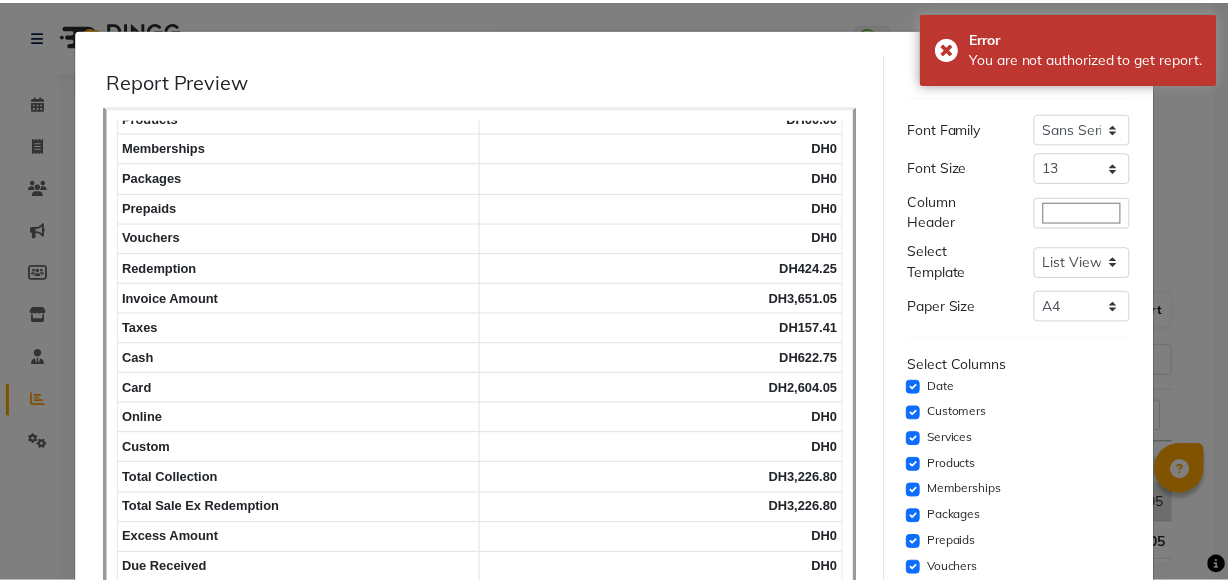 scroll, scrollTop: 162, scrollLeft: 0, axis: vertical 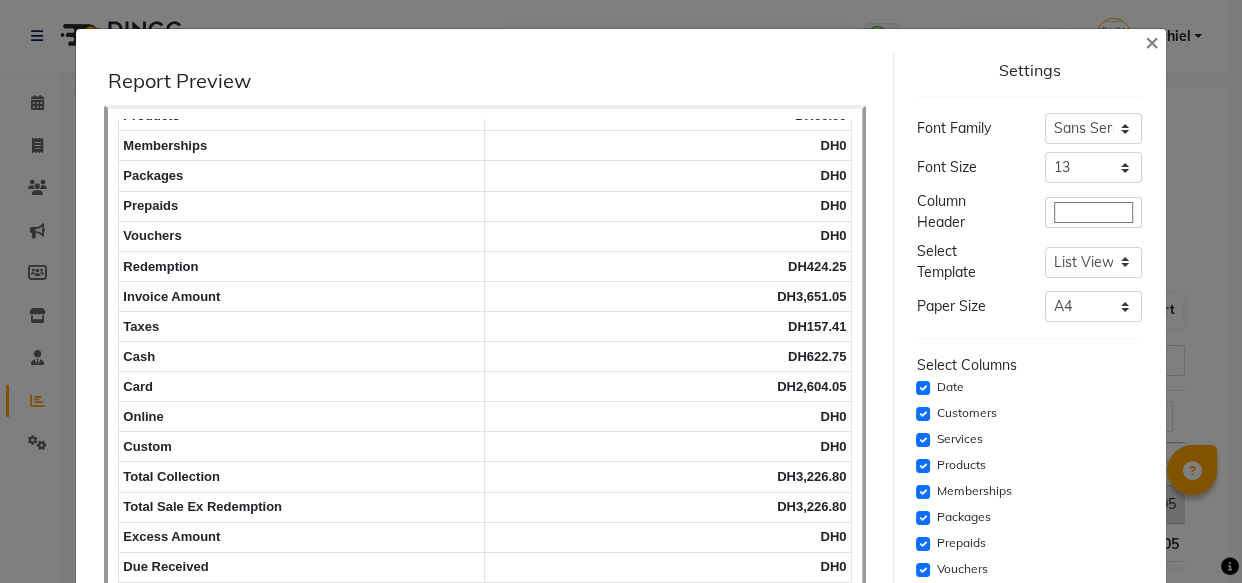 click on "×" 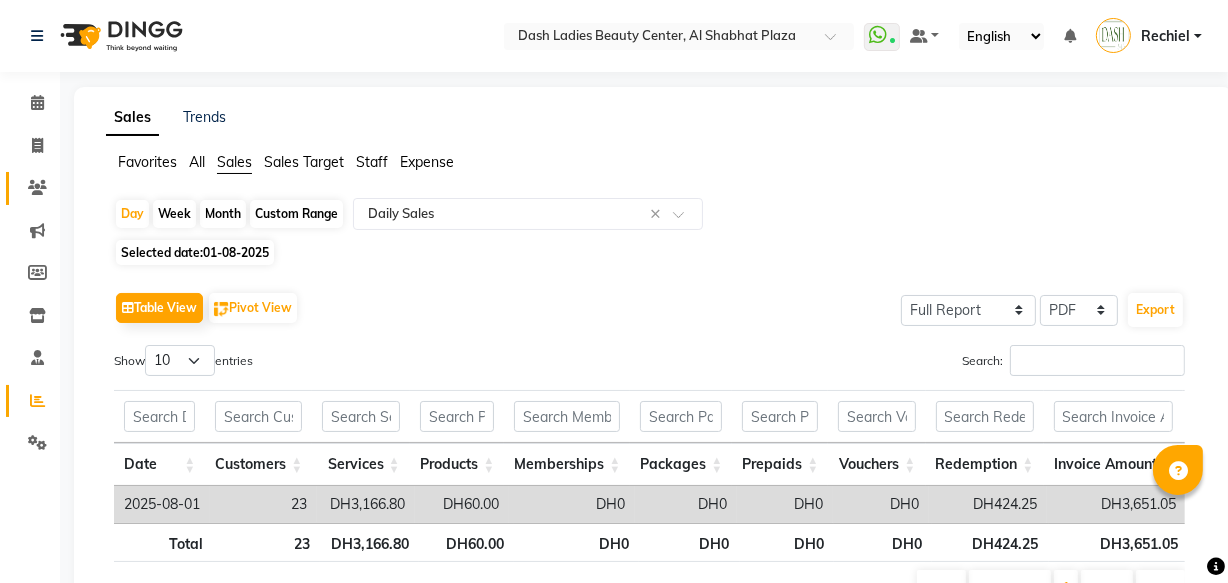 click 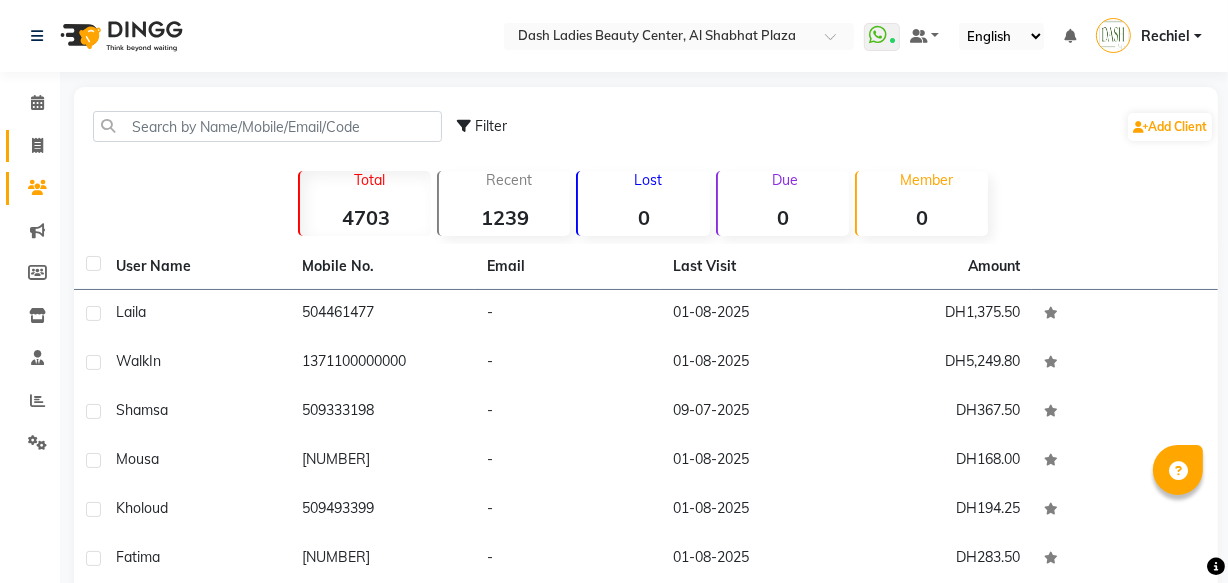 click 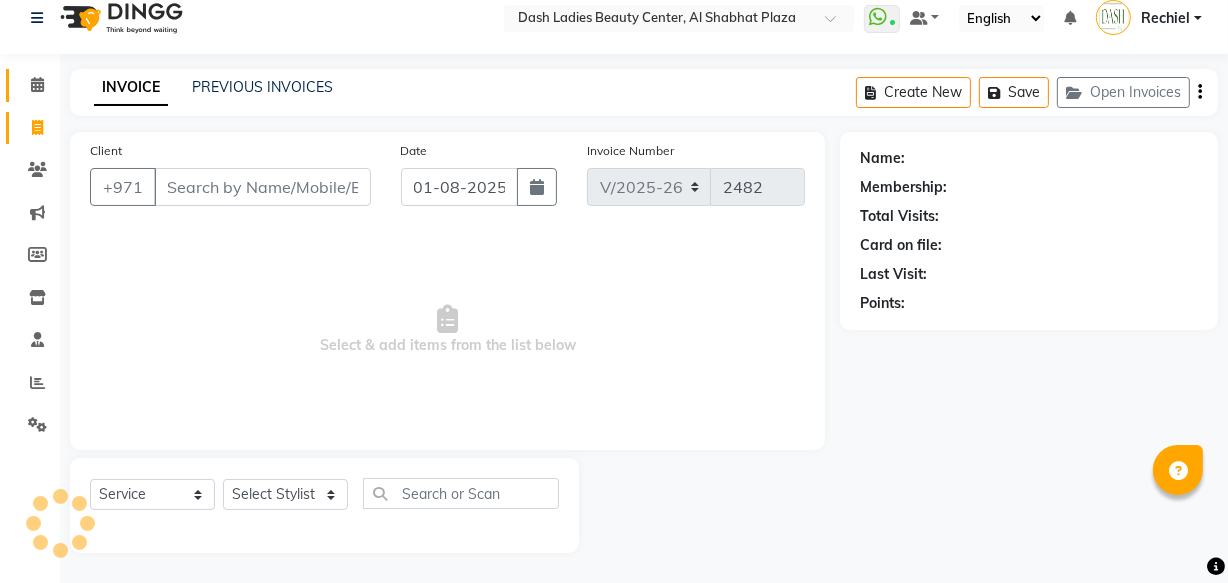 click 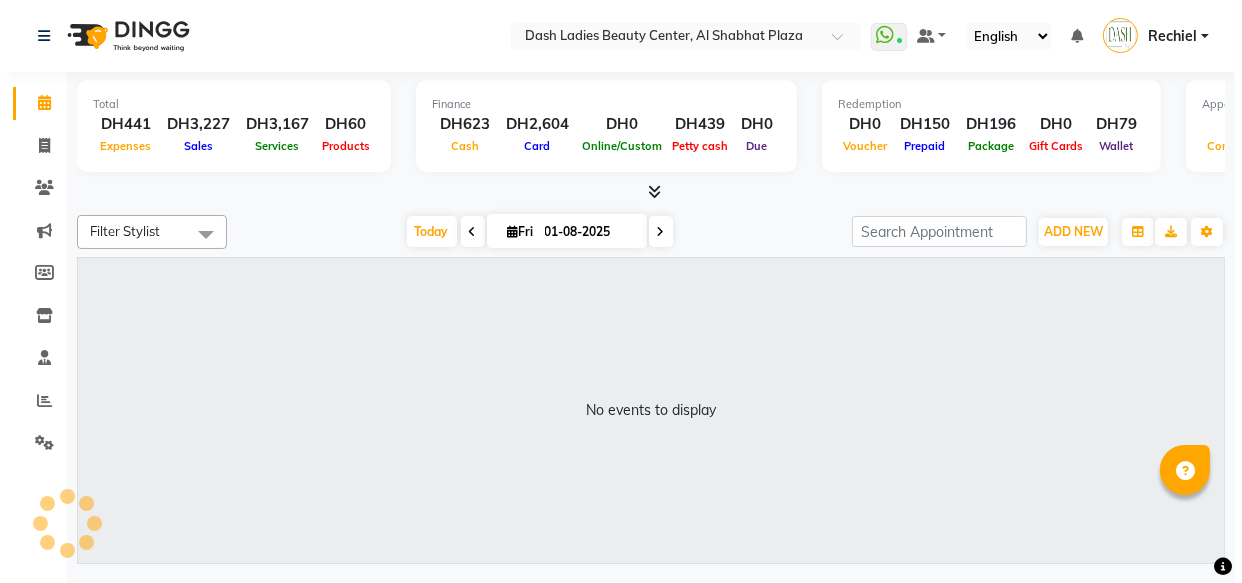 scroll, scrollTop: 0, scrollLeft: 0, axis: both 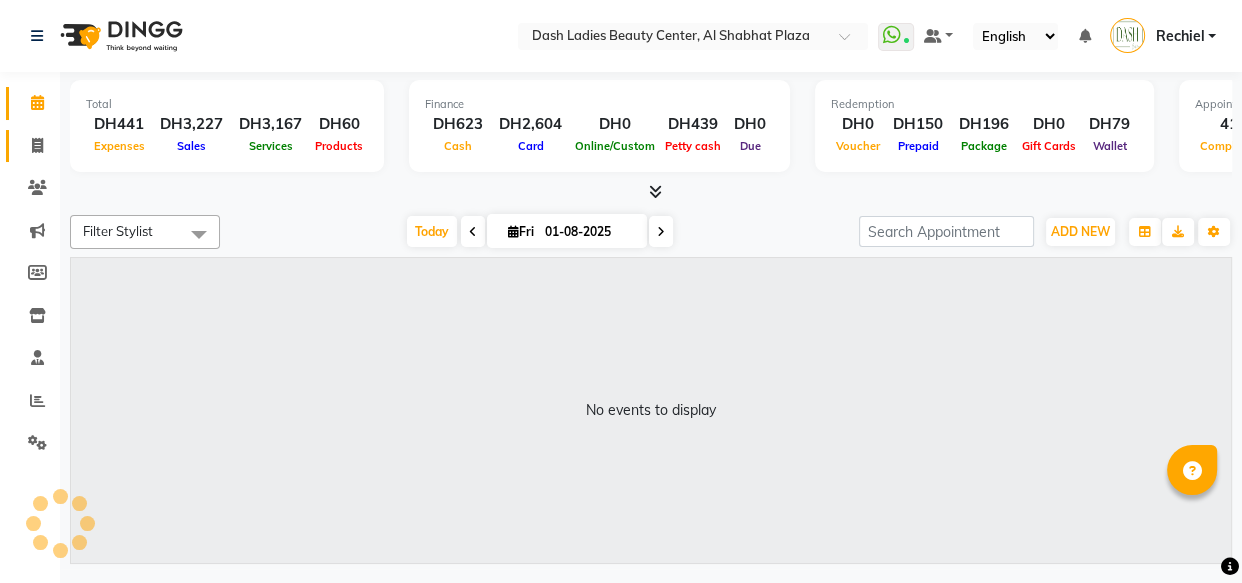 click 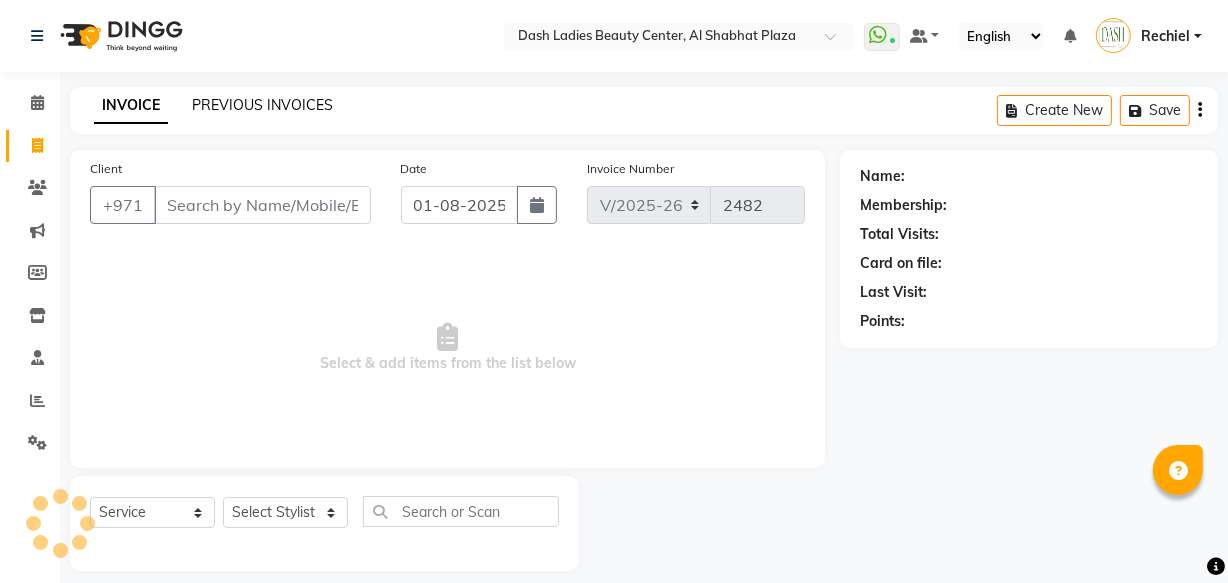 click on "PREVIOUS INVOICES" 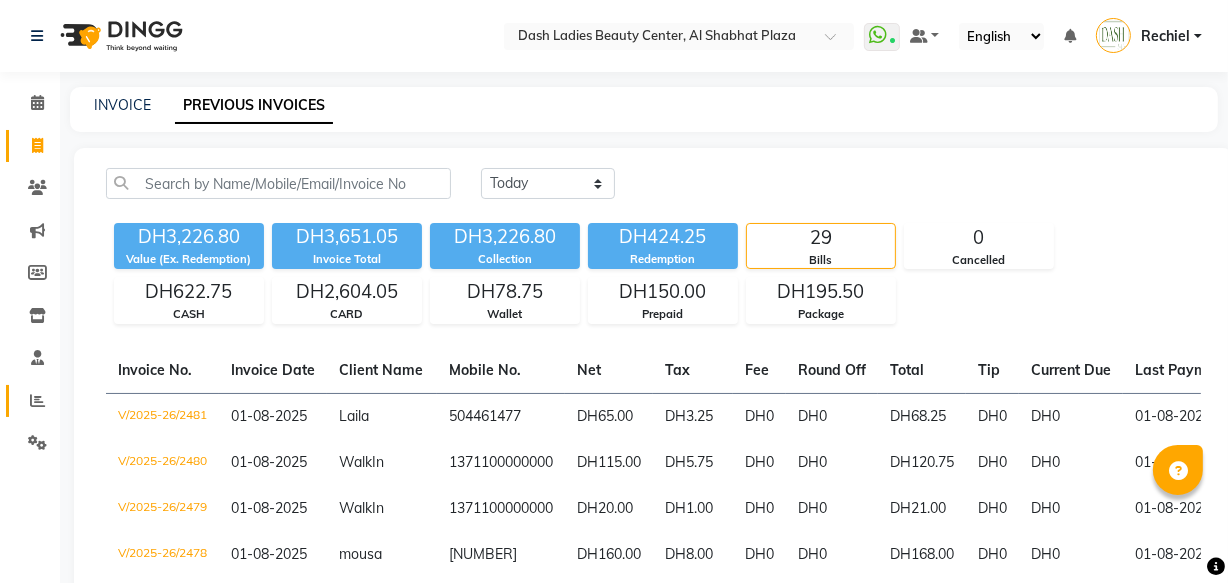 click 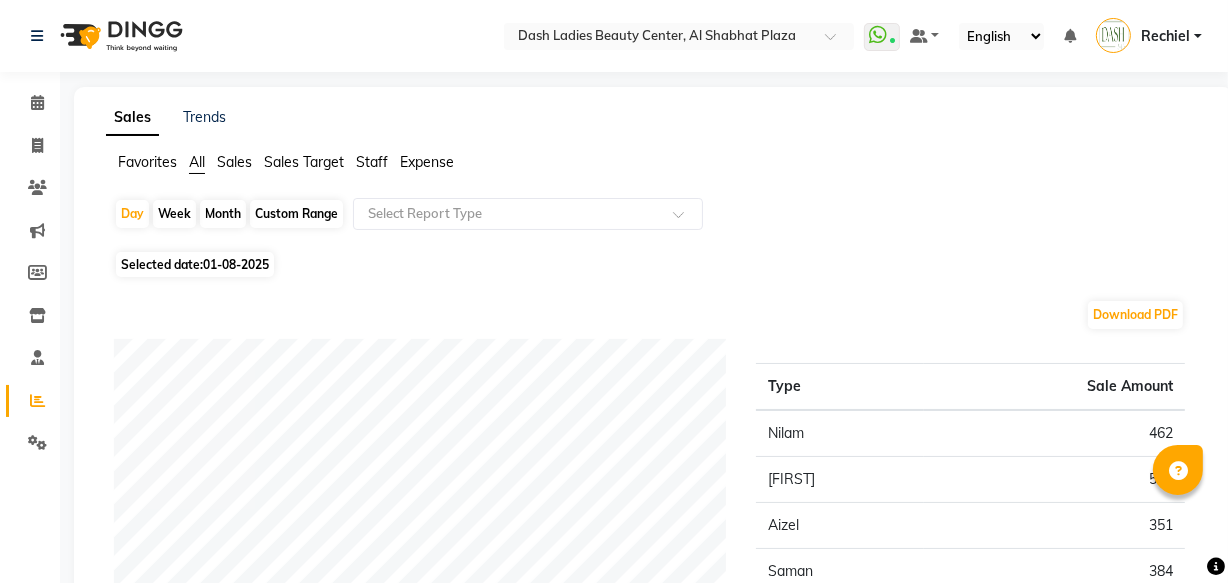 click on "Sales Target" 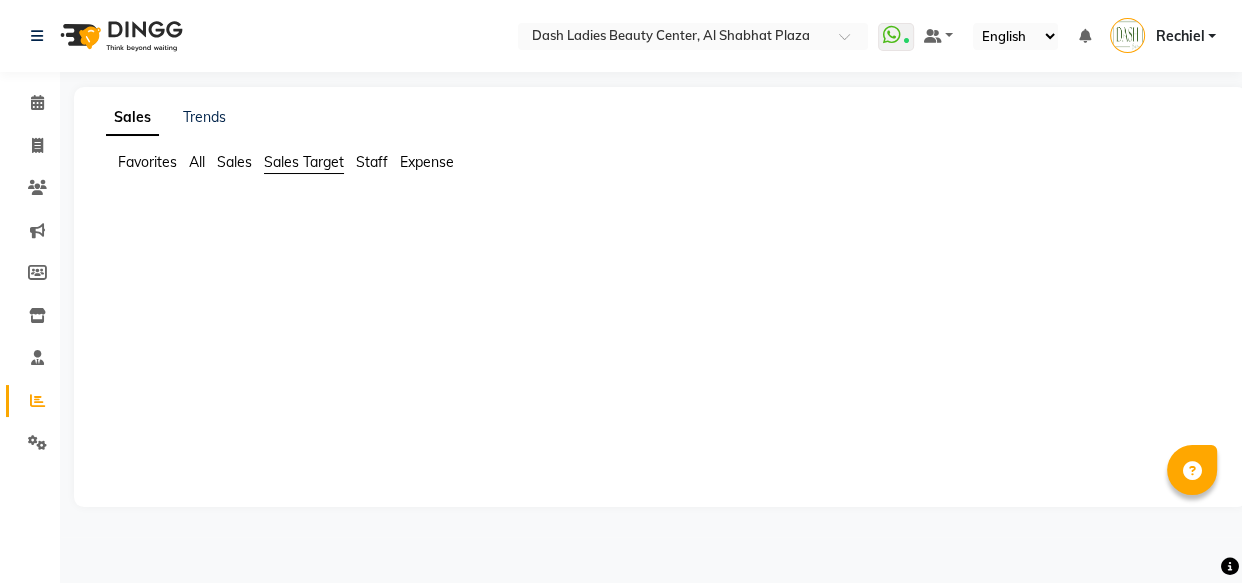 click on "Sales" 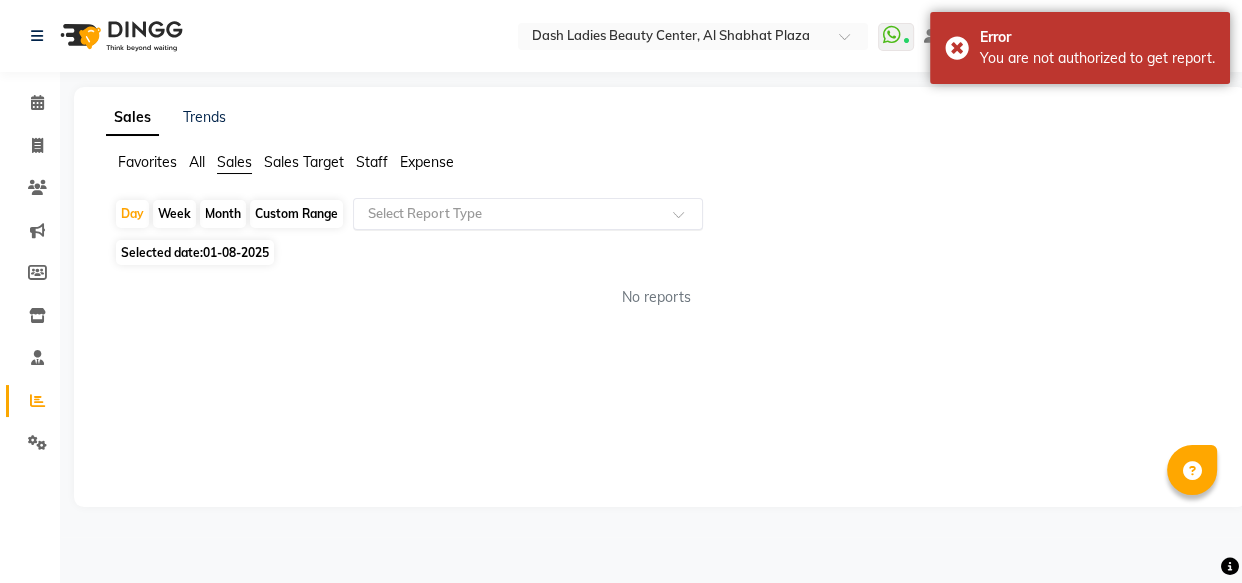 click 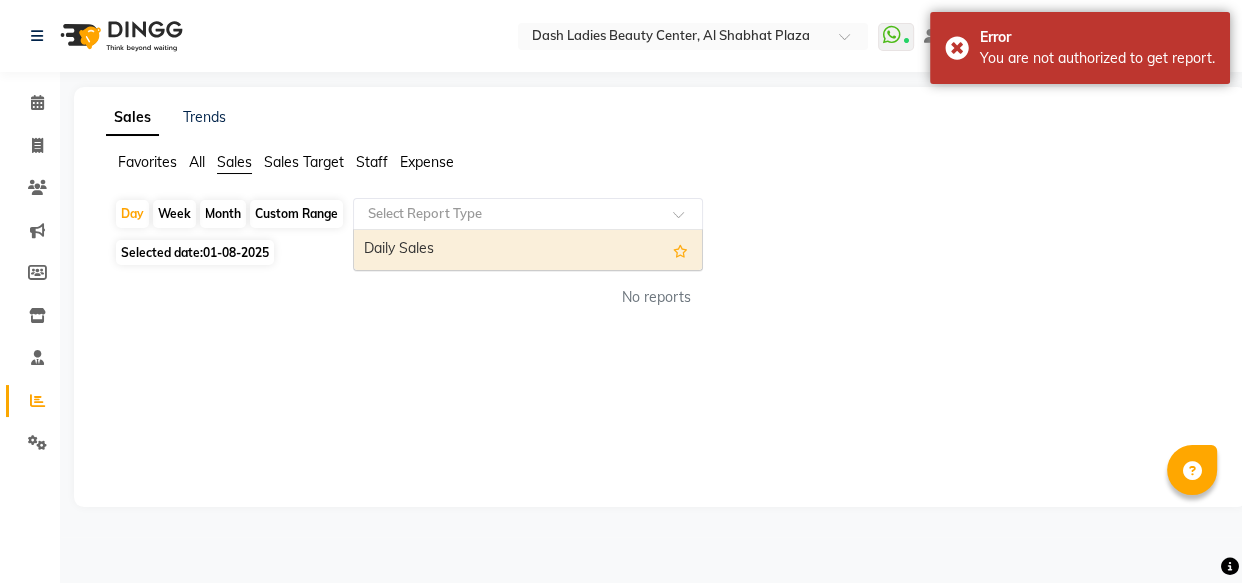 click on "Daily Sales" at bounding box center (528, 250) 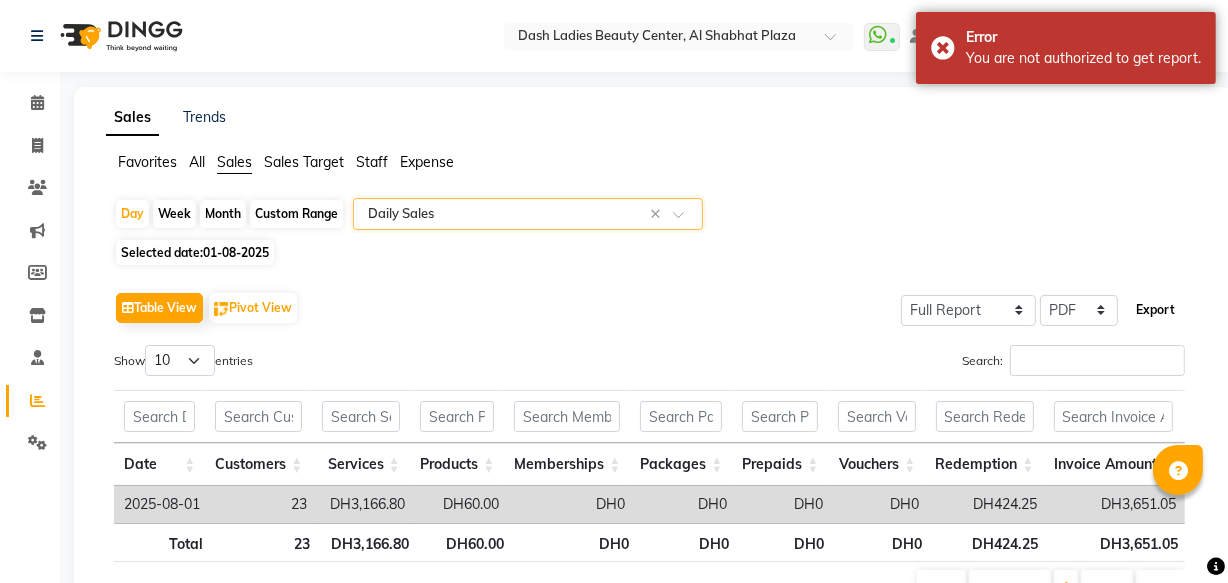 click on "Export" 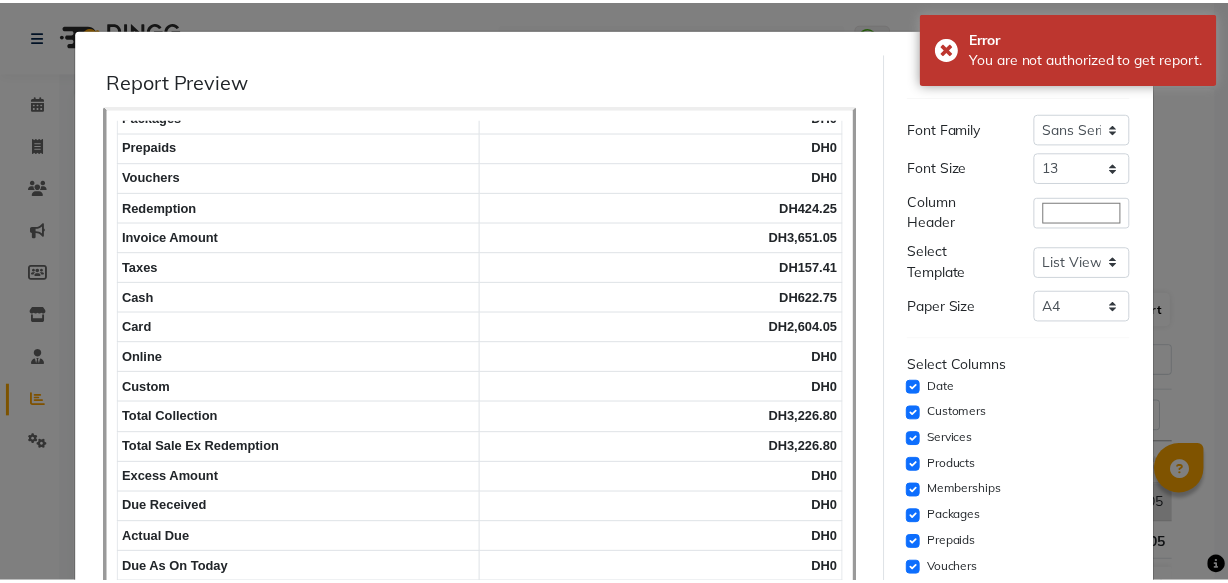 scroll, scrollTop: 227, scrollLeft: 0, axis: vertical 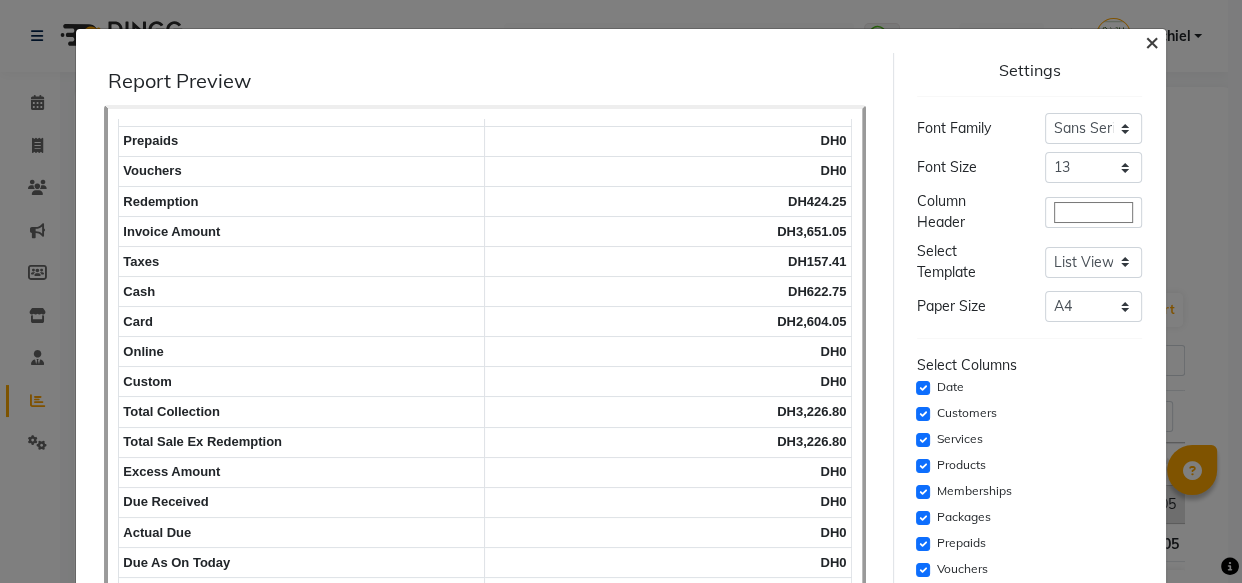 click on "×" 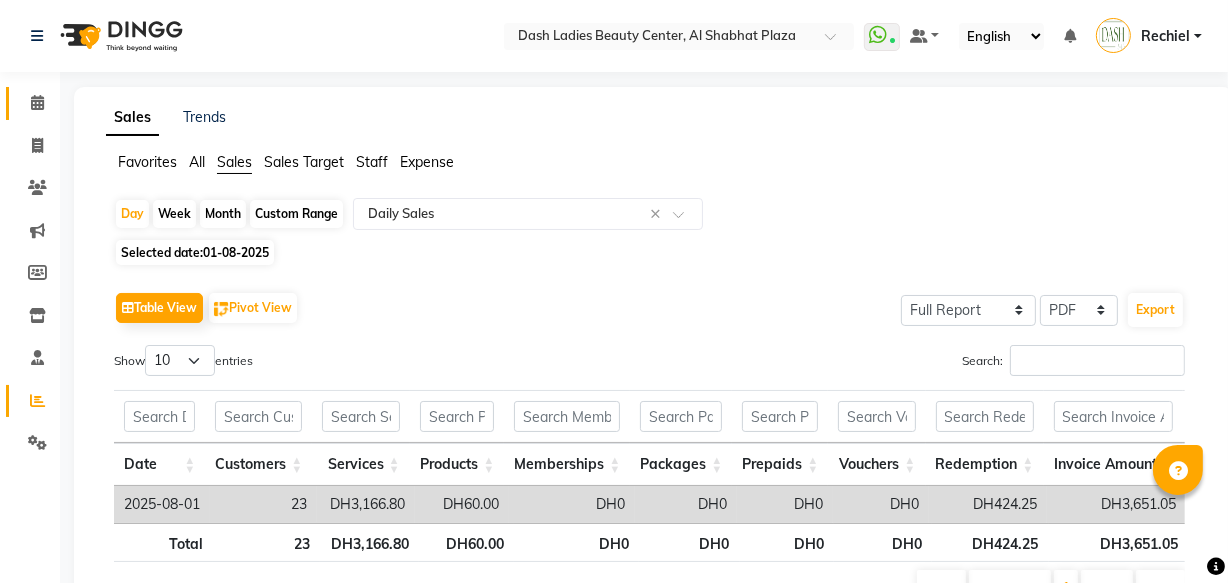 click 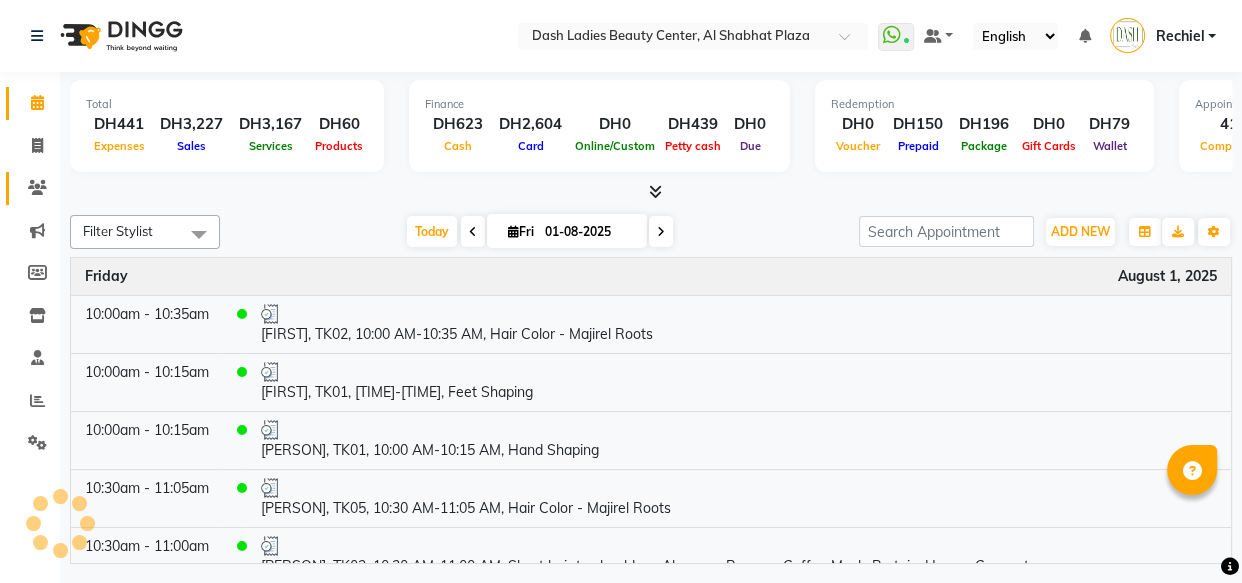 click 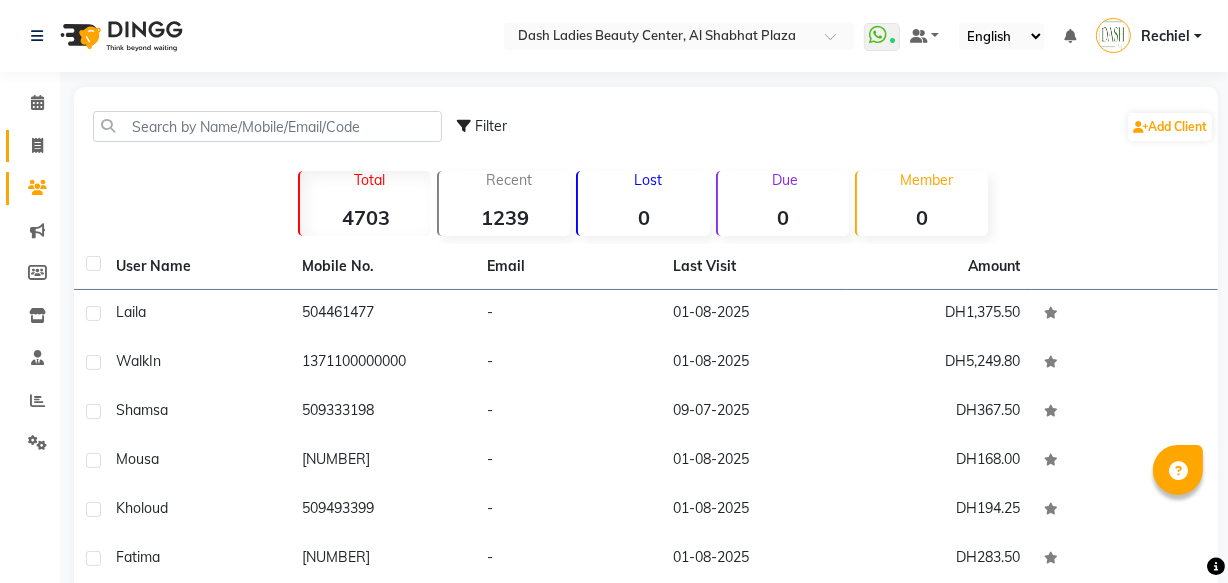 click 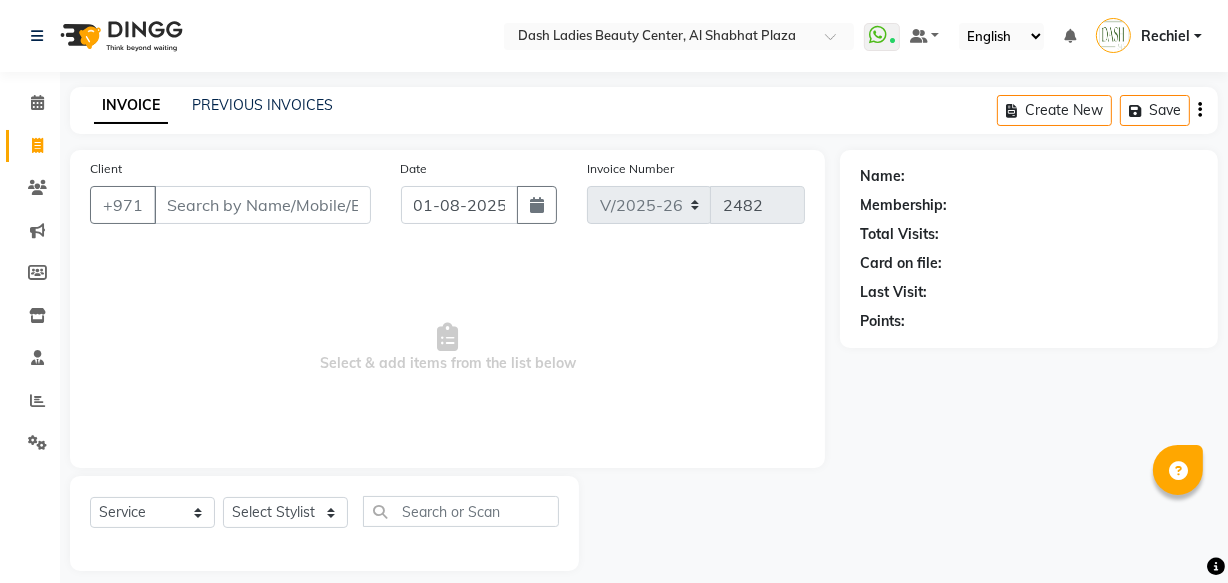 scroll, scrollTop: 19, scrollLeft: 0, axis: vertical 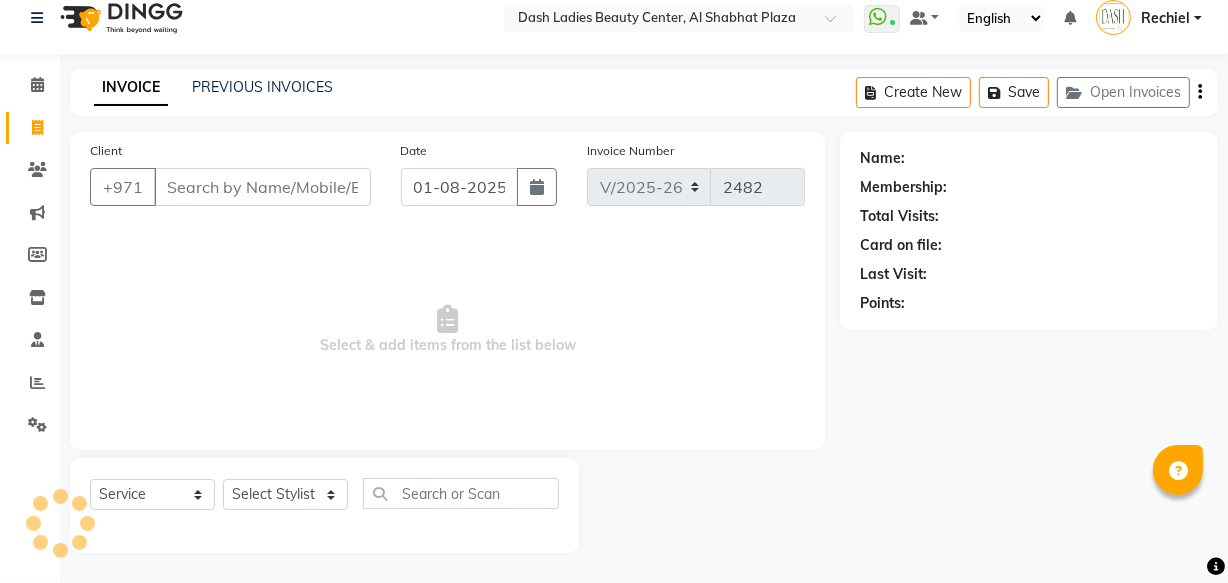 click on "Client" at bounding box center (262, 187) 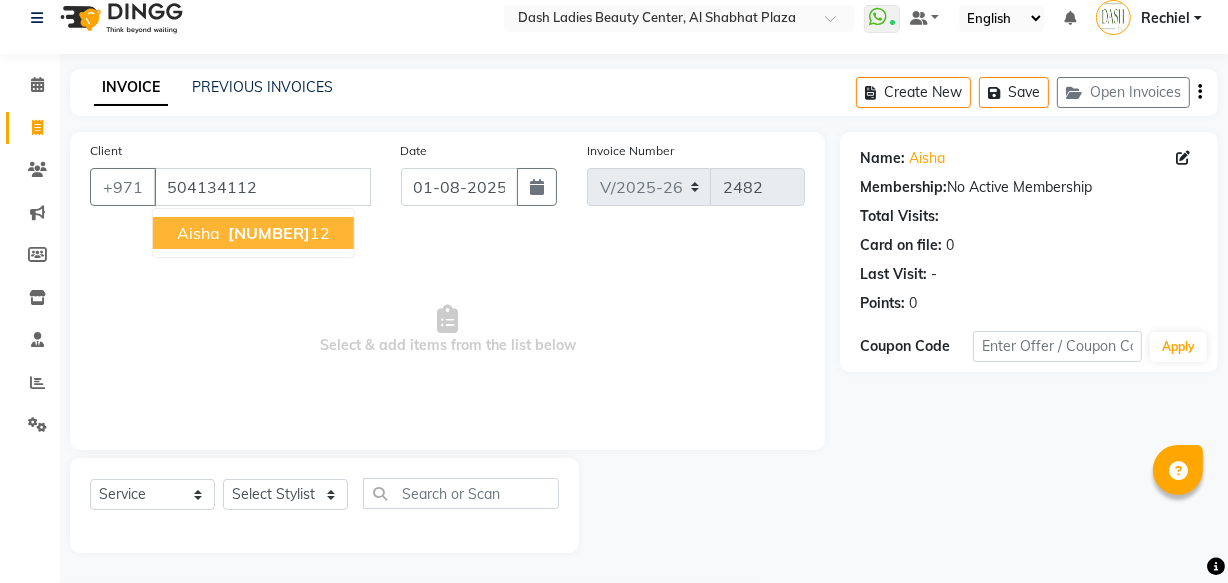 click on "Aisha   5041341 12" at bounding box center [253, 233] 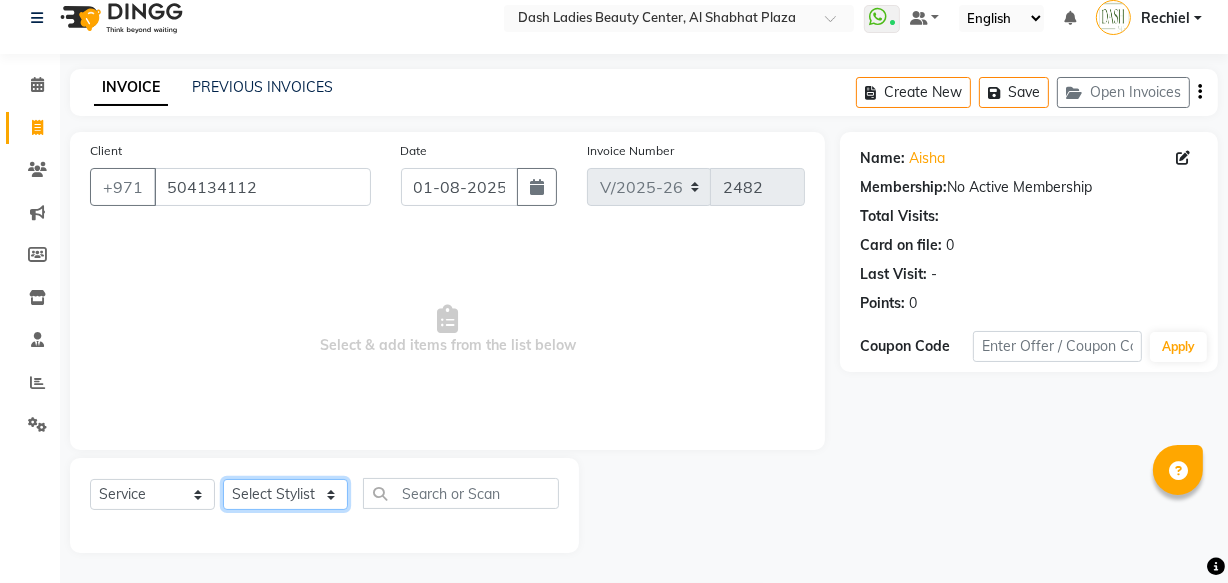 click on "Select Stylist Aizel Angelina Anna Bobi Edlyn Fevie  Flora Grace Hamda Janine Jelyn Mariel Maya Maya (Cafe) May Joy (Cafe) Nabasirye (Cafe) Nancy Nilam Nita Noreen Owner Peace Rechiel Rose Marie Saman Talina" 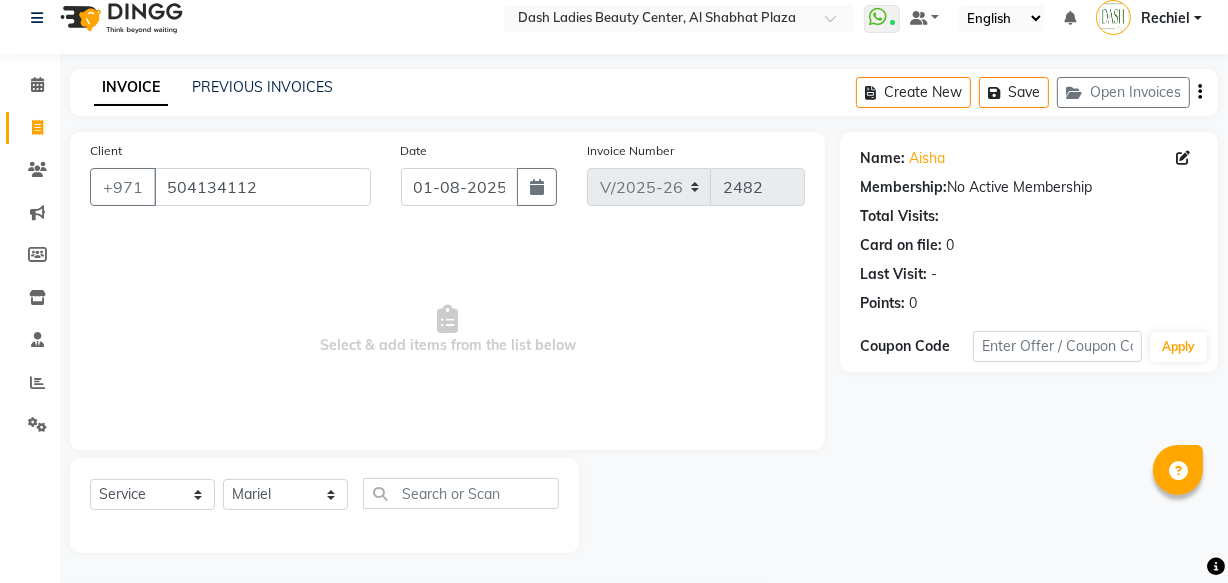 click 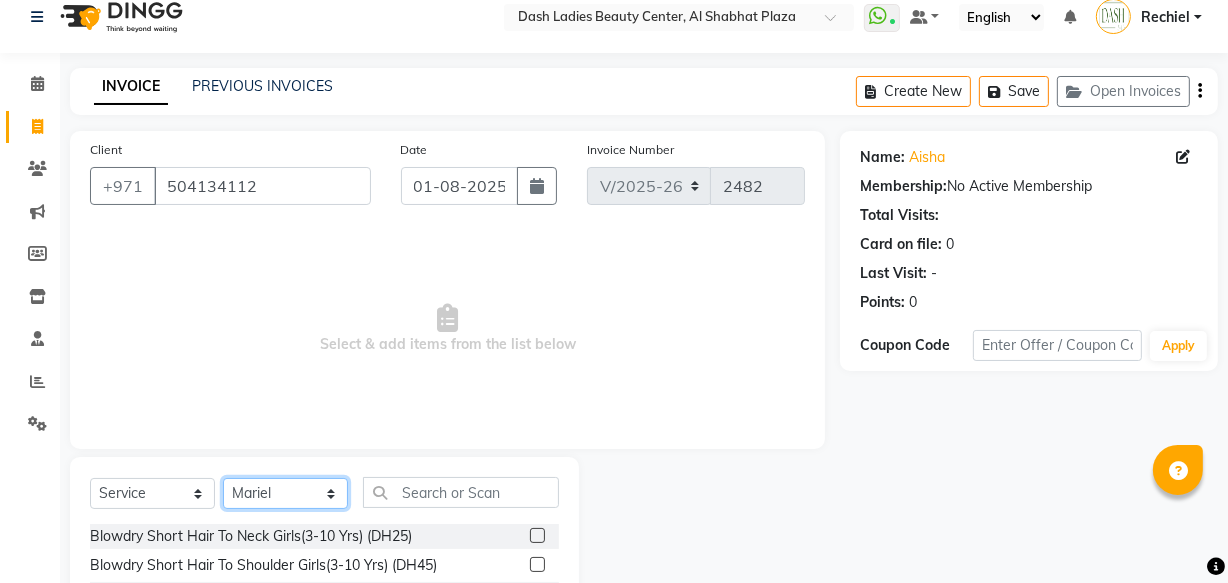 click on "Select Stylist Aizel Angelina Anna Bobi Edlyn Fevie  Flora Grace Hamda Janine Jelyn Mariel Maya Maya (Cafe) May Joy (Cafe) Nabasirye (Cafe) Nancy Nilam Nita Noreen Owner Peace Rechiel Rose Marie Saman Talina" 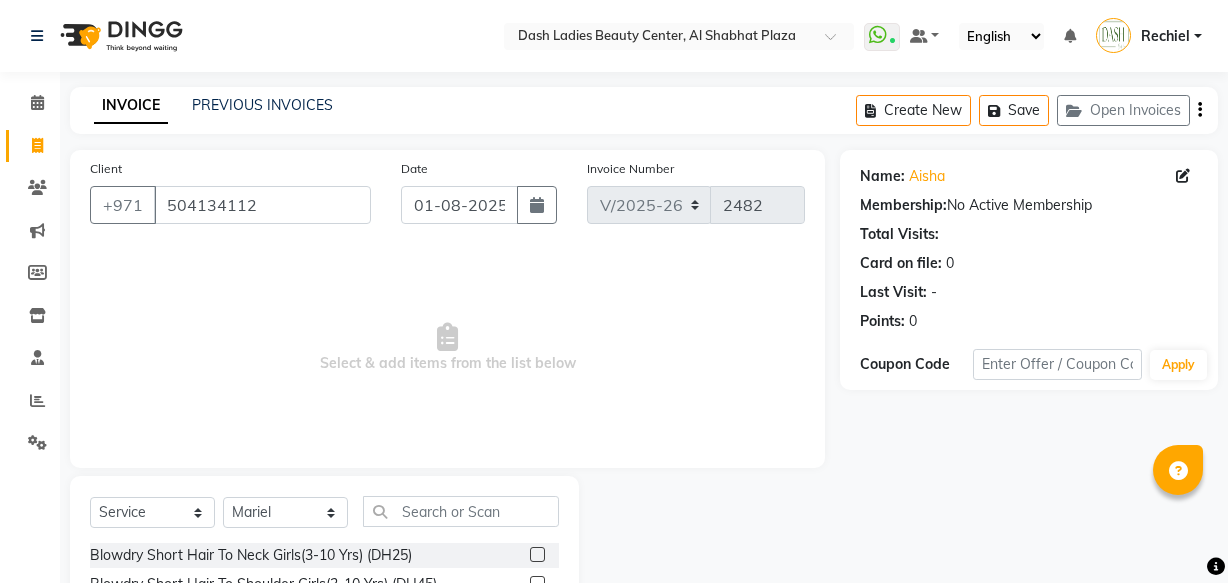 select on "8372" 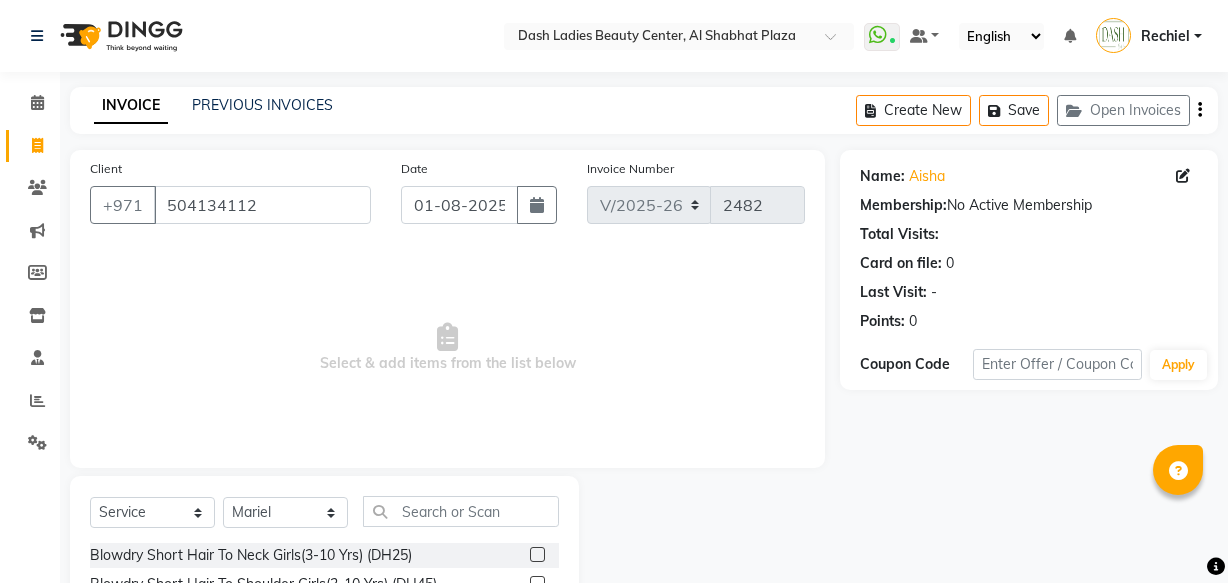 select on "service" 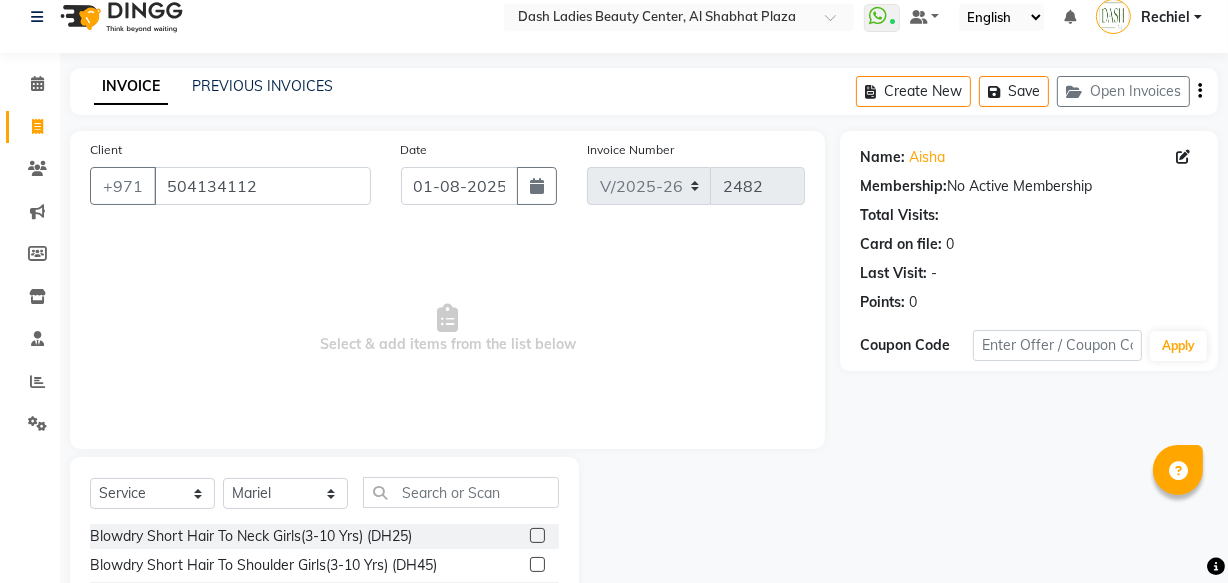 scroll, scrollTop: 0, scrollLeft: 0, axis: both 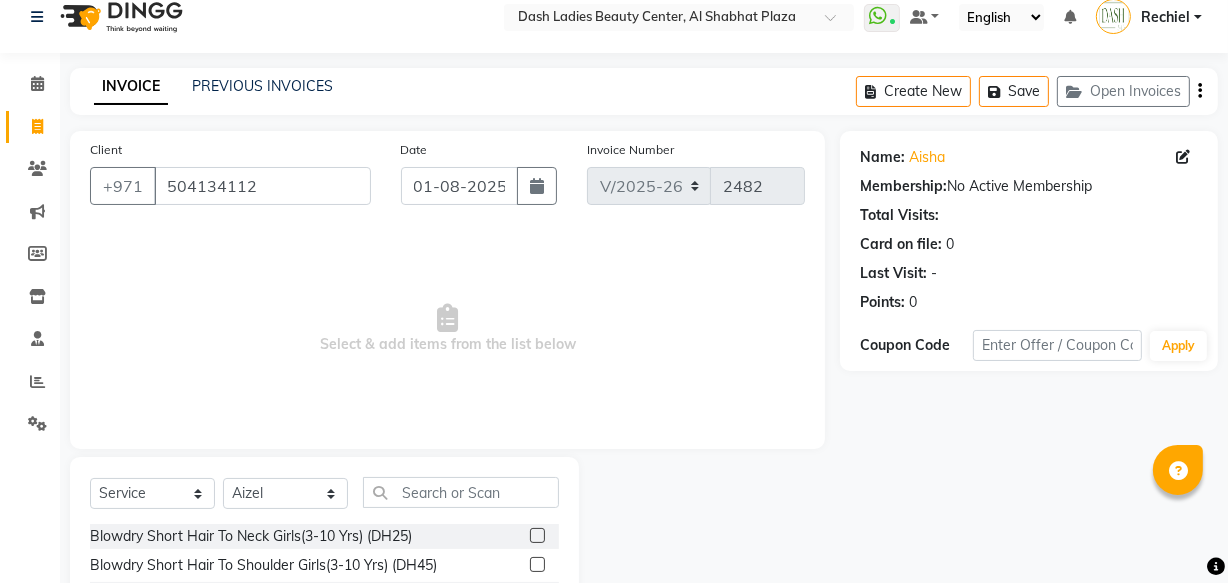 click on "Select Stylist Aizel Angelina Anna Bobi Edlyn Fevie  Flora Grace Hamda Janine Jelyn Mariel Maya Maya (Cafe) May Joy (Cafe) Nabasirye (Cafe) Nancy Nilam Nita Noreen Owner Peace Rechiel Rose Marie Saman Talina" 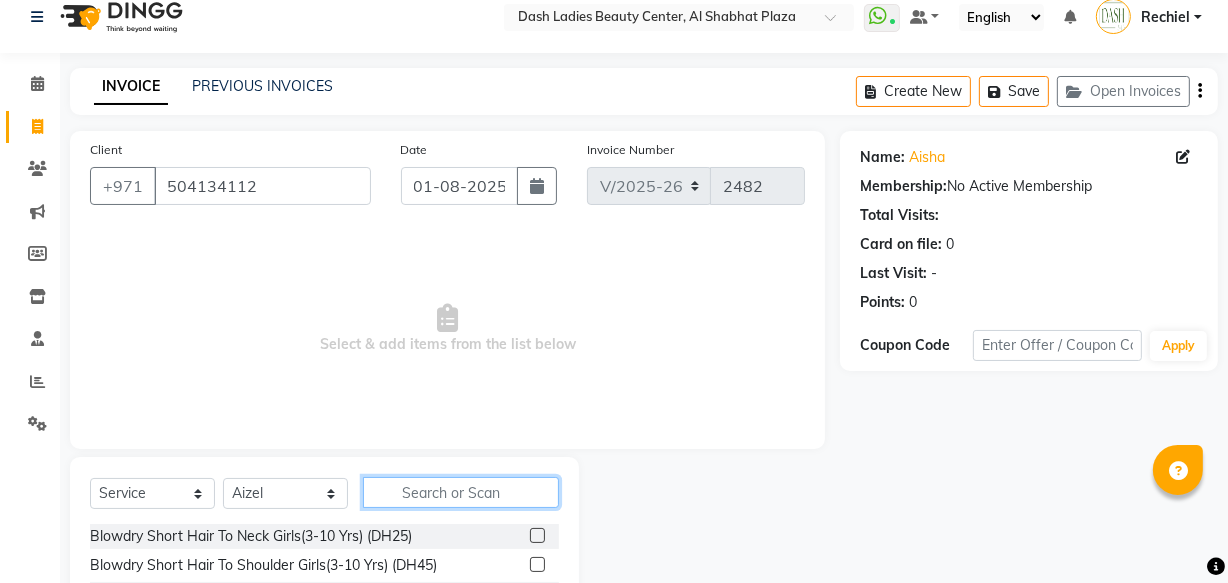 click 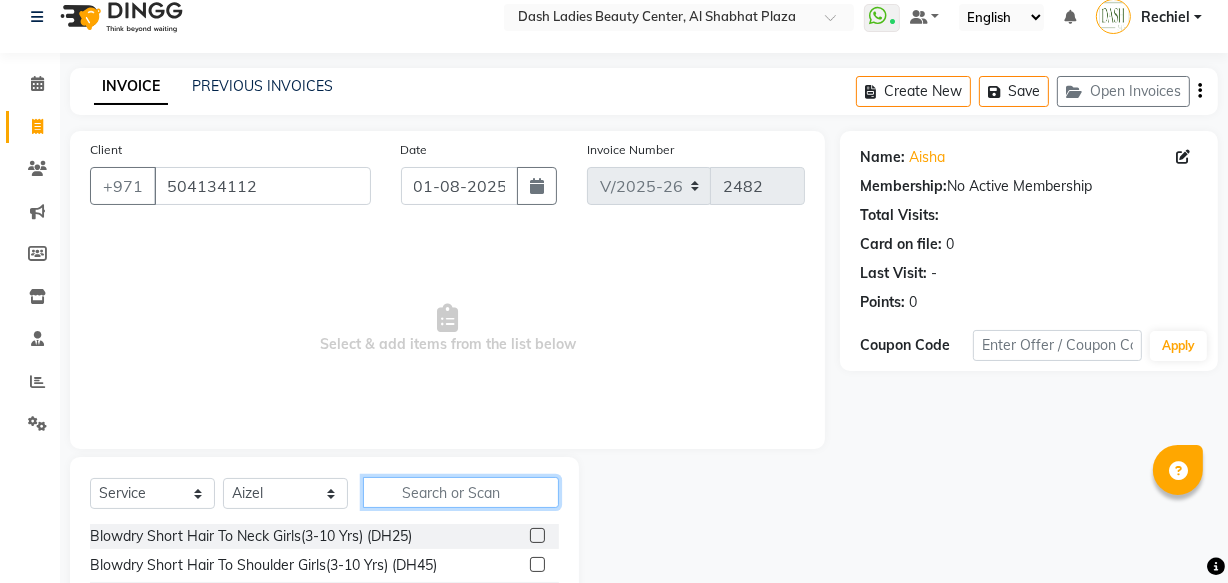 click 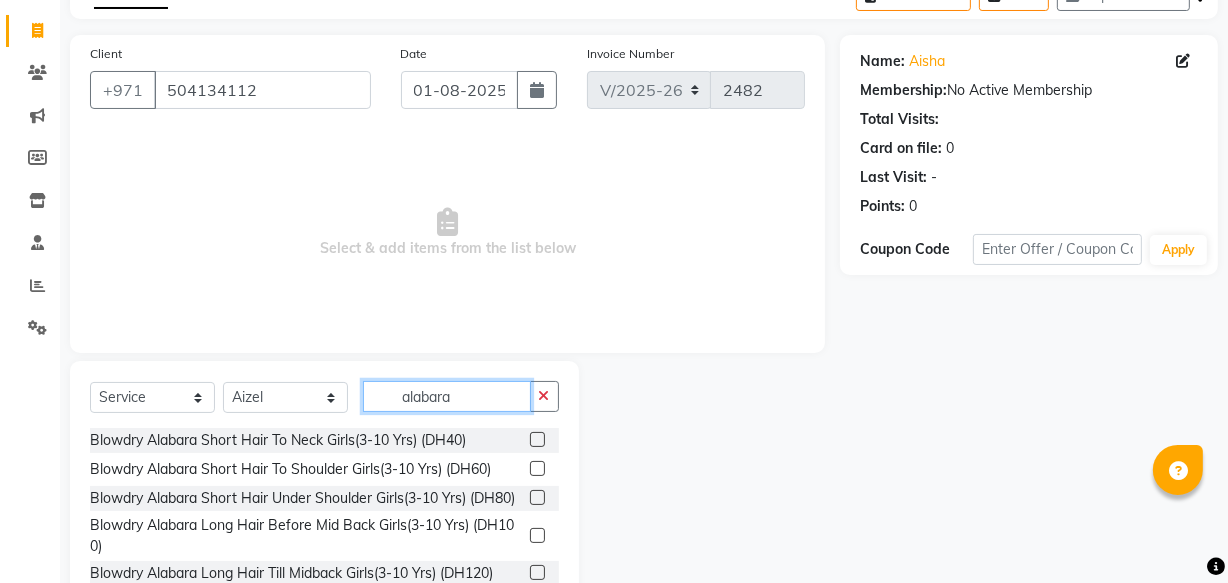 scroll, scrollTop: 193, scrollLeft: 0, axis: vertical 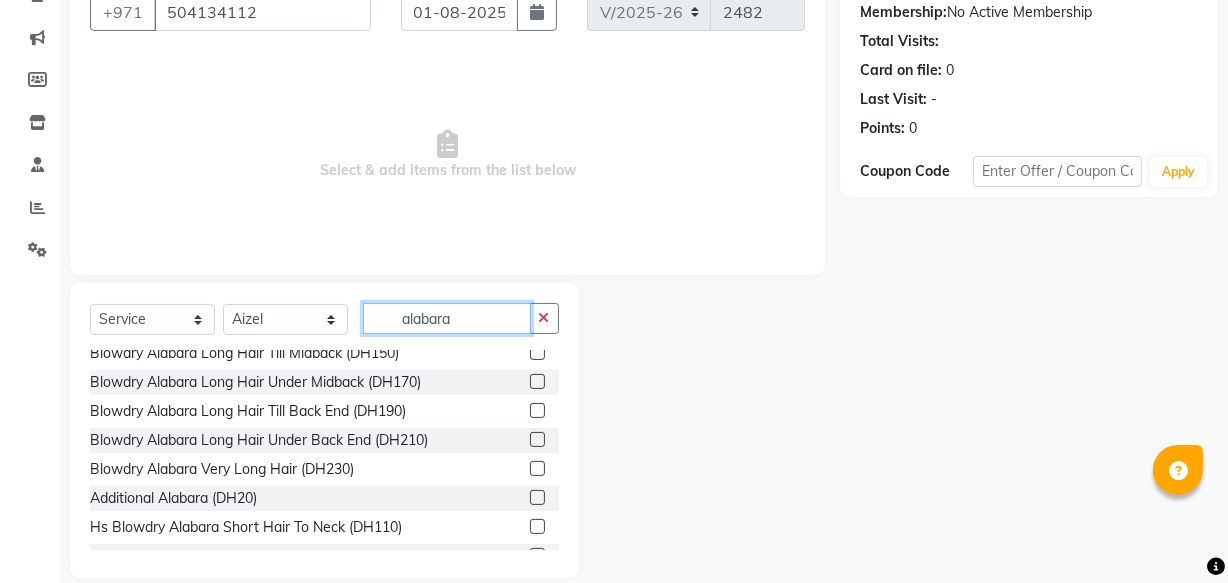 type on "alabara" 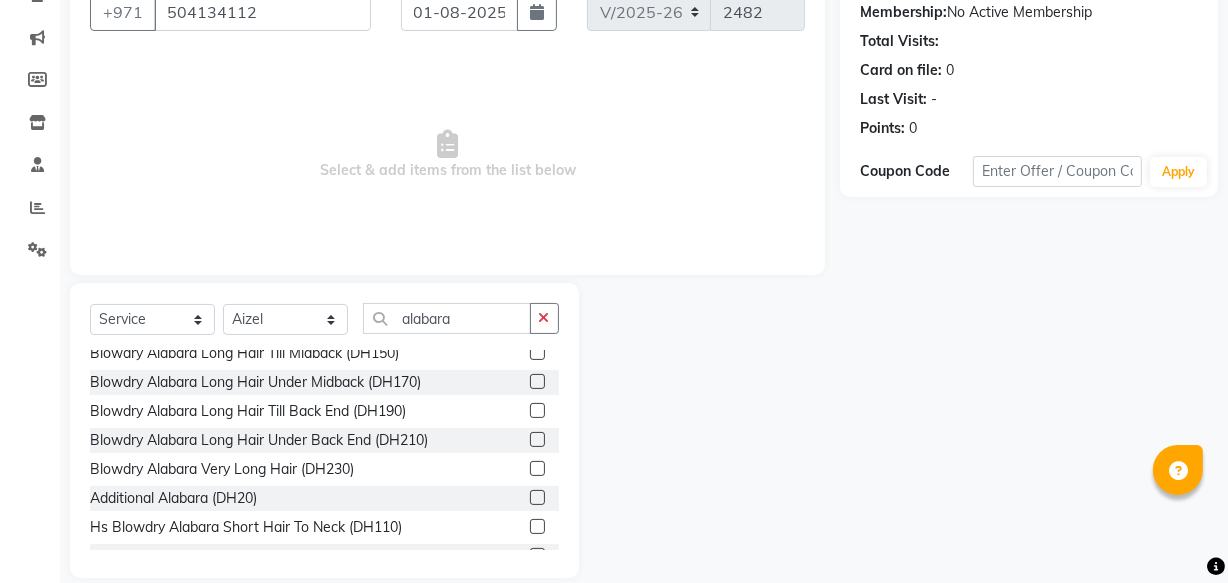 click 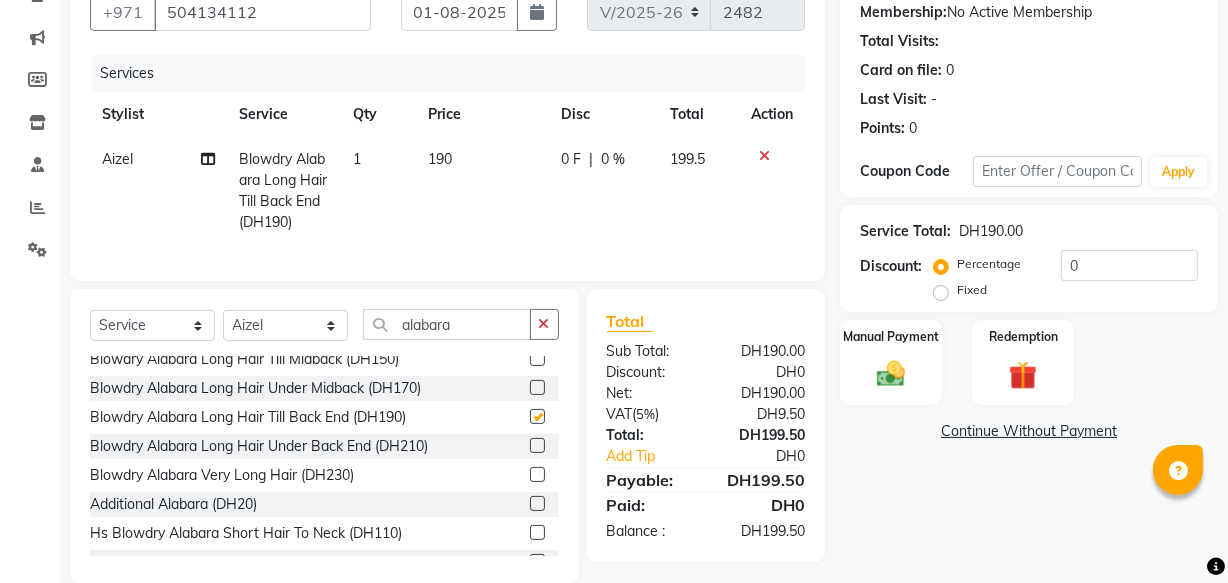 checkbox on "false" 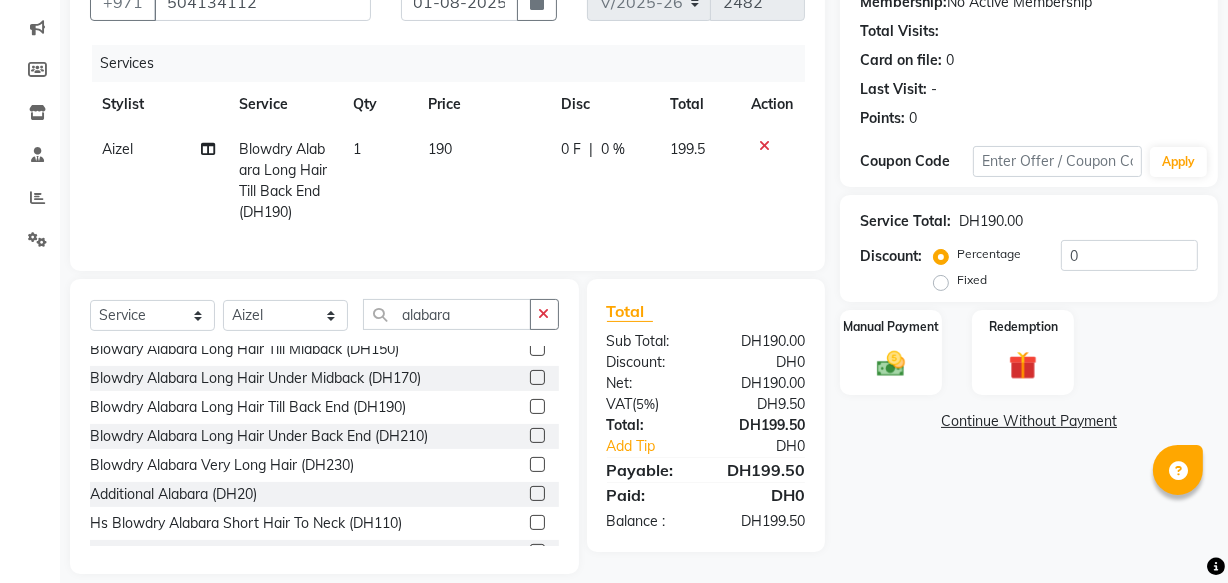 scroll, scrollTop: 207, scrollLeft: 0, axis: vertical 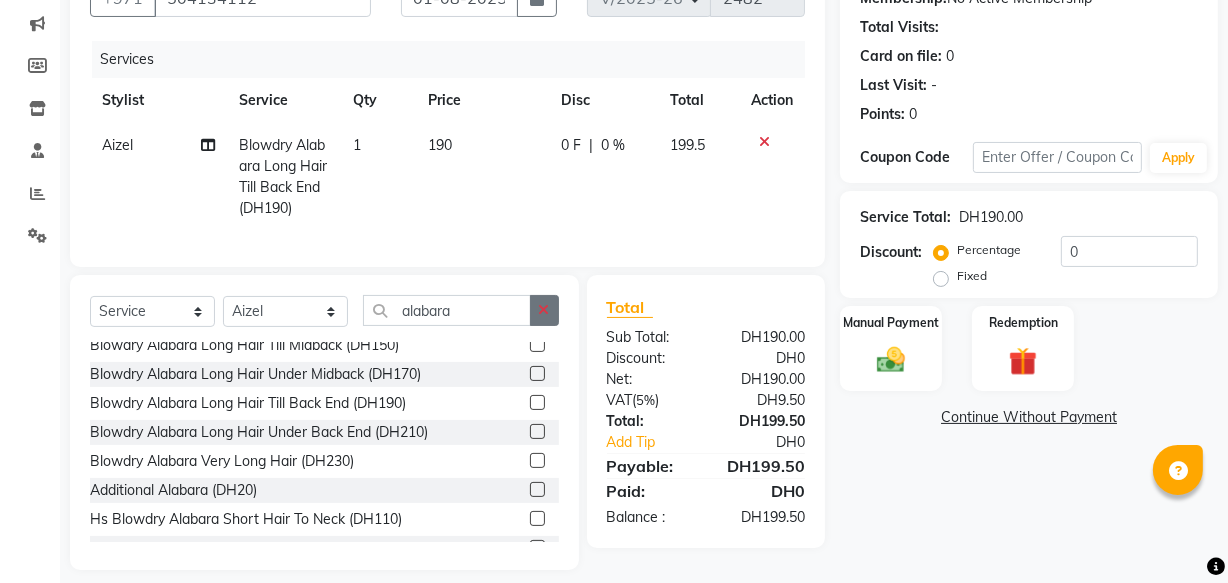 click 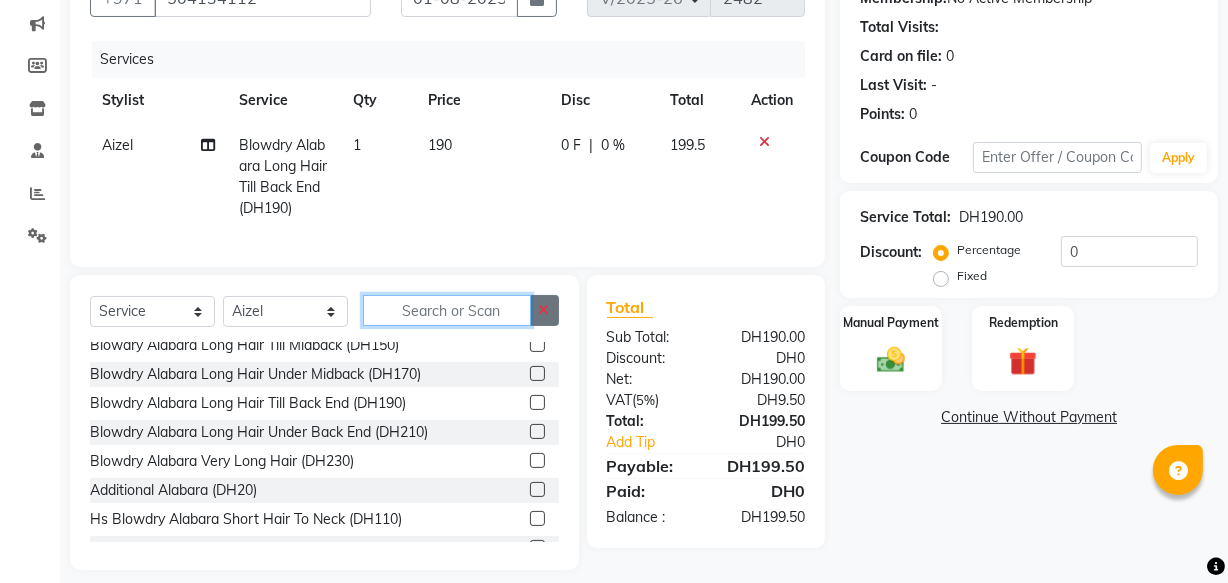 scroll, scrollTop: 1000, scrollLeft: 0, axis: vertical 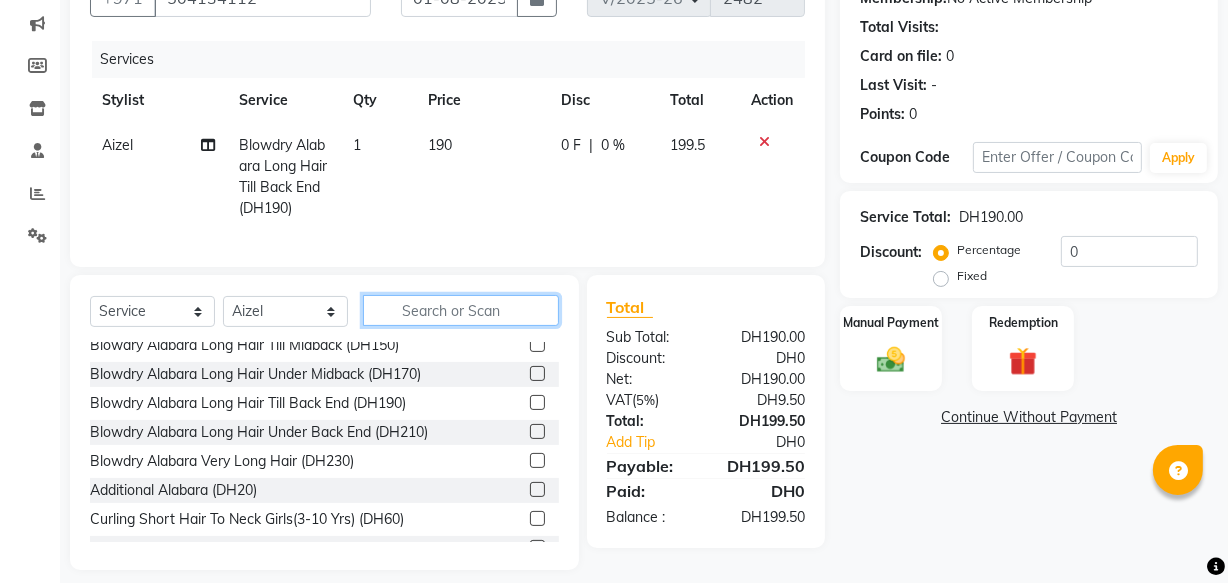 click 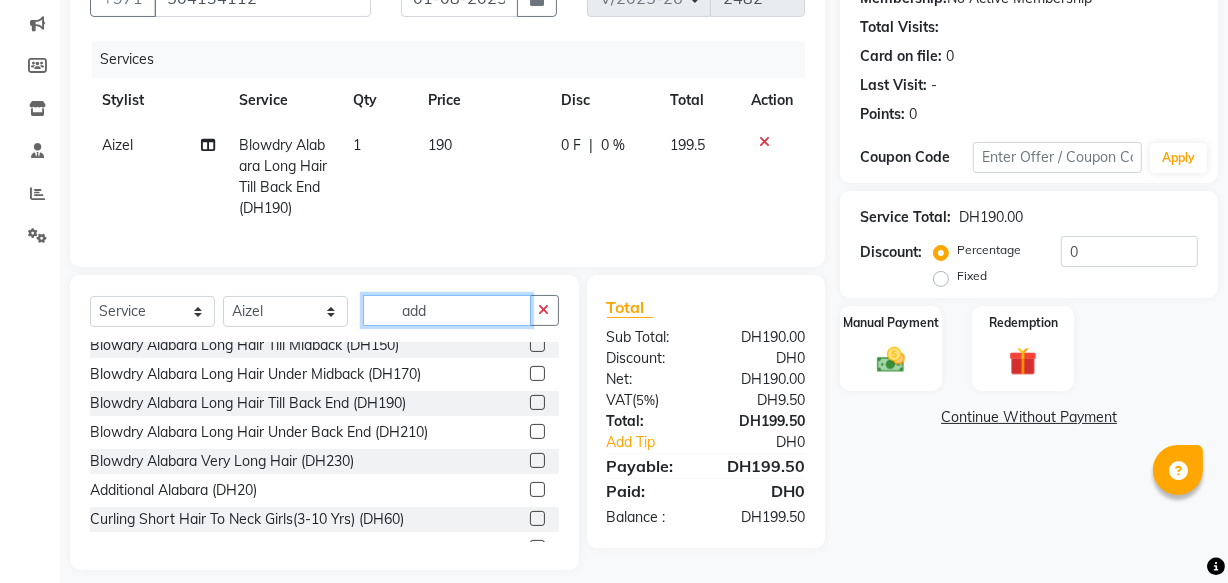 scroll, scrollTop: 0, scrollLeft: 0, axis: both 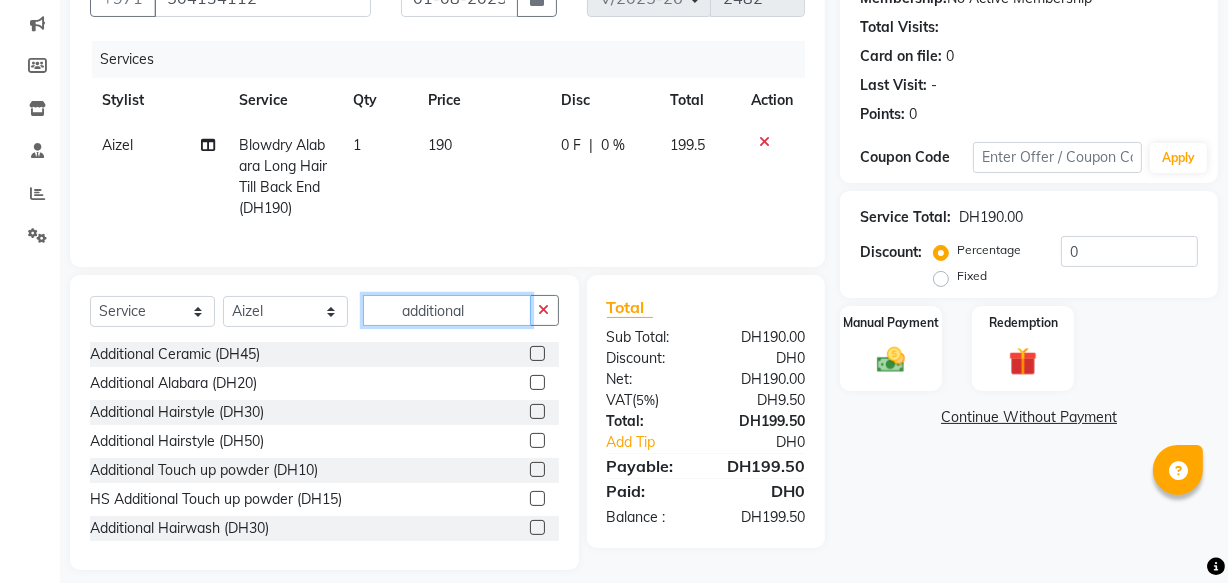 type on "additional" 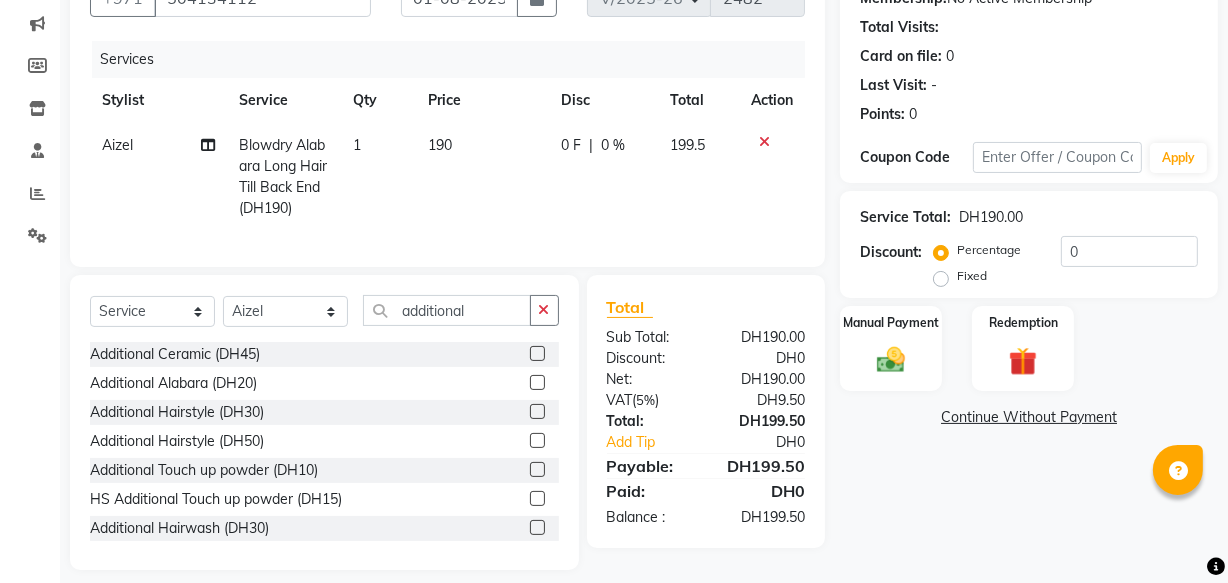 click 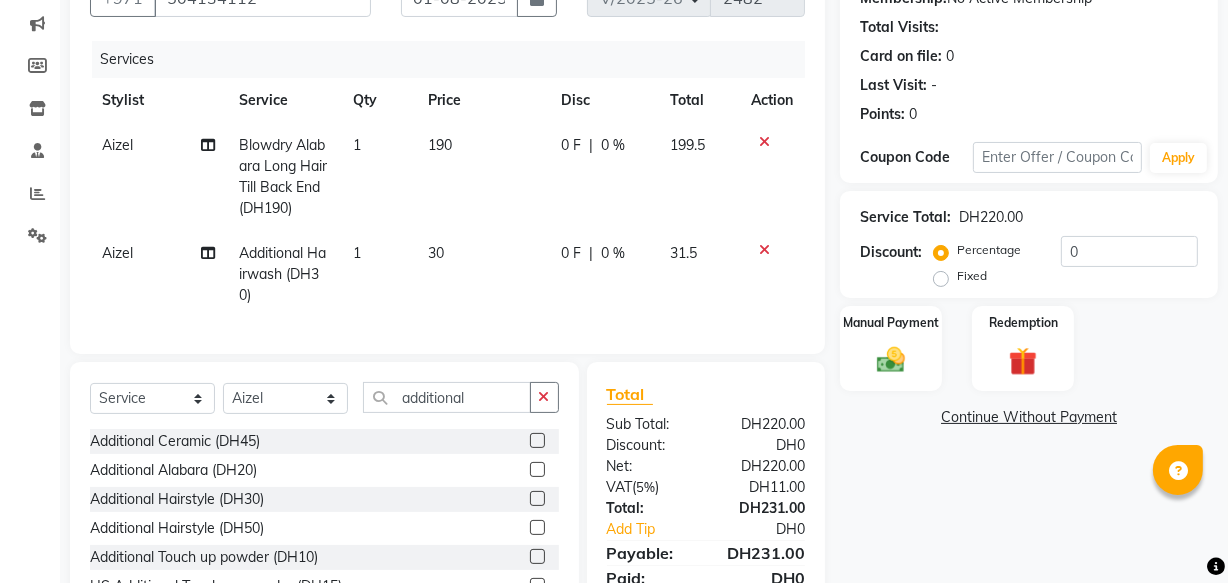 checkbox on "false" 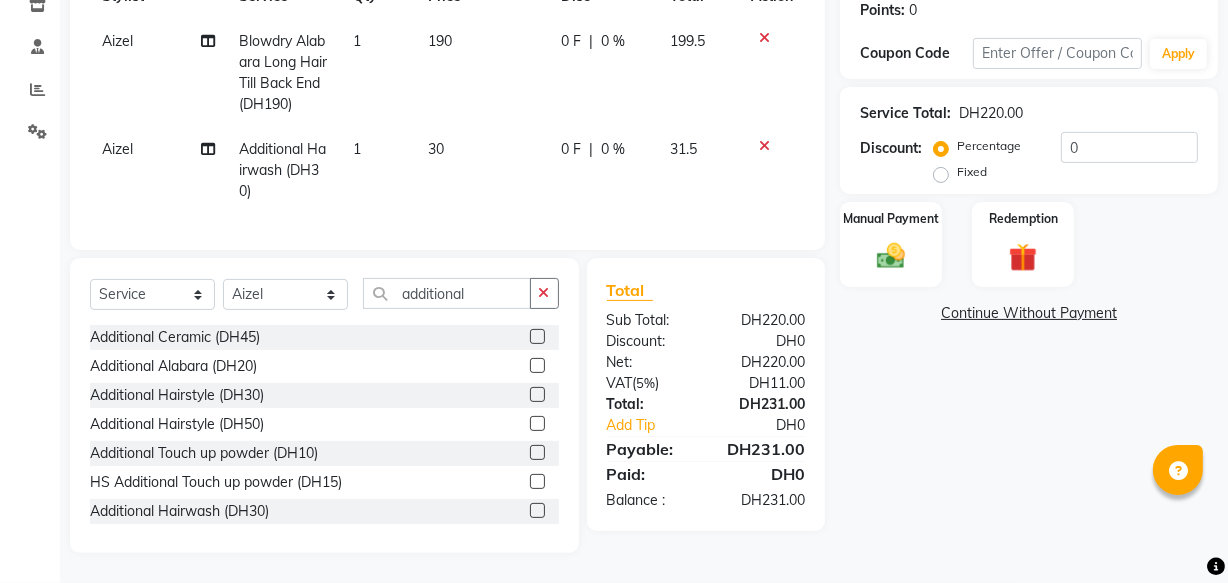 scroll, scrollTop: 321, scrollLeft: 0, axis: vertical 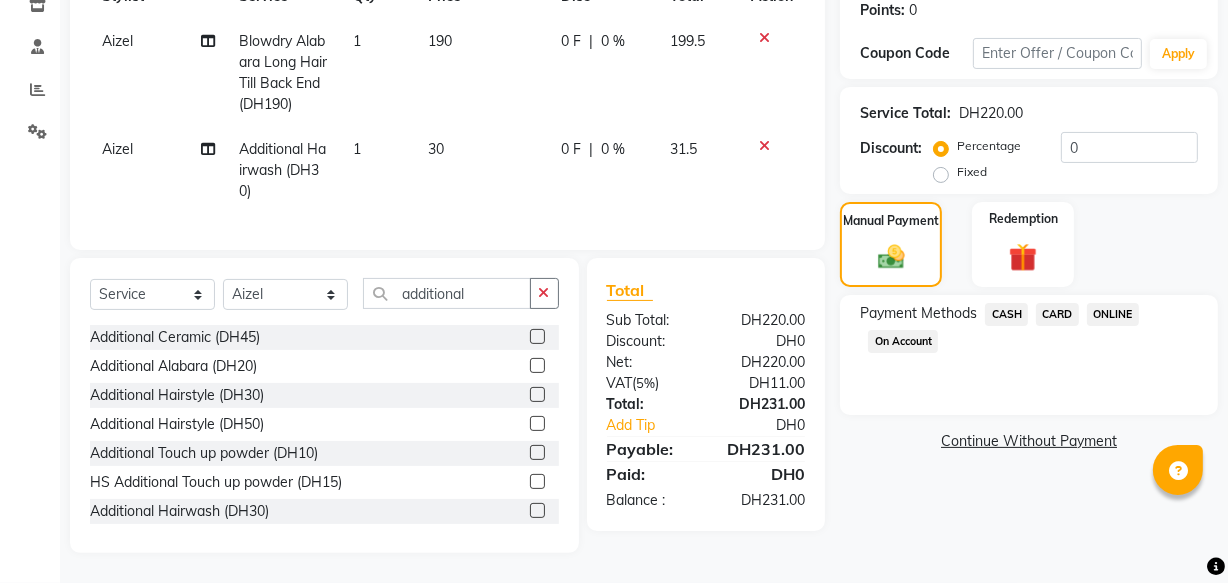 click on "CARD" 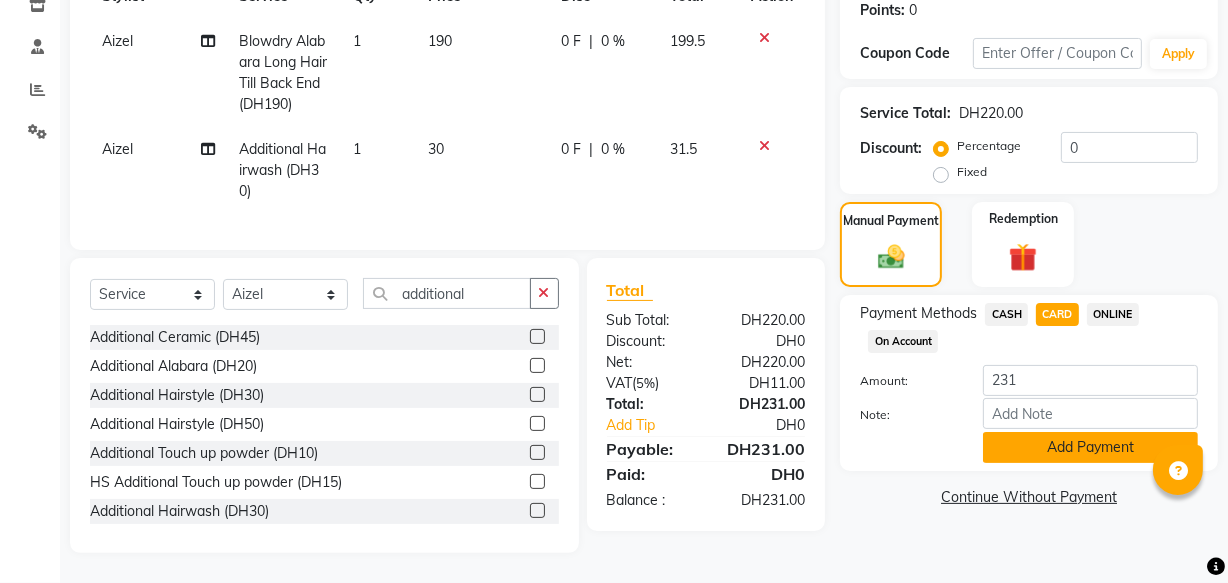 click on "Add Payment" 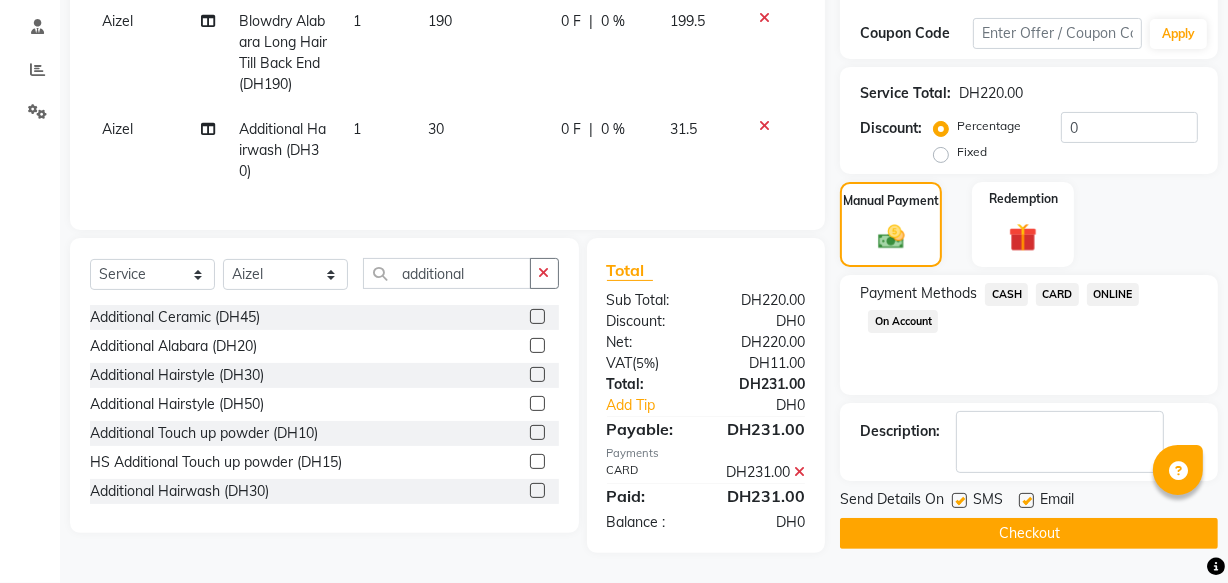 scroll, scrollTop: 366, scrollLeft: 0, axis: vertical 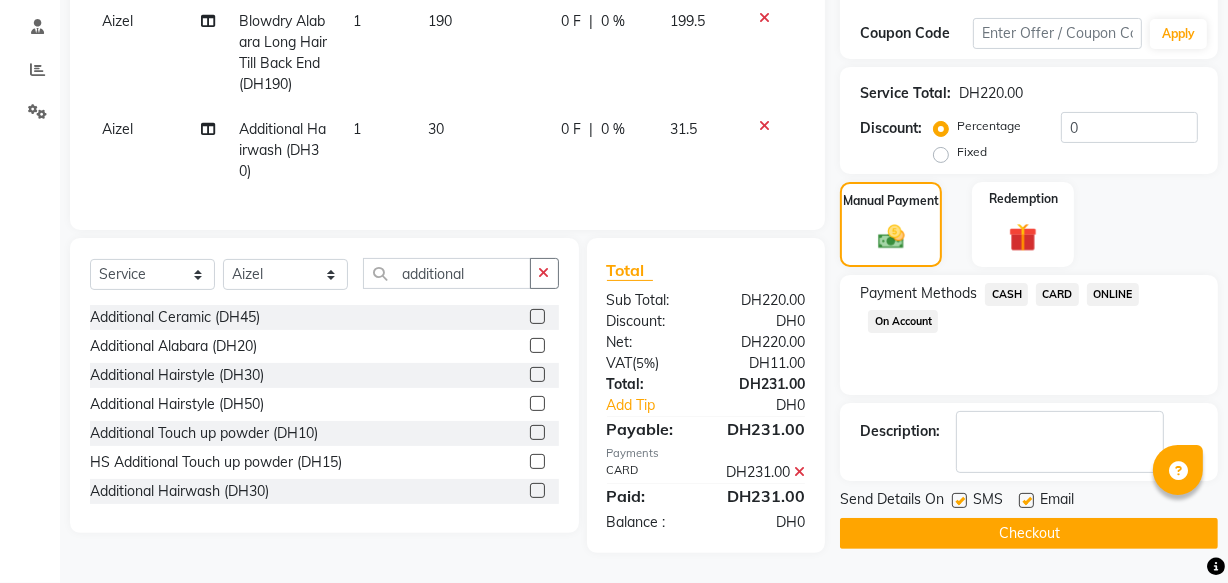click 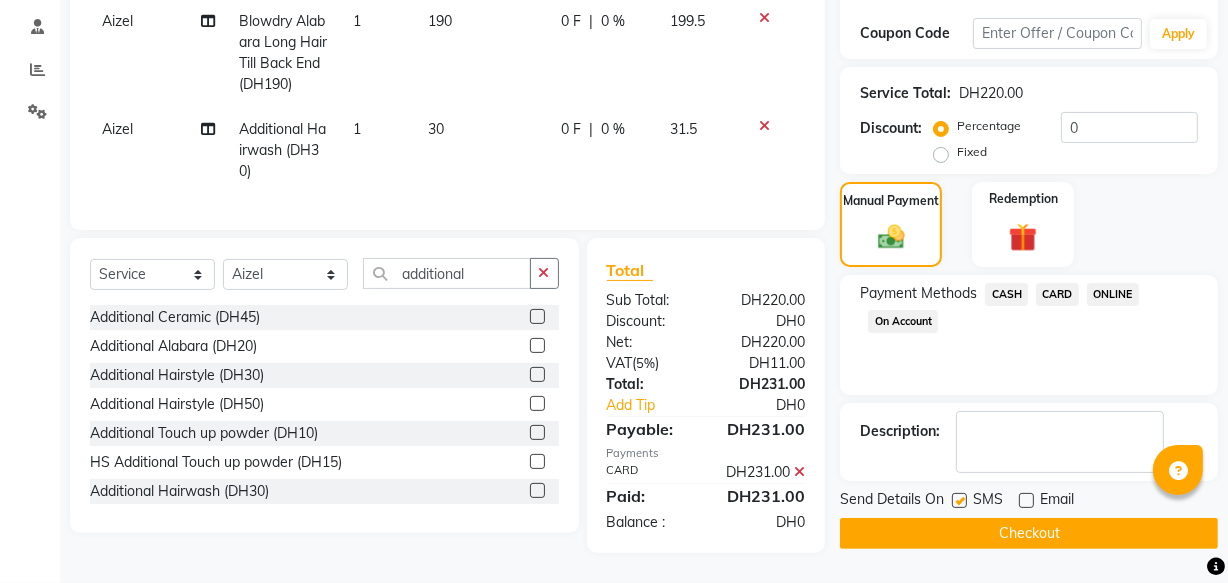 click on "Checkout" 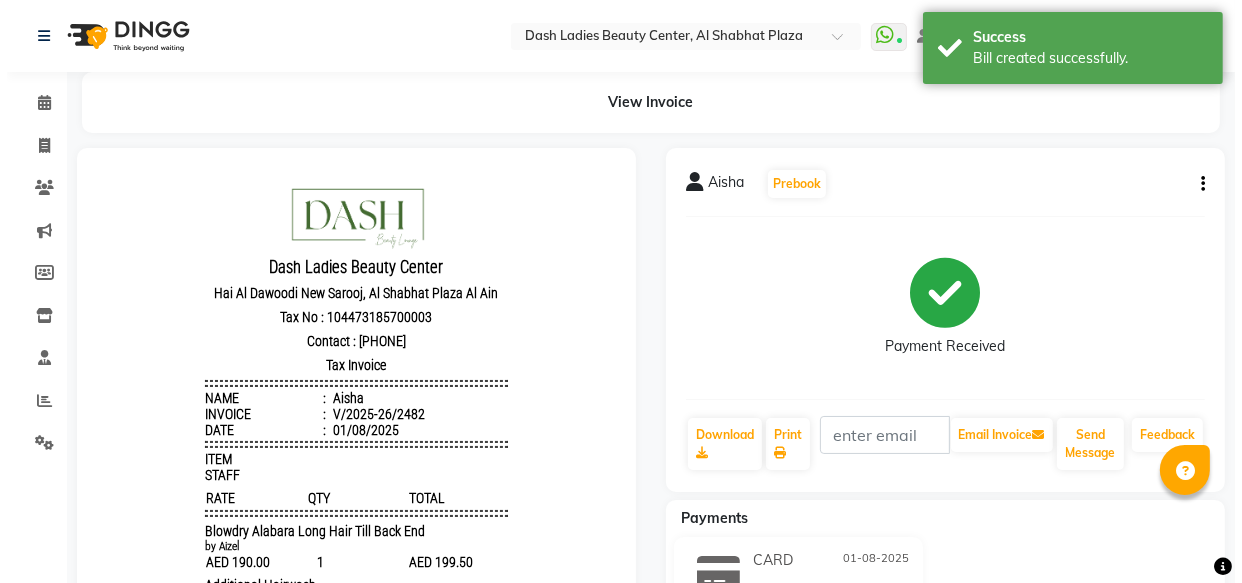 scroll, scrollTop: 0, scrollLeft: 0, axis: both 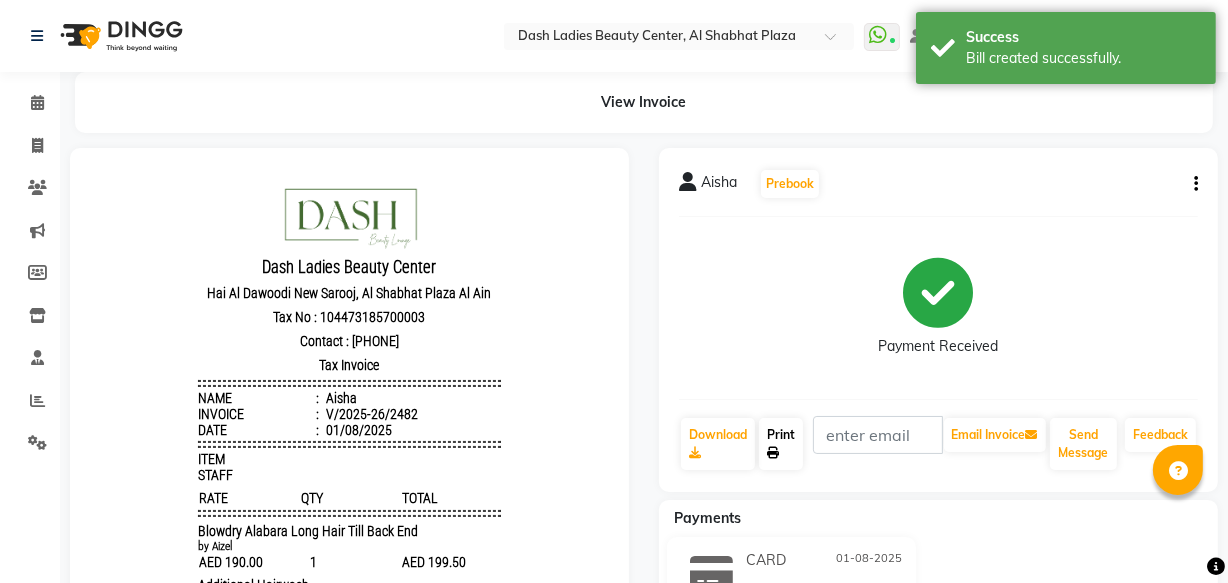 click 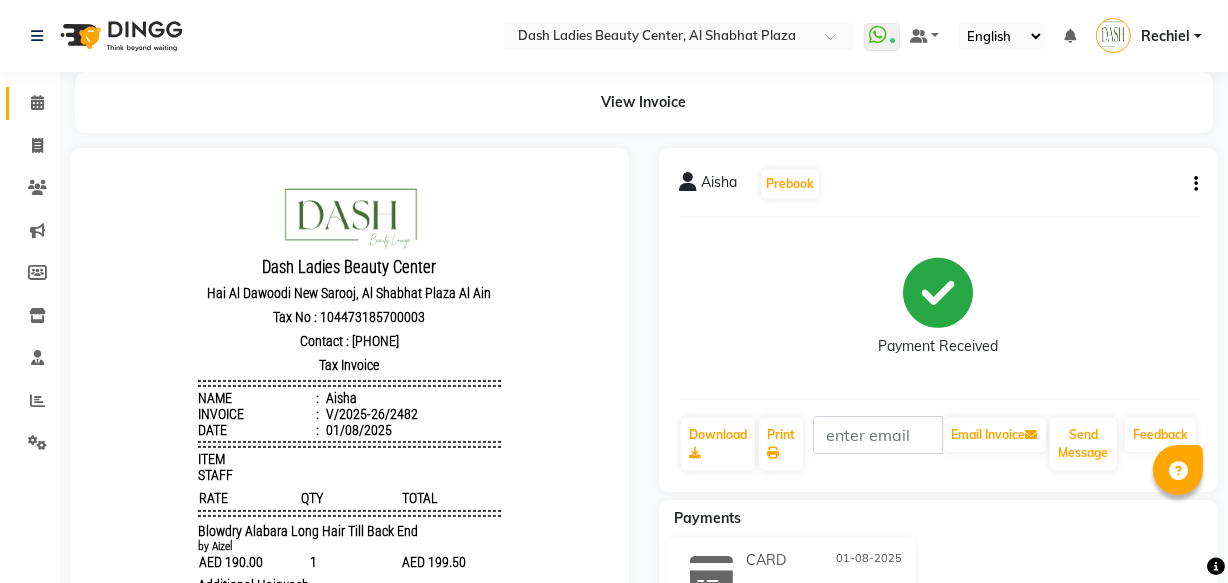 click 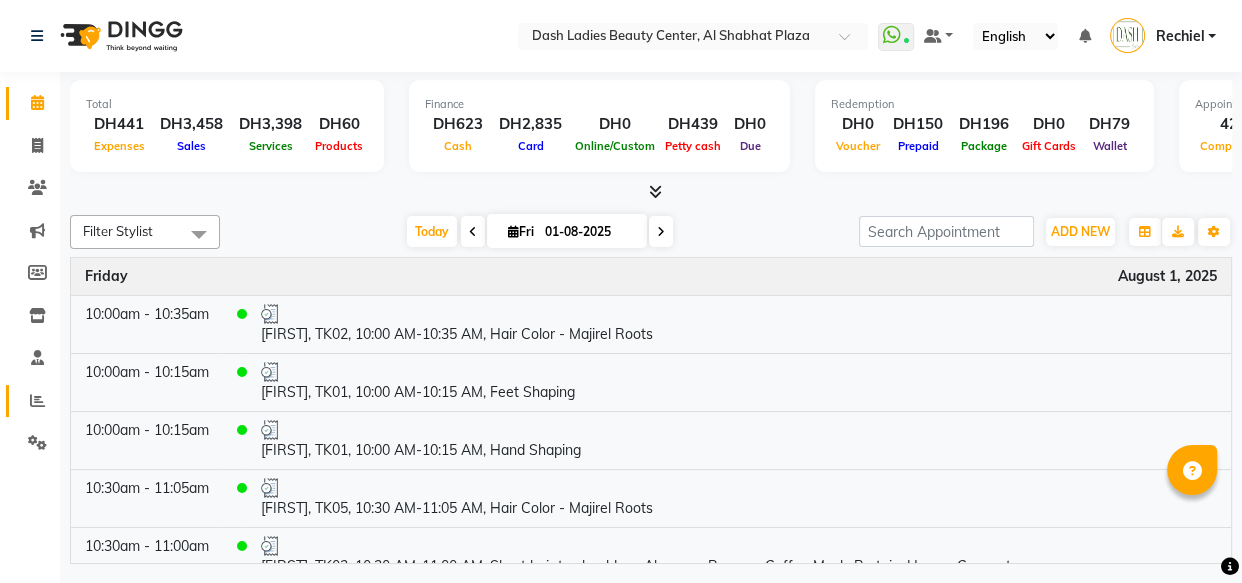 click 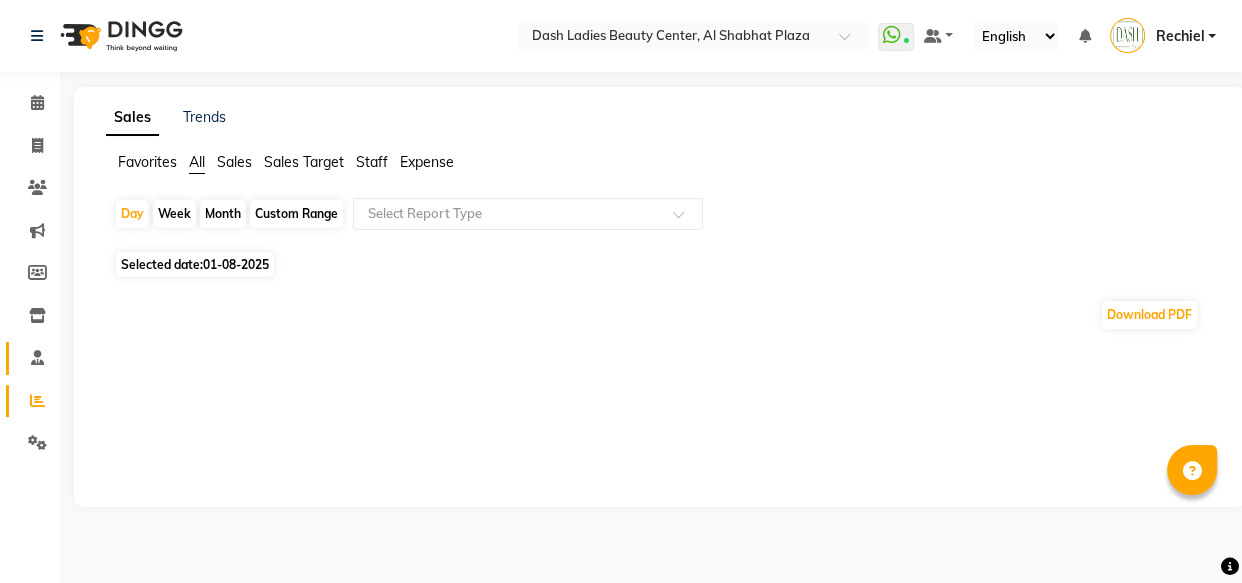 click 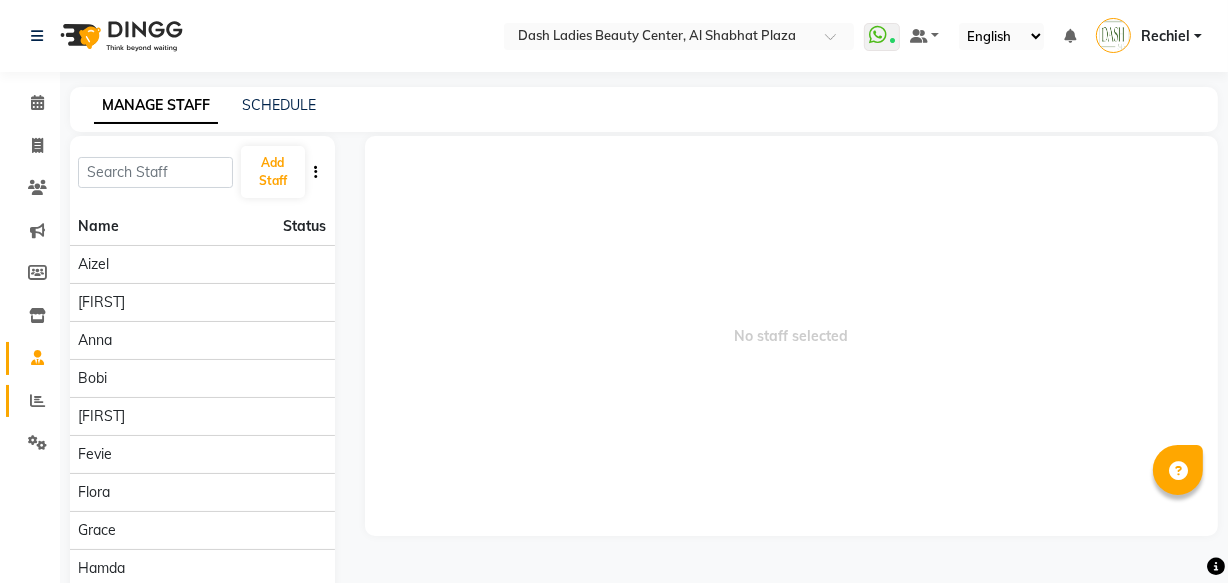 click 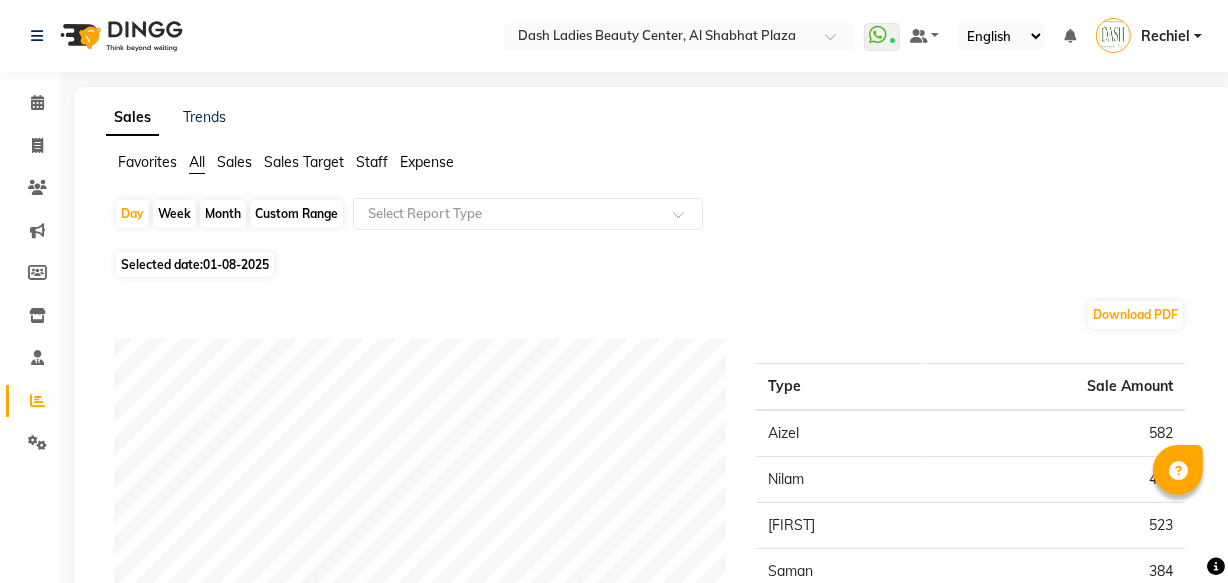 click on "Sales Target" 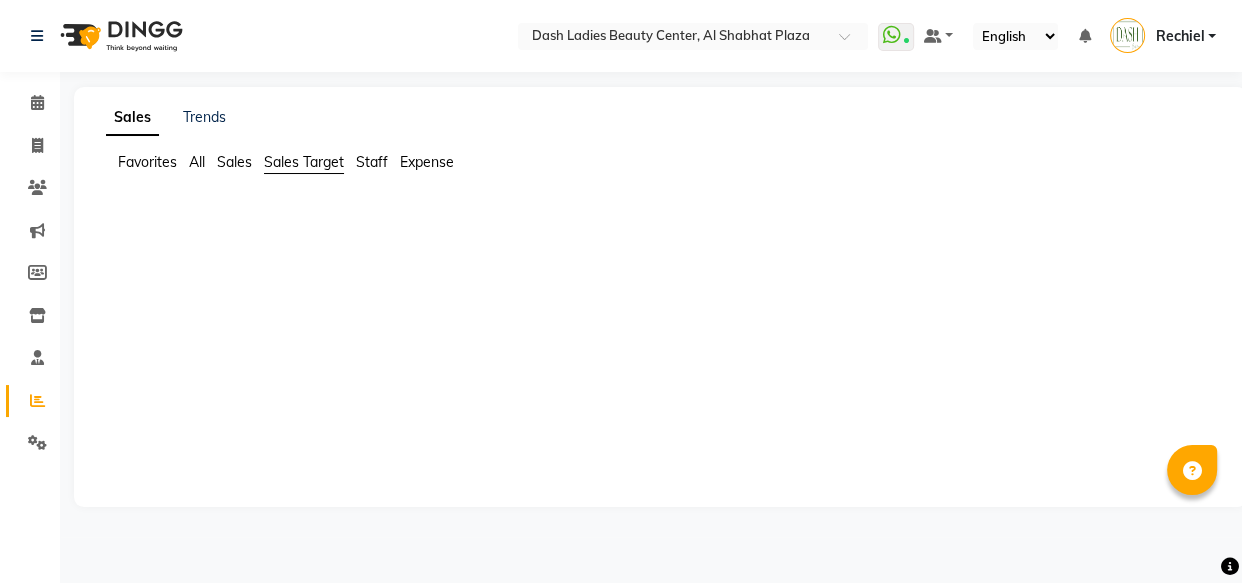 click on "Staff" 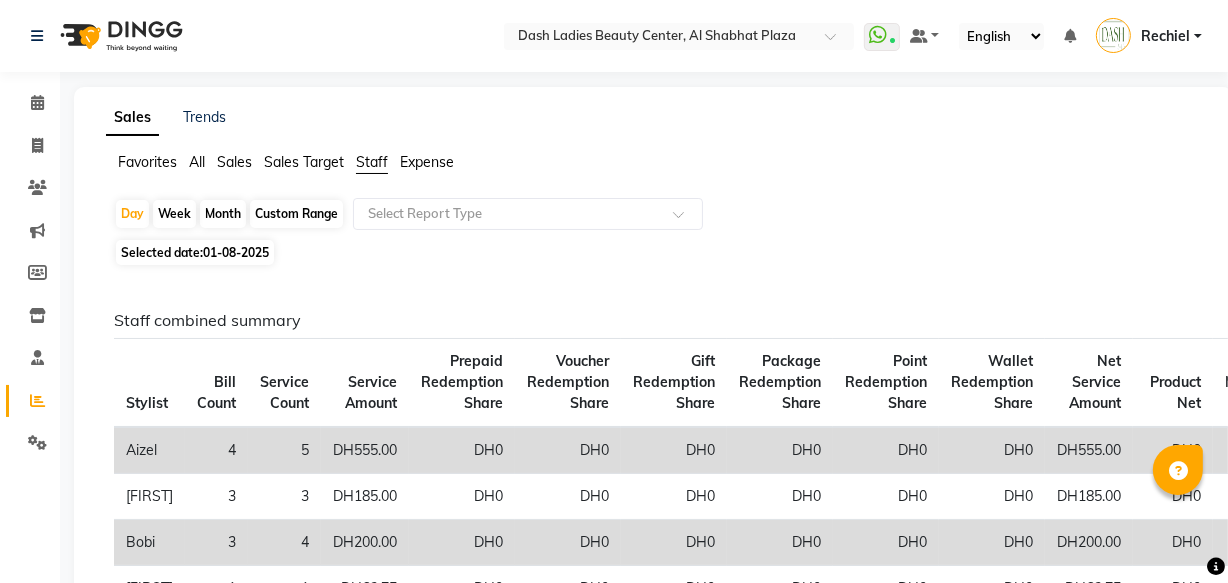 click on "Sales Target" 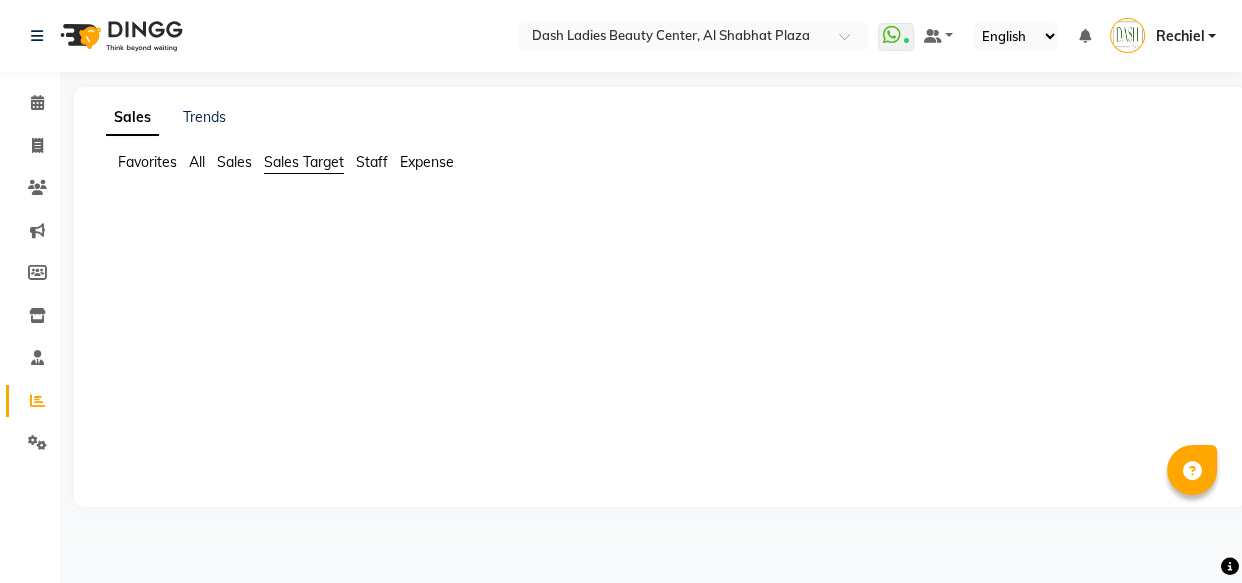 click on "Sales" 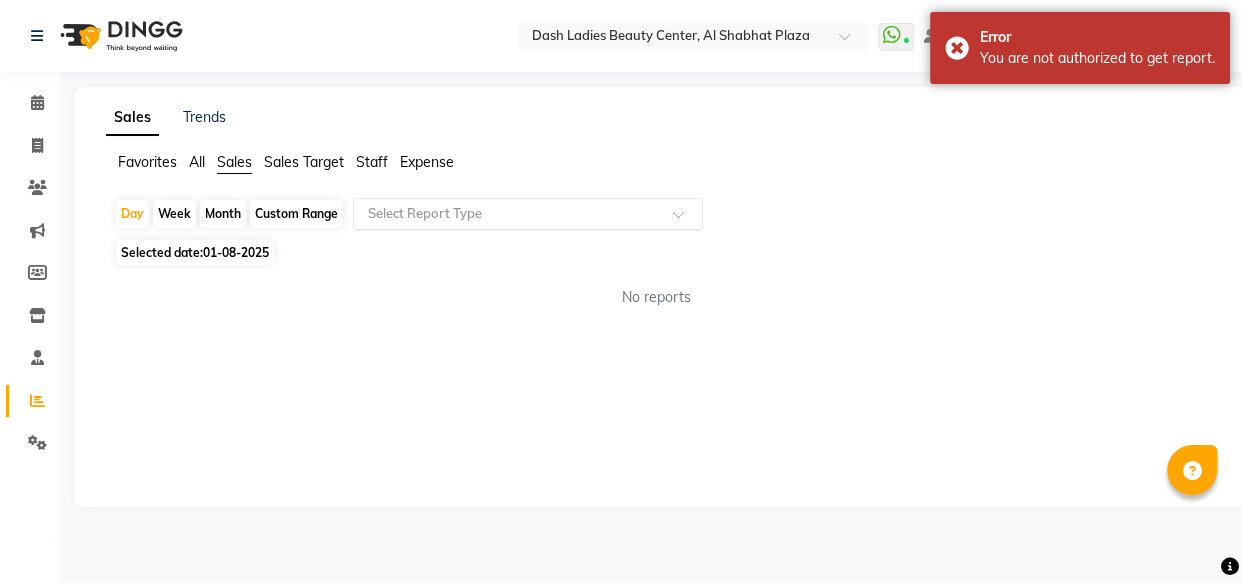 click 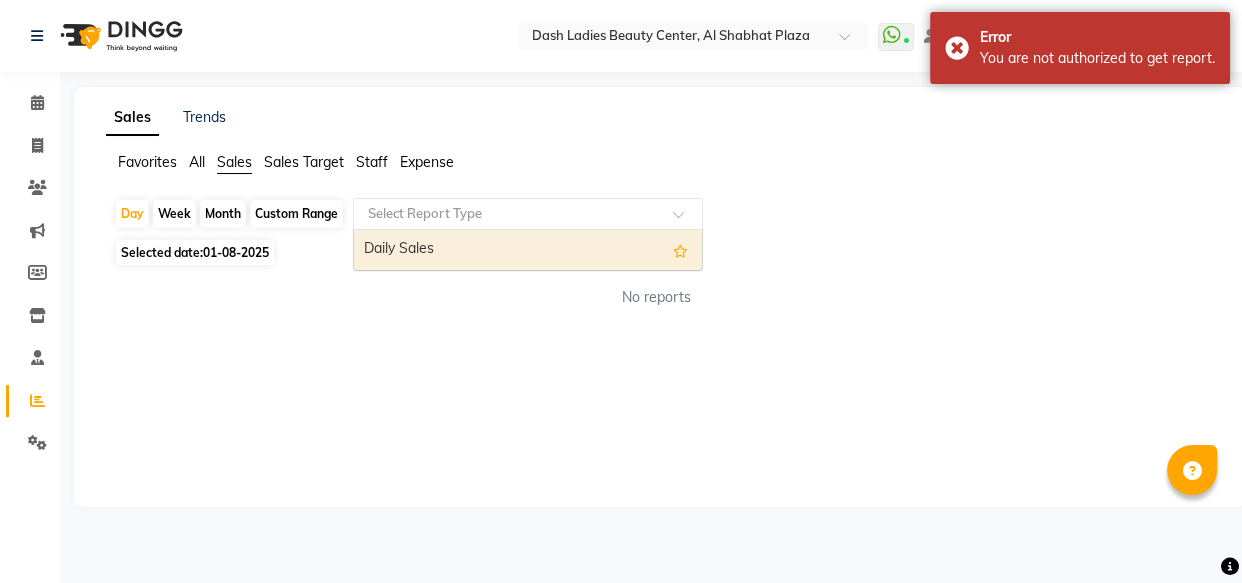 click on "Daily Sales" at bounding box center (528, 250) 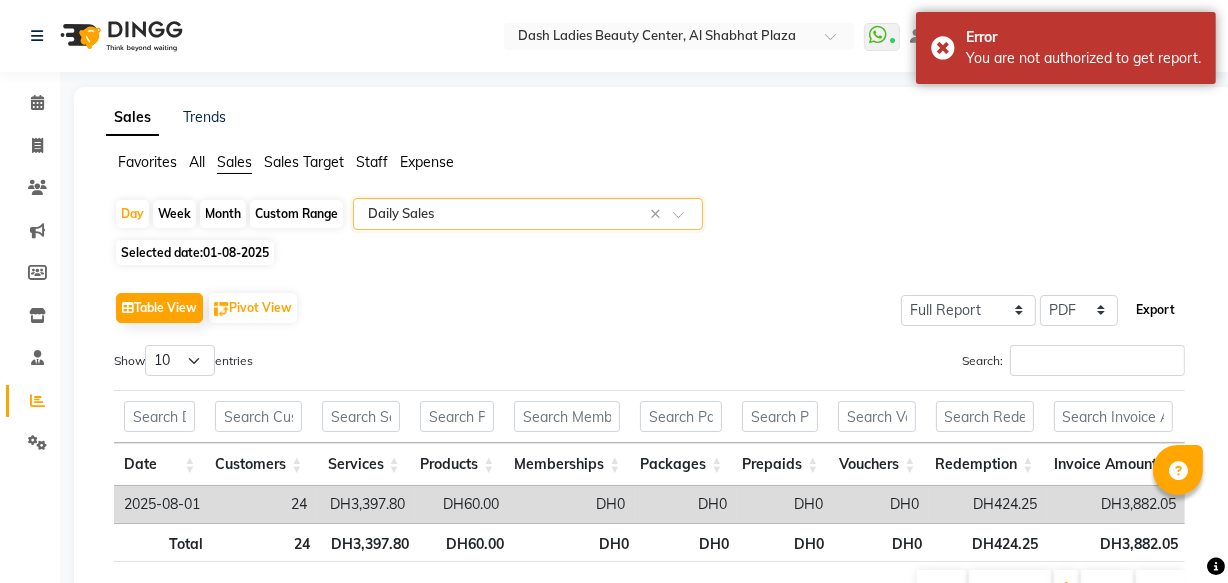 click on "Export" 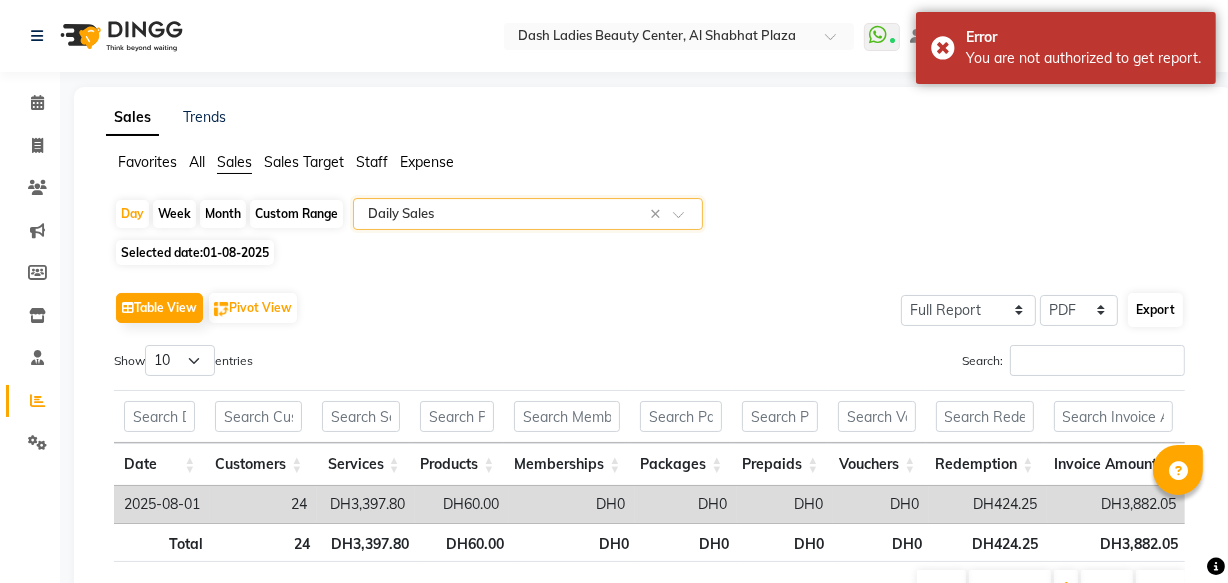 select on "sans-serif" 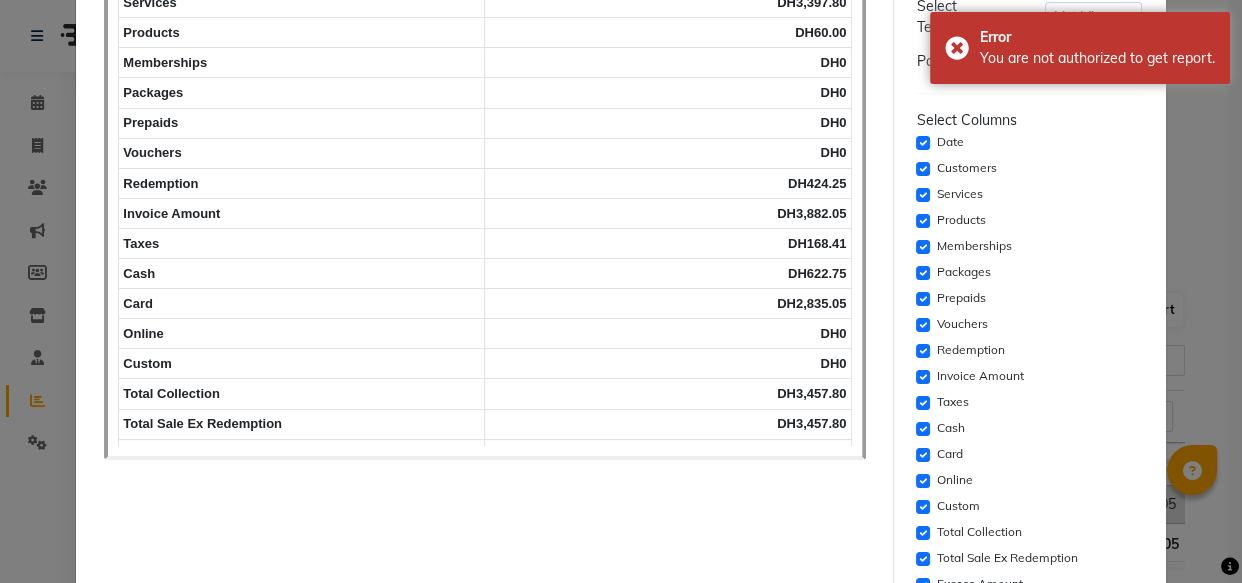 scroll, scrollTop: 259, scrollLeft: 0, axis: vertical 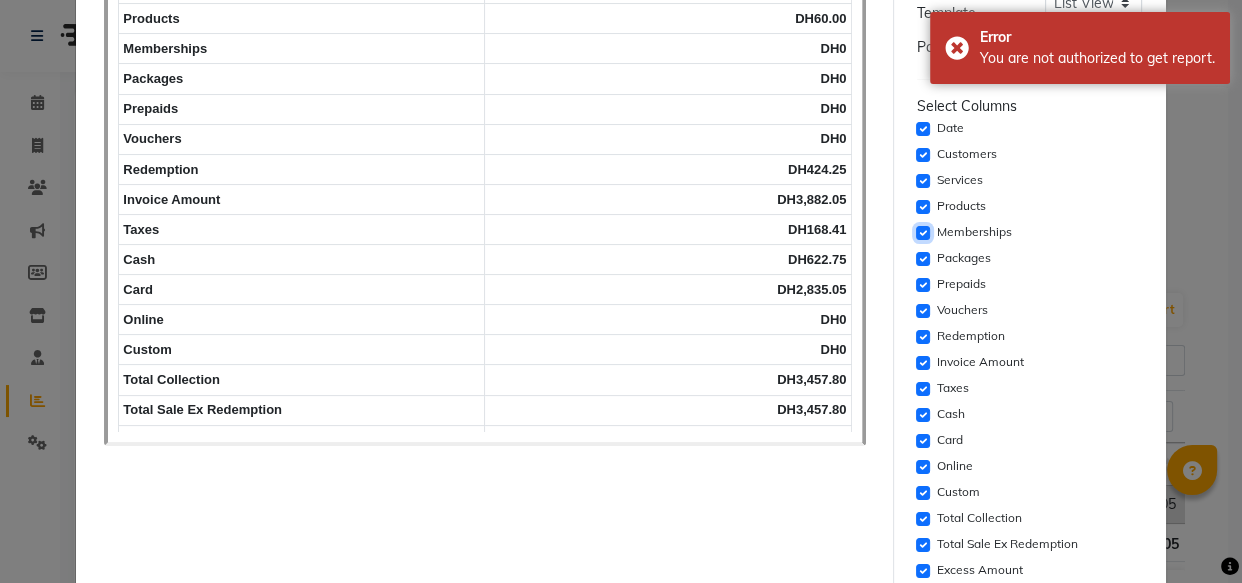 click 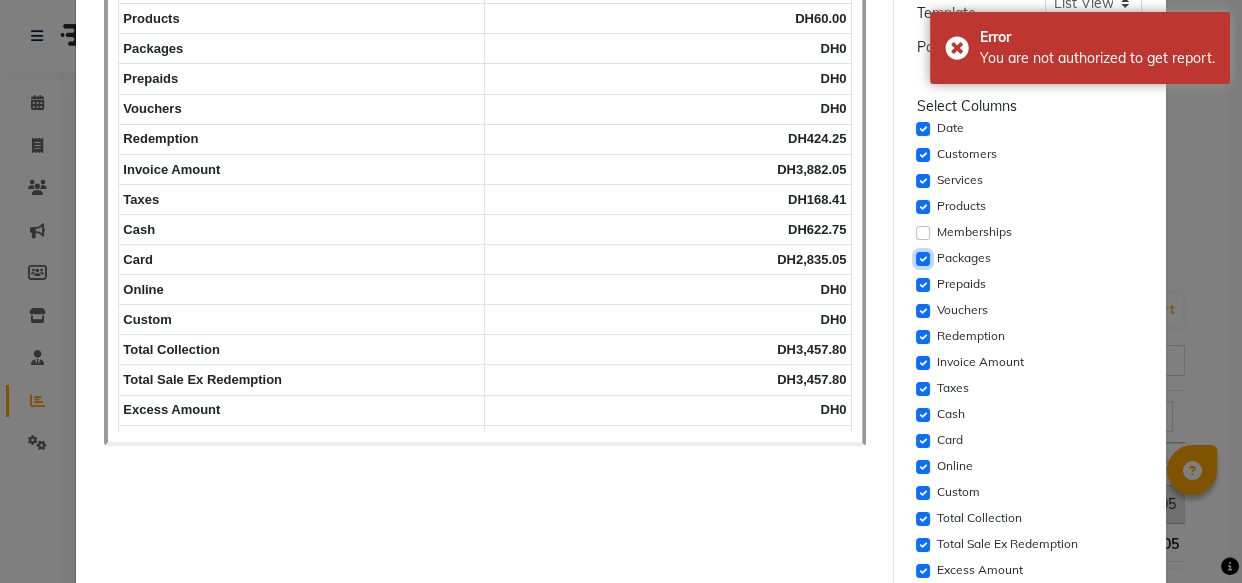 click 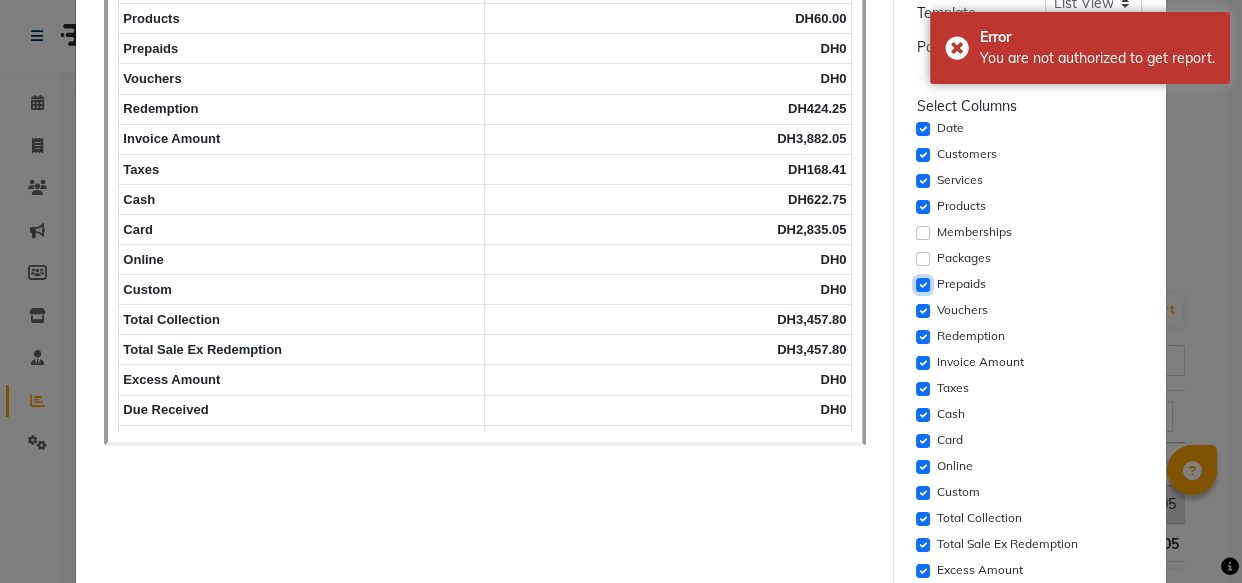 click 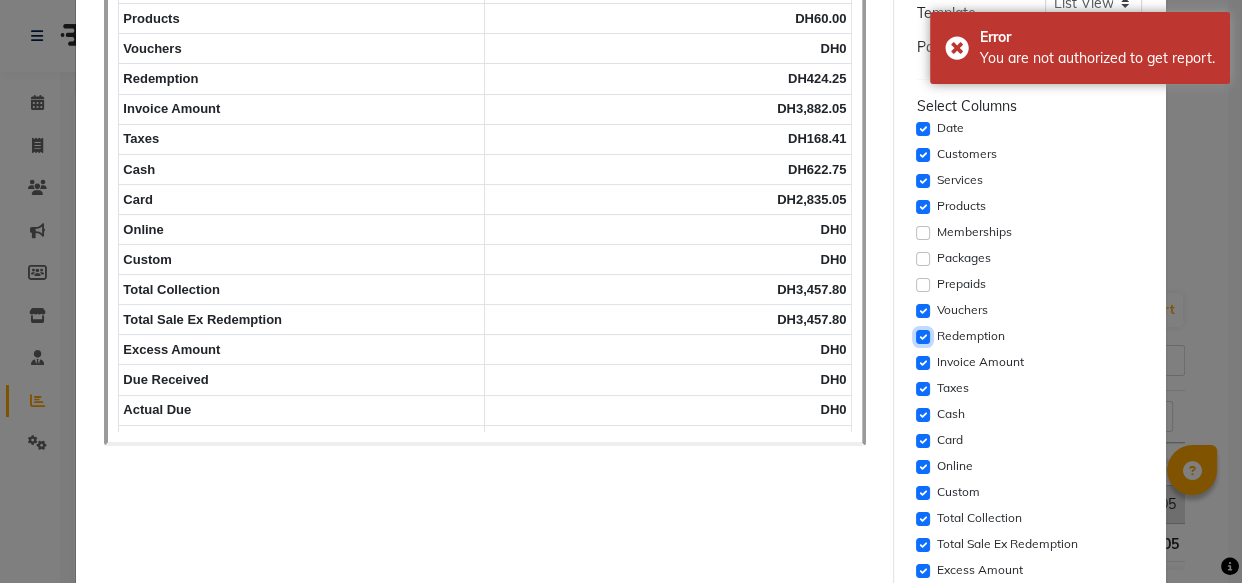 click 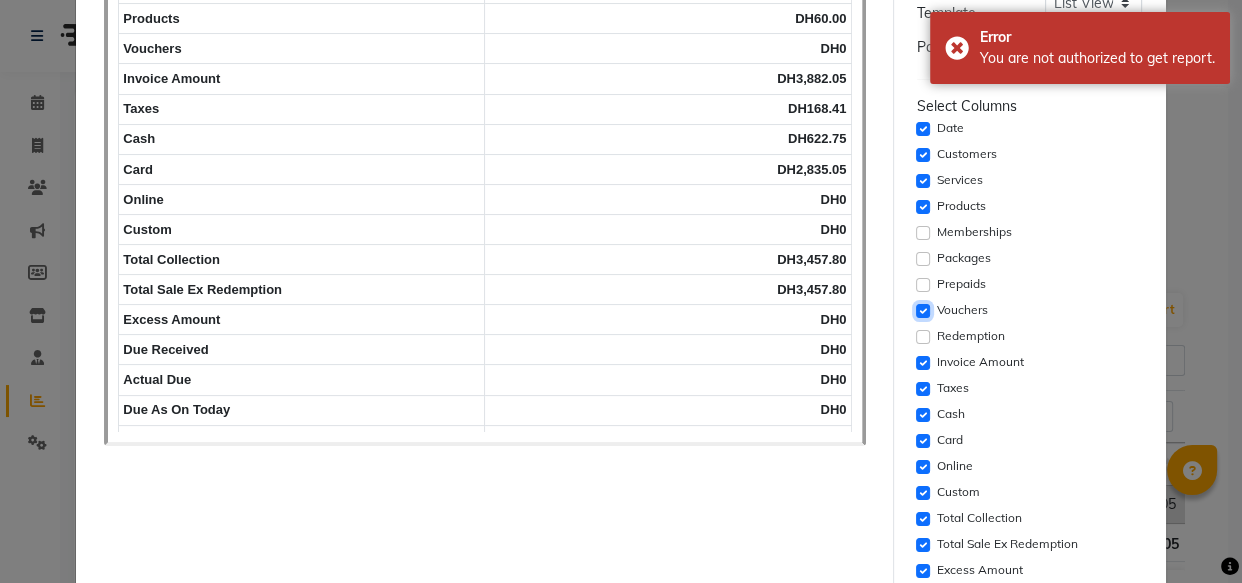click 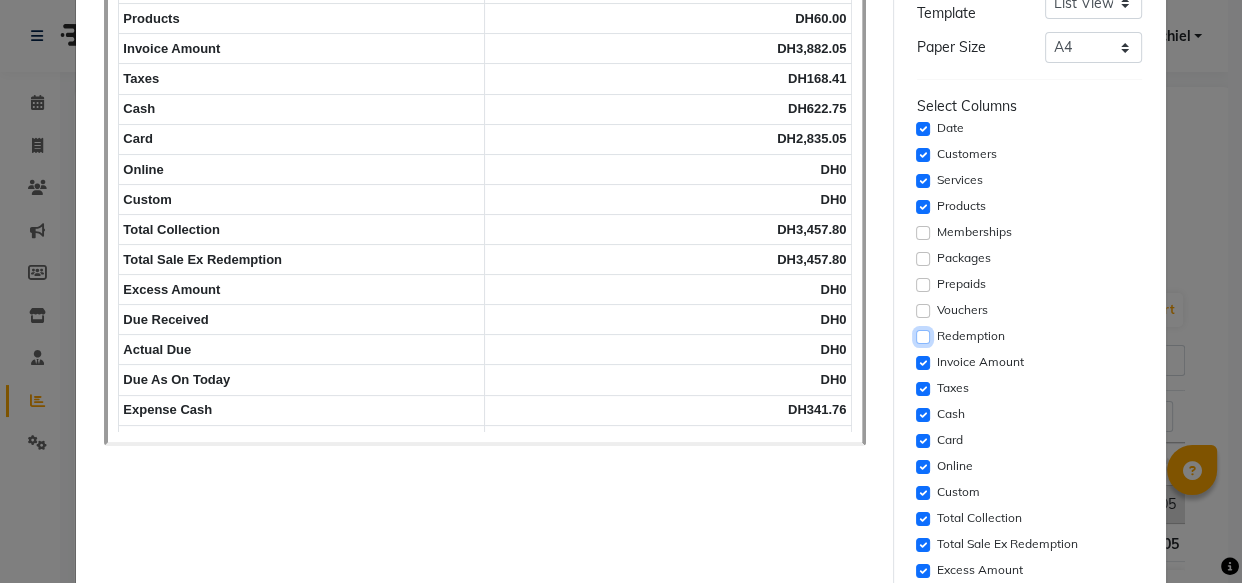 click 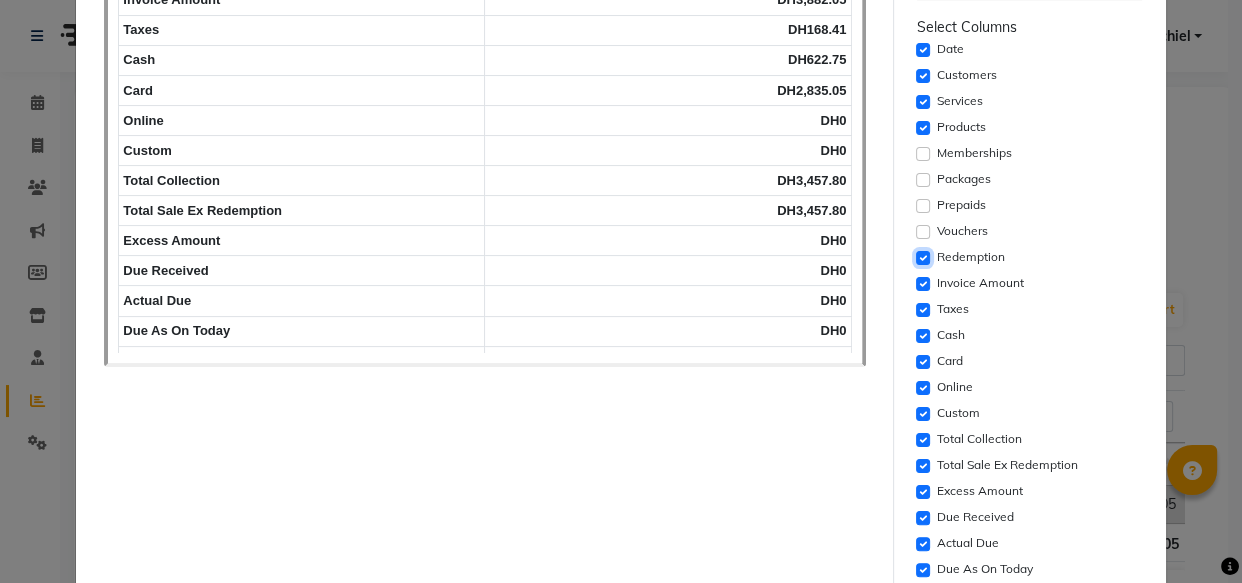 scroll, scrollTop: 324, scrollLeft: 0, axis: vertical 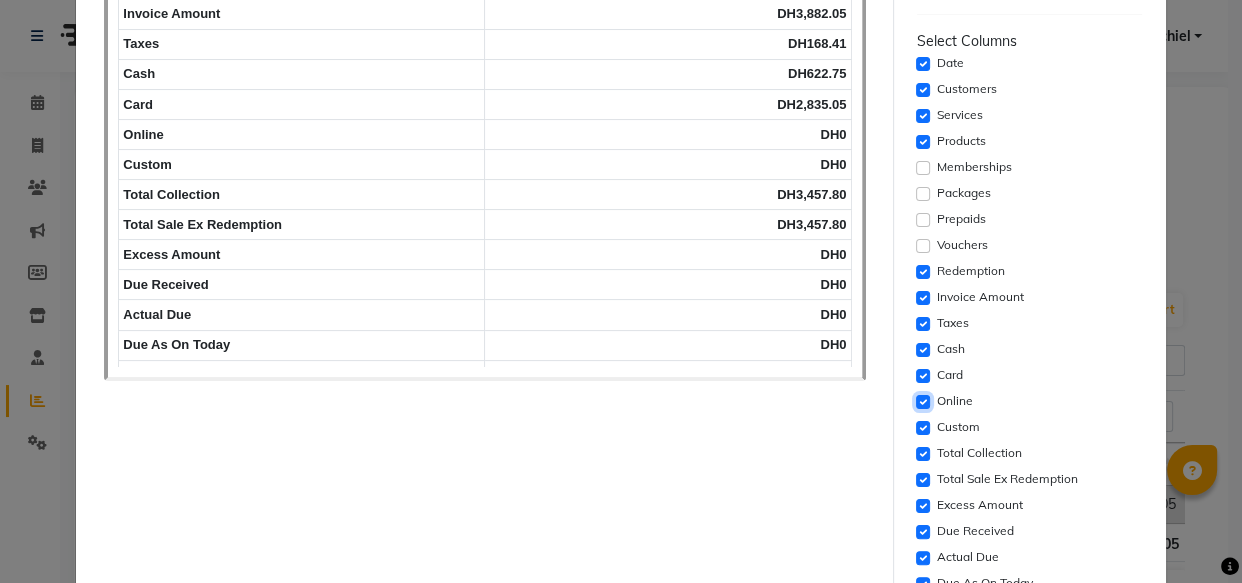 click 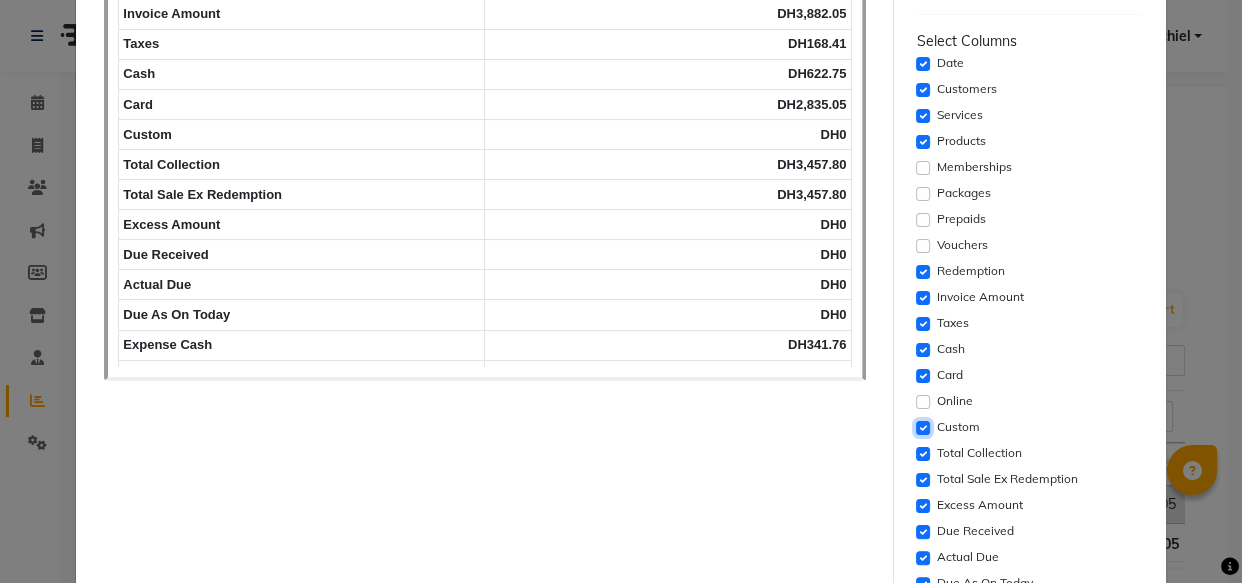 click 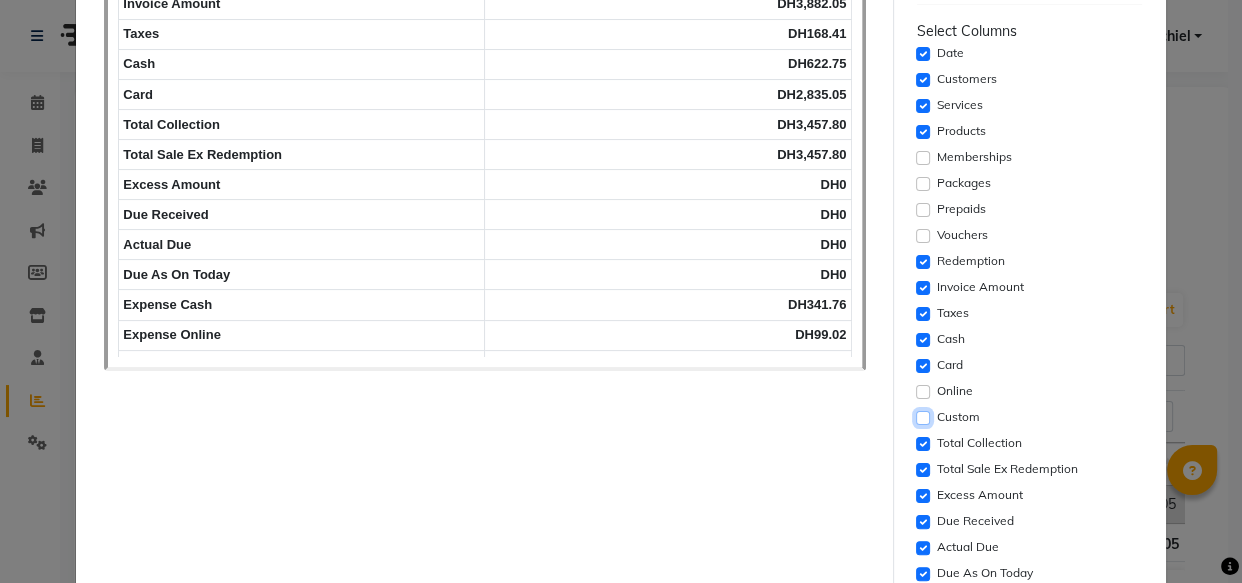 scroll, scrollTop: 453, scrollLeft: 0, axis: vertical 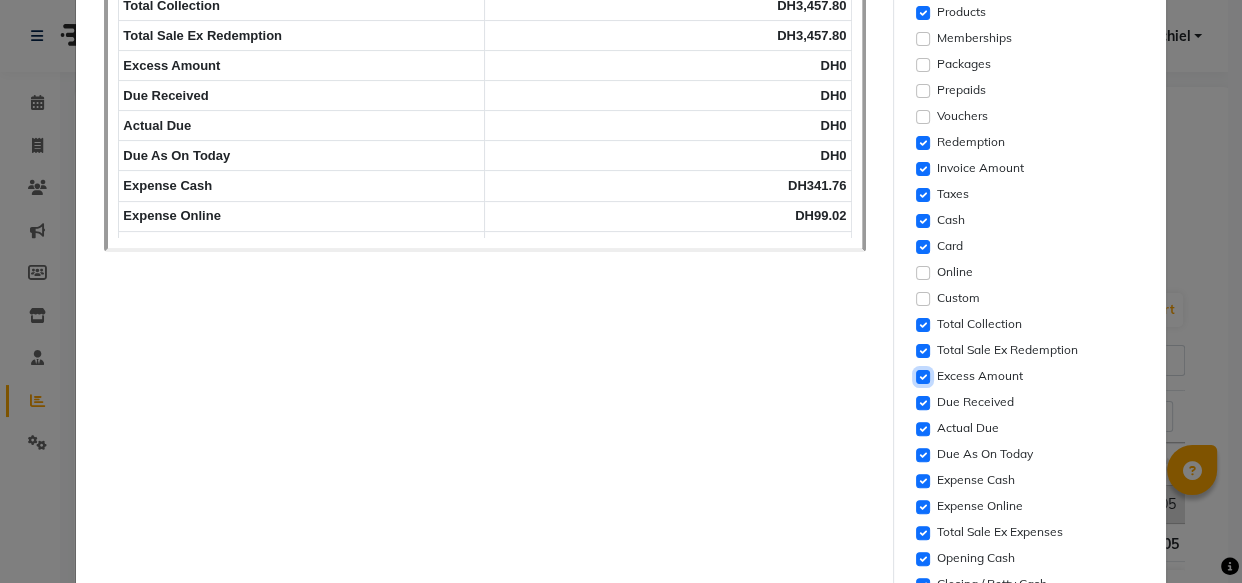click 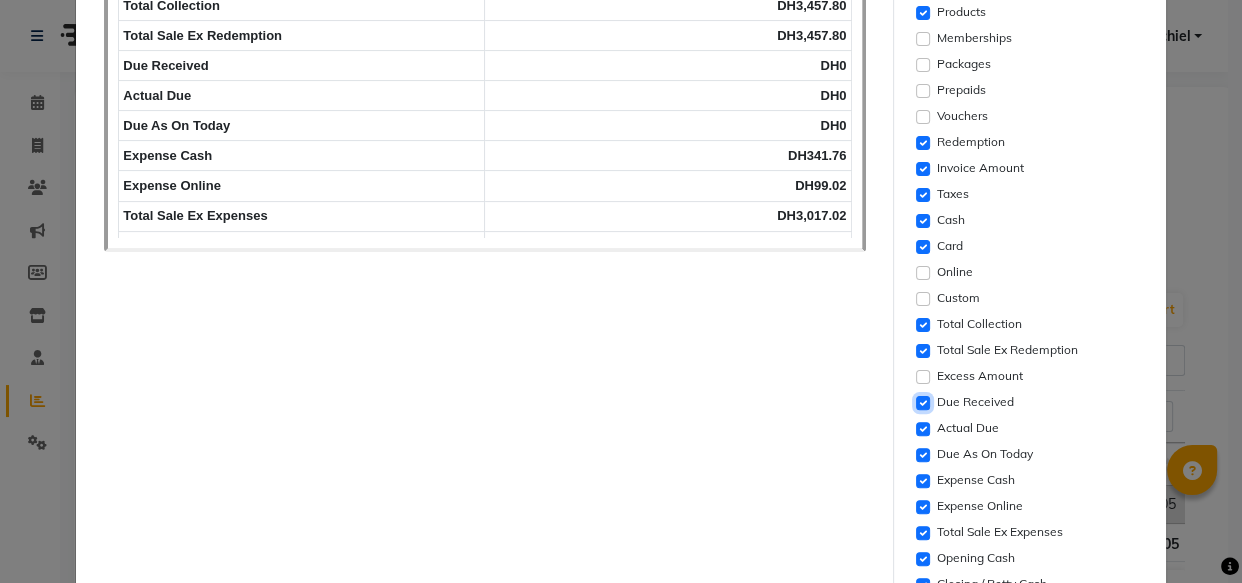 click 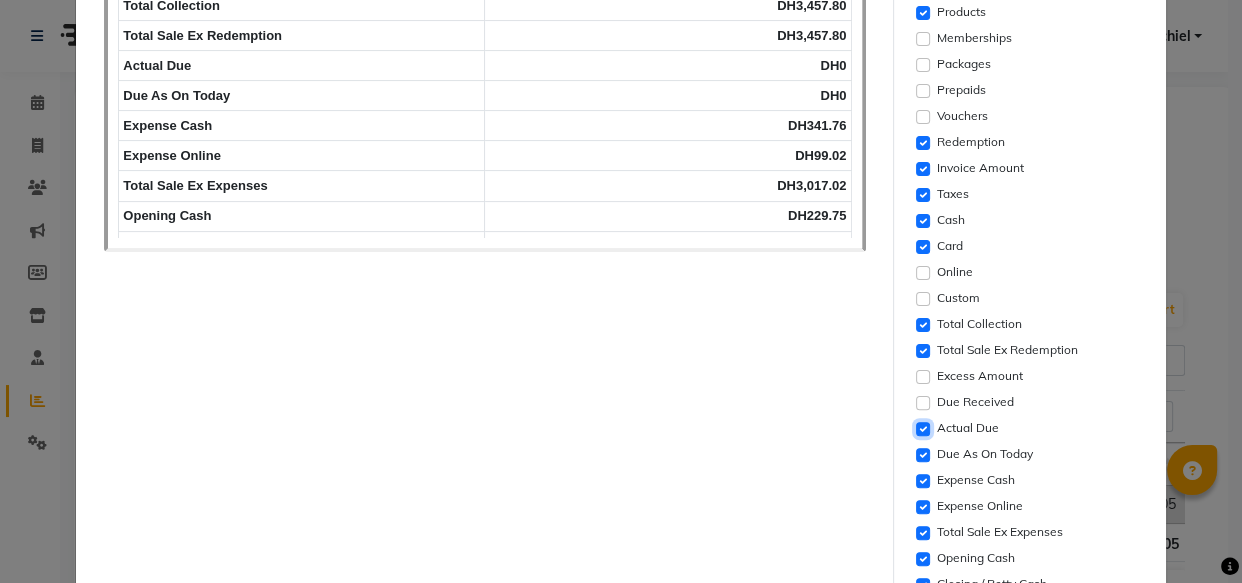 click 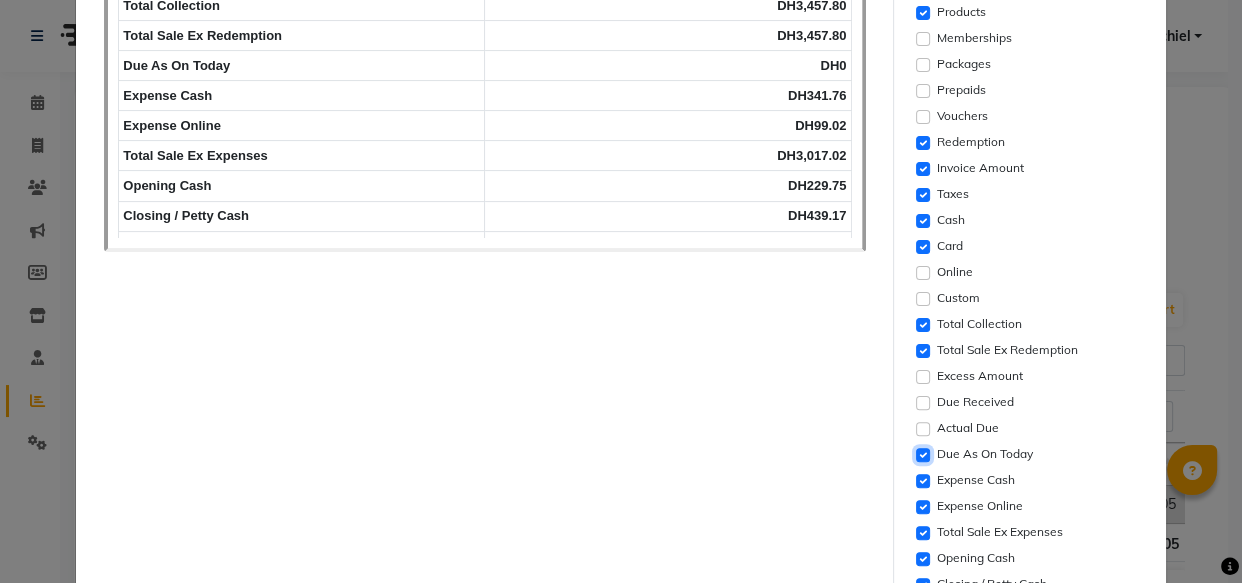 click 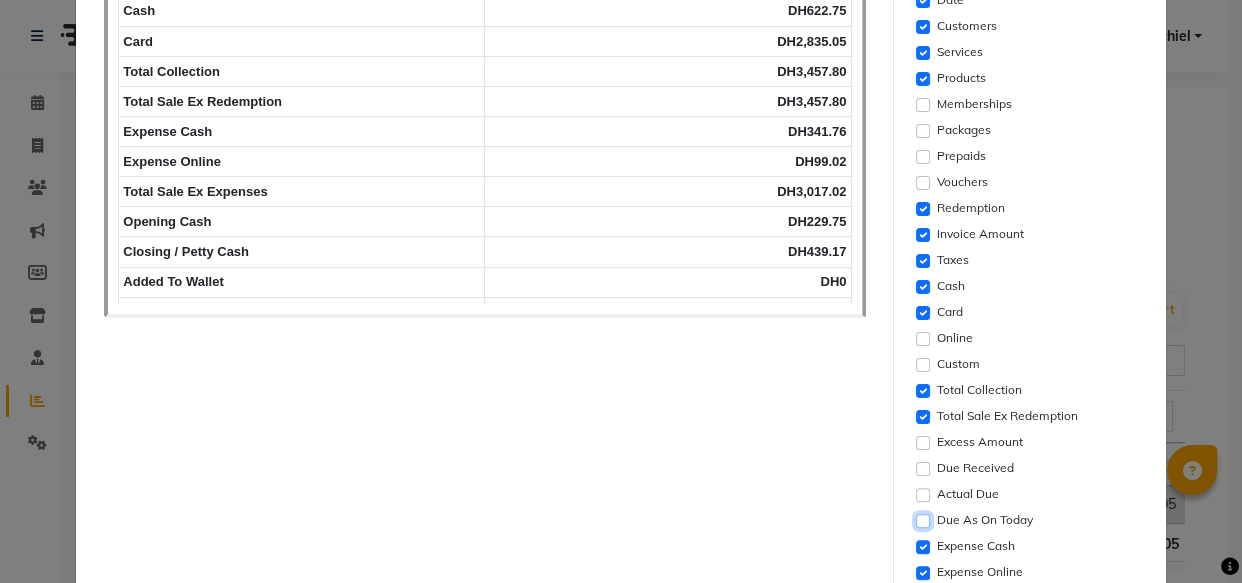 scroll, scrollTop: 388, scrollLeft: 0, axis: vertical 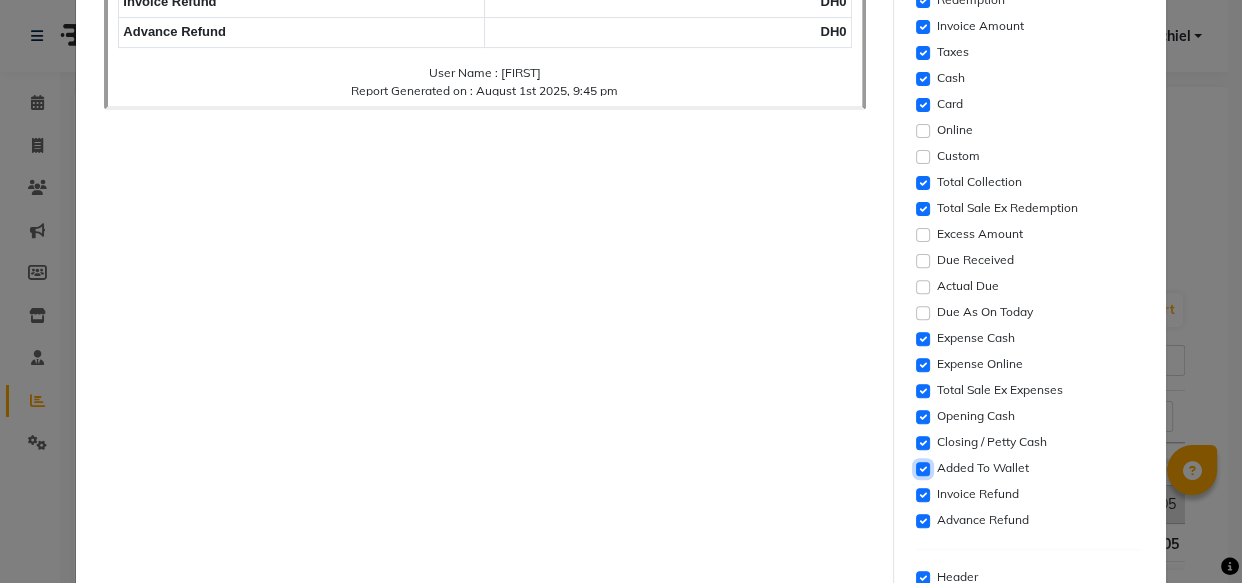click 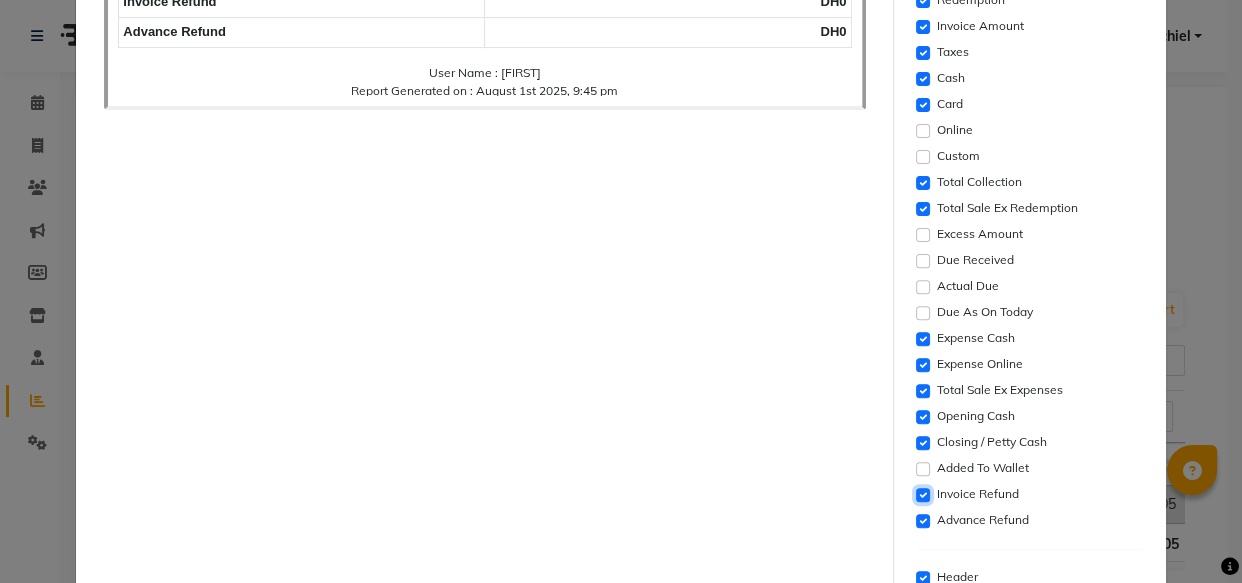 click 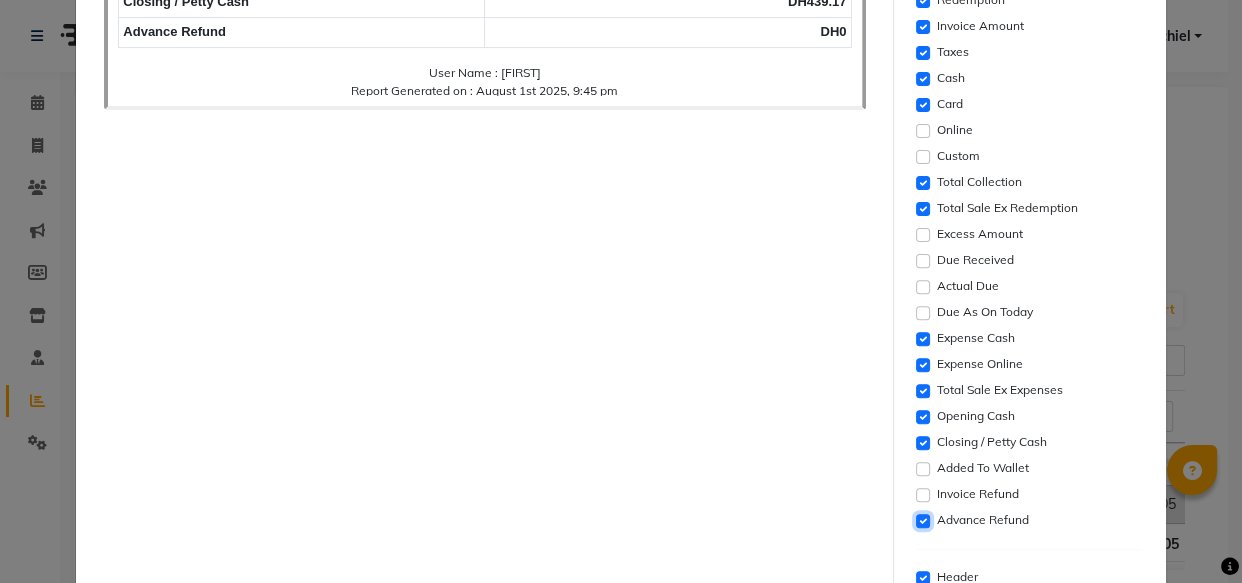 click 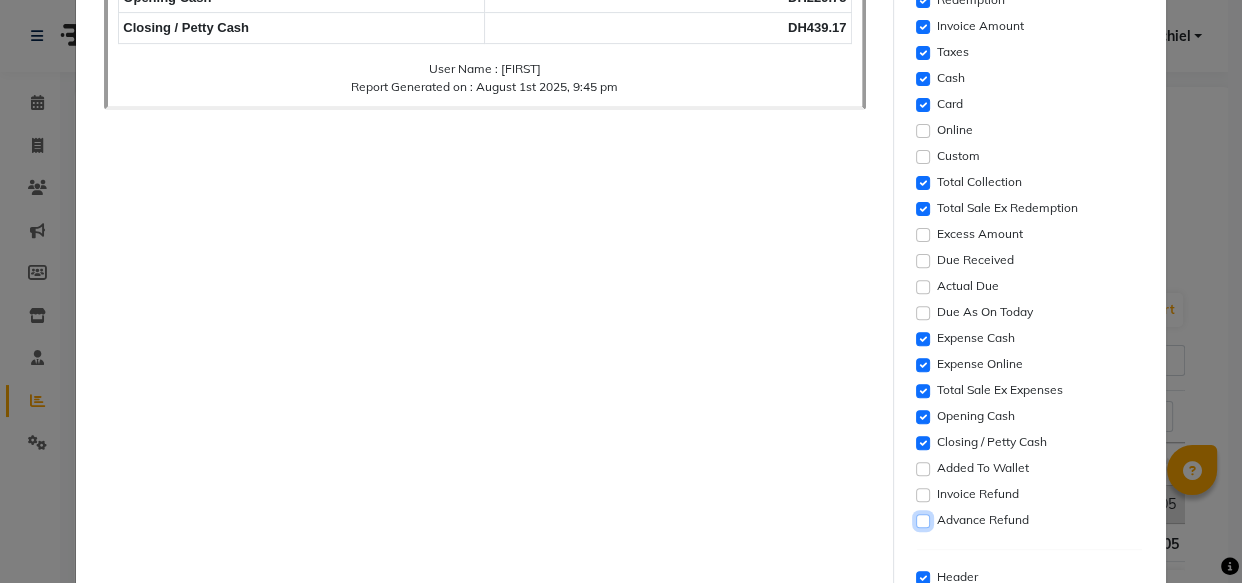 scroll, scrollTop: 12, scrollLeft: 0, axis: vertical 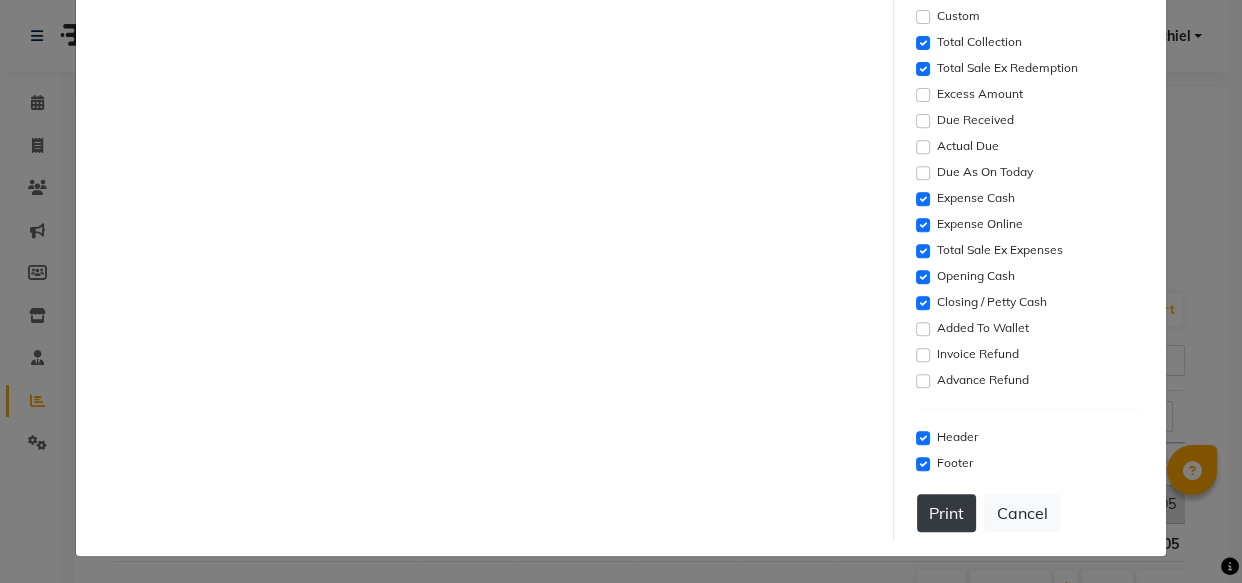 click on "Print" 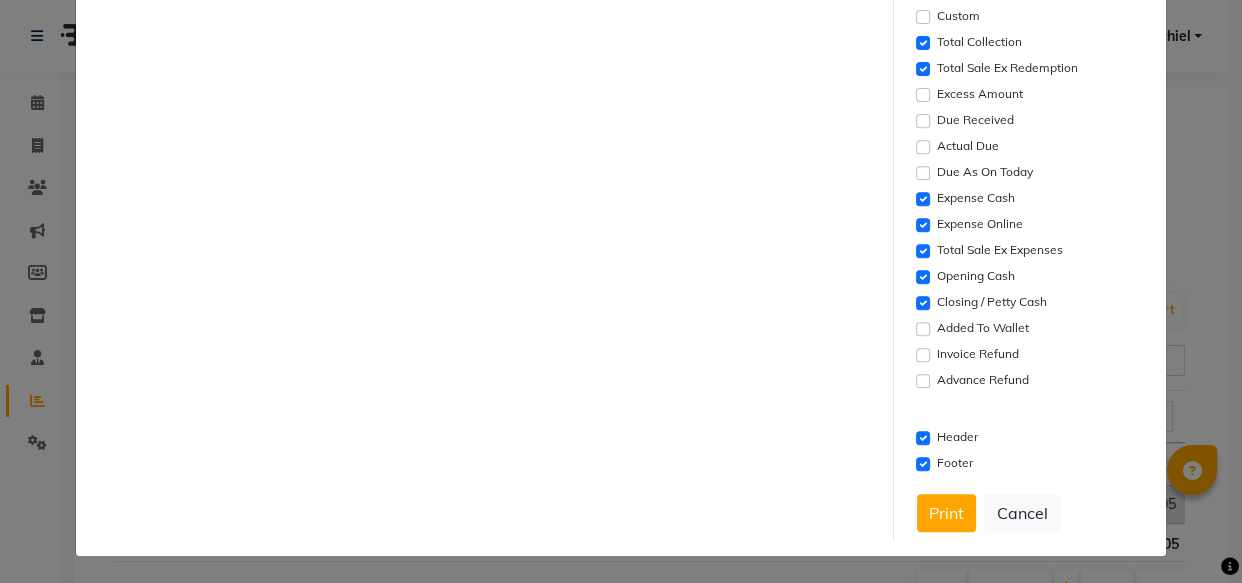 click on "Report Preview
Report Name: Daily Sales
Report Duration: 01-08-2025
Dash Ladies Beauty Center
Al Shabhat Plaza
date
2025-08-01
customers
24
services
DH3,397.80
8" 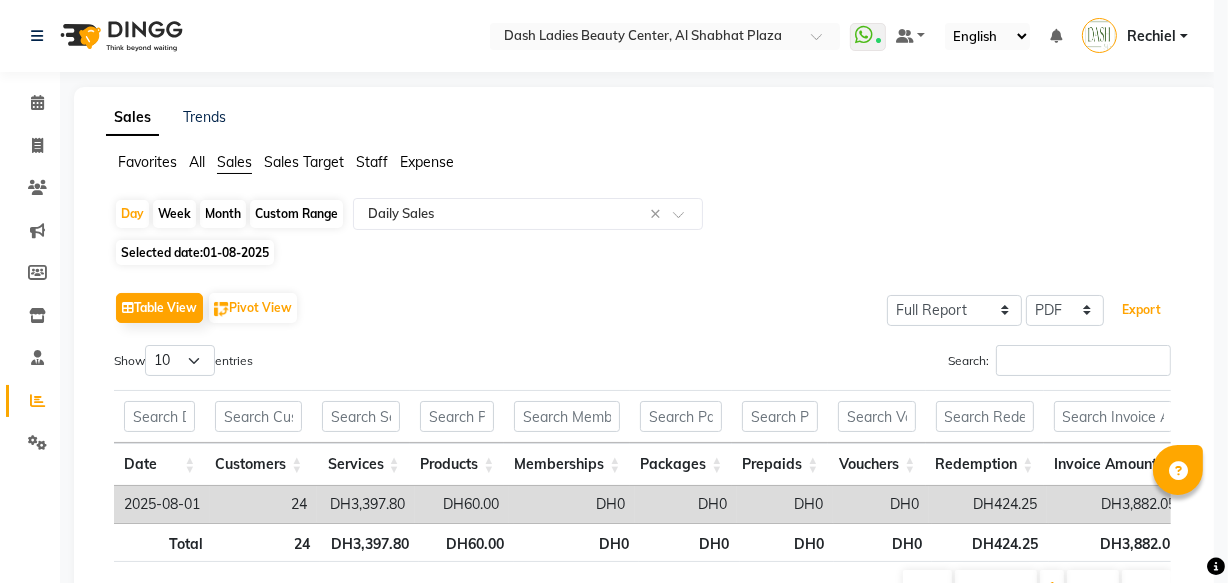 scroll, scrollTop: 0, scrollLeft: 0, axis: both 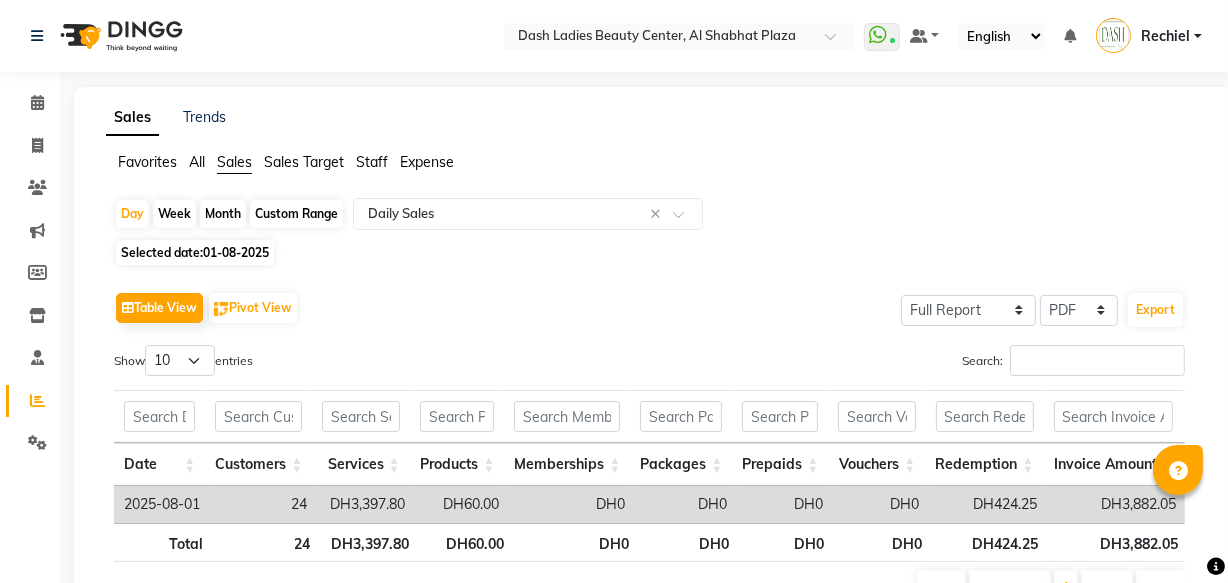 click on "Sales Target" 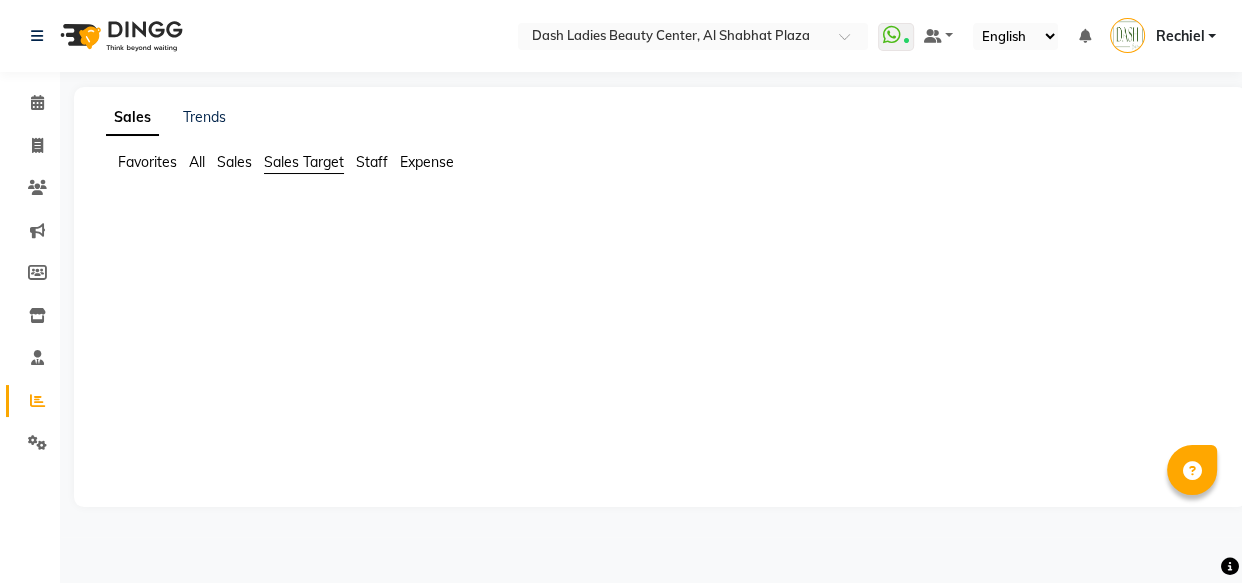 click on "Staff" 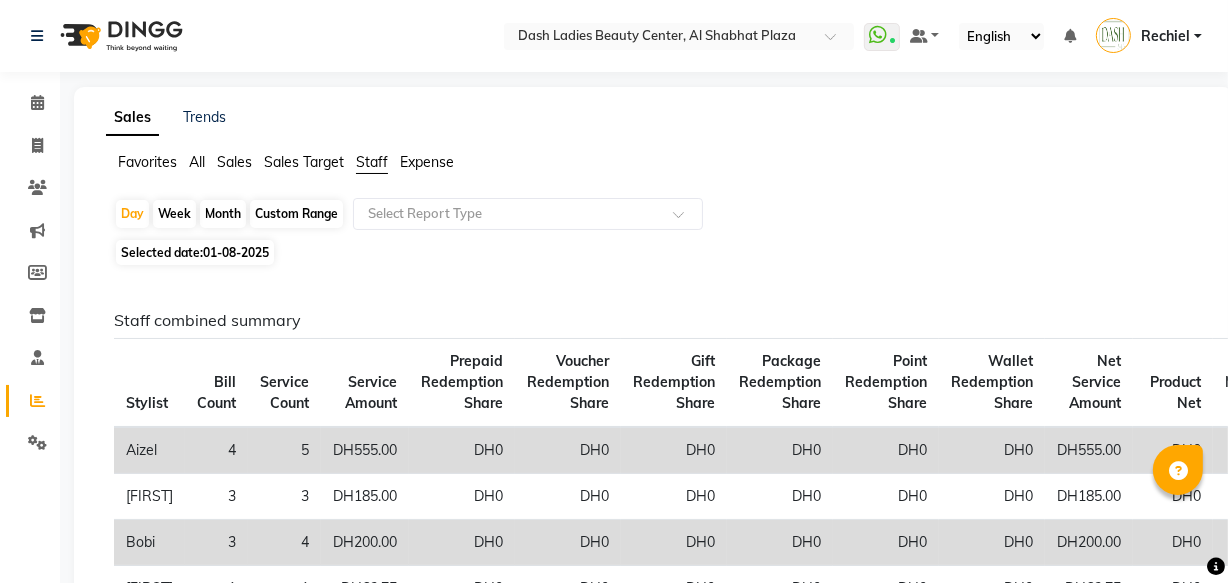 click on "Staff" 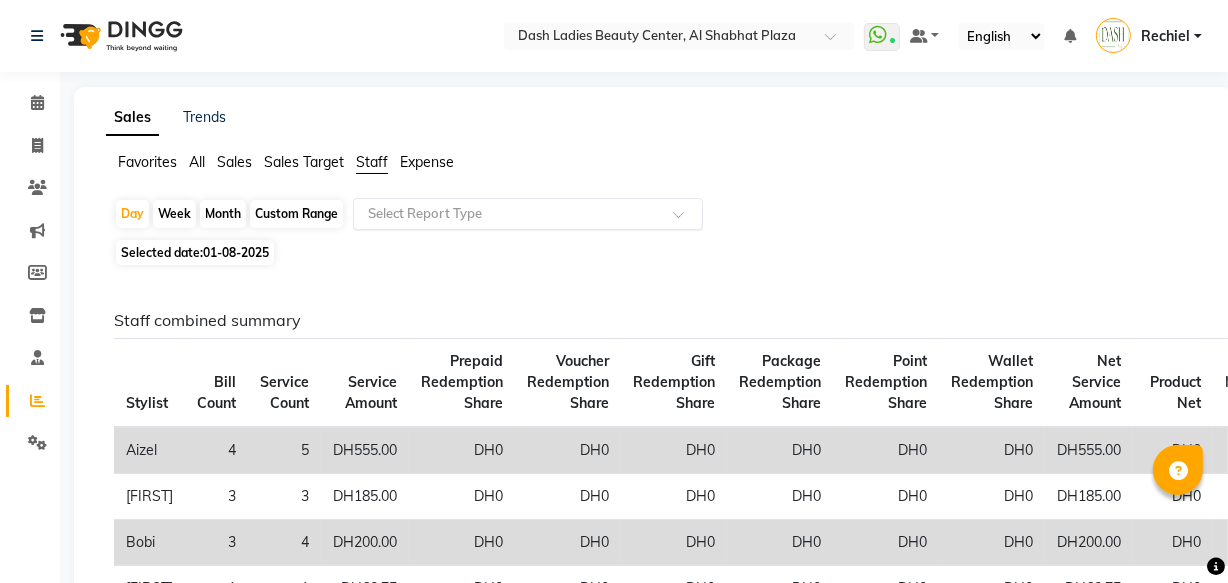 click 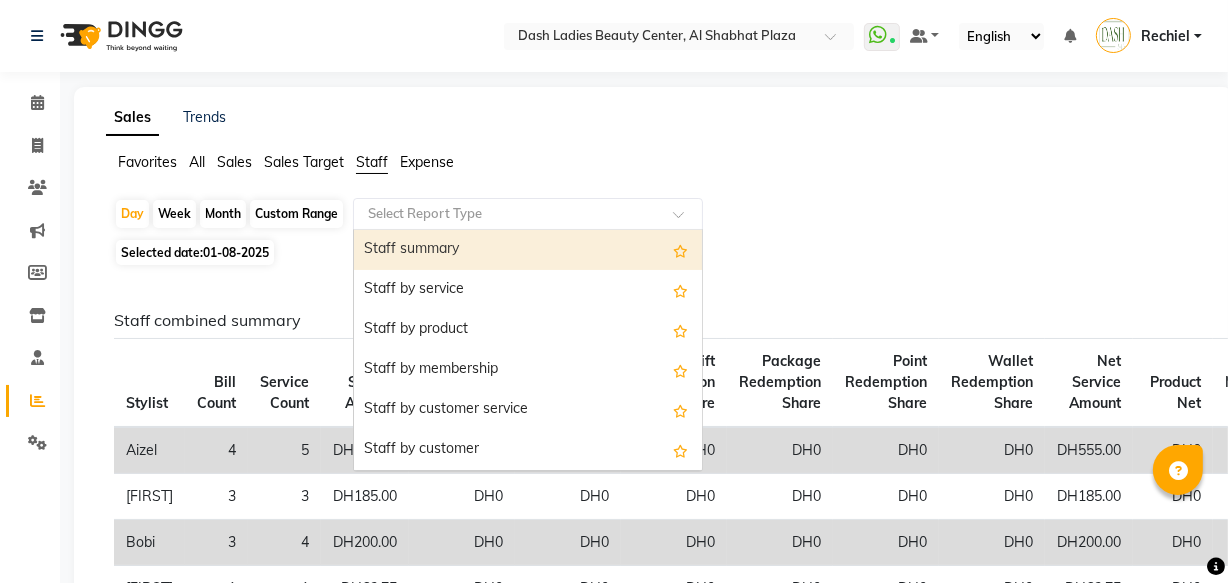 click on "Staff summary" at bounding box center [528, 250] 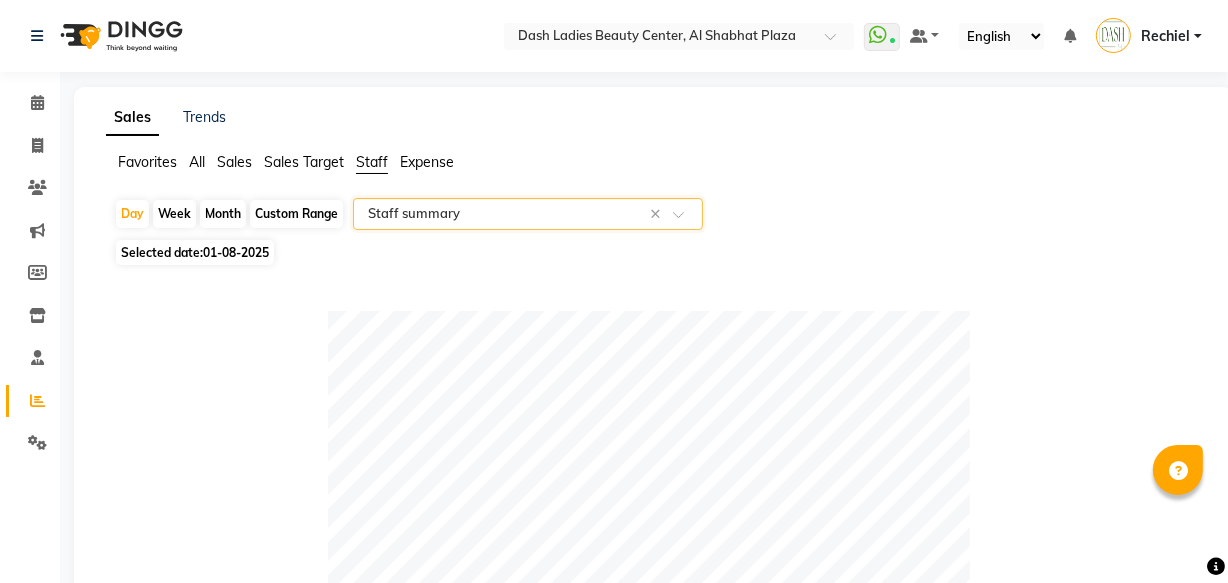 click 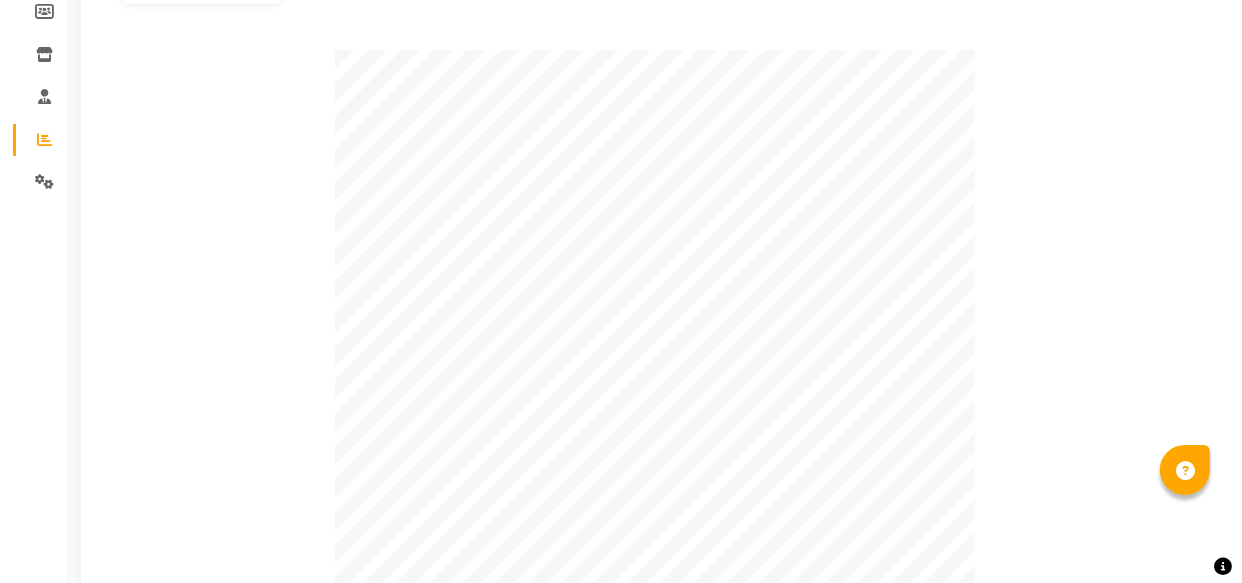 scroll, scrollTop: 731, scrollLeft: 0, axis: vertical 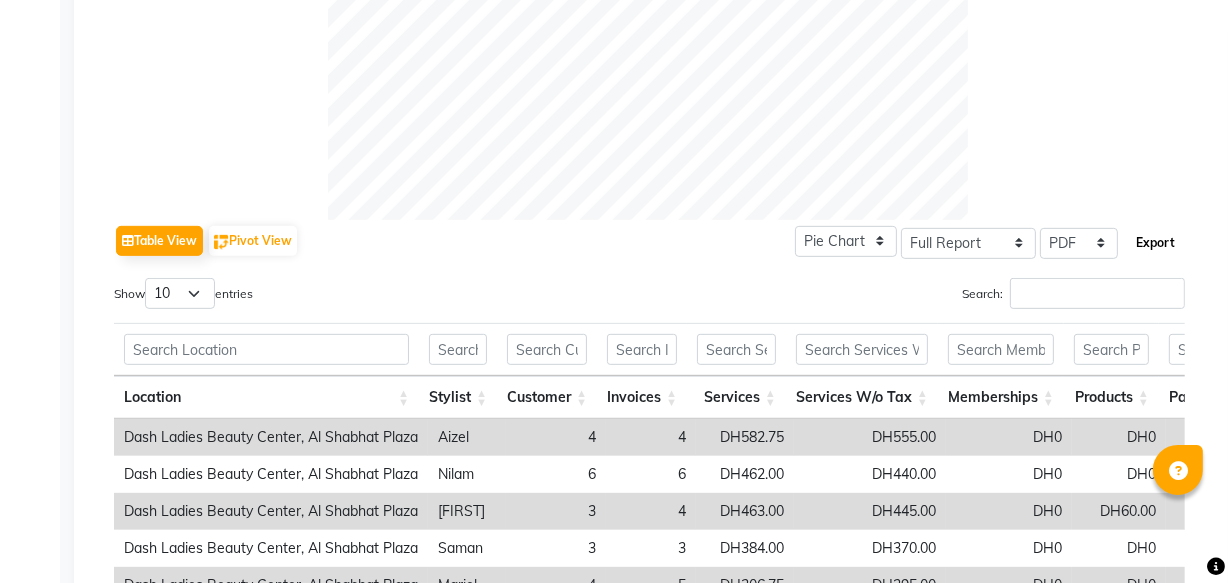 click on "Export" 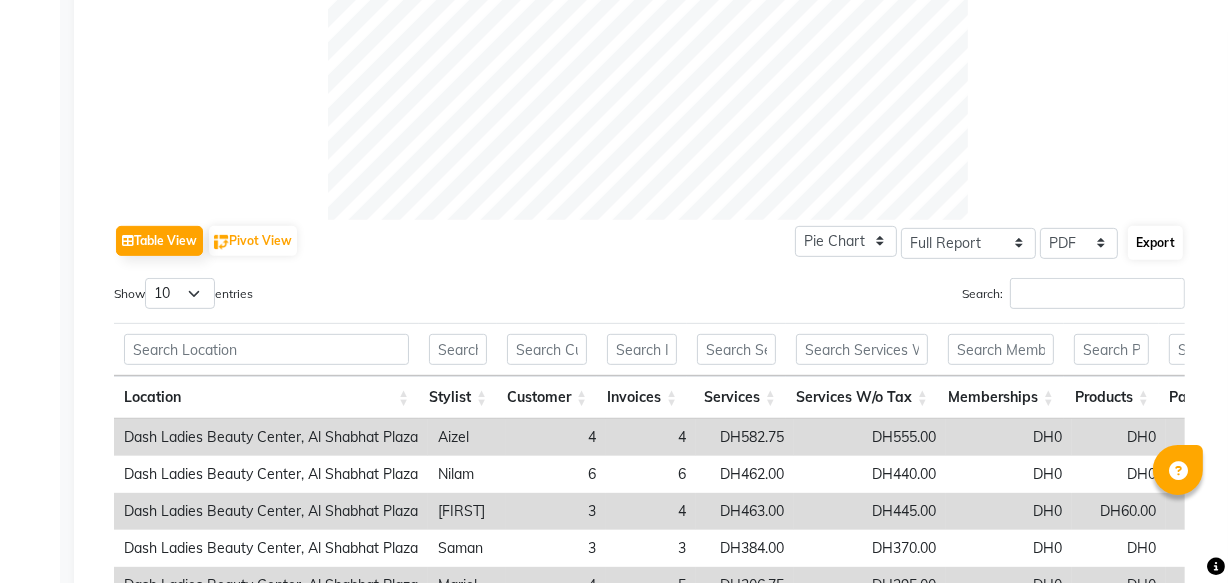 select on "sans-serif" 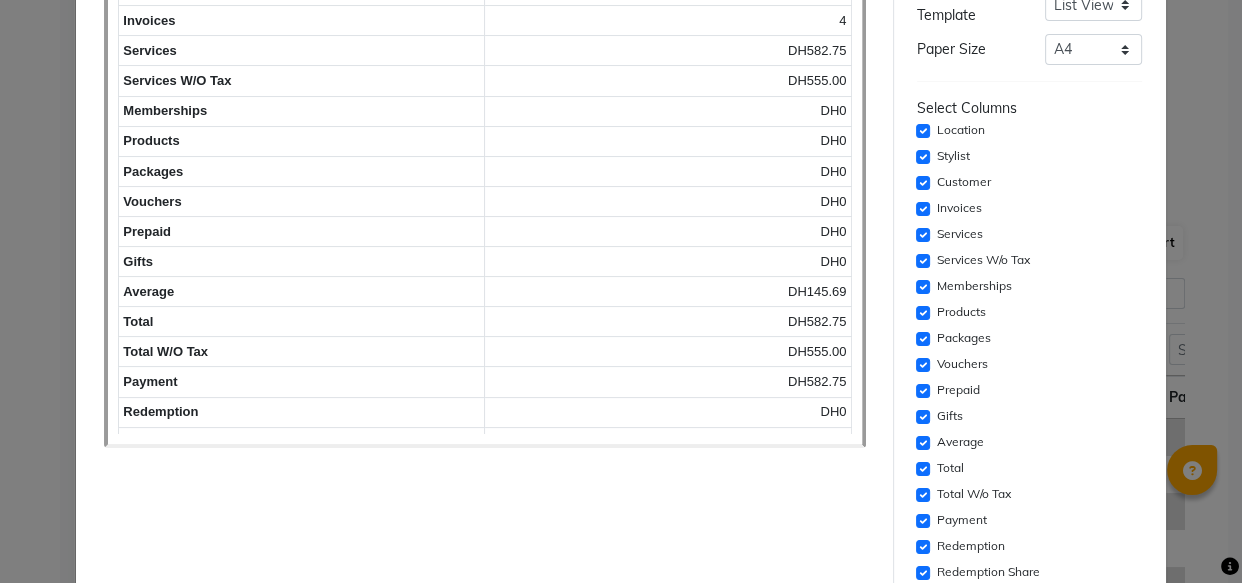 scroll, scrollTop: 256, scrollLeft: 0, axis: vertical 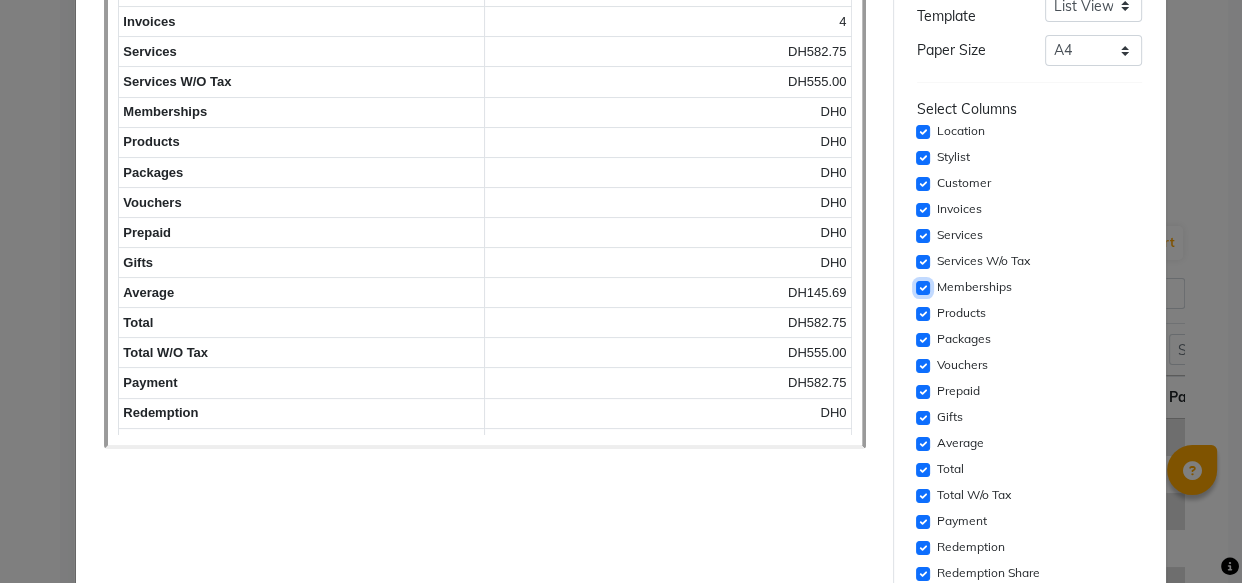 click 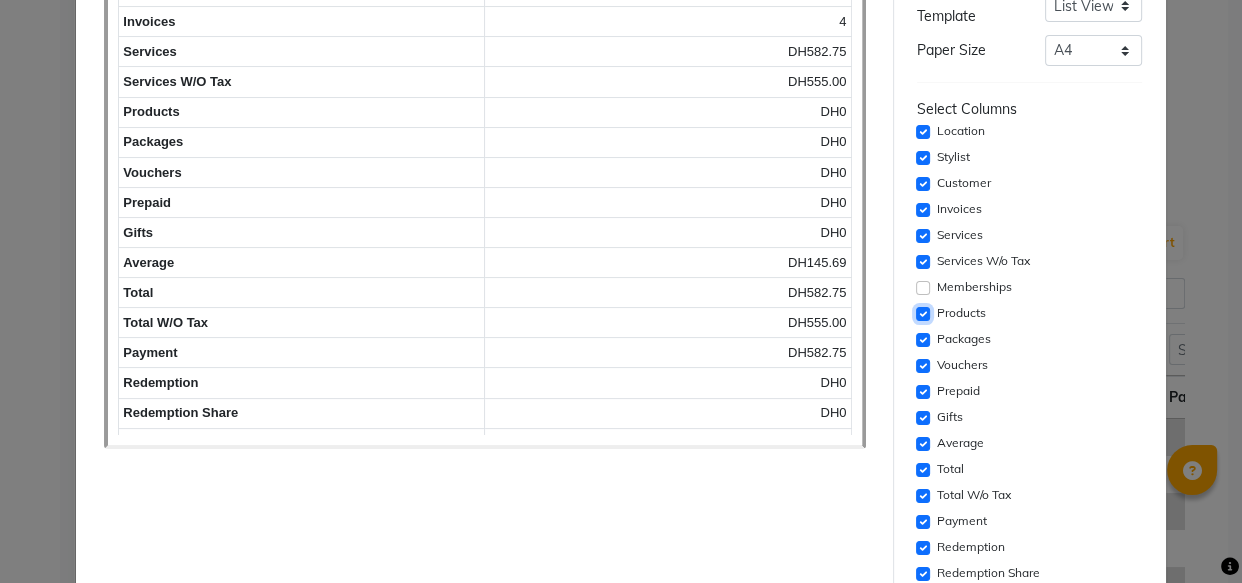 click 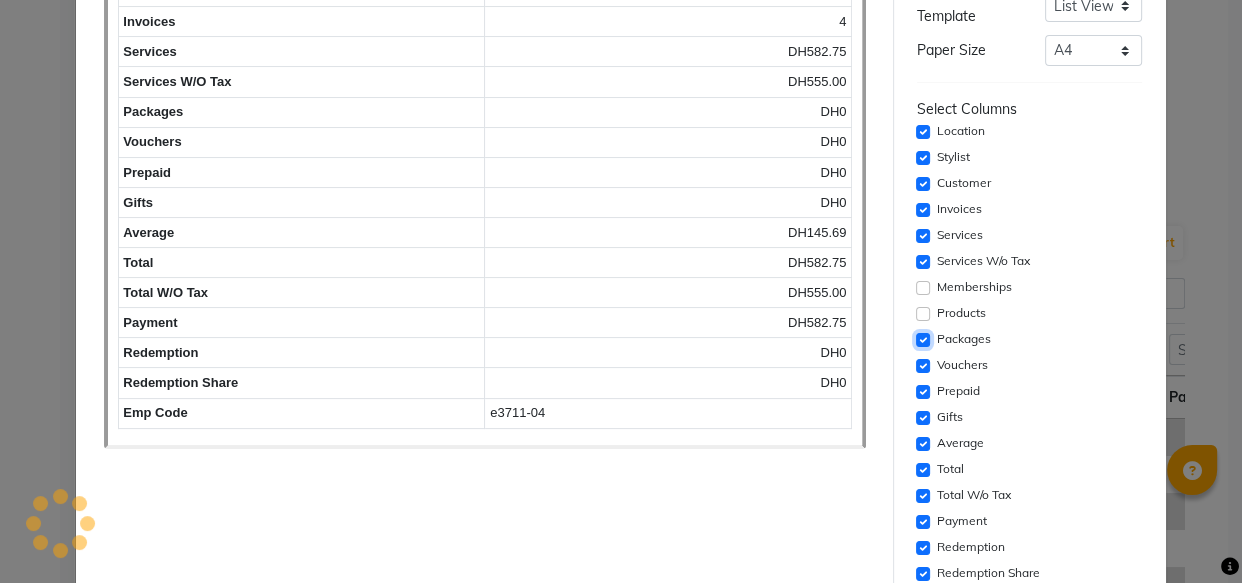 click 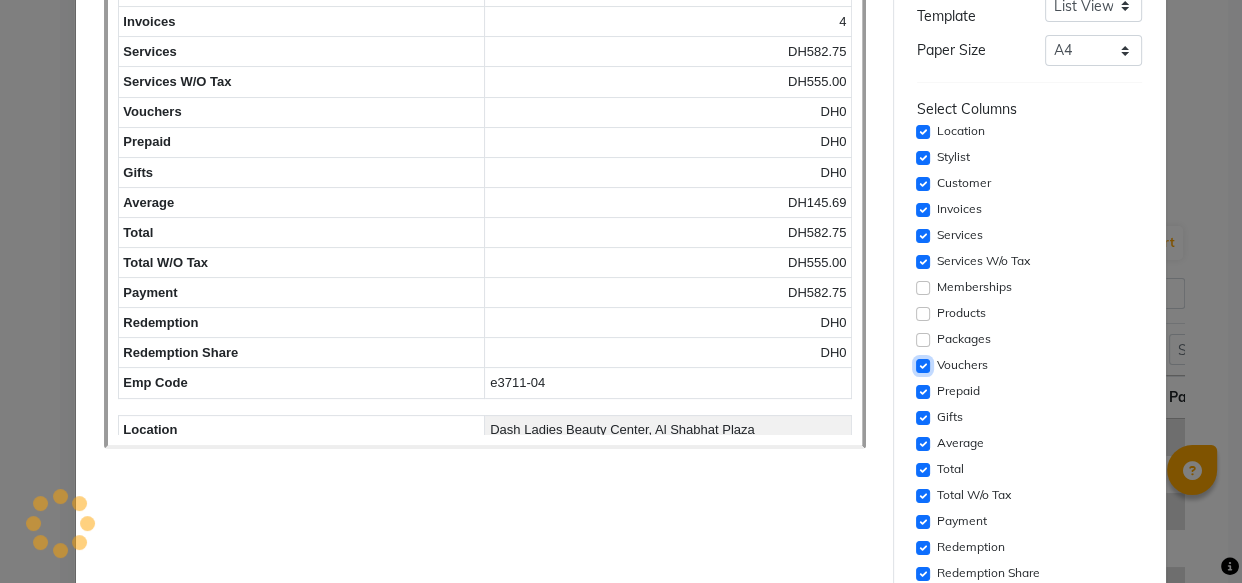 click 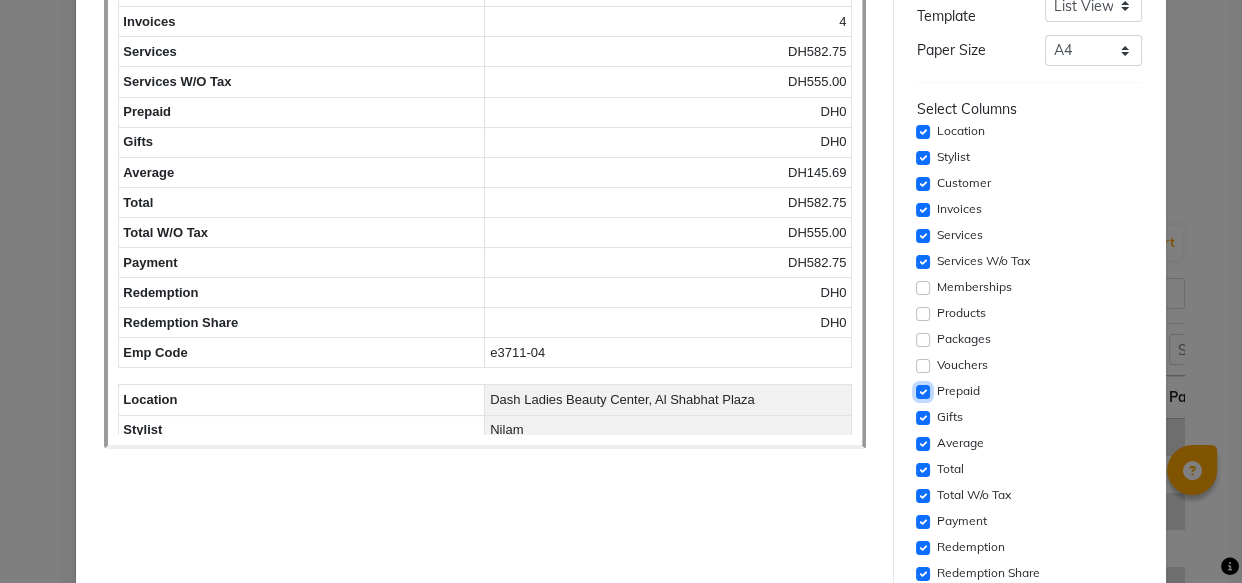 click 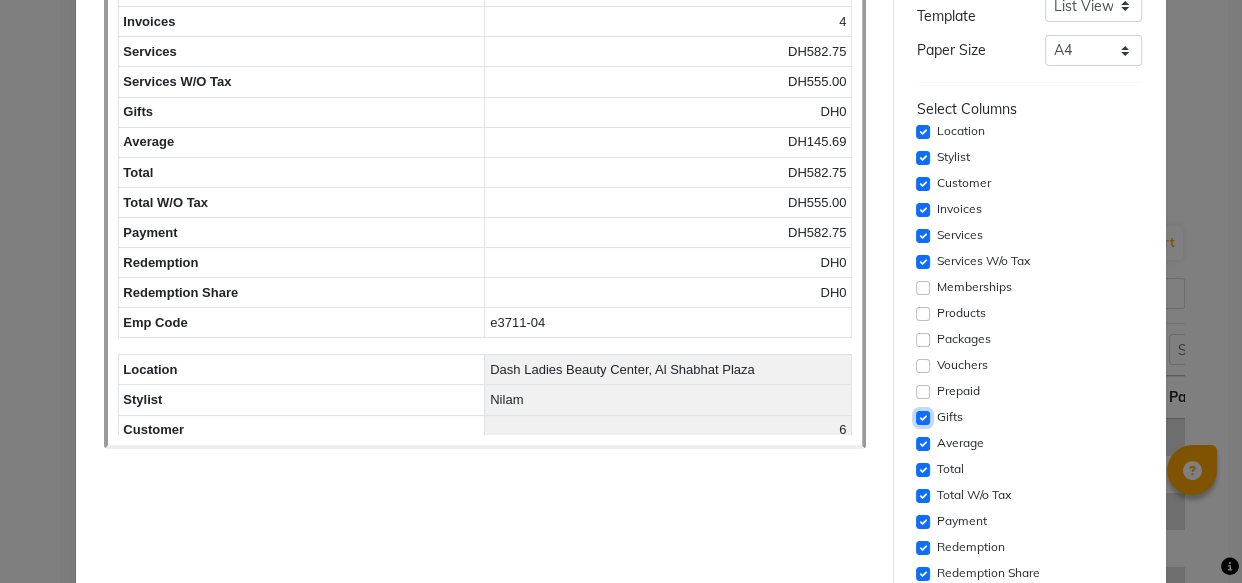 click 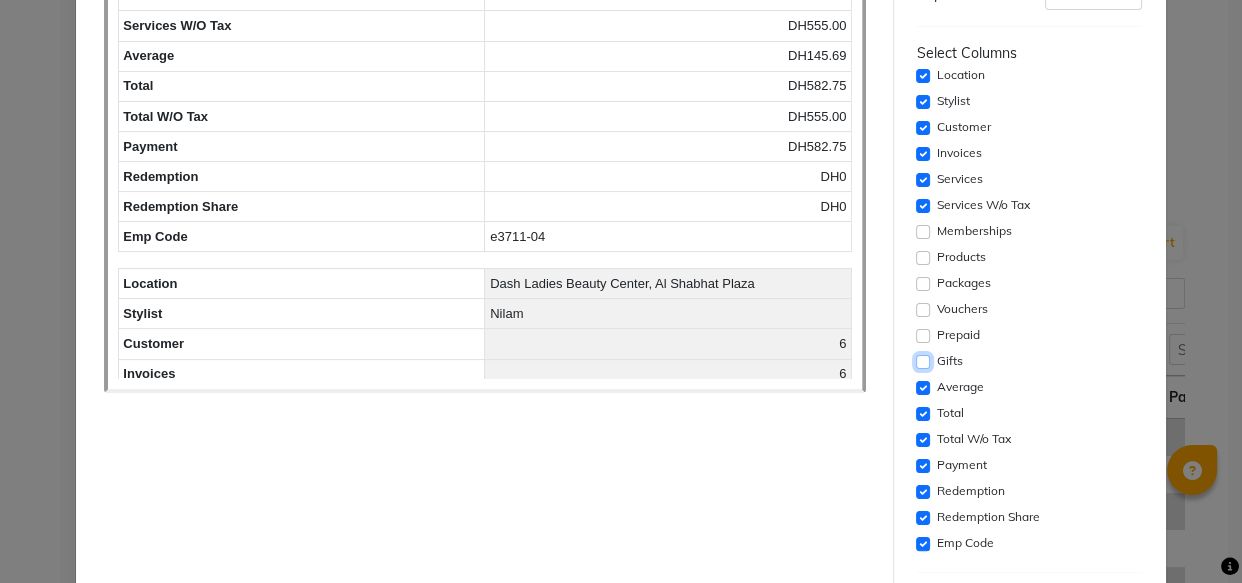 scroll, scrollTop: 328, scrollLeft: 0, axis: vertical 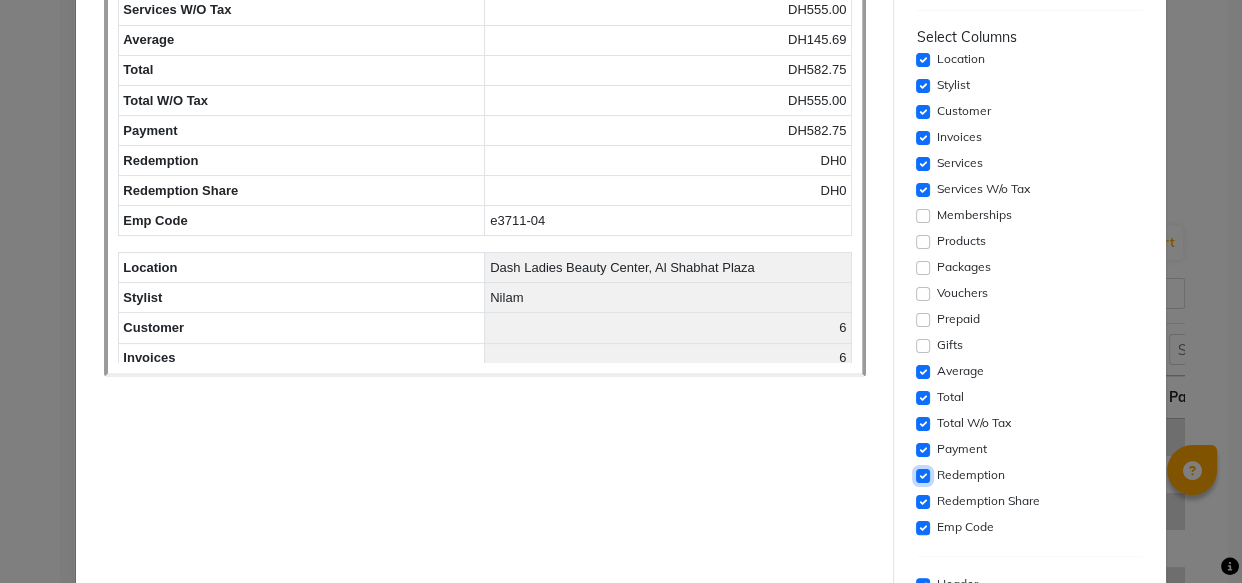 click 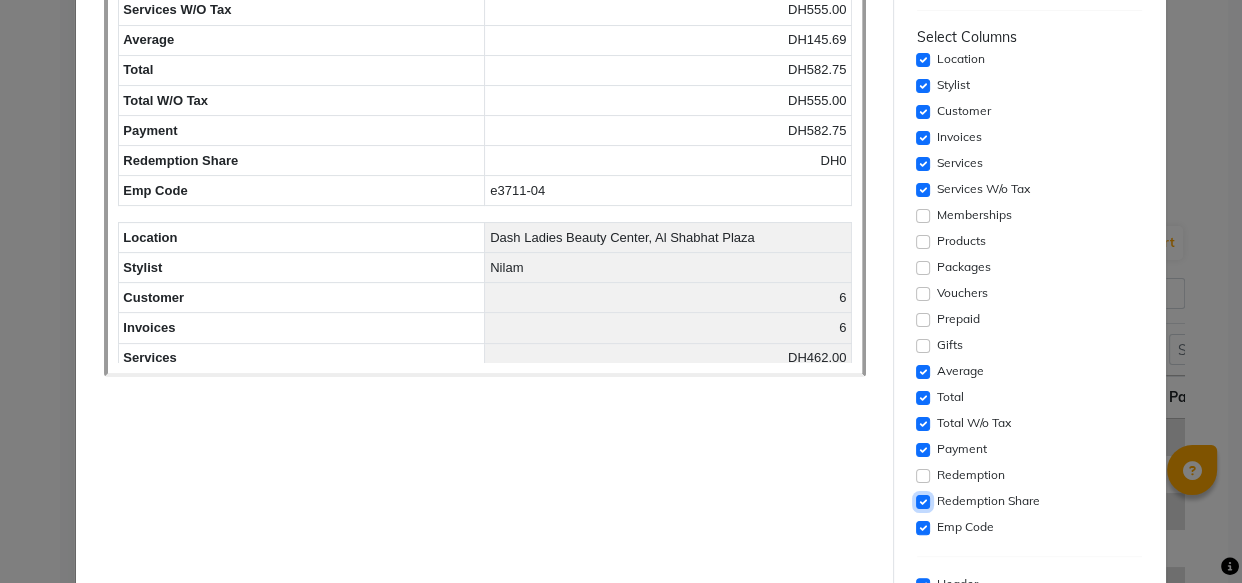 click 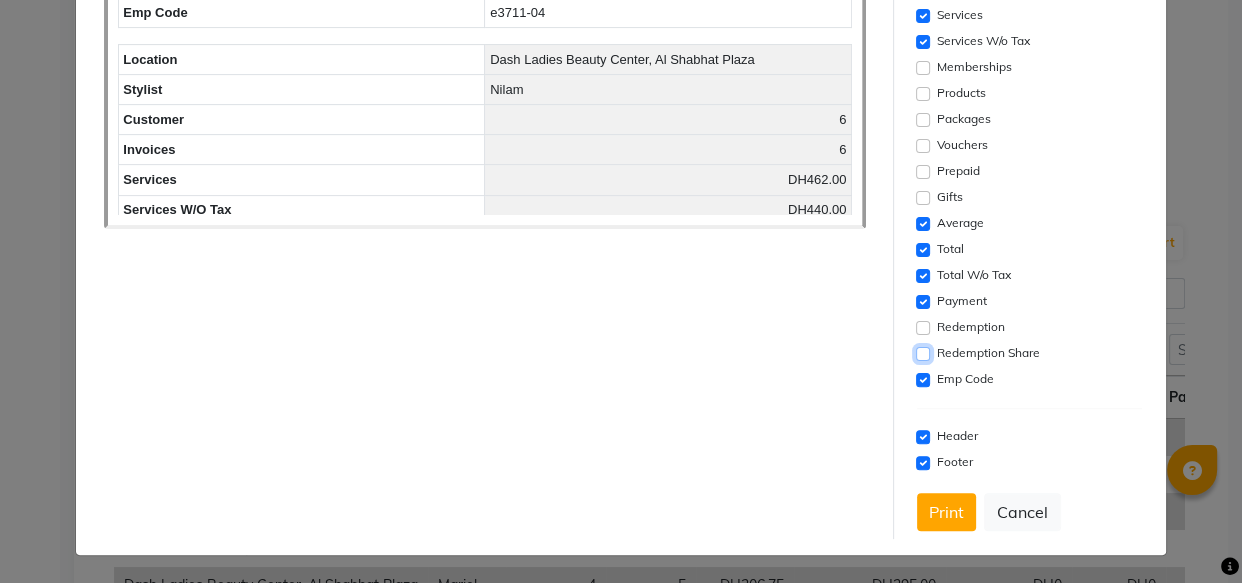 scroll, scrollTop: 473, scrollLeft: 0, axis: vertical 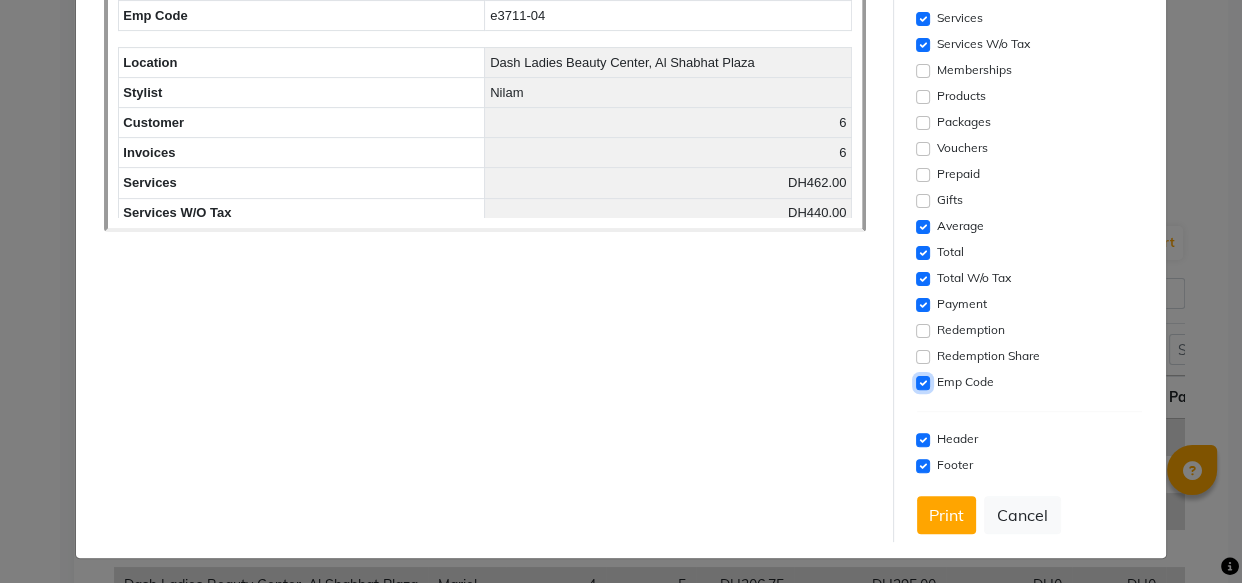 click 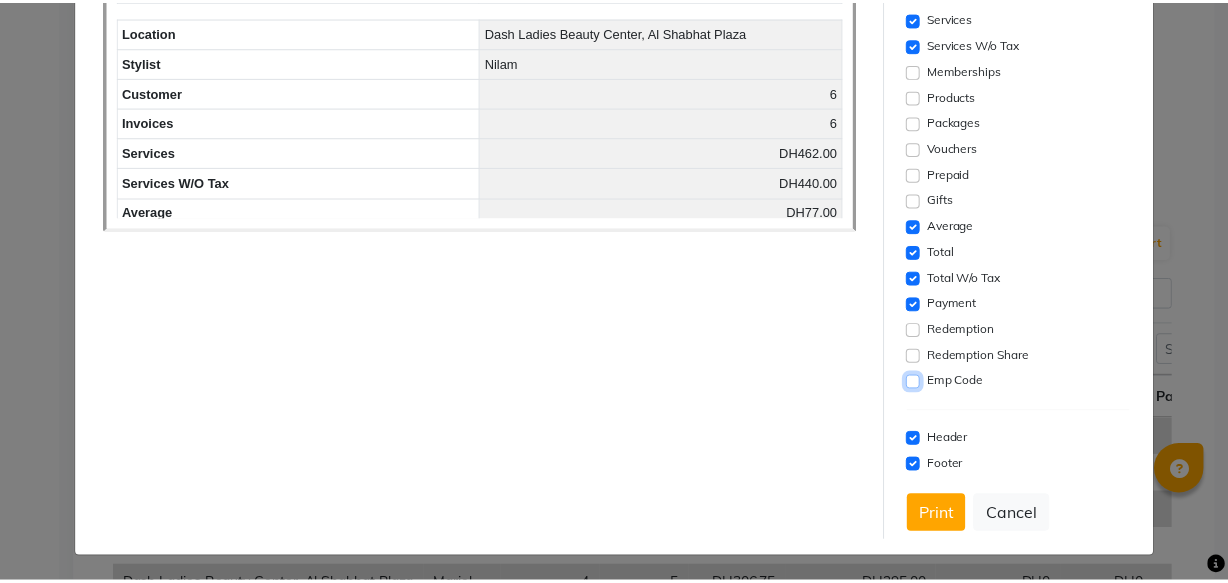 scroll, scrollTop: 476, scrollLeft: 0, axis: vertical 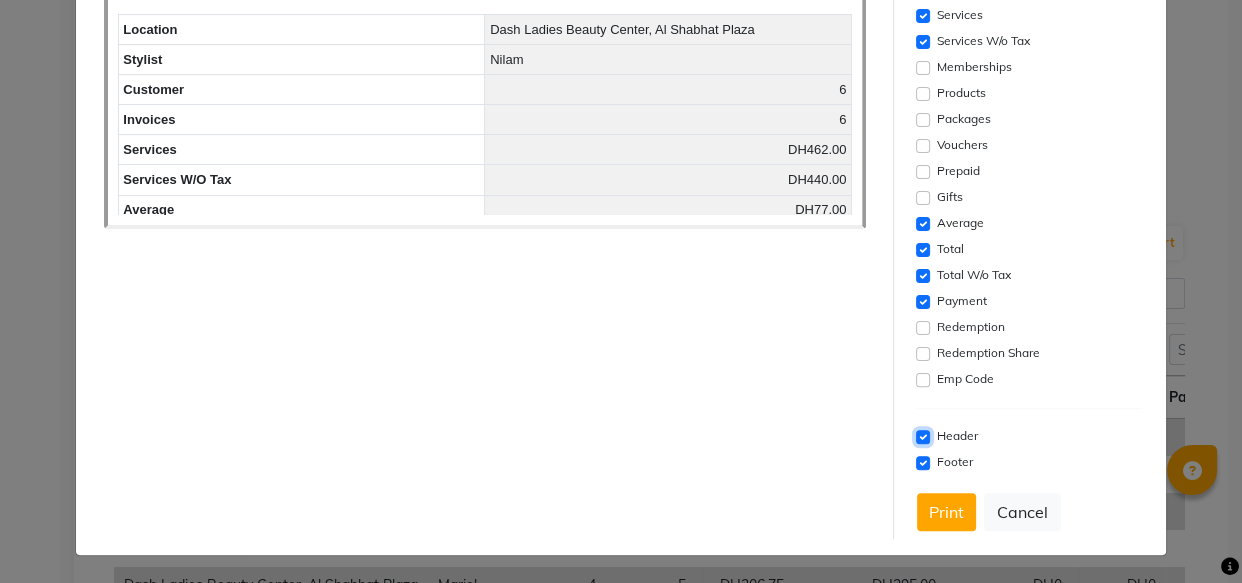 click 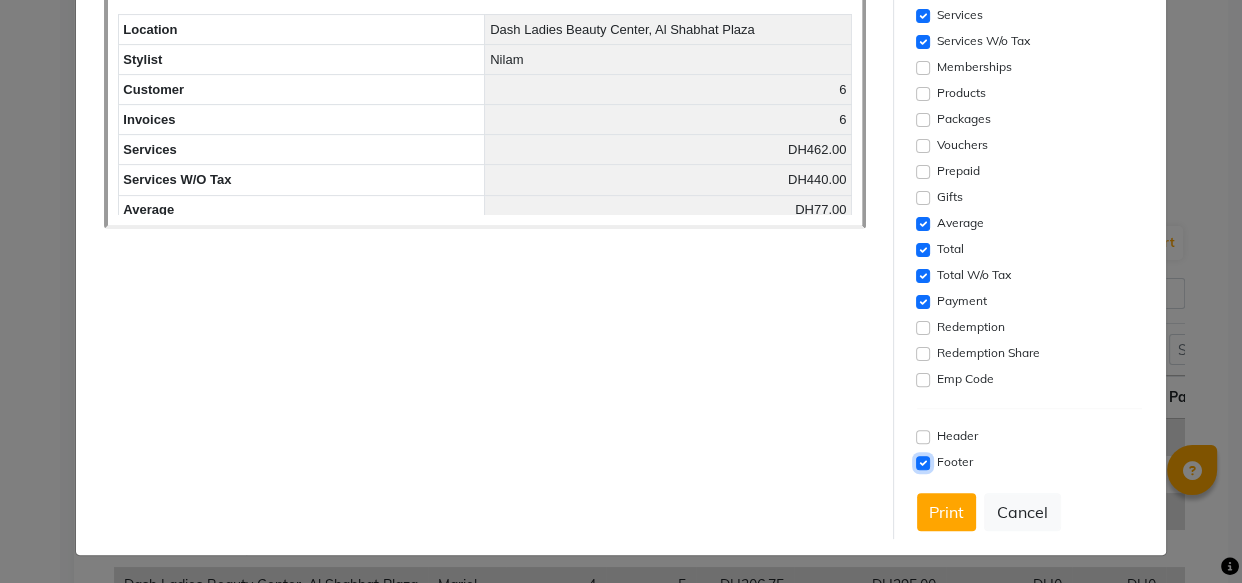 click 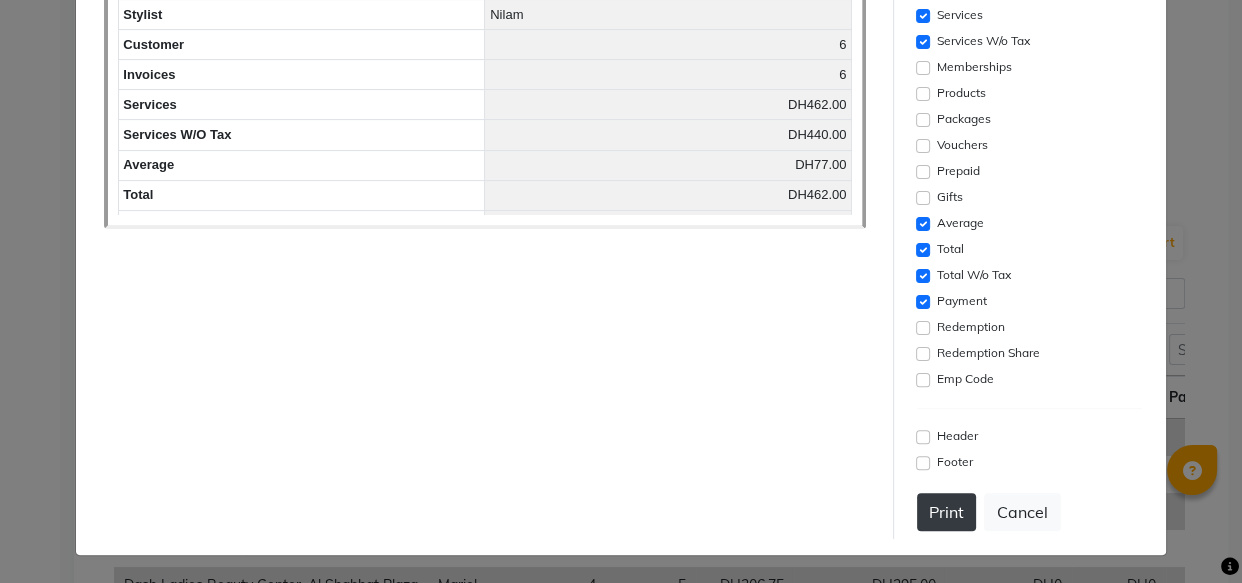 click on "Print" 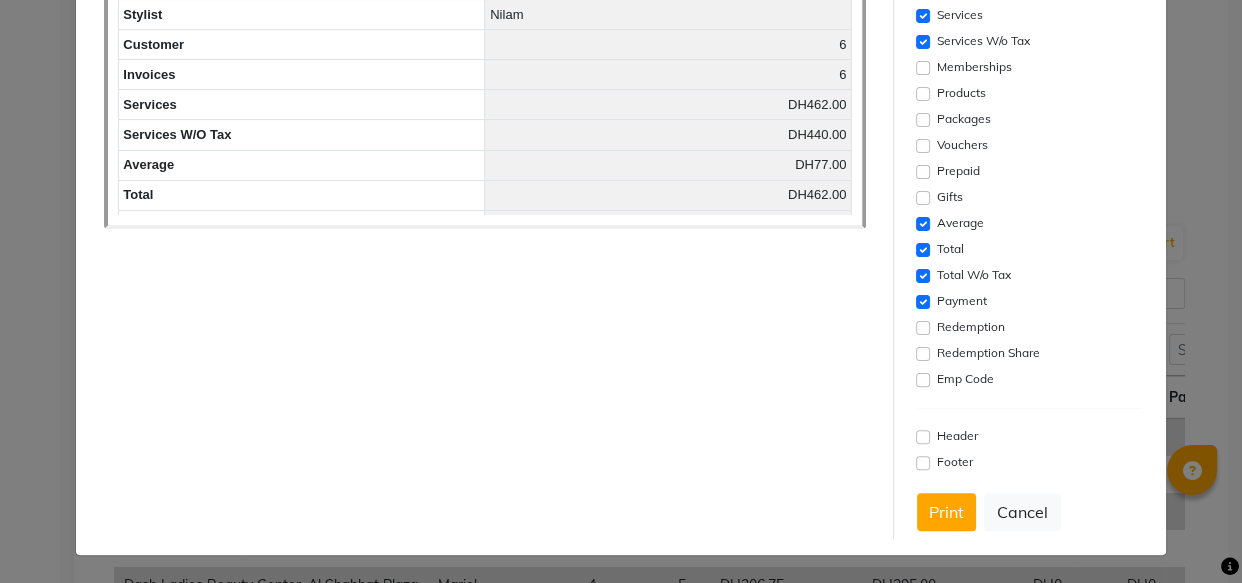 click on "Report Preview
Report Name: Staff summary
Report Duration: 01-08-2025
Dash Ladies Beauty Center
Al Shabhat Plaza
location
Dash Ladies Beauty Center, Al Shabhat Plaza
stylist
Aizel
customer
4" 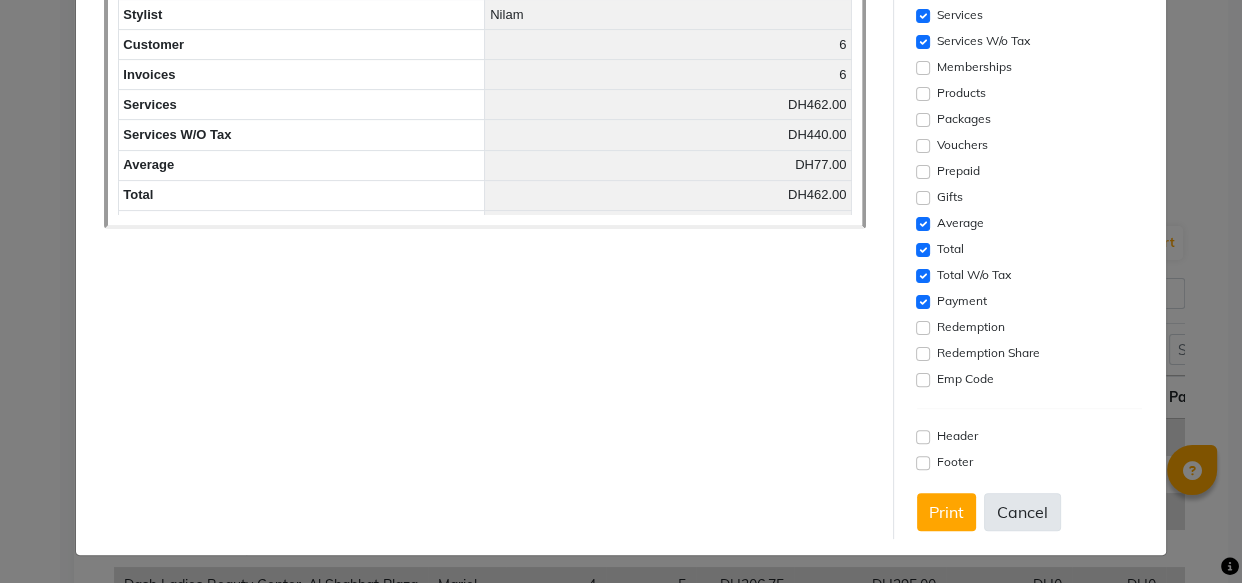 click on "Cancel" 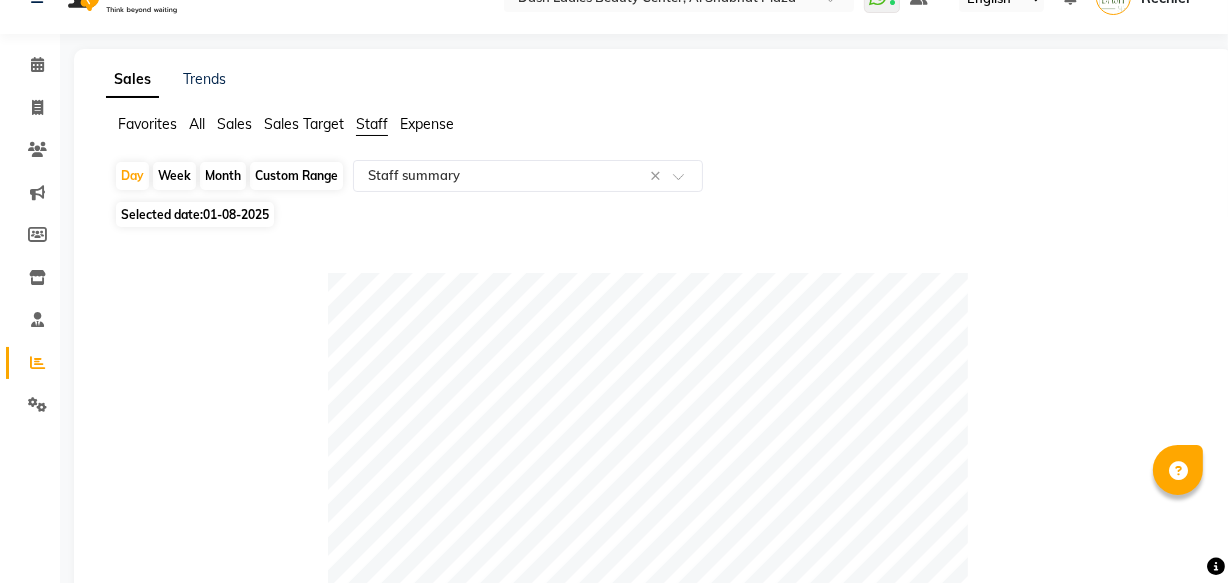 scroll, scrollTop: 0, scrollLeft: 0, axis: both 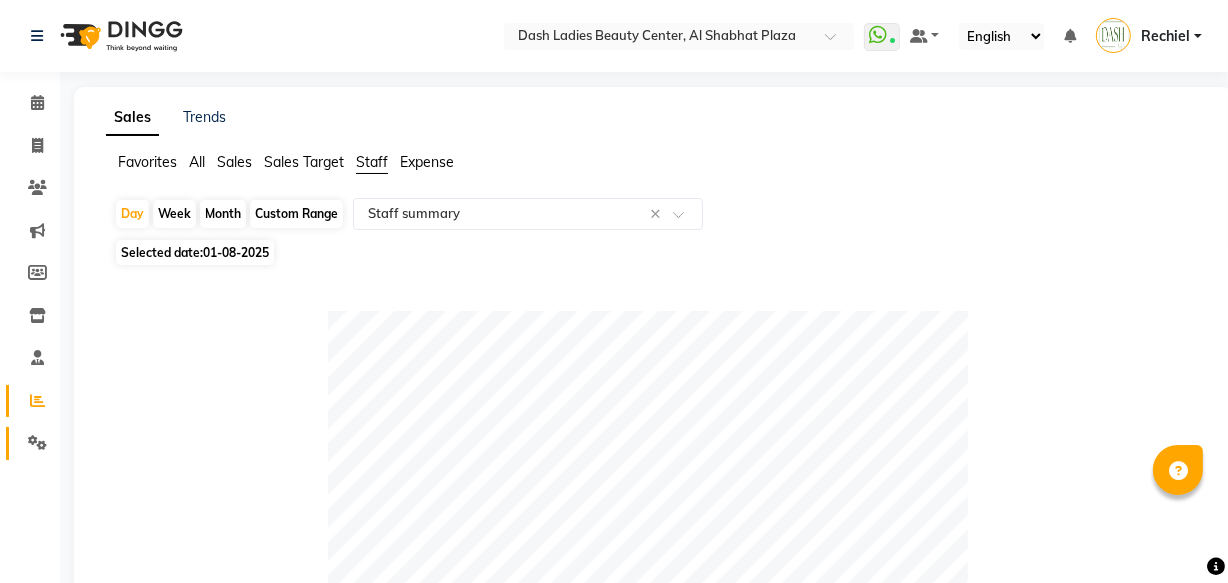 click 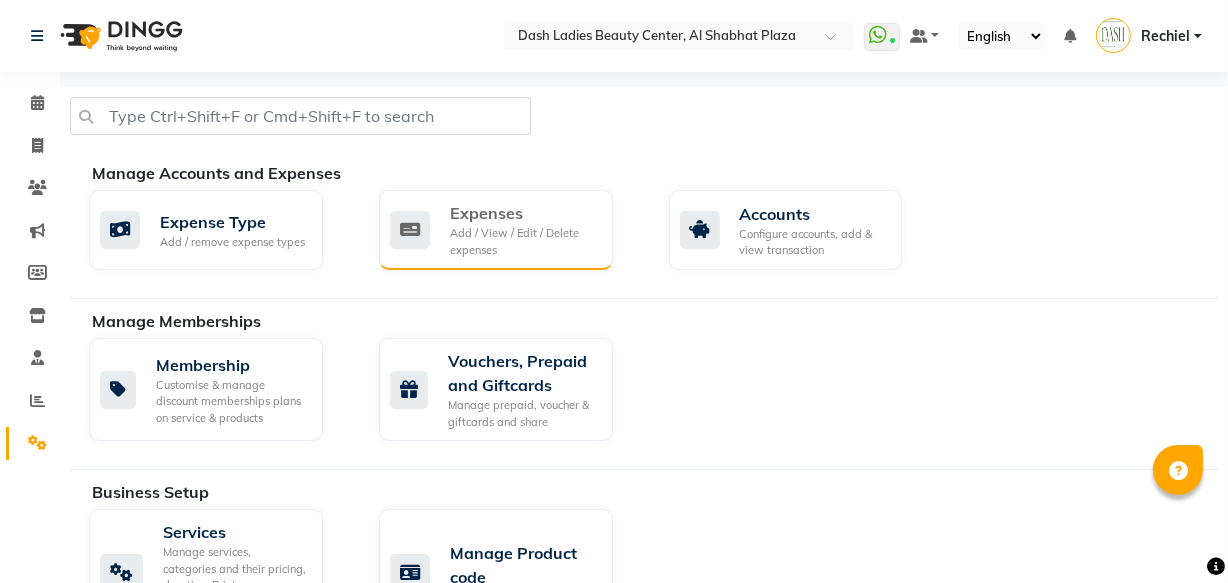 click on "Add / View / Edit / Delete expenses" 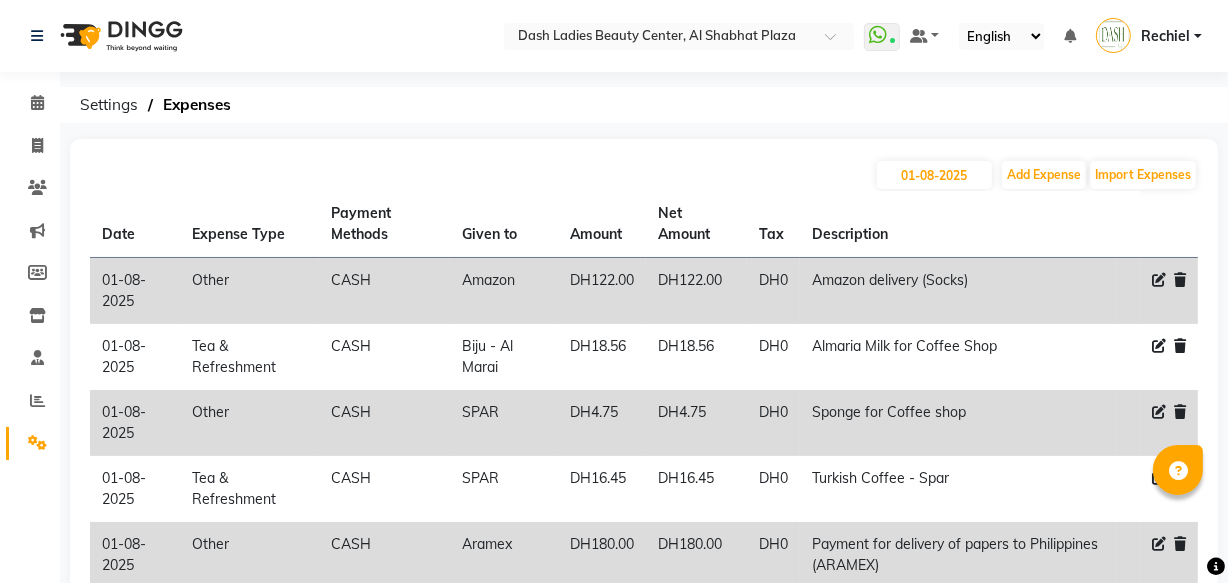 click on "Settings" 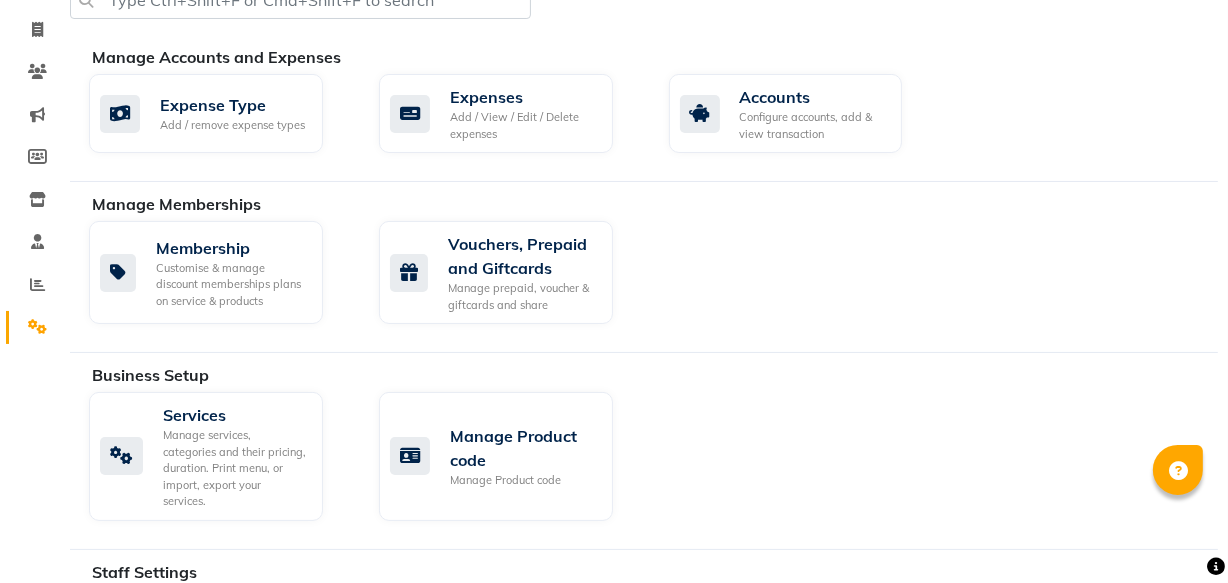 scroll, scrollTop: 90, scrollLeft: 0, axis: vertical 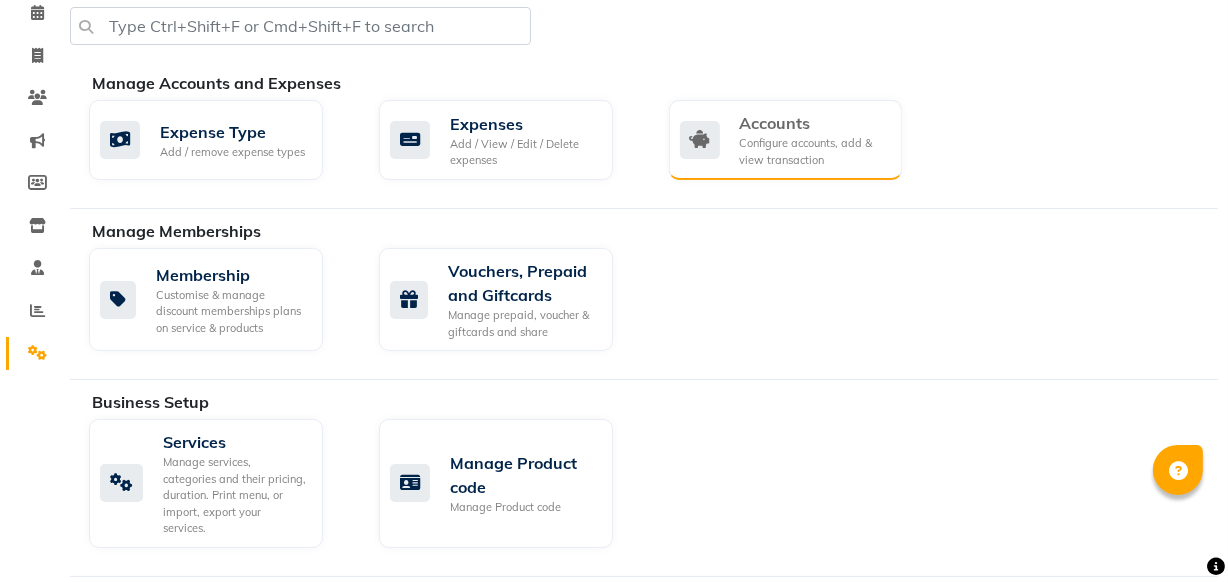 click on "Accounts Configure accounts, add & view transaction" 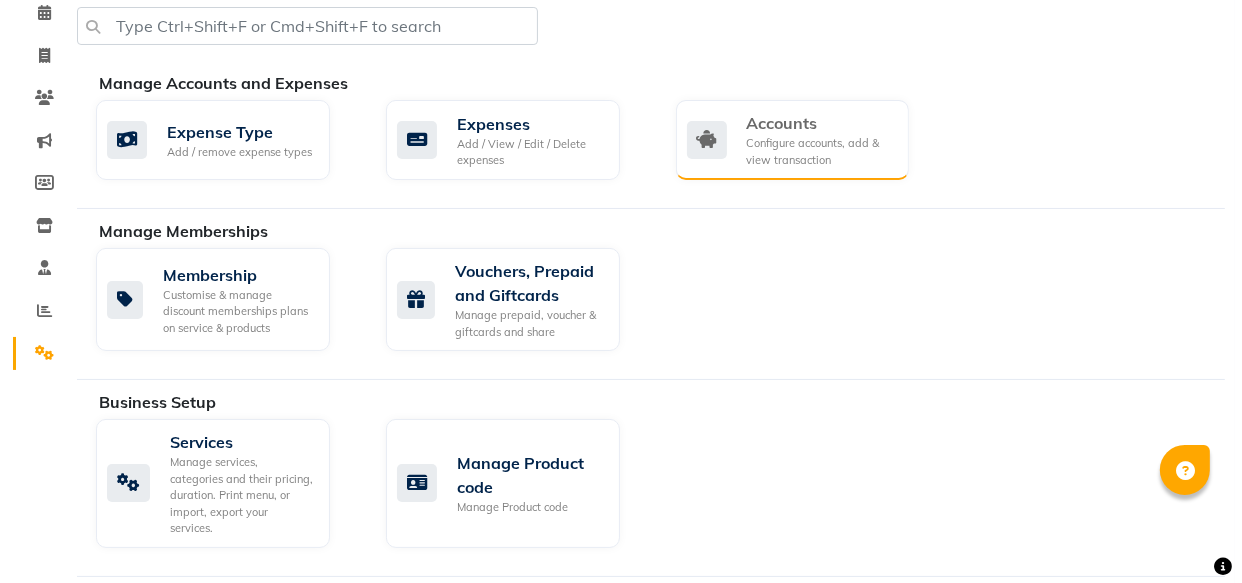 scroll, scrollTop: 0, scrollLeft: 0, axis: both 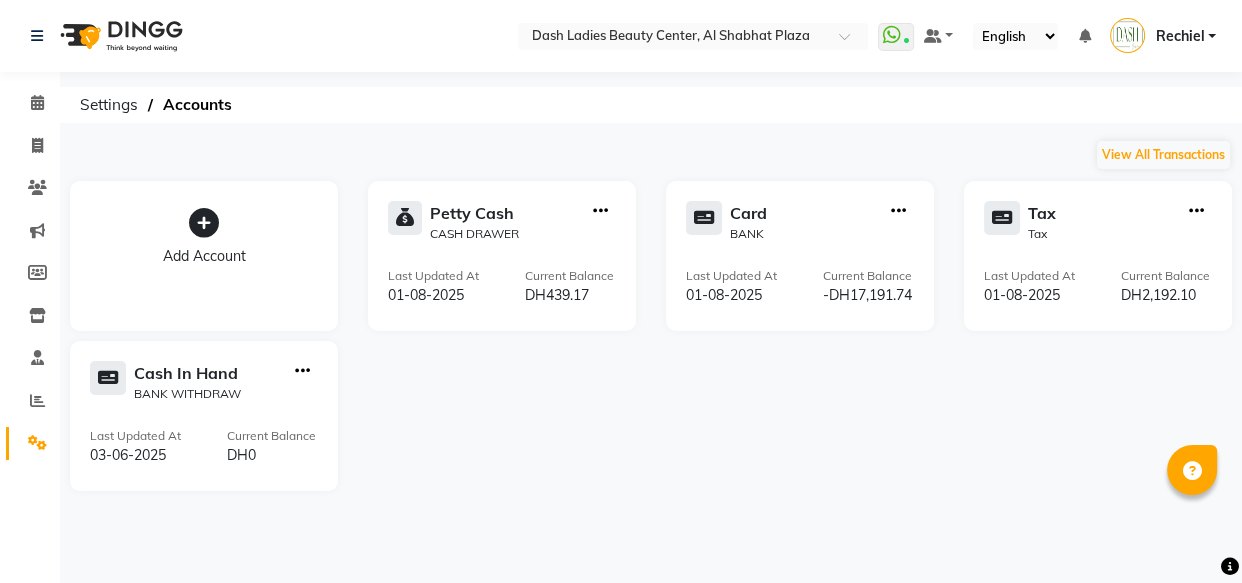 click on "Petty Cash CASH DRAWER Last Updated At 01-08-2025 Current Balance DH439.17" 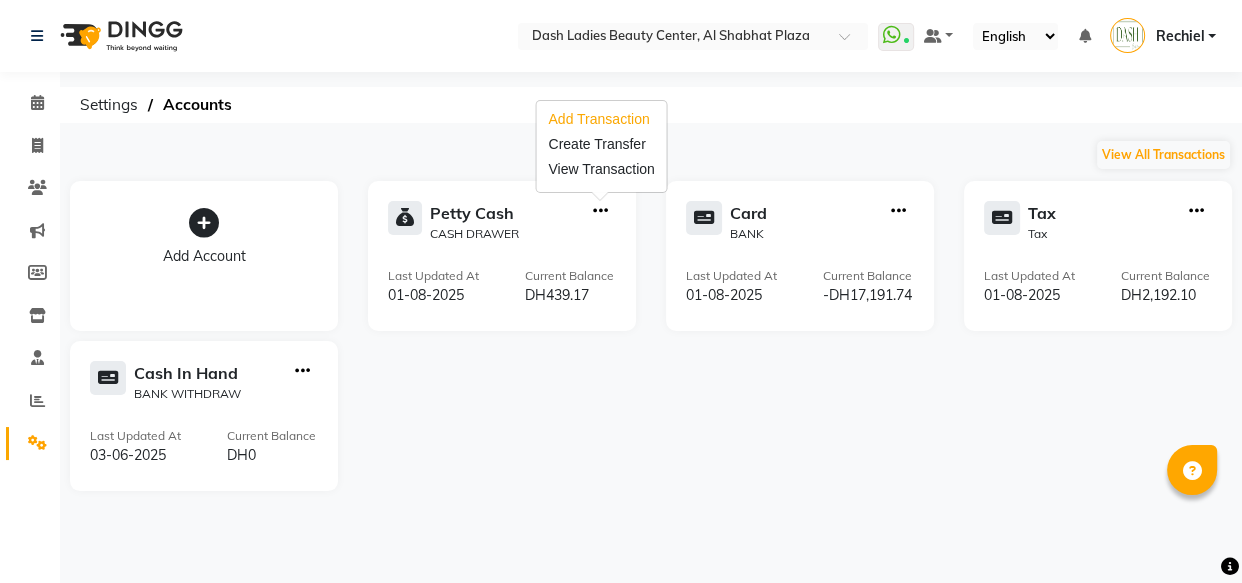 click on "Add Transaction" at bounding box center [601, 119] 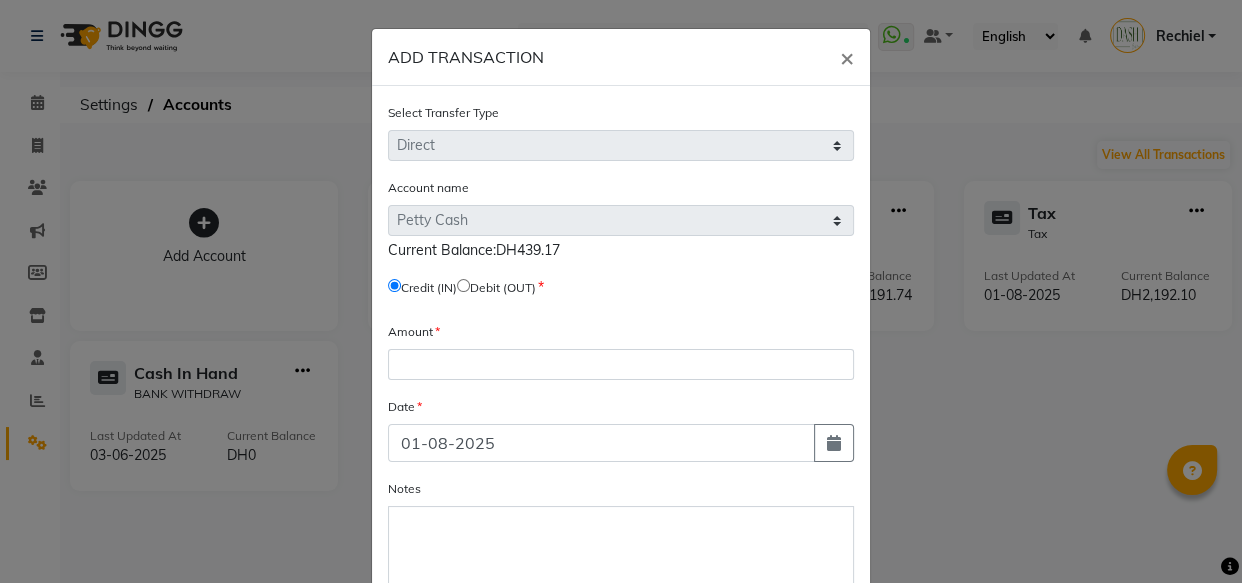 click on "×" 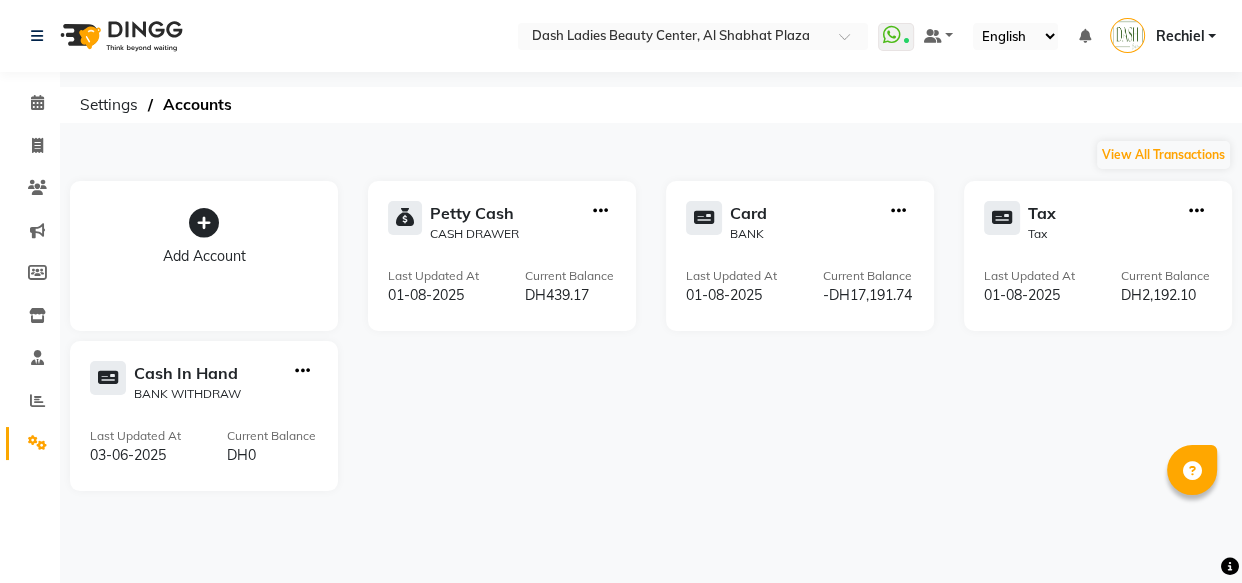 click 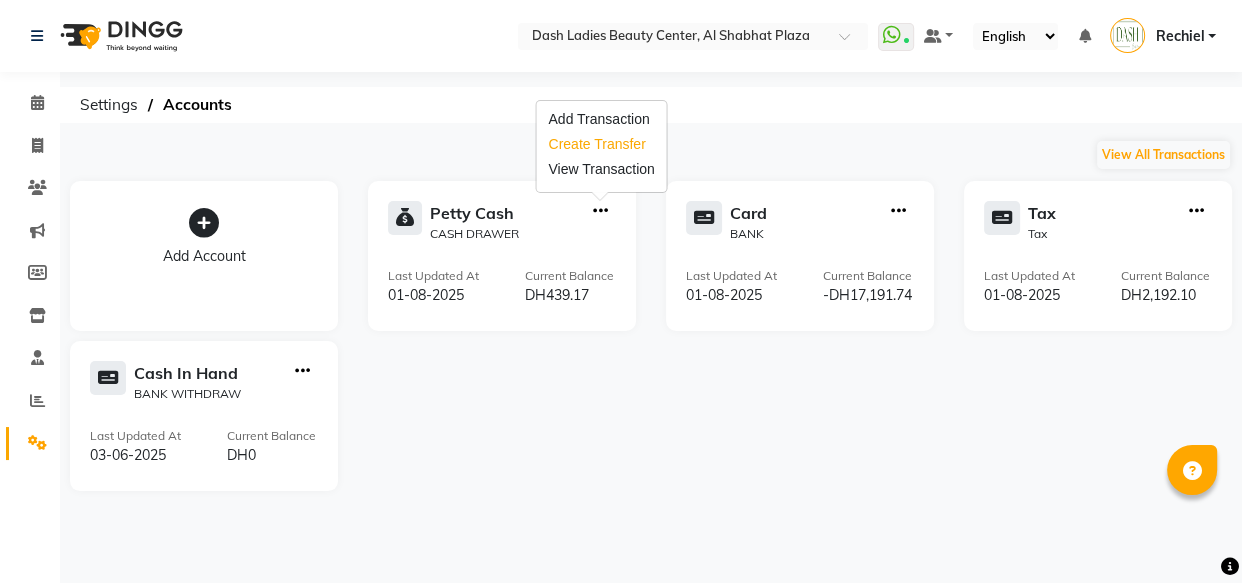 click on "Create Transfer" at bounding box center [601, 144] 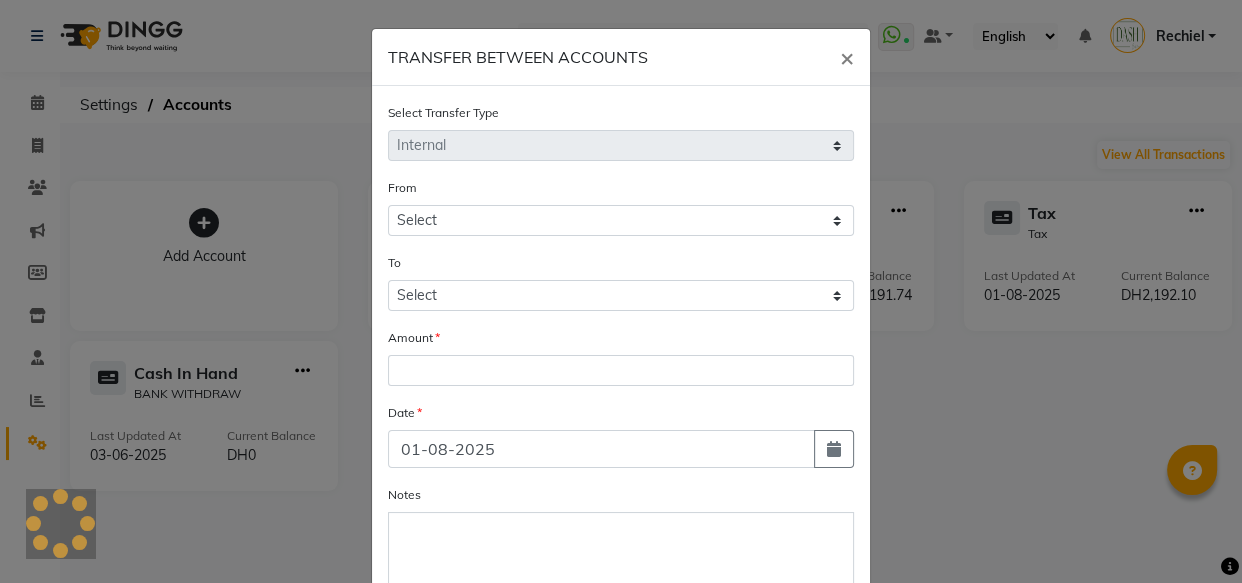 select on "7494" 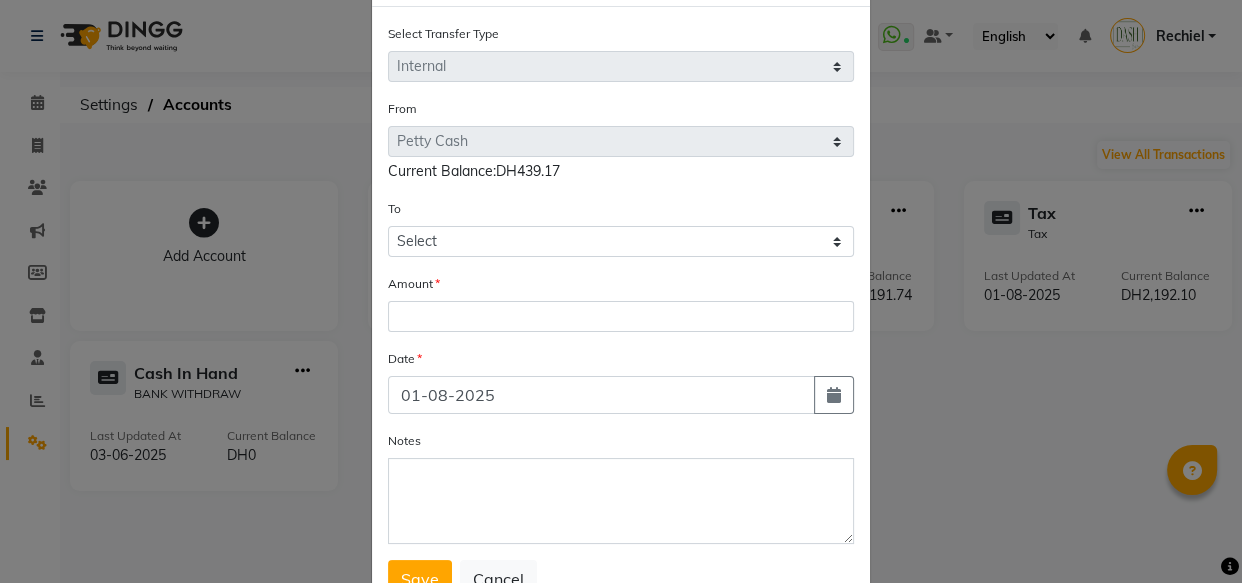 scroll, scrollTop: 113, scrollLeft: 0, axis: vertical 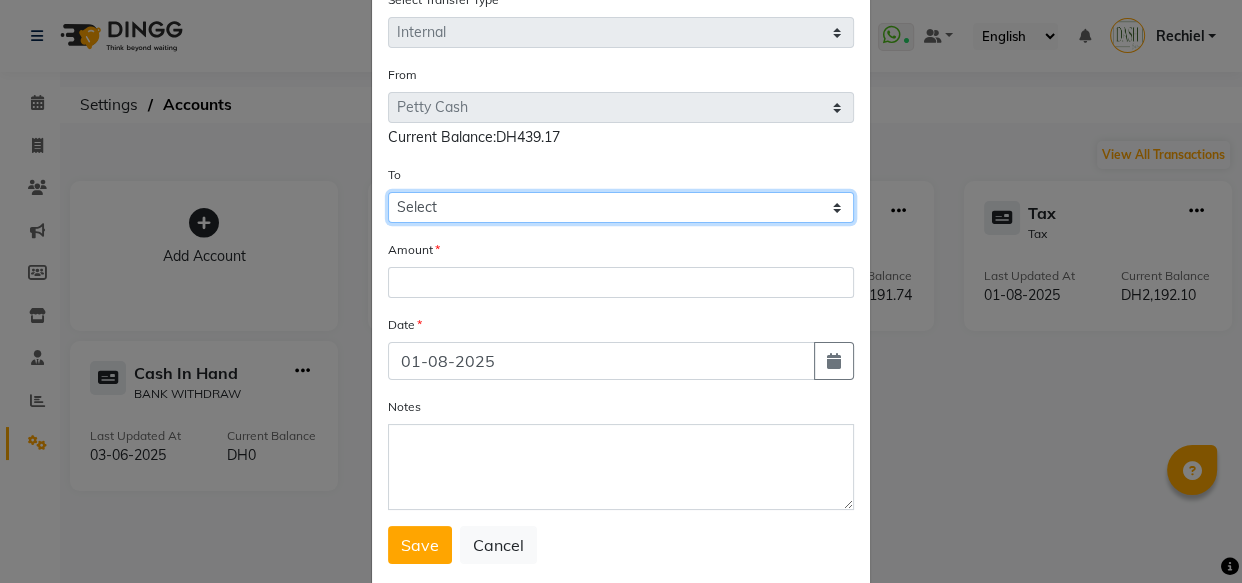 click on "Select Petty Cash Card Tax Cash In Hand" 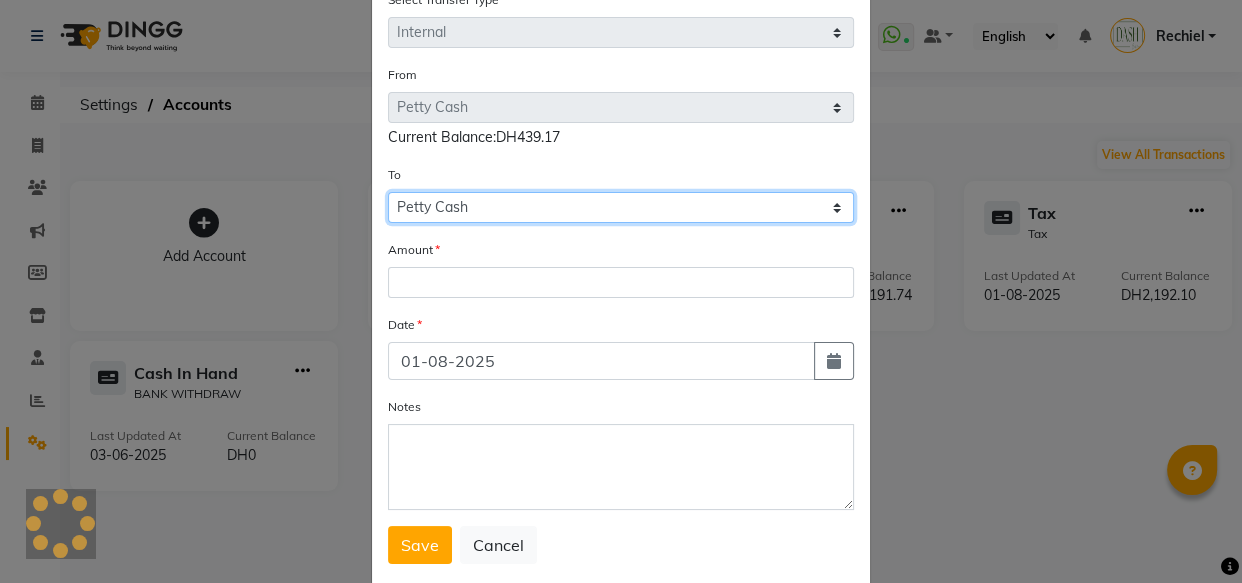 click on "Select Petty Cash Card Tax Cash In Hand" 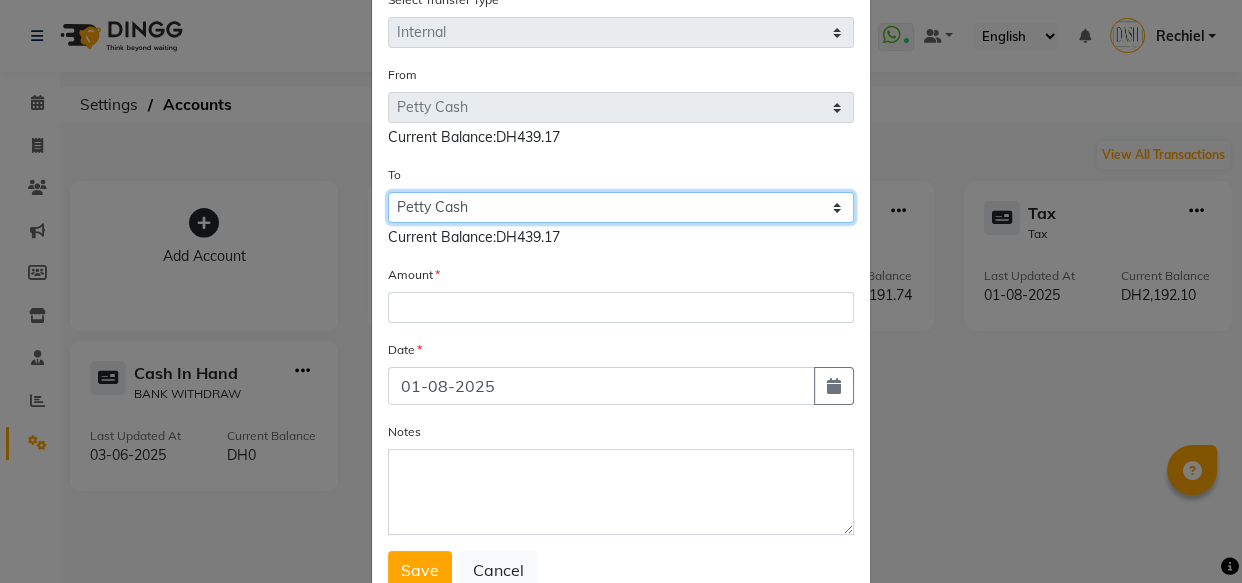 select on "7561" 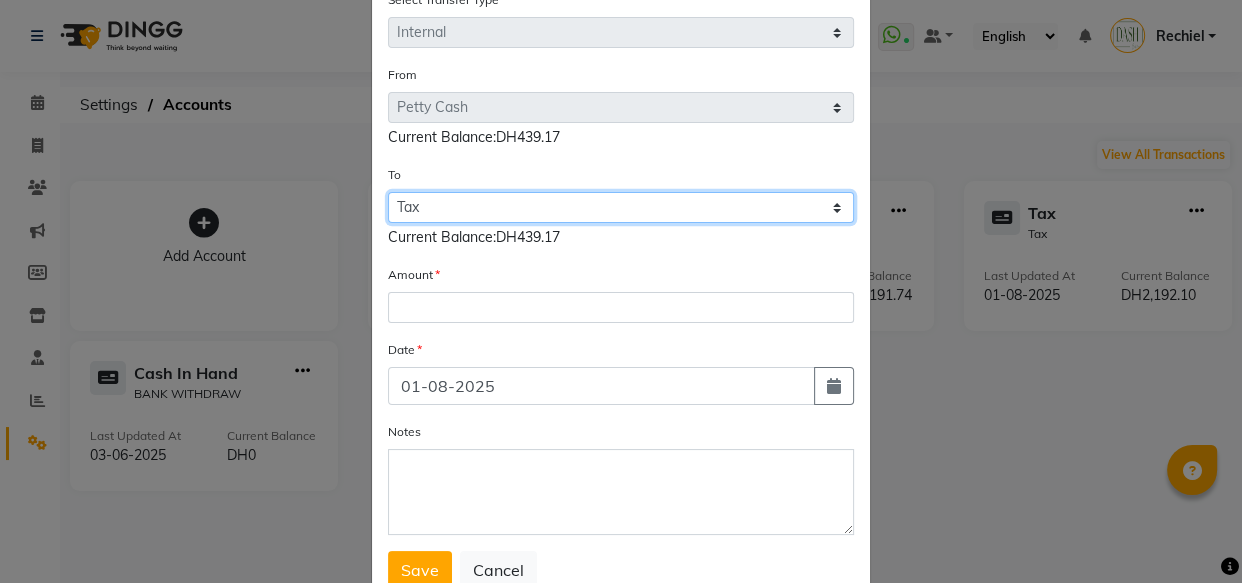 click on "Select Petty Cash Card Tax Cash In Hand" 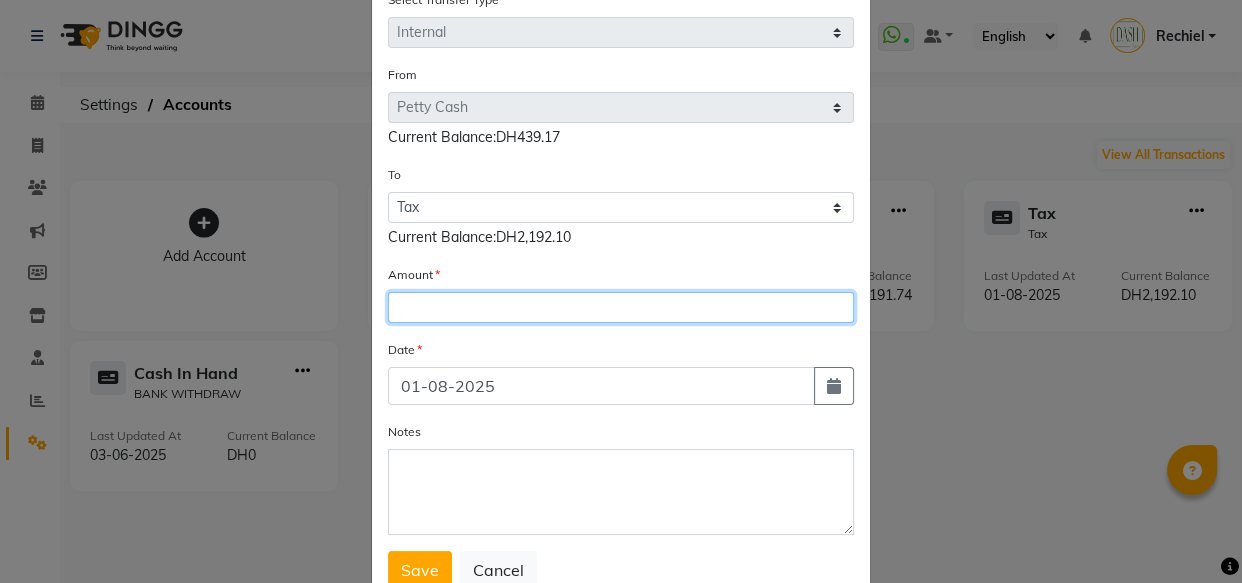 click 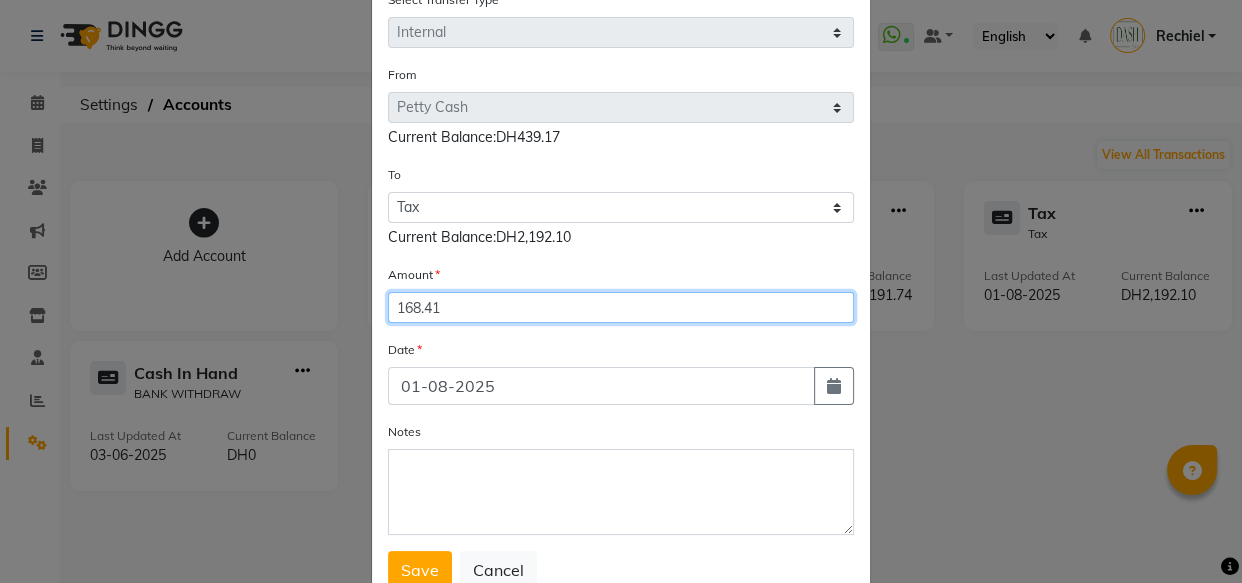 scroll, scrollTop: 183, scrollLeft: 0, axis: vertical 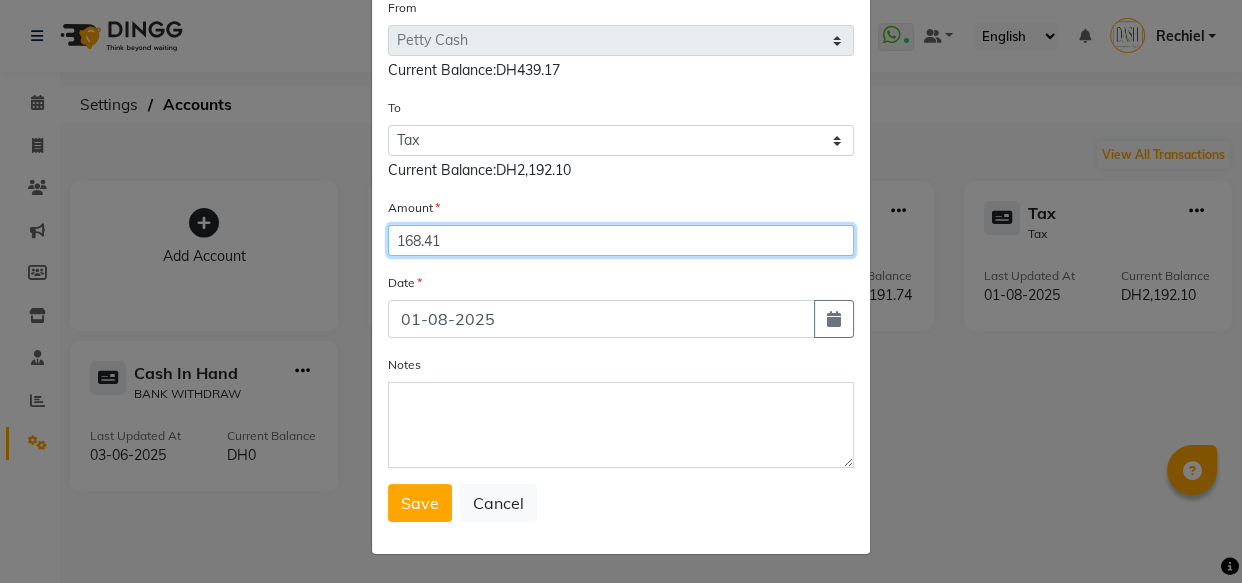 type on "168.41" 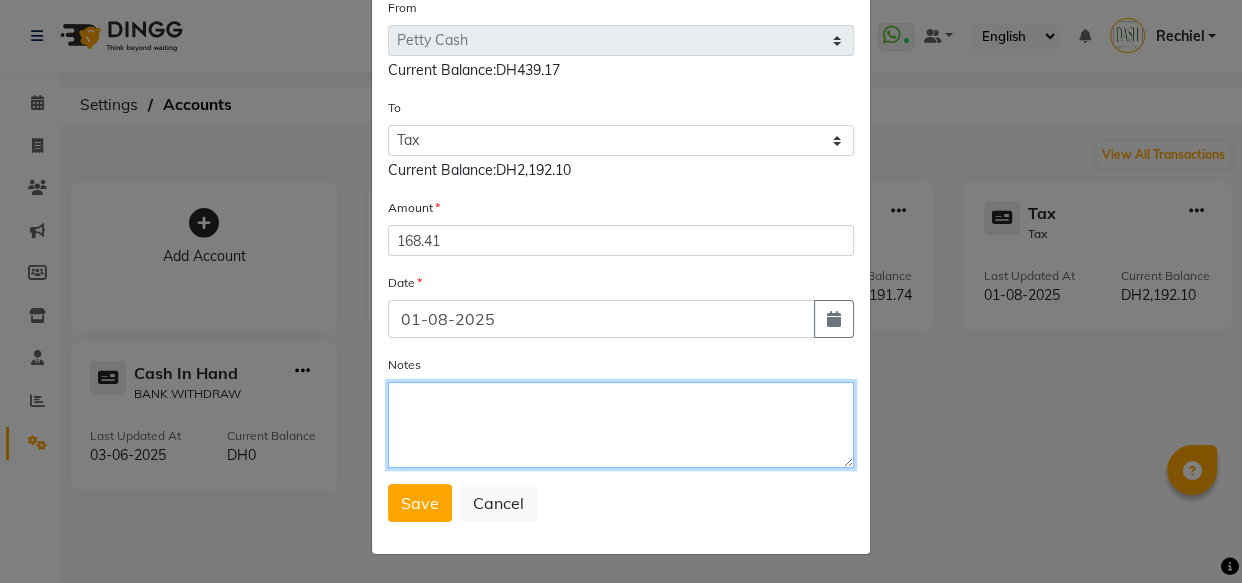 click on "Notes" at bounding box center [621, 425] 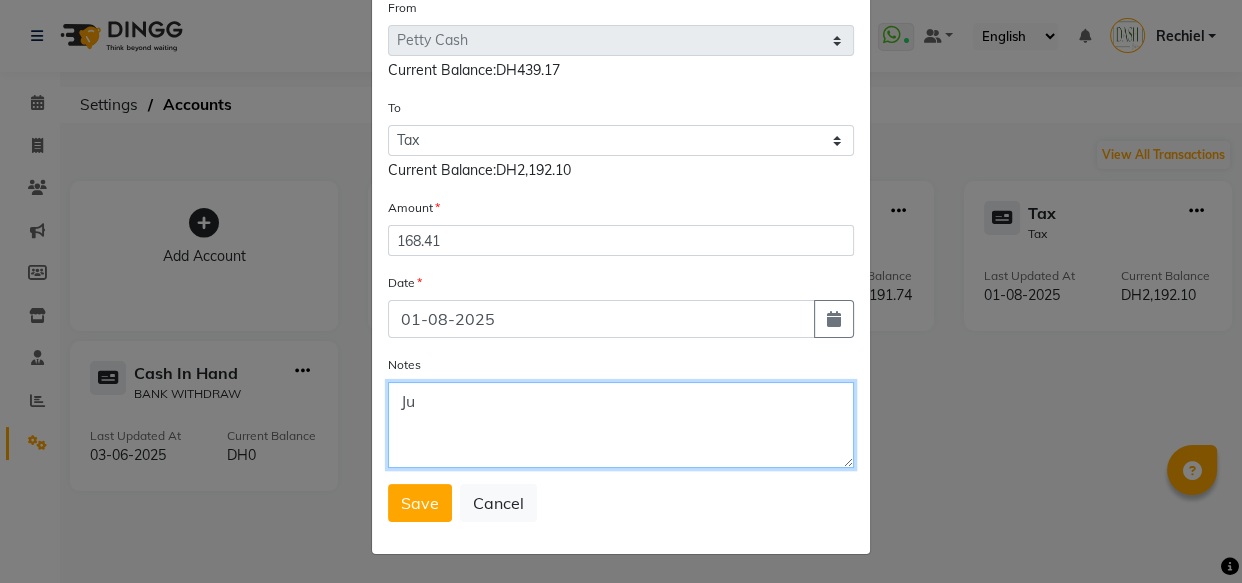 type on "J" 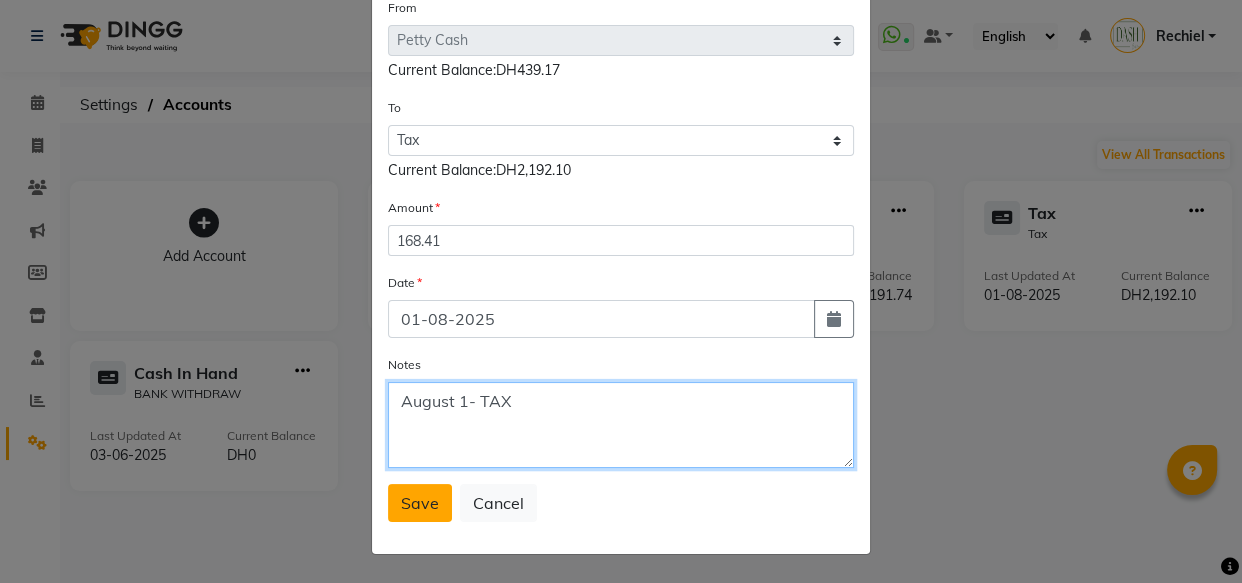 type on "August 1- TAX" 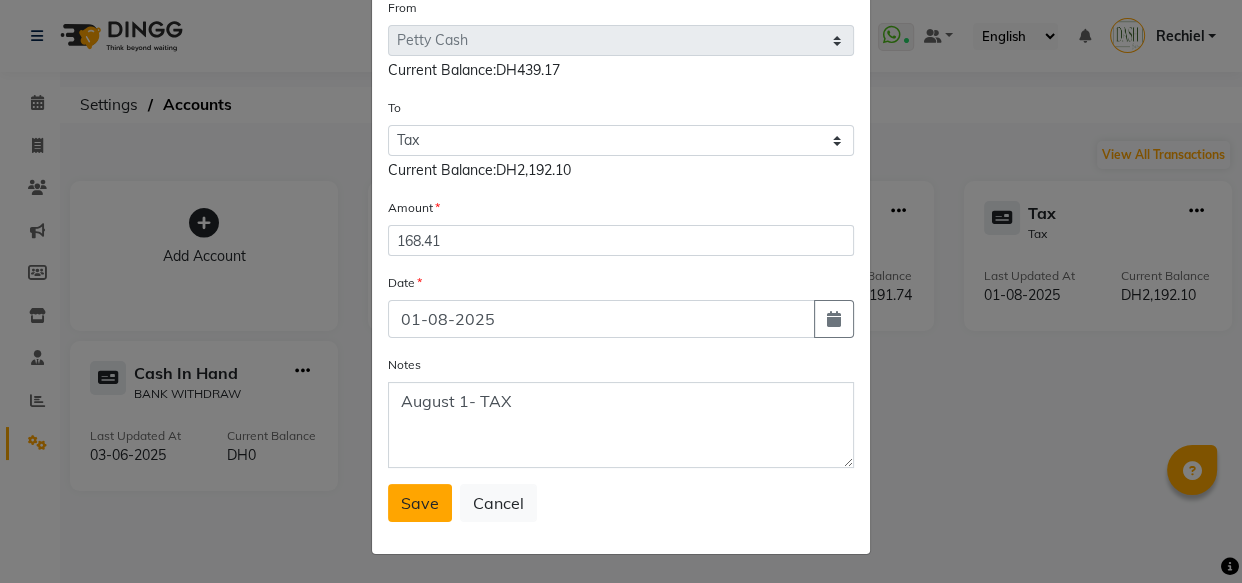 click on "Save" at bounding box center (420, 503) 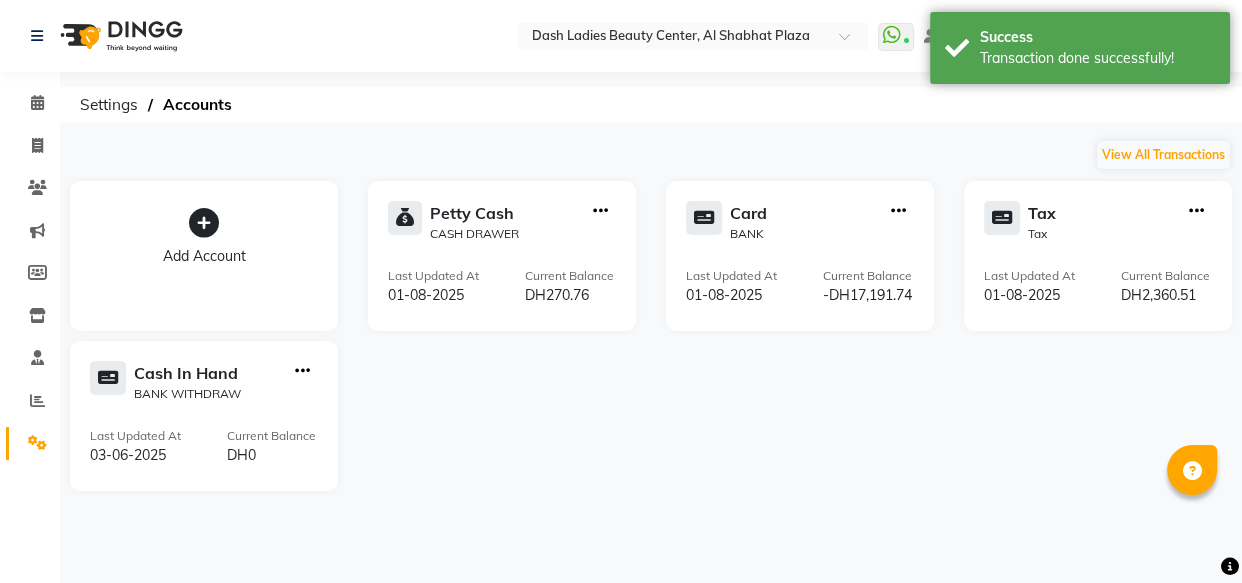 click on "Add Account Petty Cash CASH DRAWER Last Updated At 01-08-2025 Current Balance DH270.76 Card BANK Last Updated At 01-08-2025 Current Balance -DH17,191.74 Tax Tax Last Updated At 01-08-2025 Current Balance DH2,360.51 Cash In Hand BANK WITHDRAW Last Updated At 03-06-2025 Current Balance DH0" 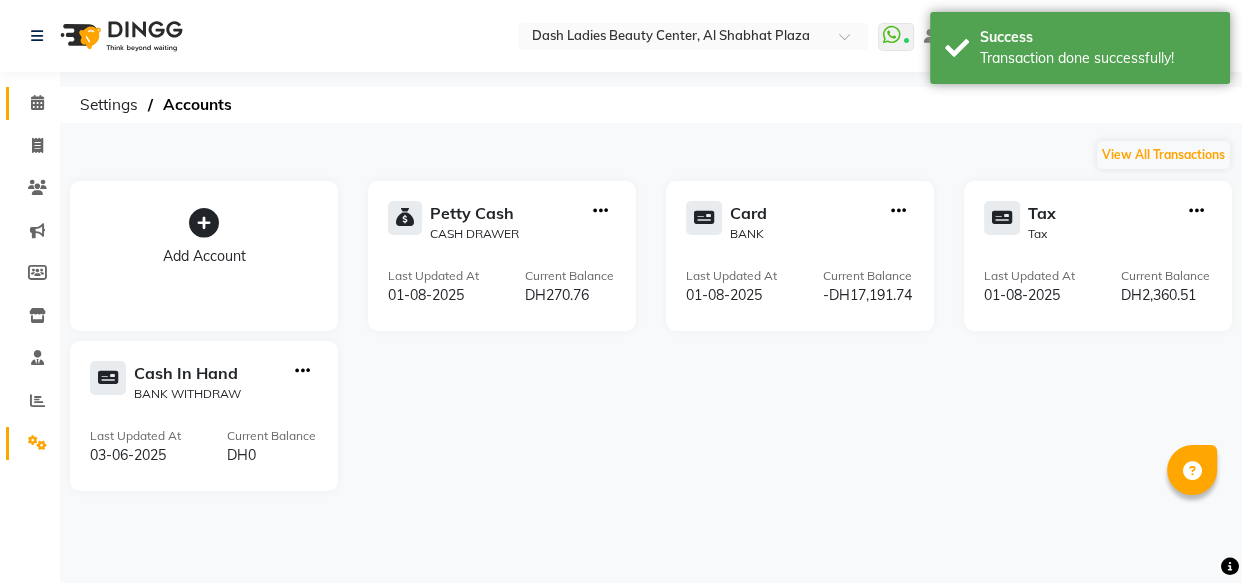 click 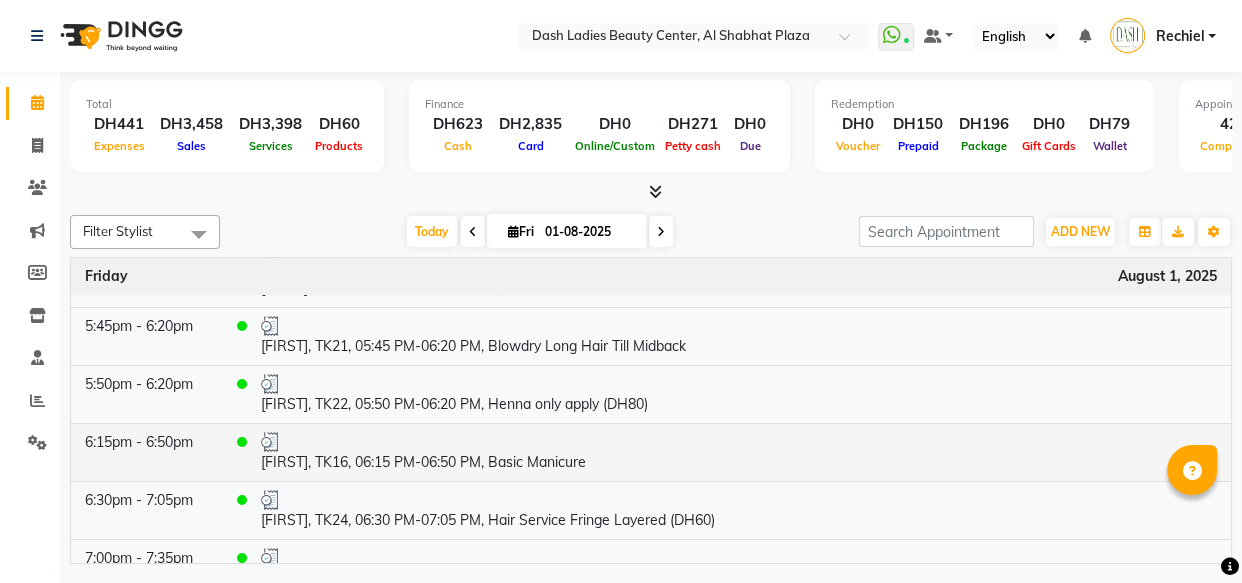 click on "[FIRST], TK16, 06:15 PM-06:50 PM, Basic Manicure" at bounding box center [739, 452] 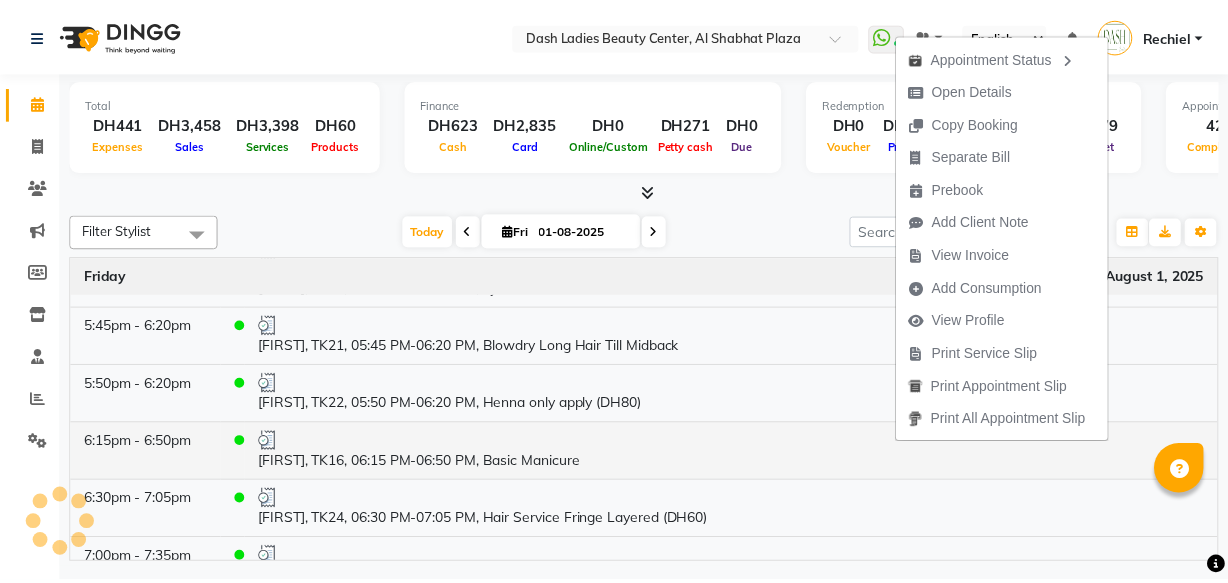 scroll, scrollTop: 1619, scrollLeft: 0, axis: vertical 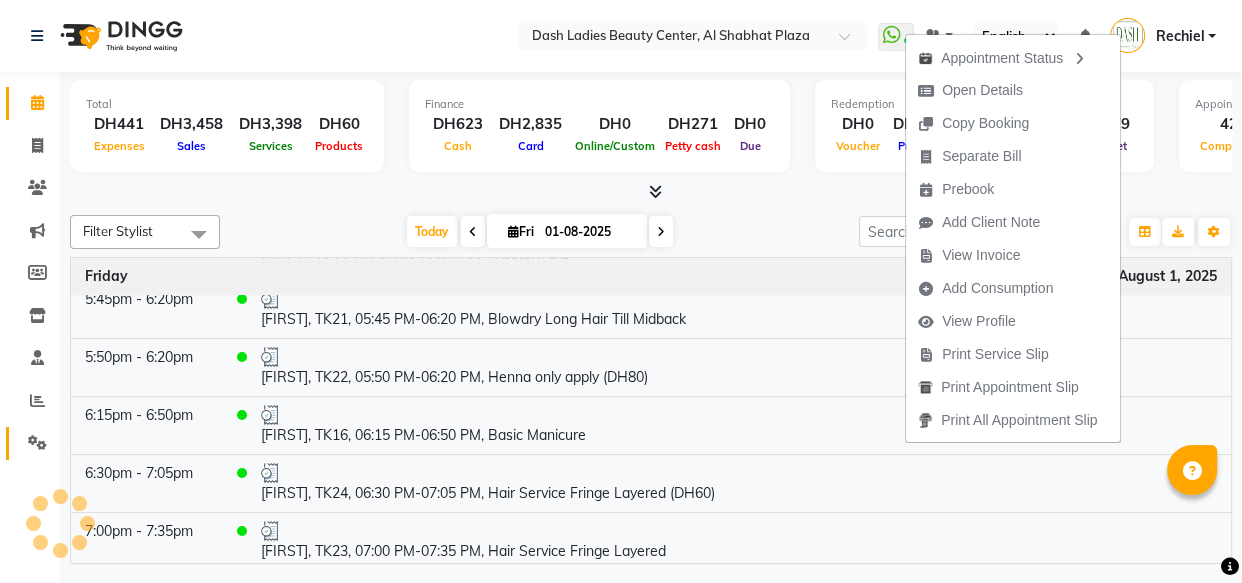 click 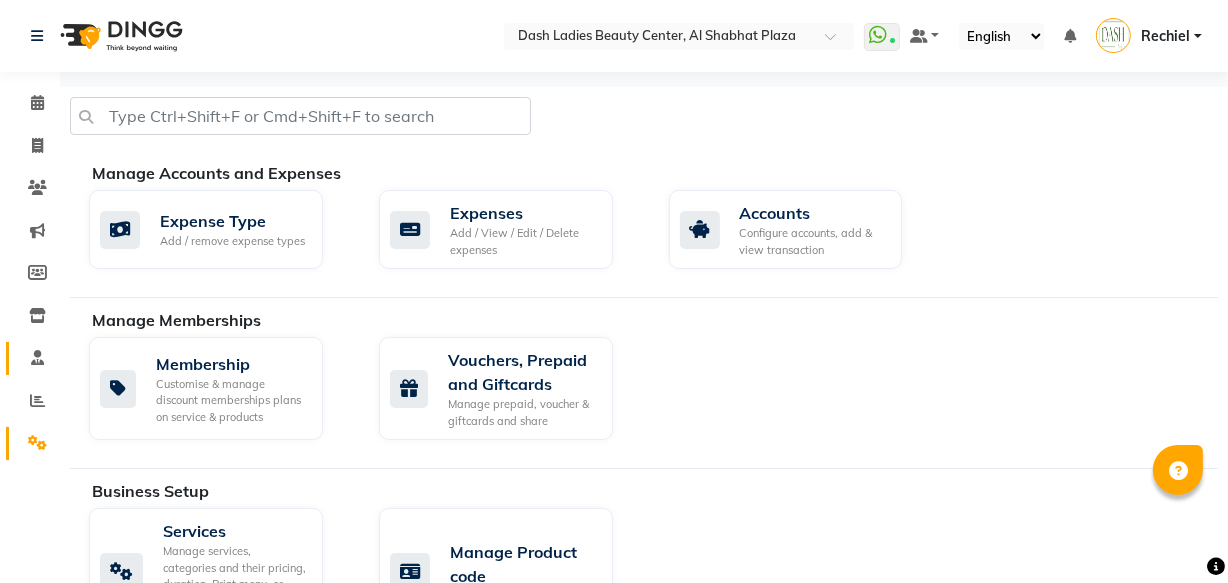 click 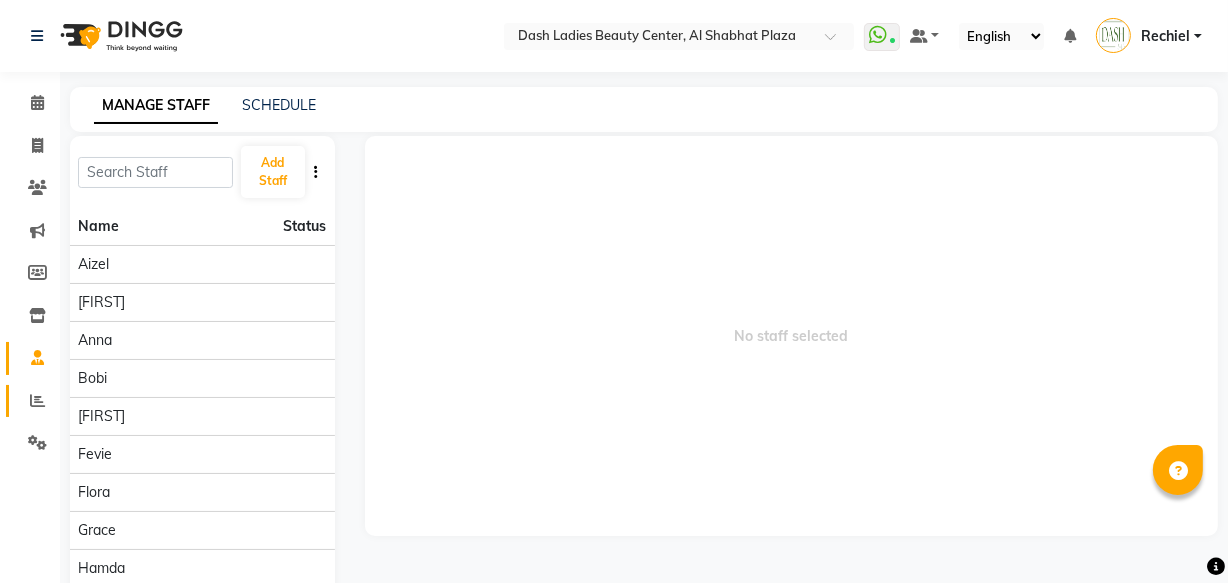 click 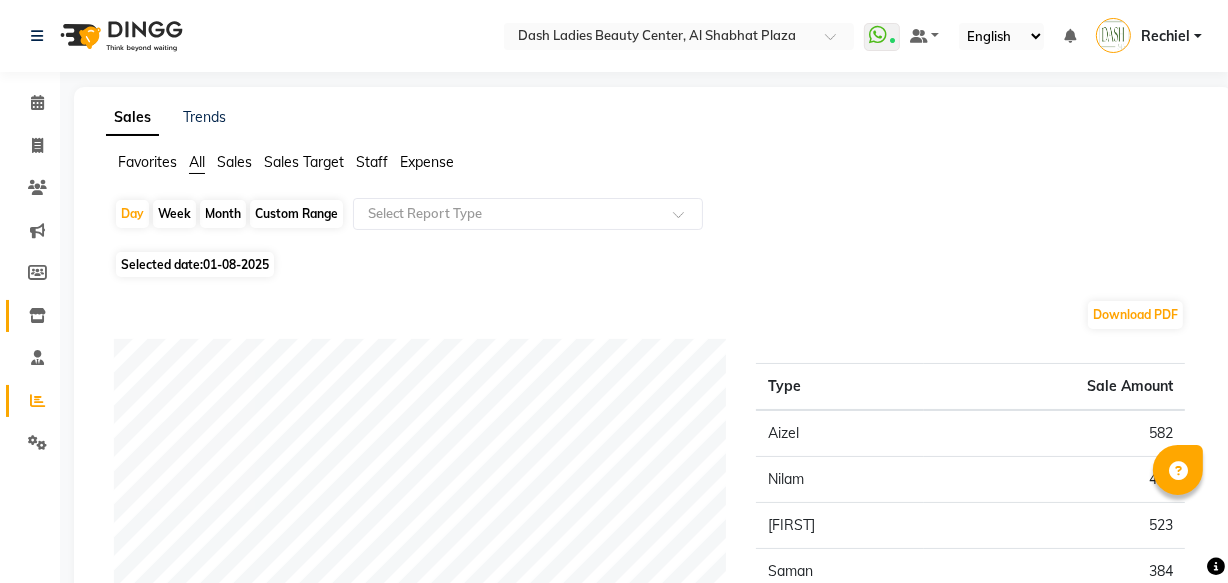 click 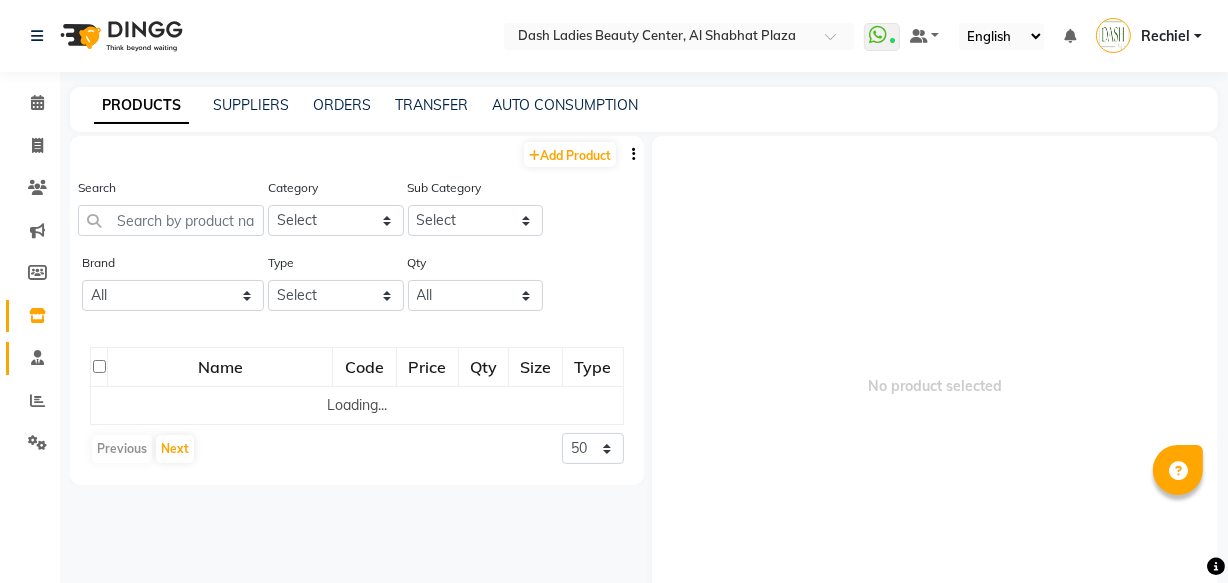 click 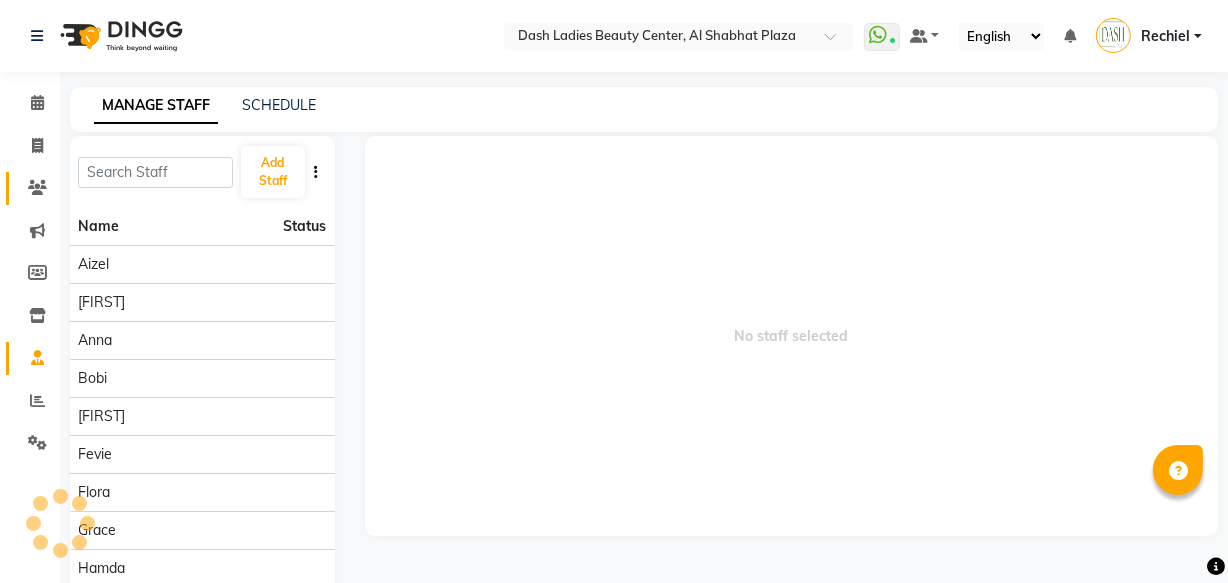 click 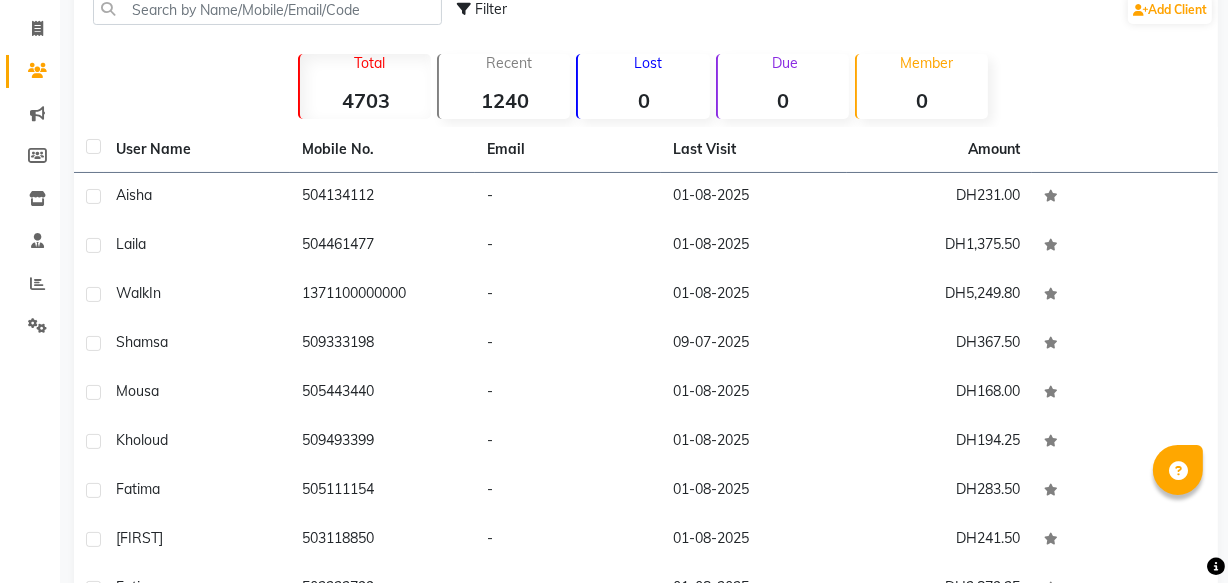 scroll, scrollTop: 125, scrollLeft: 0, axis: vertical 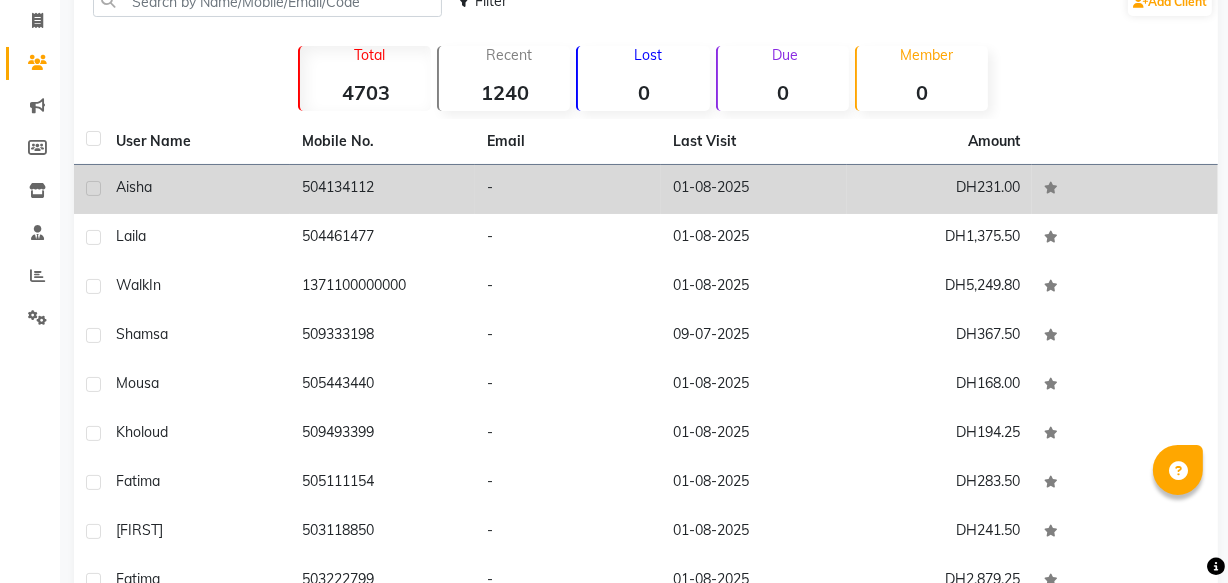click on "DH231.00" 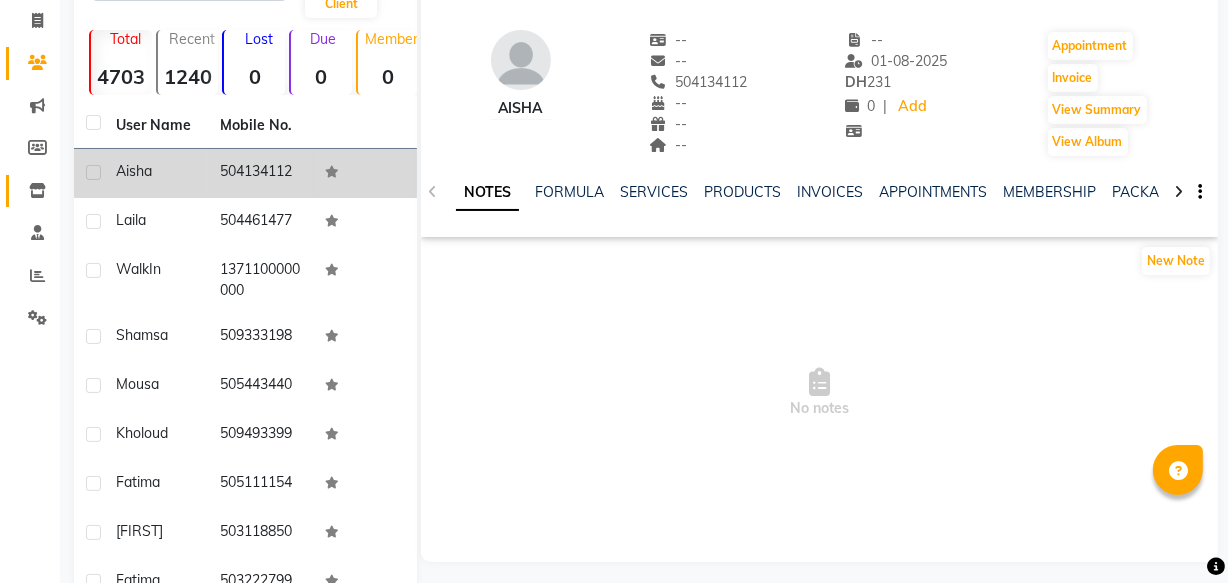 click on "Inventory" 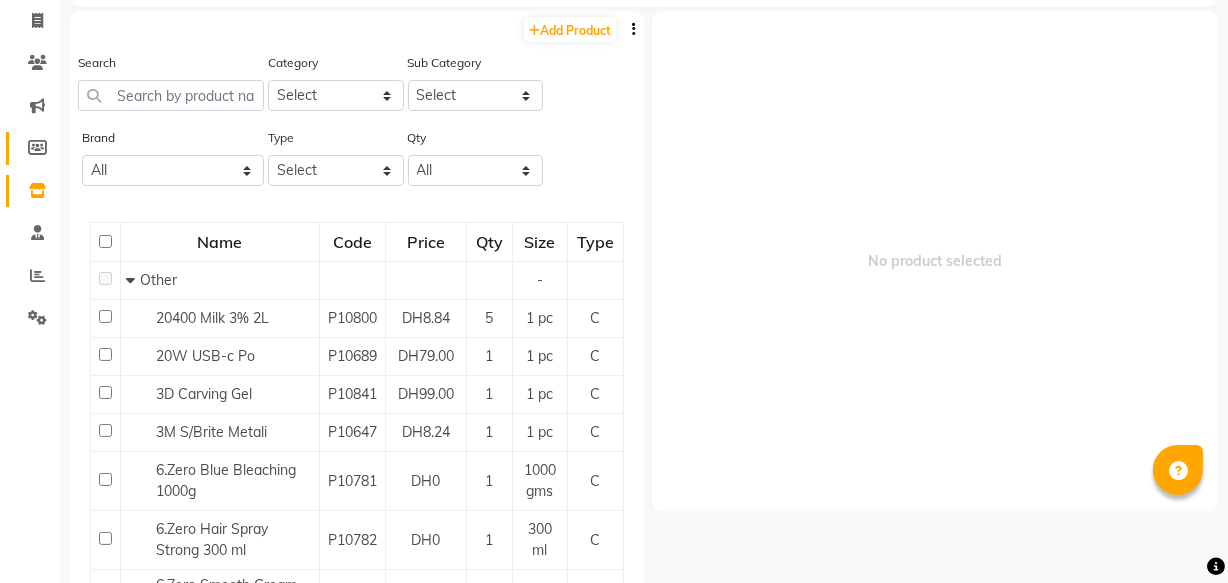click 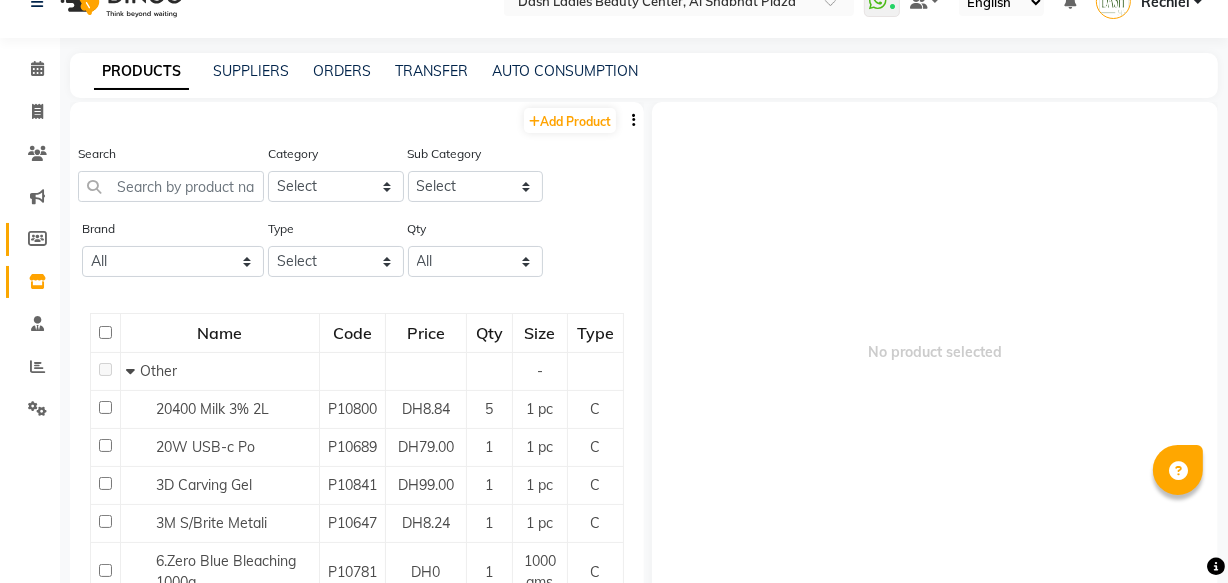 select 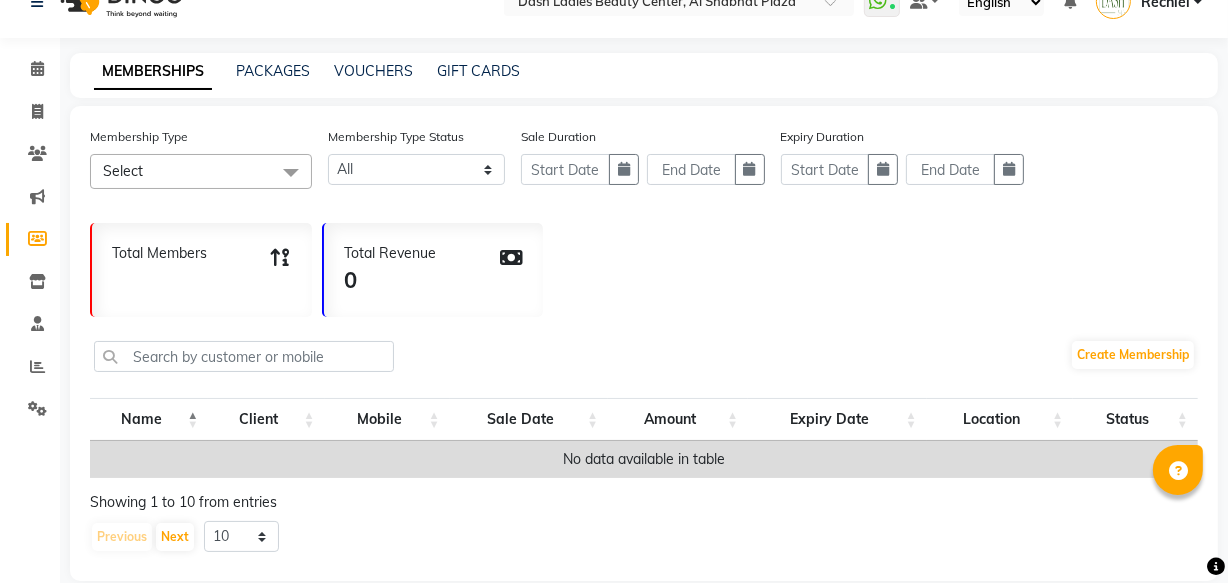 scroll, scrollTop: 76, scrollLeft: 0, axis: vertical 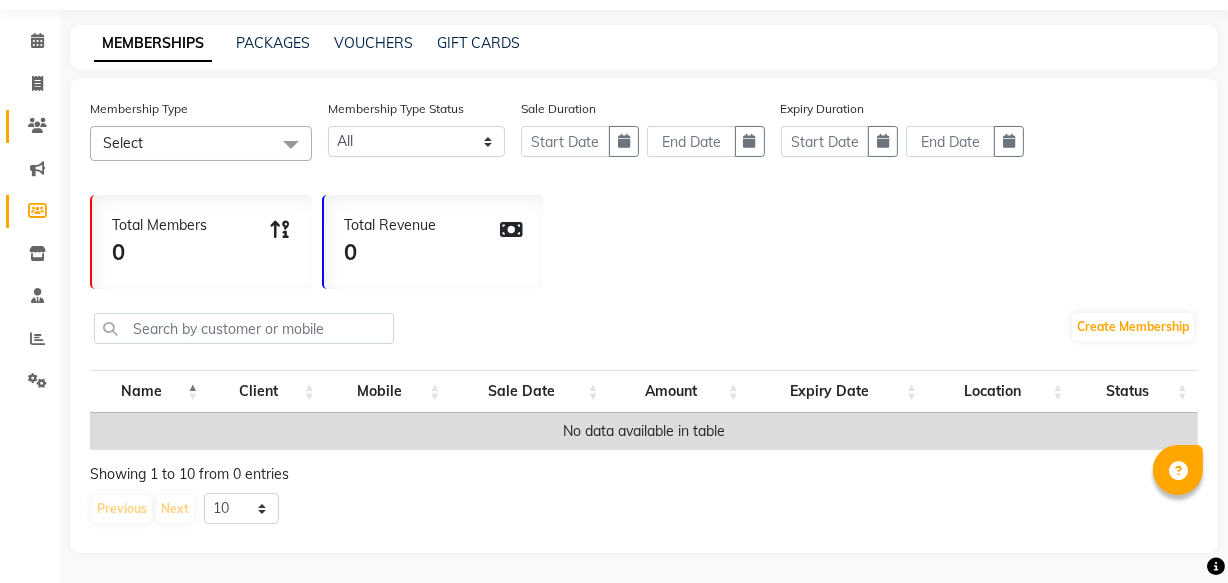 click 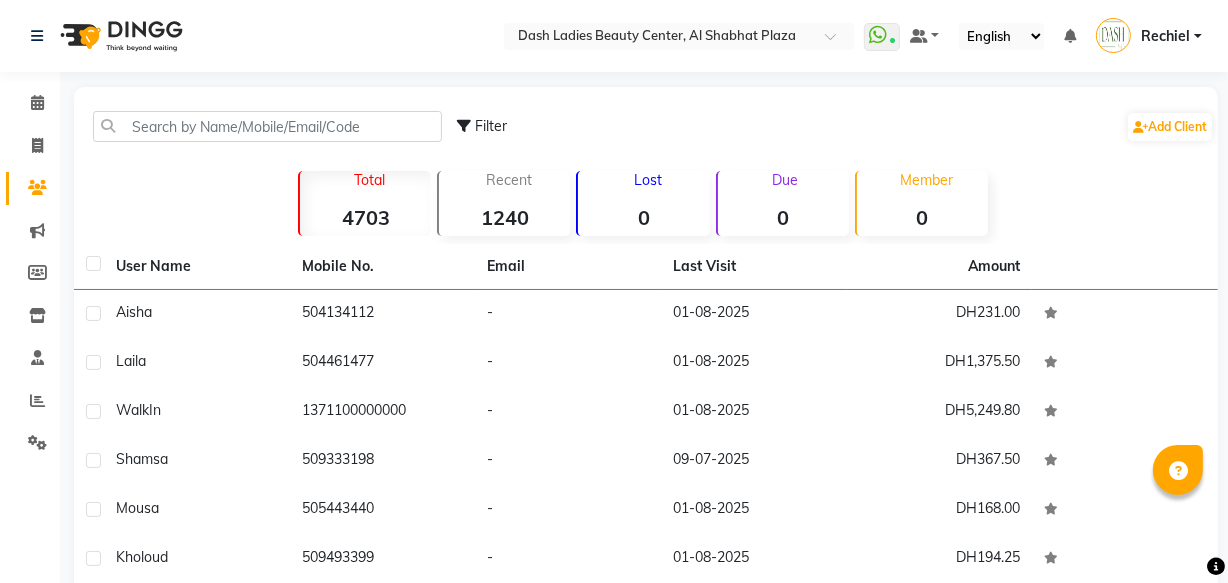 scroll, scrollTop: 0, scrollLeft: 0, axis: both 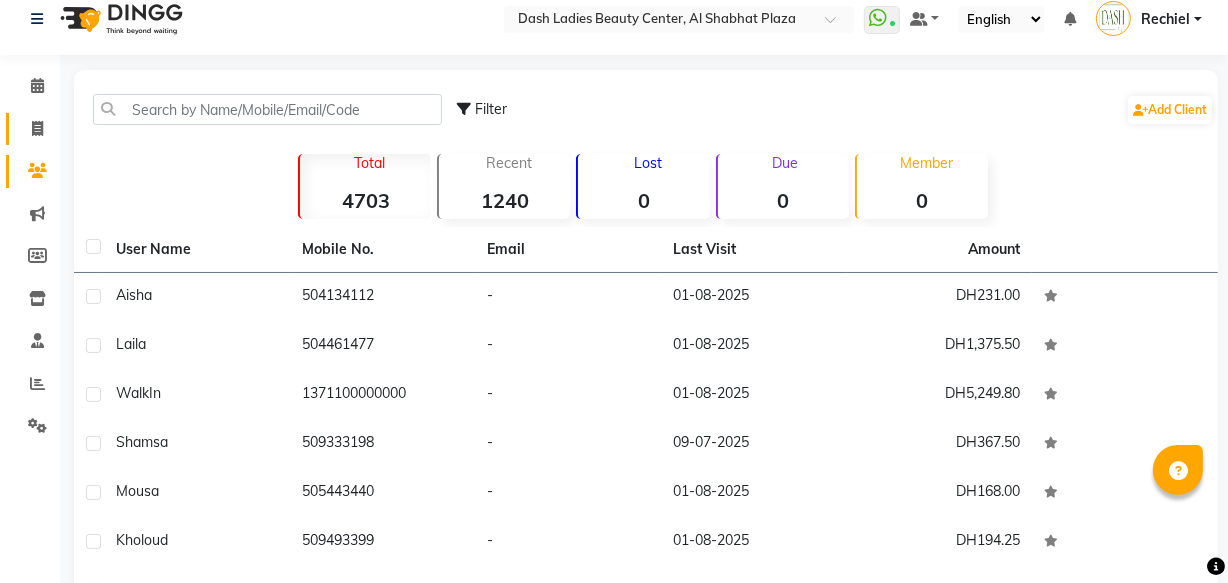 click 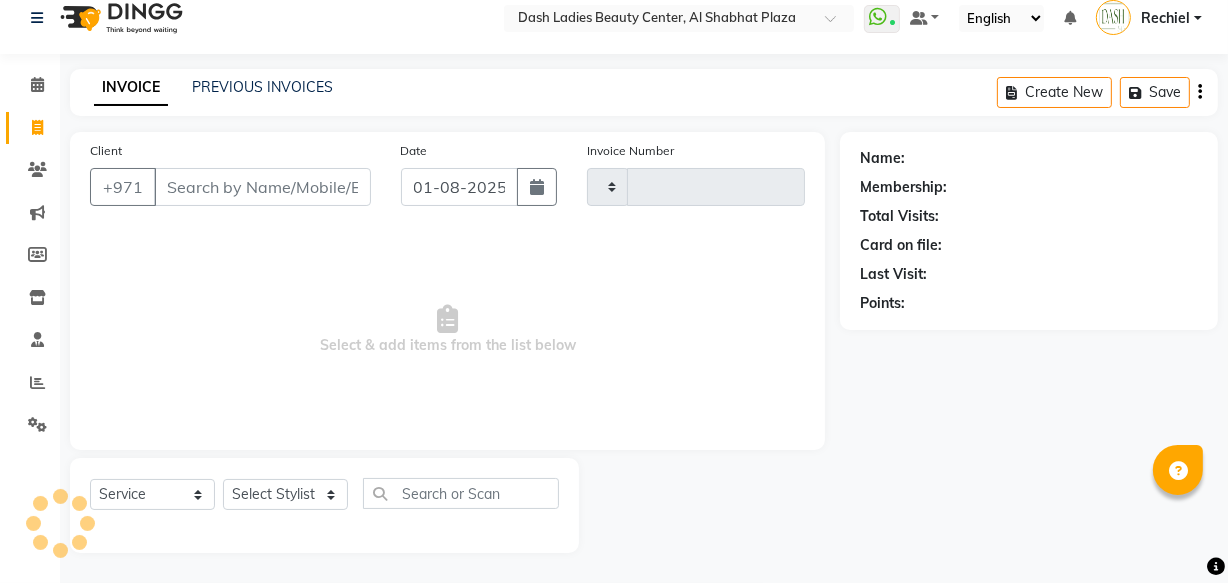 type on "2483" 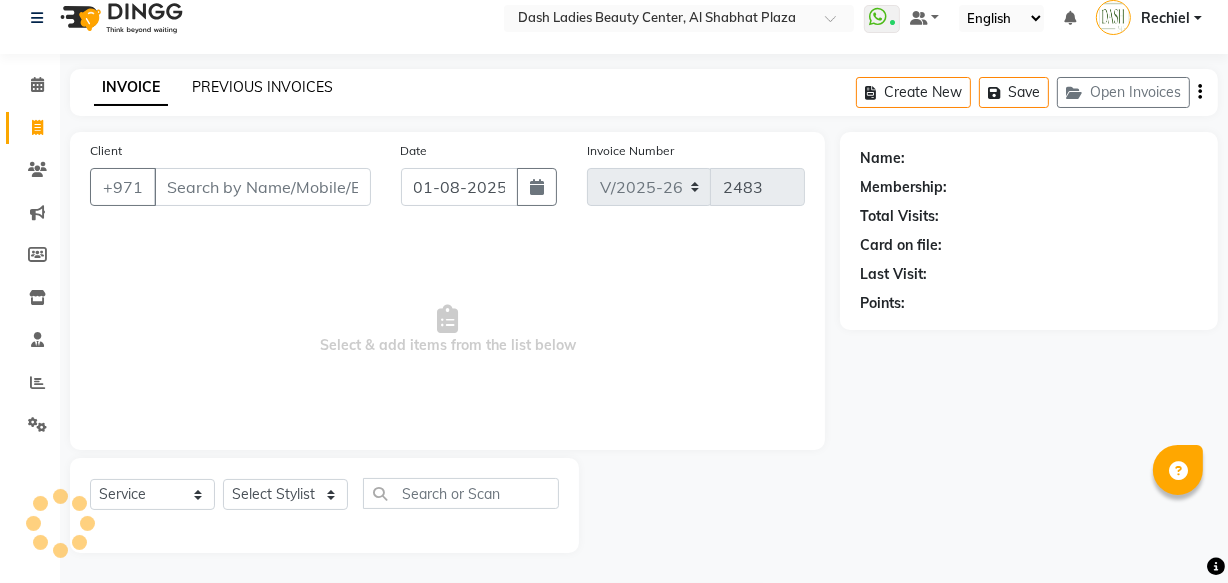 click on "PREVIOUS INVOICES" 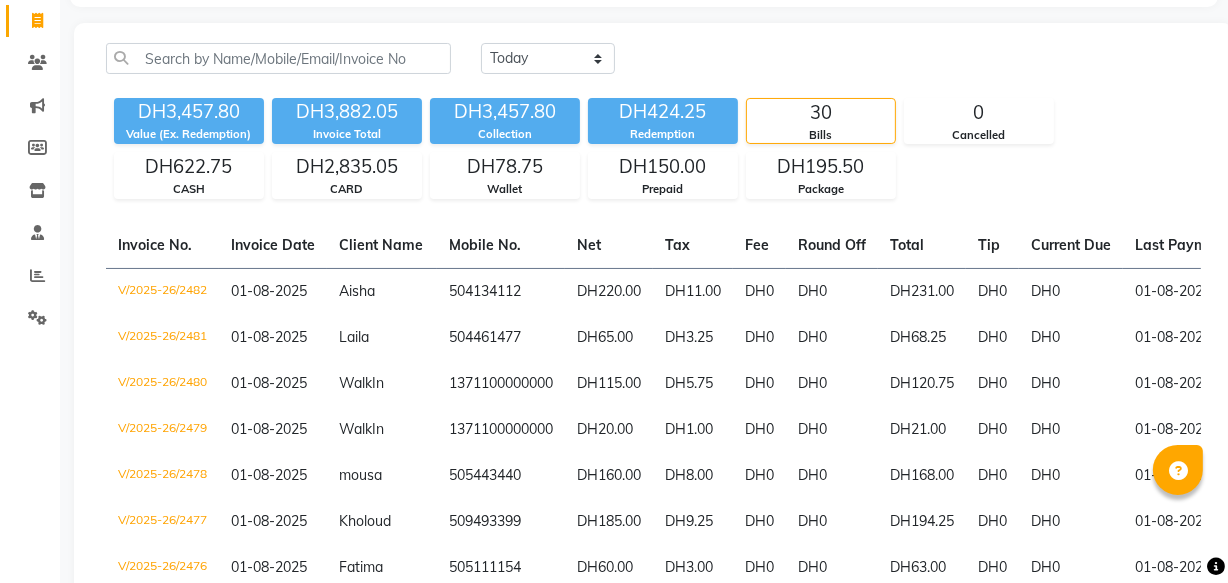 scroll, scrollTop: 140, scrollLeft: 0, axis: vertical 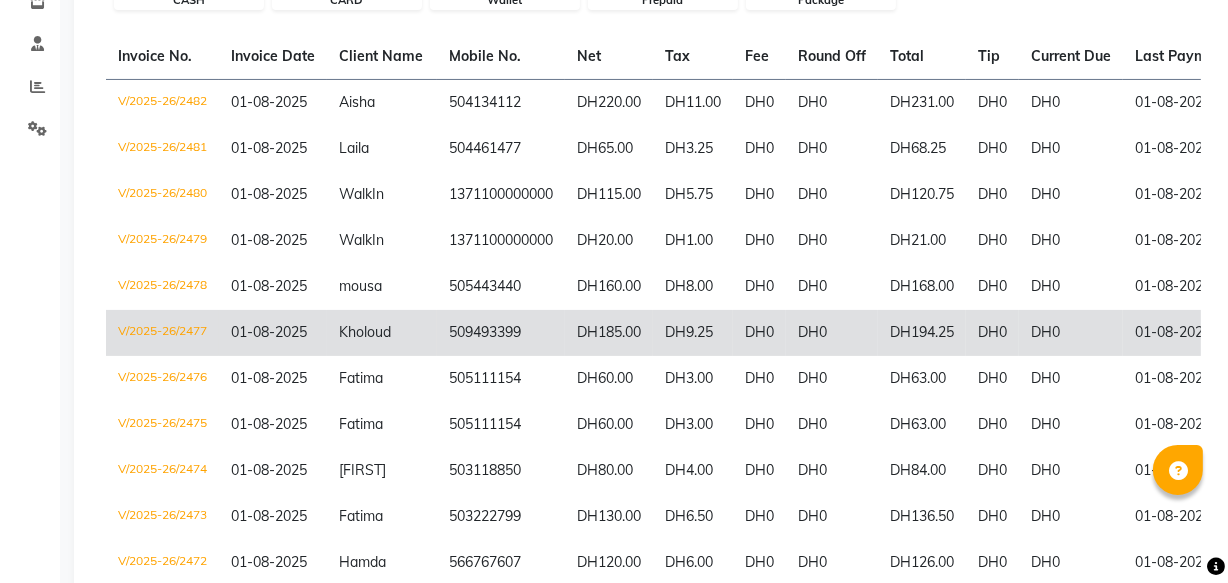 click on "V/2025-26/2477" 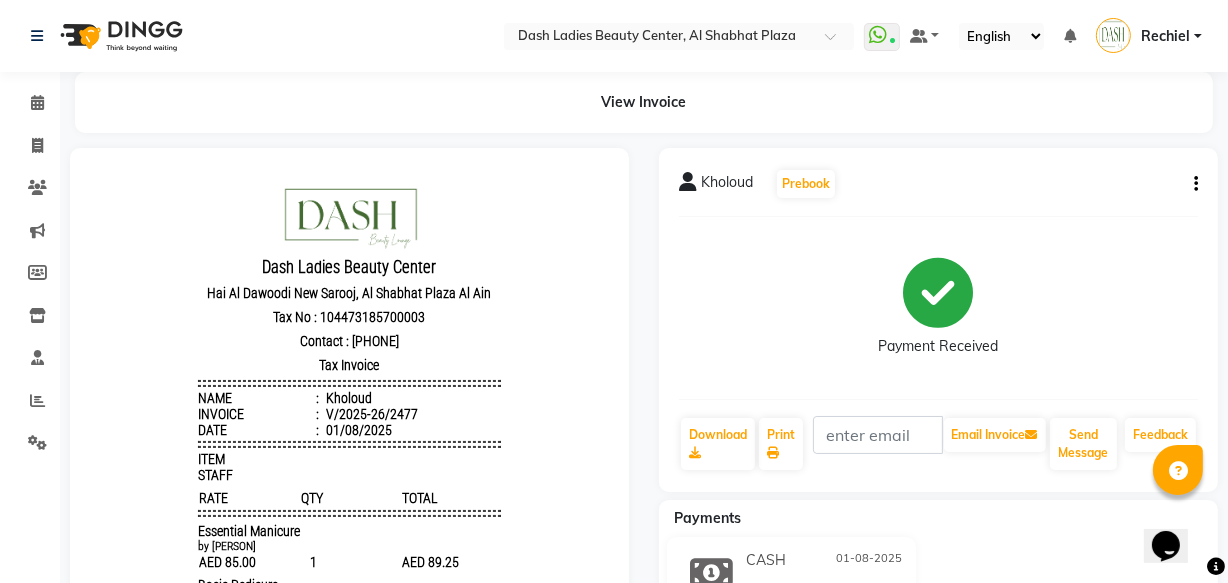 scroll, scrollTop: 0, scrollLeft: 0, axis: both 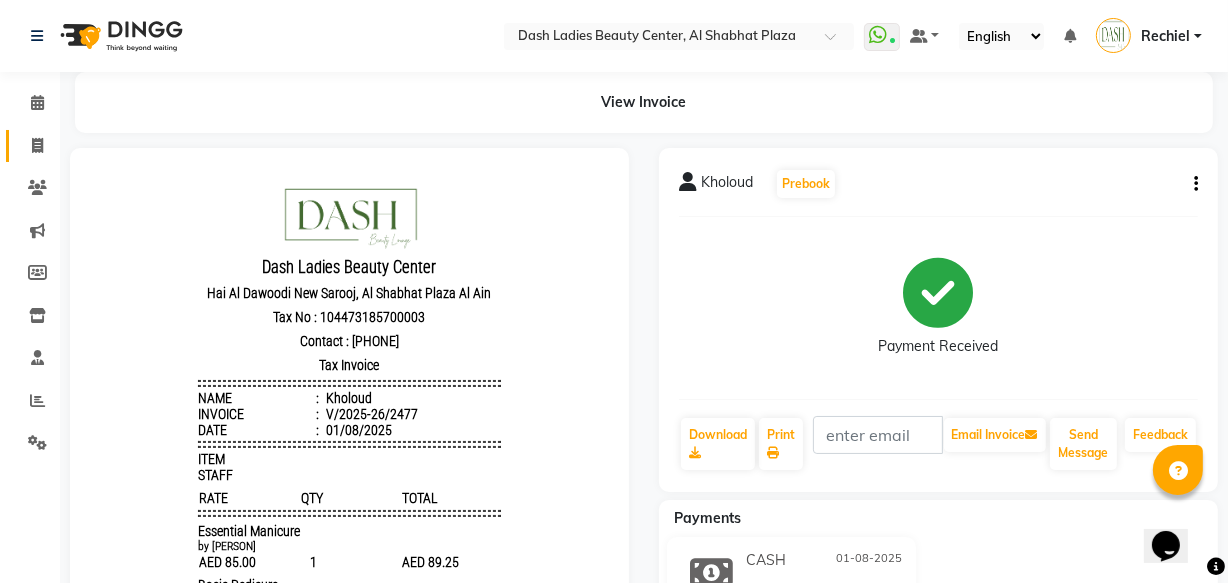 click 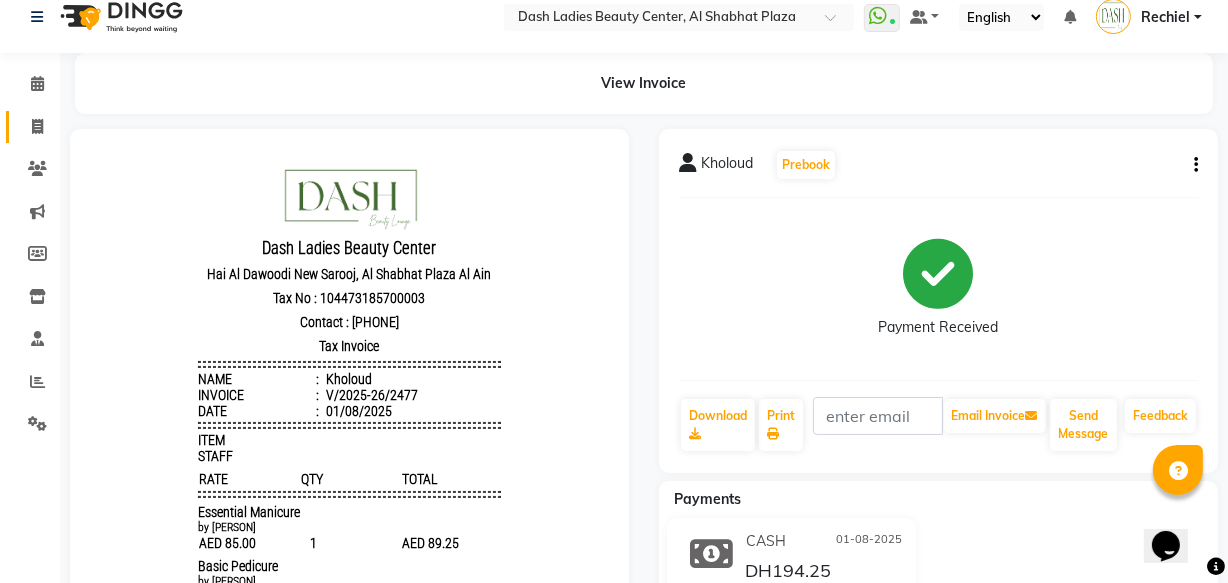 select on "8372" 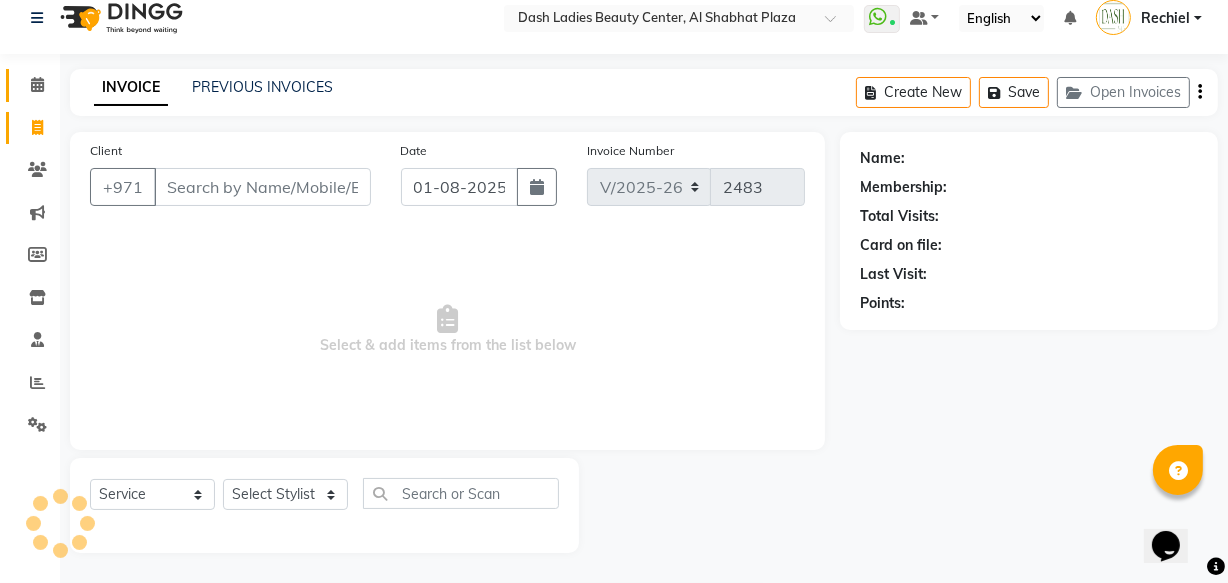 click 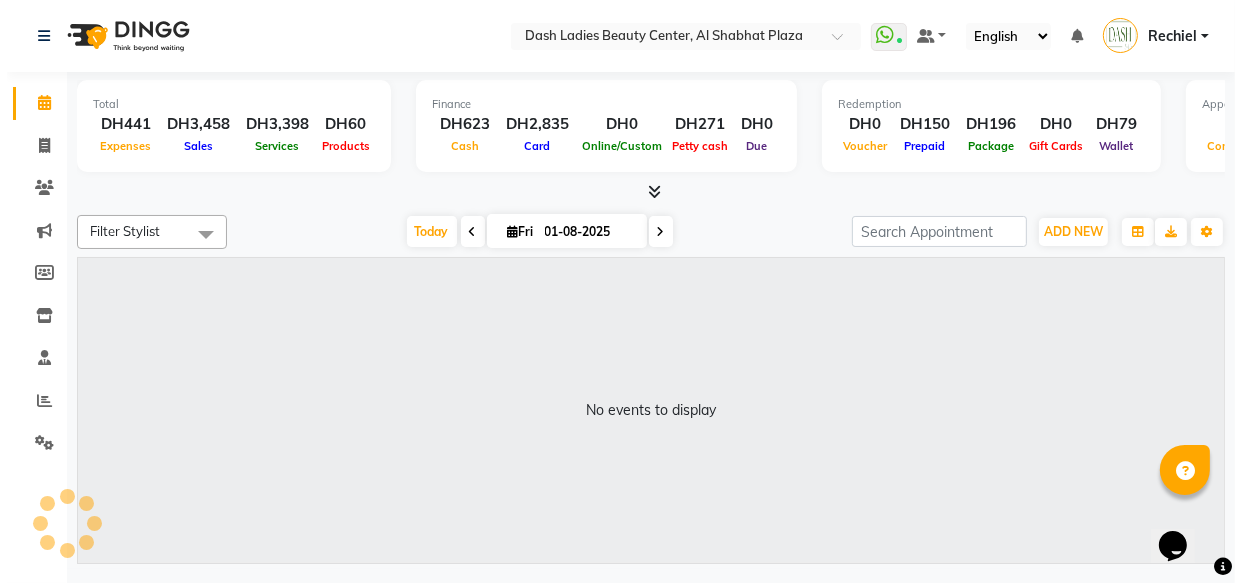 scroll, scrollTop: 0, scrollLeft: 0, axis: both 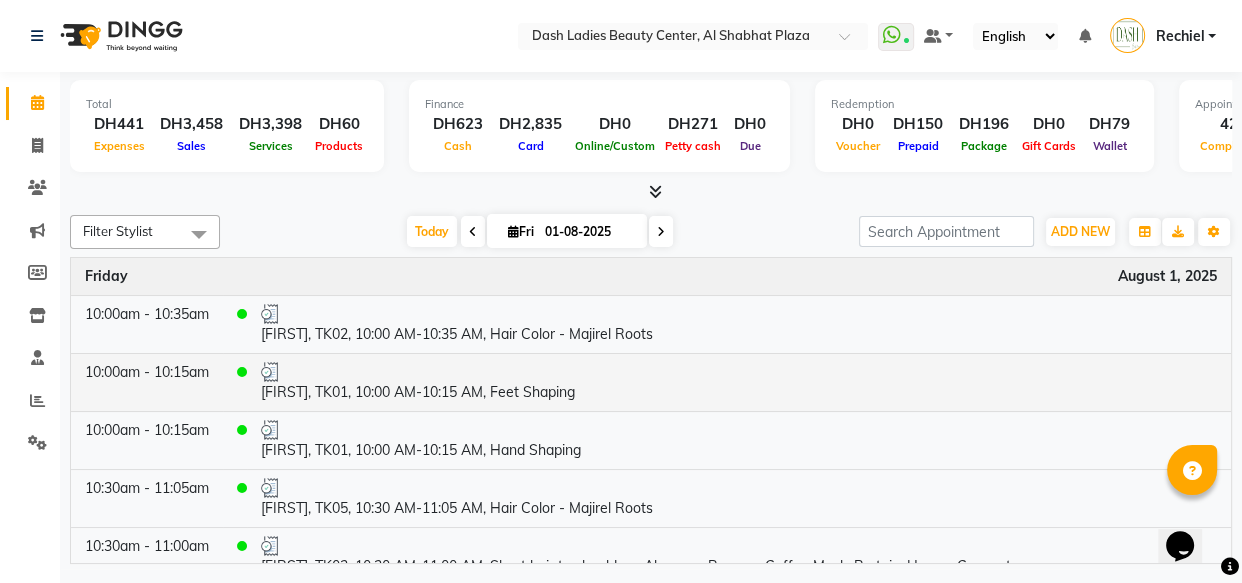 click on "[FIRST], TK01, 10:00 AM-10:15 AM, Feet Shaping" at bounding box center (739, 382) 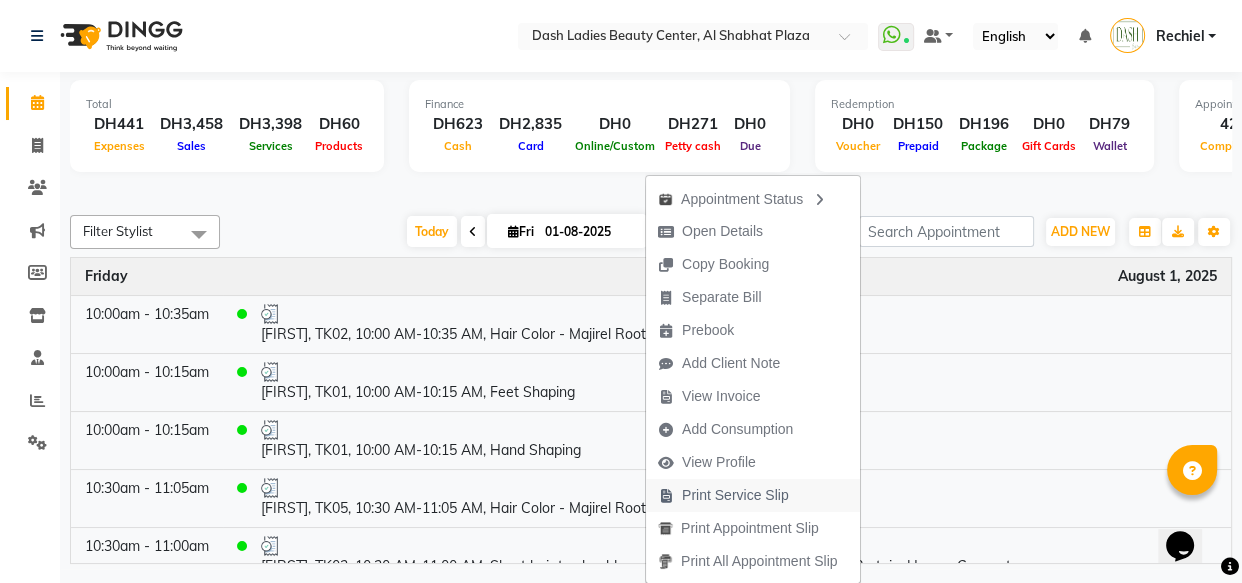 click on "Print Service Slip" at bounding box center [735, 495] 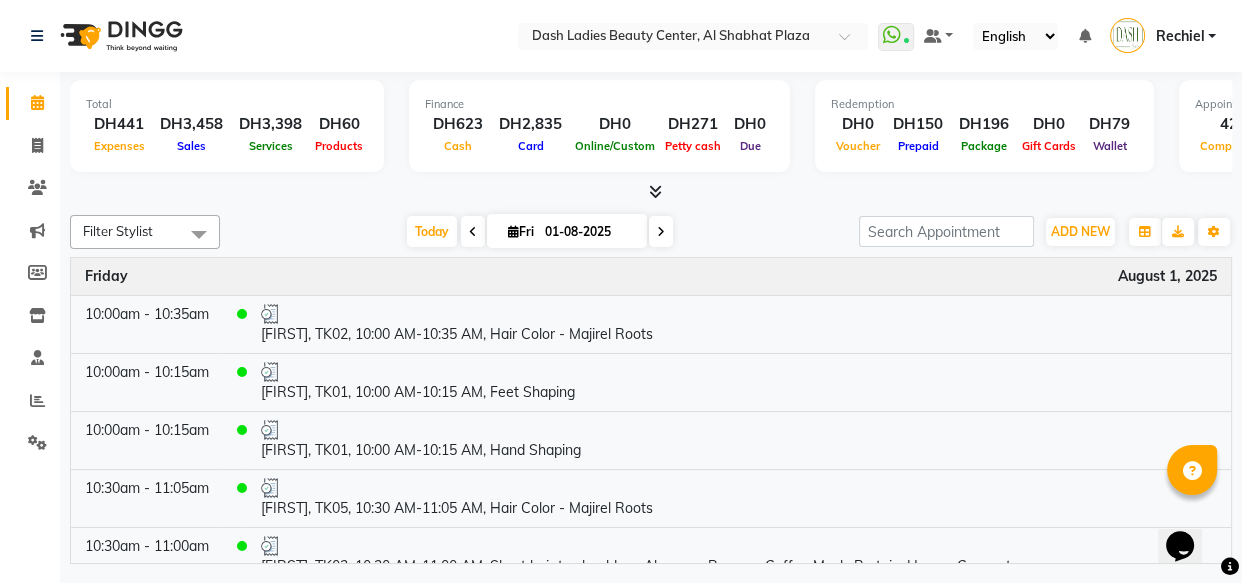 click on "Rechiel" at bounding box center [1179, 36] 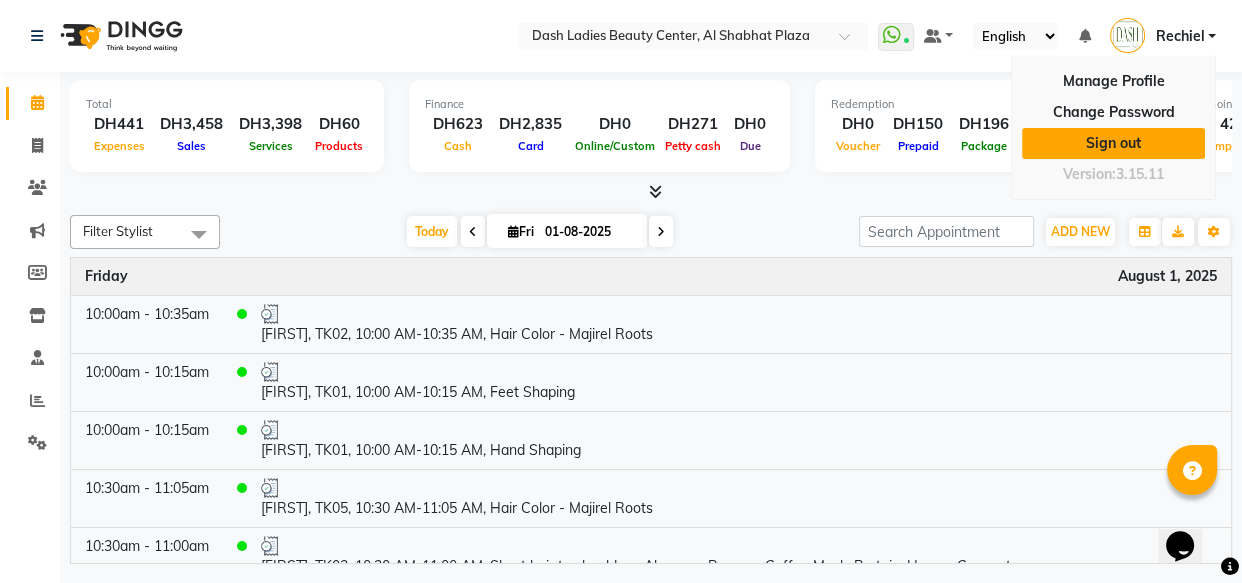 click on "Sign out" at bounding box center (1113, 143) 